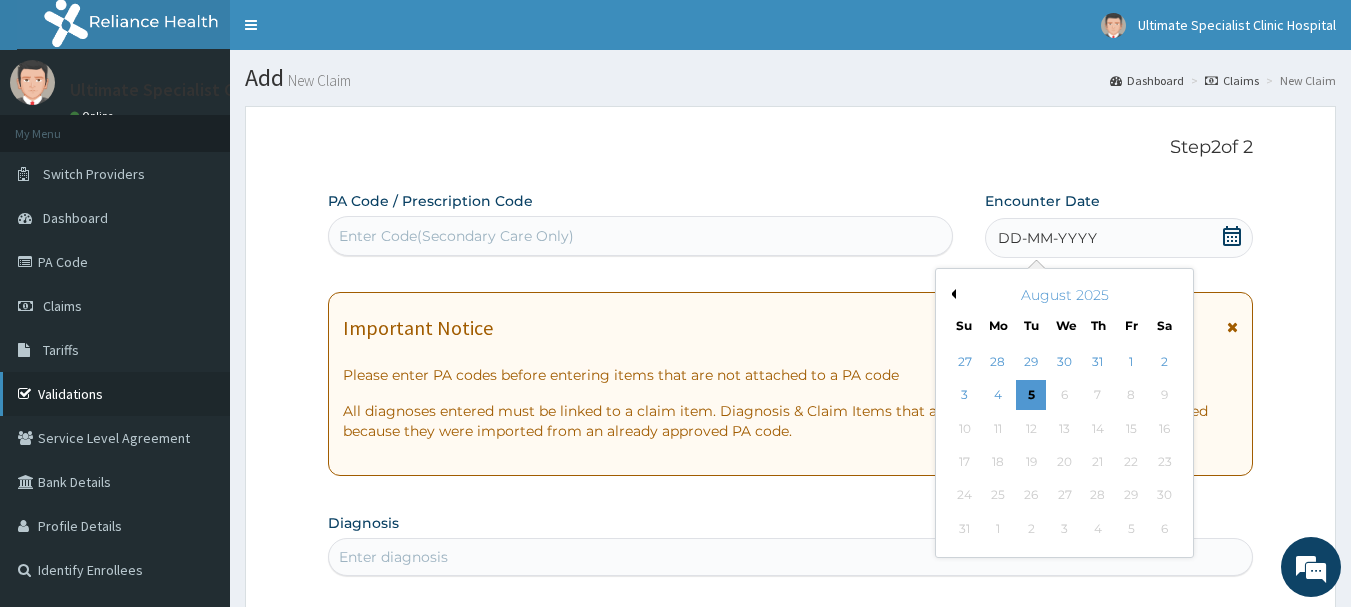 scroll, scrollTop: 200, scrollLeft: 0, axis: vertical 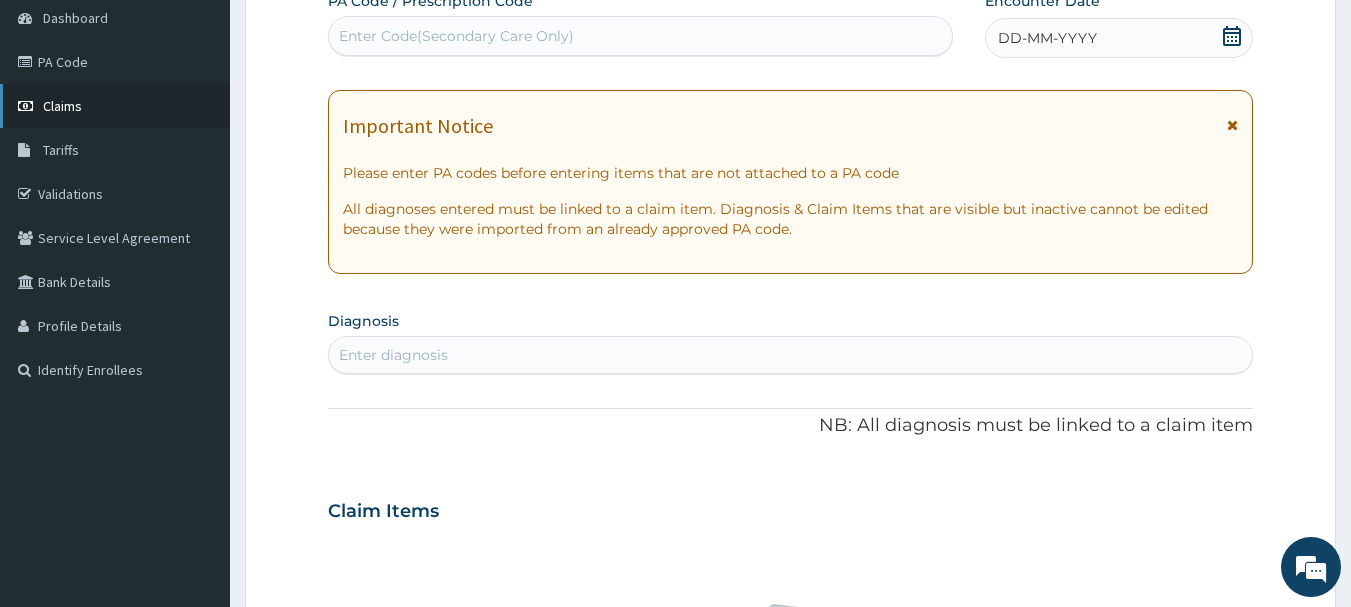 click on "Claims" at bounding box center [62, 106] 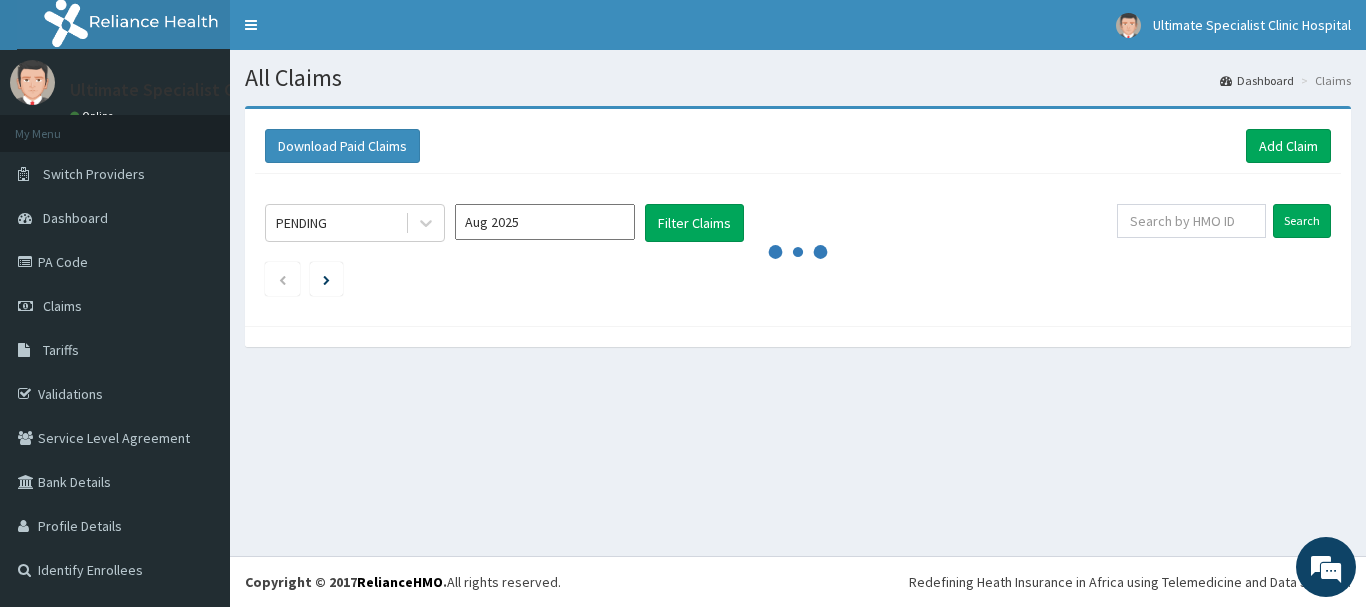 scroll, scrollTop: 0, scrollLeft: 0, axis: both 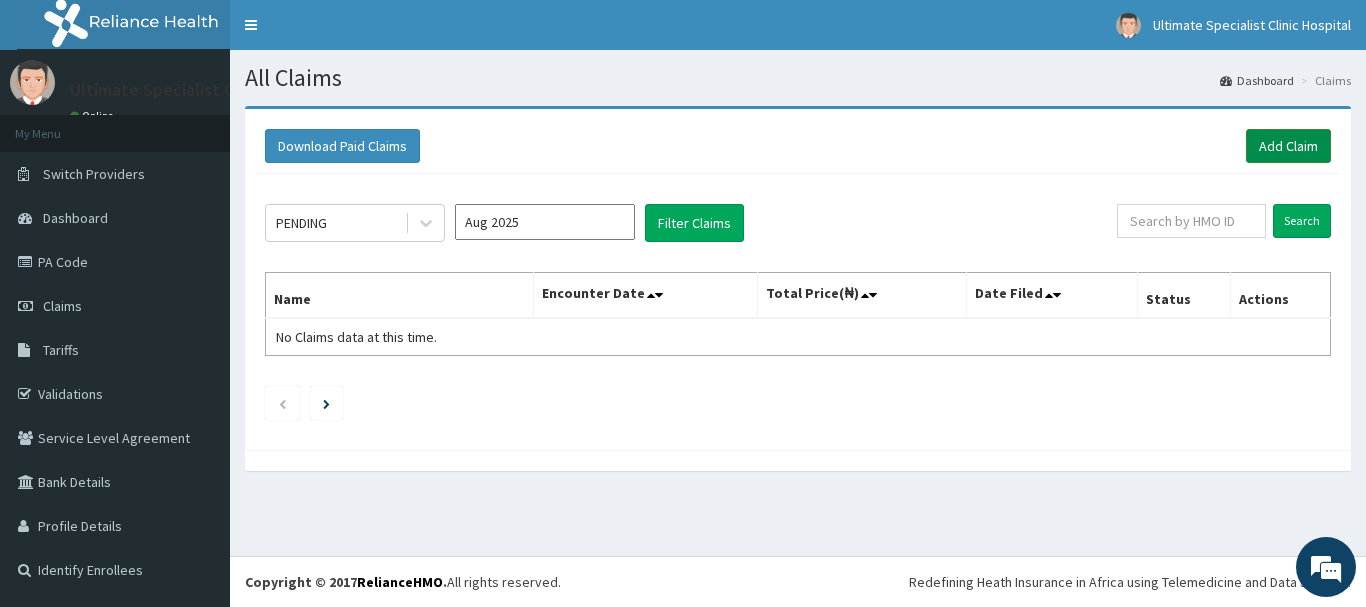 click on "Add Claim" at bounding box center [1288, 146] 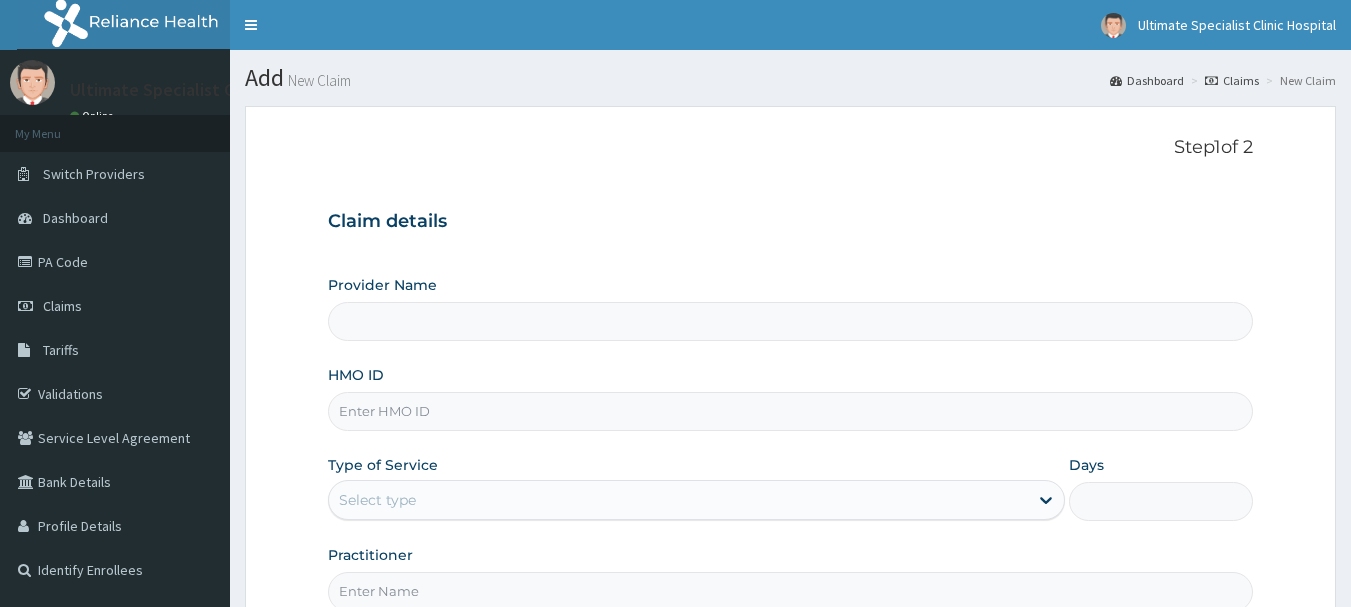 scroll, scrollTop: 0, scrollLeft: 0, axis: both 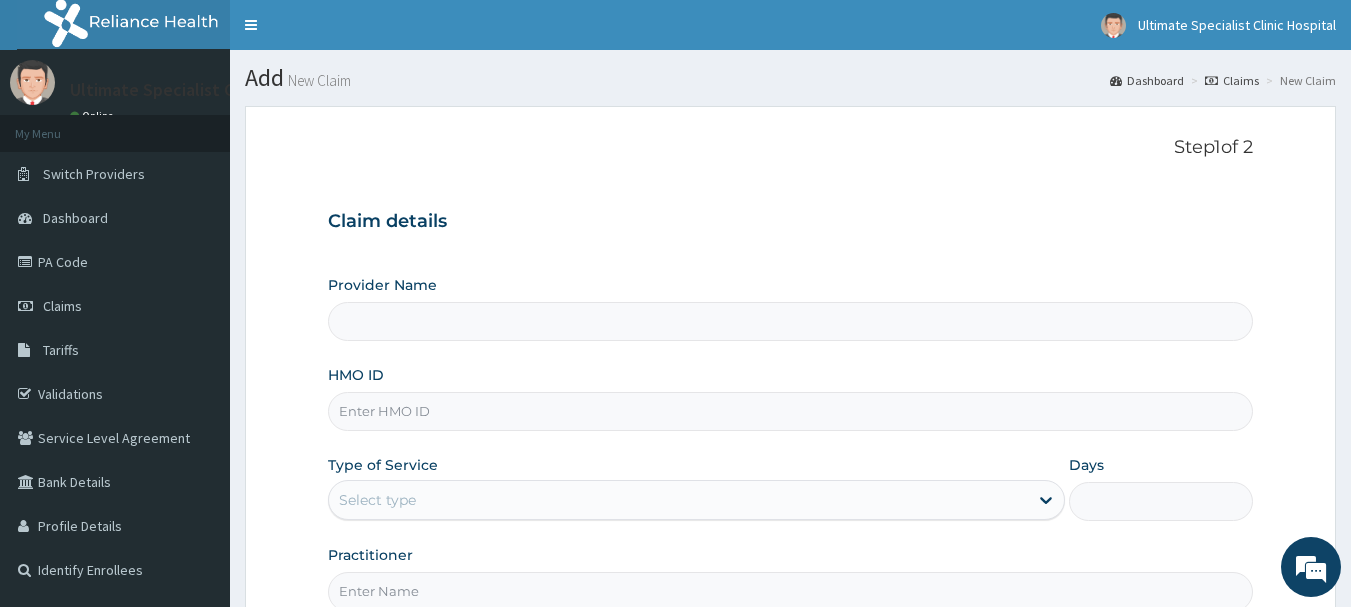 type on "Ultimate Specialist Clinic And Hospital" 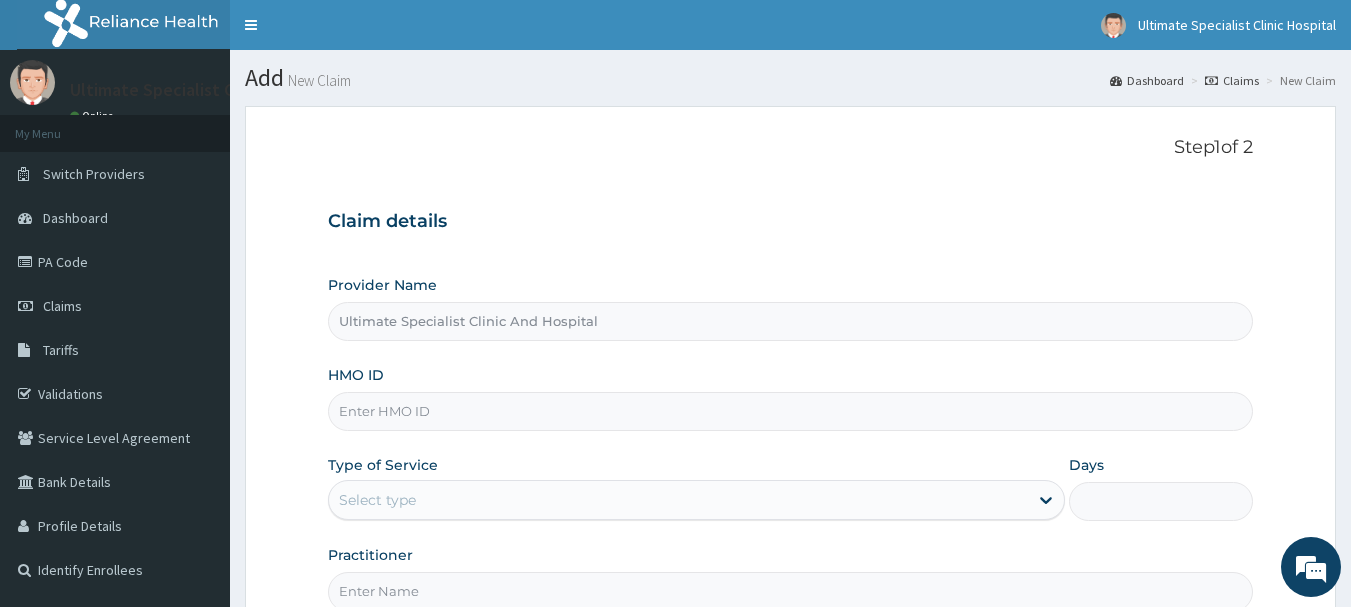 click on "HMO ID" at bounding box center [791, 411] 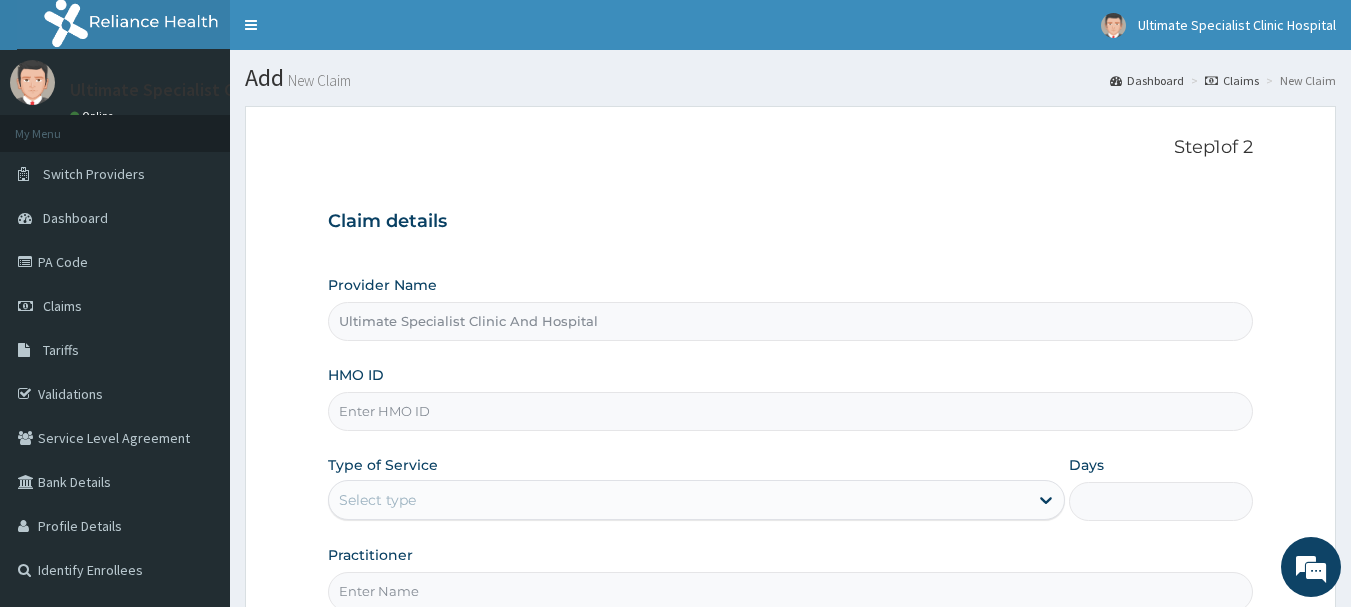 paste on "NBT/10019/A" 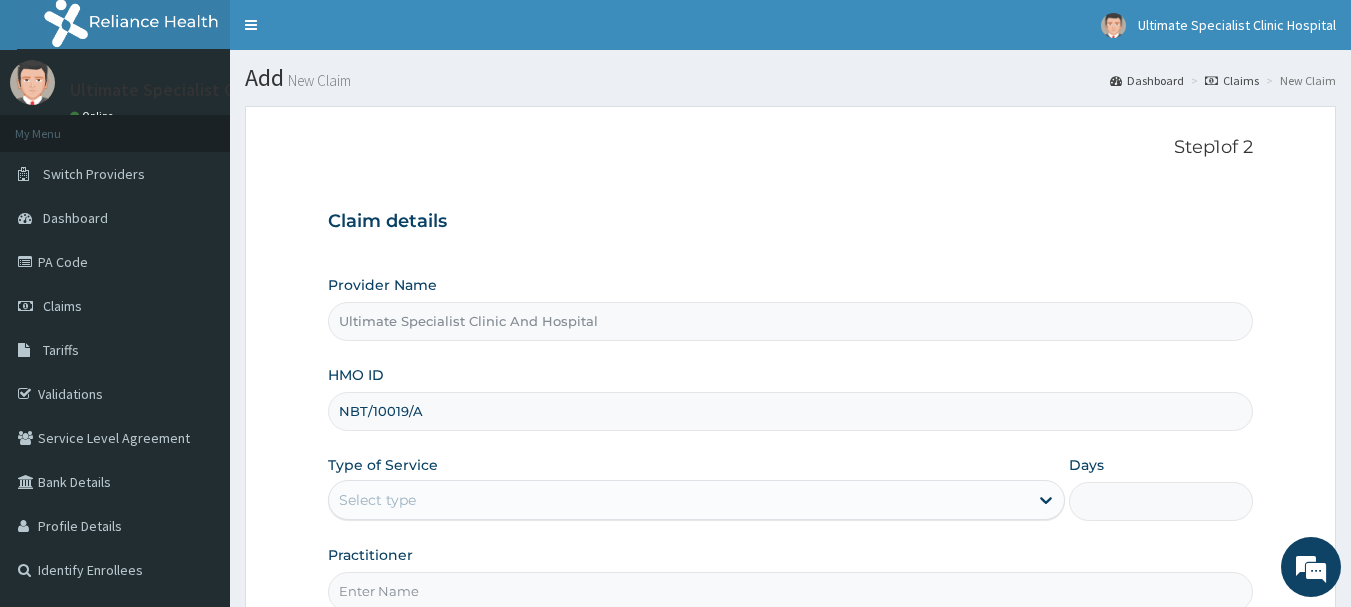 scroll, scrollTop: 0, scrollLeft: 0, axis: both 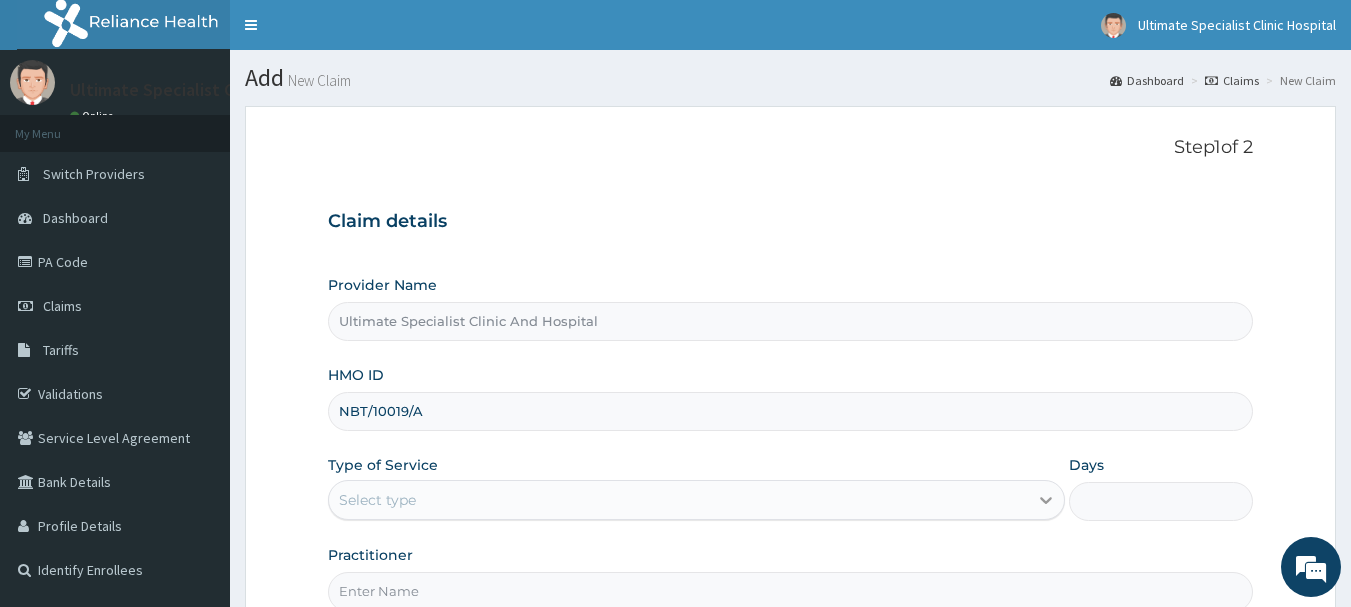type on "NBT/10019/A" 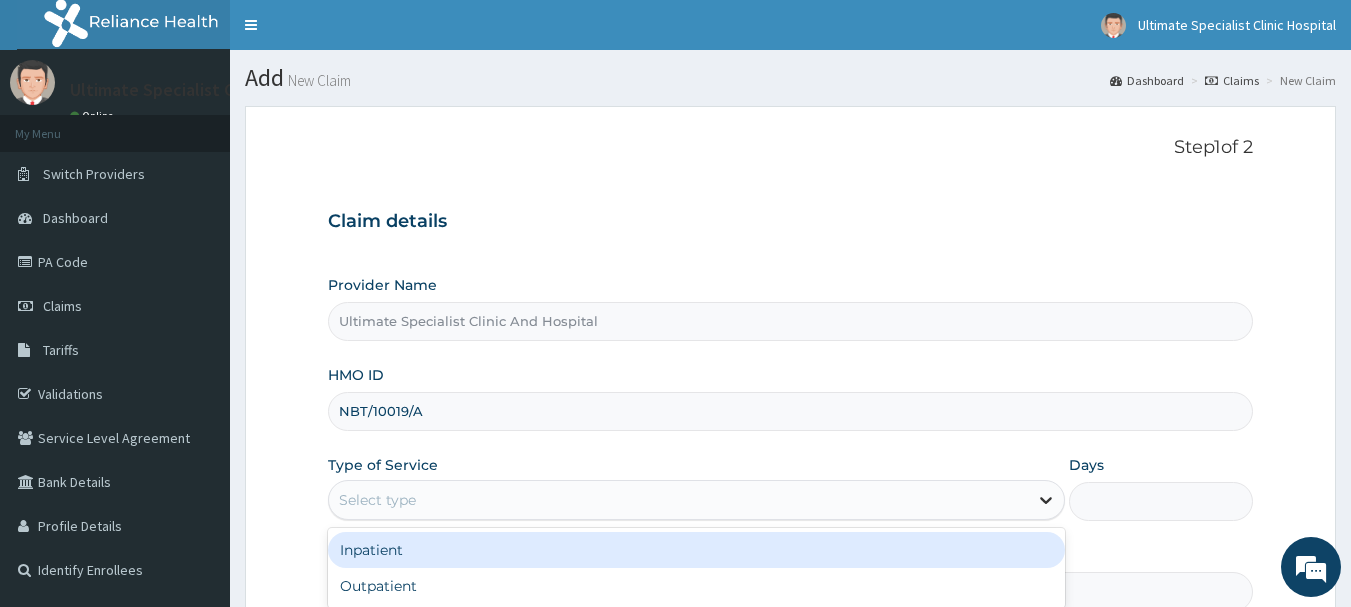click 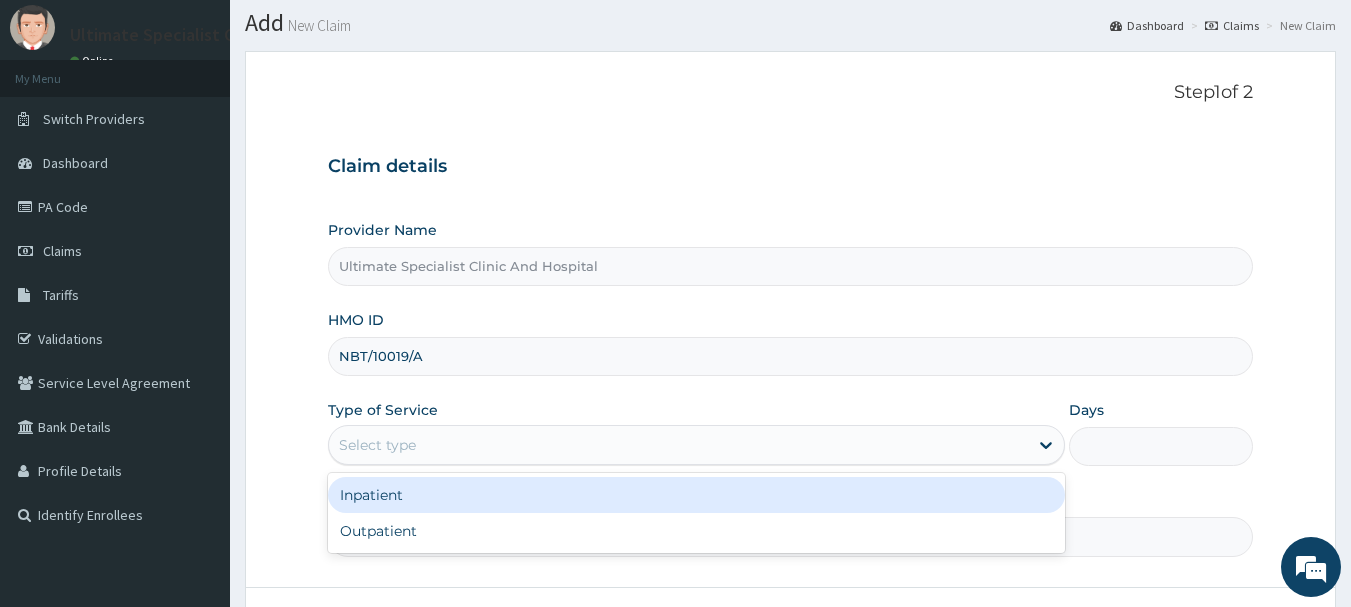 scroll, scrollTop: 100, scrollLeft: 0, axis: vertical 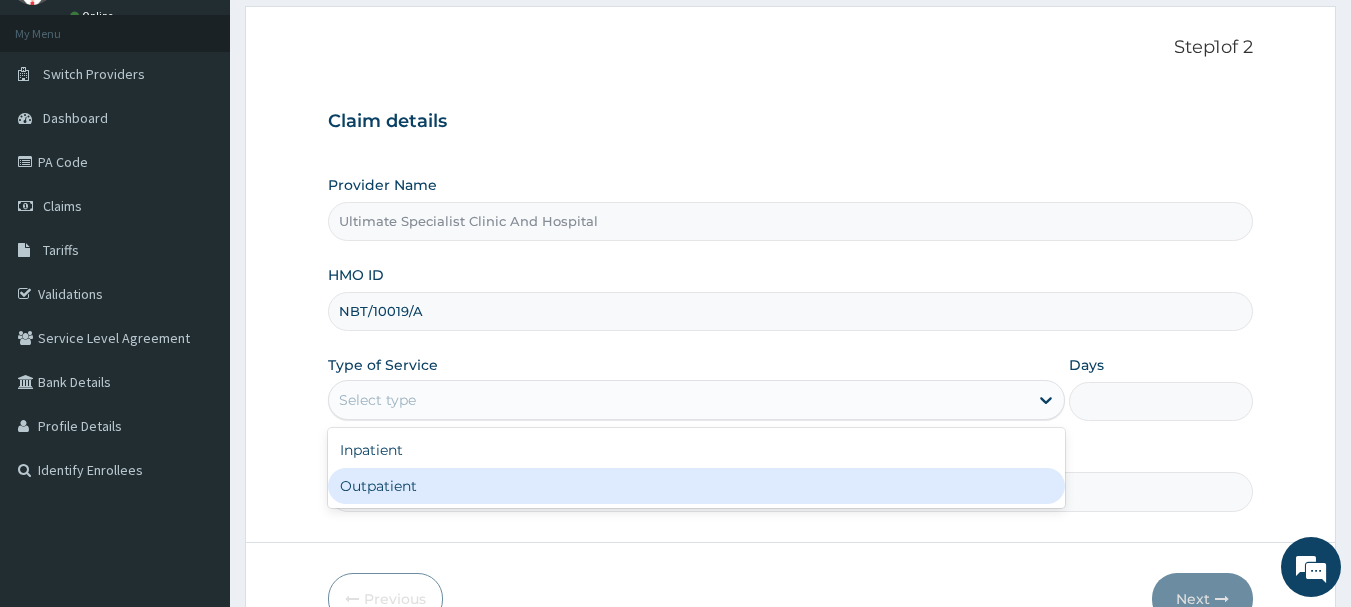 click on "Outpatient" at bounding box center [696, 486] 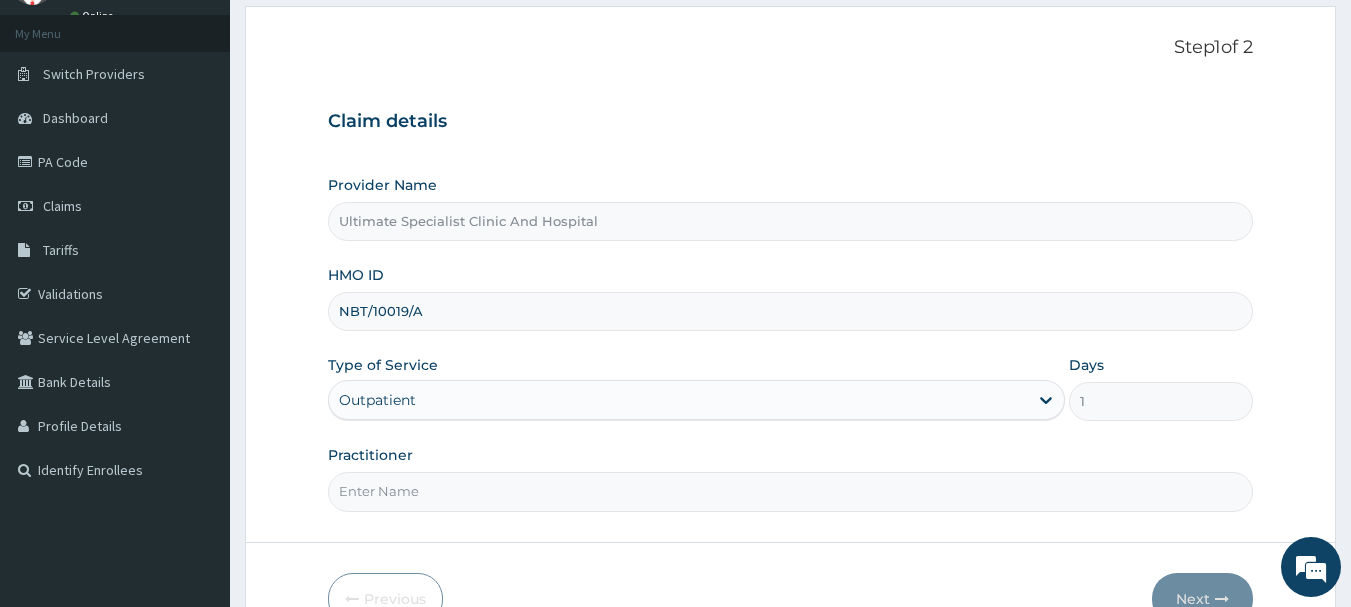 click on "Practitioner" at bounding box center [791, 491] 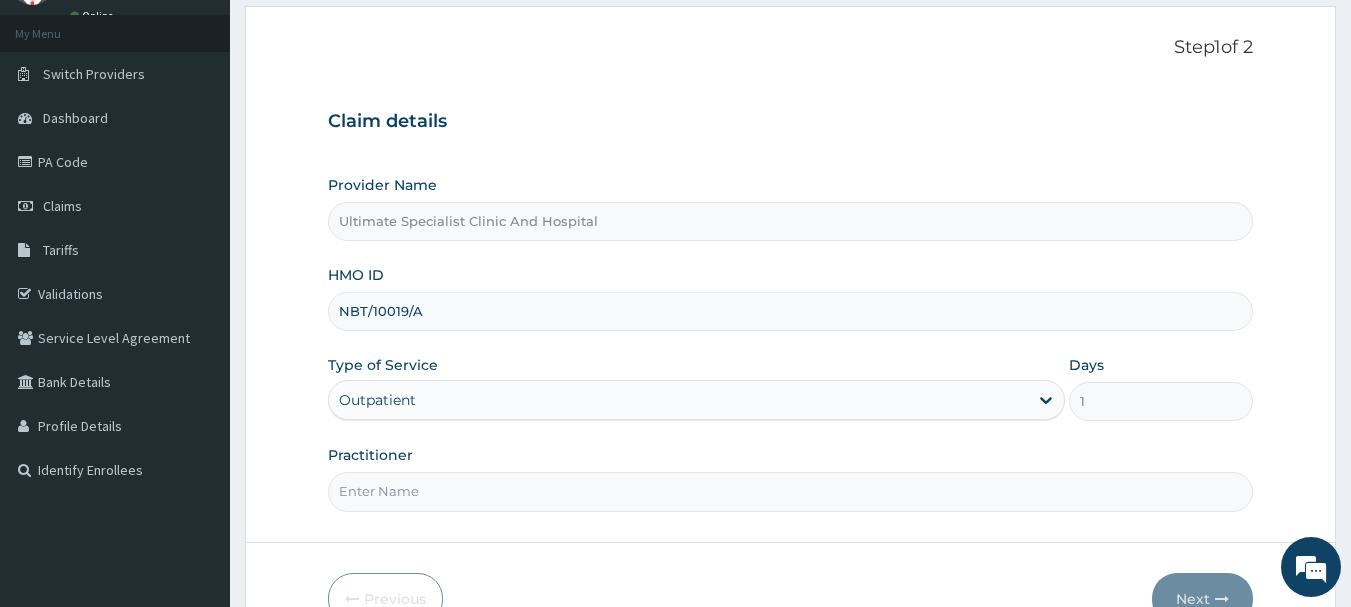 click on "Practitioner" at bounding box center [791, 491] 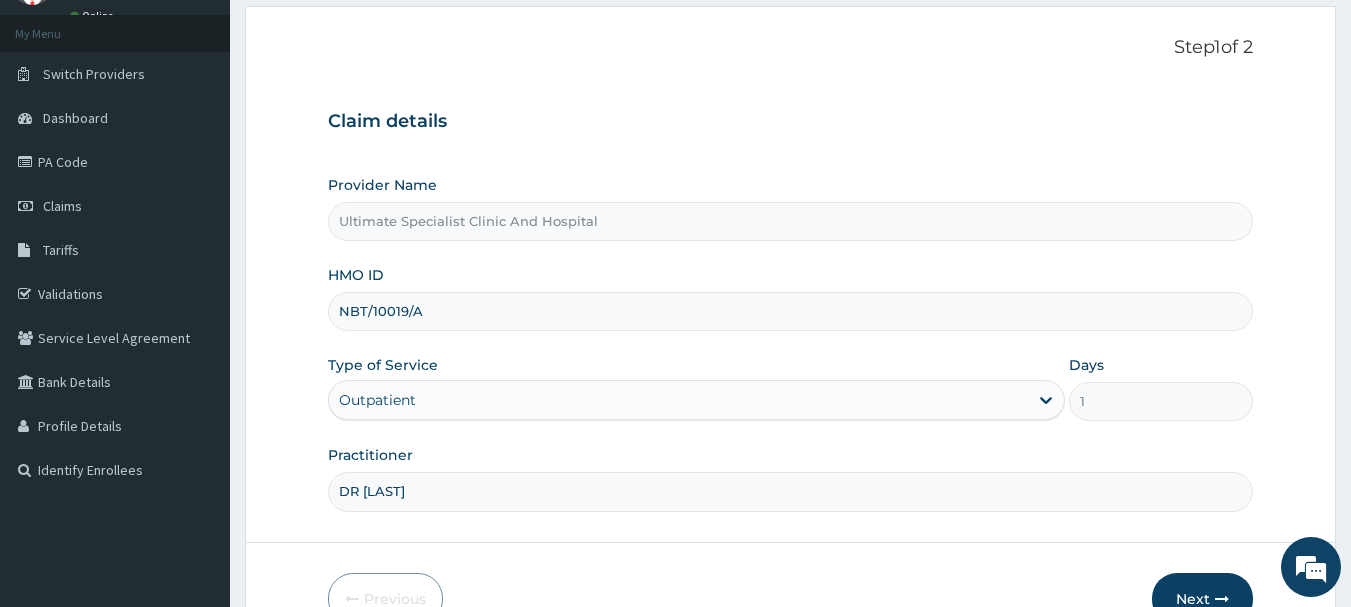 click on "DR ALTRAIDE" at bounding box center (791, 491) 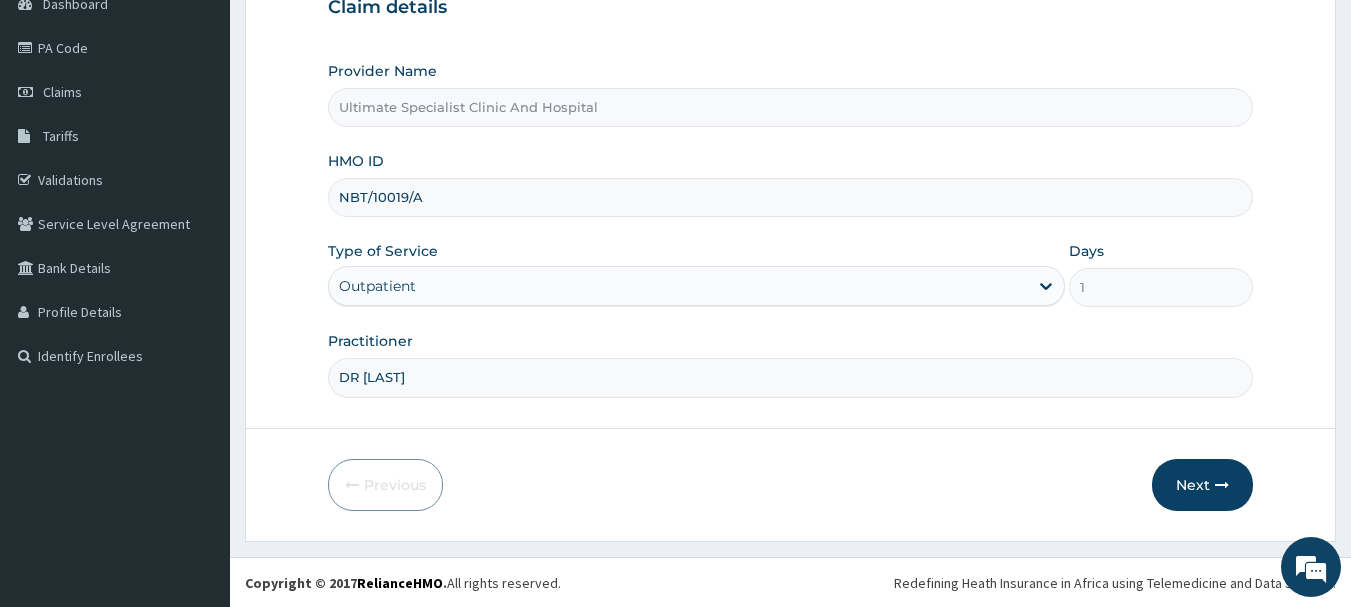 scroll, scrollTop: 215, scrollLeft: 0, axis: vertical 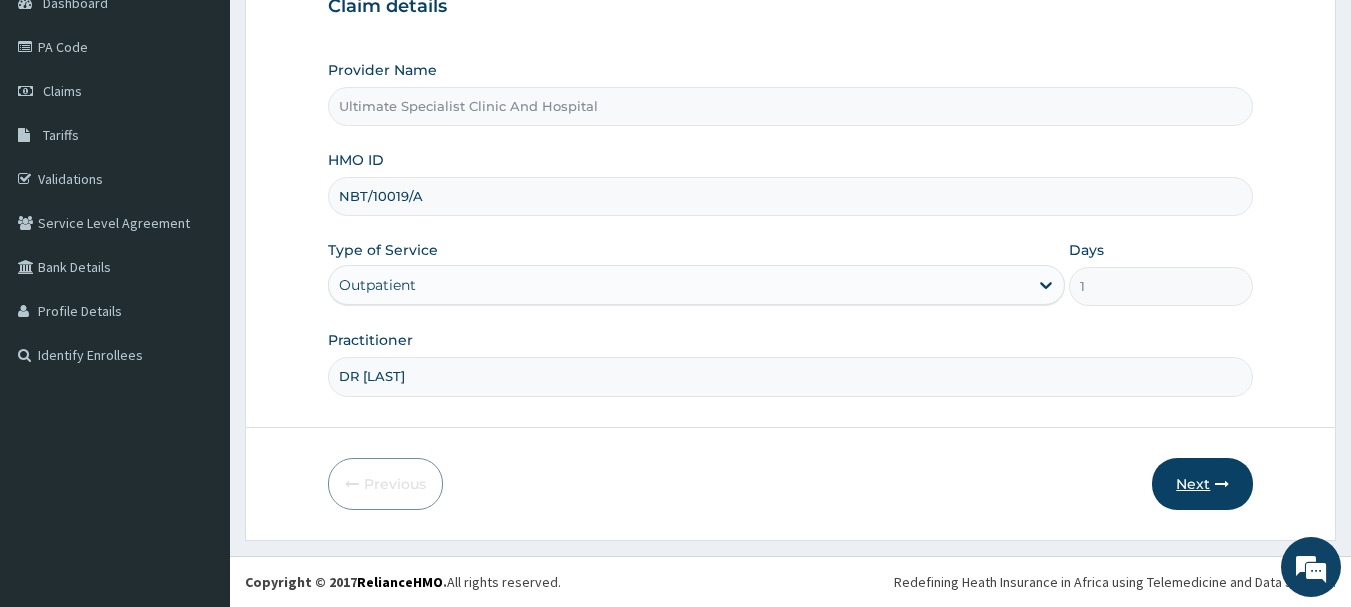 type on "DR ALTRAIDE" 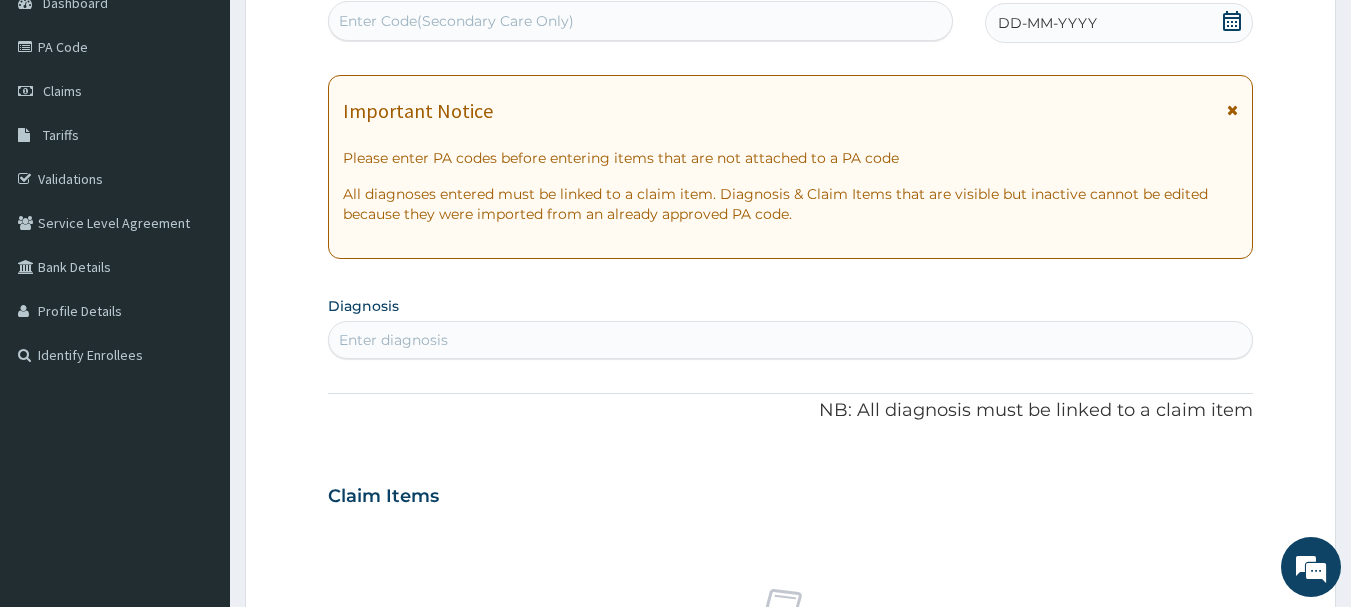 click 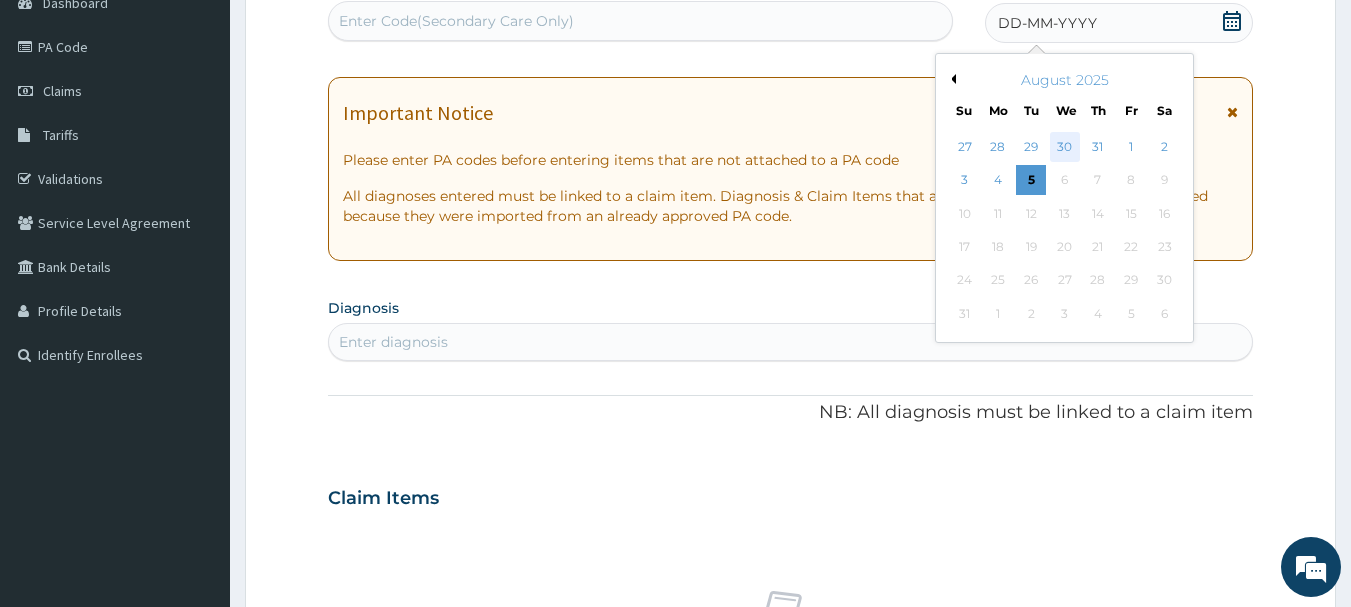 click on "30" at bounding box center [1065, 147] 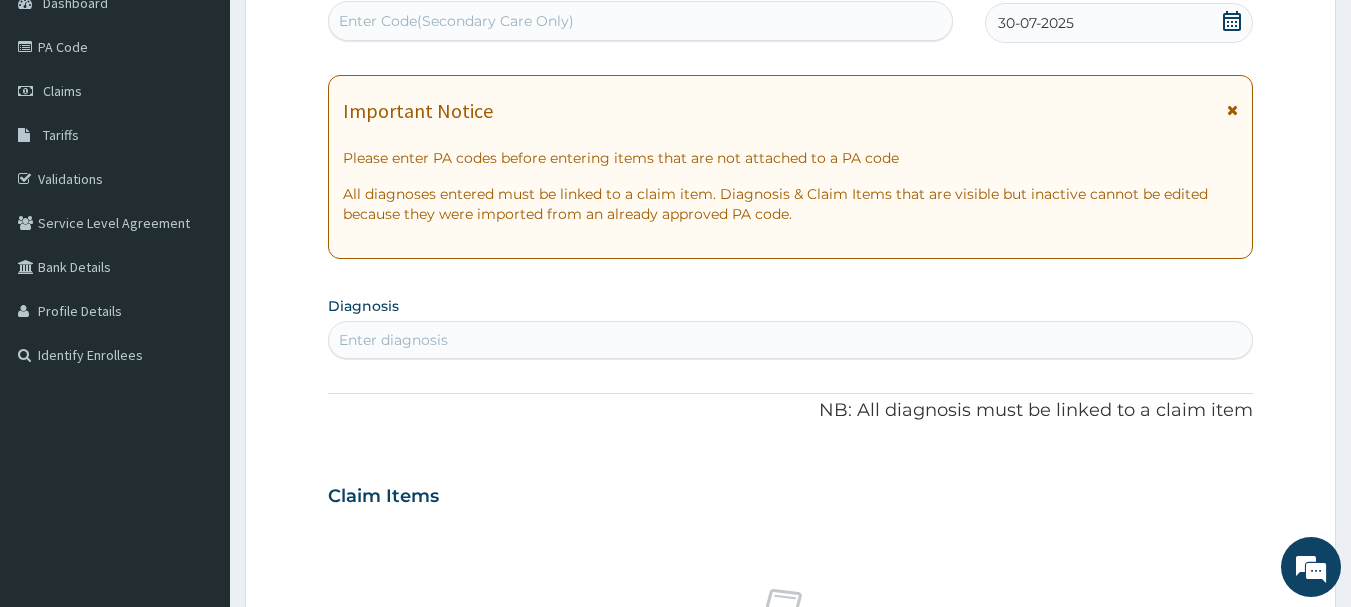 click on "Enter Code(Secondary Care Only)" at bounding box center [456, 21] 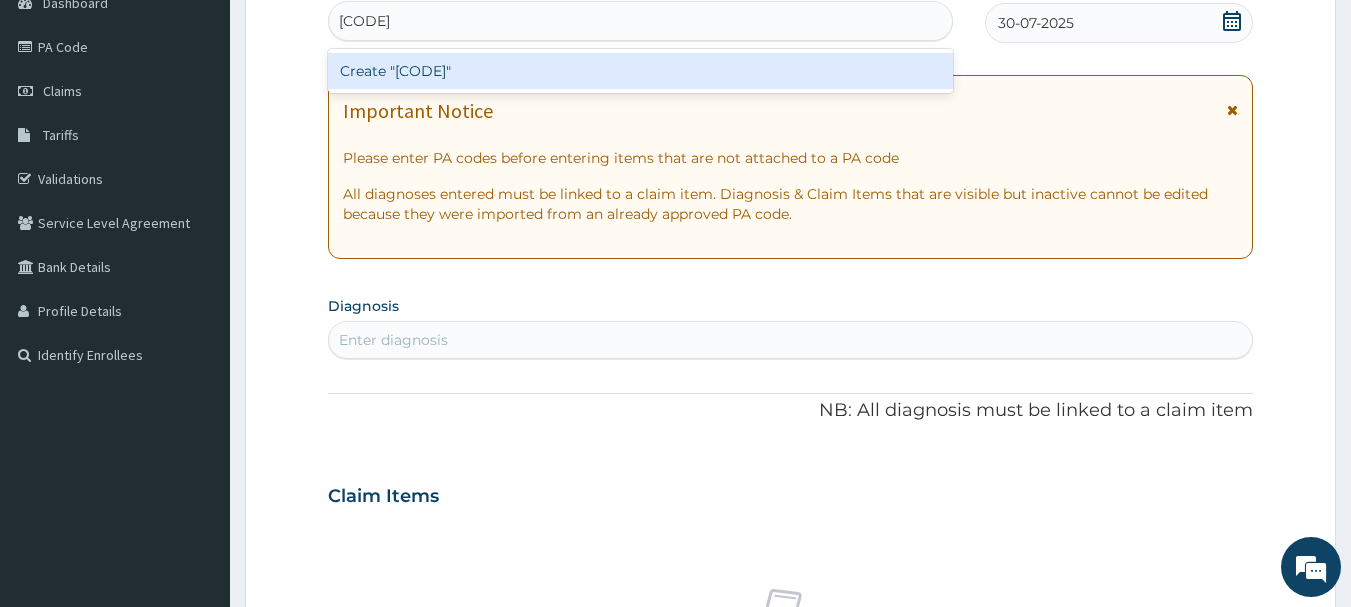 click on "Create "PA/AE5DFC"" at bounding box center (641, 71) 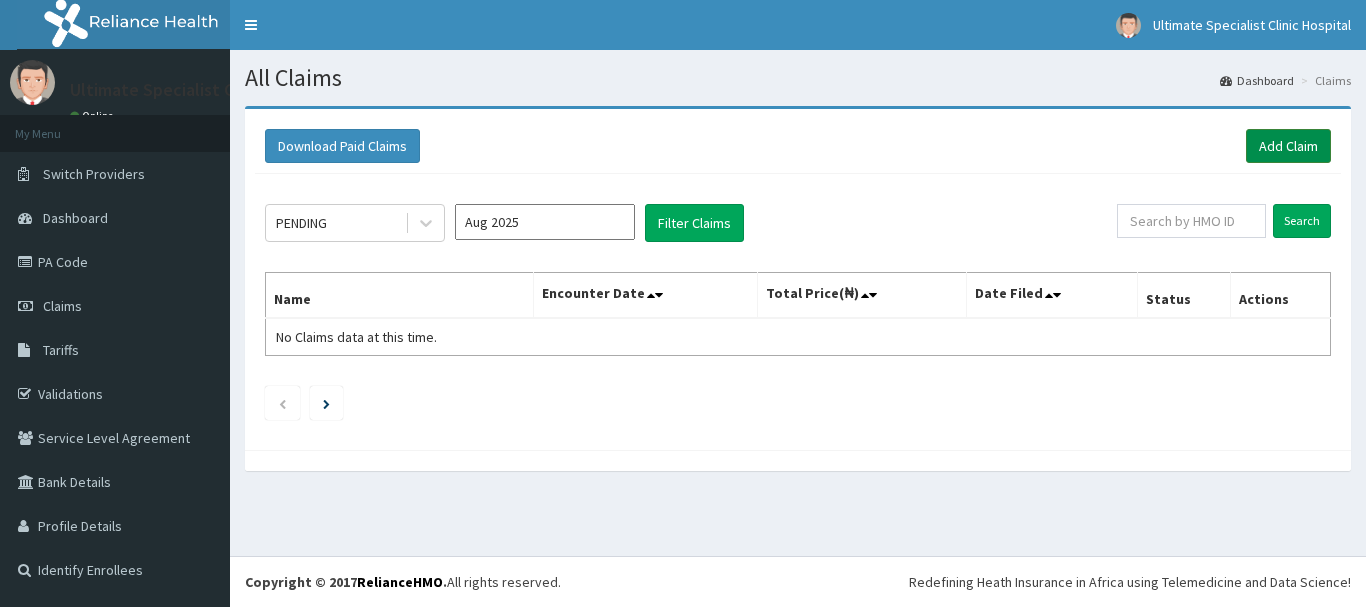 scroll, scrollTop: 0, scrollLeft: 0, axis: both 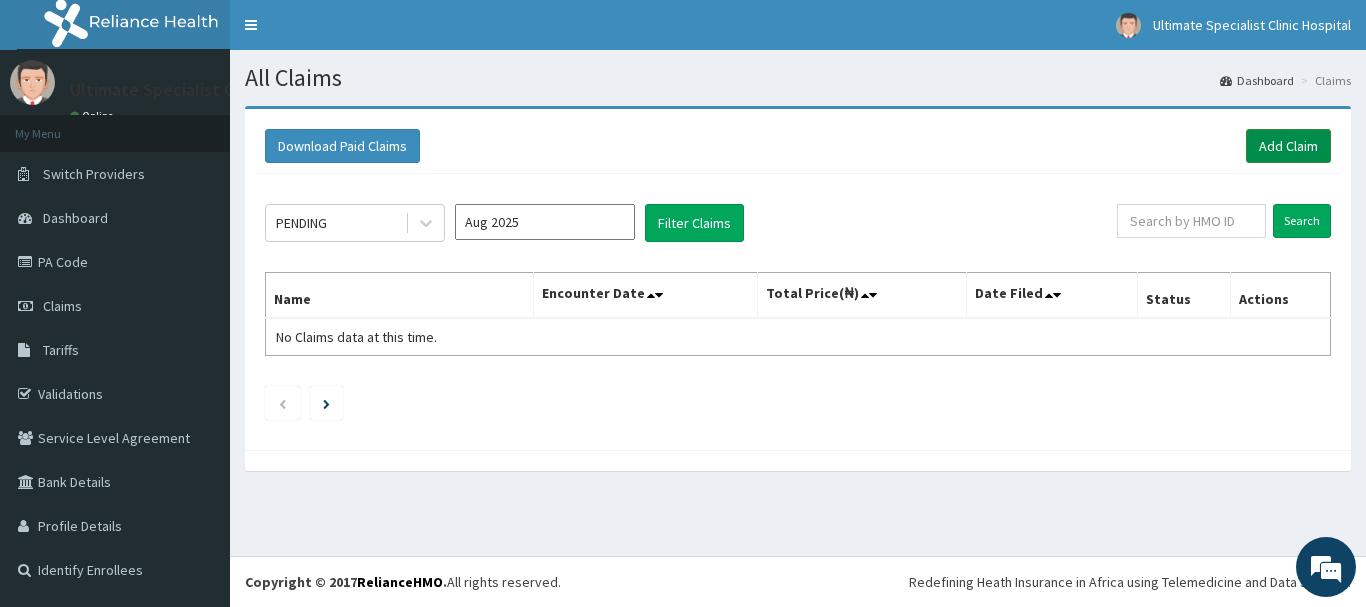 click on "Add Claim" at bounding box center (1288, 146) 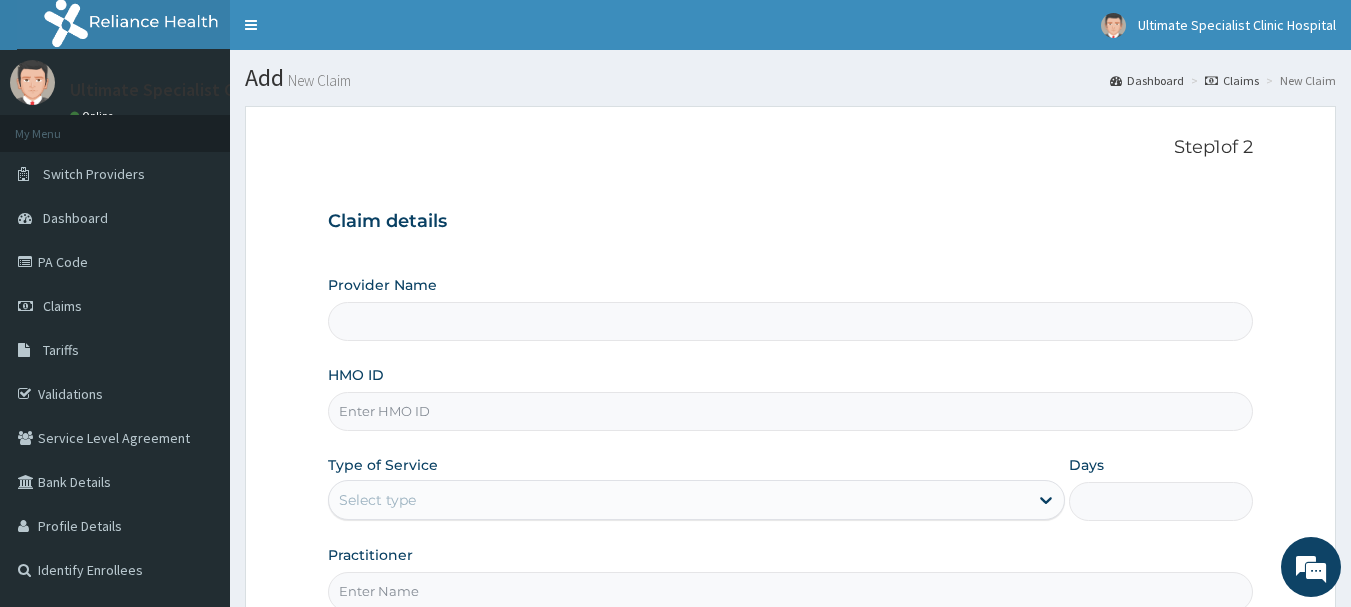 scroll, scrollTop: 0, scrollLeft: 0, axis: both 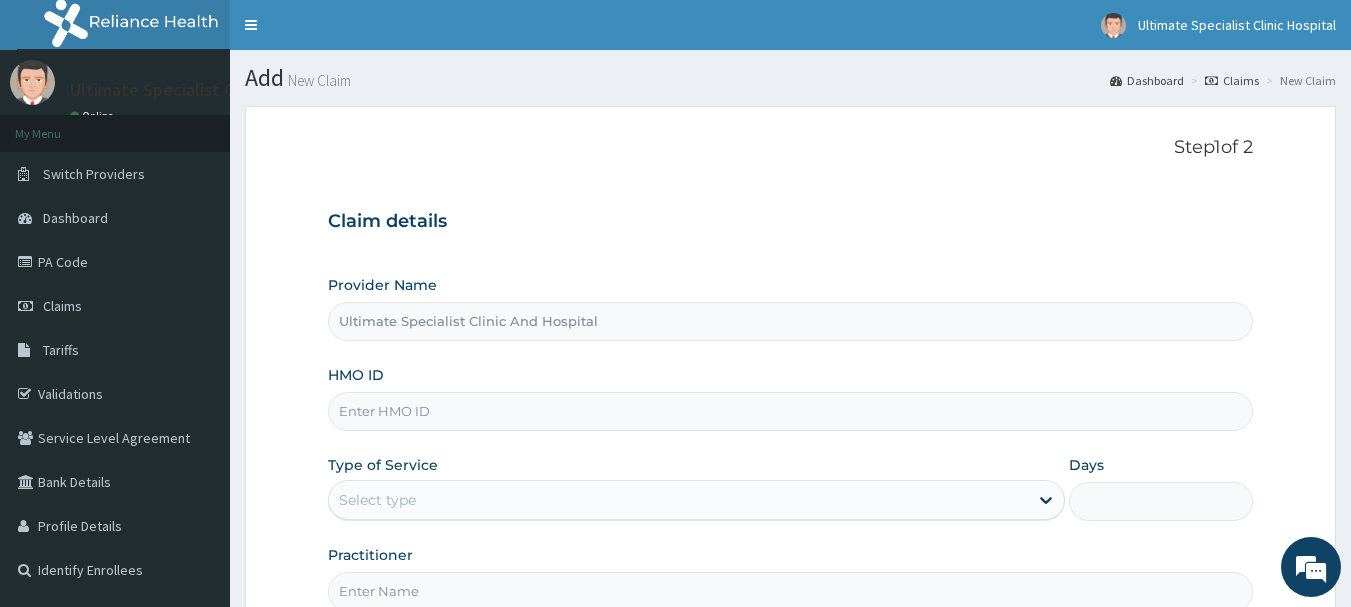 paste on "ERM/10007/D" 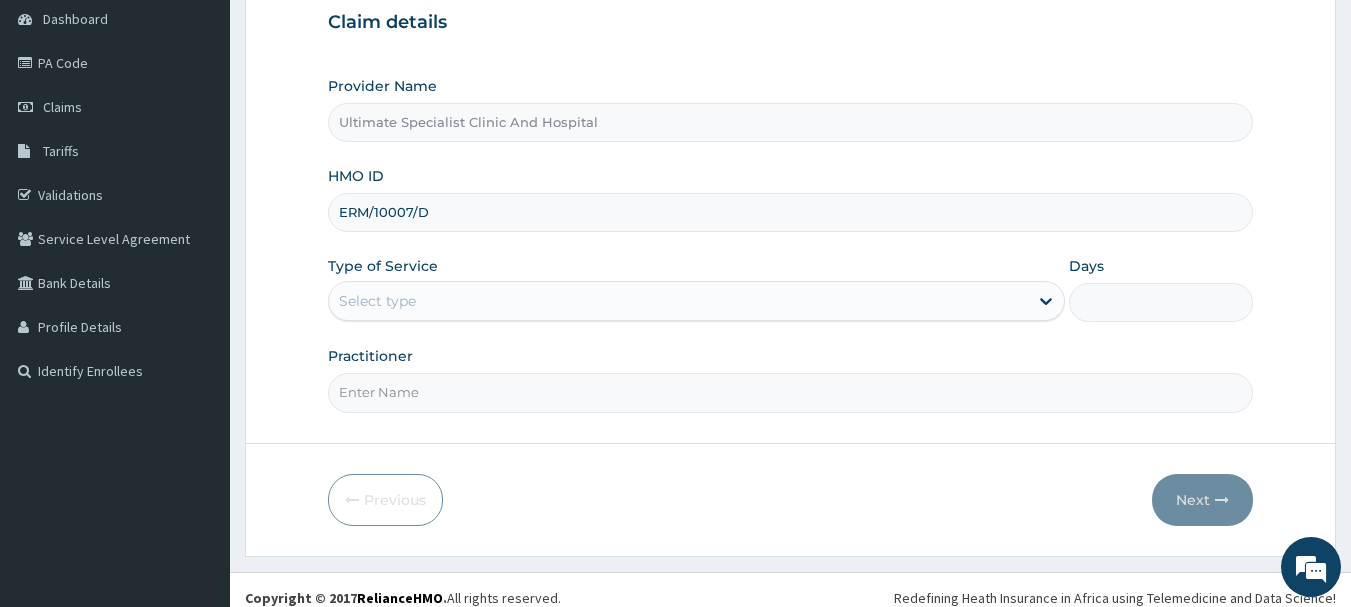 scroll, scrollTop: 215, scrollLeft: 0, axis: vertical 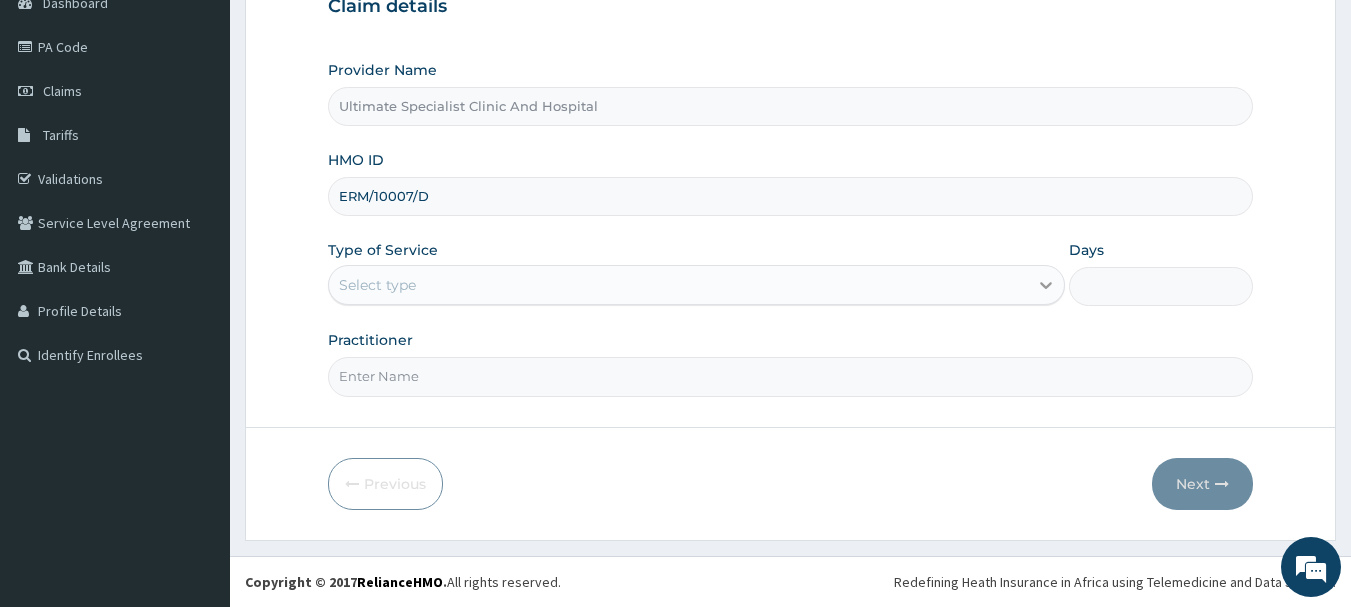 type on "ERM/10007/D" 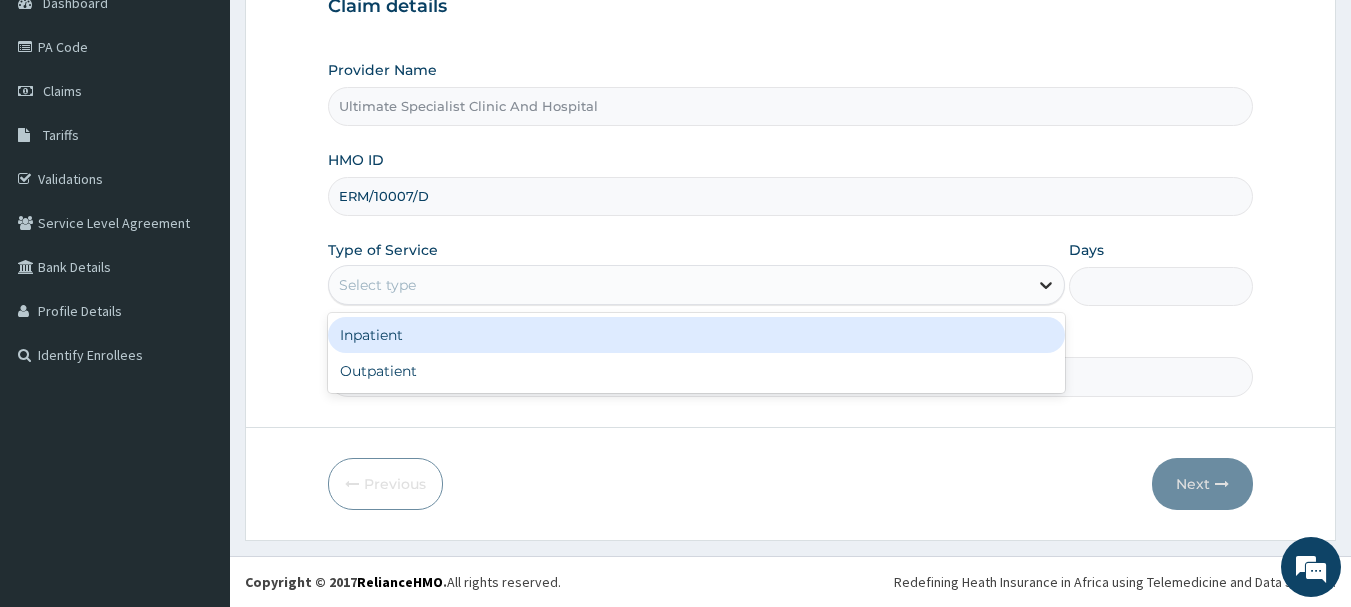 click at bounding box center (1046, 285) 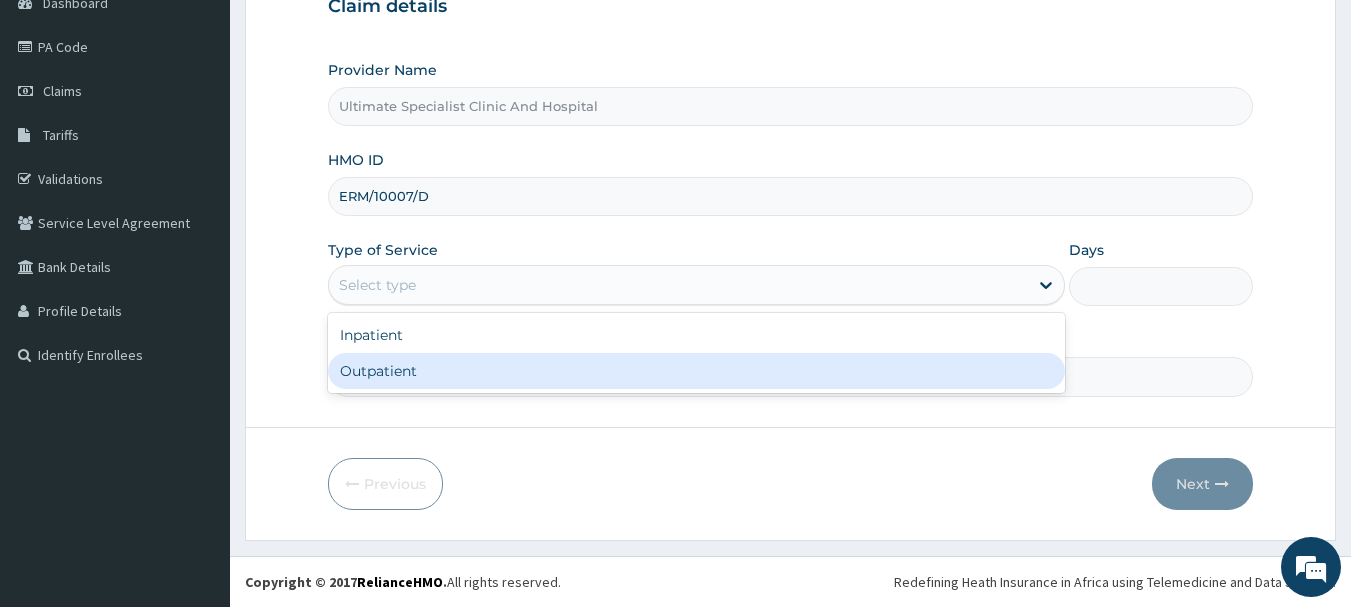 click on "Outpatient" at bounding box center (696, 371) 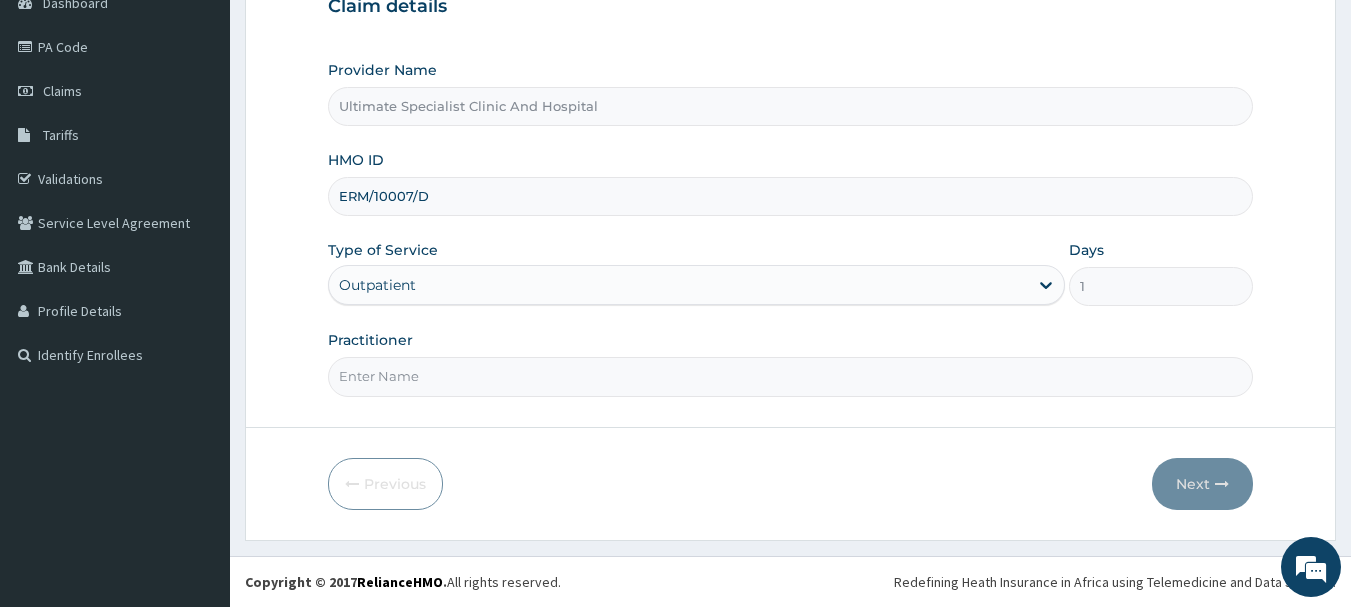 scroll, scrollTop: 0, scrollLeft: 0, axis: both 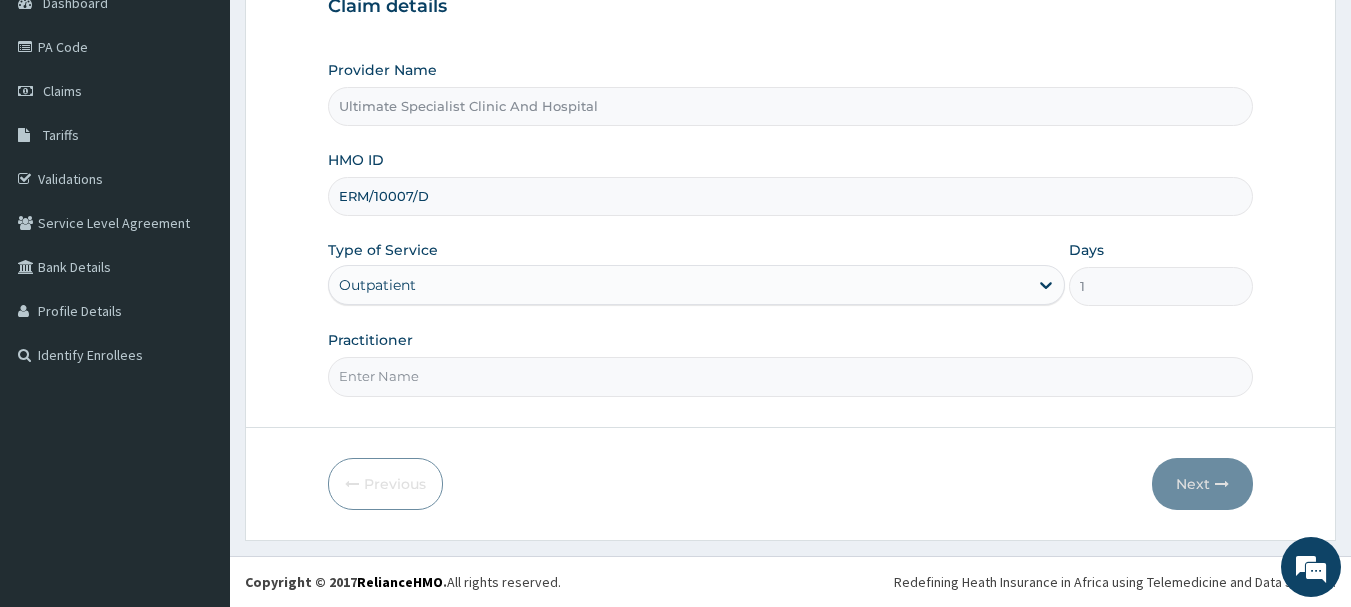 click on "Practitioner" at bounding box center [791, 376] 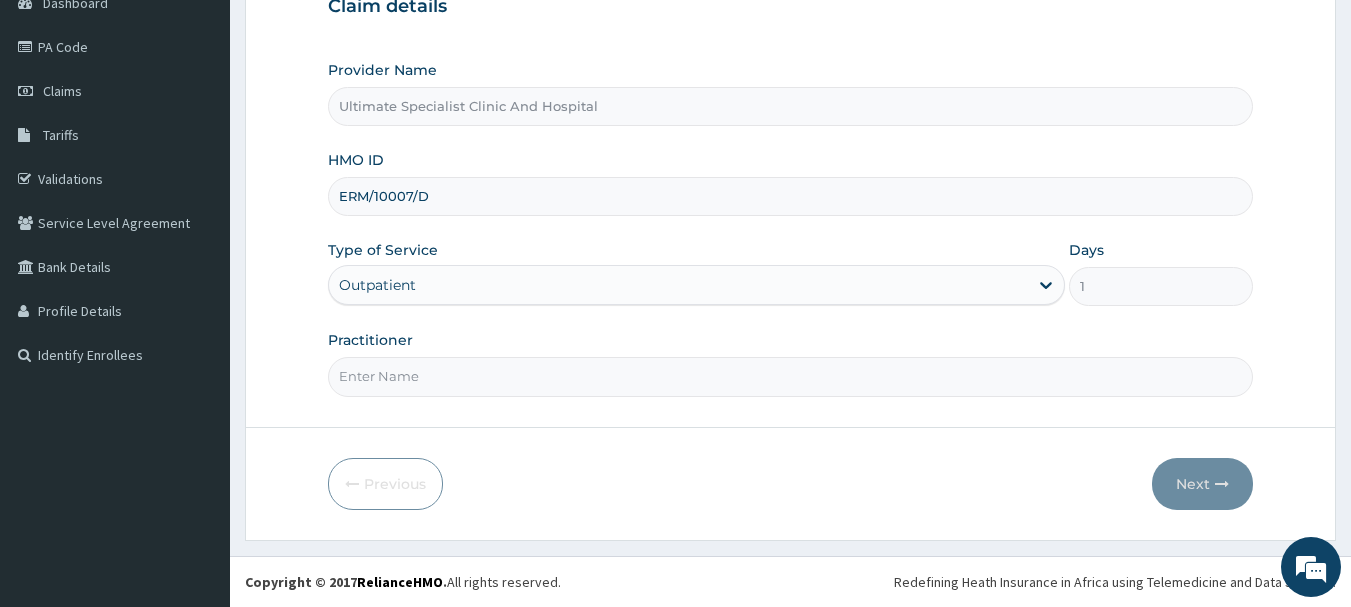 type on "DR [NAME]" 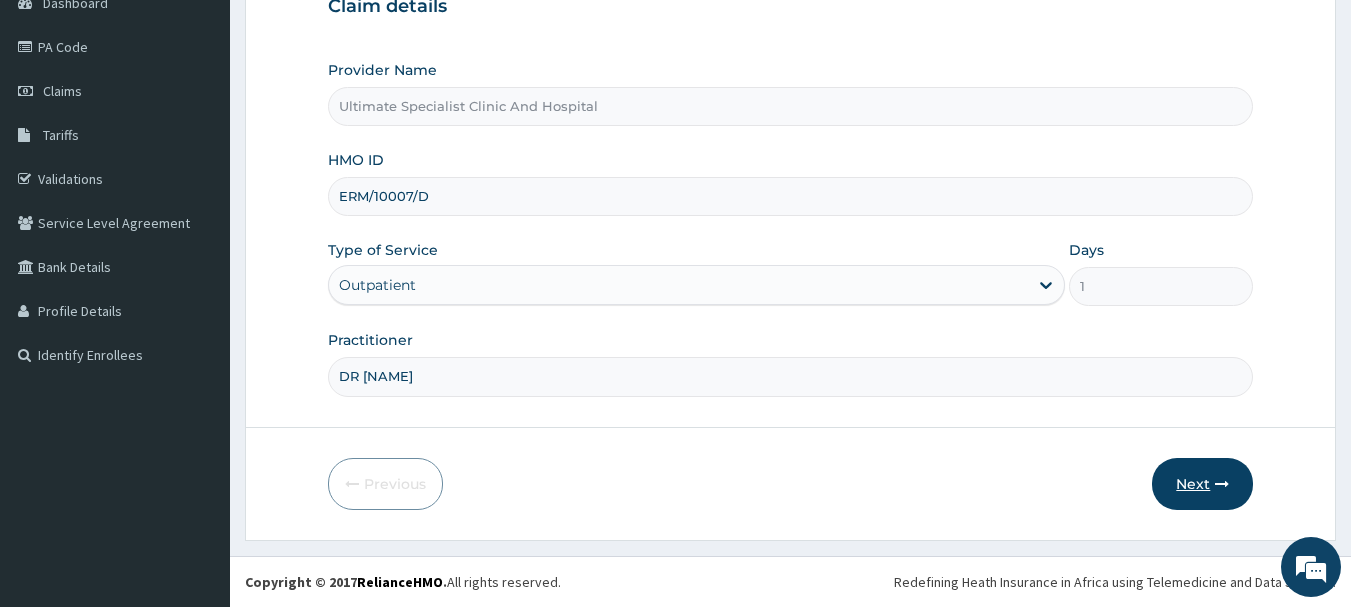 click on "Next" at bounding box center [1202, 484] 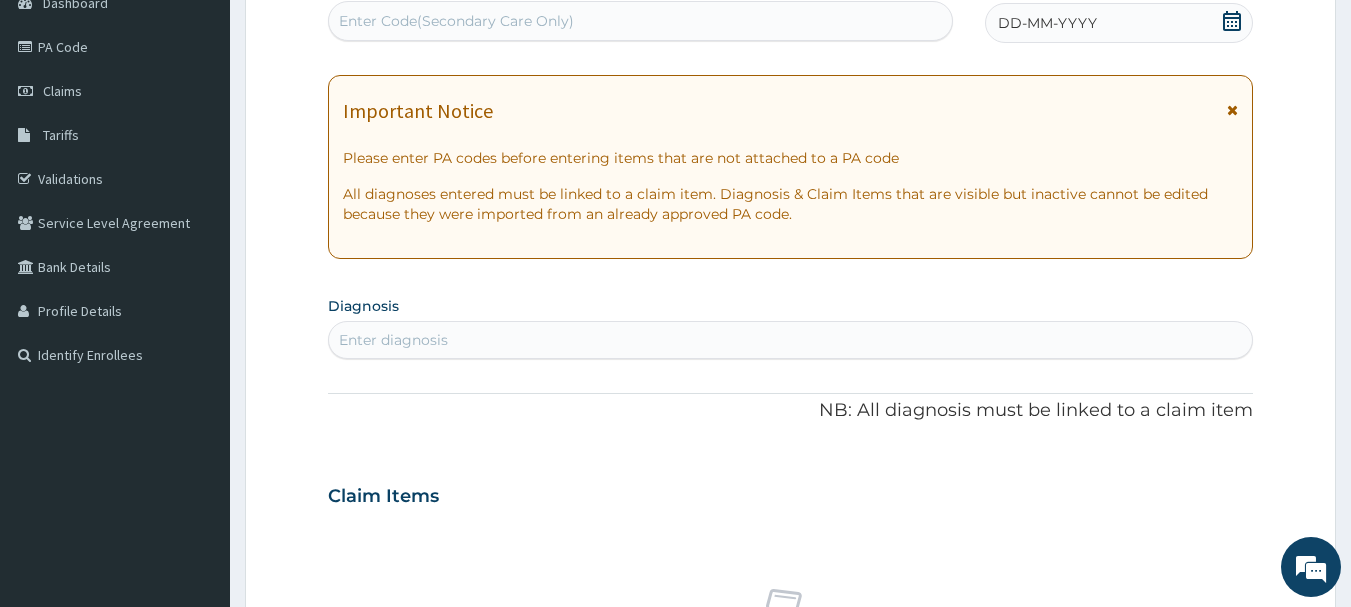 click on "Enter diagnosis" at bounding box center (791, 340) 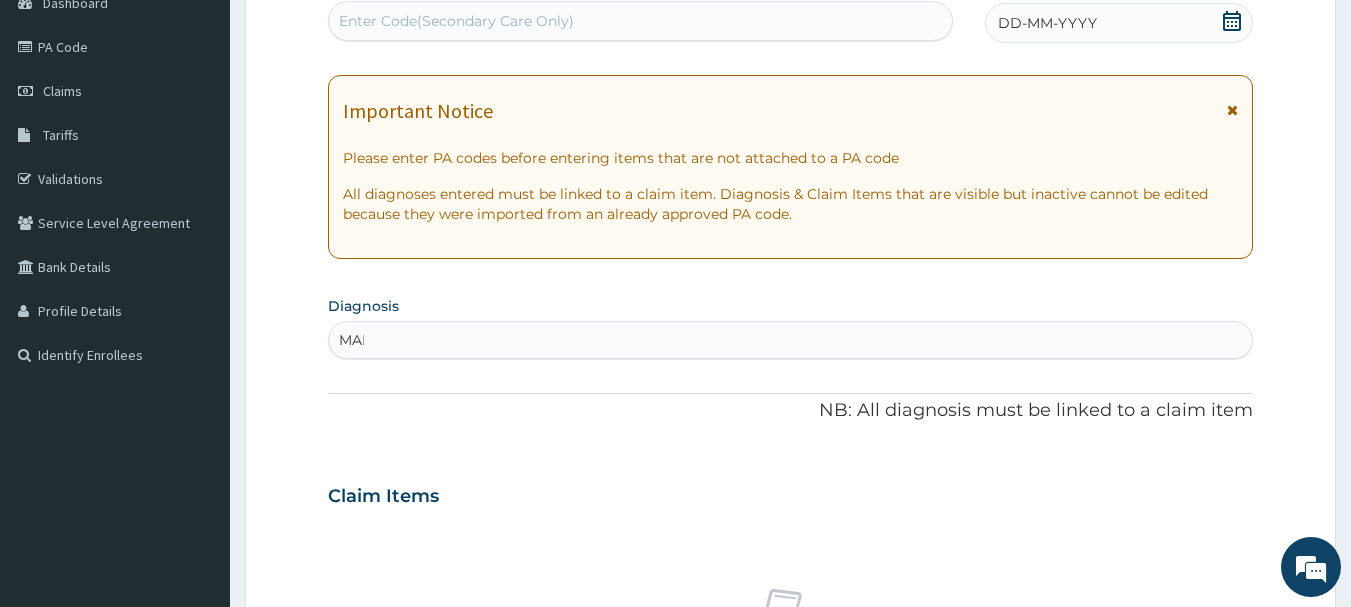 type on "MALA" 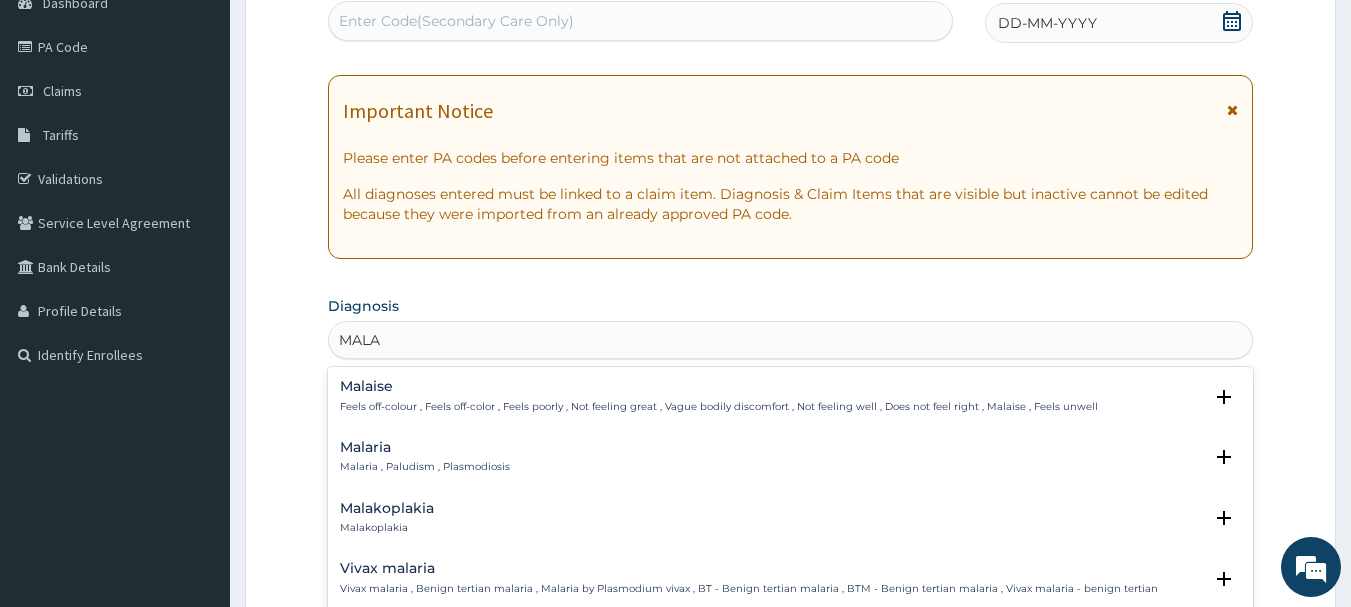 click on "Malaria" at bounding box center (425, 447) 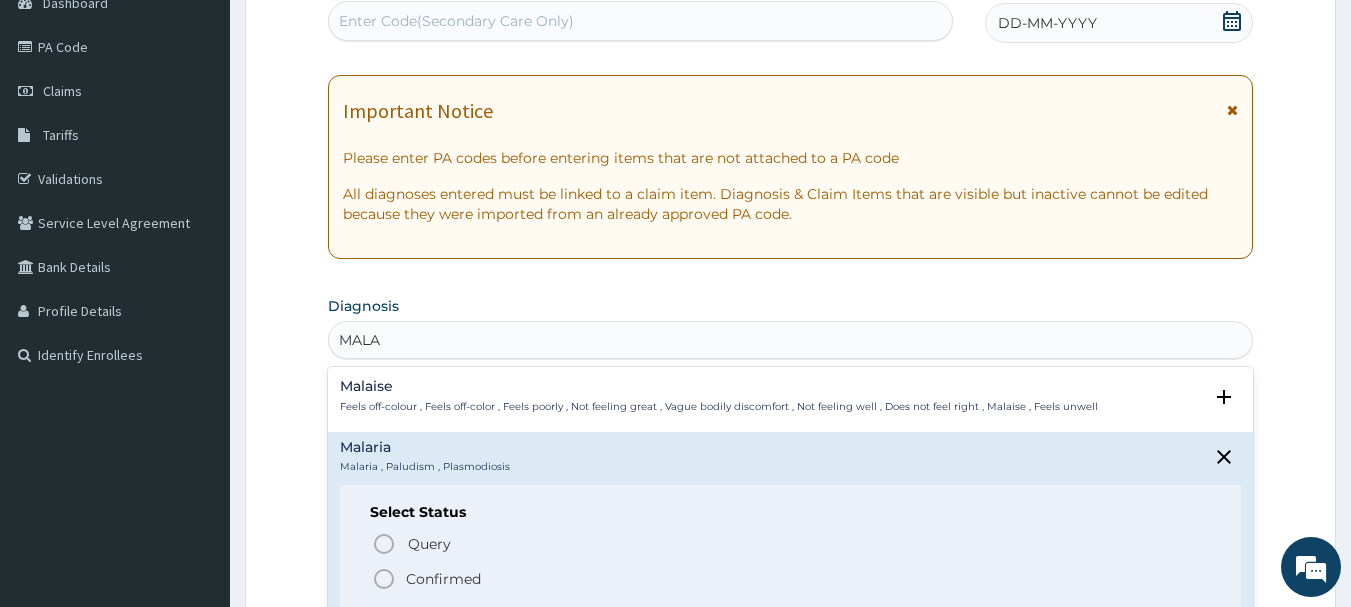 click 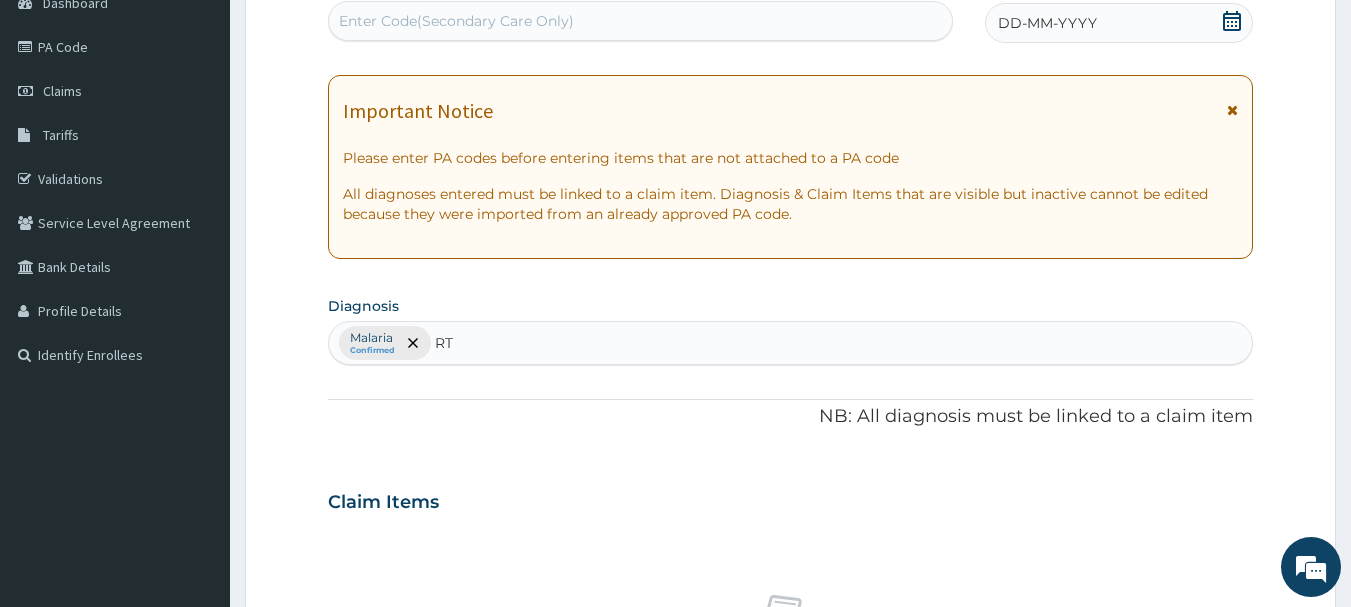 type on "RTI" 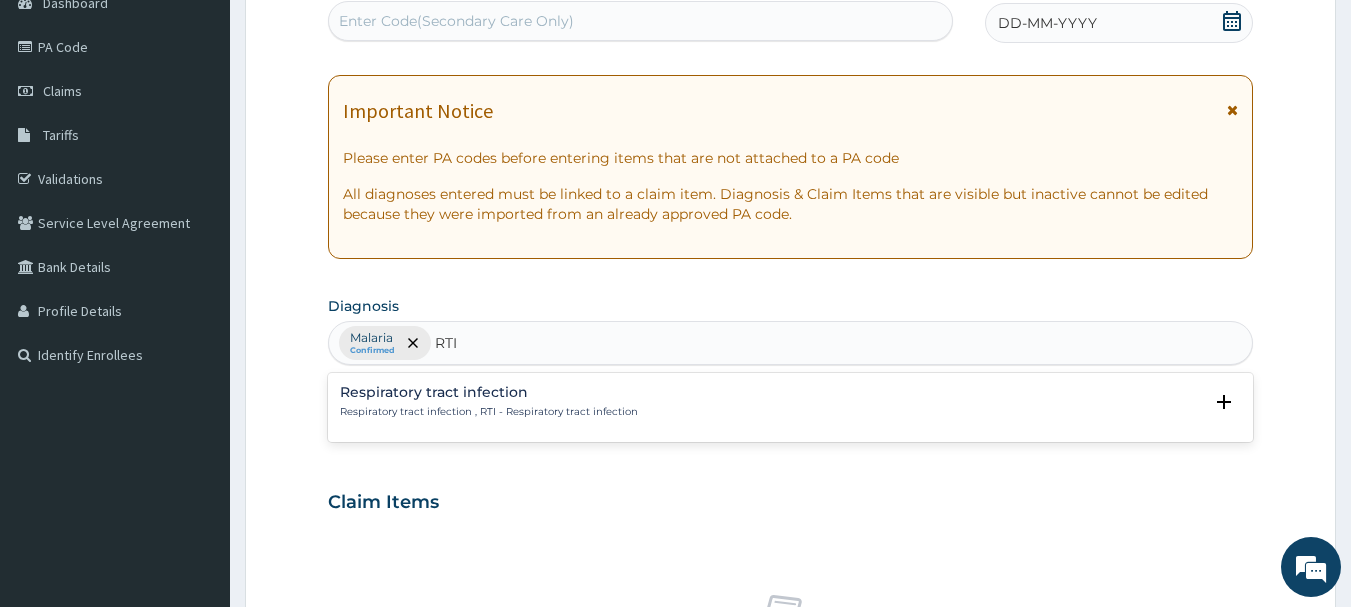 click on "Respiratory tract infection , RTI - Respiratory tract infection" at bounding box center (489, 412) 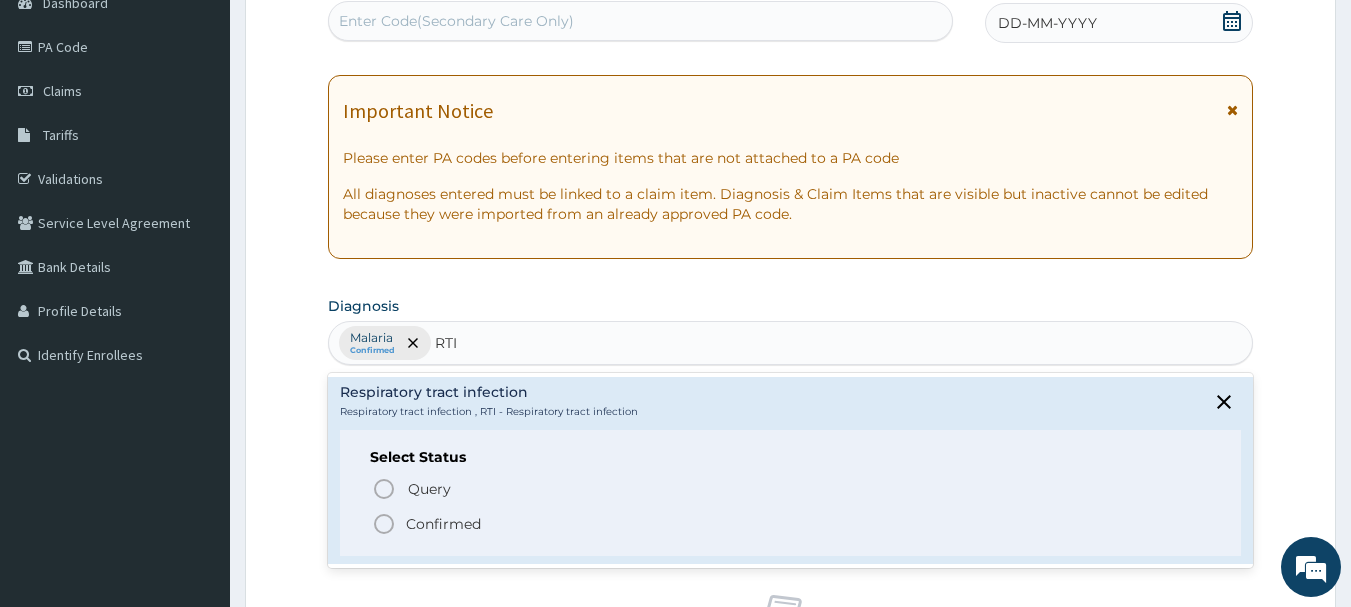 click on "Select Status Query Query covers suspected (?), Keep in view (kiv), Ruled out (r/o) Confirmed" at bounding box center [791, 493] 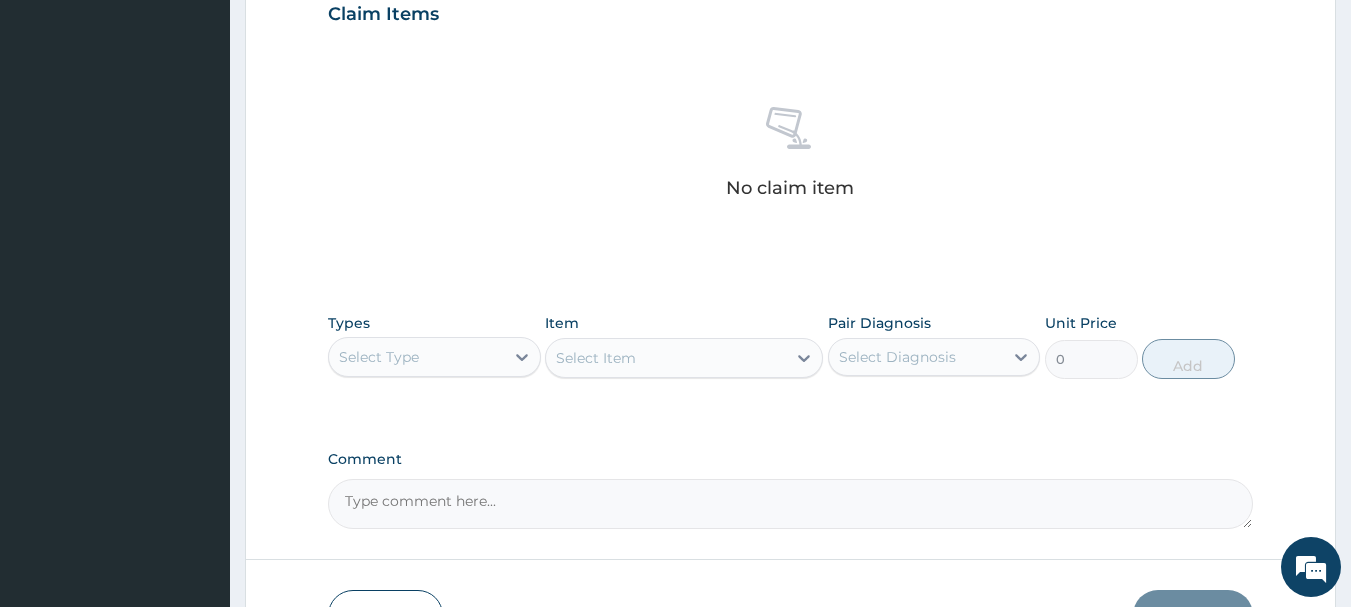 scroll, scrollTop: 715, scrollLeft: 0, axis: vertical 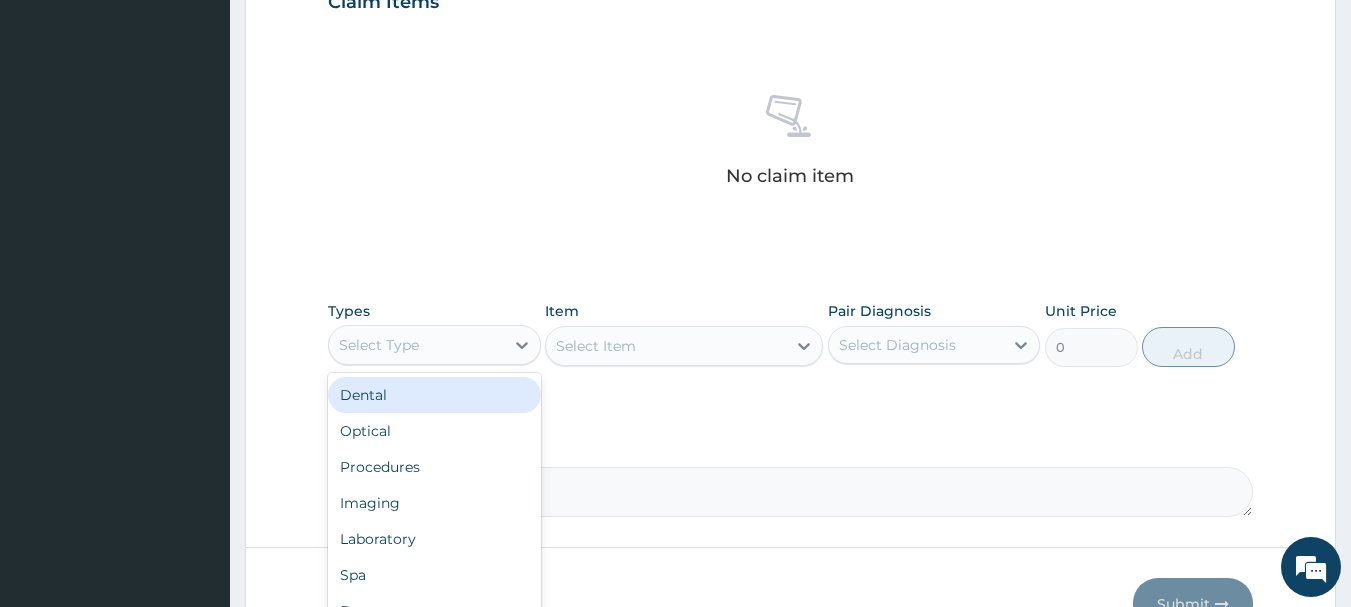 drag, startPoint x: 523, startPoint y: 332, endPoint x: 446, endPoint y: 359, distance: 81.596565 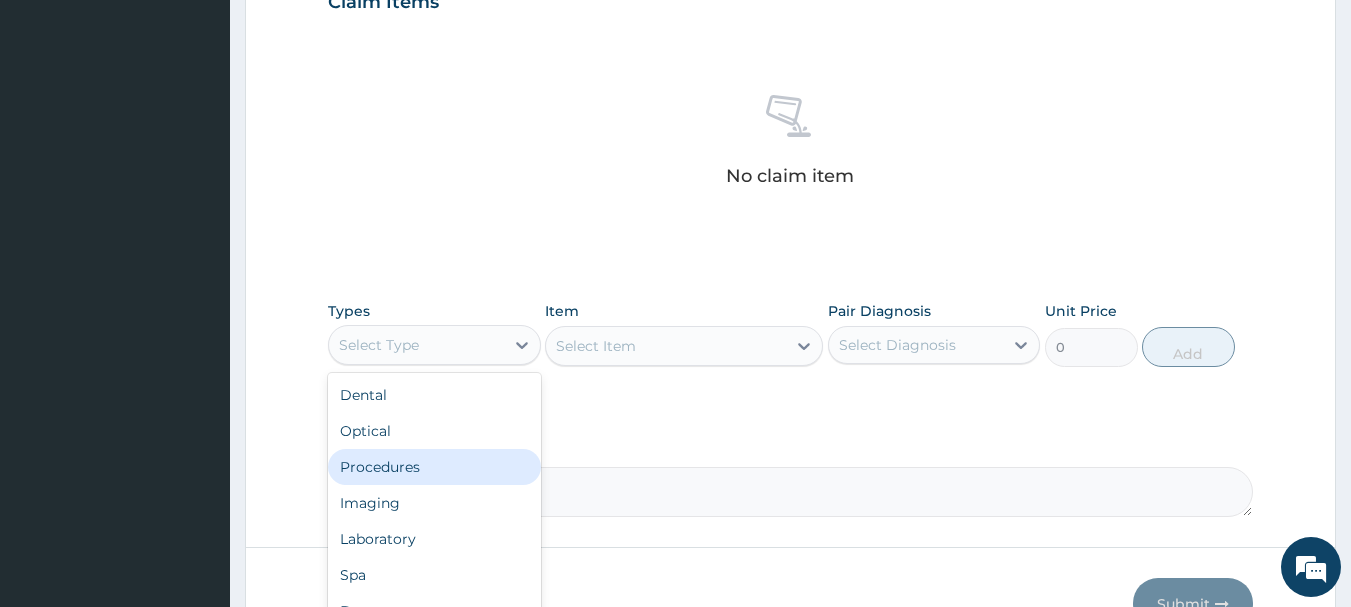 click on "Procedures" at bounding box center [434, 467] 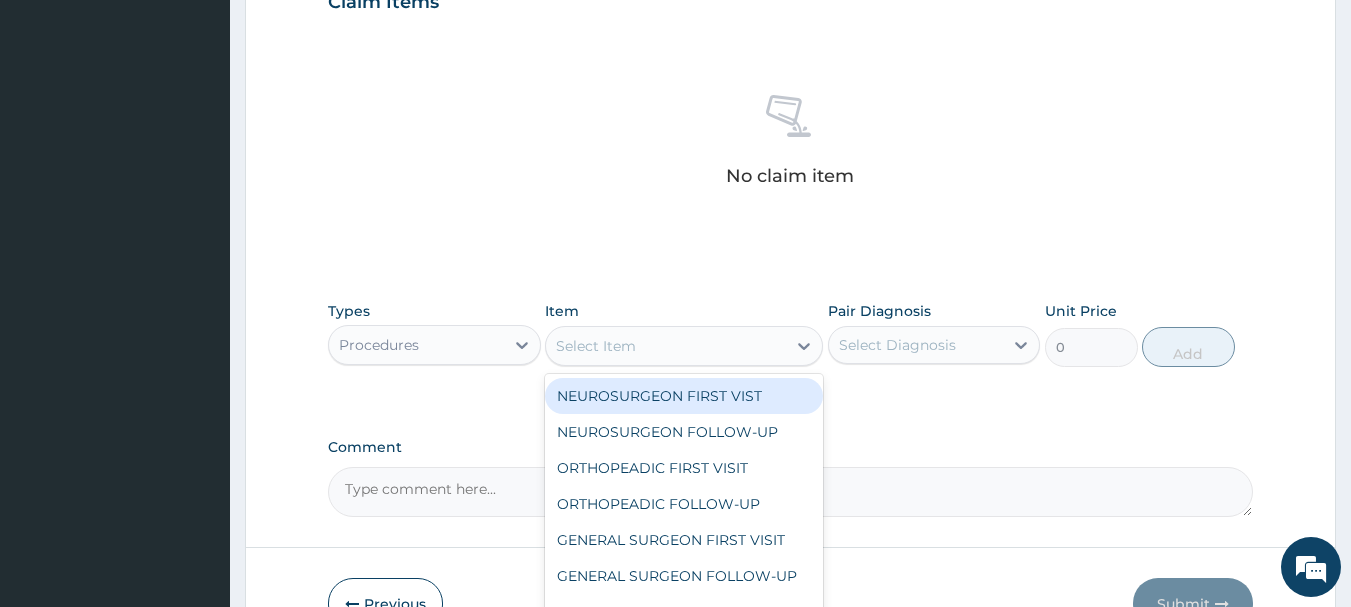 click on "Select Item" at bounding box center (666, 346) 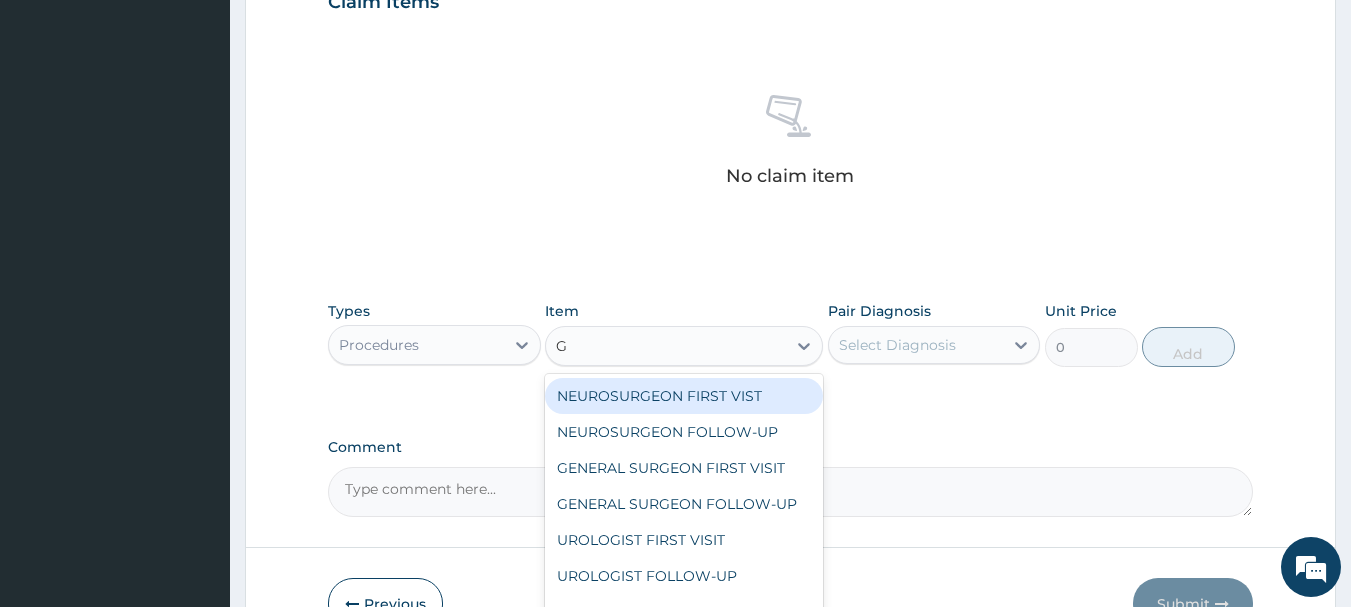 type on "GP" 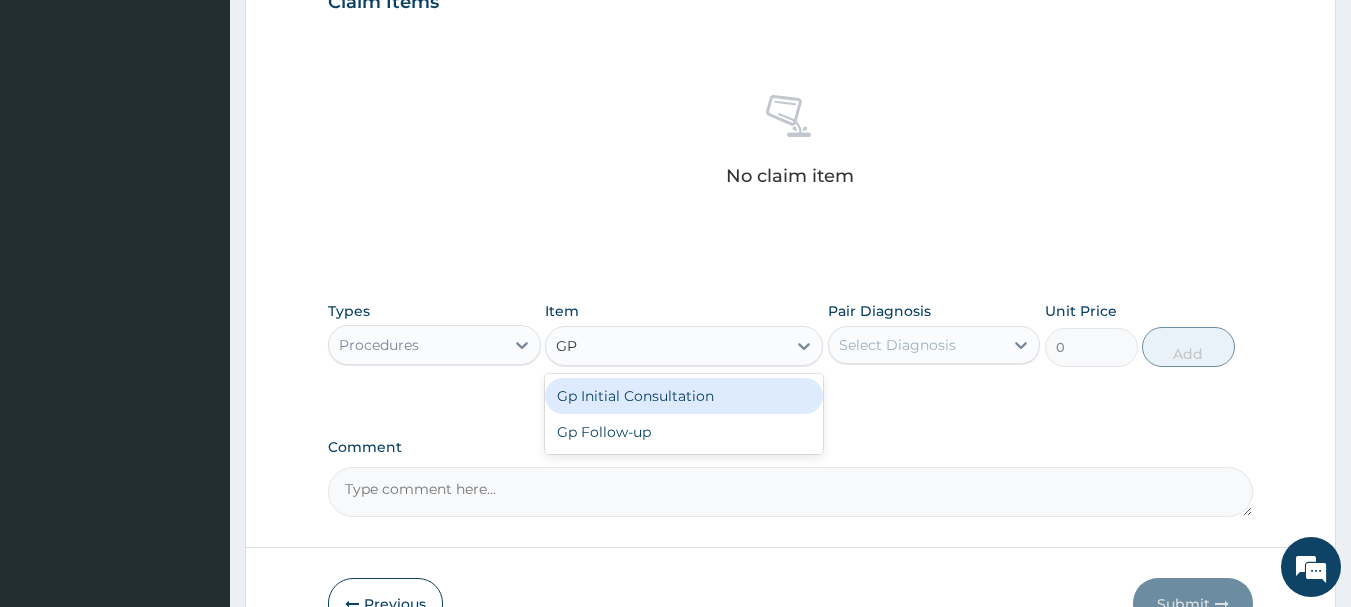 drag, startPoint x: 715, startPoint y: 392, endPoint x: 714, endPoint y: 378, distance: 14.035668 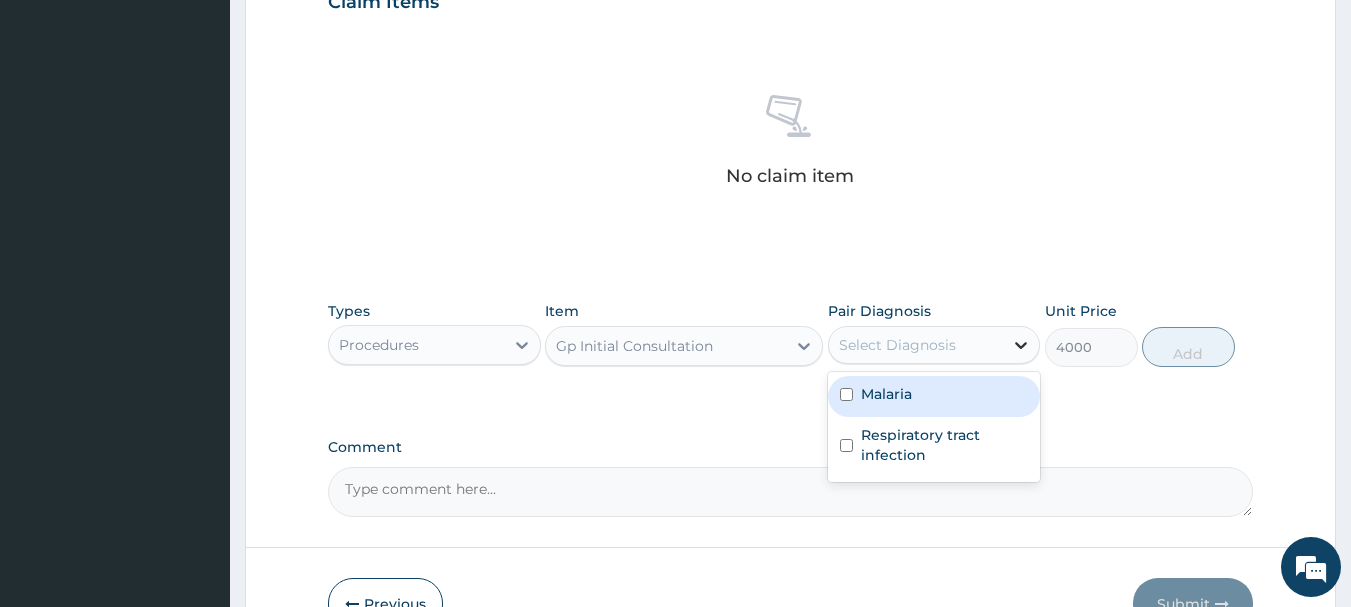 click 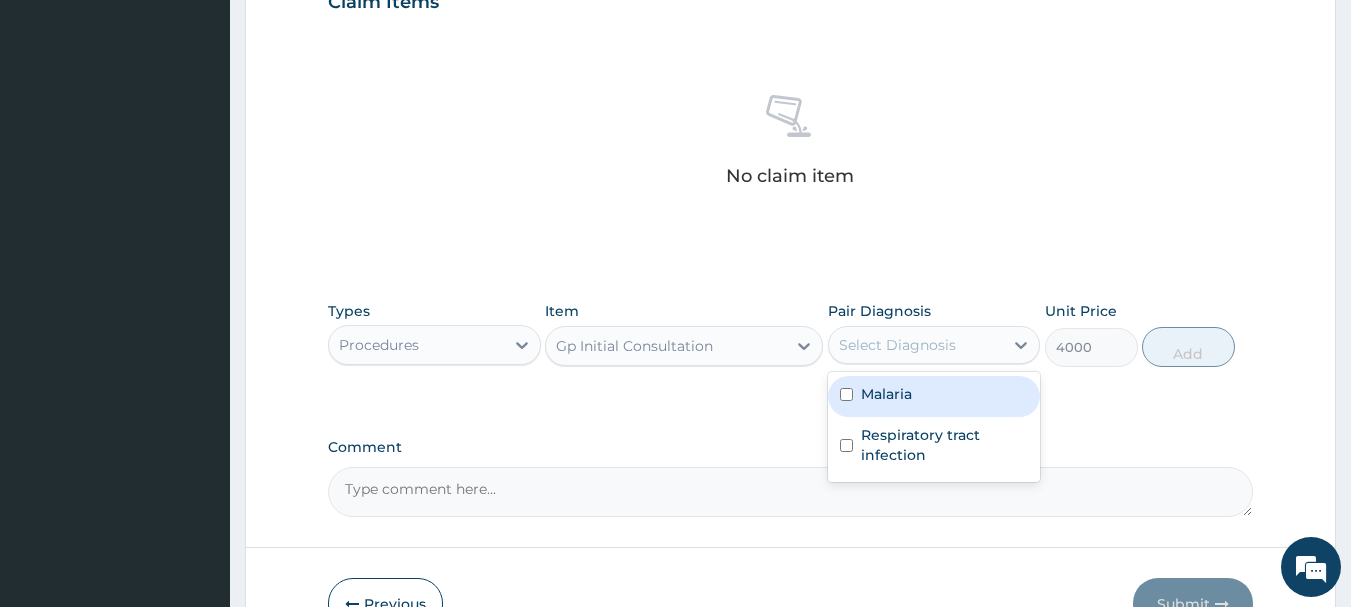 click on "Malaria" at bounding box center (934, 396) 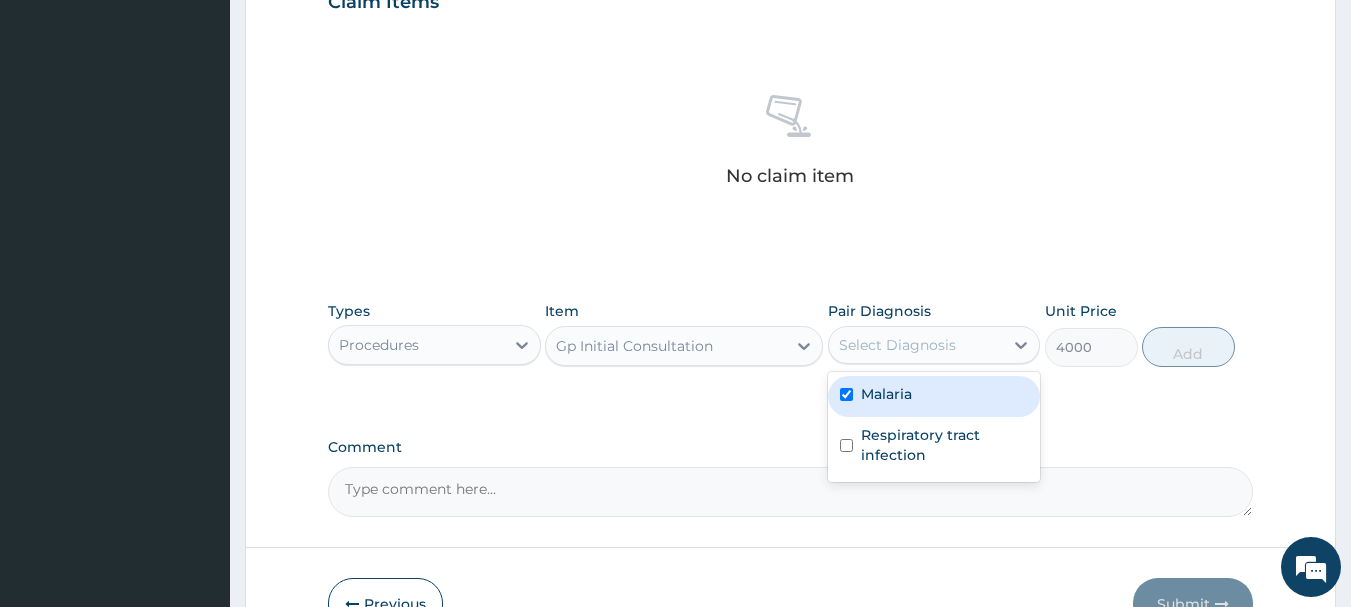 checkbox on "true" 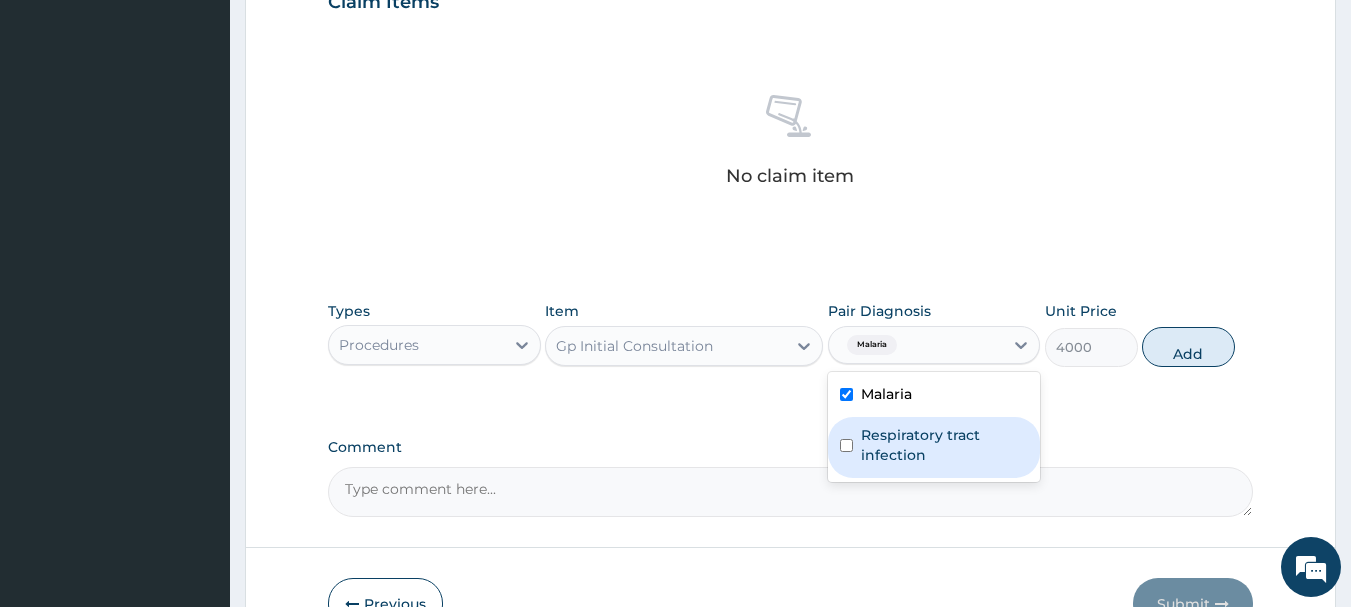 click on "Respiratory tract infection" at bounding box center (934, 447) 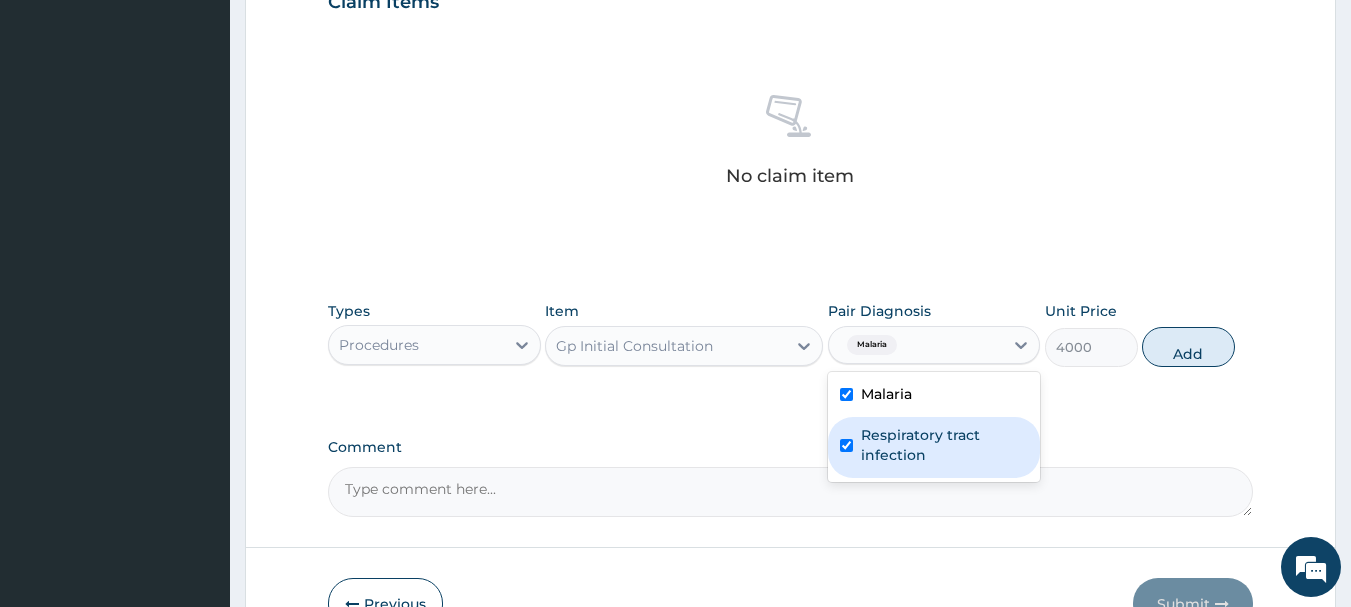 checkbox on "true" 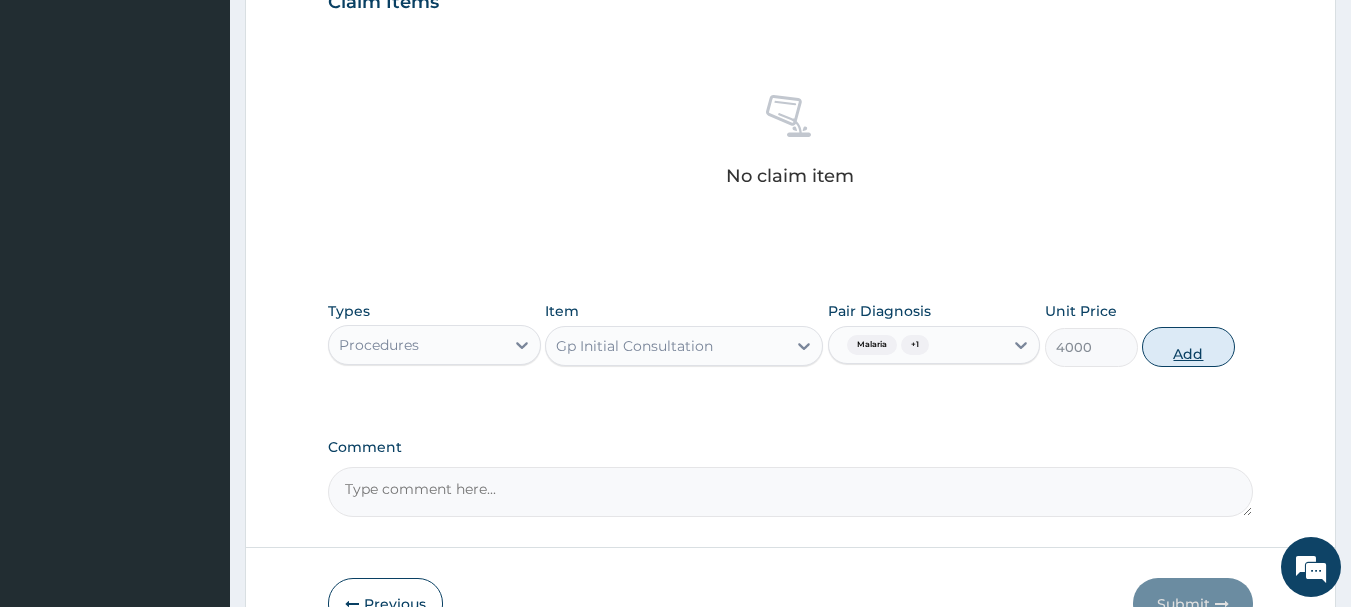 click on "Add" at bounding box center (1188, 347) 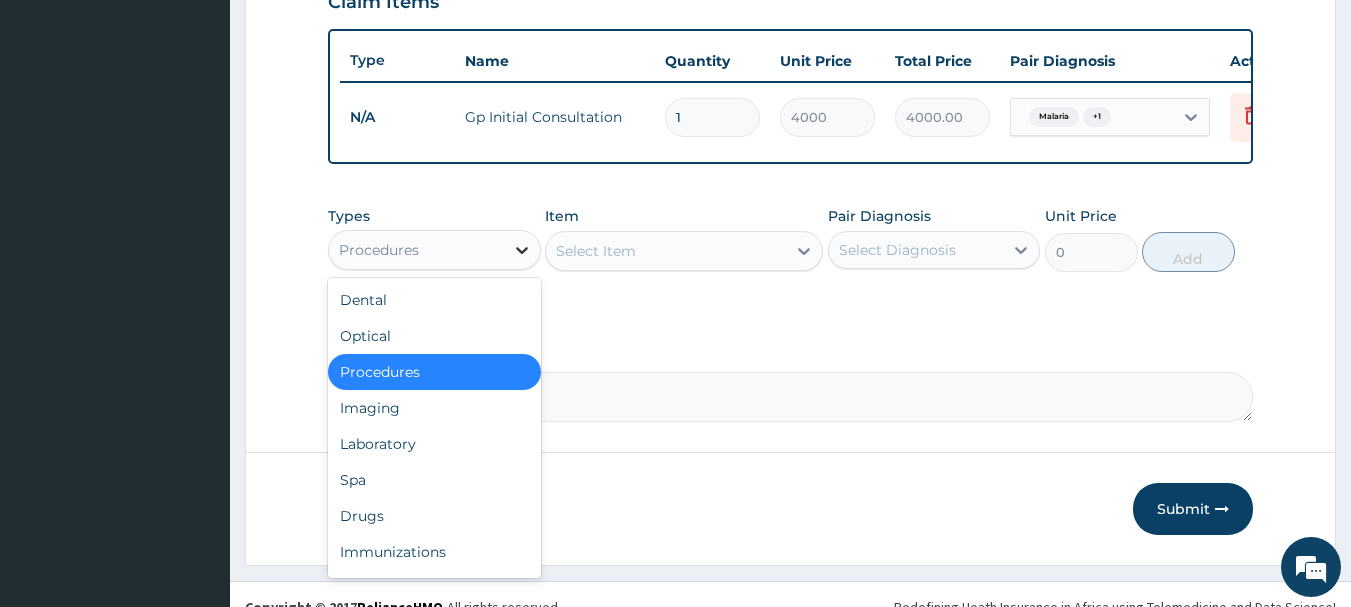 click 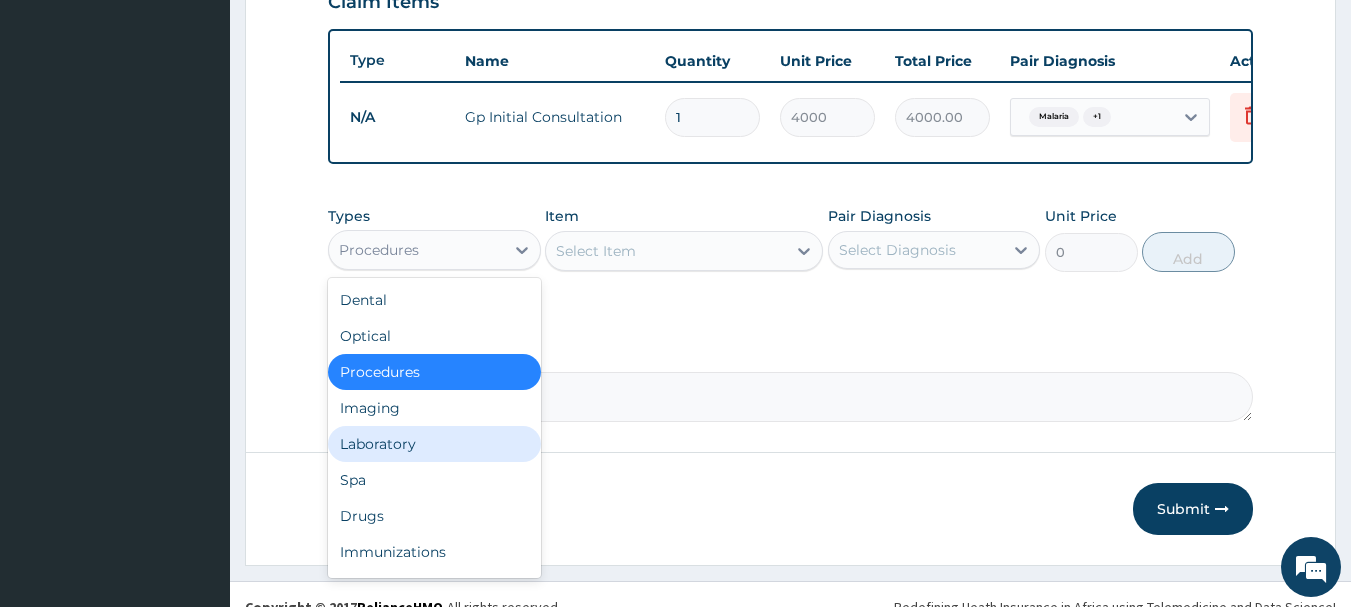 click on "Laboratory" at bounding box center (434, 444) 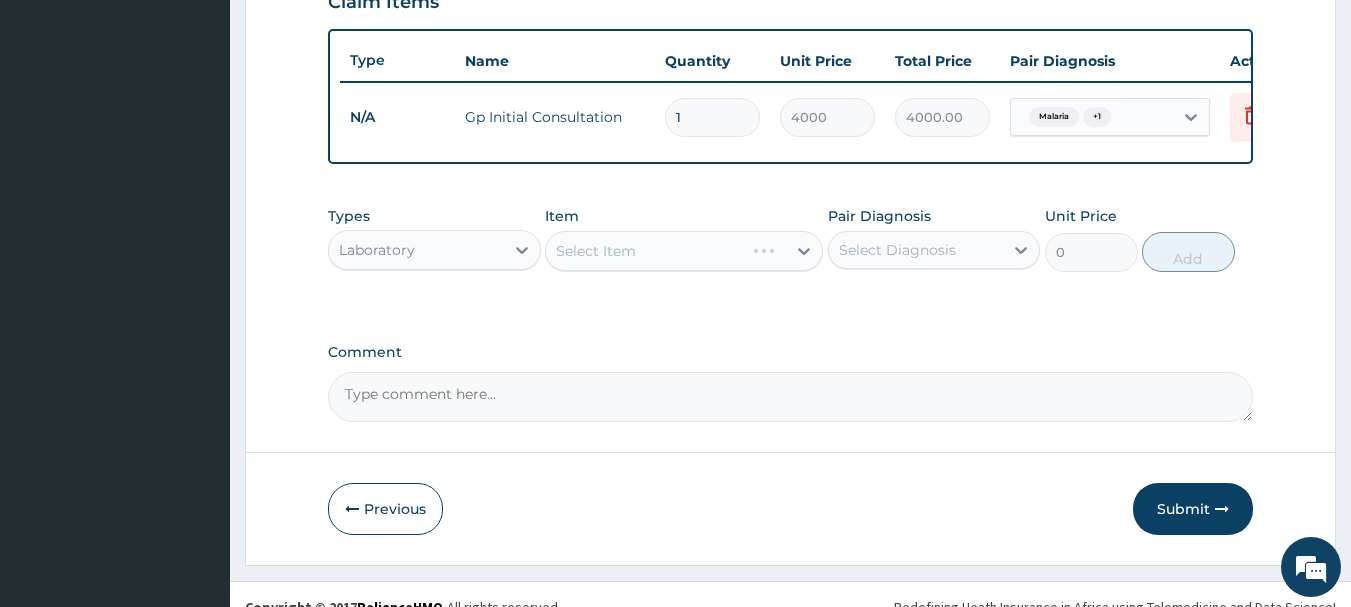 click on "Select Item" at bounding box center (684, 251) 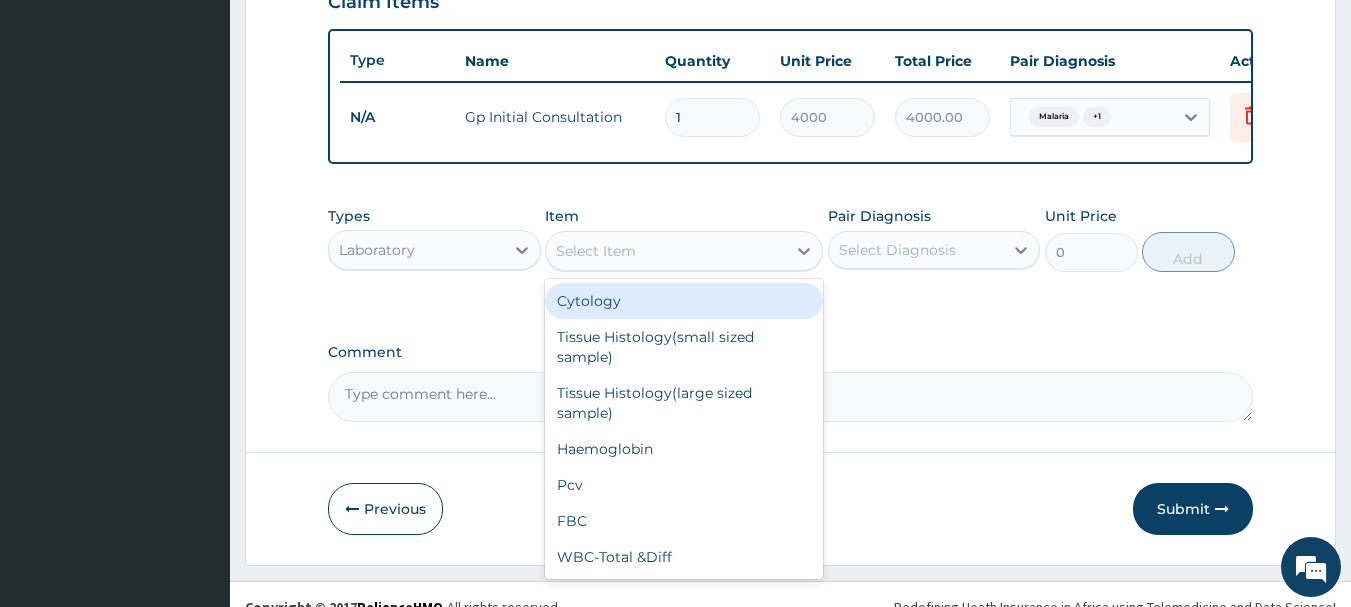 click on "Select Item" at bounding box center [666, 251] 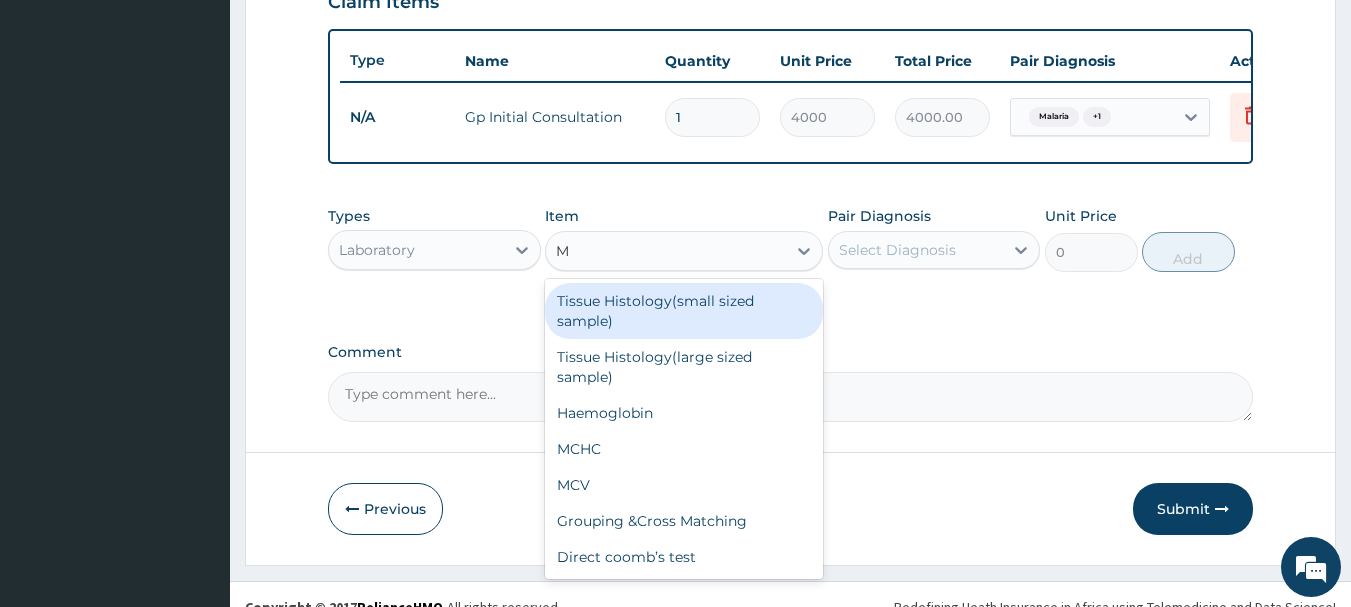 type on "MP" 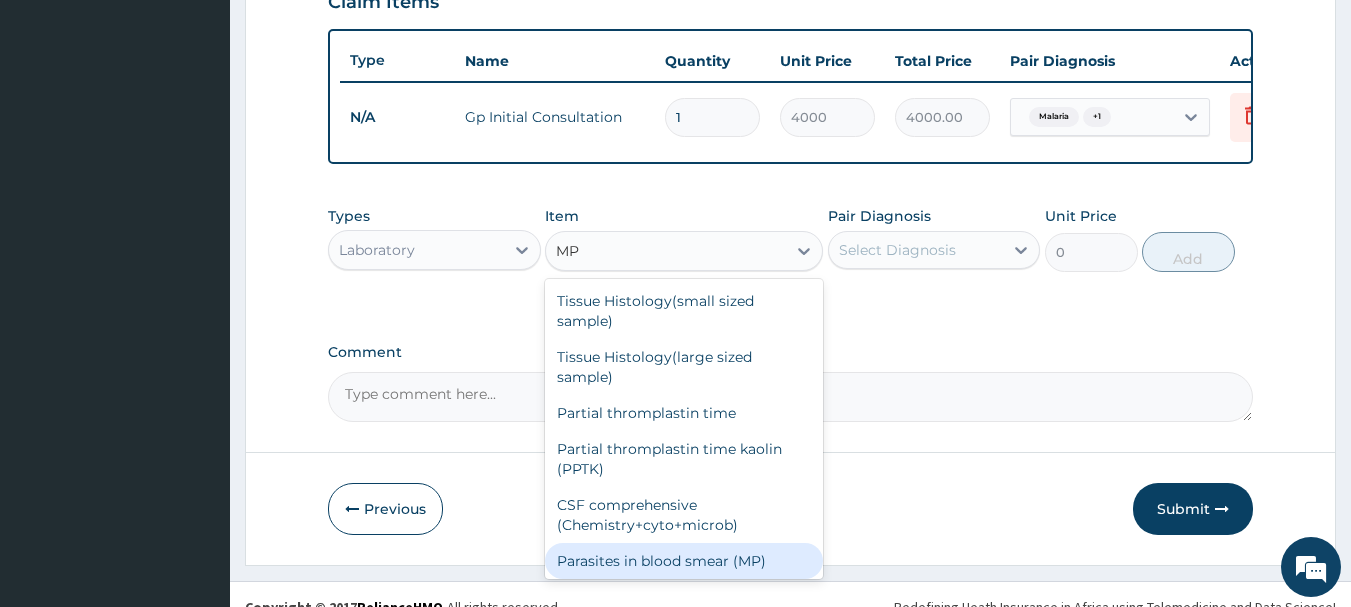 click on "Parasites in blood smear (MP)" at bounding box center (684, 561) 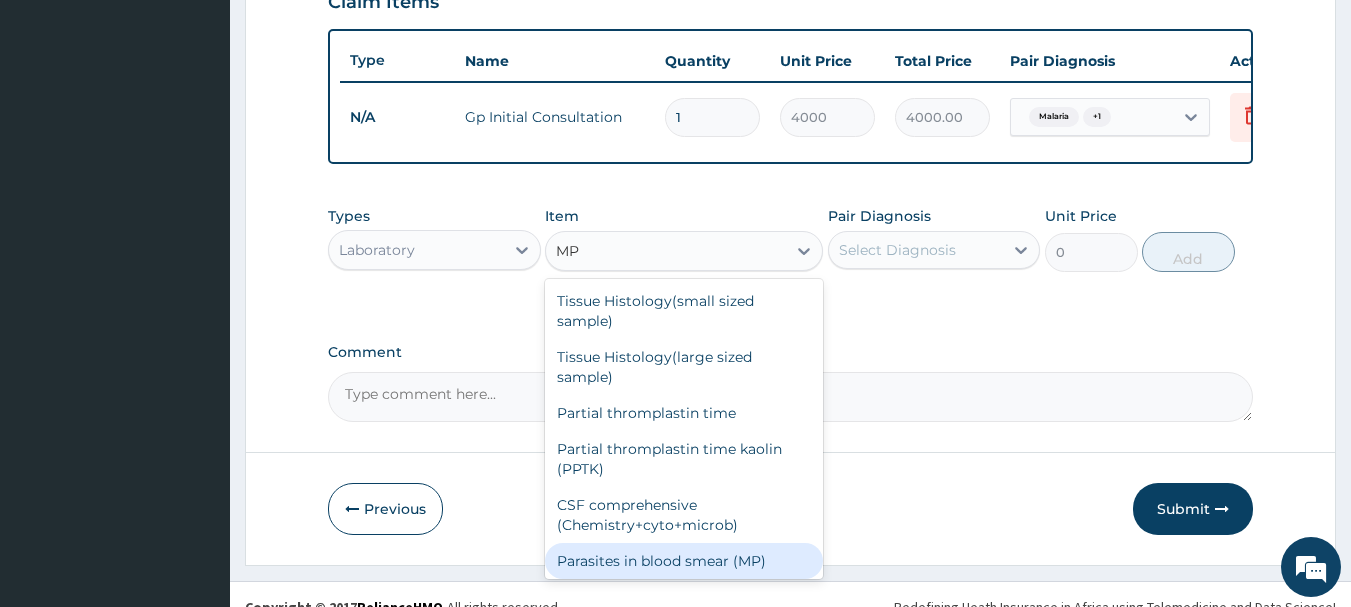 type 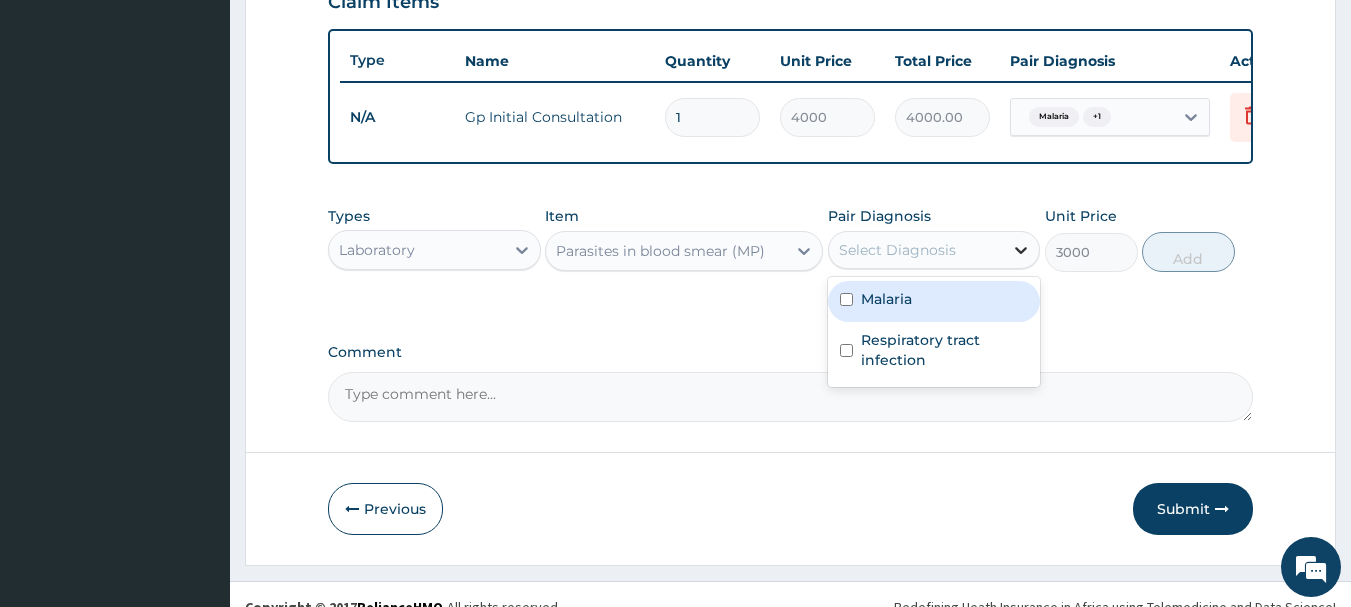 click at bounding box center (1021, 250) 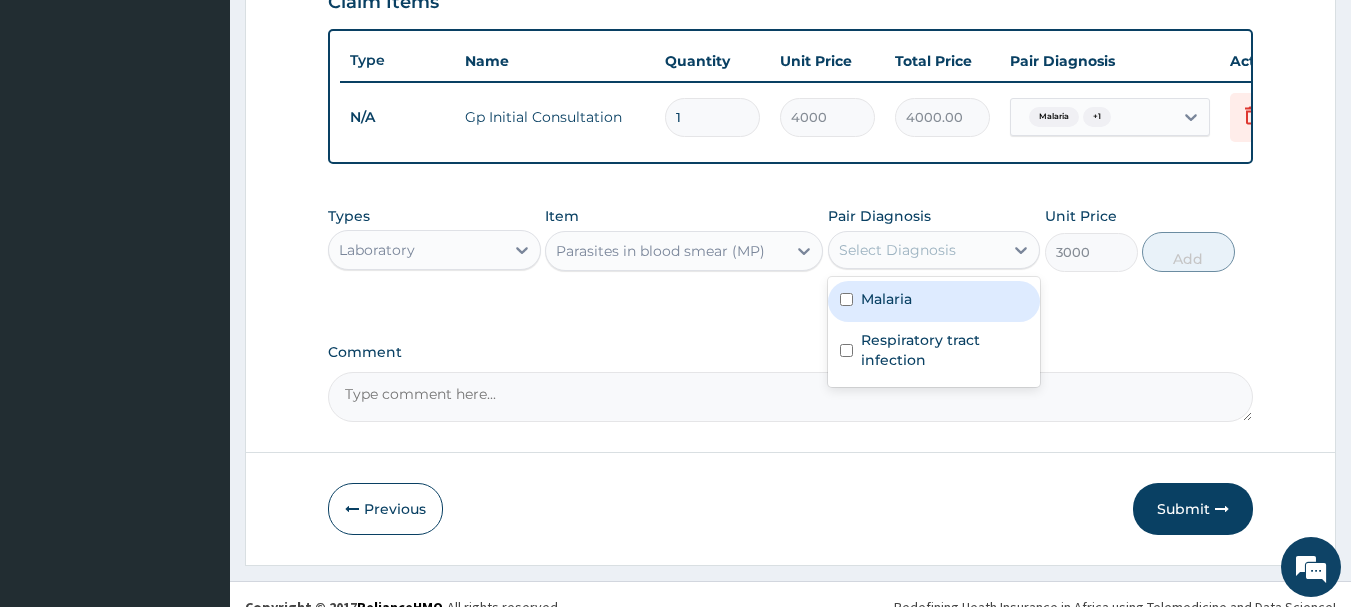 click at bounding box center (846, 299) 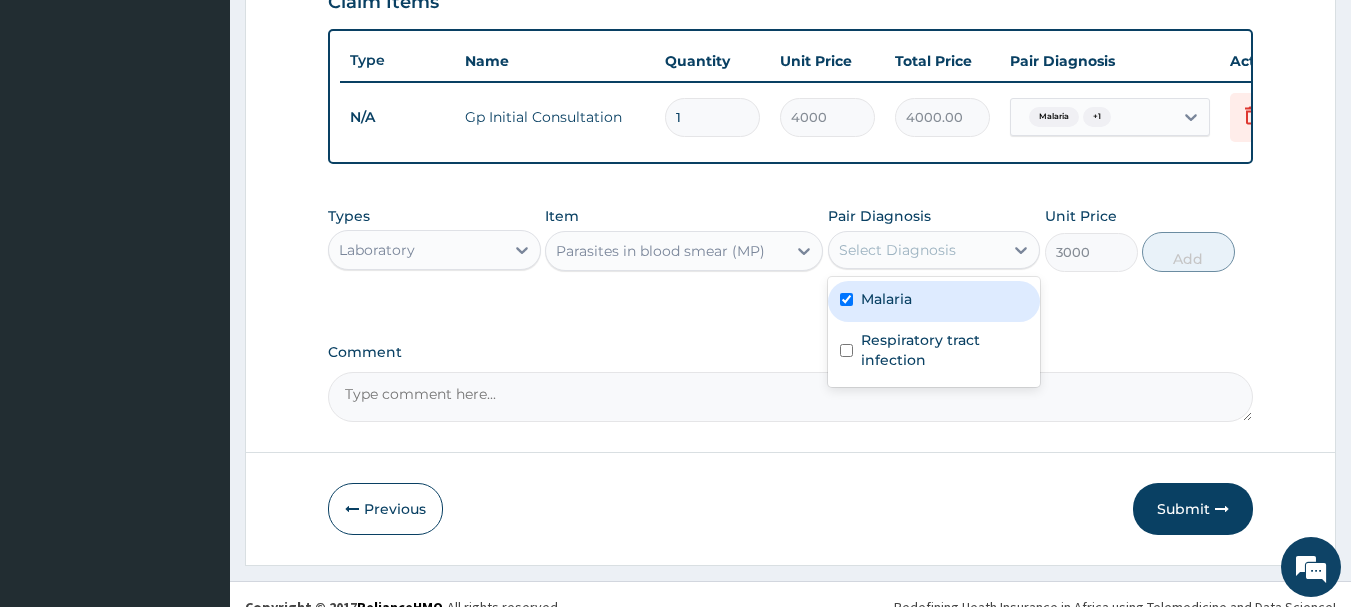 checkbox on "true" 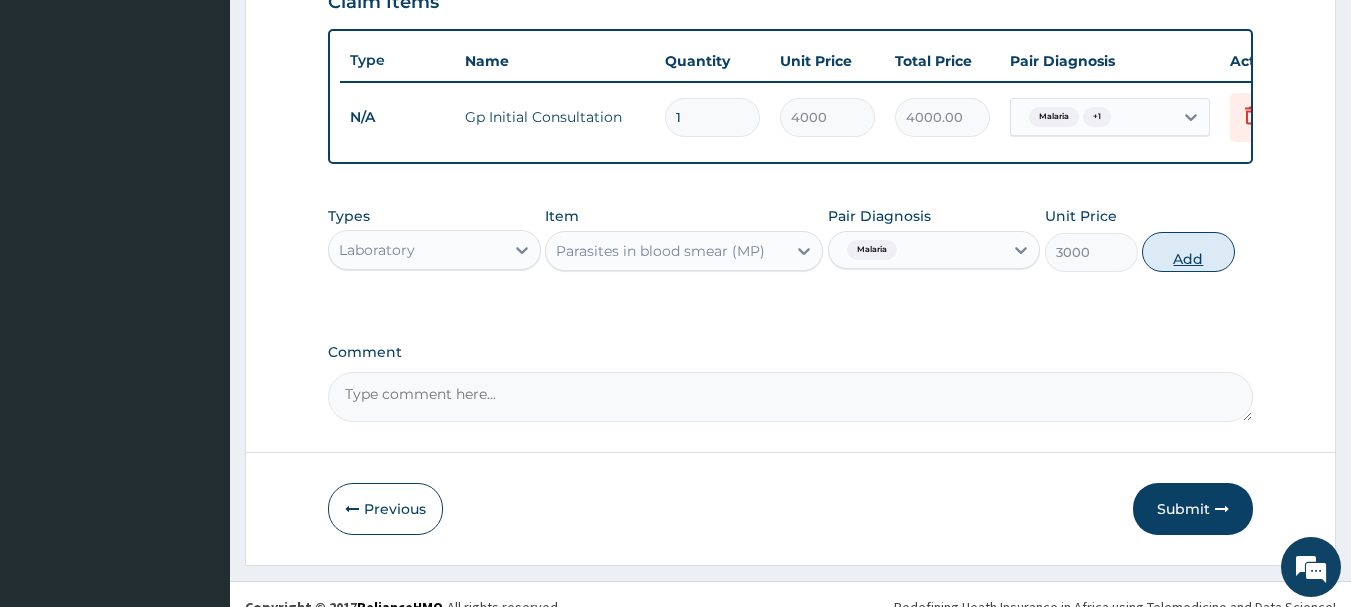 click on "Add" at bounding box center [1188, 252] 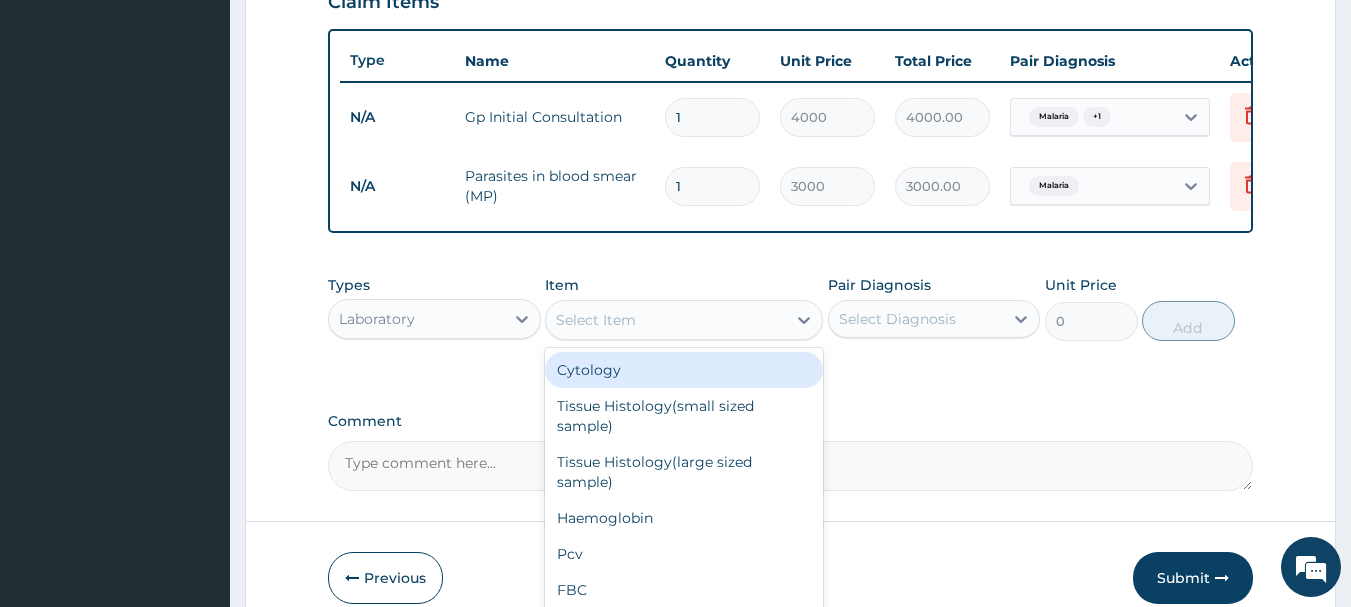 click on "Select Item" at bounding box center [666, 320] 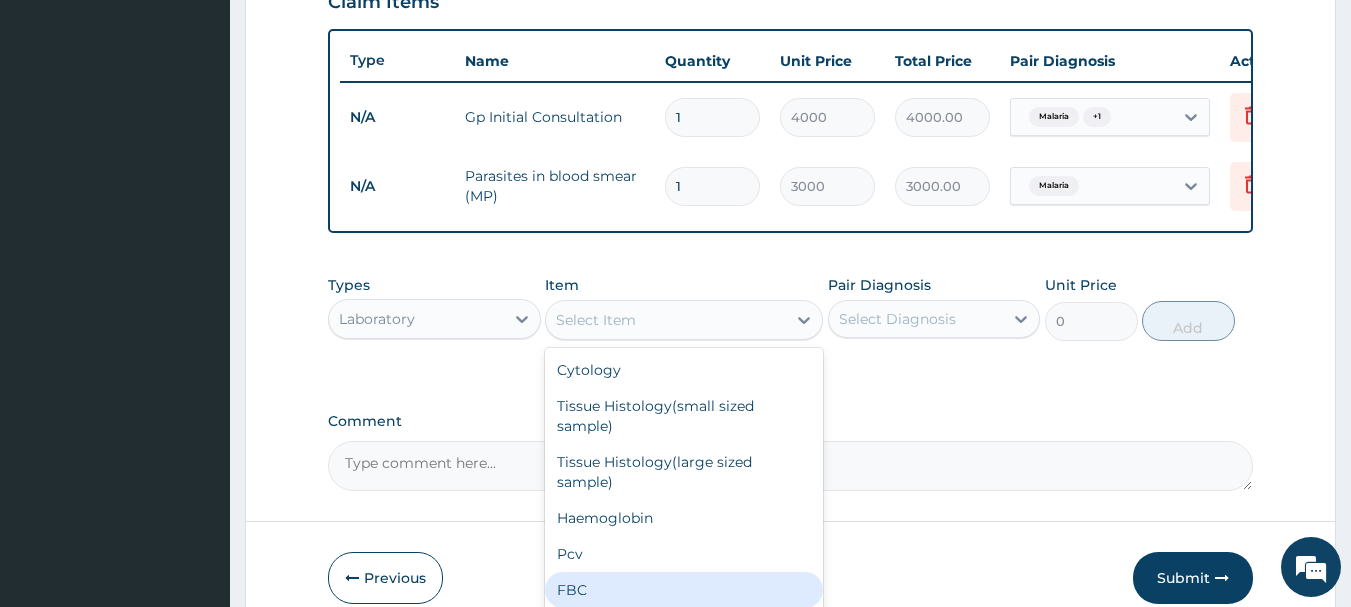 click on "FBC" at bounding box center (684, 590) 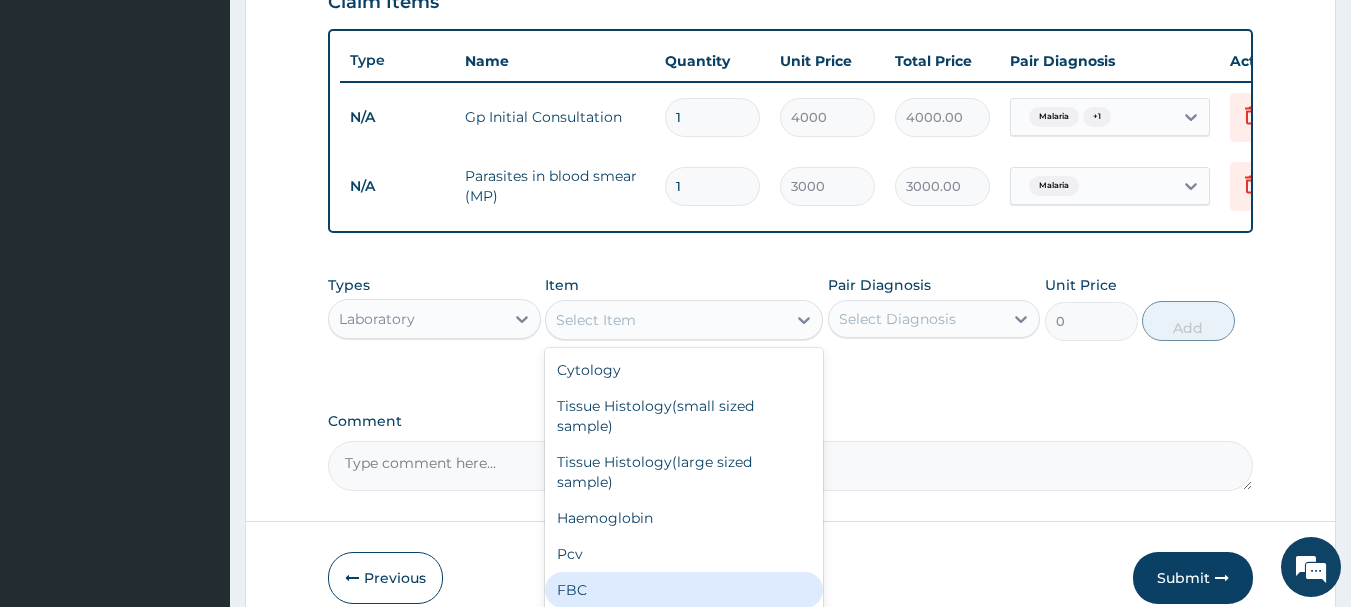 type on "5000" 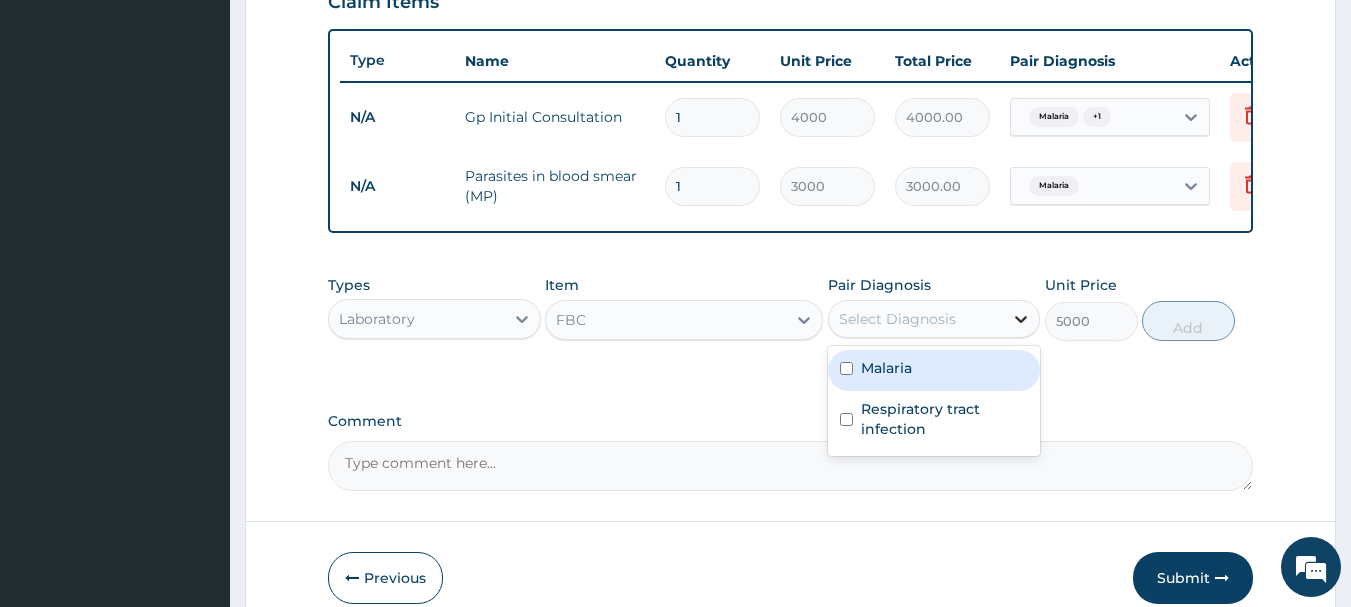 drag, startPoint x: 1020, startPoint y: 324, endPoint x: 966, endPoint y: 359, distance: 64.3506 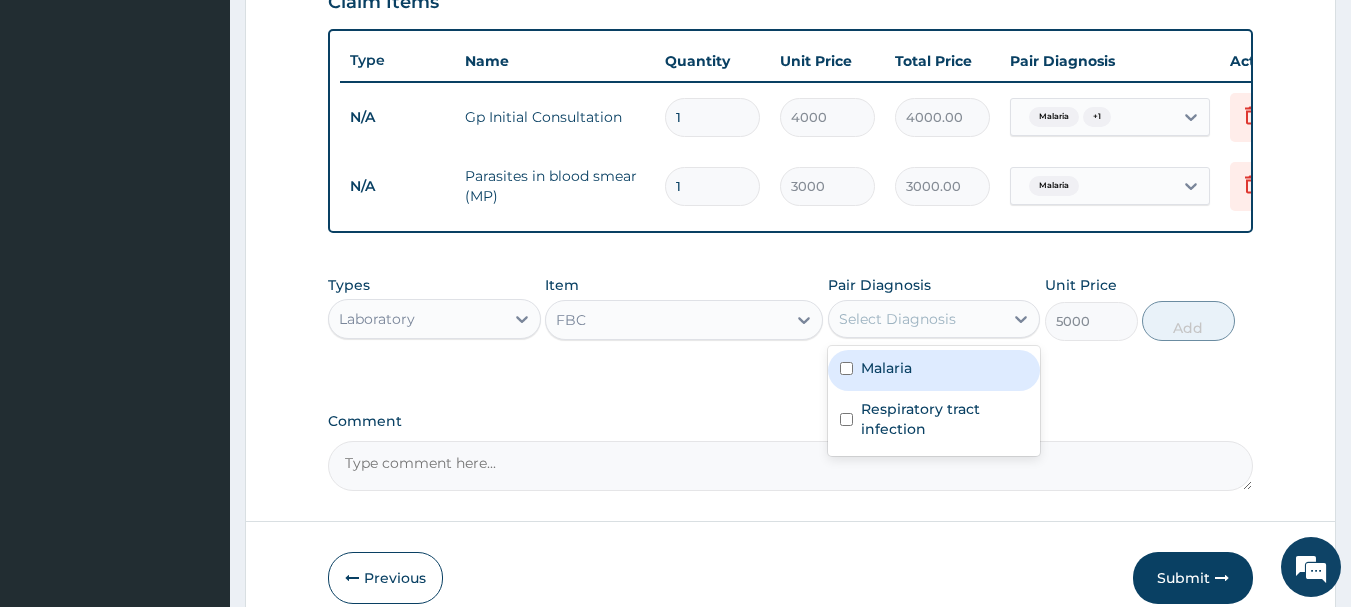 click 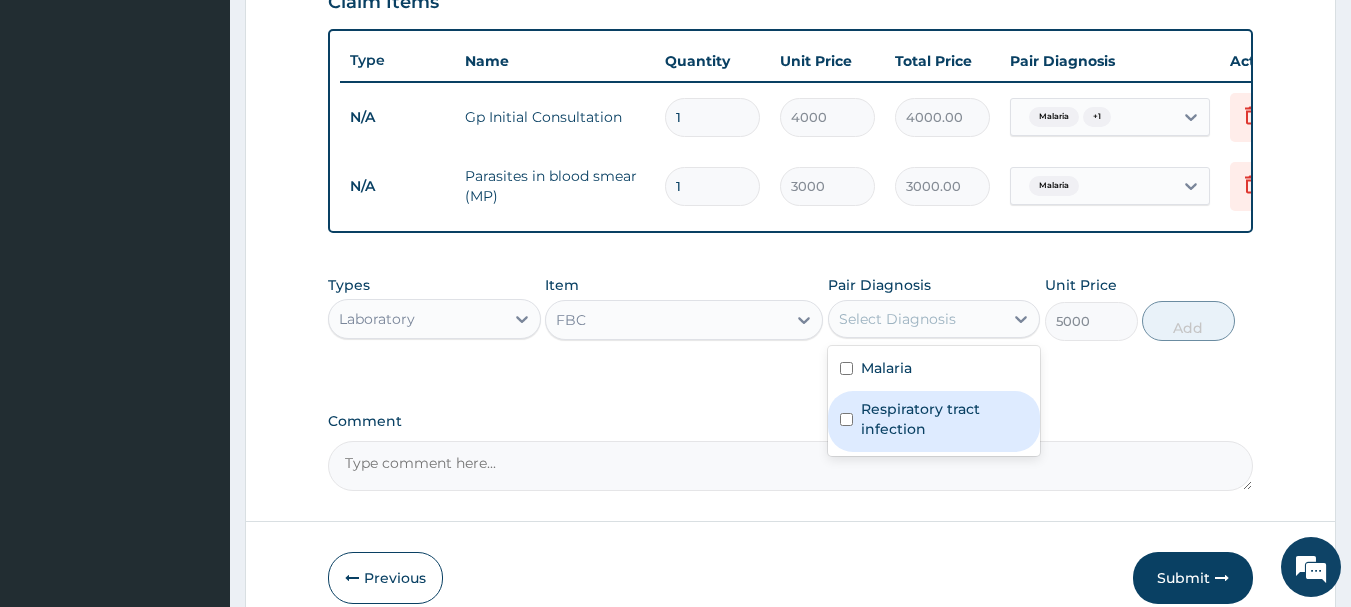 drag, startPoint x: 856, startPoint y: 427, endPoint x: 846, endPoint y: 382, distance: 46.09772 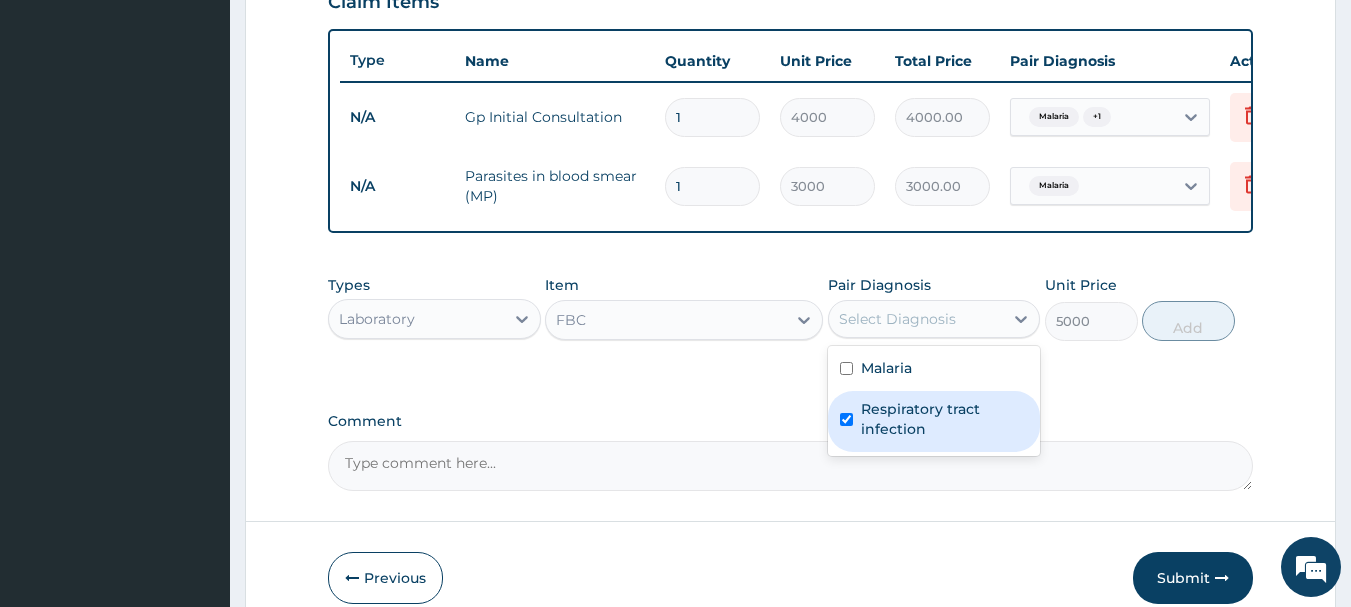 checkbox on "true" 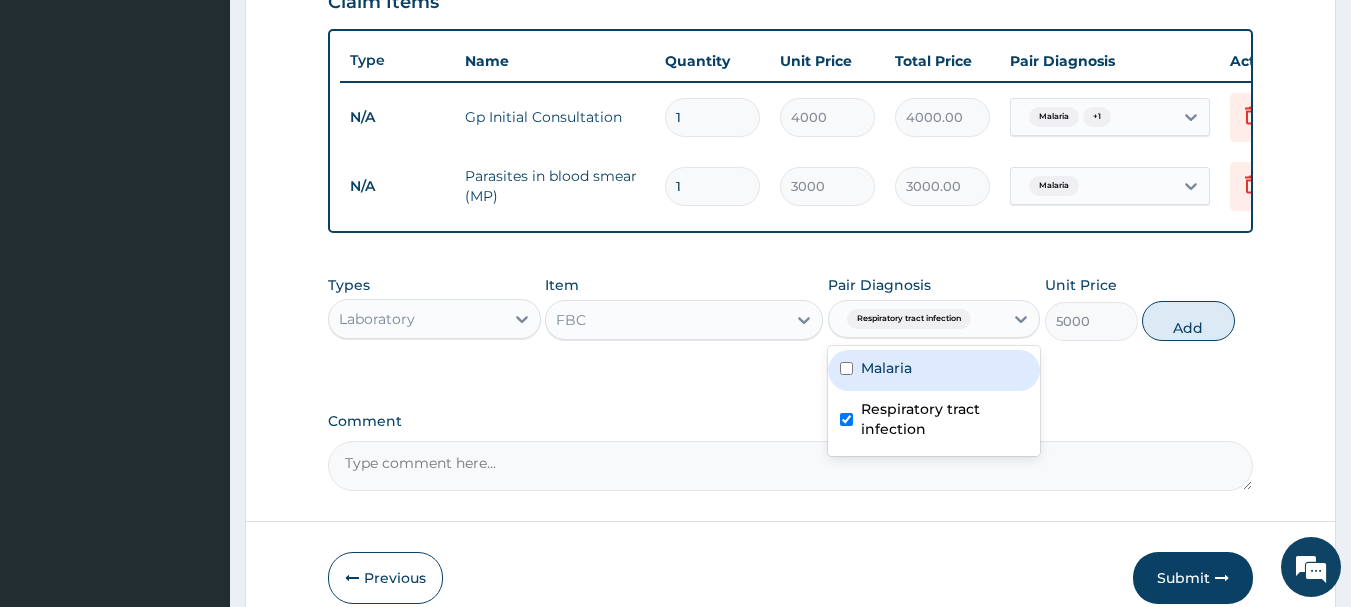 drag, startPoint x: 850, startPoint y: 382, endPoint x: 925, endPoint y: 380, distance: 75.026665 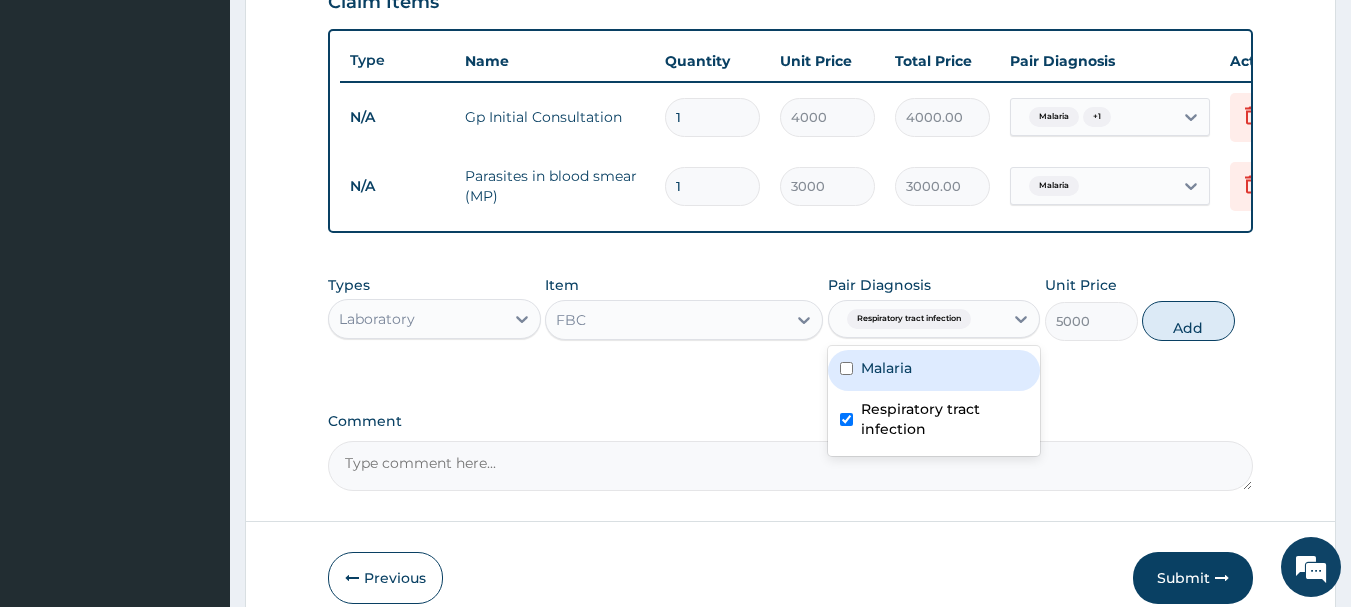 click at bounding box center [846, 368] 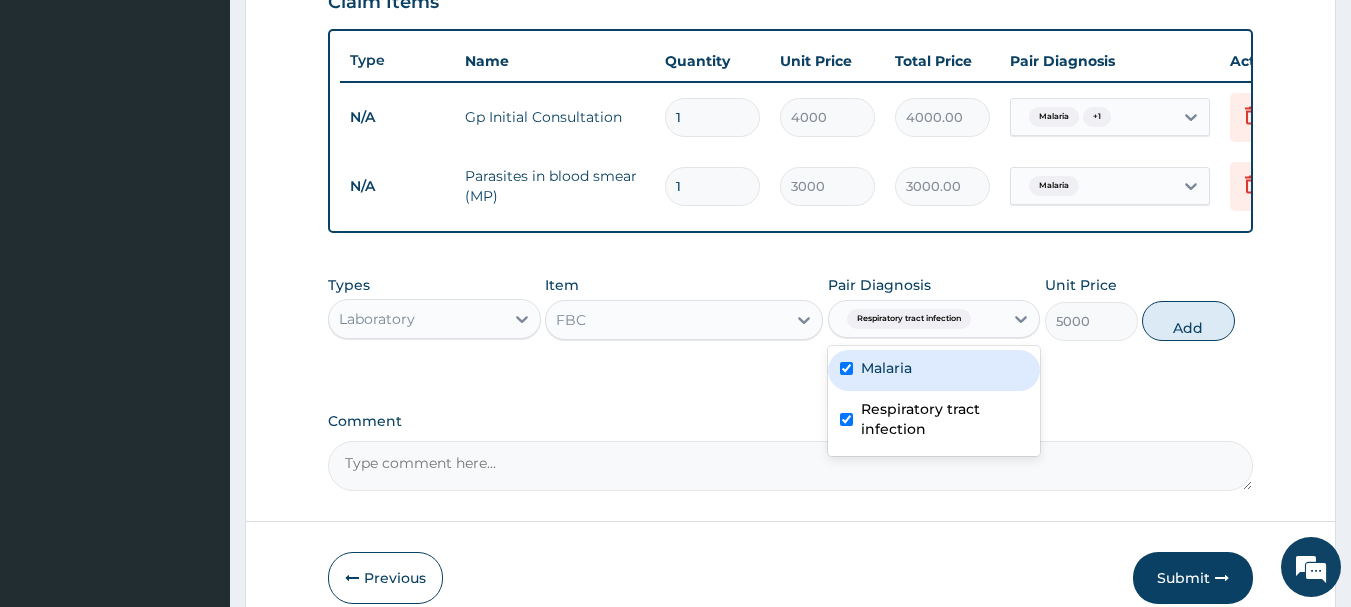 checkbox on "true" 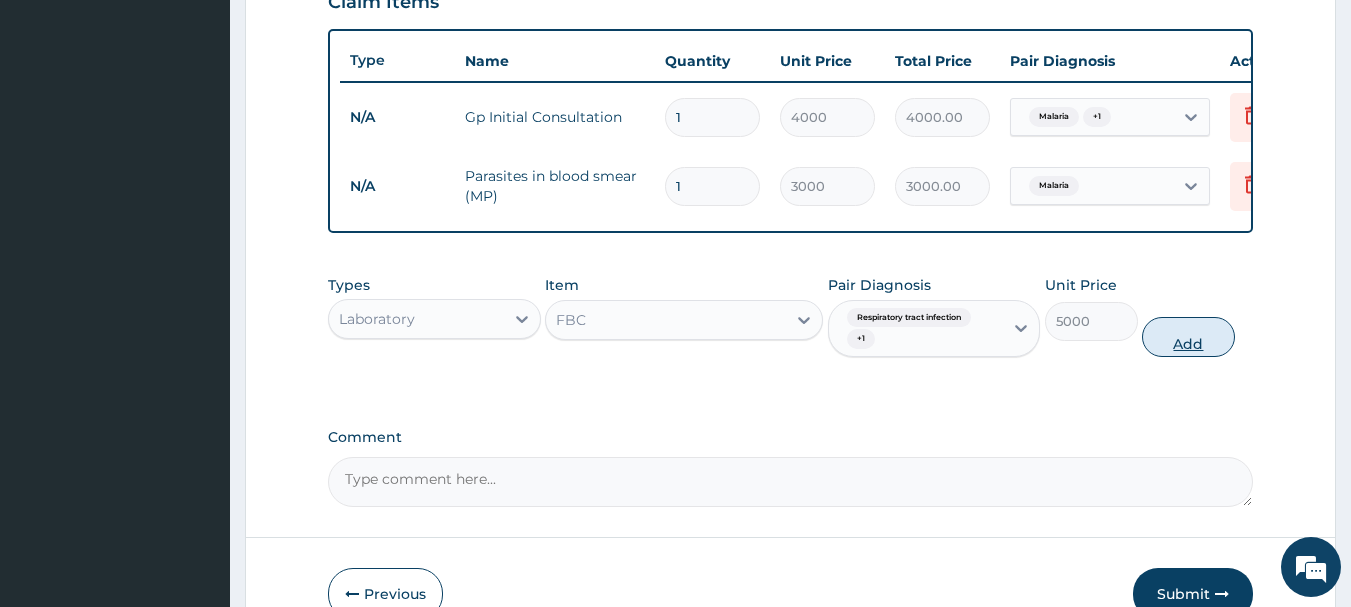 click on "Add" at bounding box center [1188, 337] 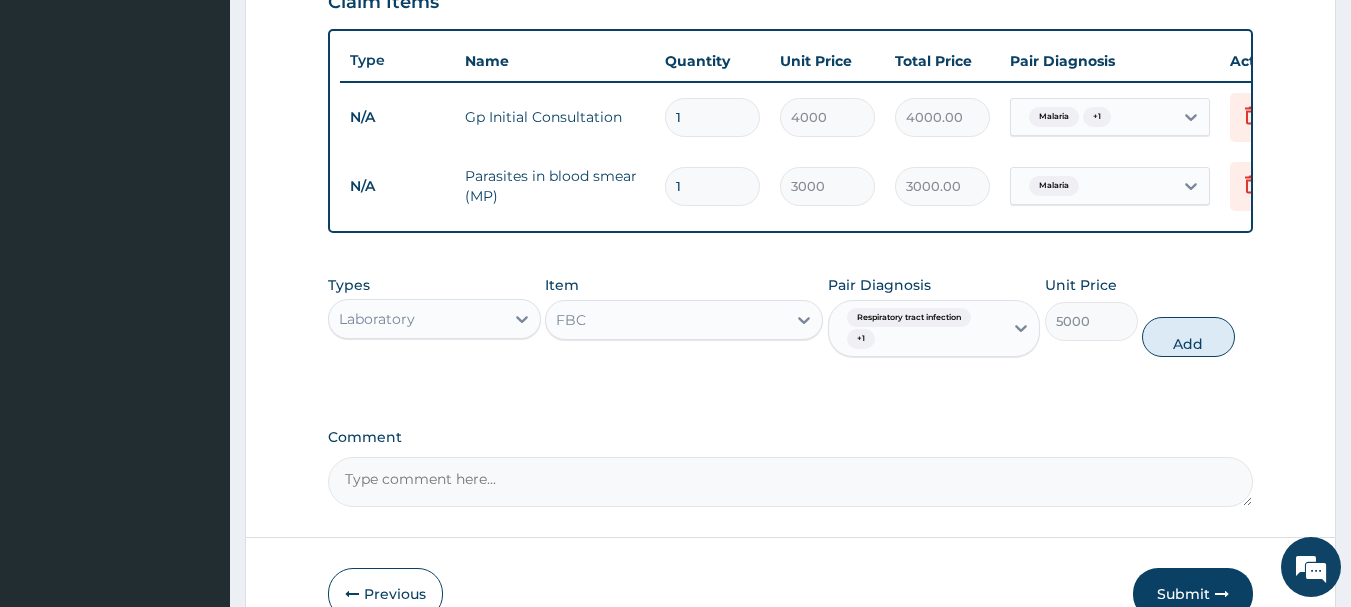 type on "0" 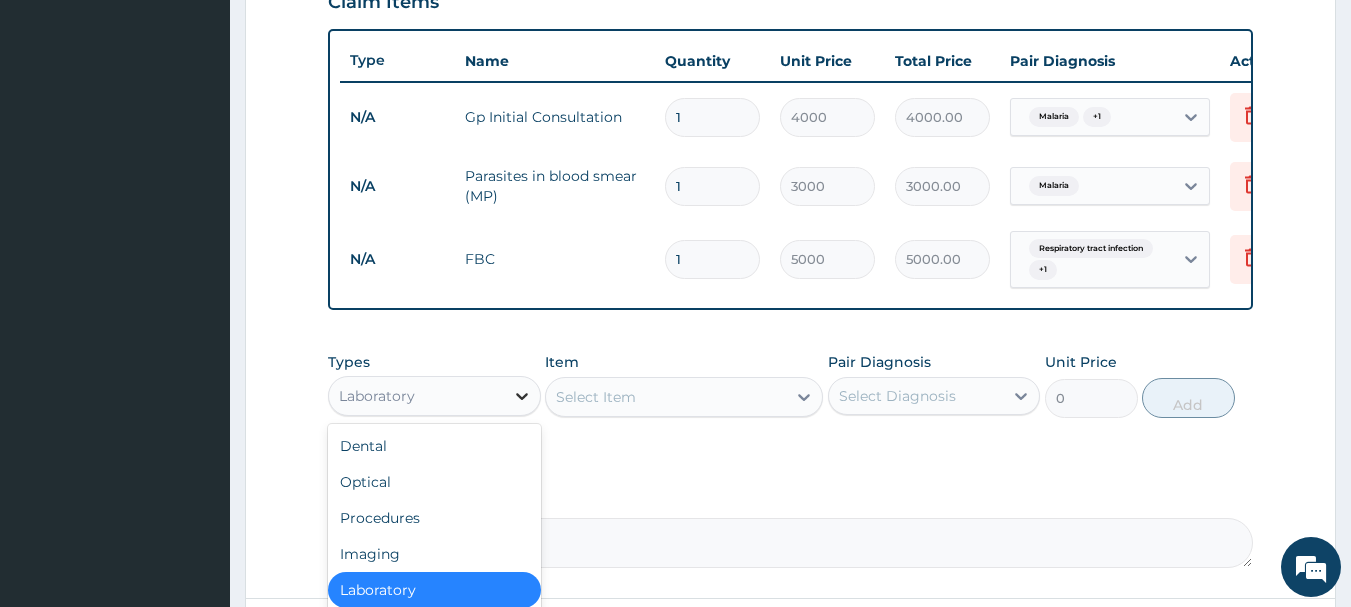 click 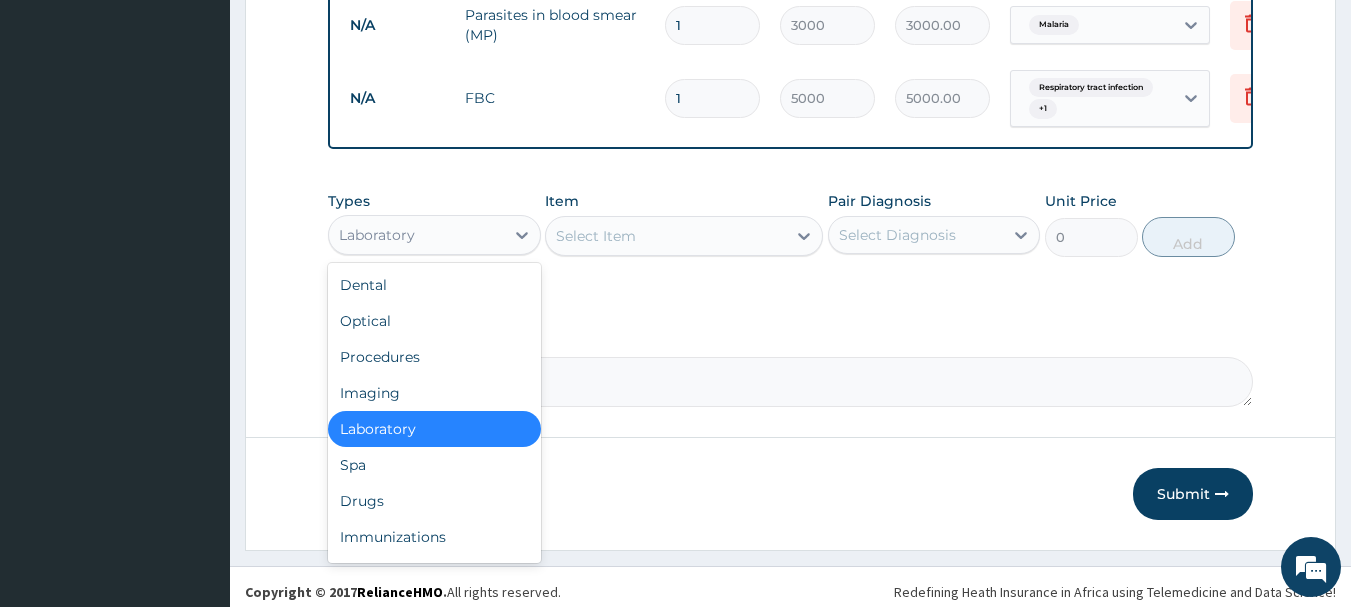 scroll, scrollTop: 901, scrollLeft: 0, axis: vertical 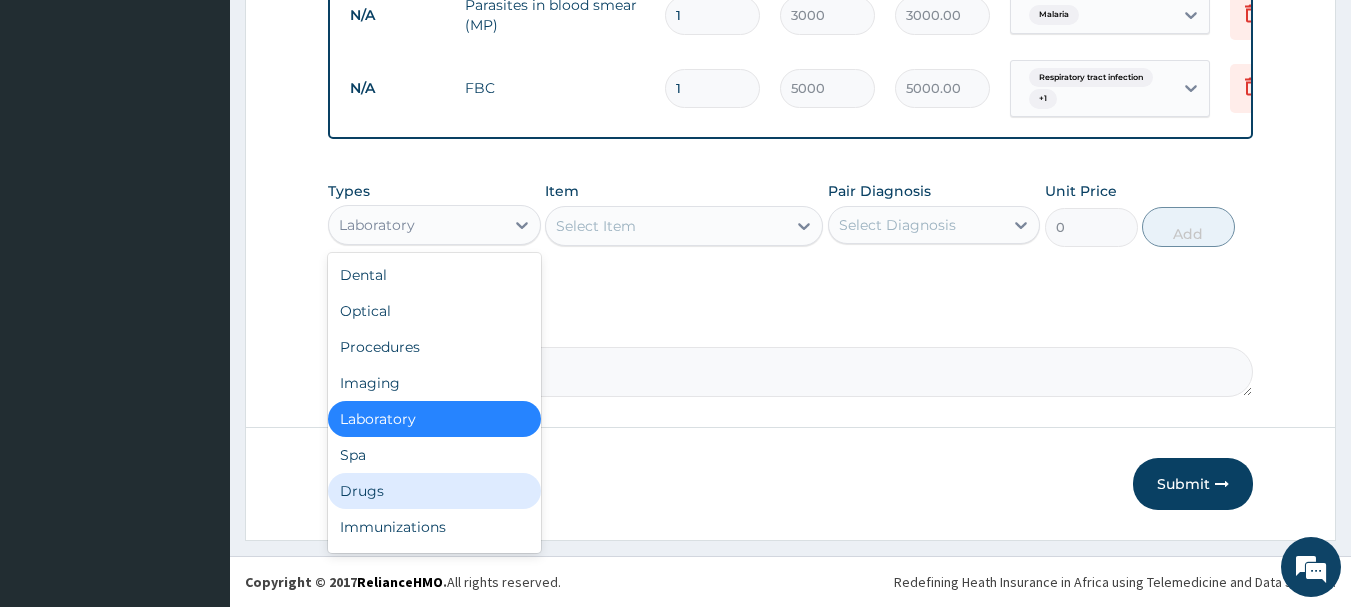 click on "Drugs" at bounding box center [434, 491] 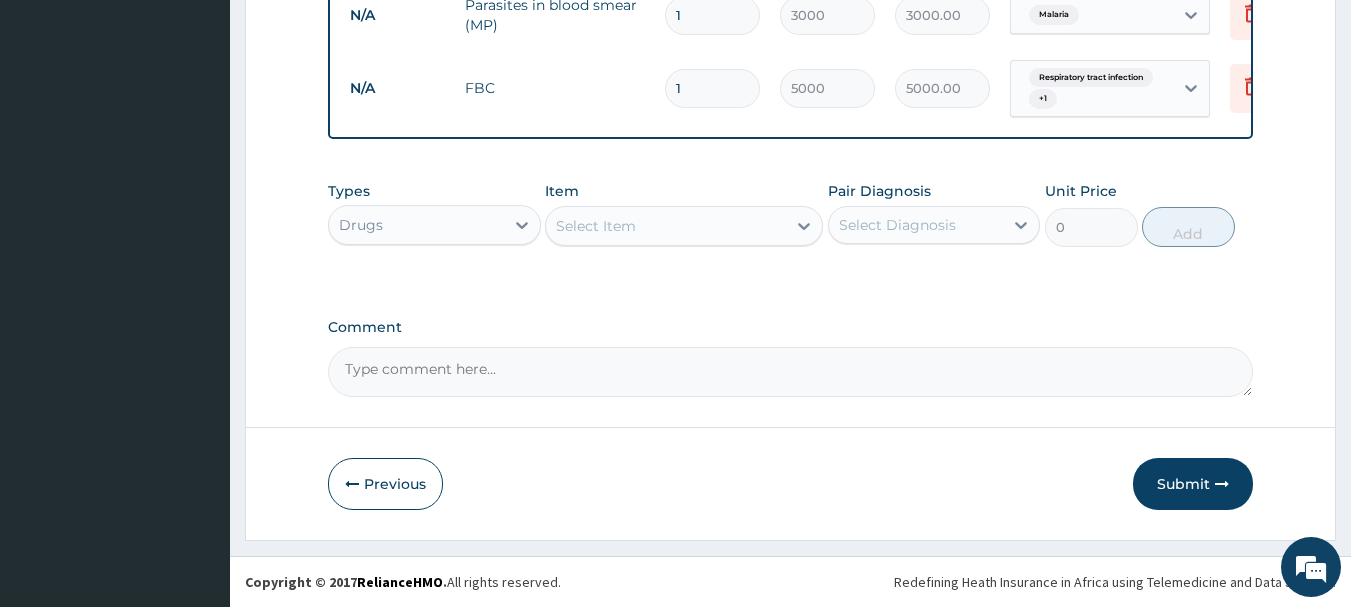 click on "Select Item" at bounding box center [596, 226] 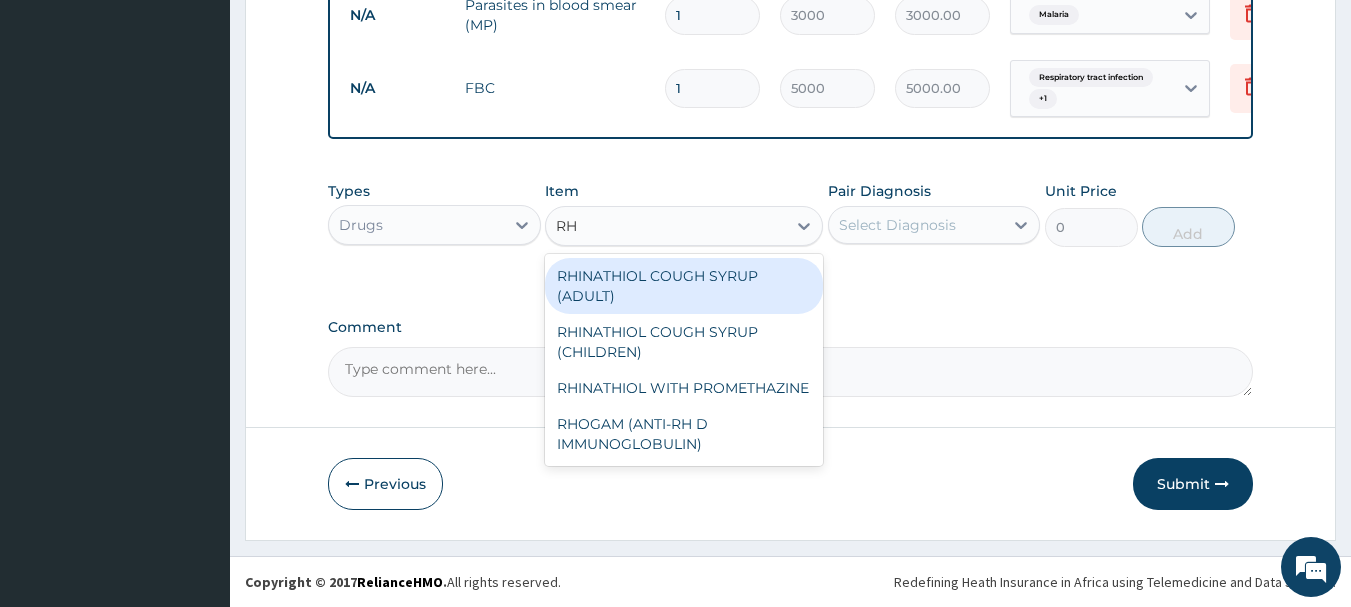 type on "RHI" 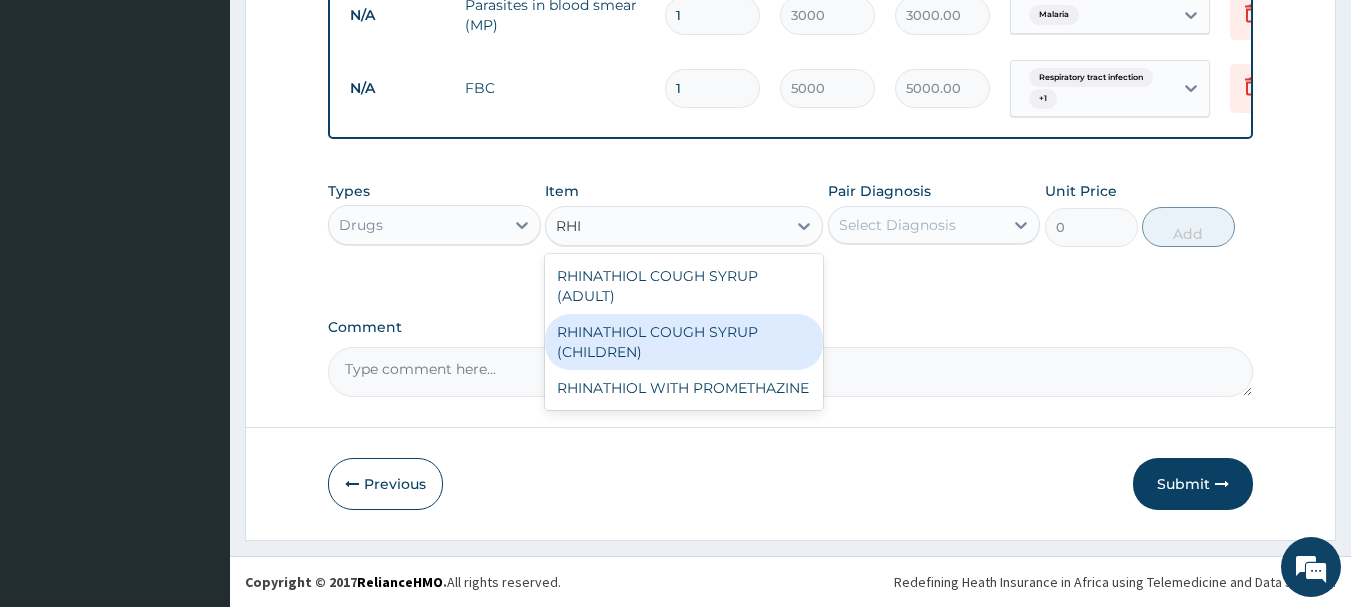 click on "RHINATHIOL COUGH SYRUP (CHILDREN)" at bounding box center [684, 342] 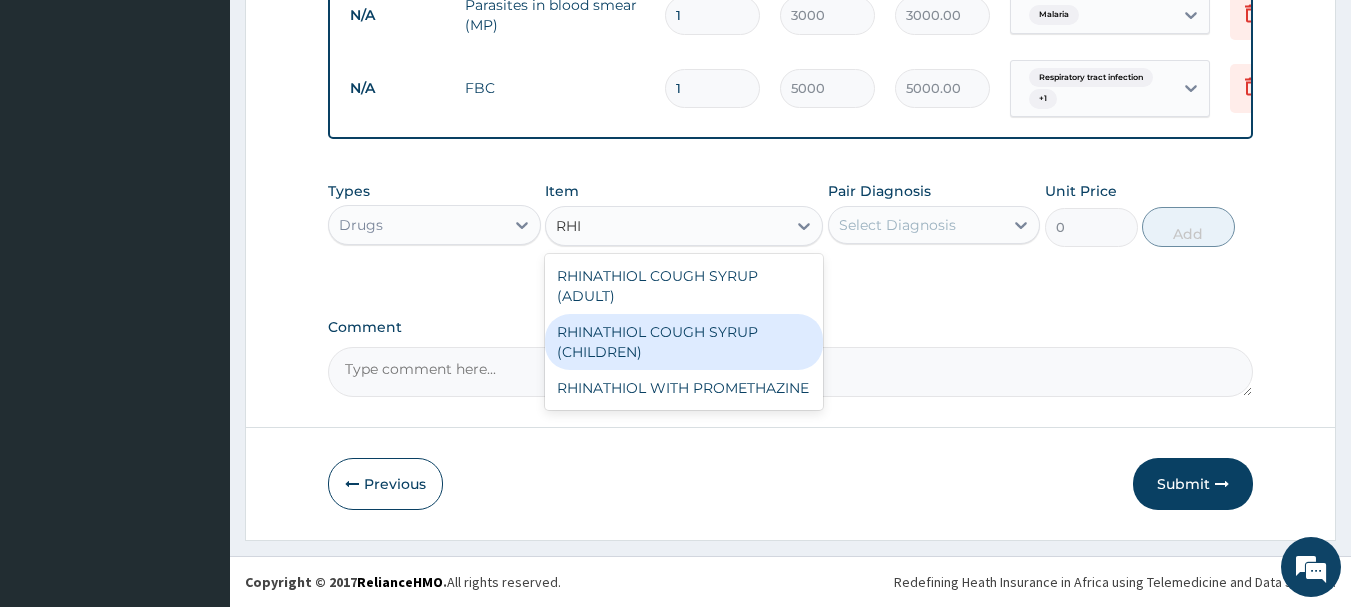 type 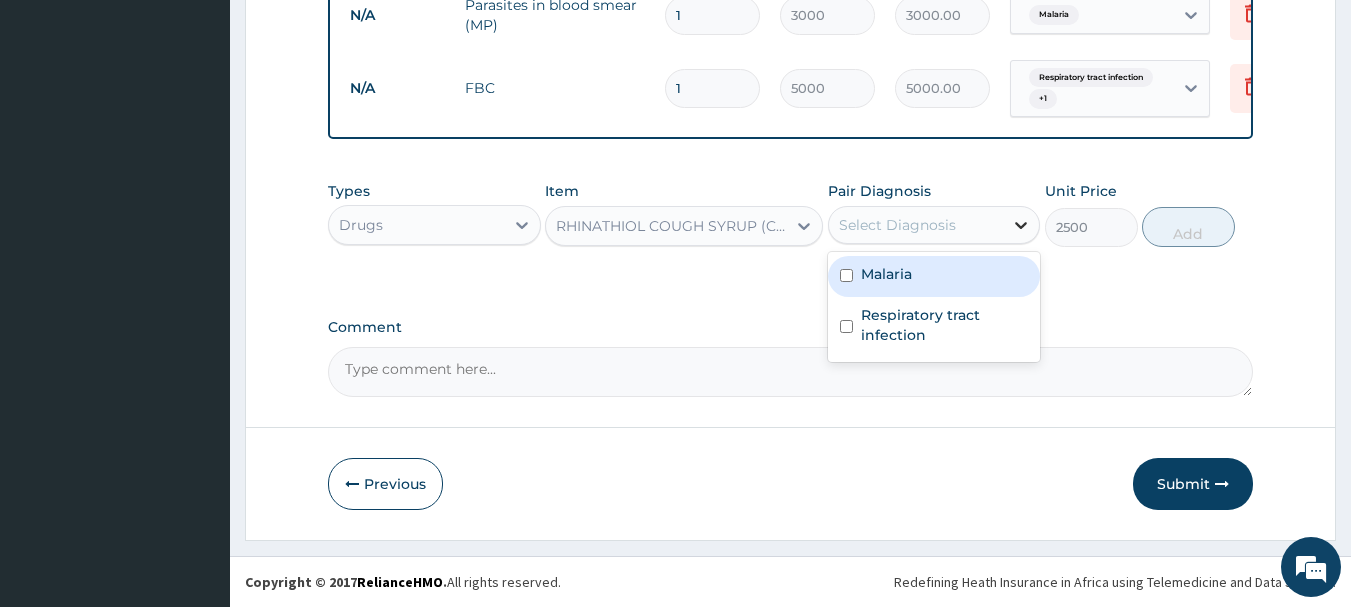 click 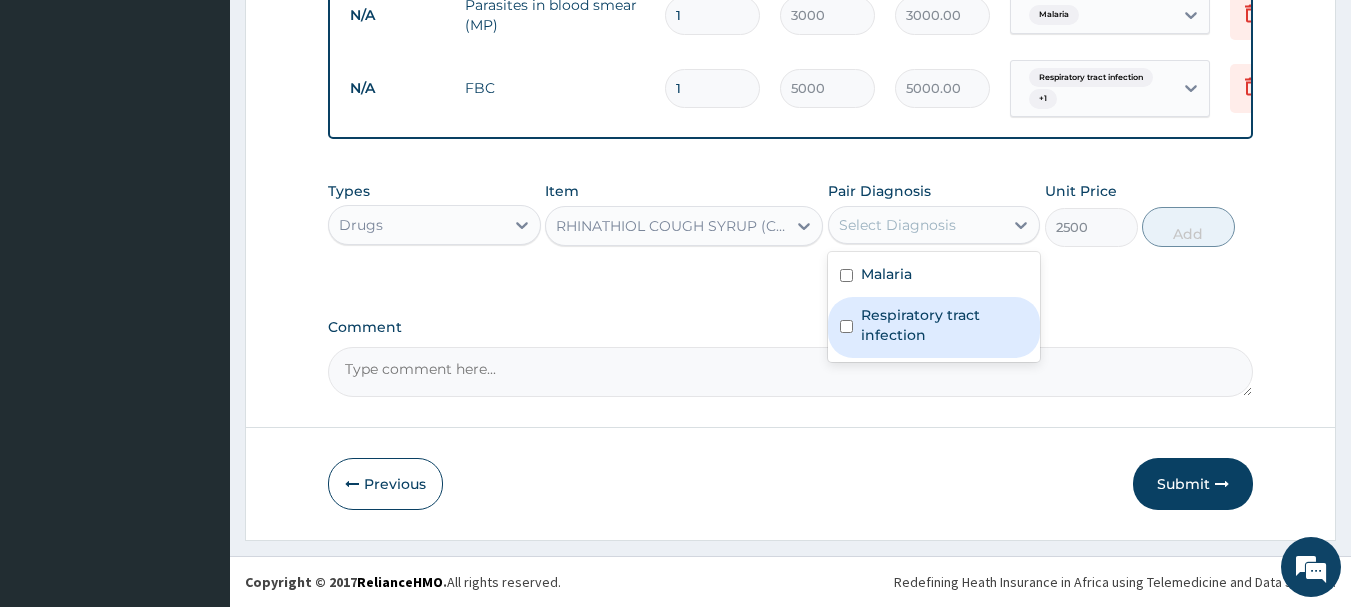 click on "Respiratory tract infection" at bounding box center [945, 325] 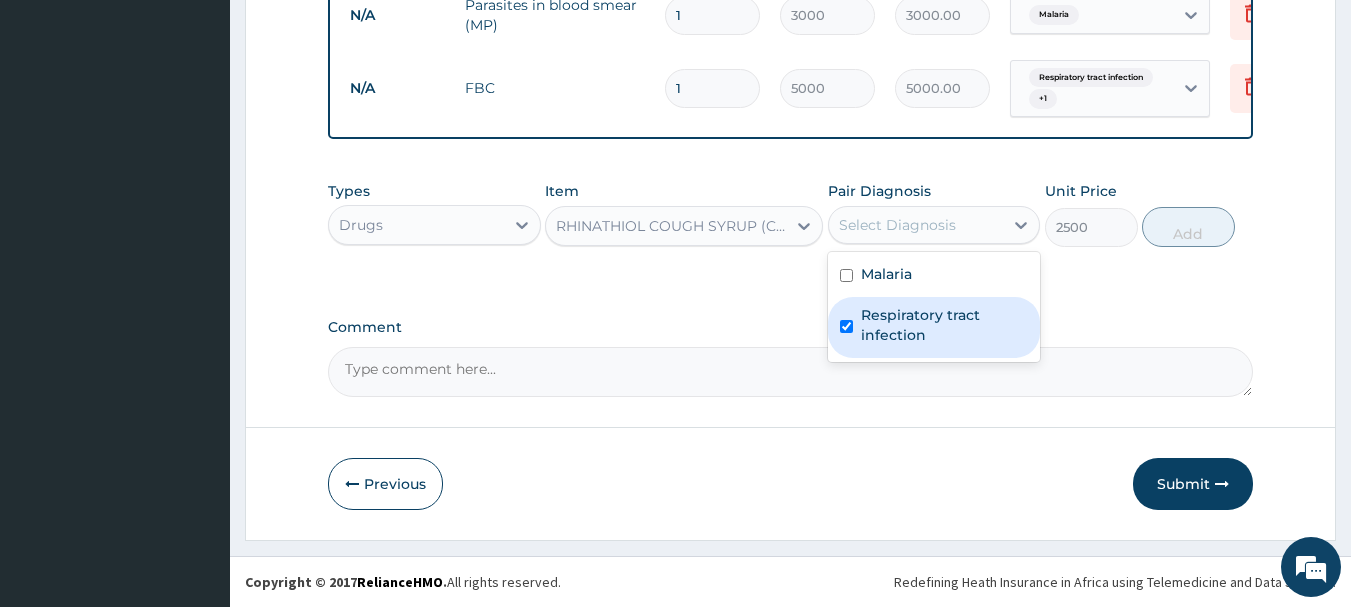 checkbox on "true" 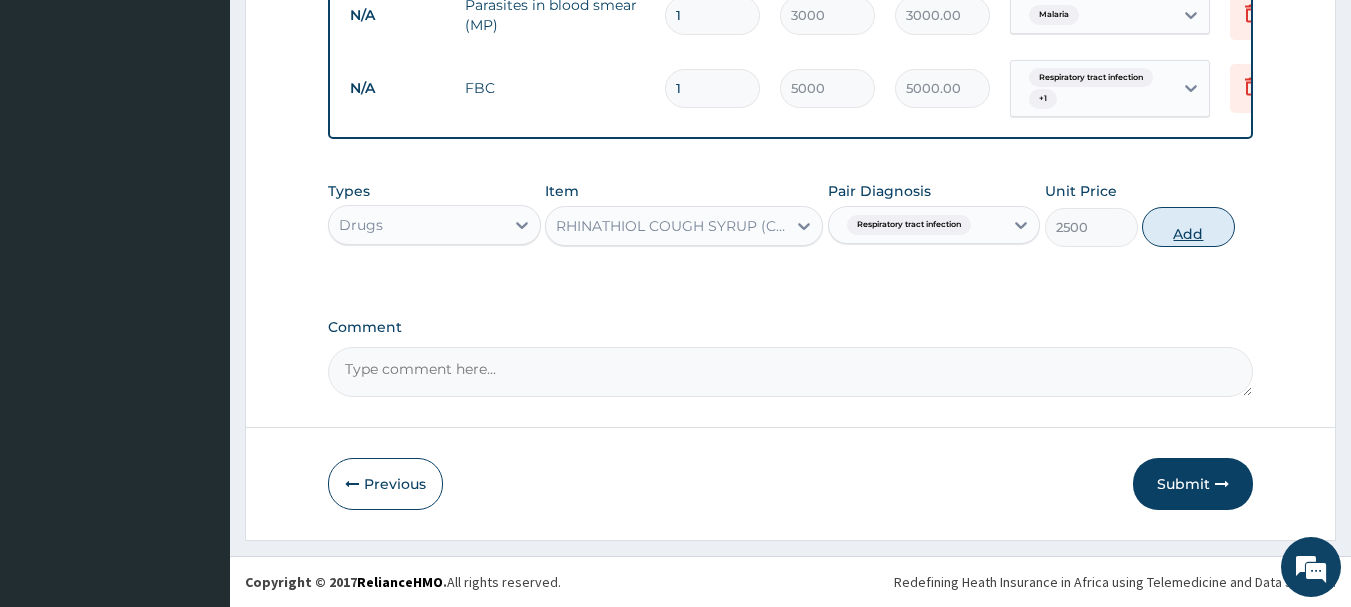 click on "Add" at bounding box center (1188, 227) 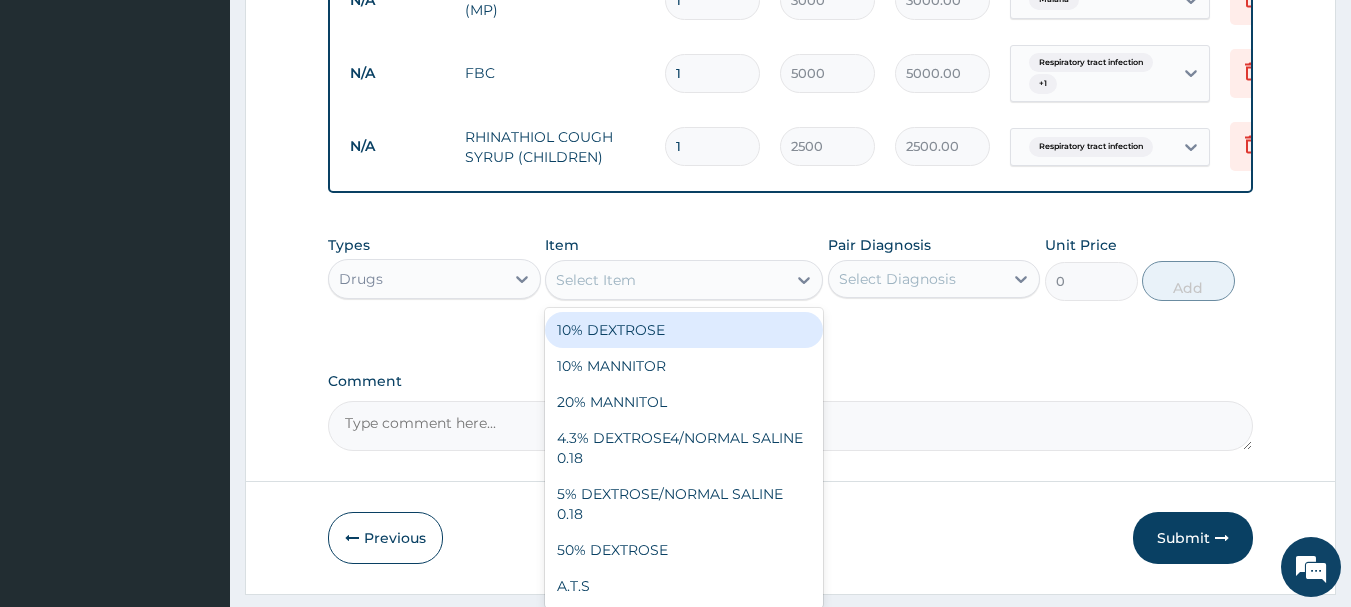 click on "Select Item" at bounding box center [596, 280] 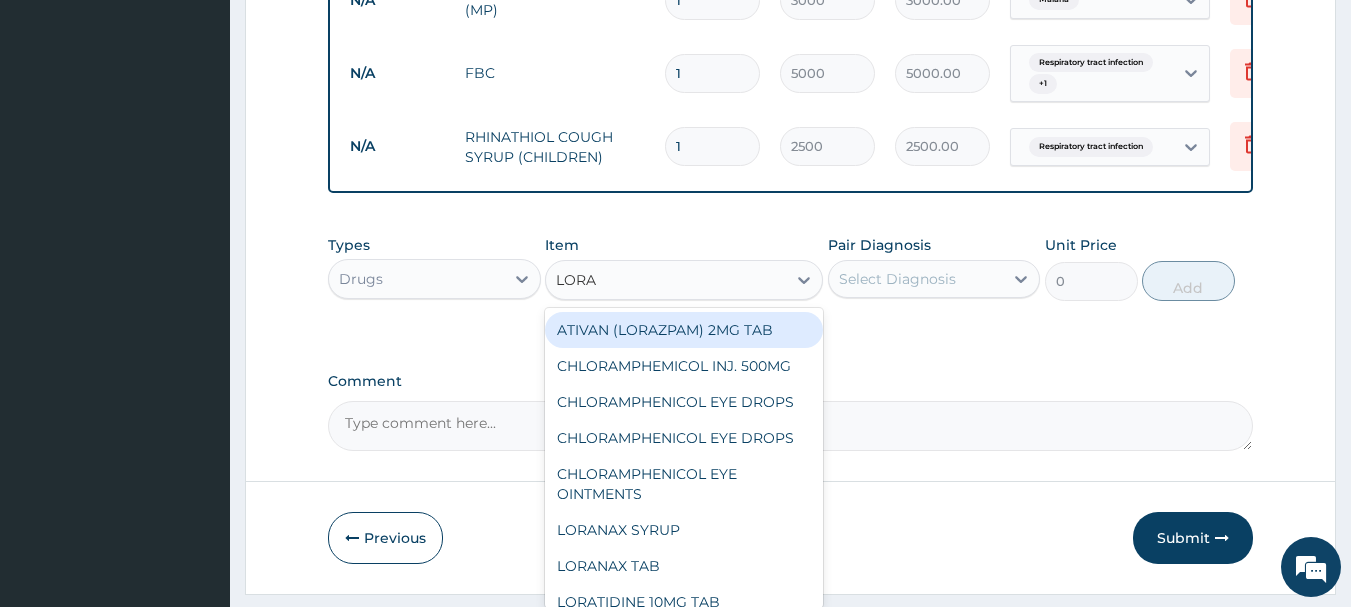 type on "LORAT" 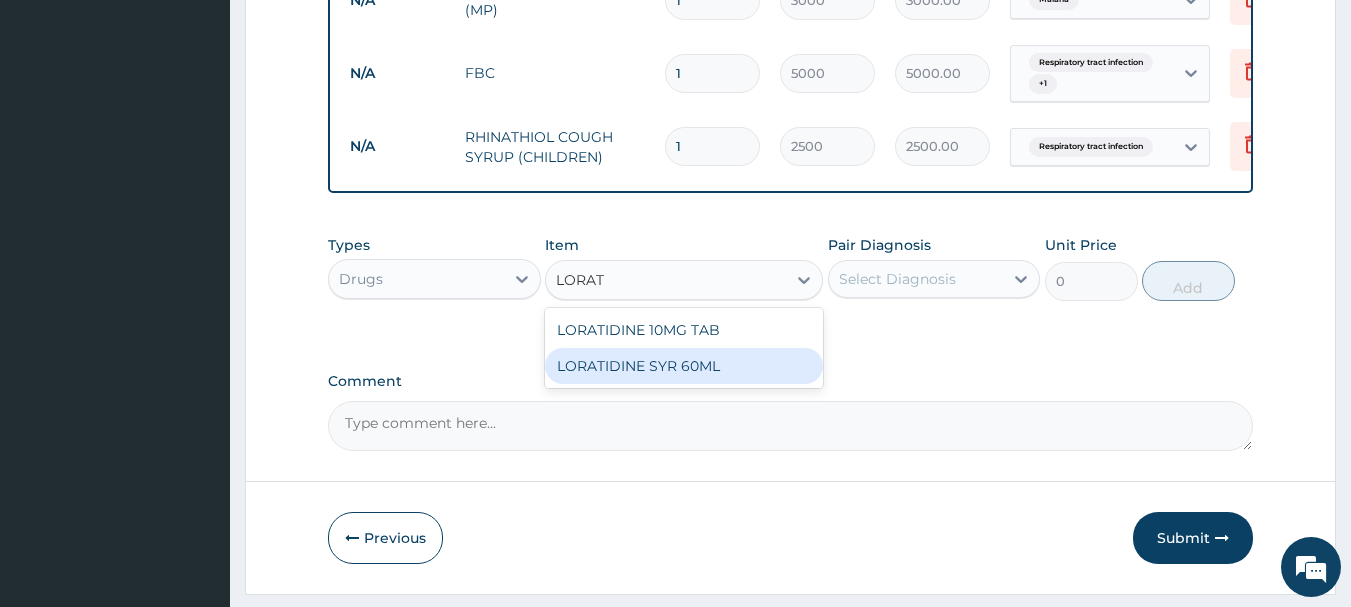 drag, startPoint x: 630, startPoint y: 377, endPoint x: 650, endPoint y: 373, distance: 20.396078 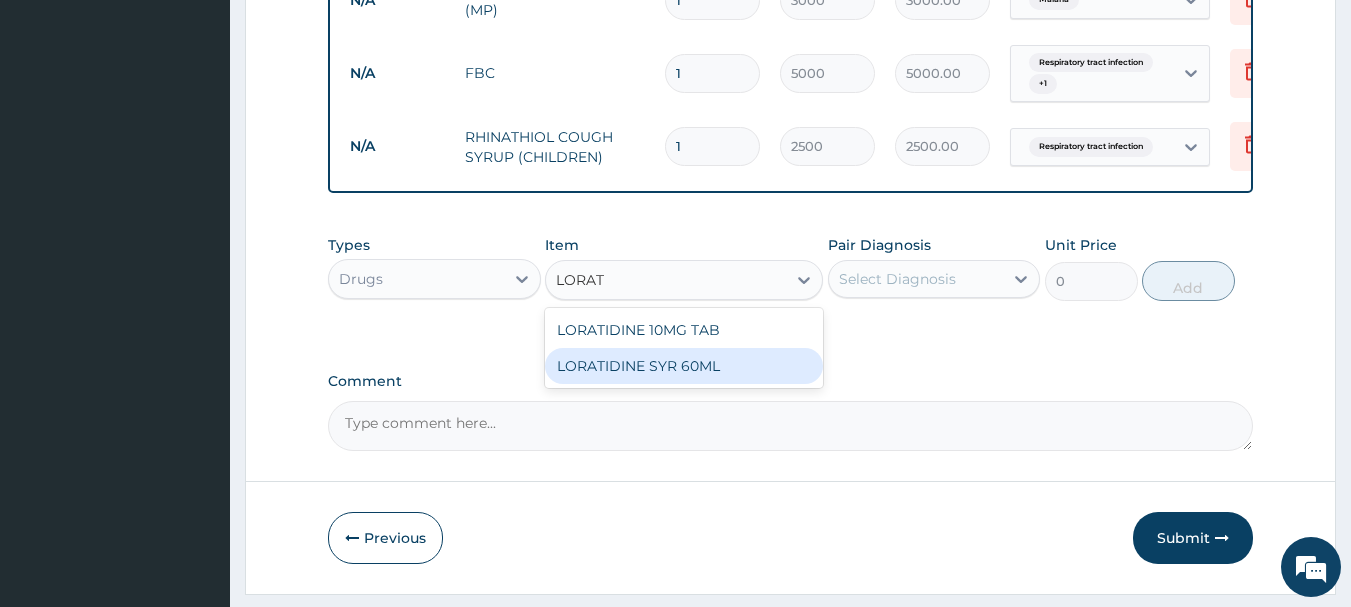 click on "LORATIDINE SYR 60ML" at bounding box center (684, 366) 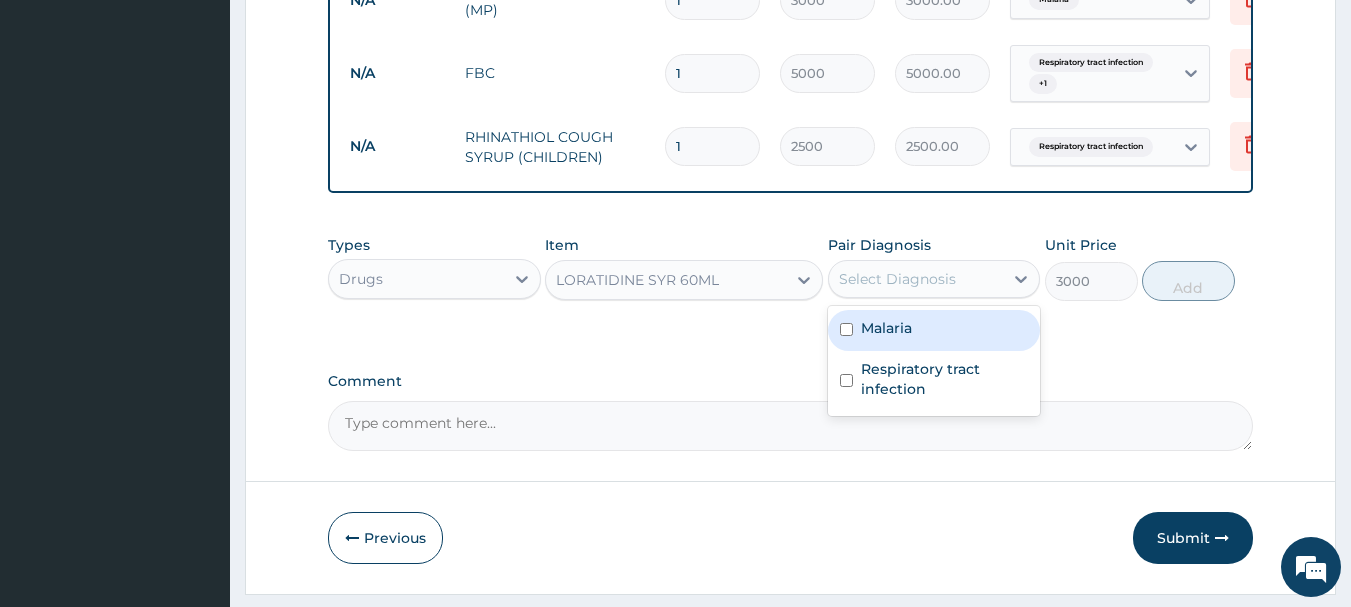 drag, startPoint x: 1028, startPoint y: 285, endPoint x: 969, endPoint y: 305, distance: 62.297672 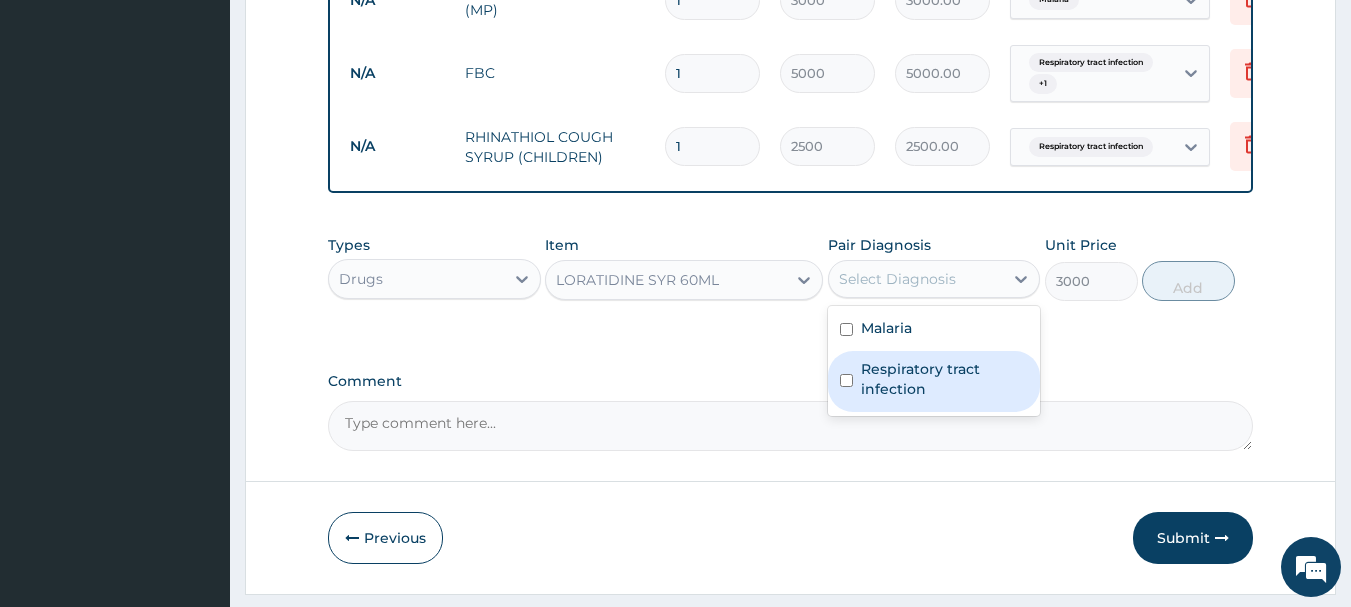 drag, startPoint x: 863, startPoint y: 401, endPoint x: 957, endPoint y: 378, distance: 96.77293 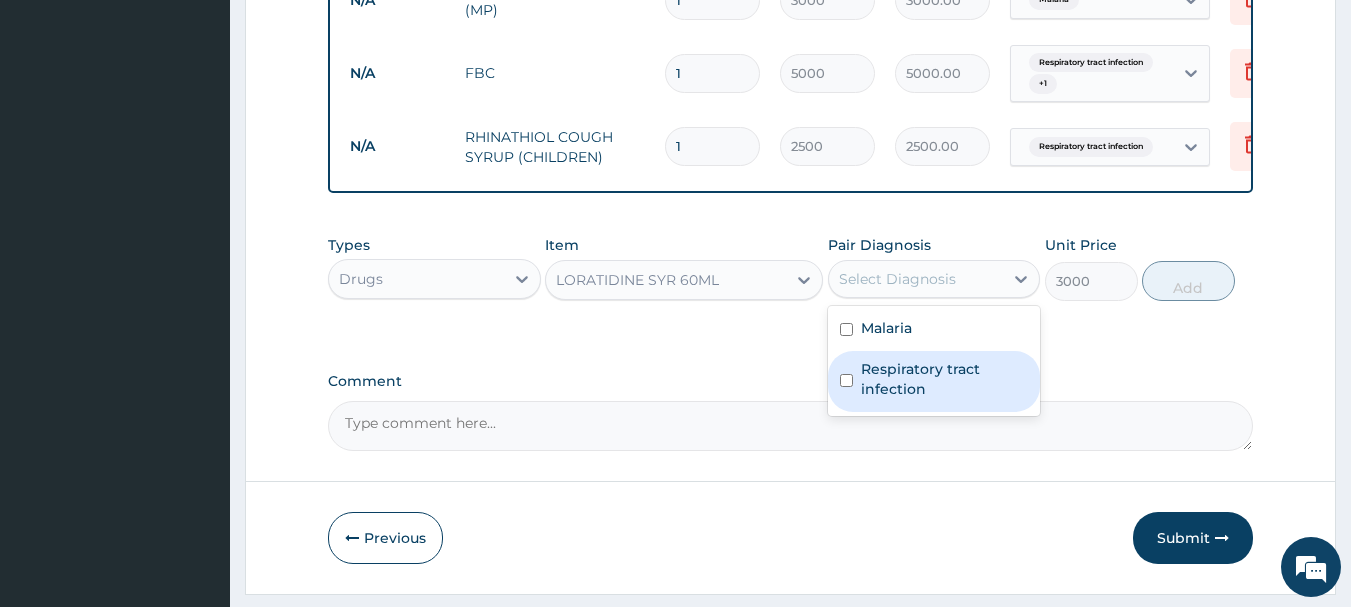 click on "Respiratory tract infection" at bounding box center [945, 379] 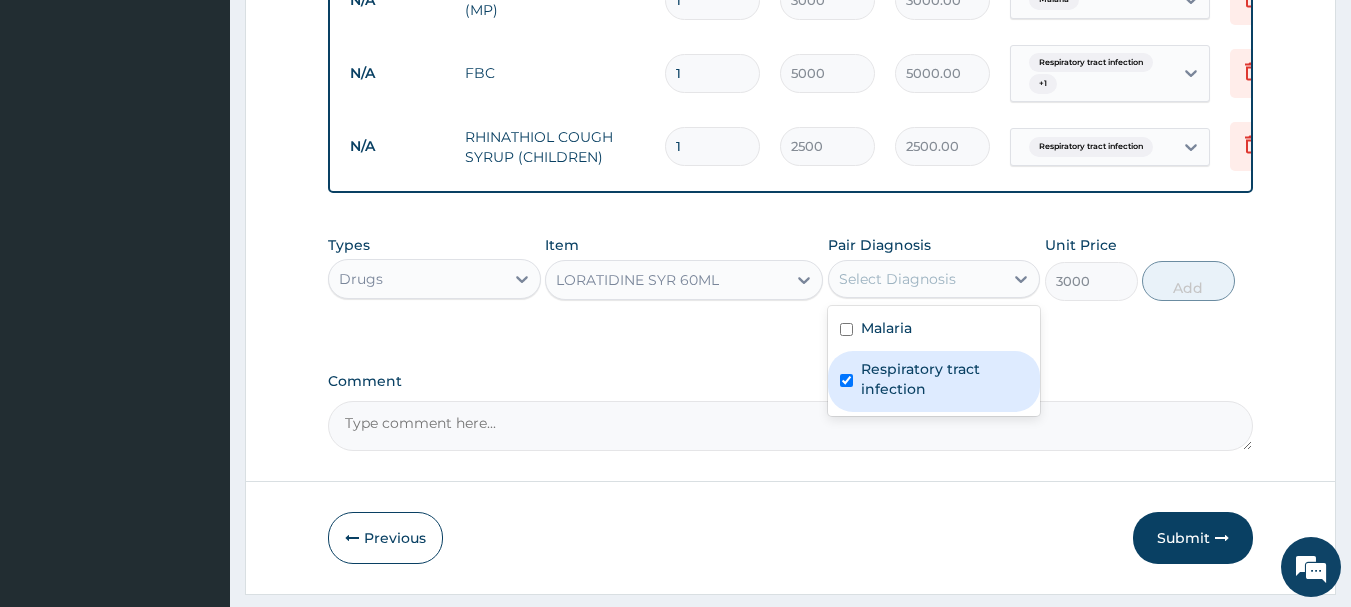 checkbox on "true" 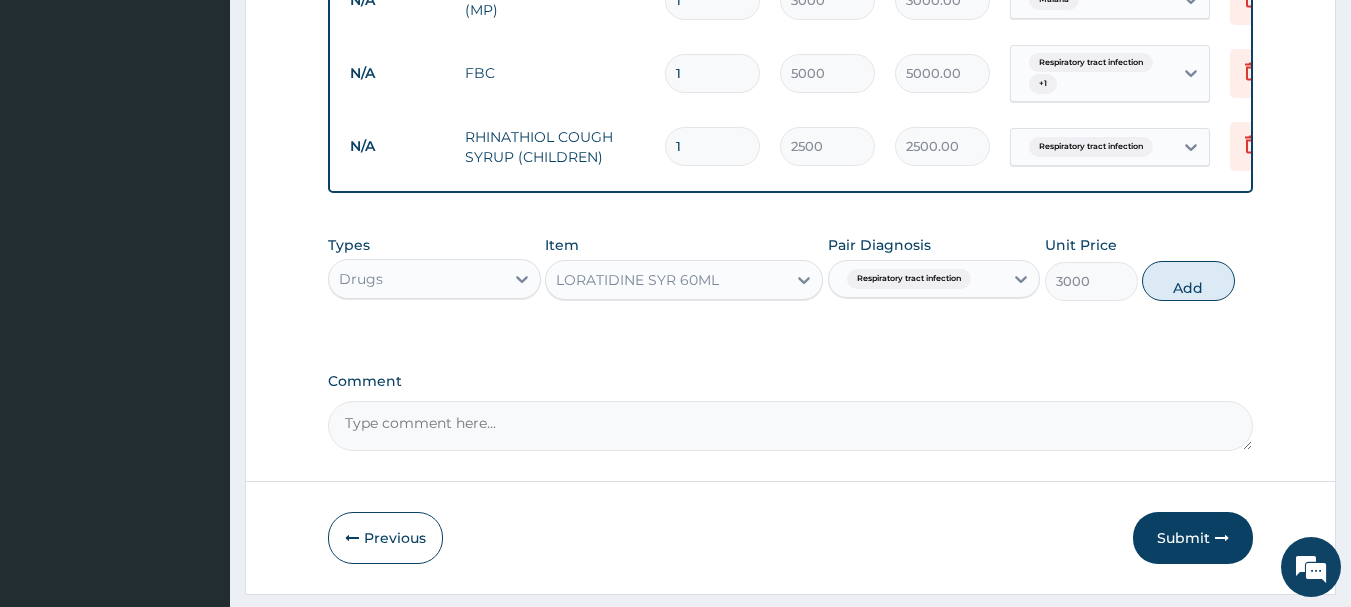 drag, startPoint x: 1210, startPoint y: 301, endPoint x: 1169, endPoint y: 307, distance: 41.4367 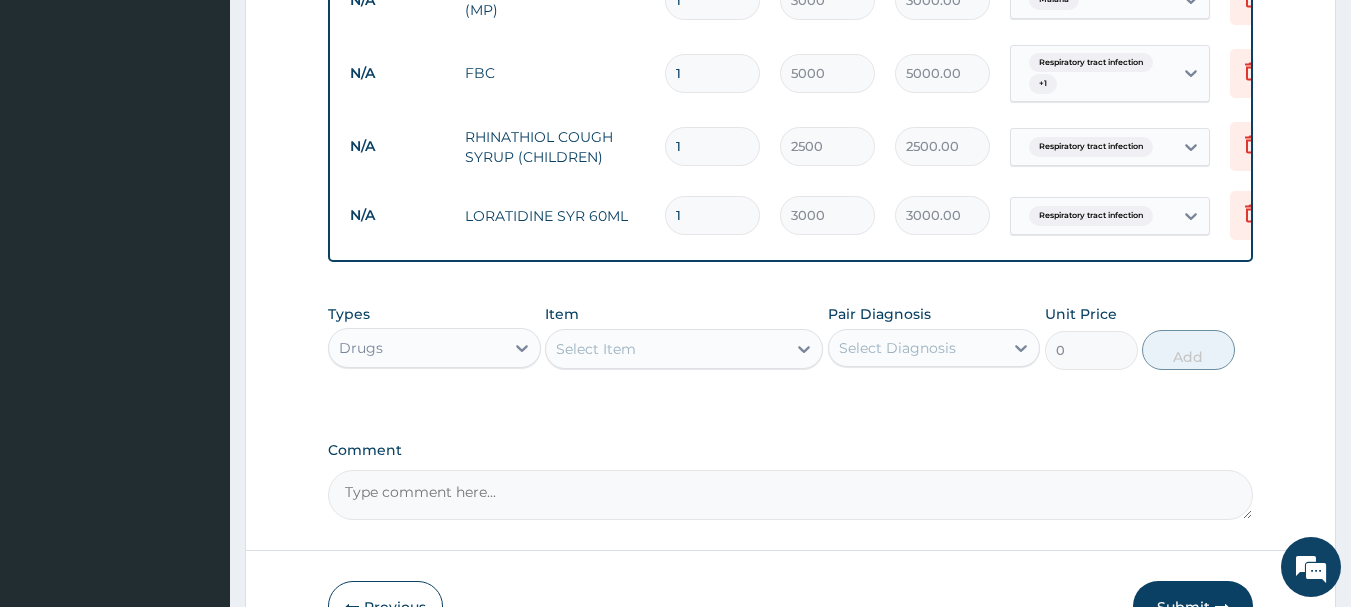 click on "Select Item" at bounding box center [666, 349] 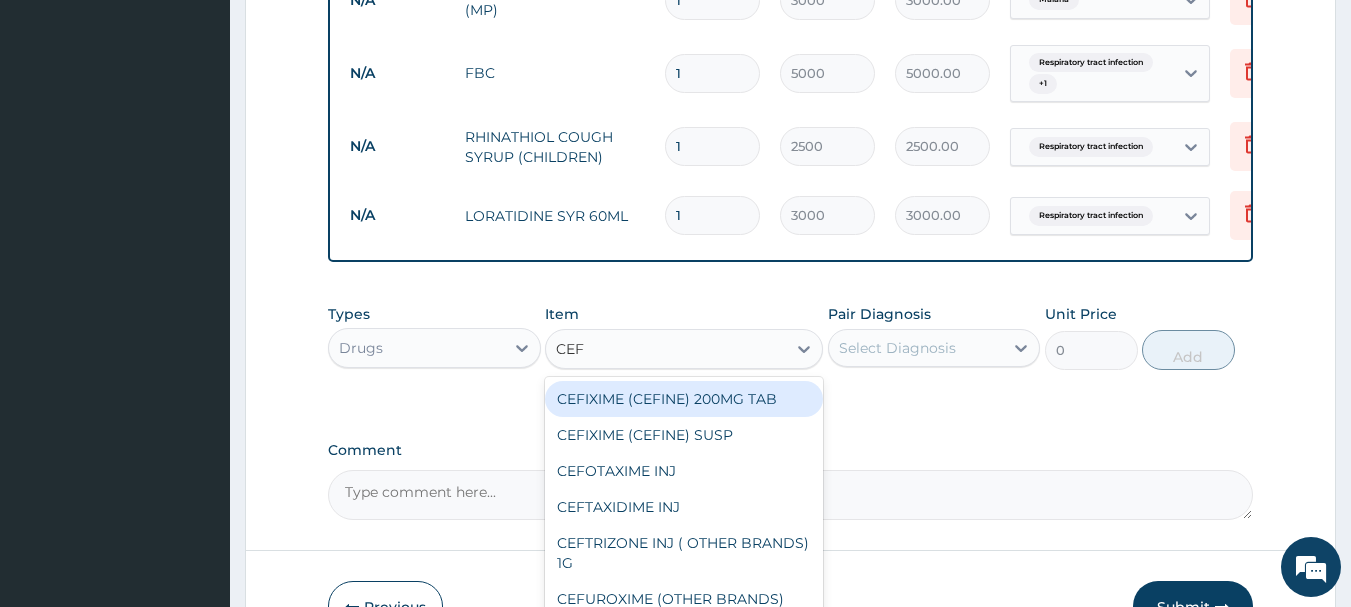 type on "CEFU" 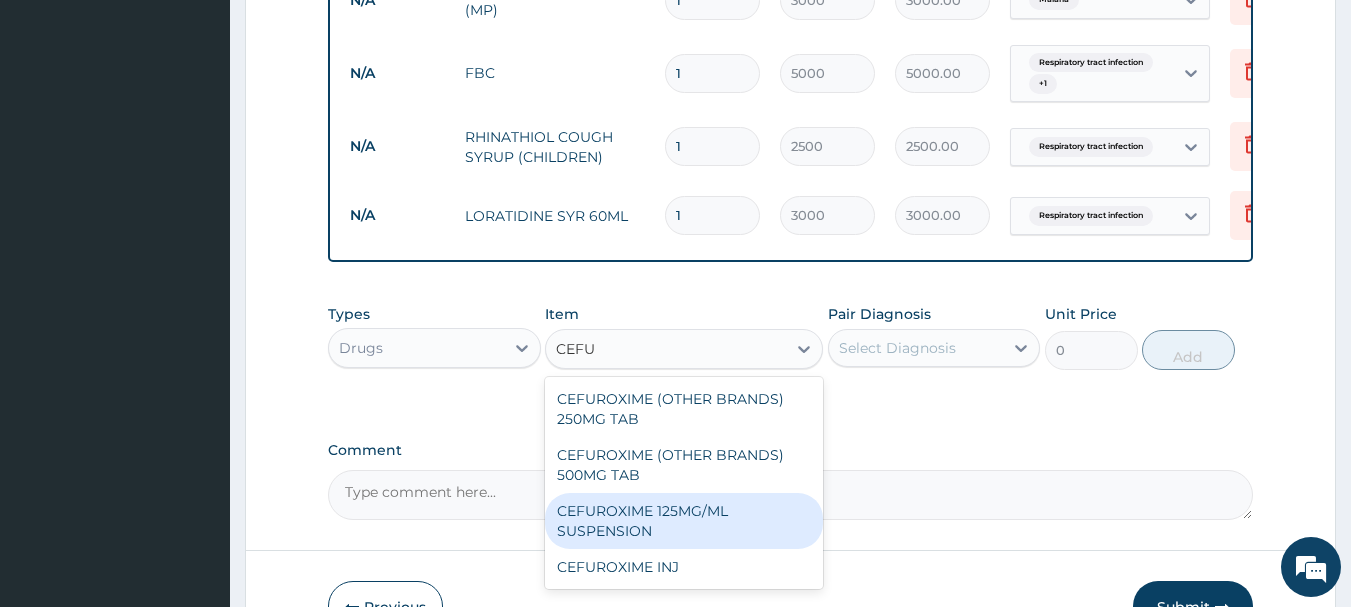 click on "CEFUROXIME 125MG/ML SUSPENSION" at bounding box center (684, 521) 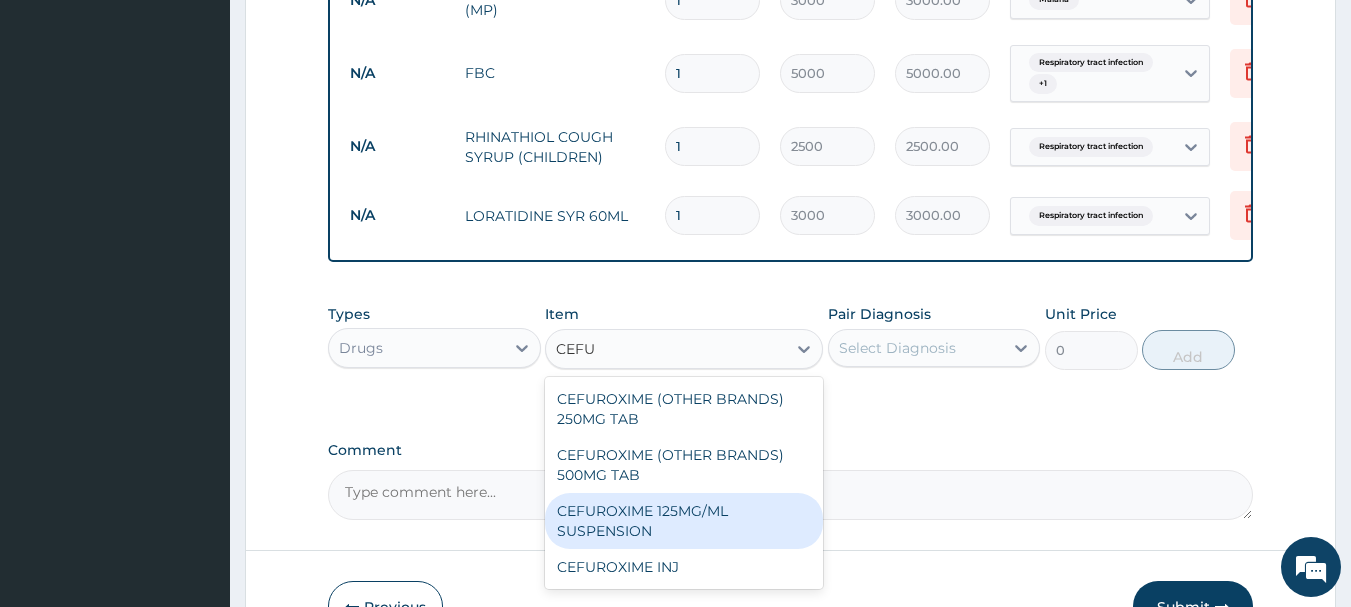type 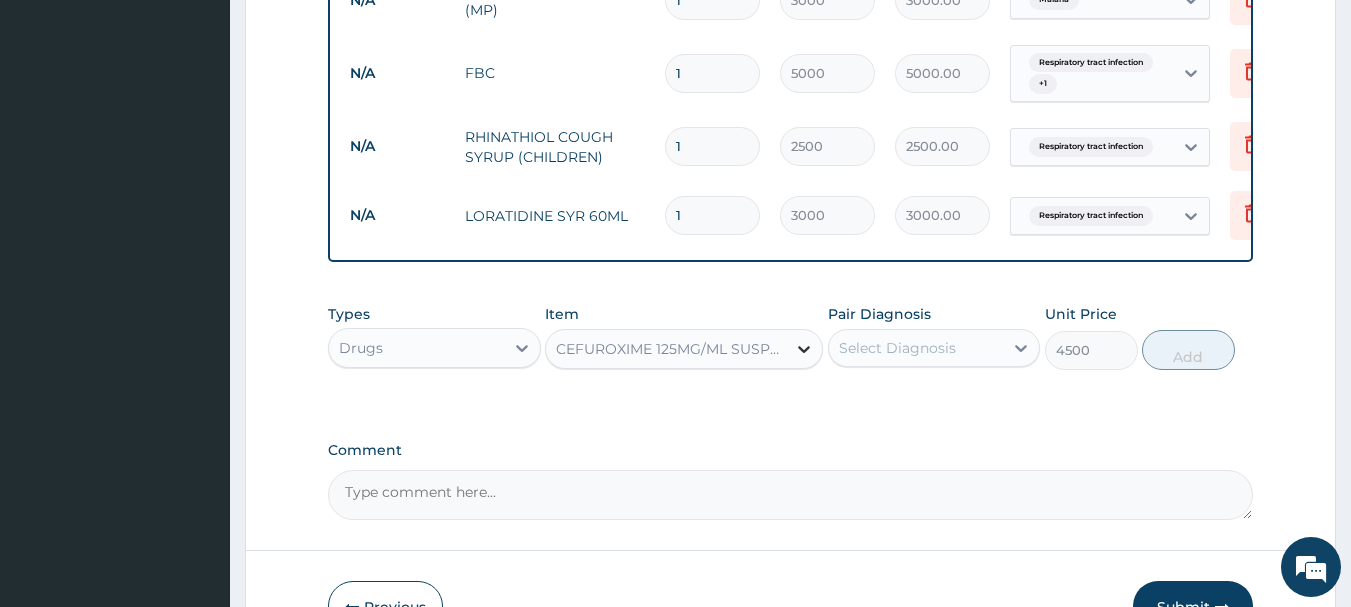 click 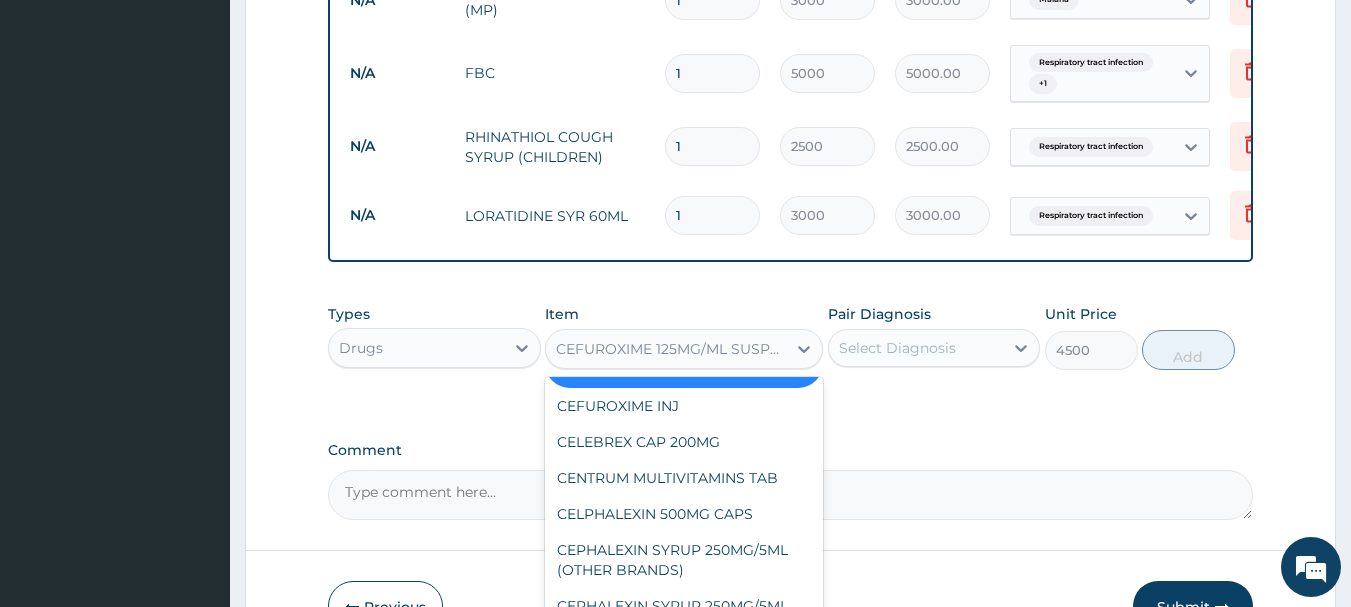 scroll, scrollTop: 11599, scrollLeft: 0, axis: vertical 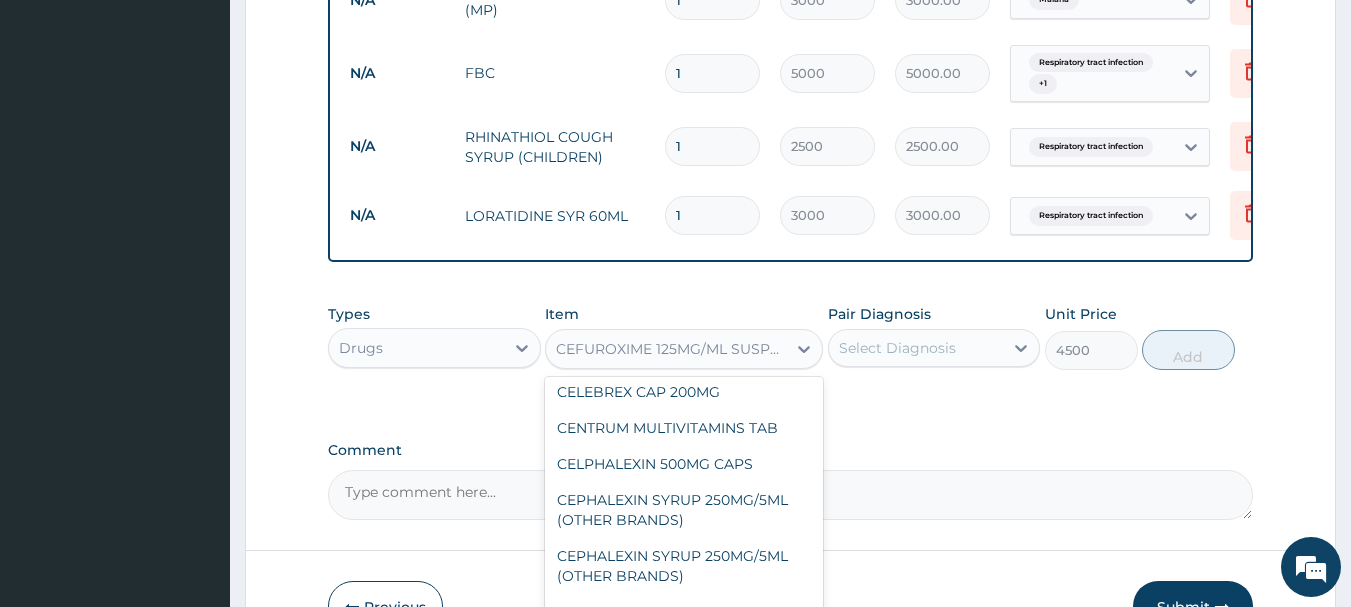 click on "CEFUROXIME (OTHER BRANDS) 250MG TAB" at bounding box center (684, 198) 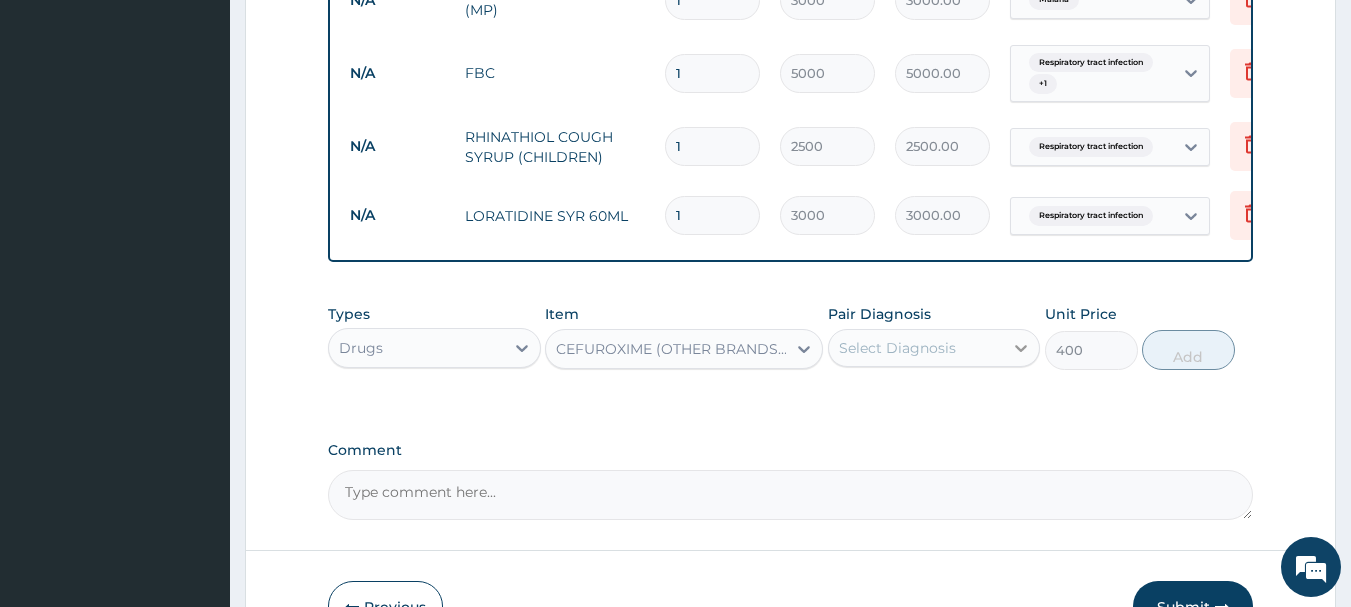click at bounding box center [1021, 348] 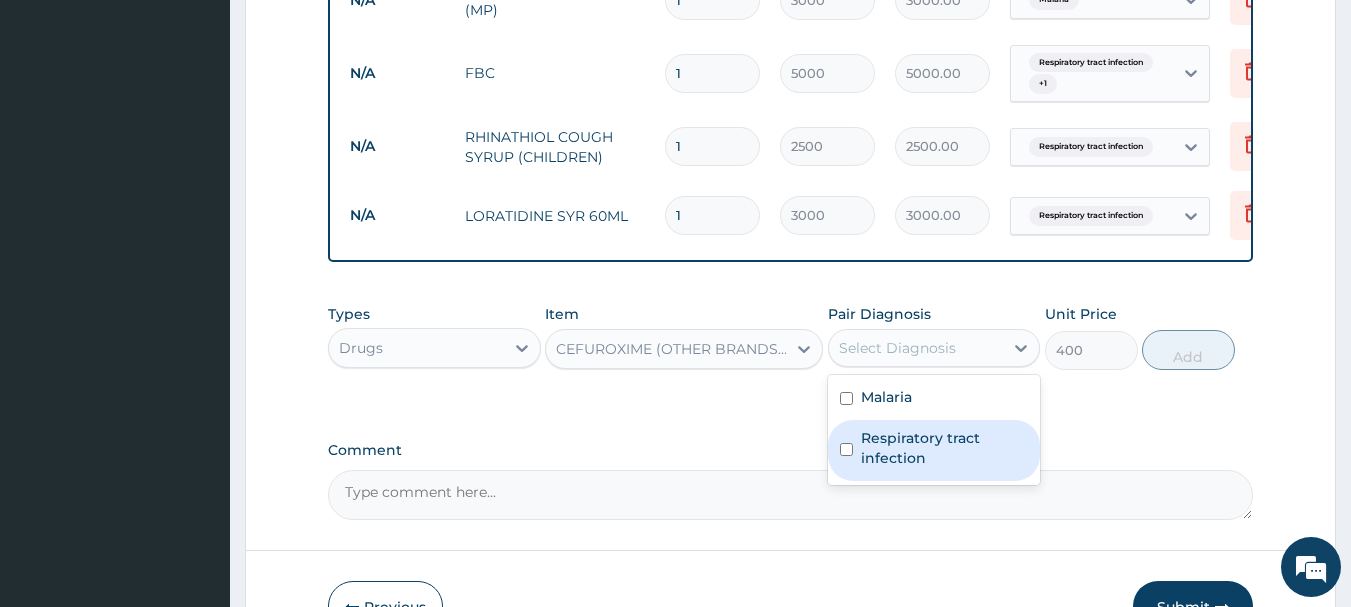 click on "Respiratory tract infection" at bounding box center [945, 448] 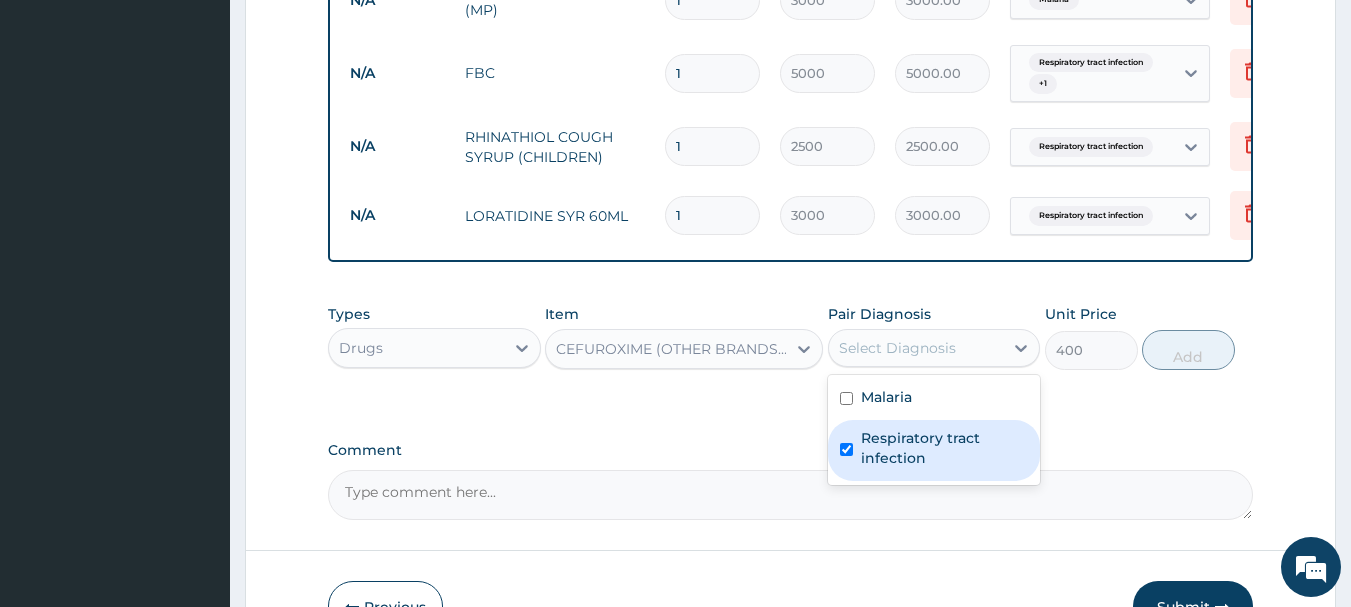 checkbox on "true" 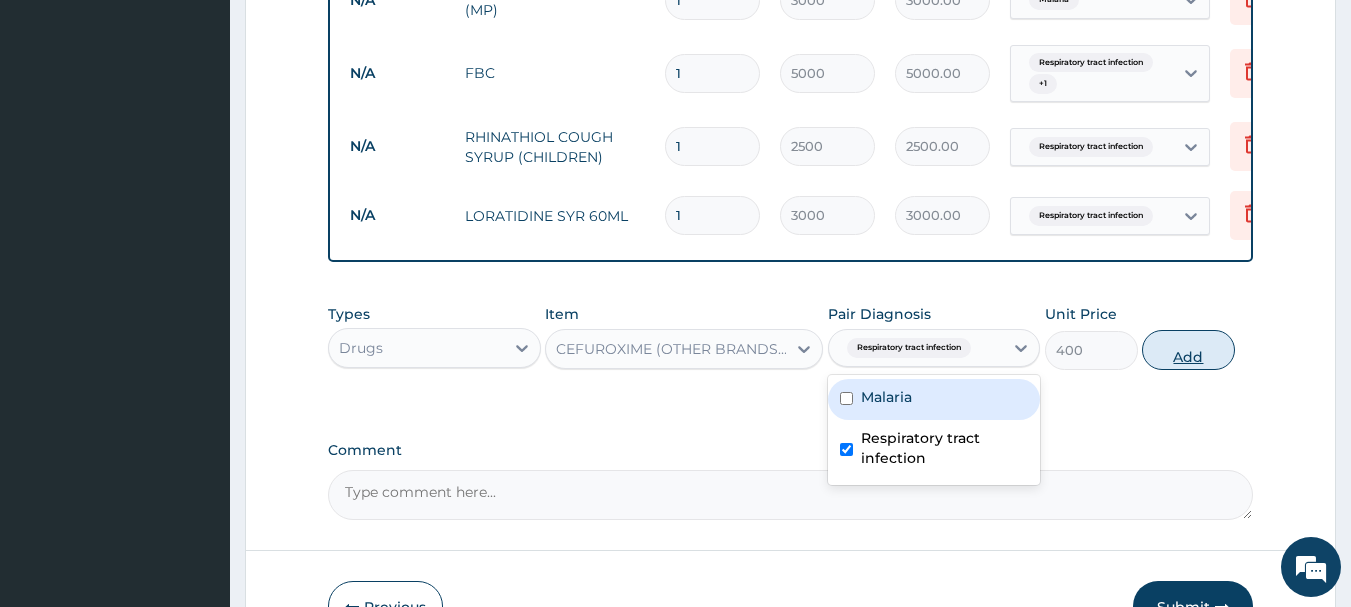 click on "Add" at bounding box center [1188, 350] 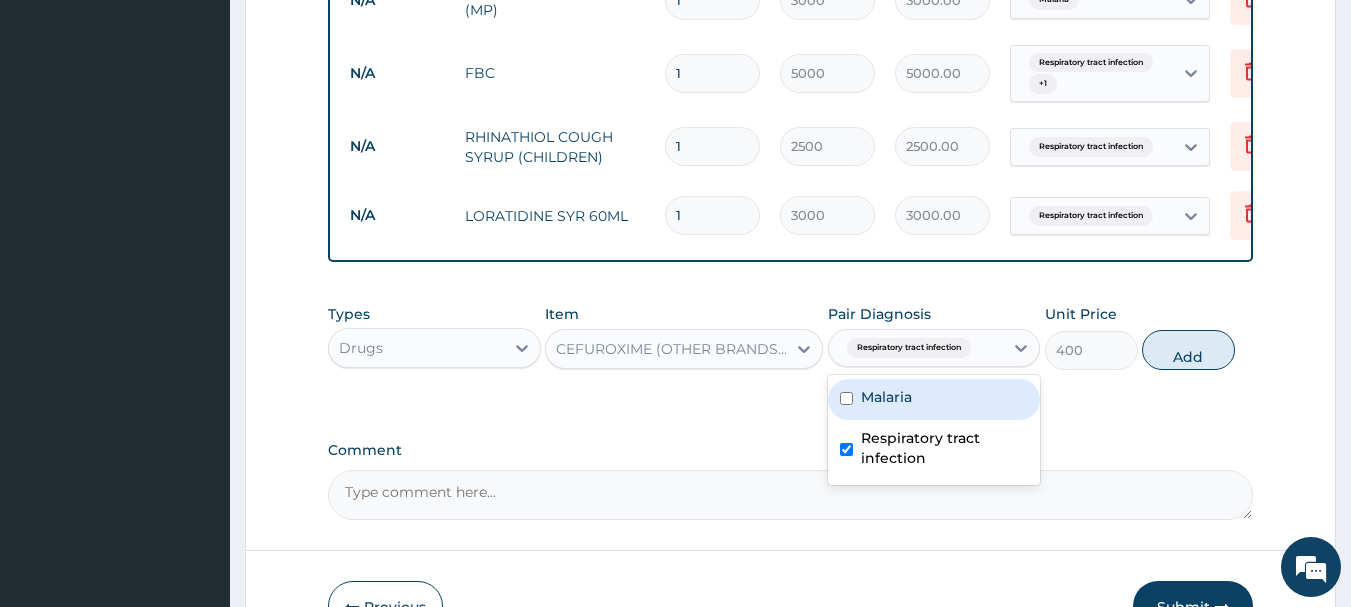 type on "0" 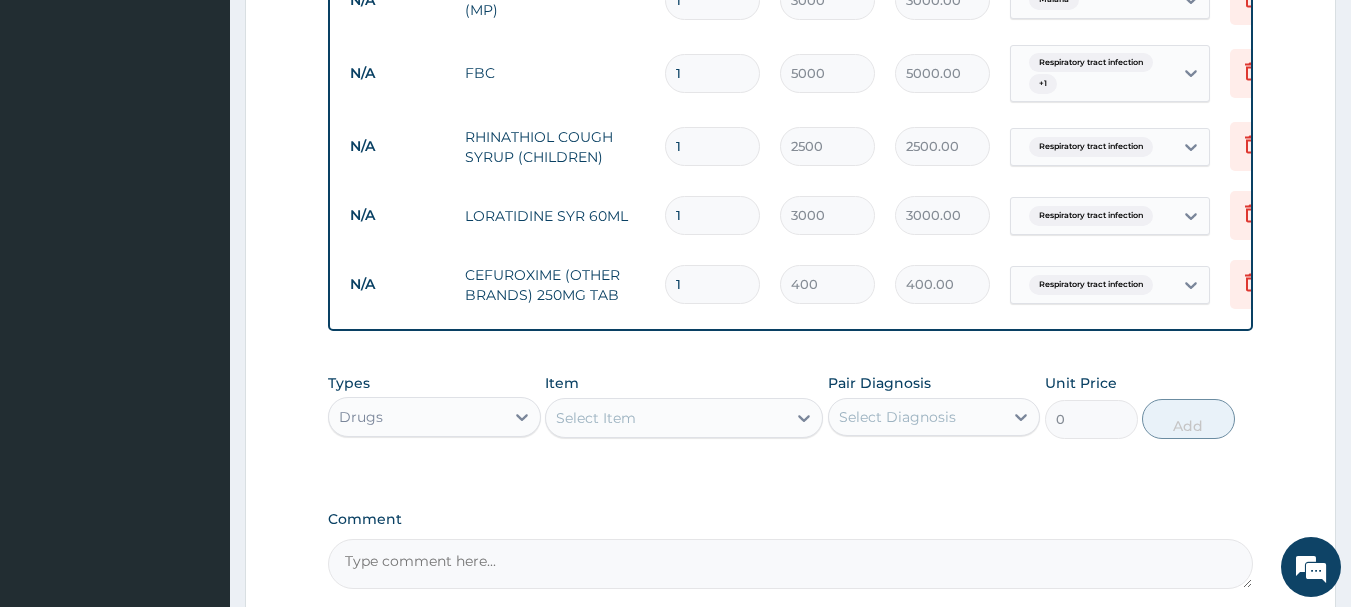 click on "Select Item" at bounding box center [666, 418] 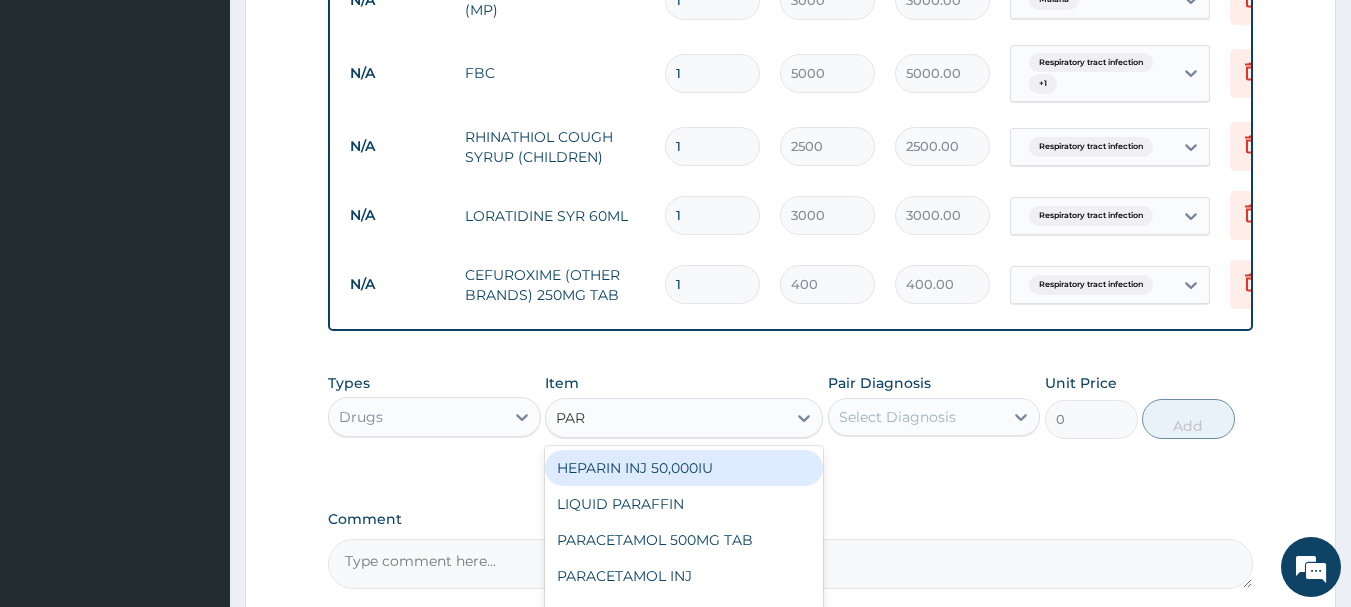 type on "PARA" 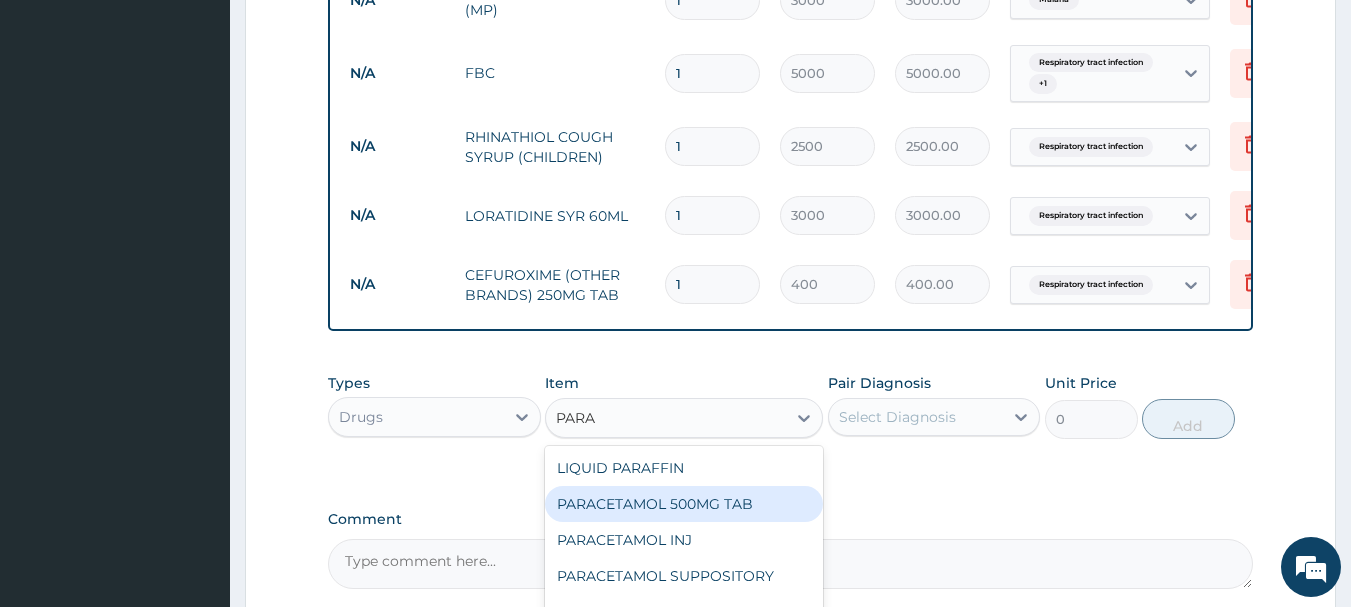 click on "PARACETAMOL 500MG TAB" at bounding box center [684, 504] 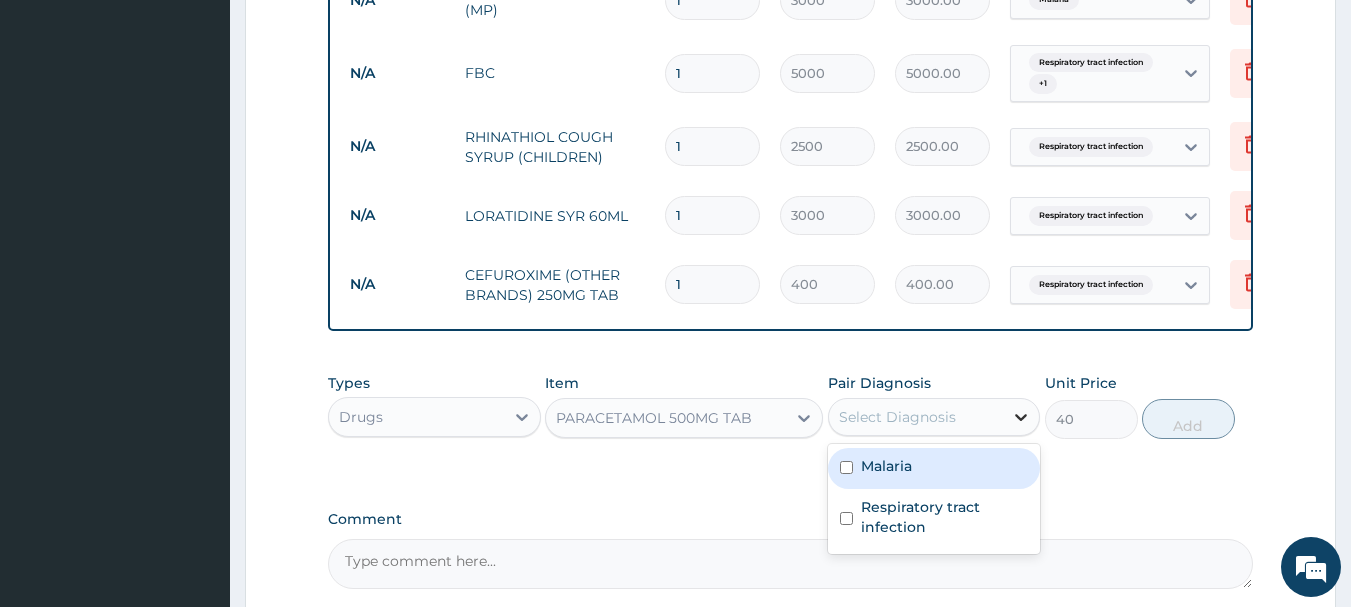 click 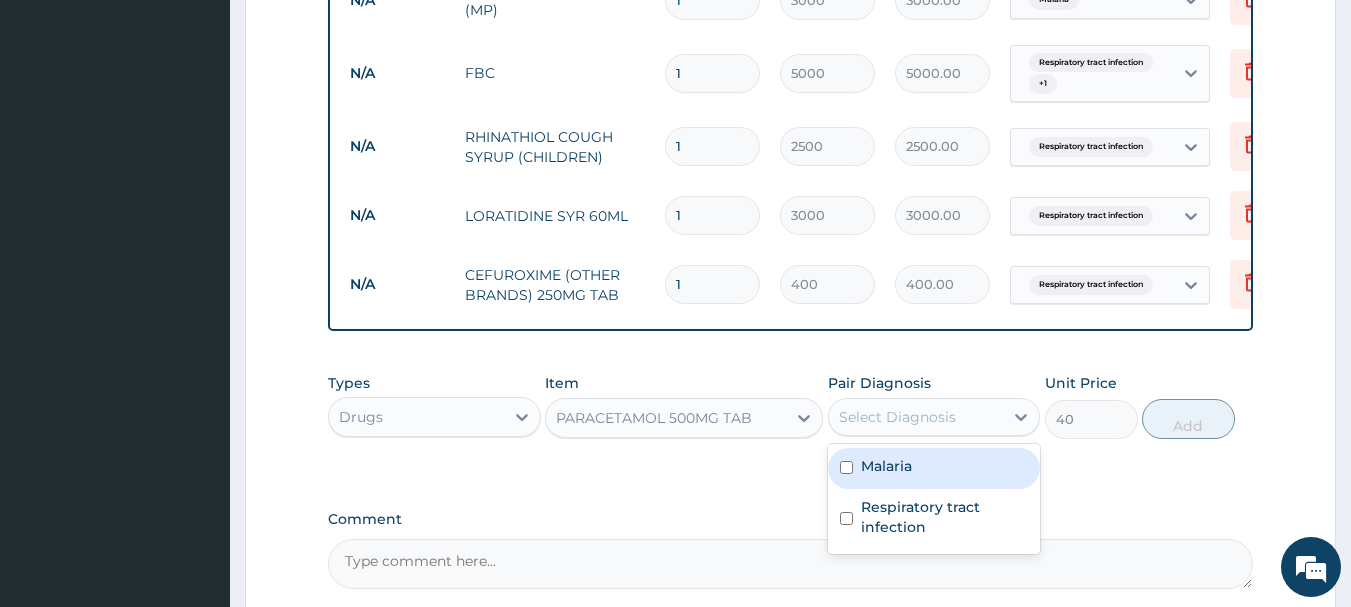 click at bounding box center [846, 467] 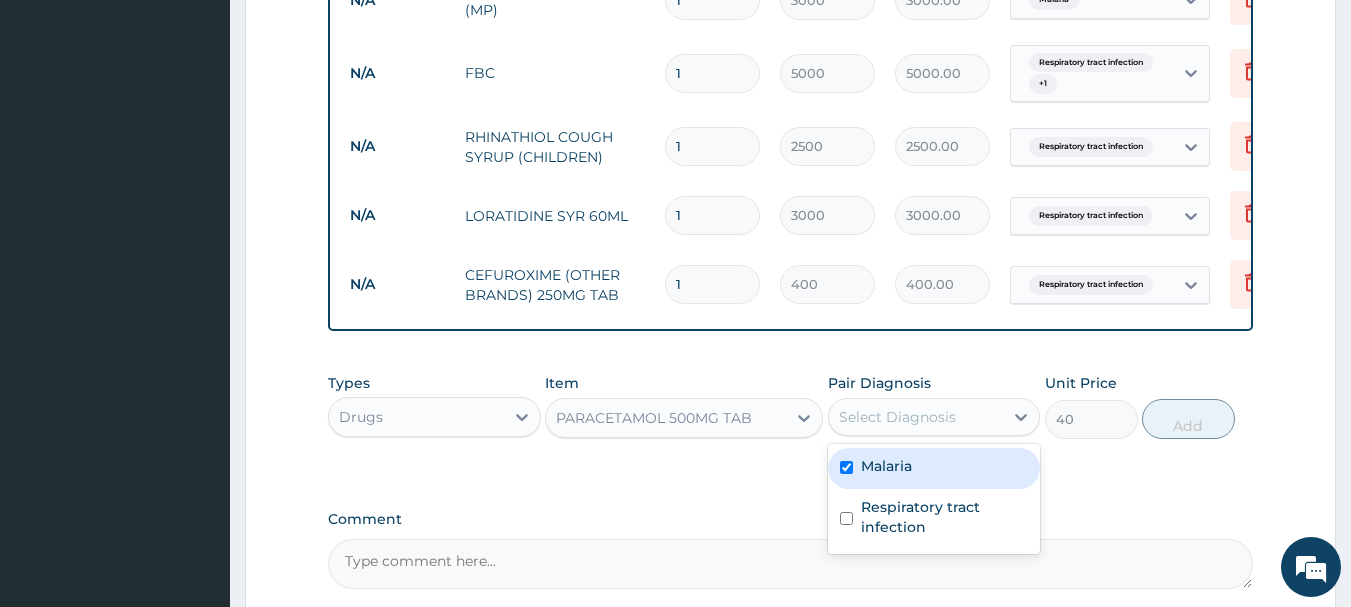 checkbox on "true" 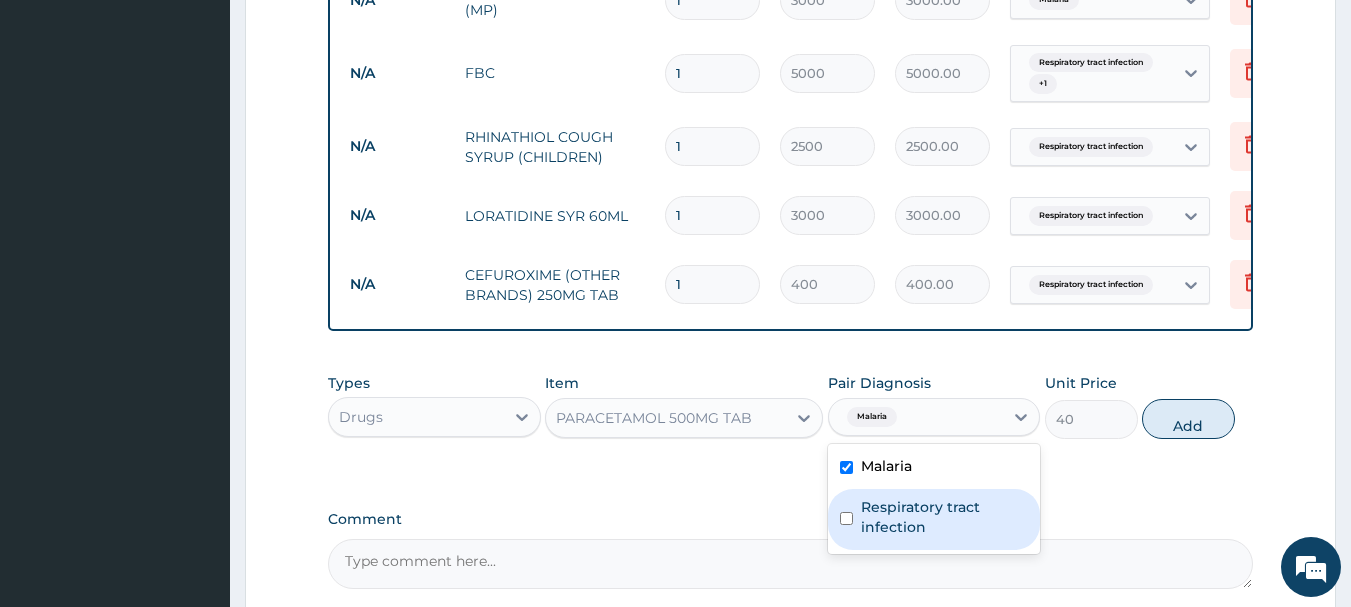 click on "Respiratory tract infection" at bounding box center (934, 519) 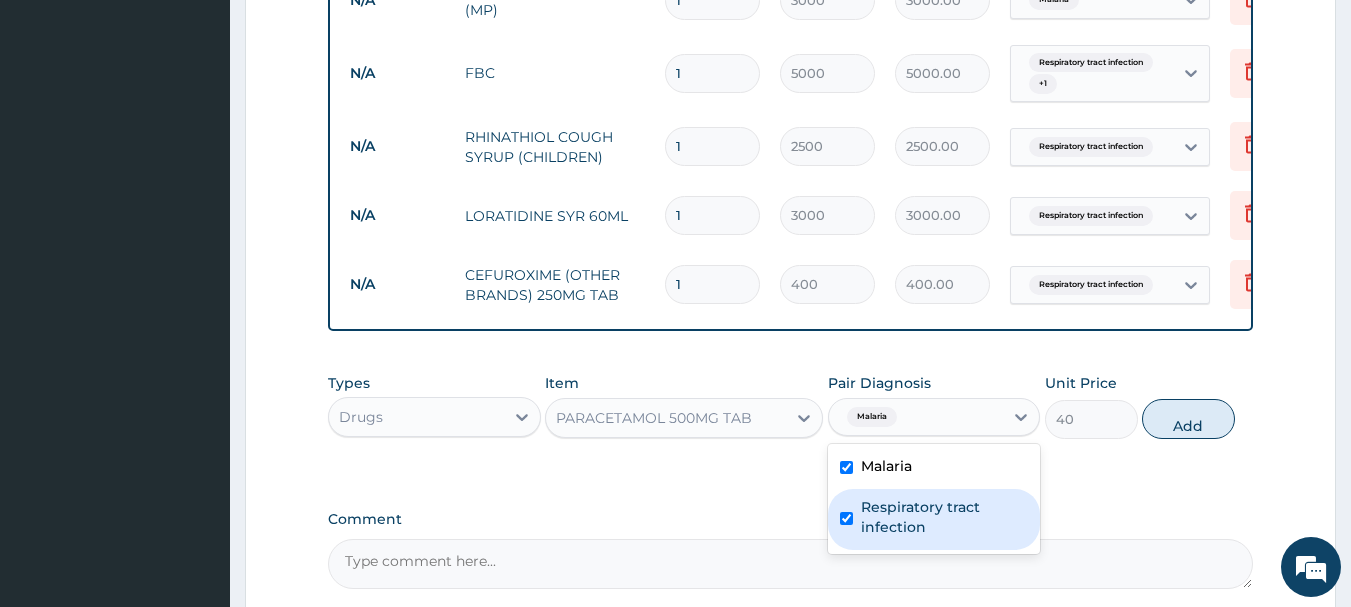 checkbox on "true" 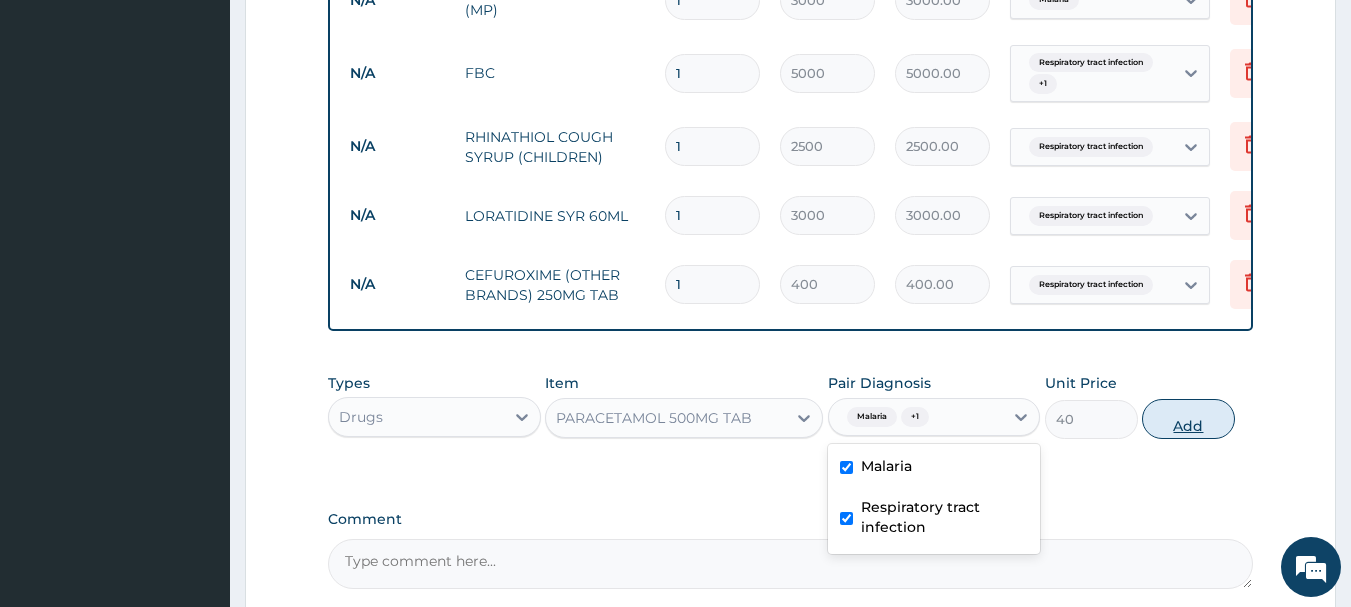 click on "Add" at bounding box center [1188, 419] 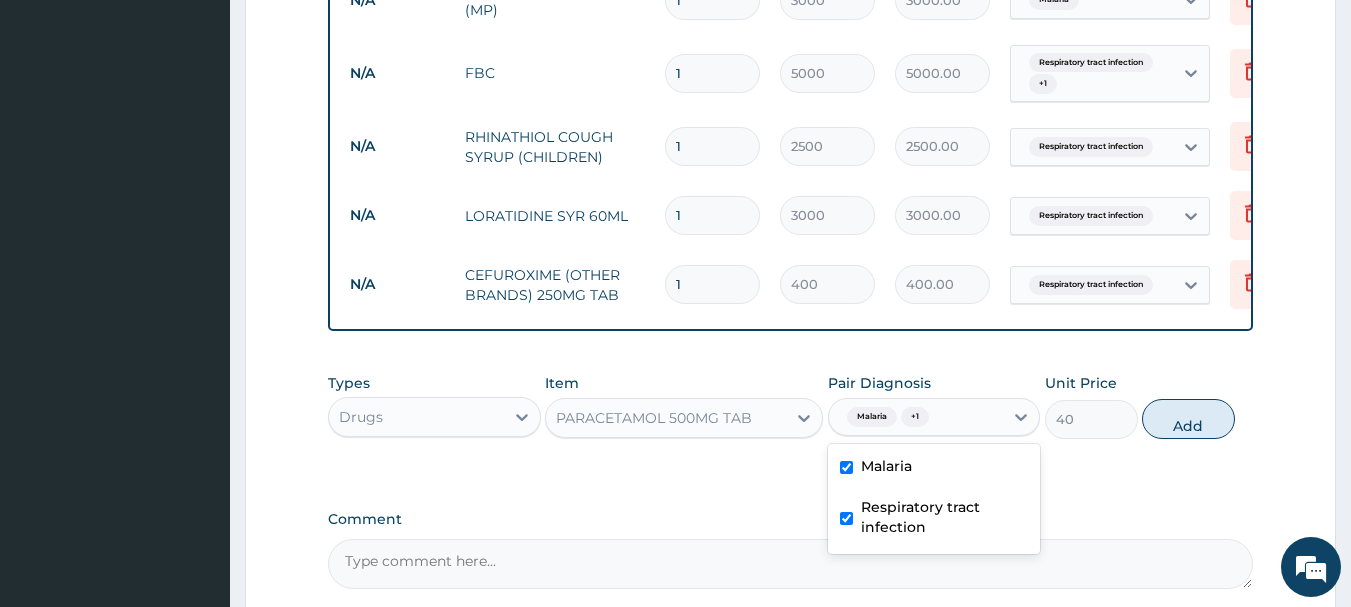 type on "0" 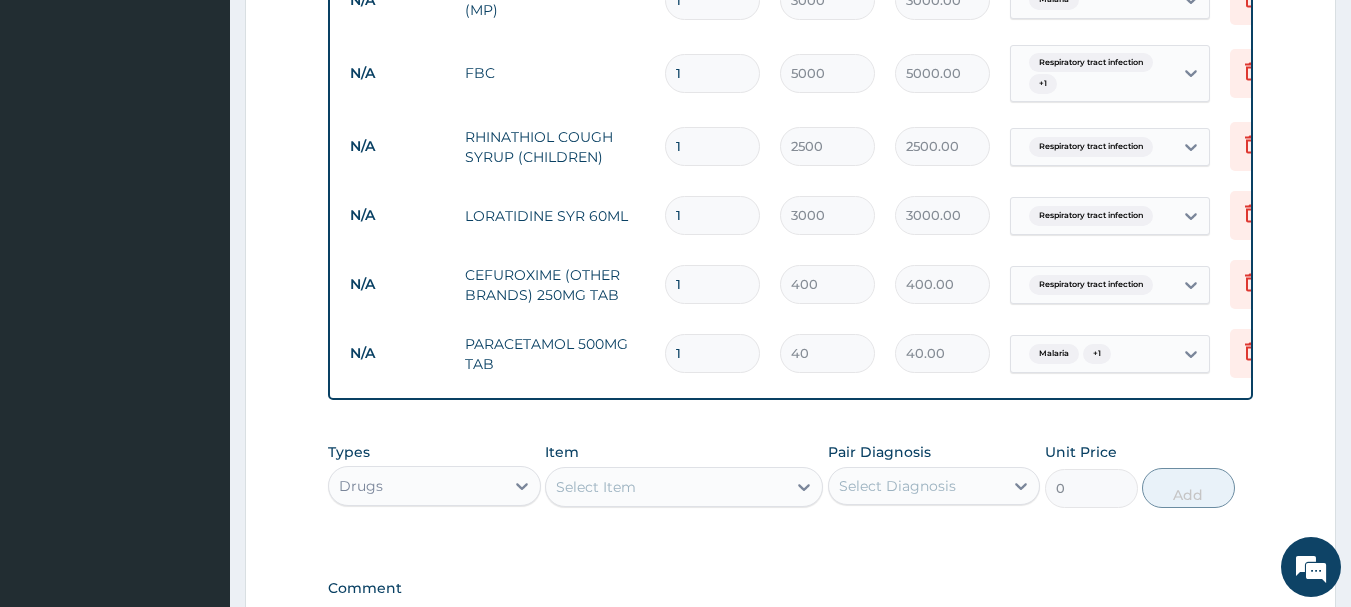 click on "Select Item" at bounding box center [666, 487] 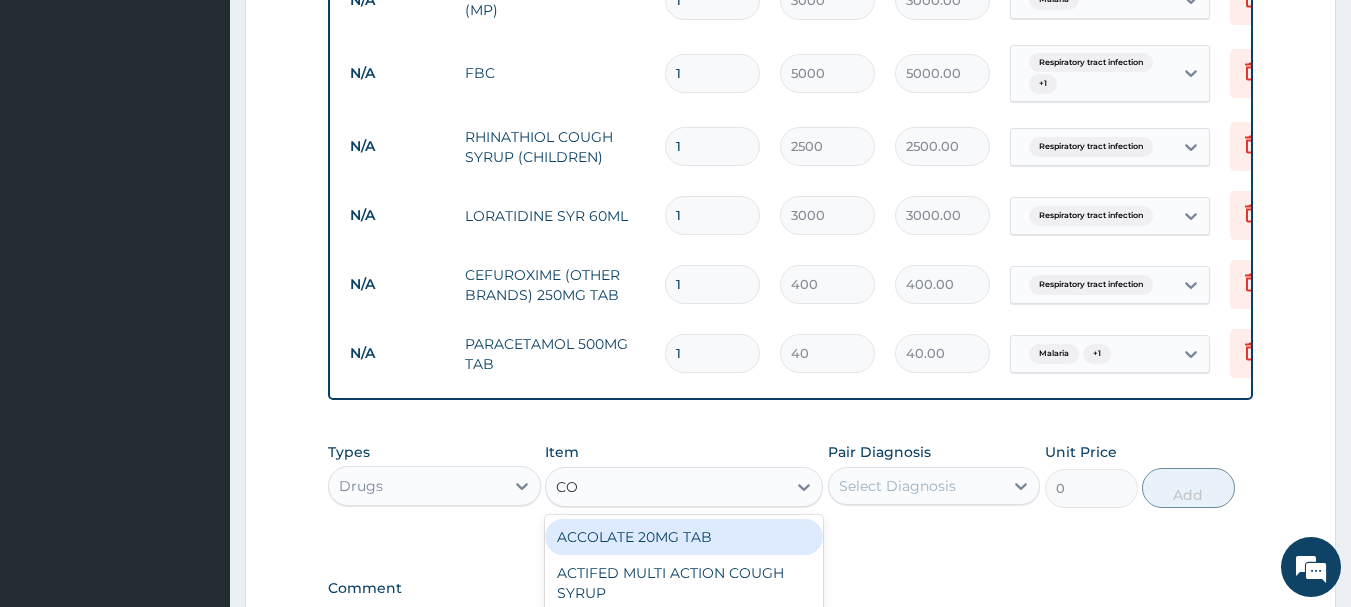 type on "COA" 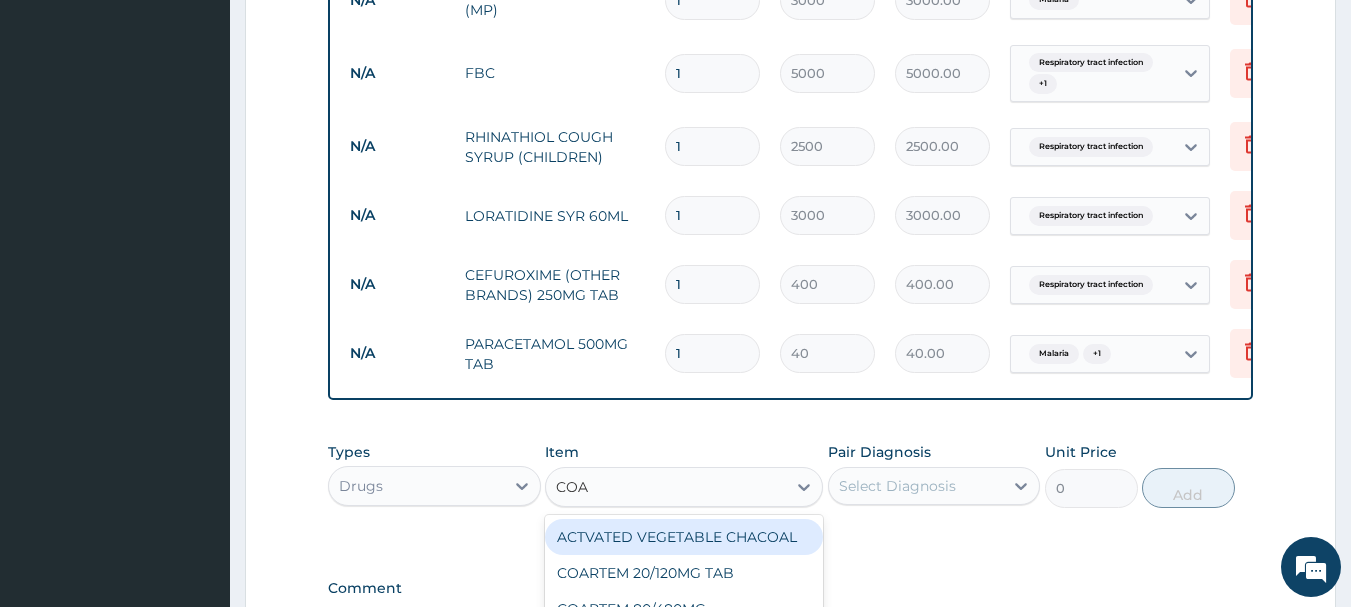 scroll, scrollTop: 1001, scrollLeft: 0, axis: vertical 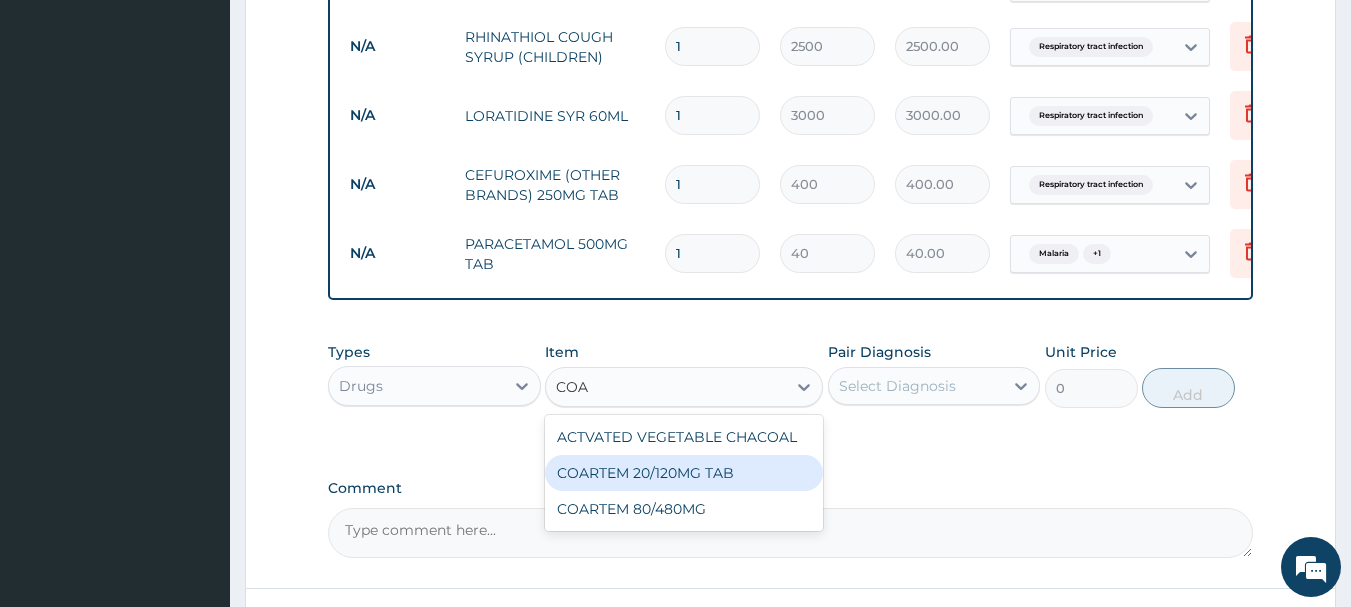 click on "COARTEM 20/120MG TAB" at bounding box center (684, 473) 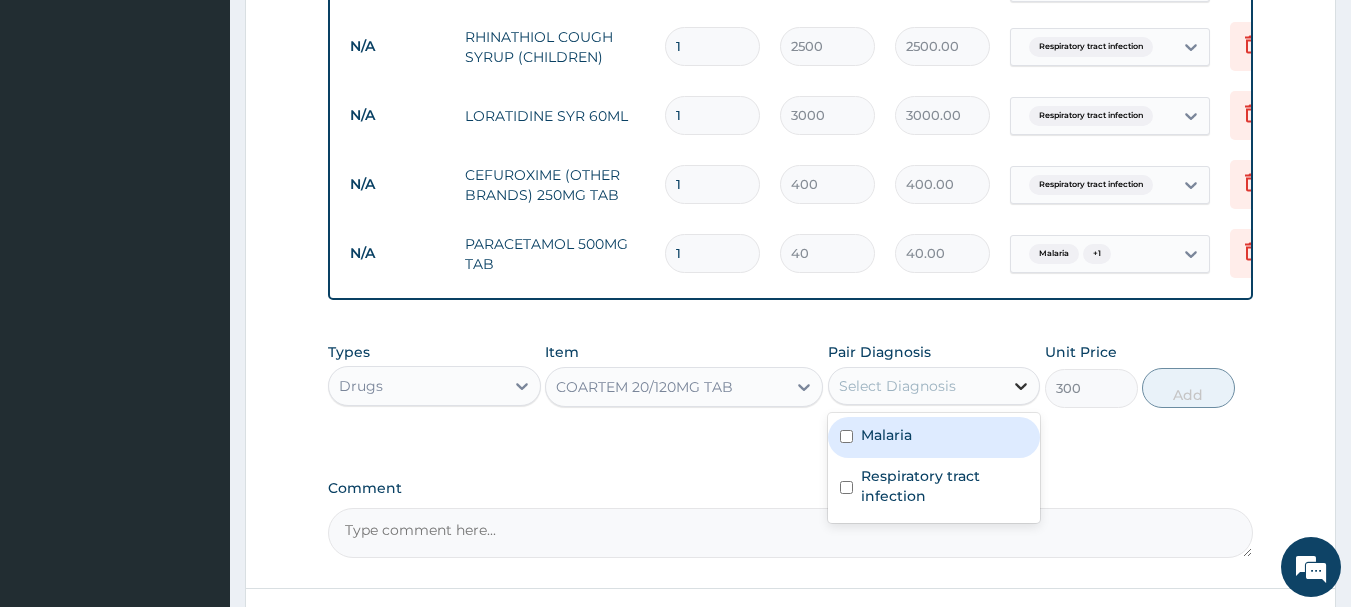 click 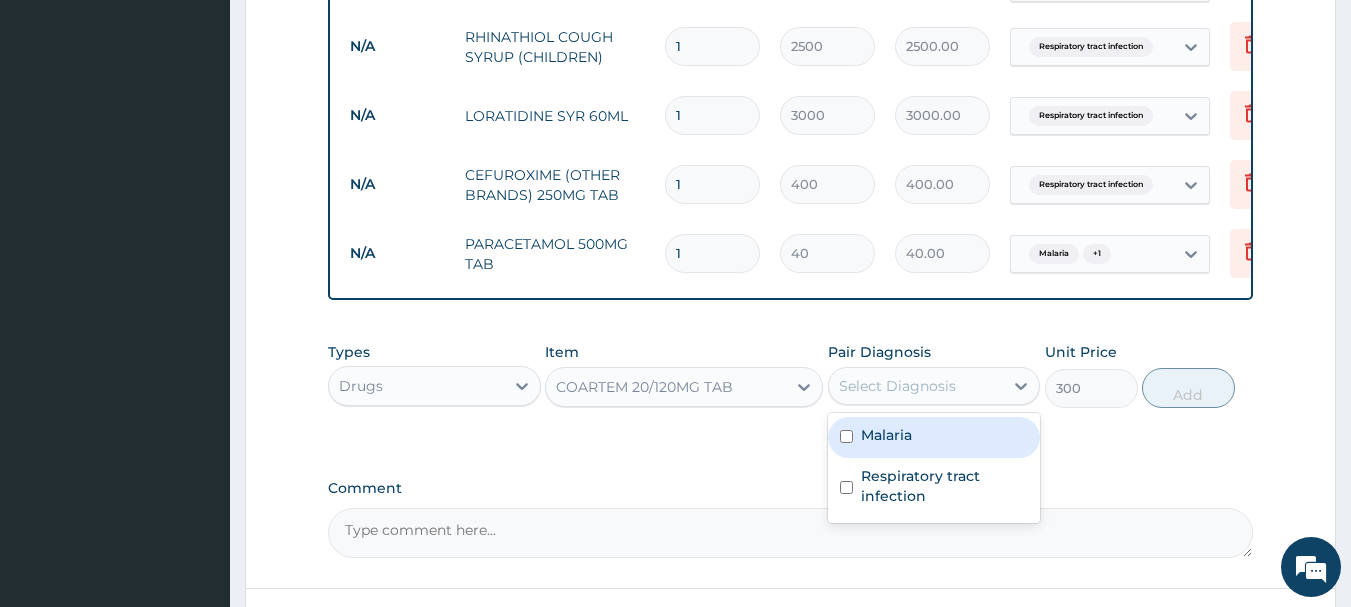 click on "Malaria" at bounding box center (934, 437) 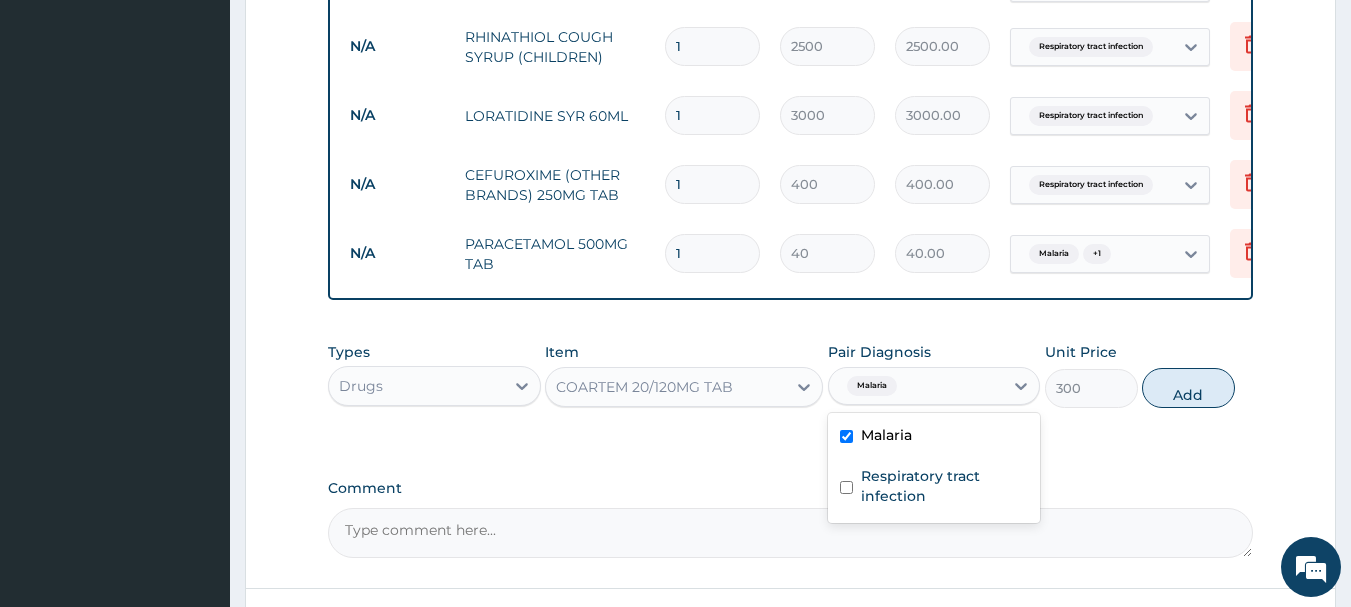 checkbox on "true" 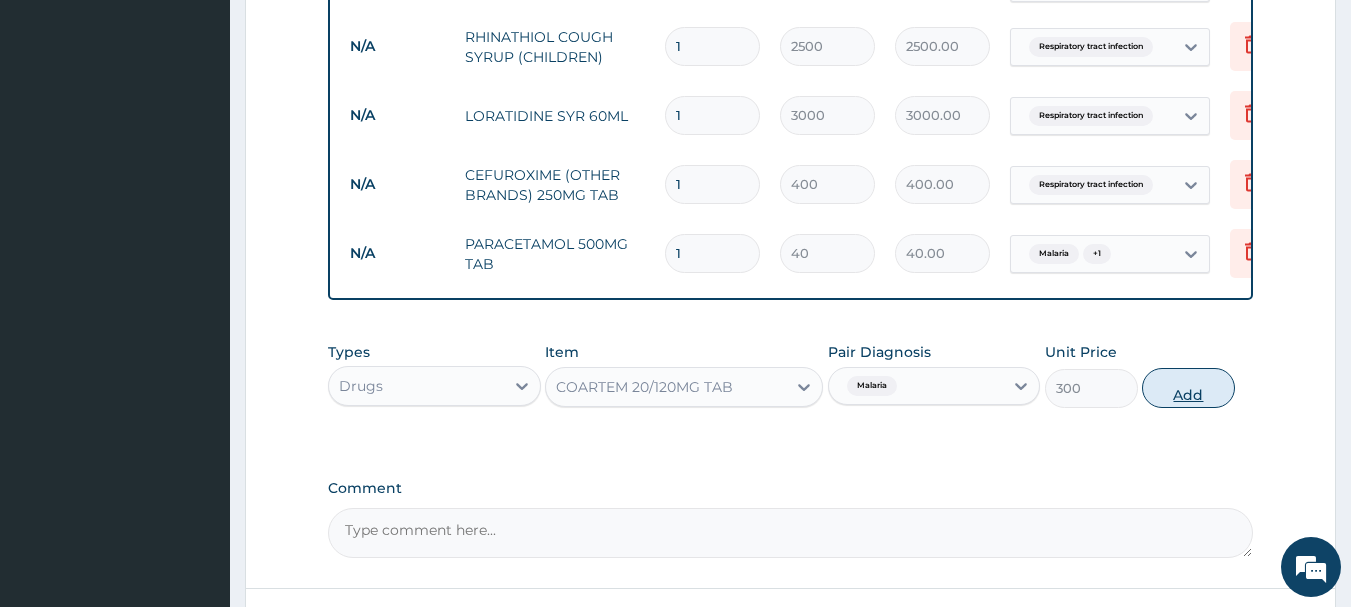 drag, startPoint x: 1157, startPoint y: 402, endPoint x: 1090, endPoint y: 476, distance: 99.824844 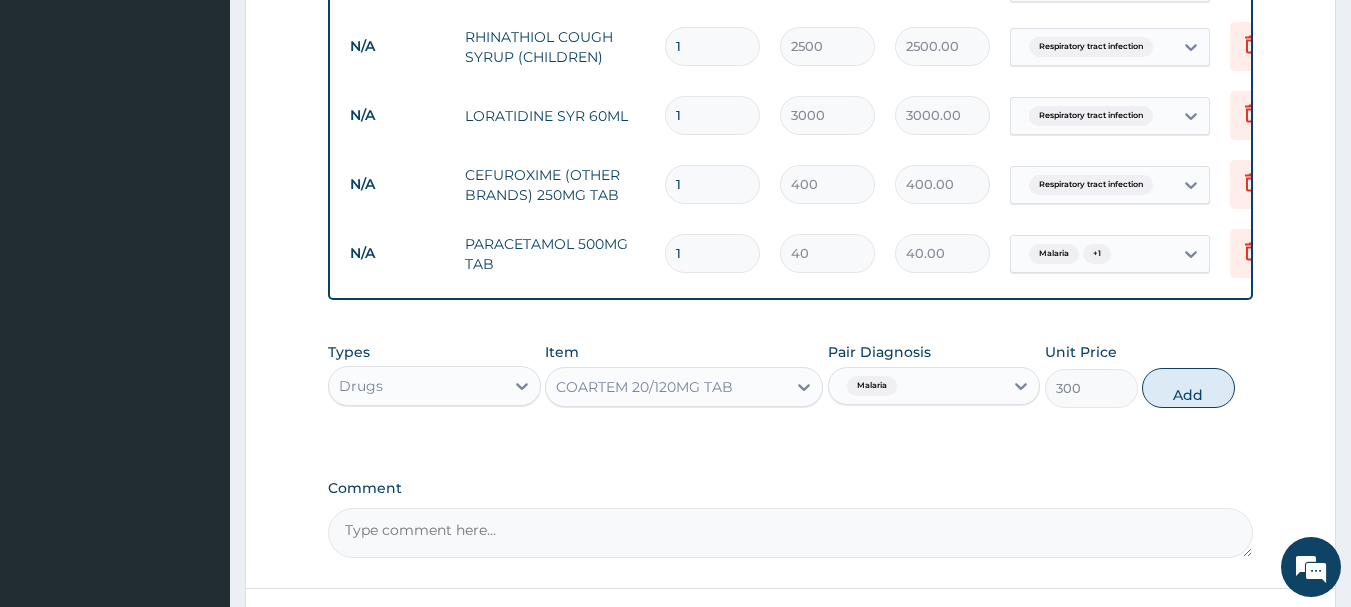 click on "Add" at bounding box center [1188, 388] 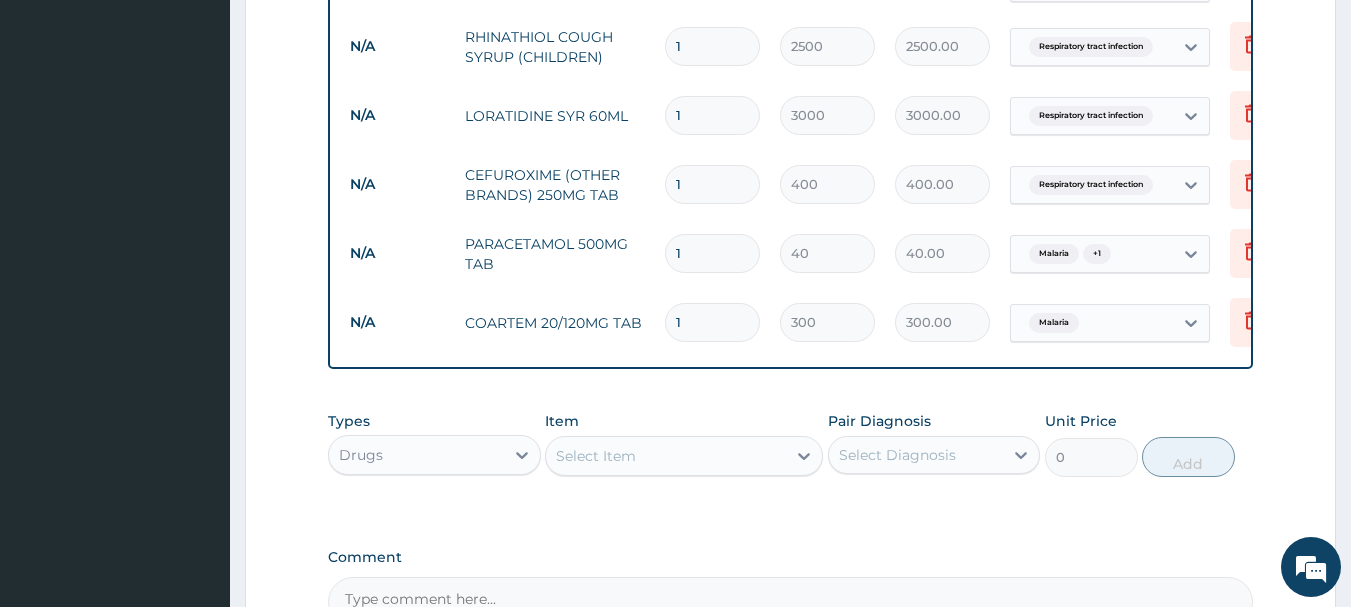 type on "12" 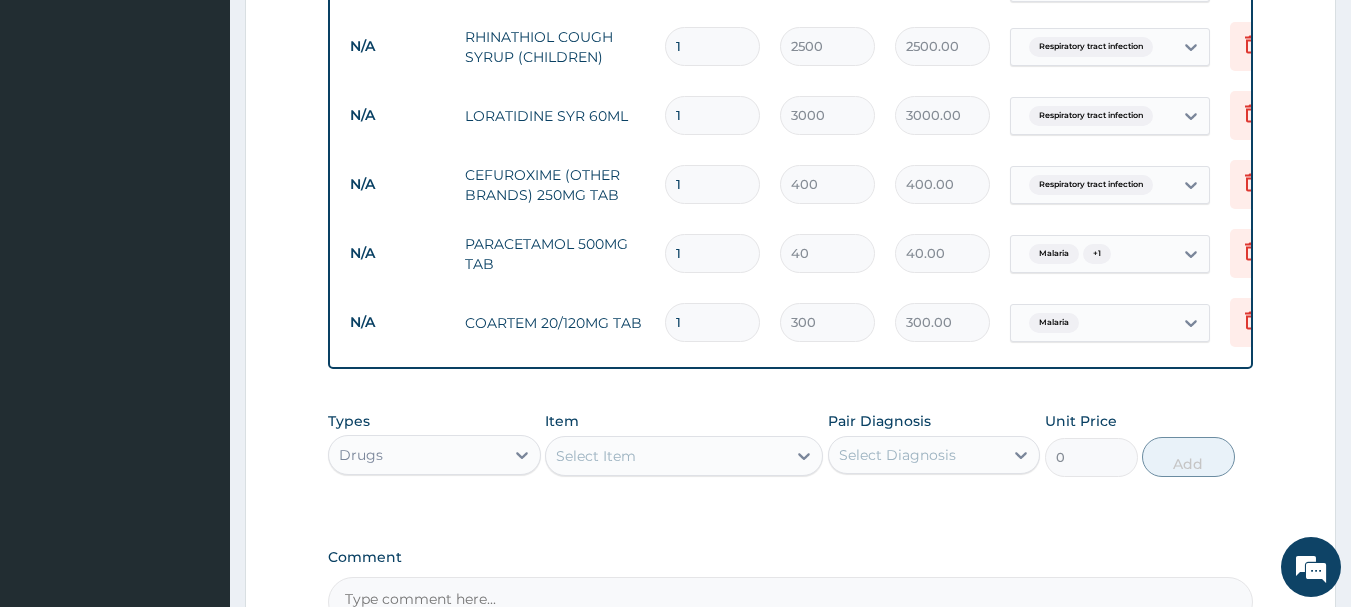 type on "3600.00" 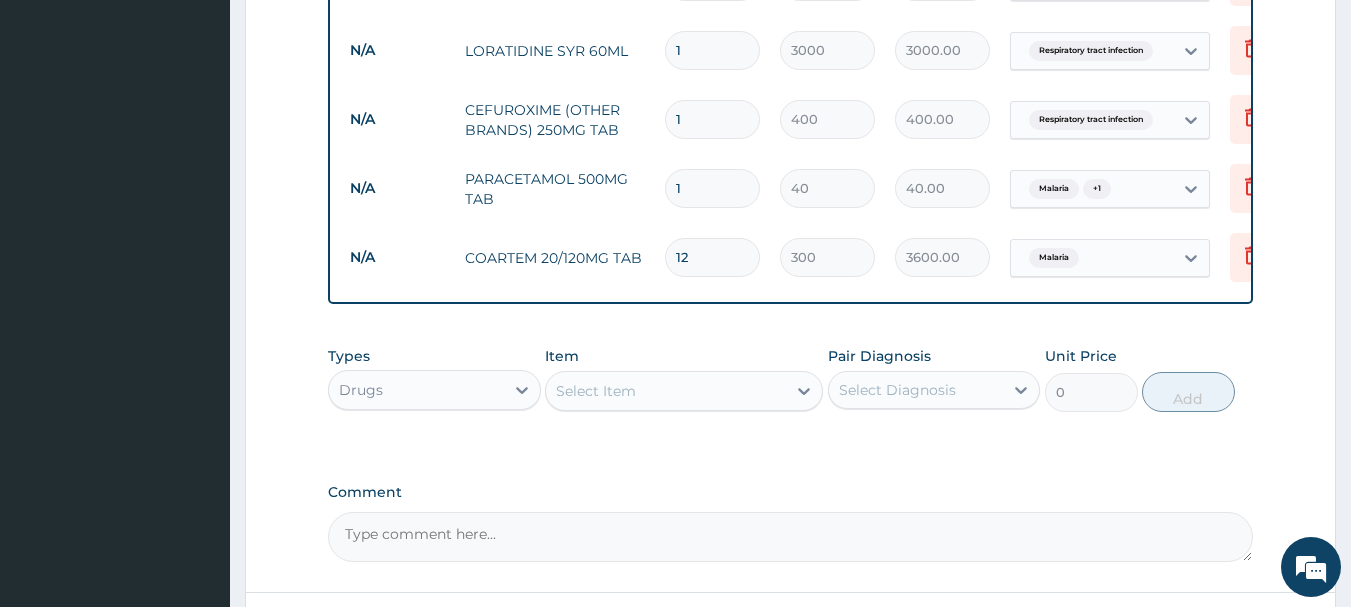 scroll, scrollTop: 1101, scrollLeft: 0, axis: vertical 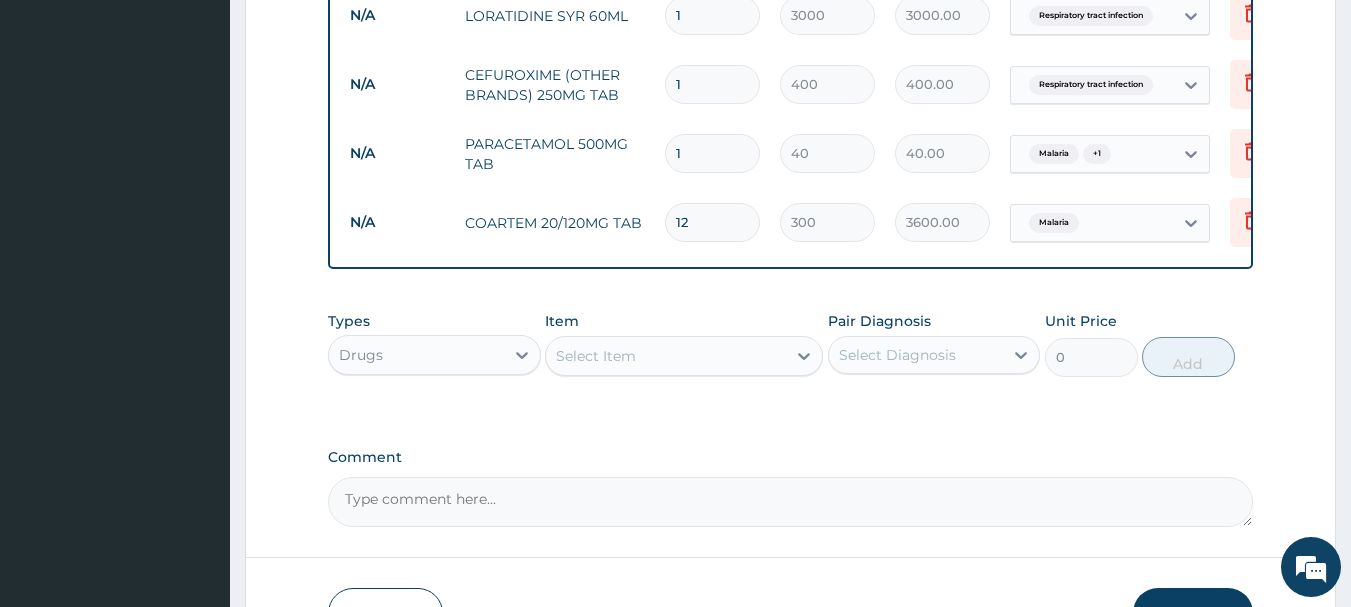 type on "12" 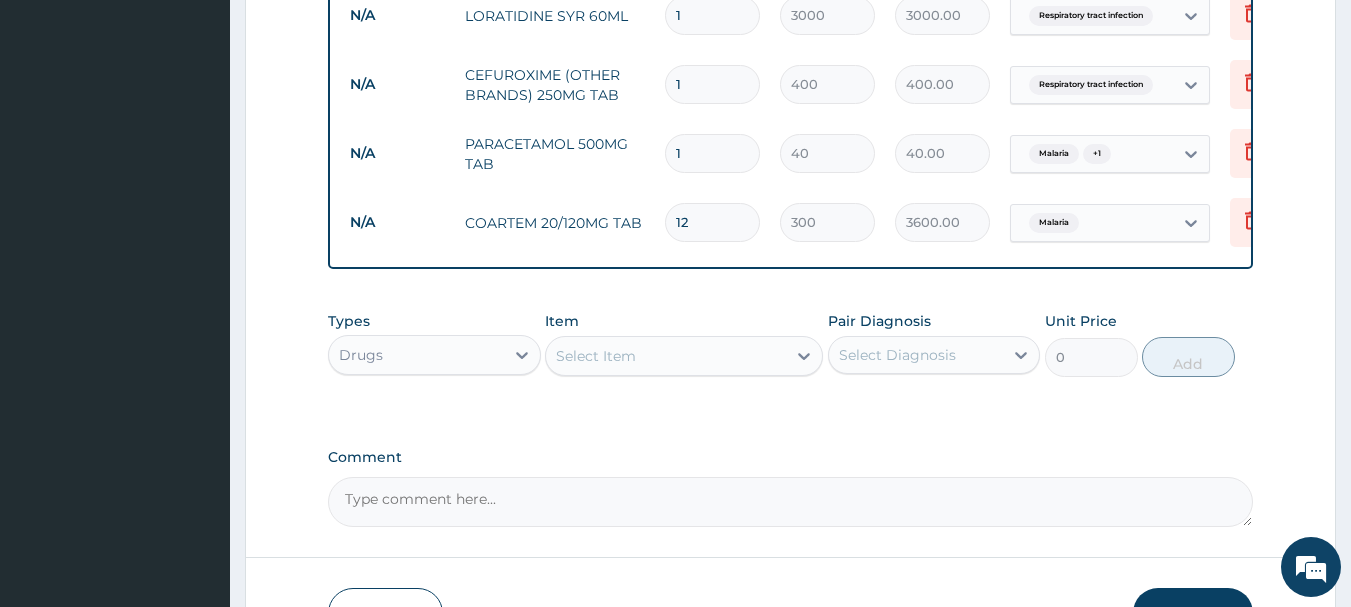 type on "18" 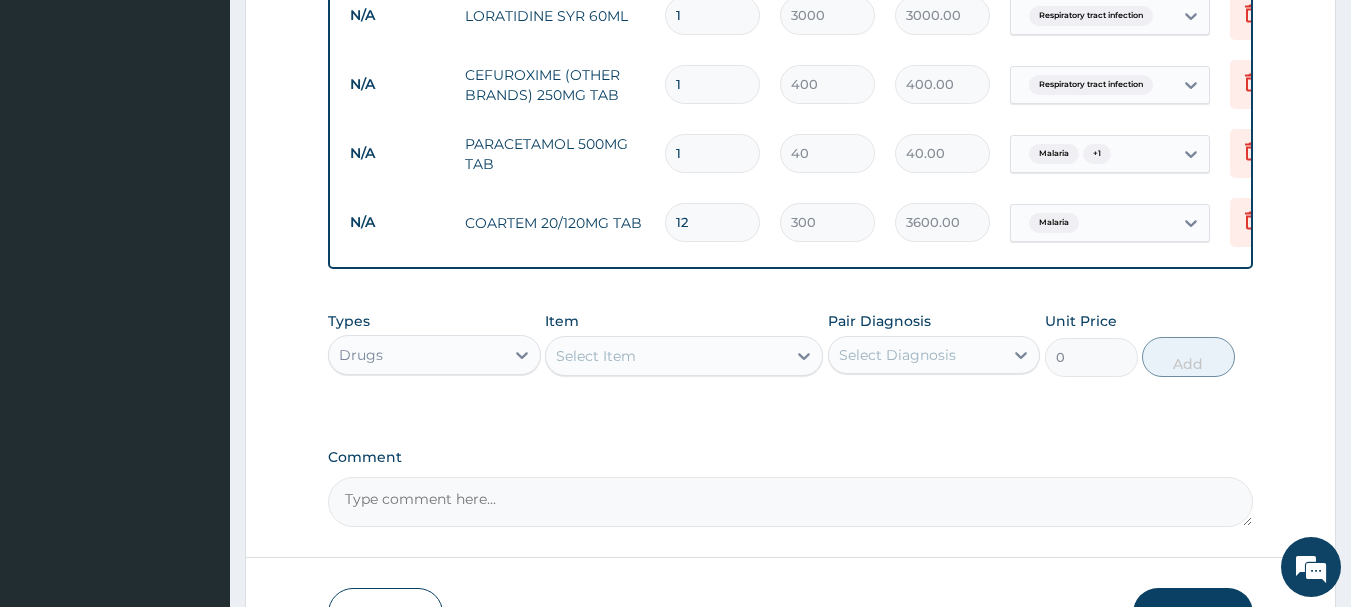 type on "720.00" 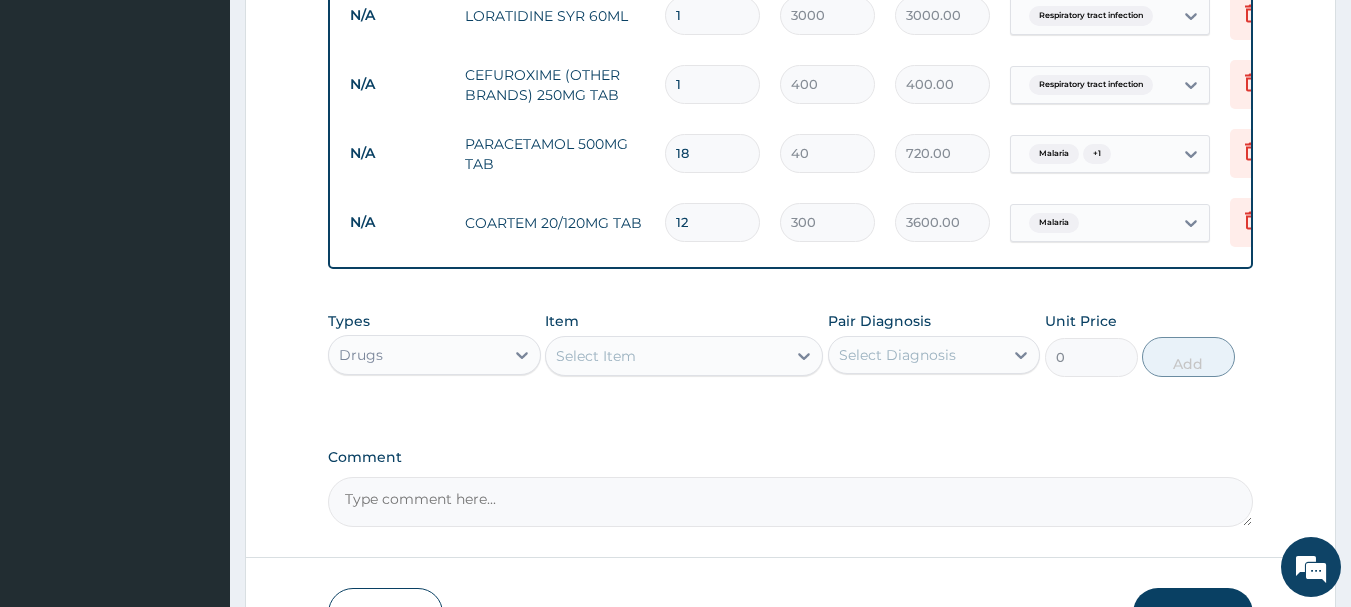 type on "18" 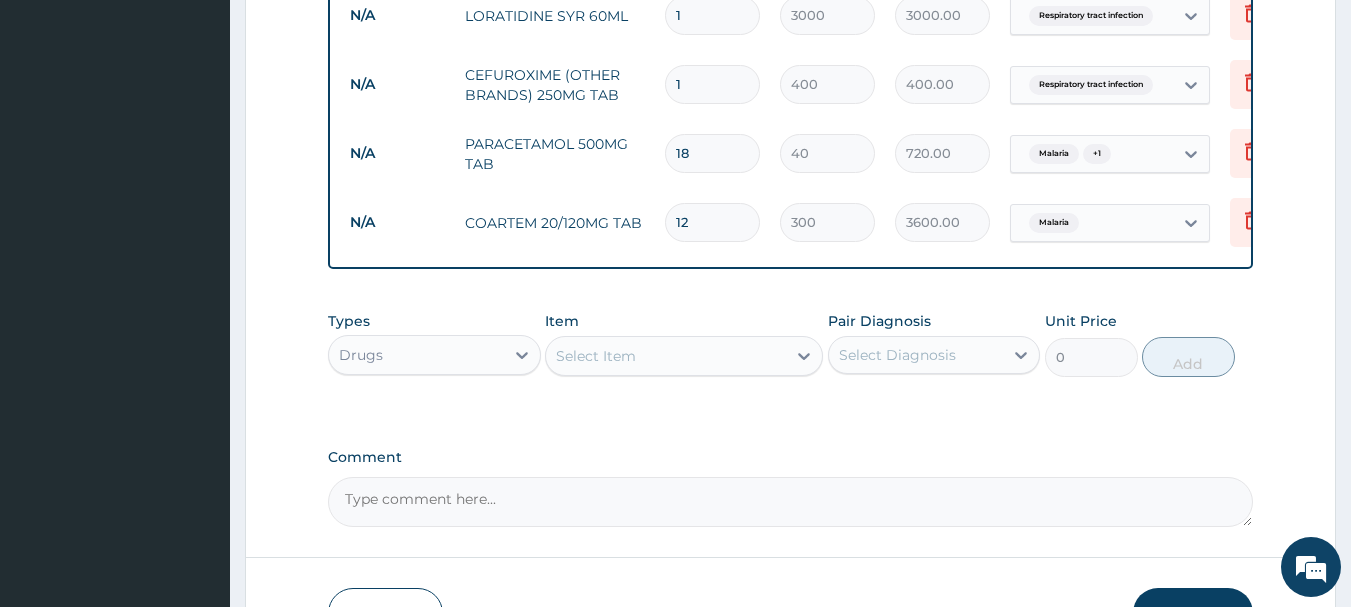 type on "10" 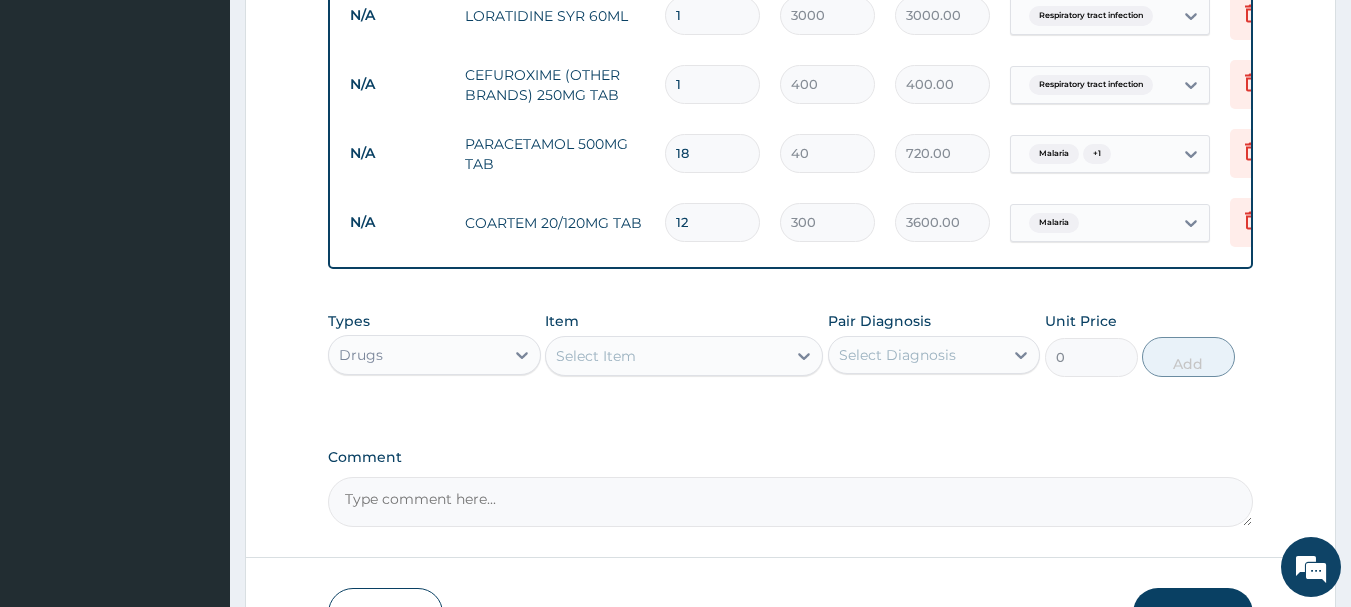type on "4000.00" 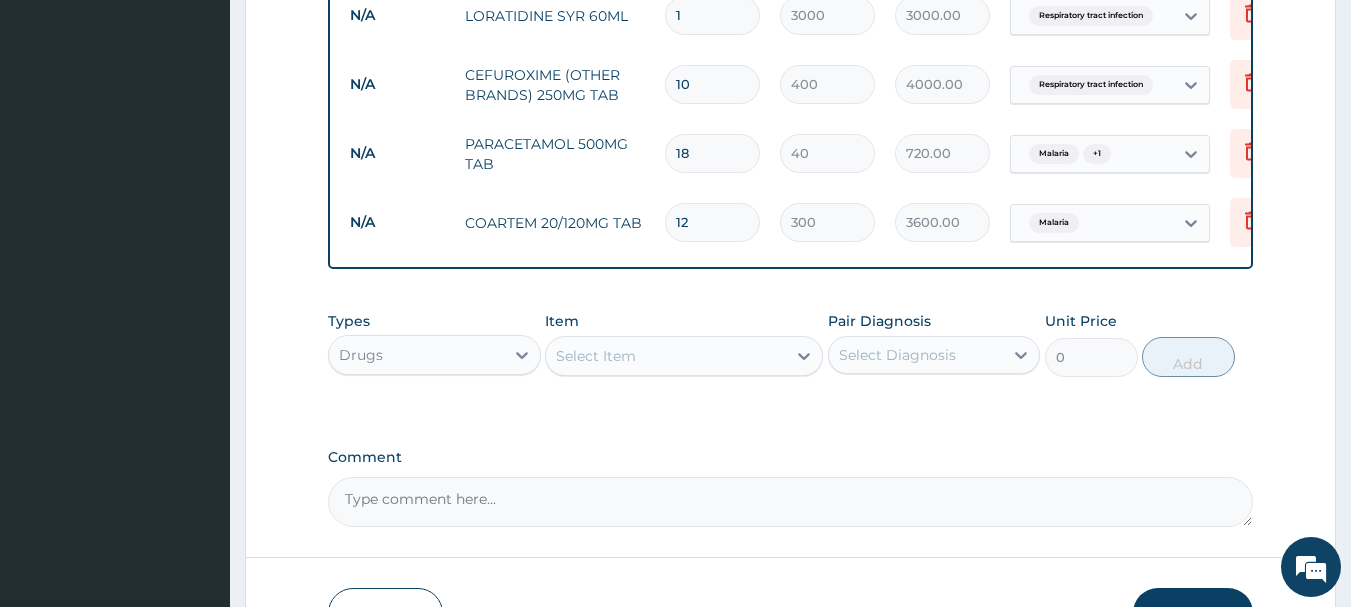 type on "10" 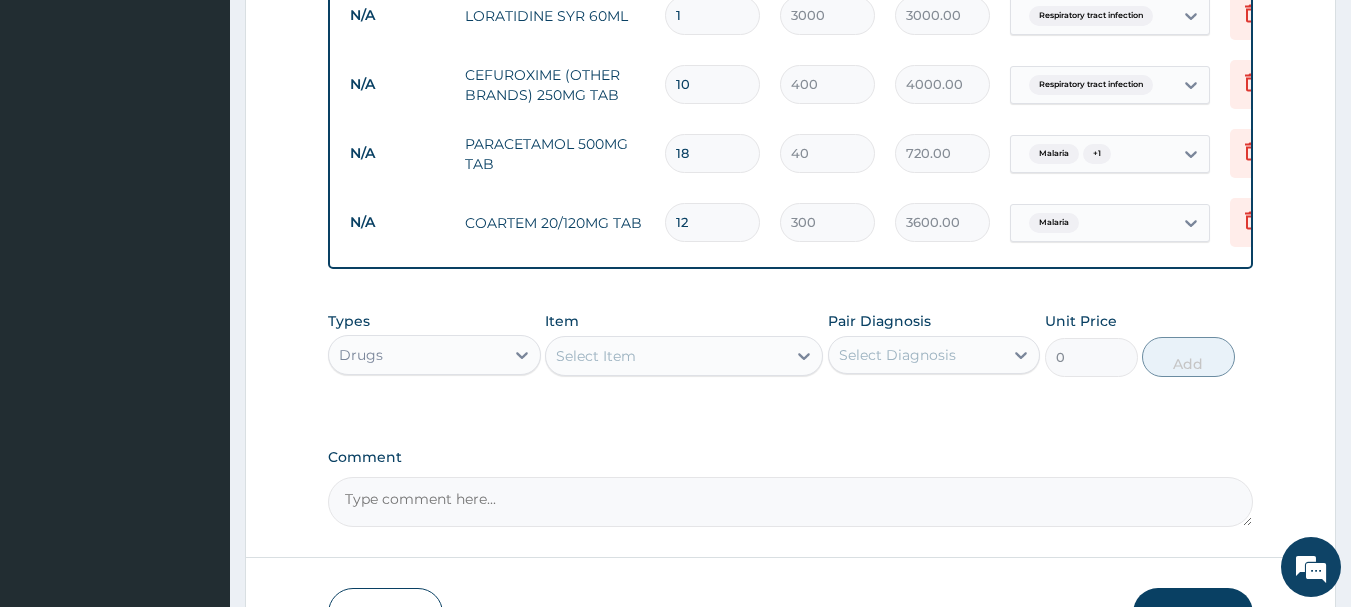 drag, startPoint x: 705, startPoint y: 155, endPoint x: 652, endPoint y: 151, distance: 53.15073 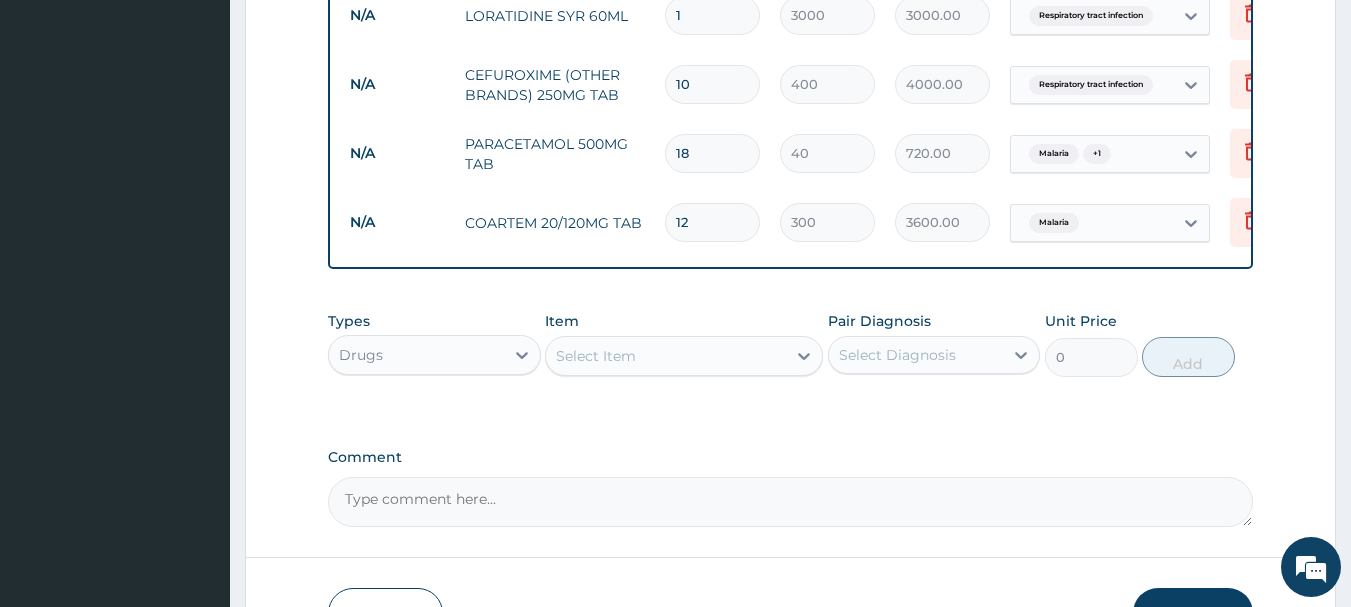 click on "N/A PARACETAMOL 500MG TAB 18 40 720.00 Malaria  + 1 Delete" at bounding box center [830, 153] 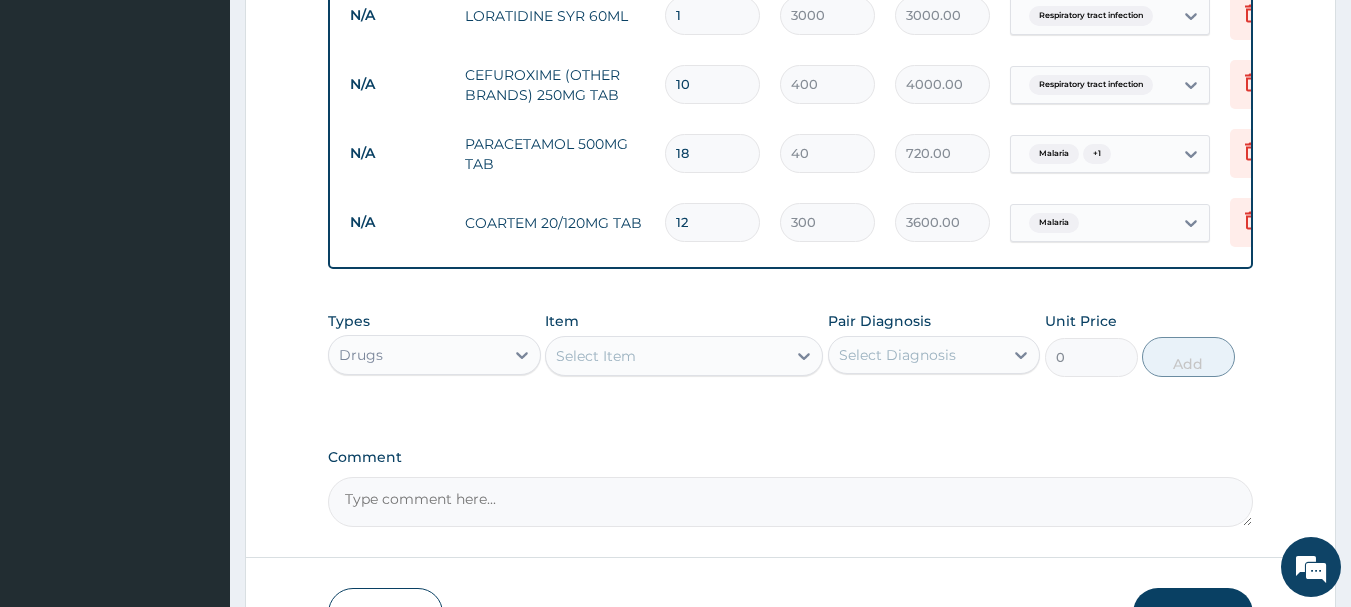 type on "9" 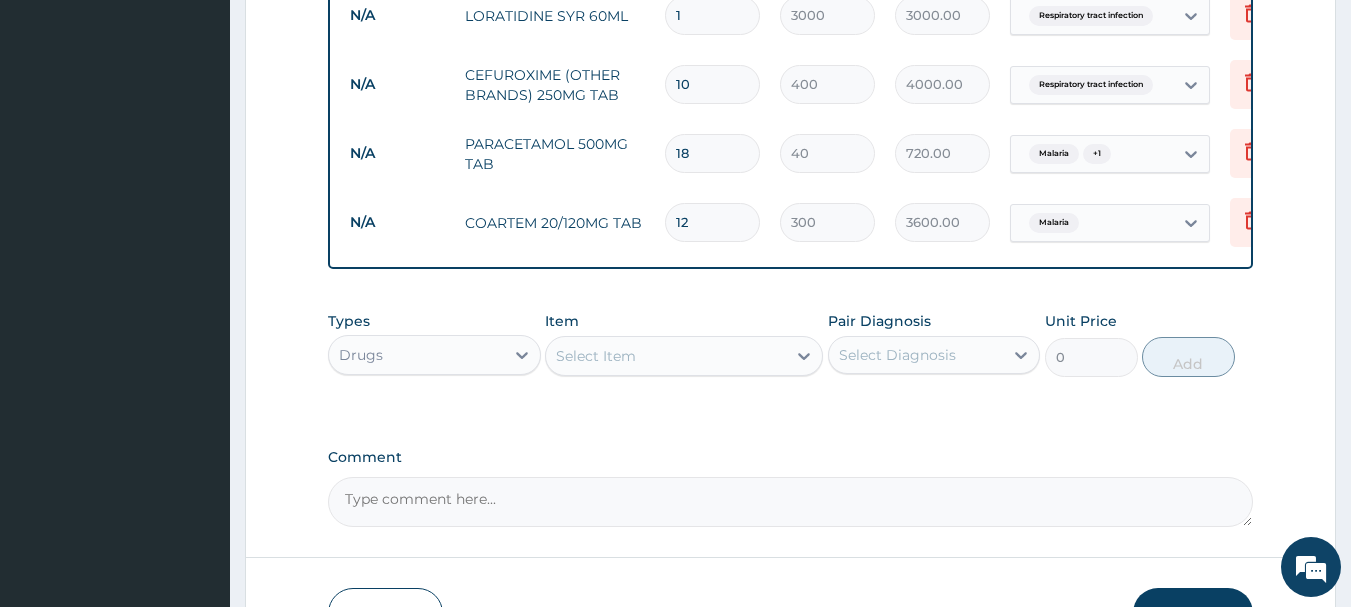 type on "360.00" 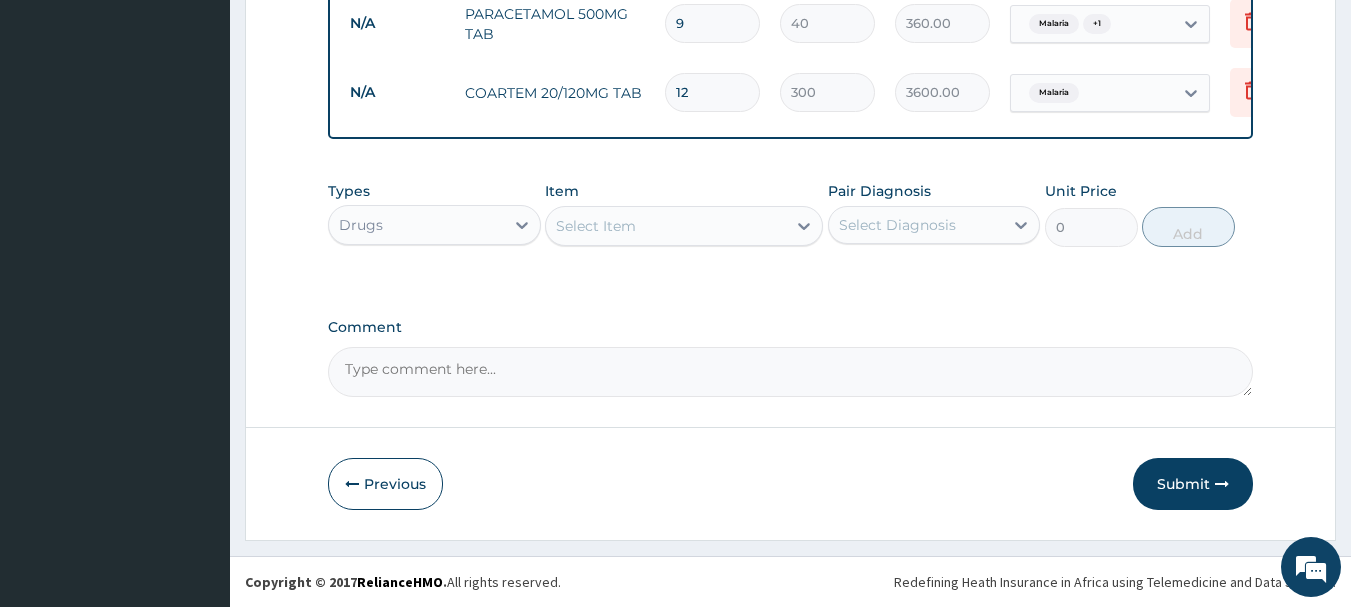 scroll, scrollTop: 1246, scrollLeft: 0, axis: vertical 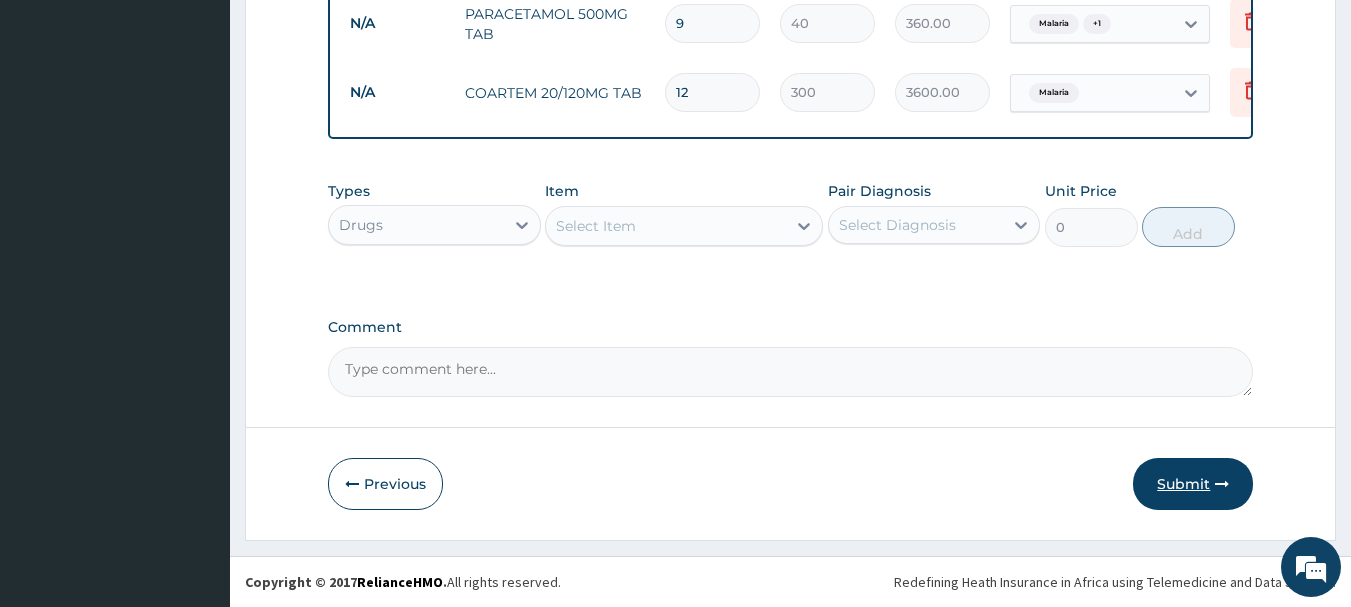 type on "9" 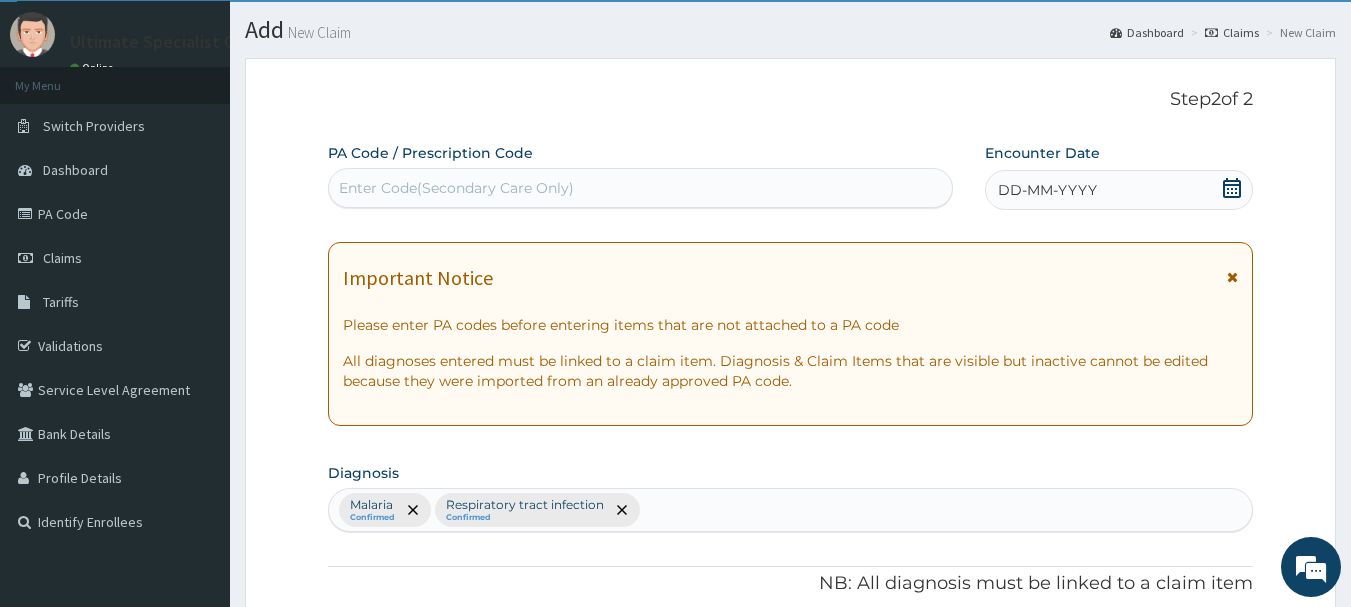 scroll, scrollTop: 46, scrollLeft: 0, axis: vertical 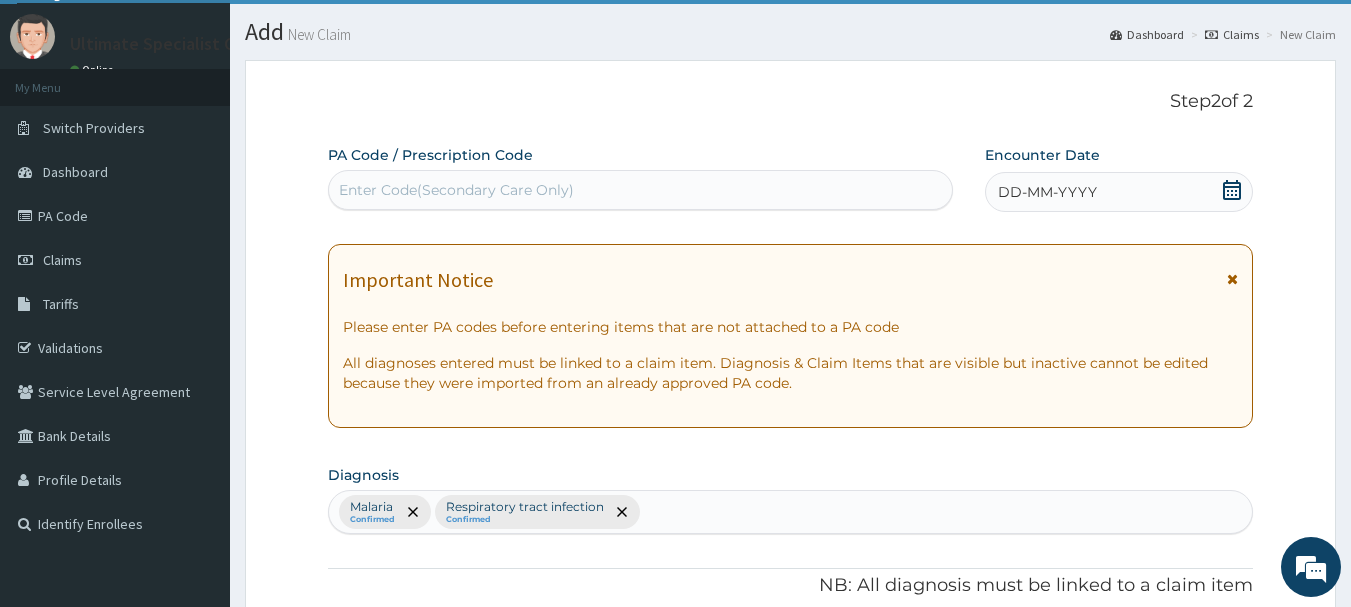 click 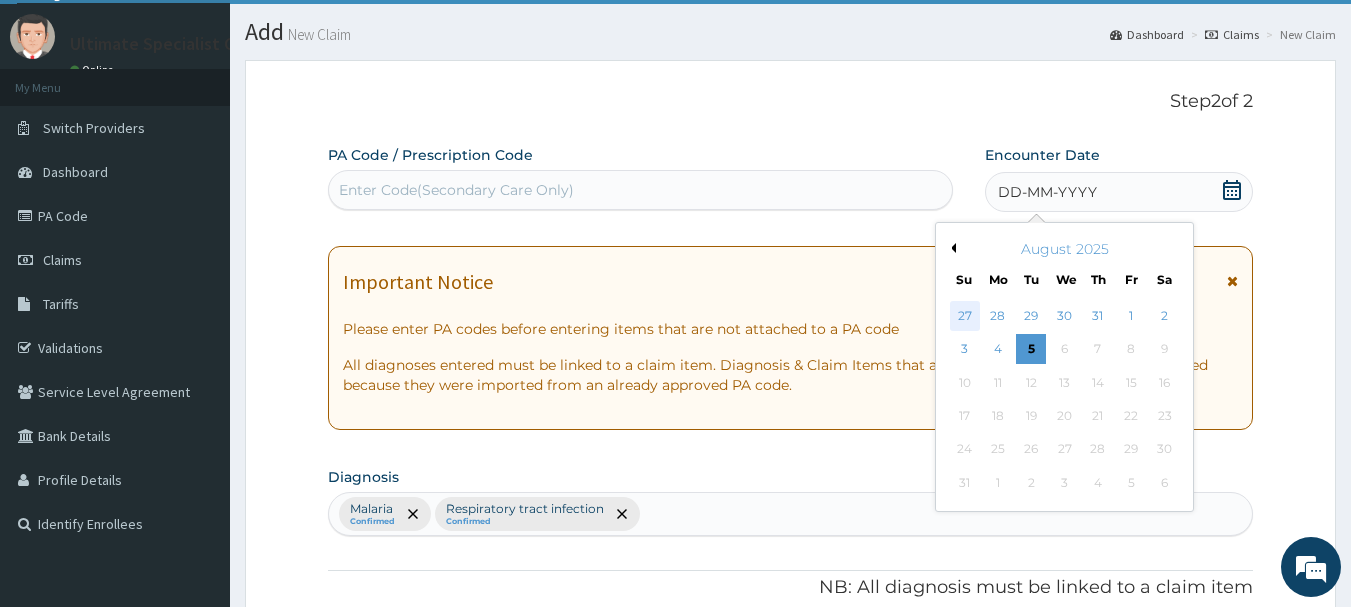 click on "27" at bounding box center [965, 316] 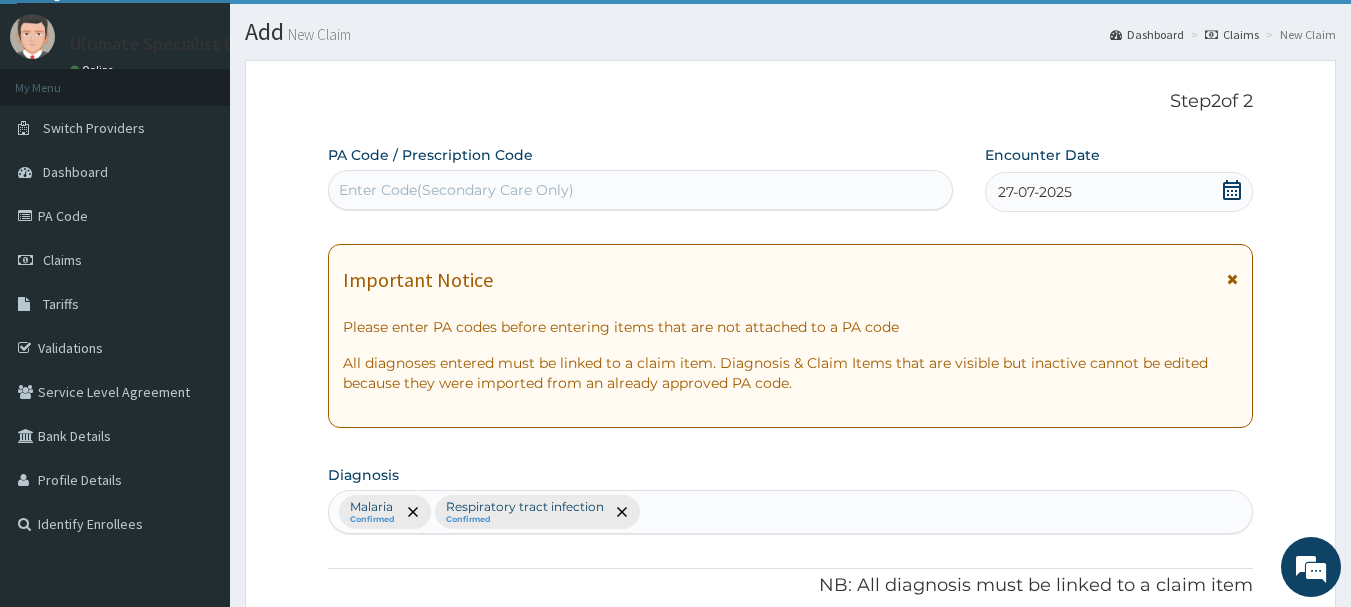 click 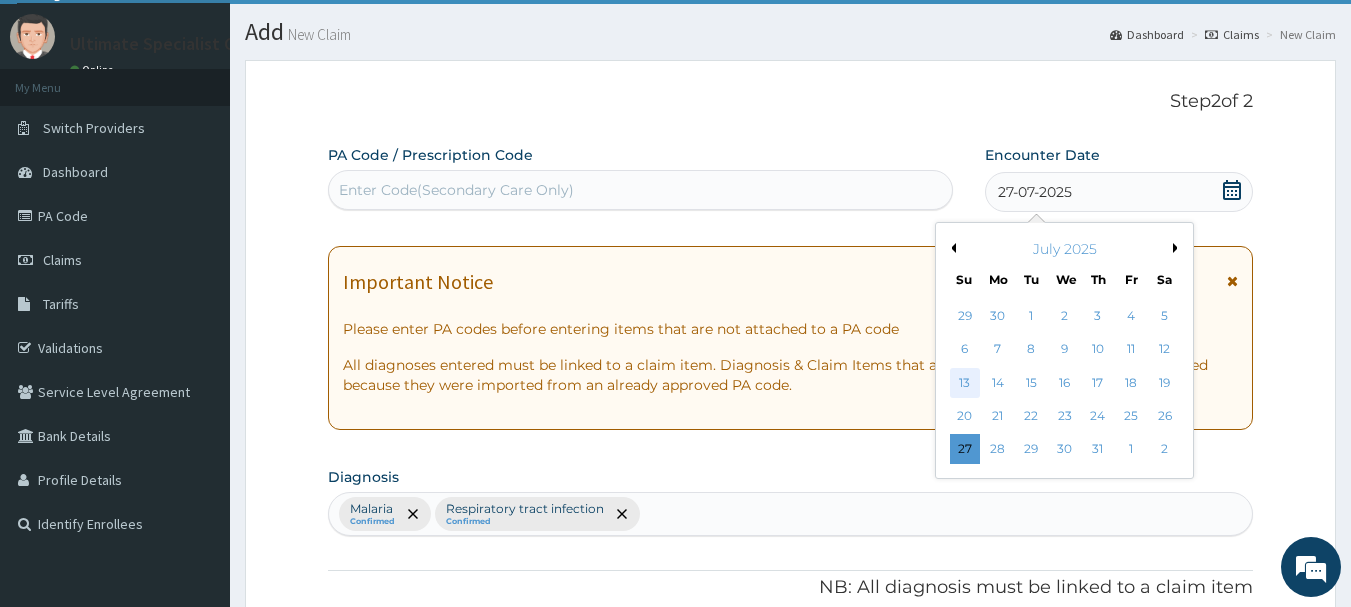 click on "13" at bounding box center [965, 383] 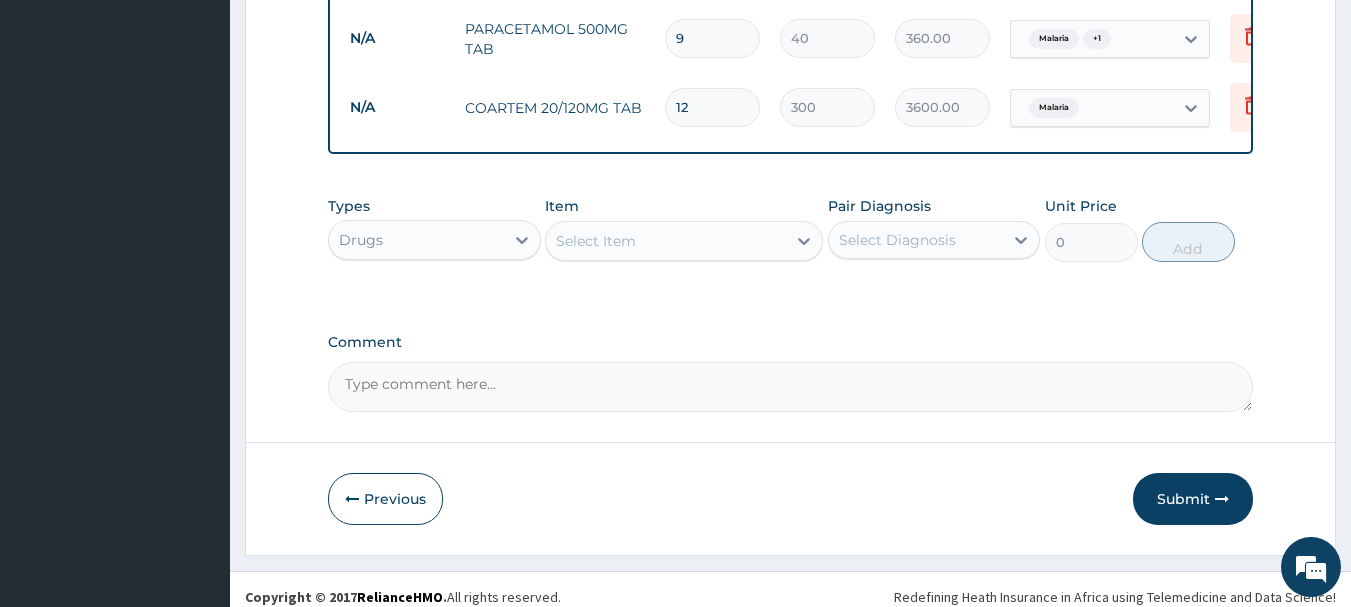 scroll, scrollTop: 1246, scrollLeft: 0, axis: vertical 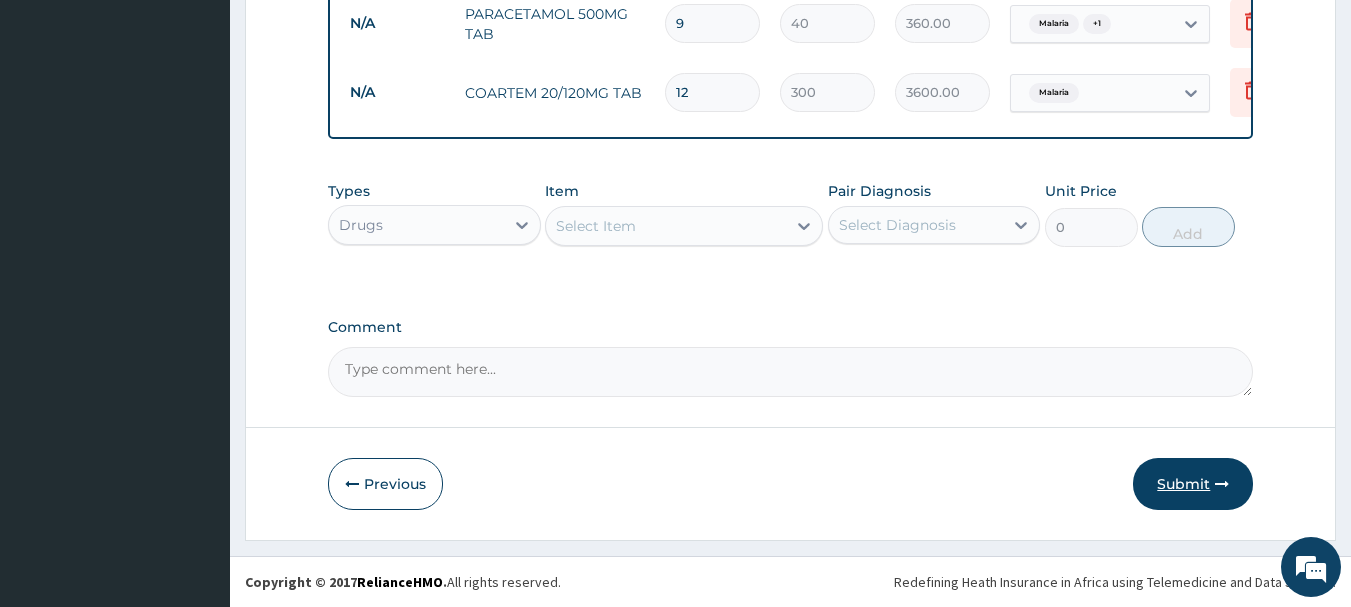 click on "Submit" at bounding box center [1193, 484] 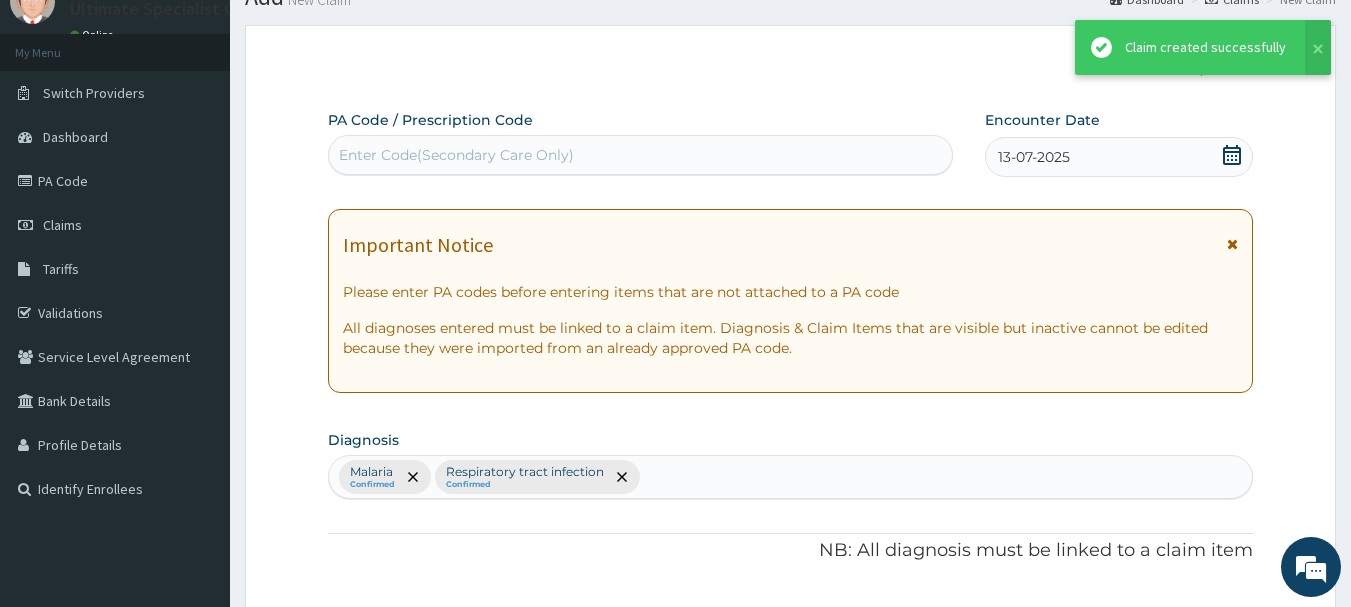 scroll, scrollTop: 1246, scrollLeft: 0, axis: vertical 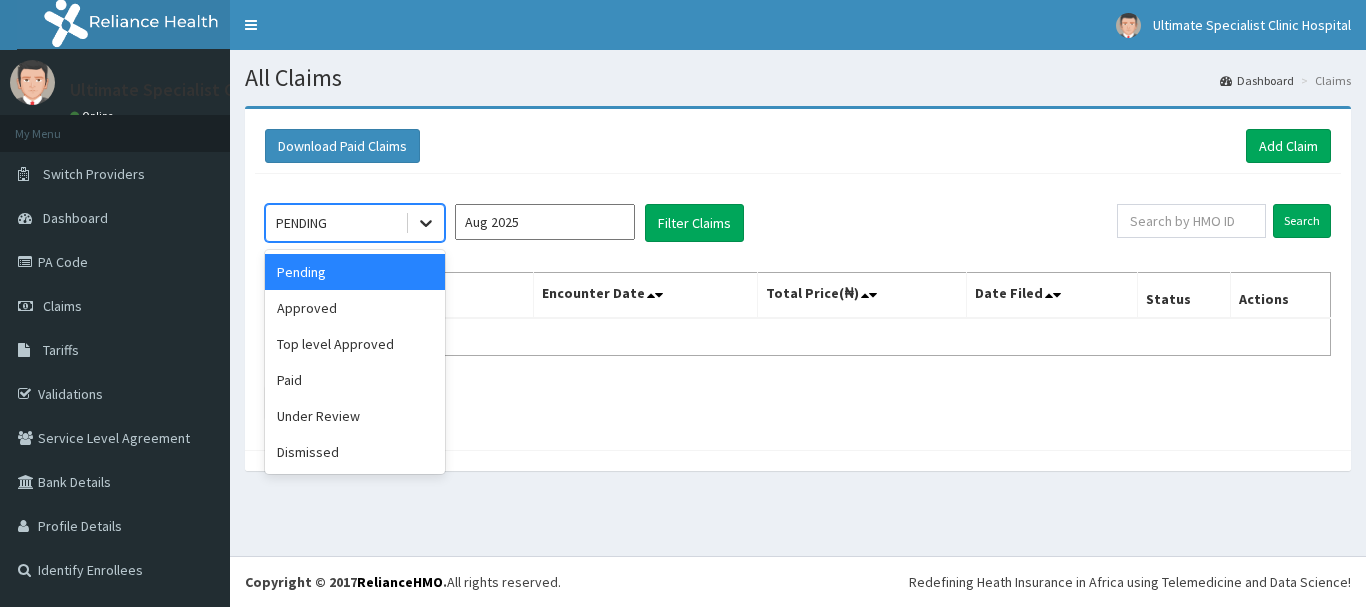 click 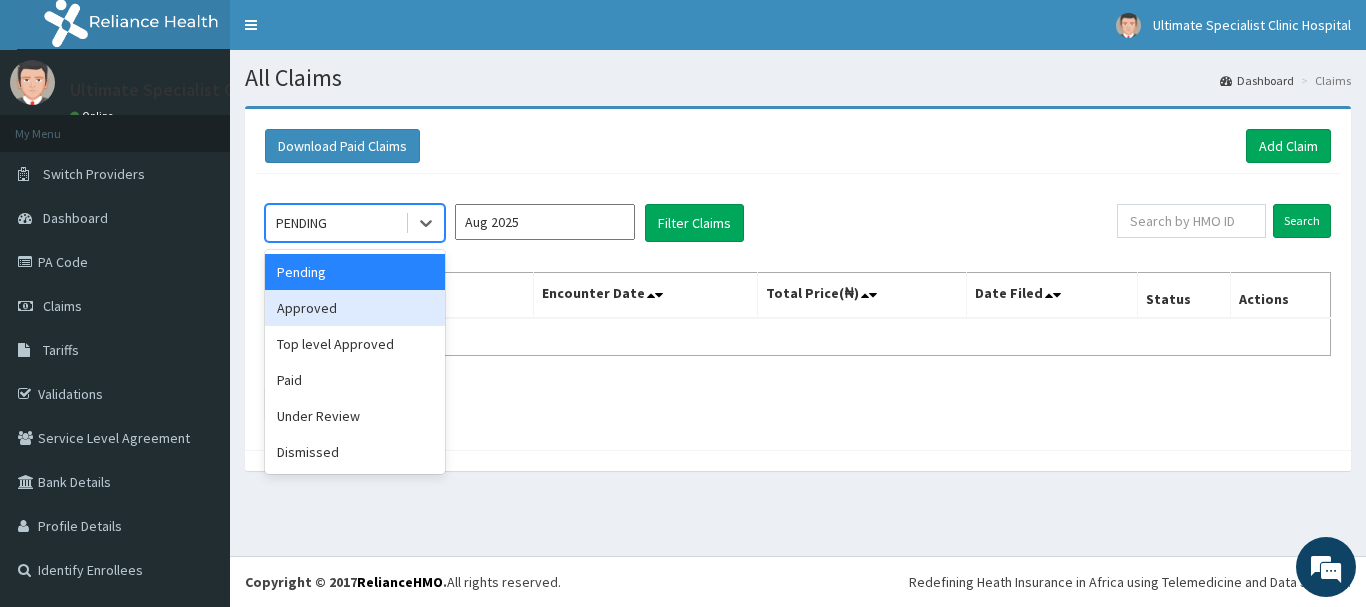drag, startPoint x: 319, startPoint y: 306, endPoint x: 328, endPoint y: 296, distance: 13.453624 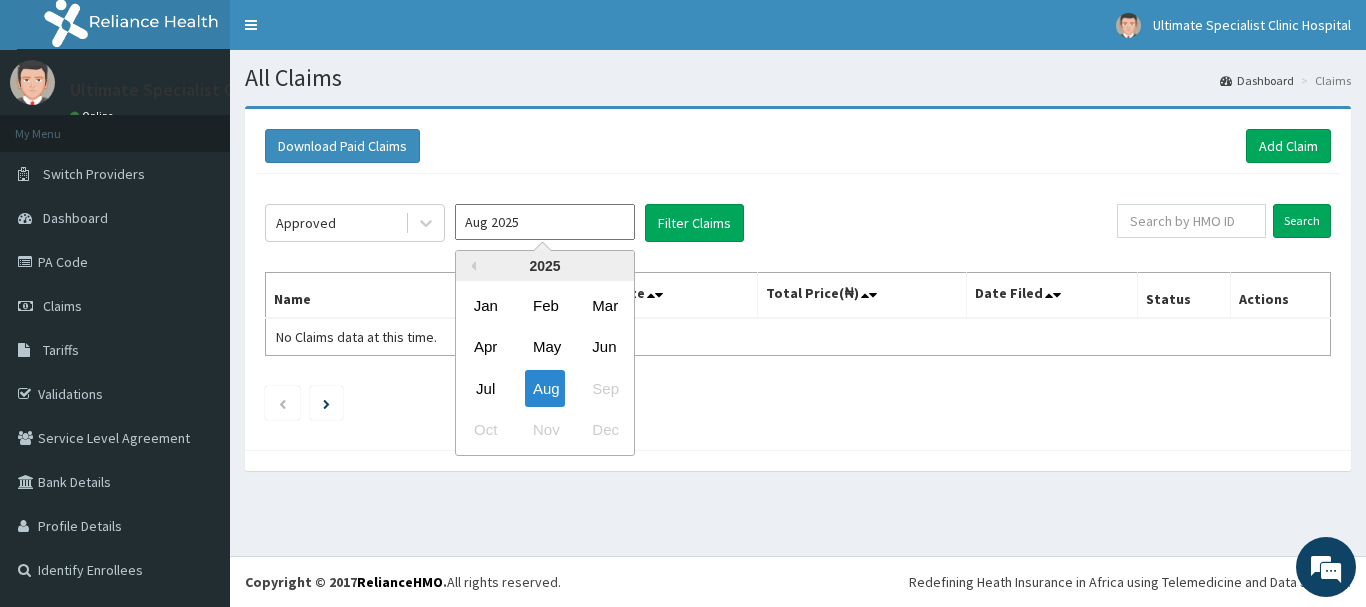 drag, startPoint x: 611, startPoint y: 234, endPoint x: 540, endPoint y: 246, distance: 72.00694 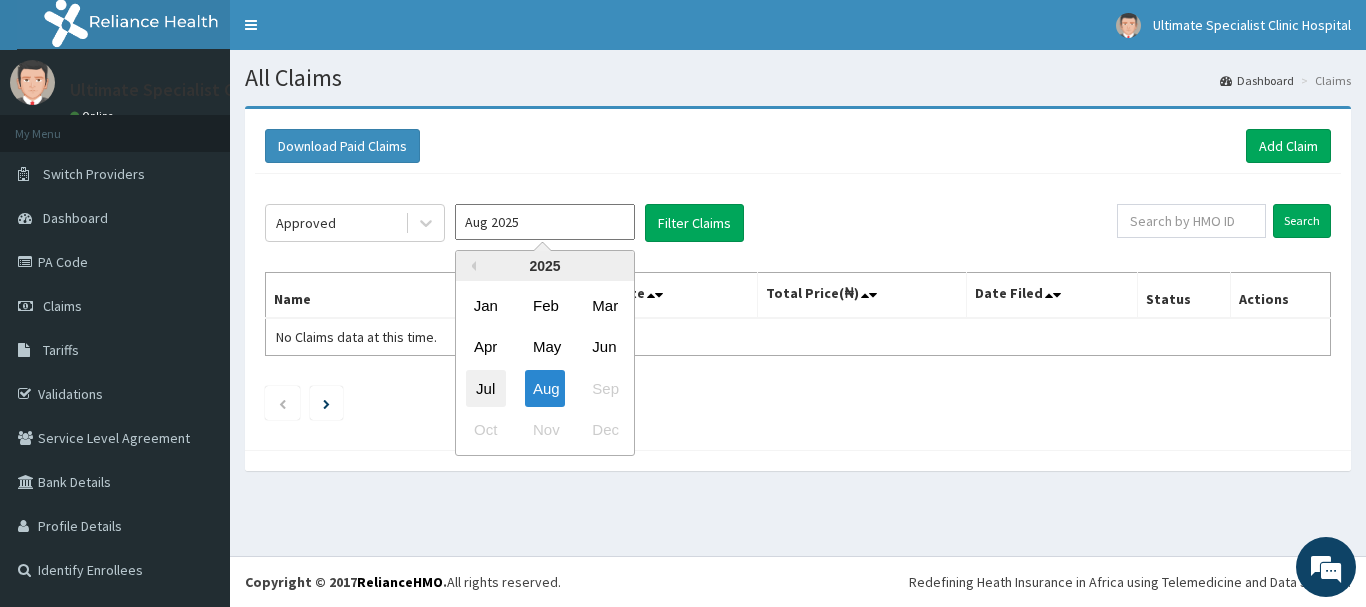 click on "Jul" at bounding box center [486, 388] 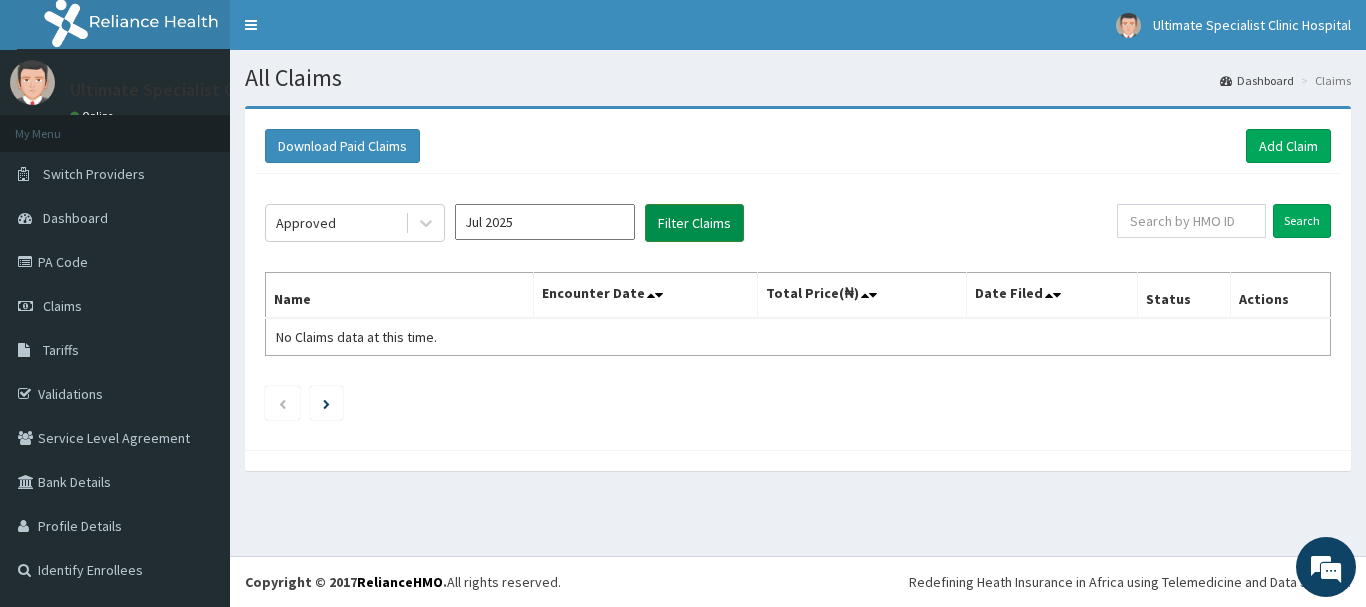 click on "Filter Claims" at bounding box center [694, 223] 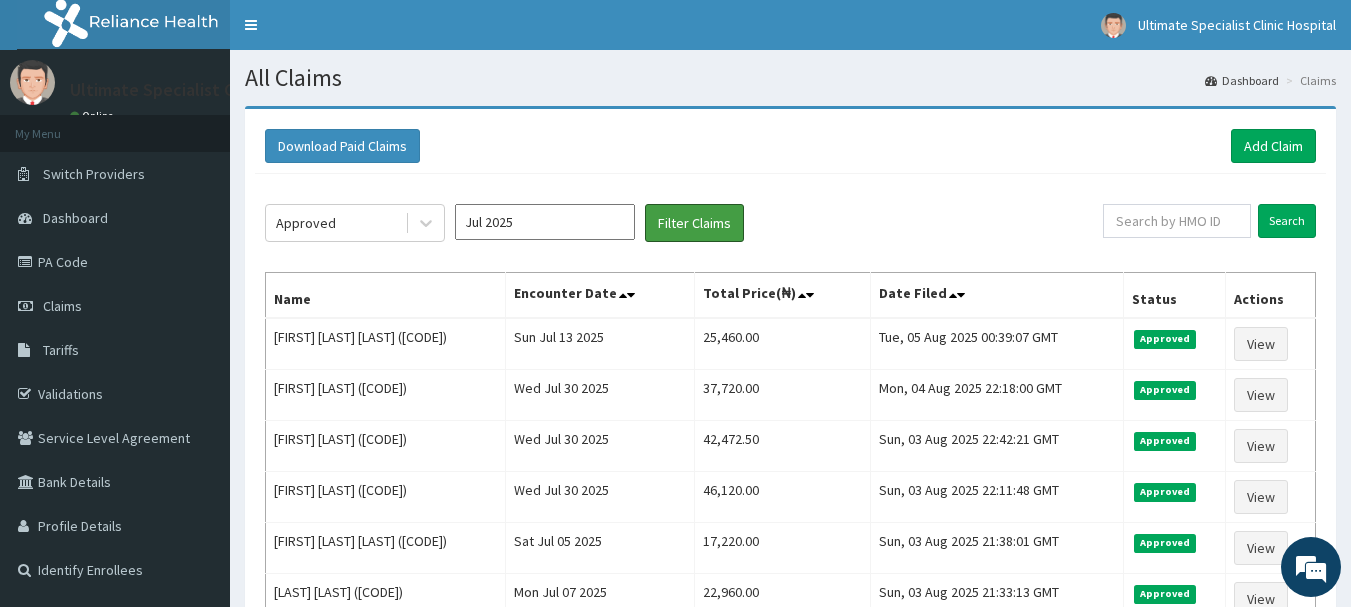 scroll, scrollTop: 0, scrollLeft: 0, axis: both 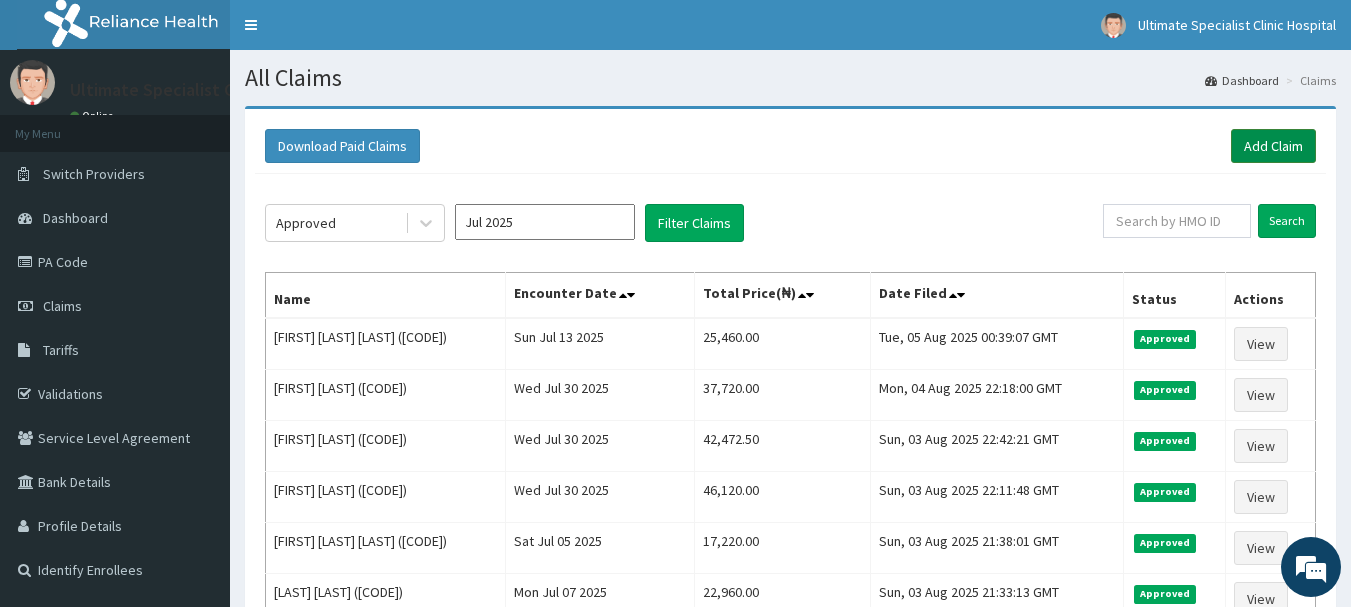click on "Add Claim" at bounding box center (1273, 146) 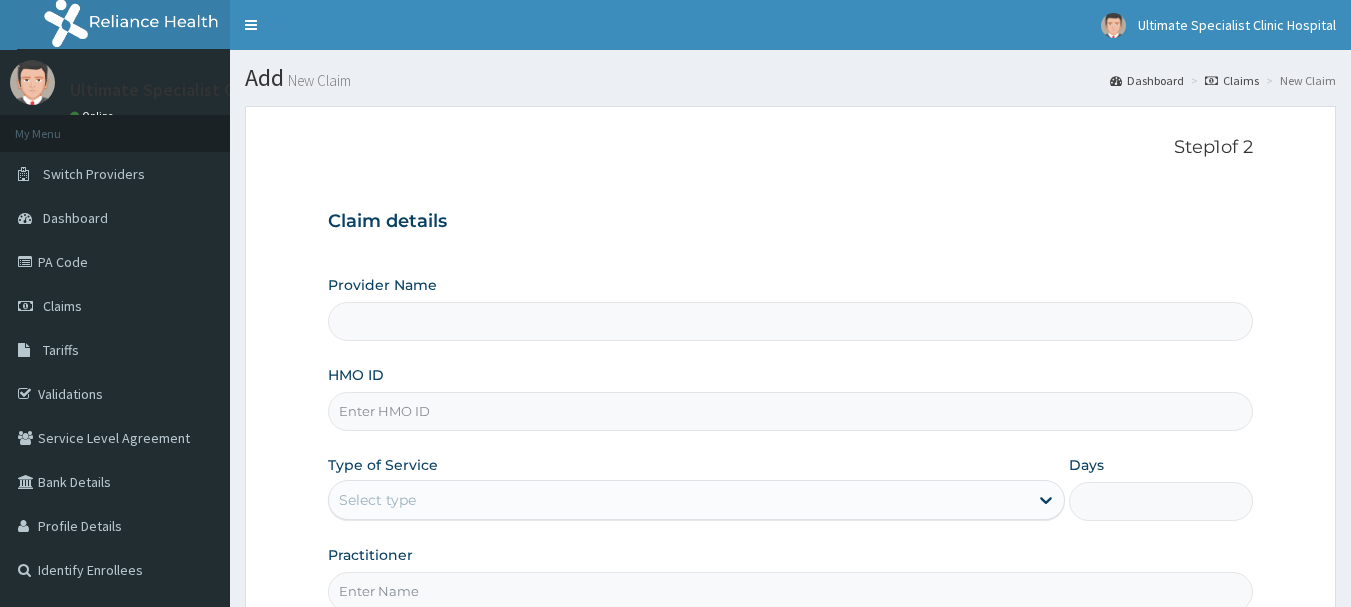 scroll, scrollTop: 0, scrollLeft: 0, axis: both 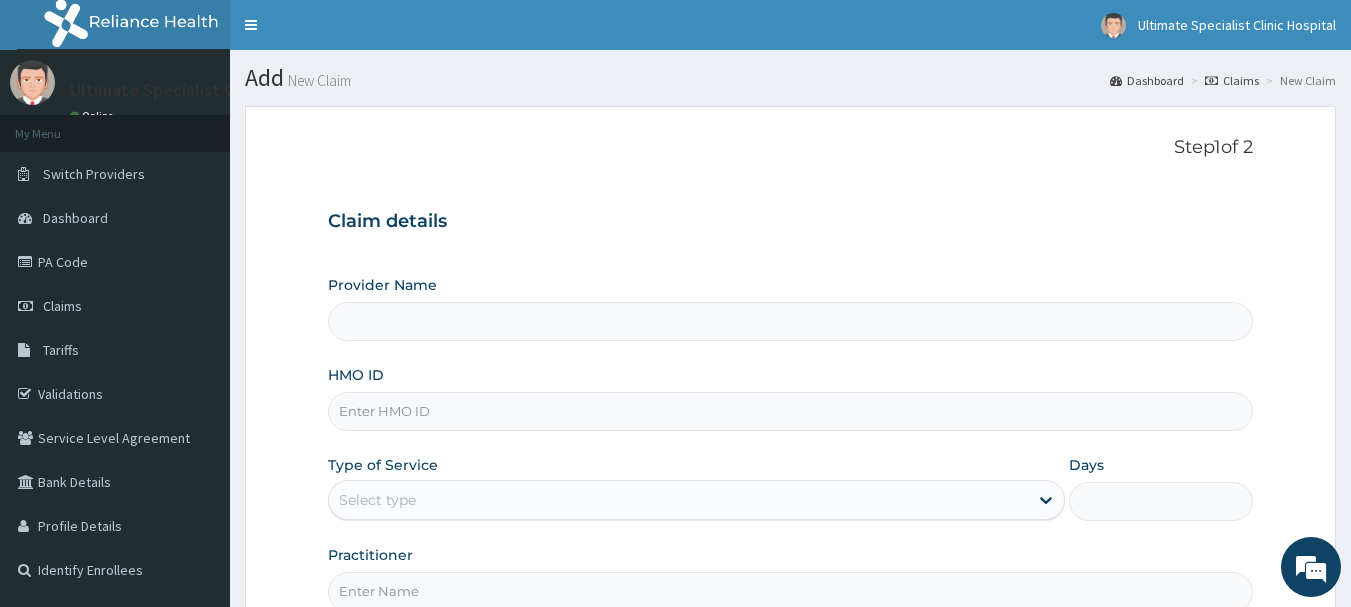 type on "Ultimate Specialist Clinic And Hospital" 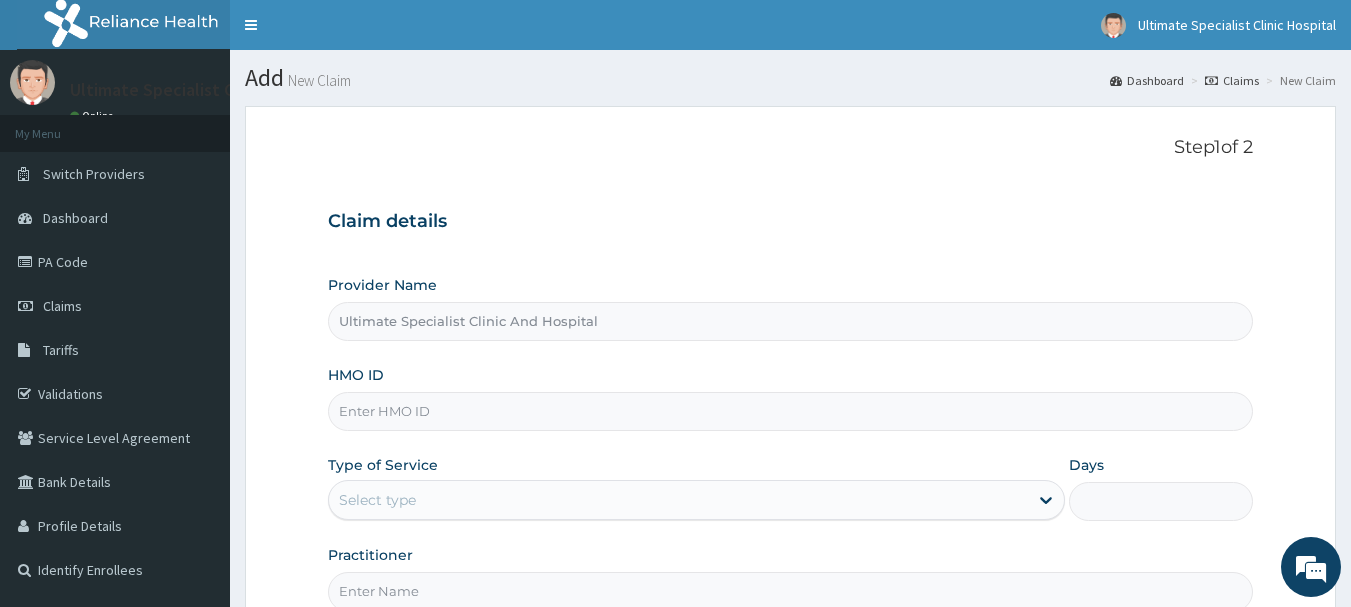 click on "HMO ID" at bounding box center [791, 411] 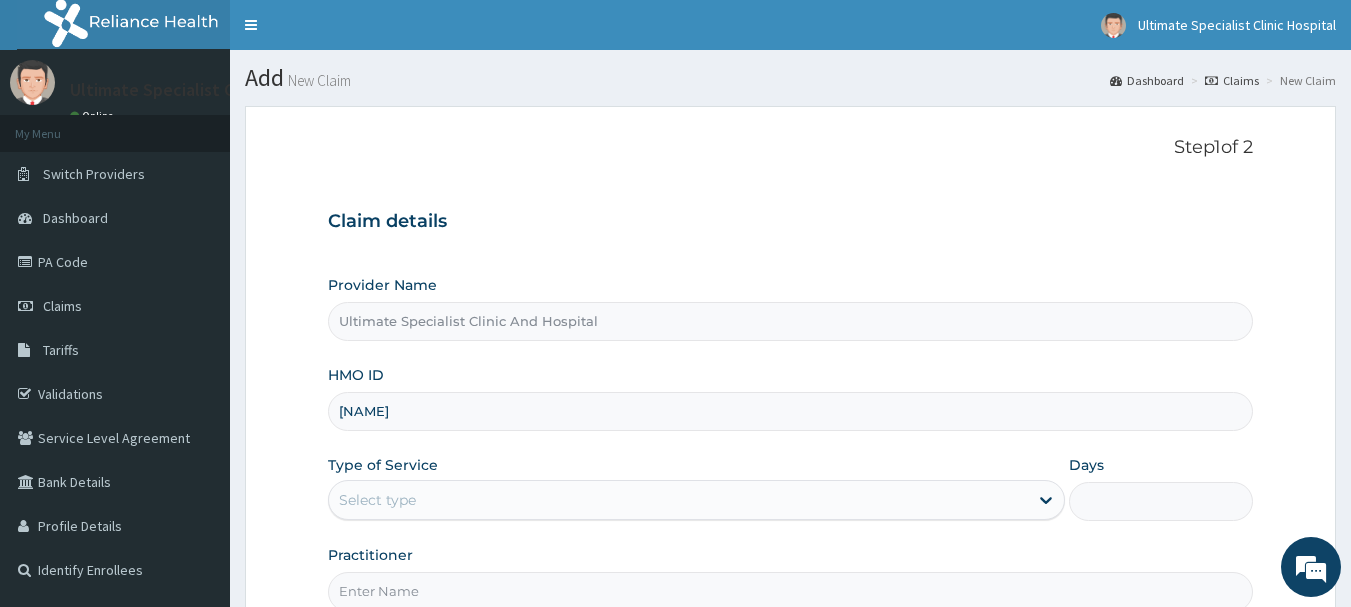 scroll, scrollTop: 0, scrollLeft: 0, axis: both 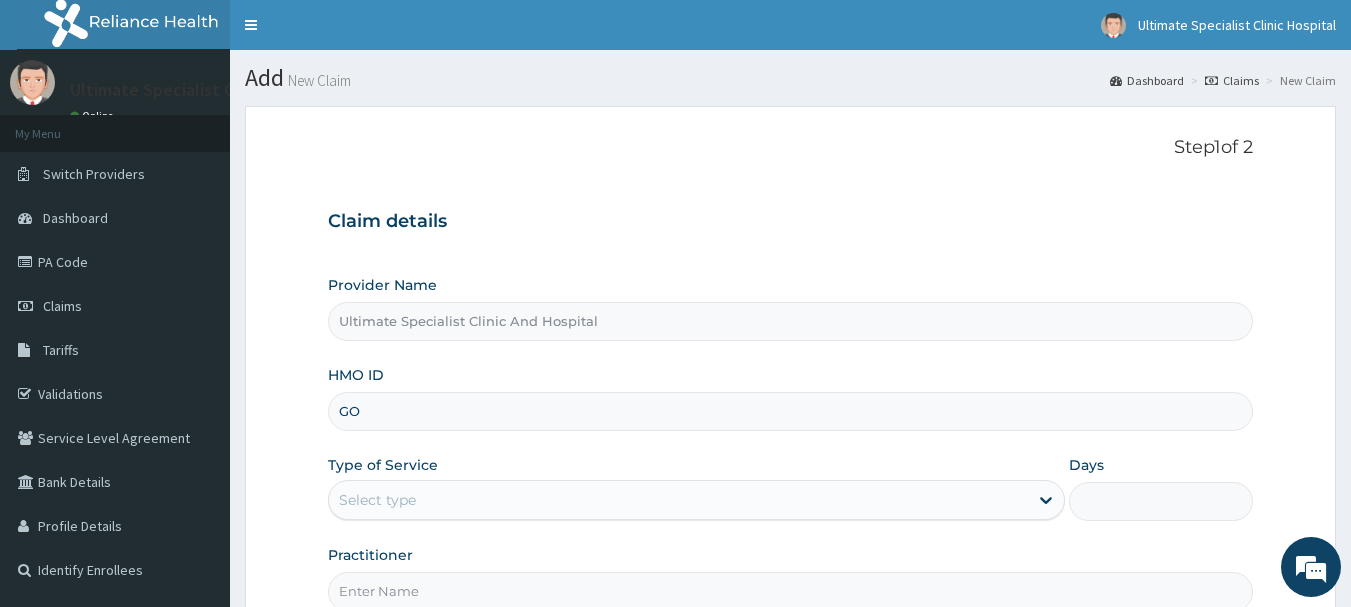 type on "G" 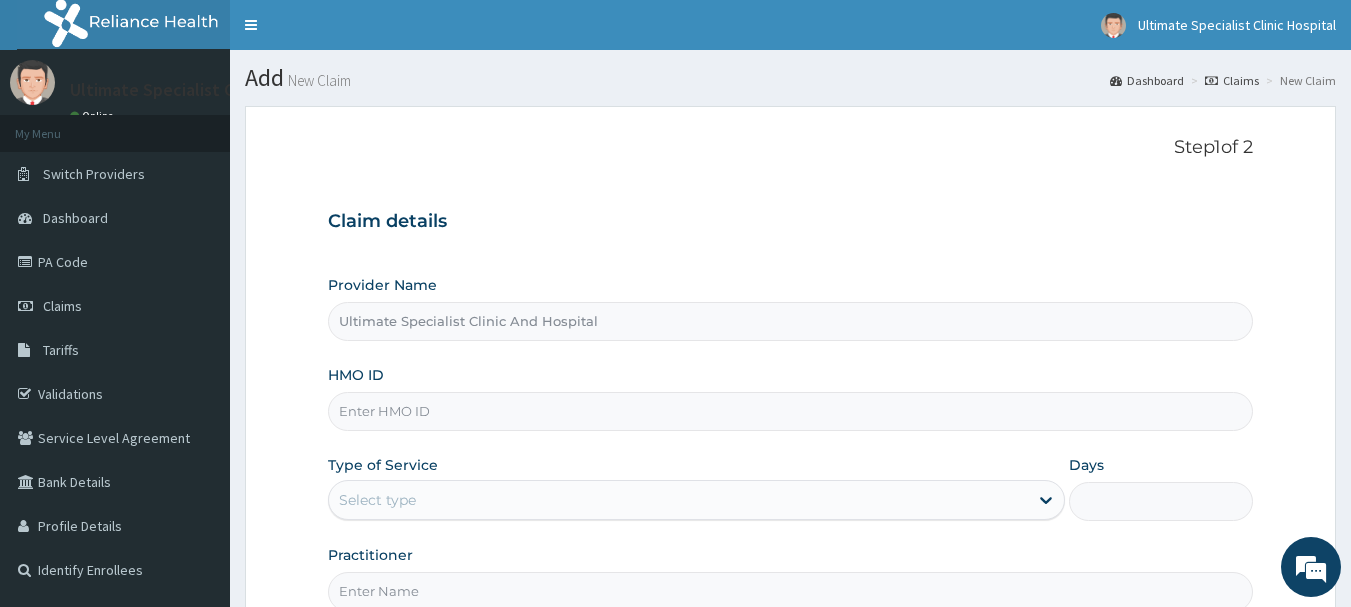 click on "HMO ID" at bounding box center (791, 411) 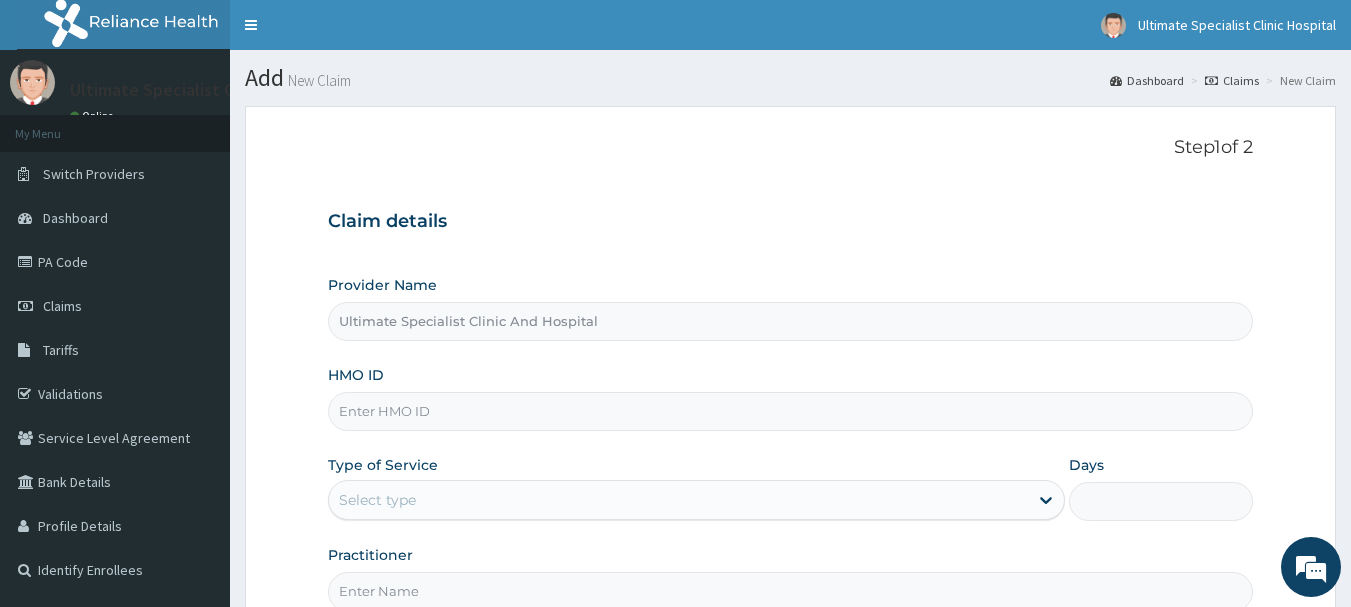 paste on "ACT/10103/E" 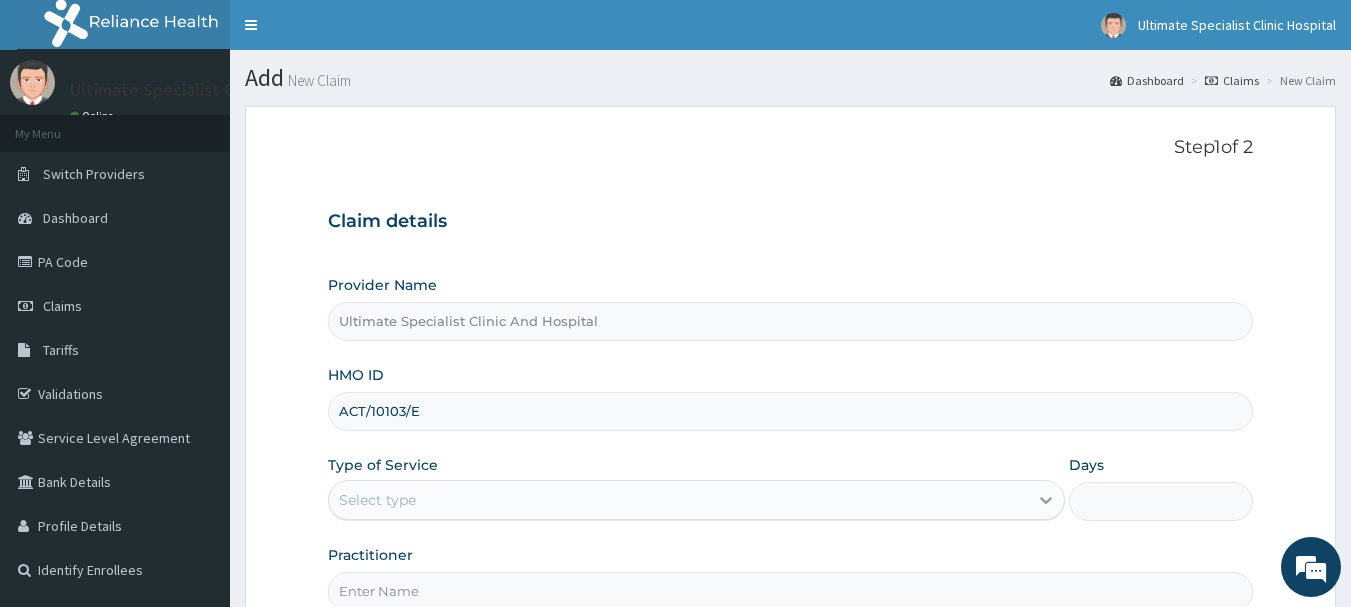 type on "ACT/10103/E" 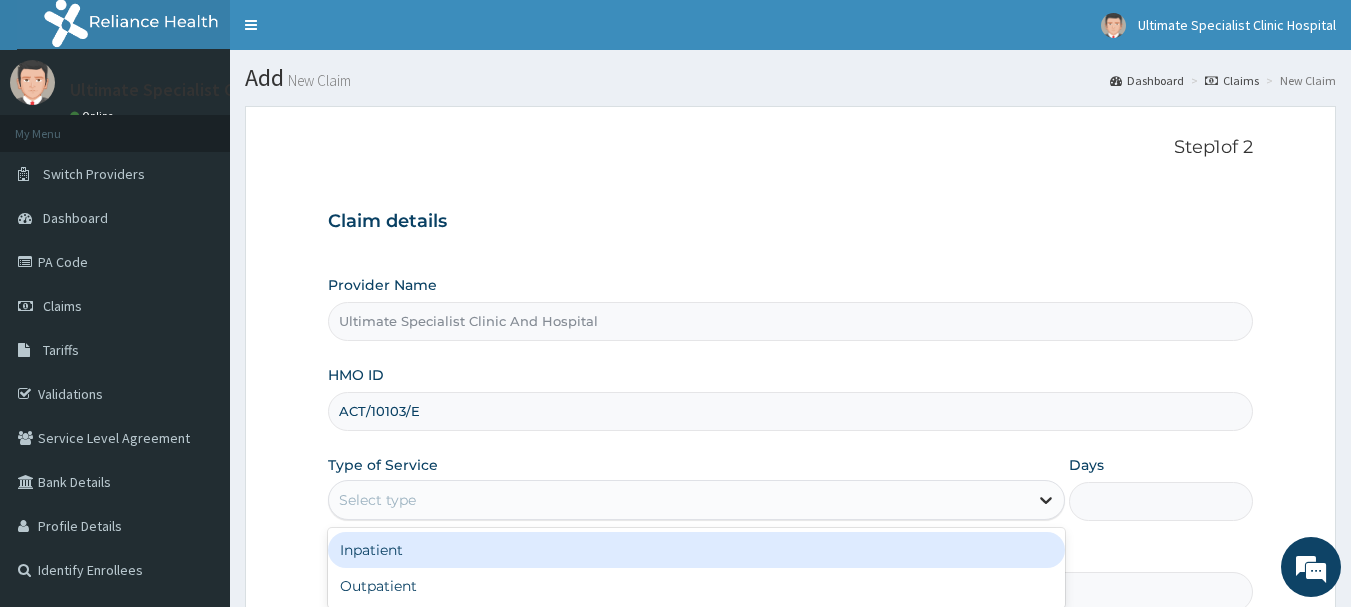 click 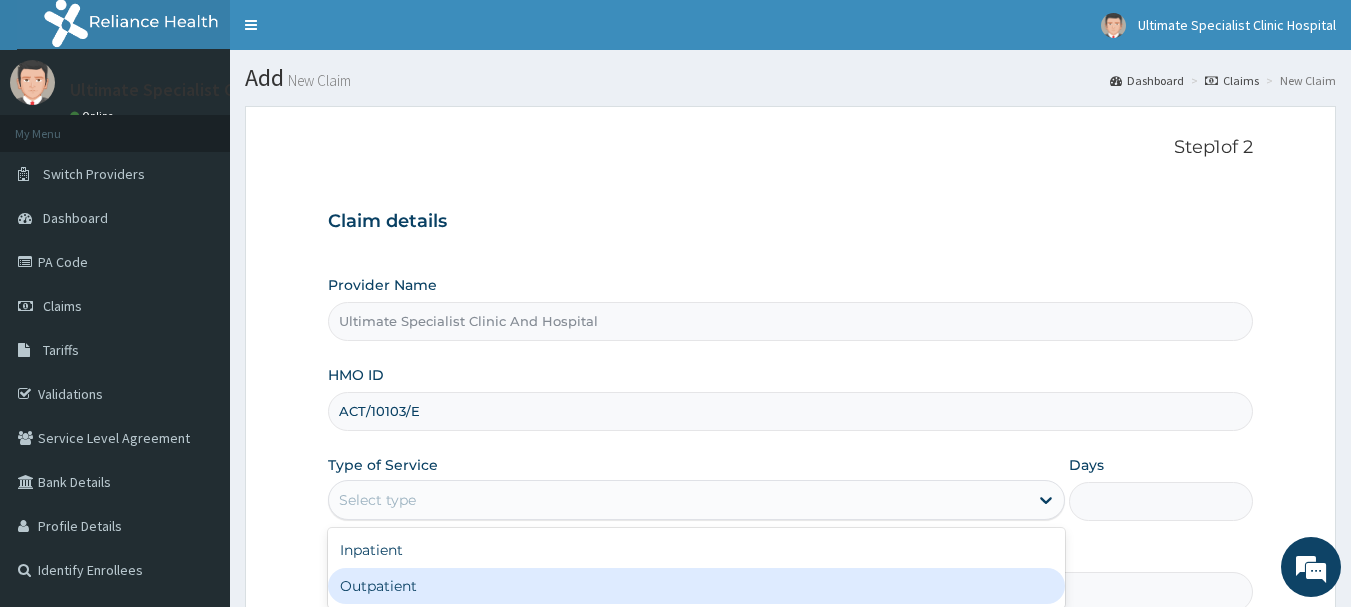 click on "Outpatient" at bounding box center (696, 586) 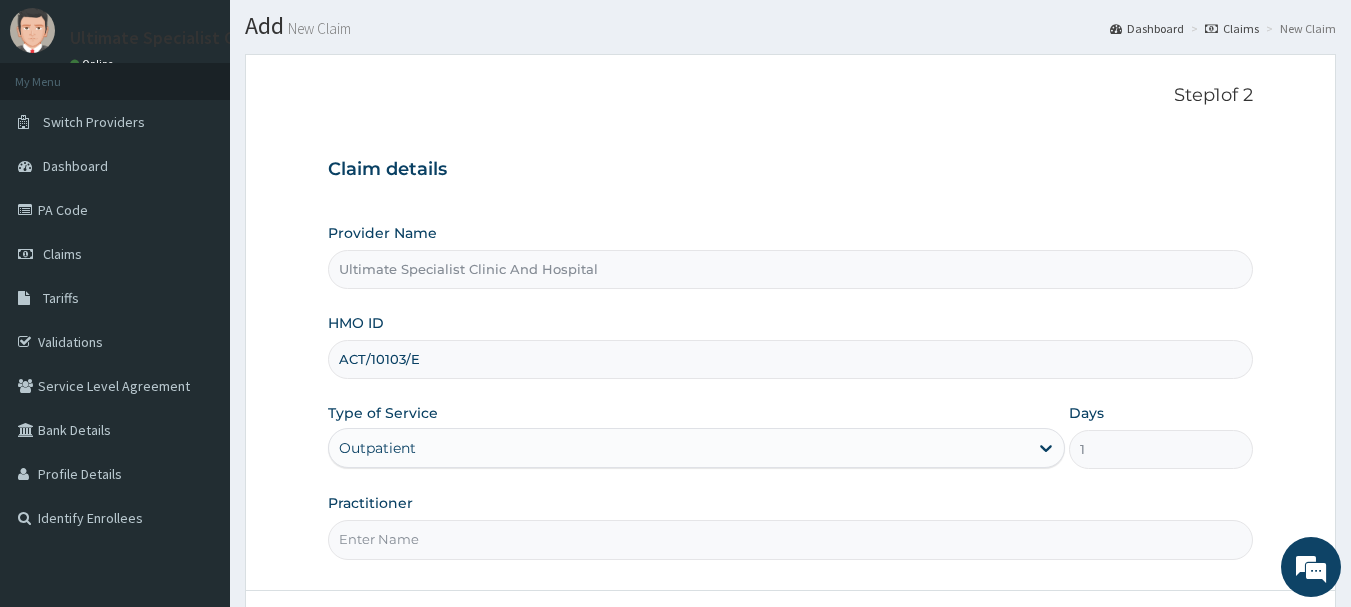 scroll, scrollTop: 100, scrollLeft: 0, axis: vertical 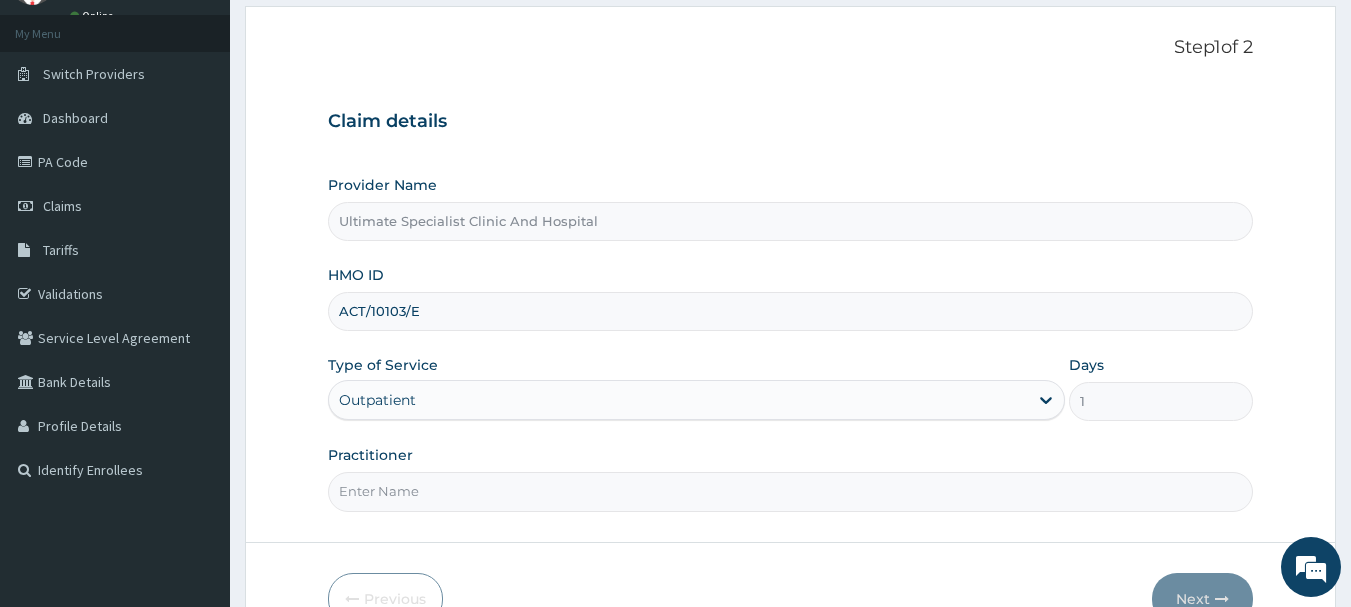 click on "Practitioner" at bounding box center (791, 491) 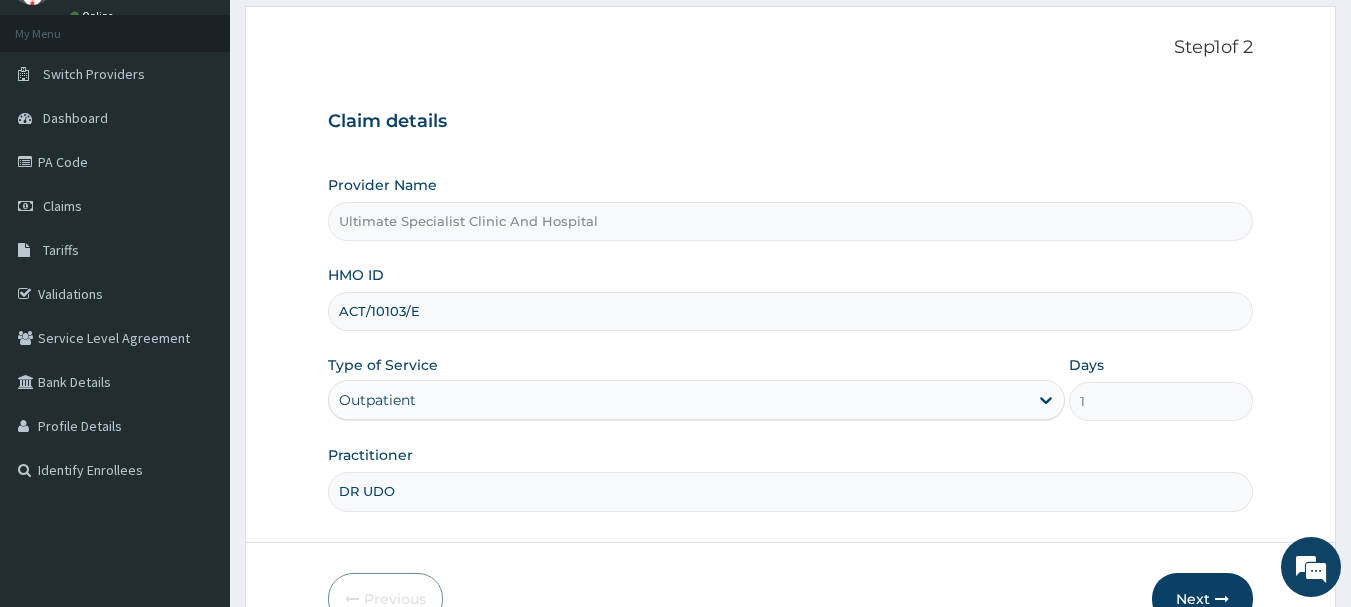 scroll, scrollTop: 200, scrollLeft: 0, axis: vertical 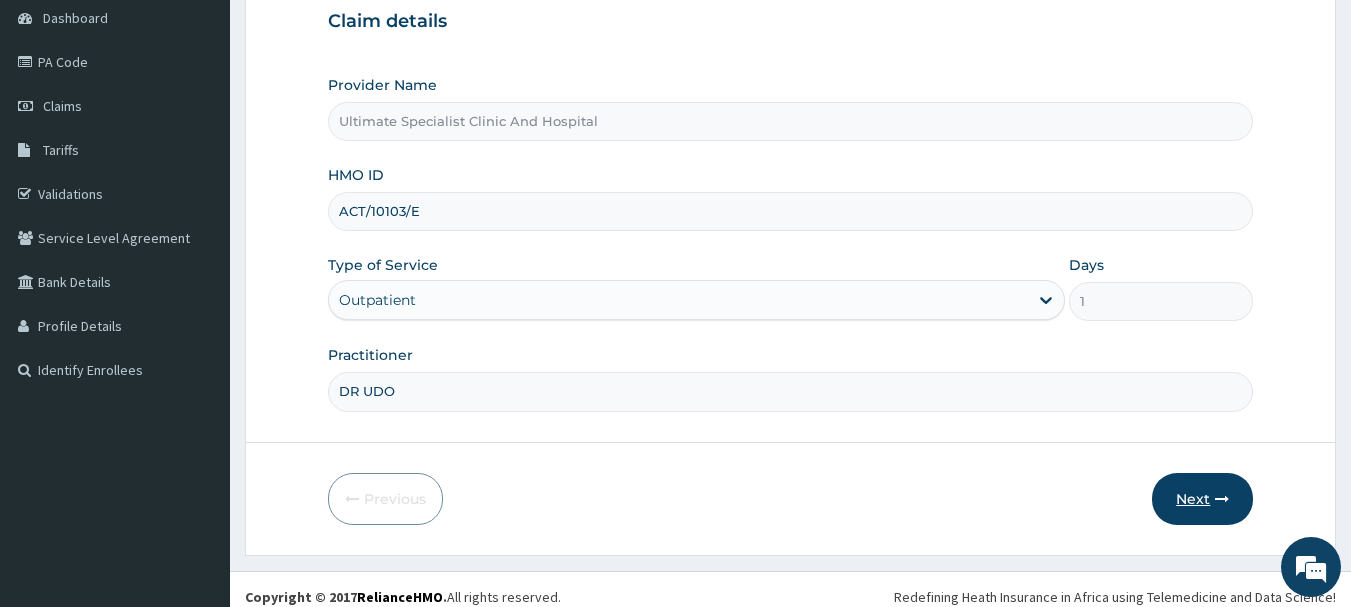 type on "DR UDO" 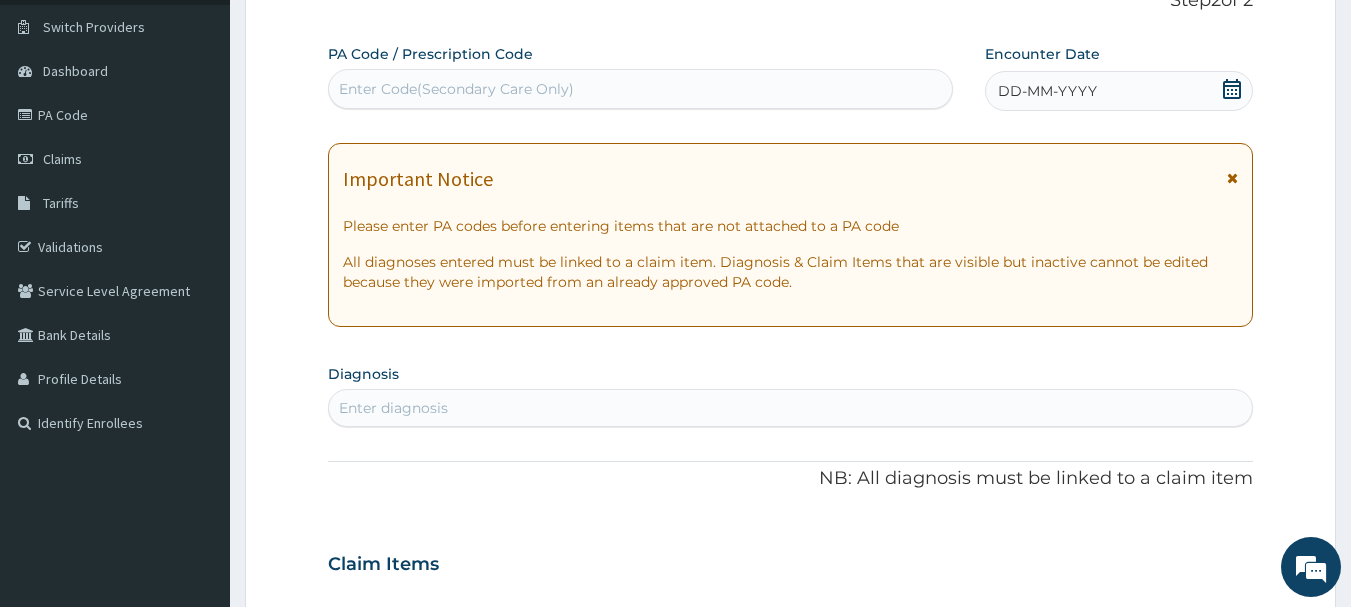 scroll, scrollTop: 100, scrollLeft: 0, axis: vertical 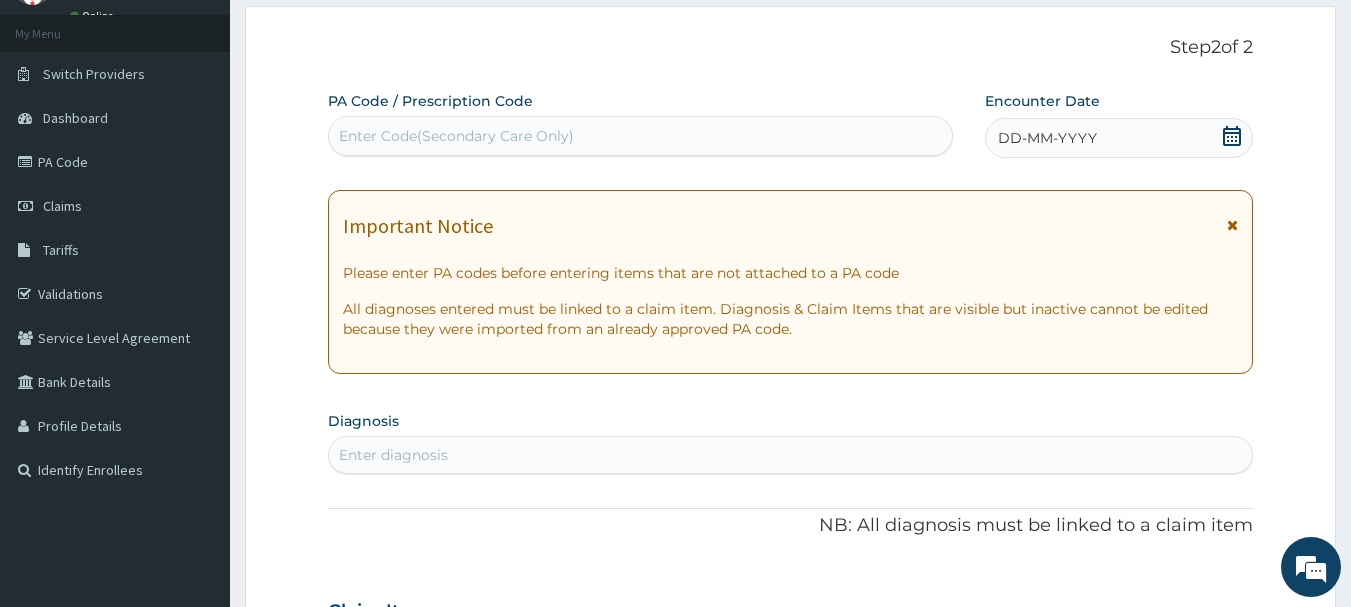 click on "Enter Code(Secondary Care Only)" at bounding box center [456, 136] 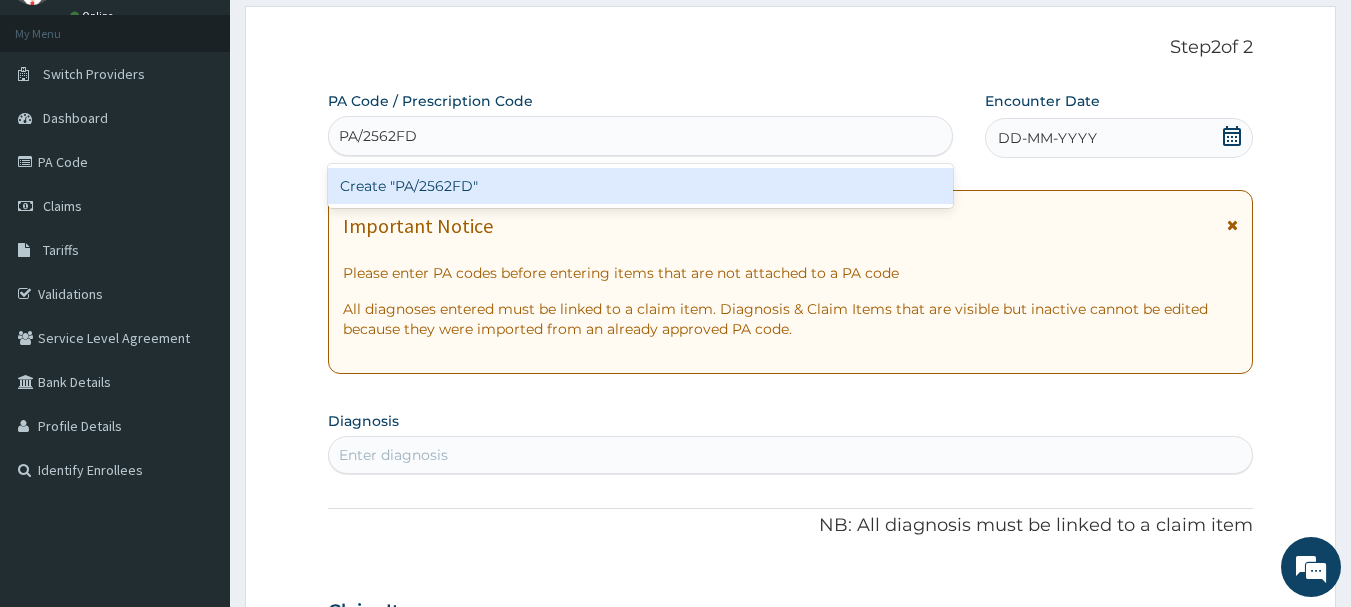 click on "Create "PA/2562FD"" at bounding box center (641, 186) 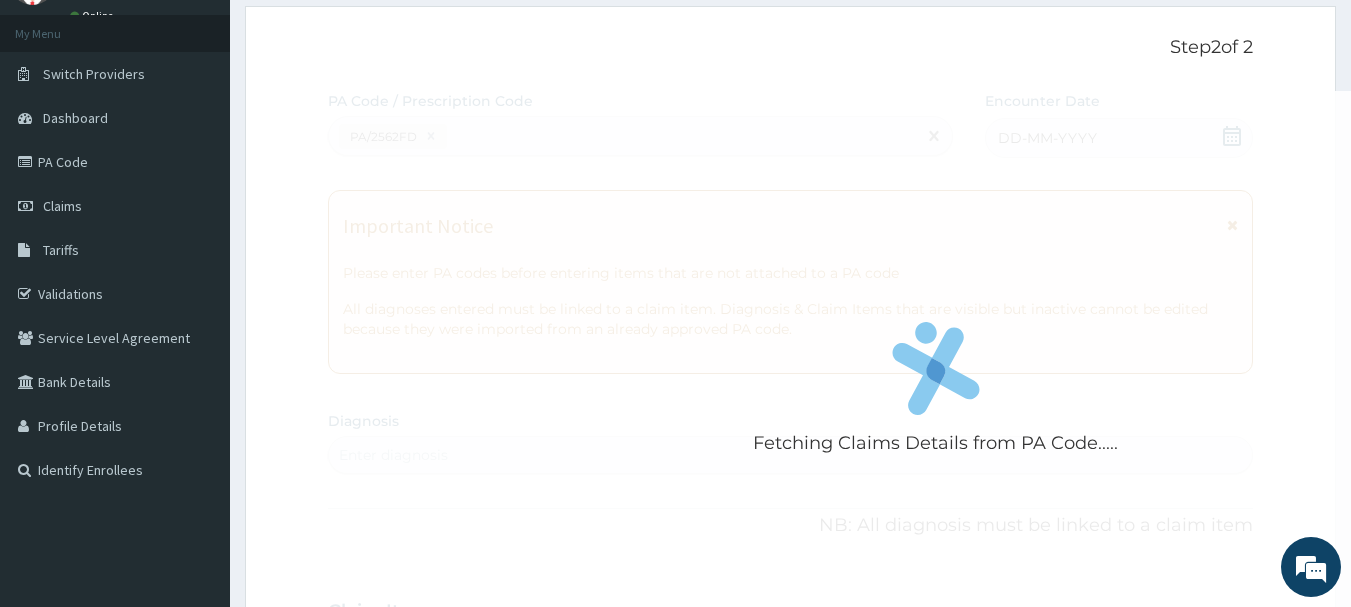scroll, scrollTop: 598, scrollLeft: 0, axis: vertical 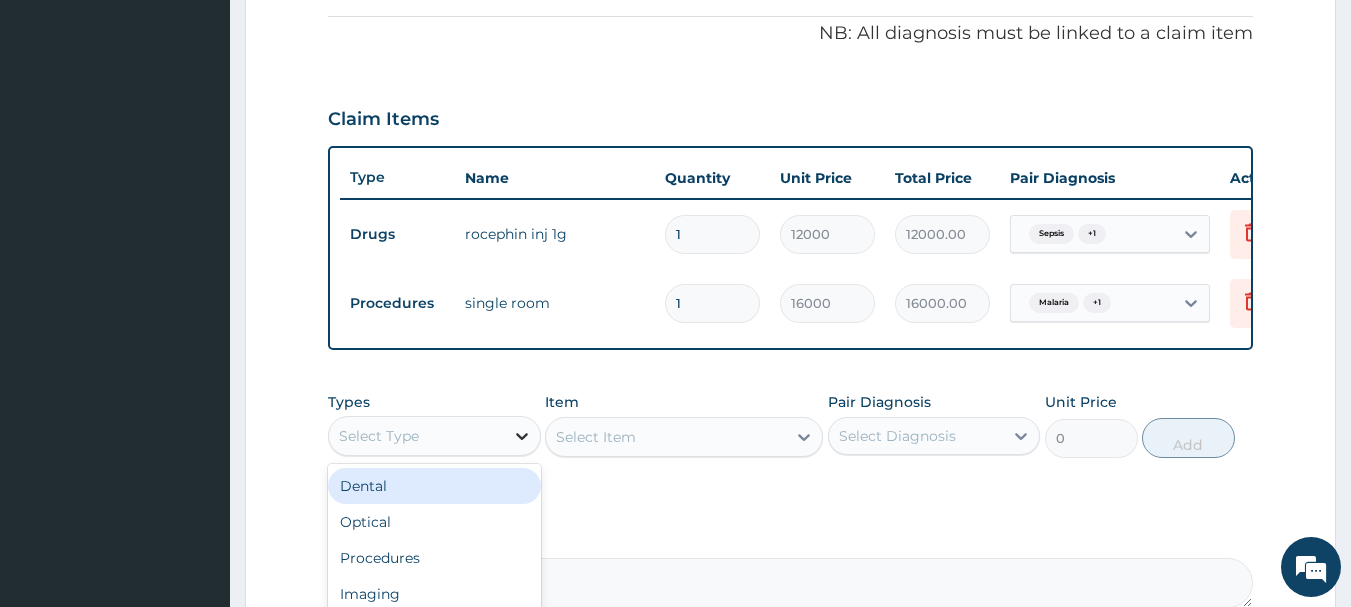click 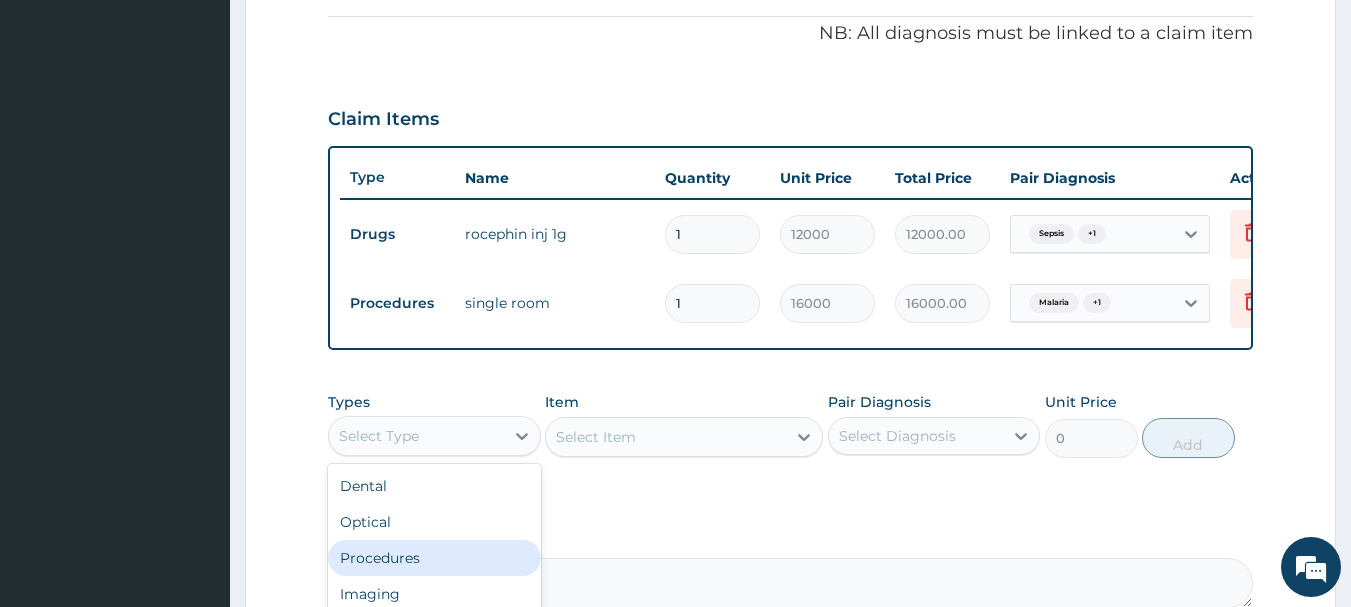 click on "Procedures" at bounding box center [434, 558] 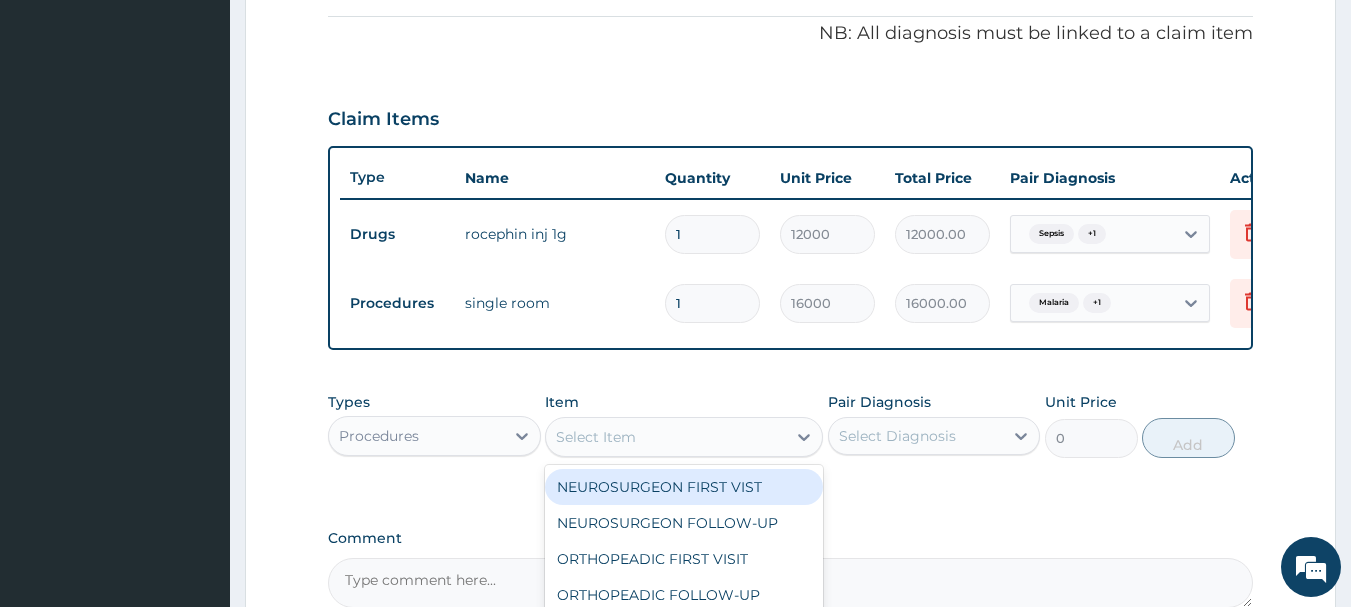 click on "Select Item" at bounding box center [666, 437] 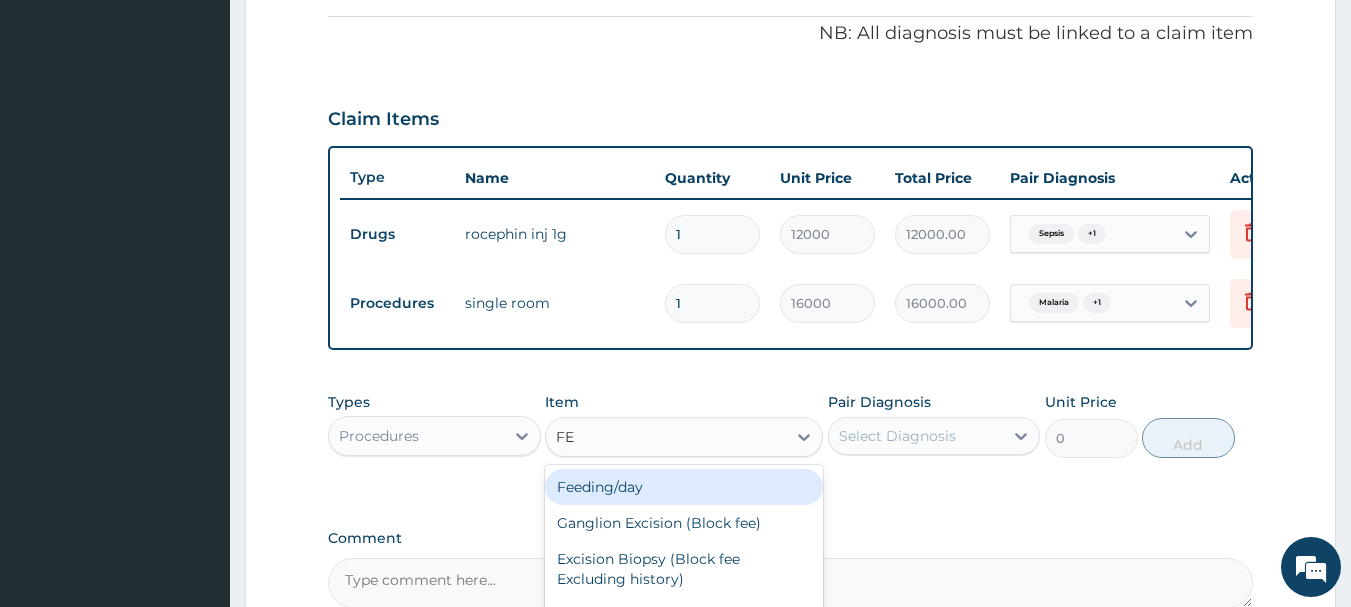 type on "FEE" 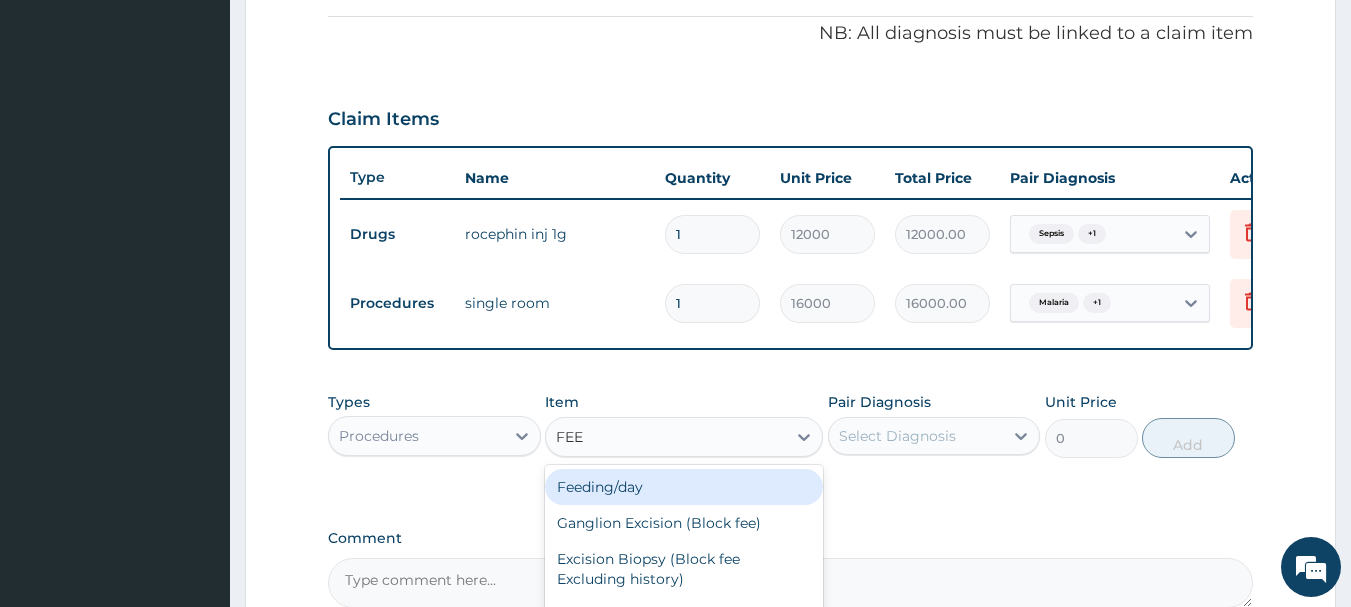 click on "Feeding/day" at bounding box center (684, 487) 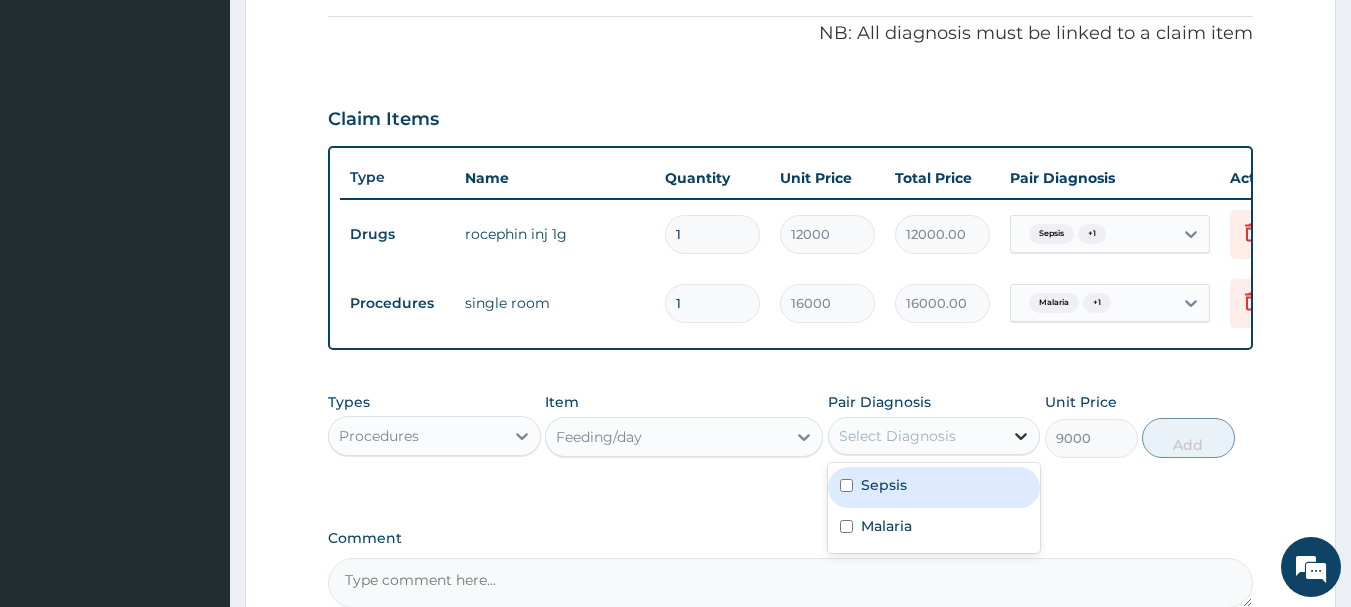 click 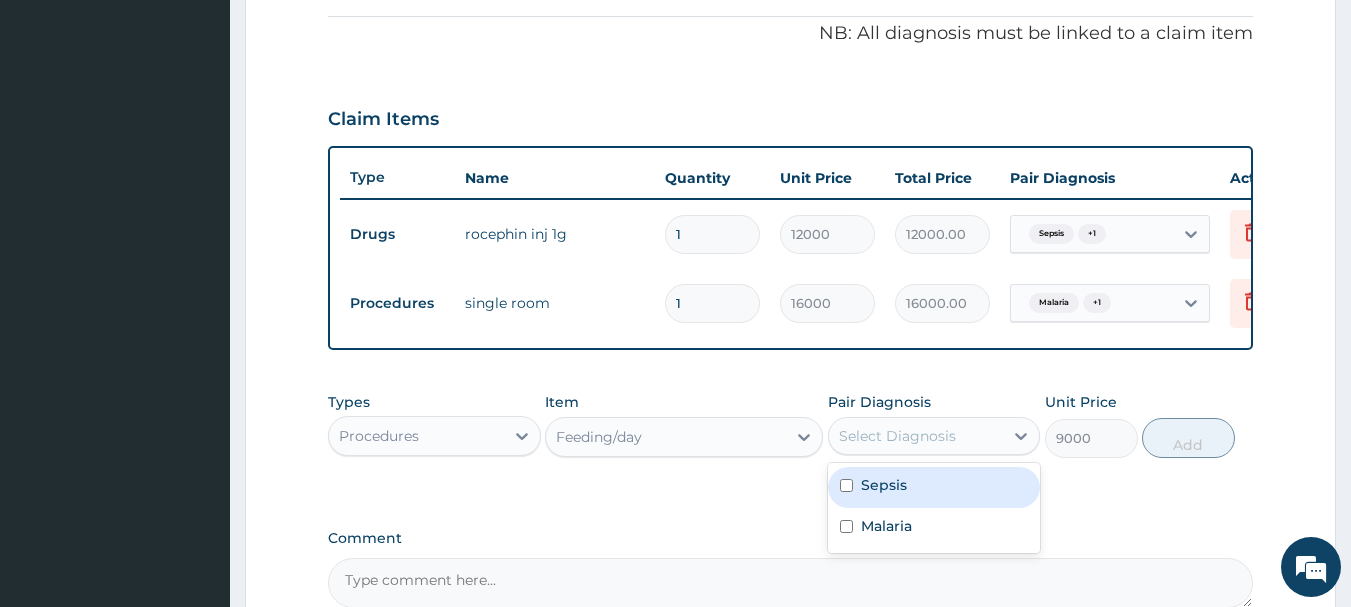 click at bounding box center [846, 485] 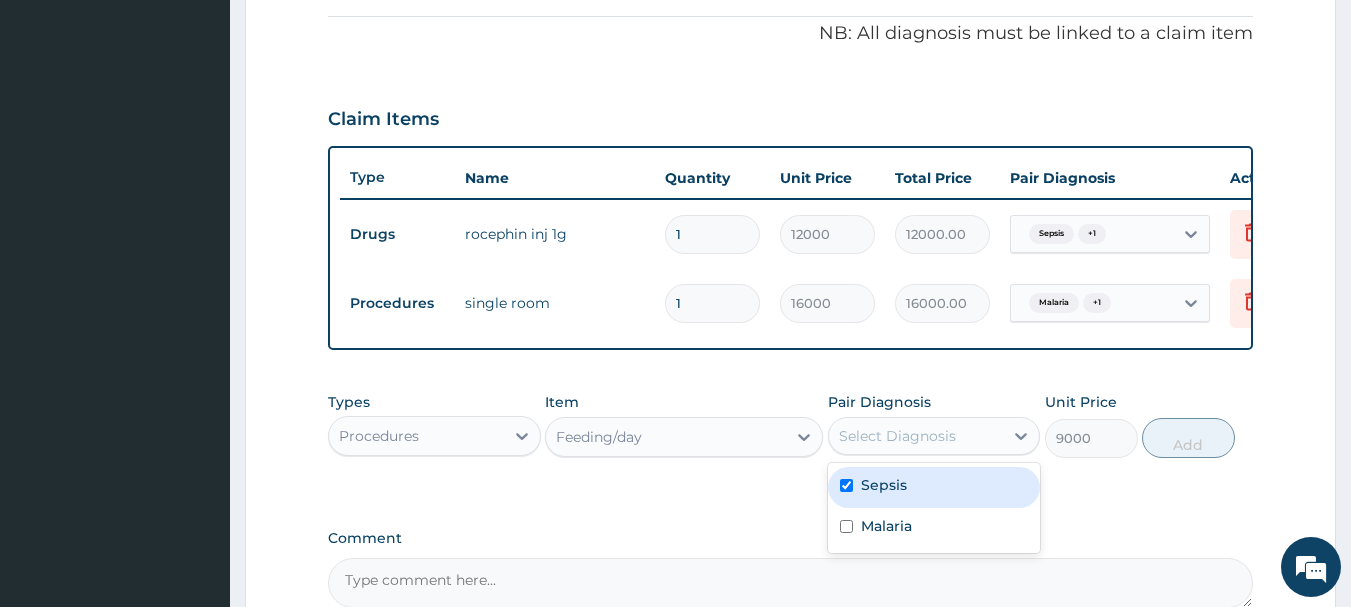 checkbox on "true" 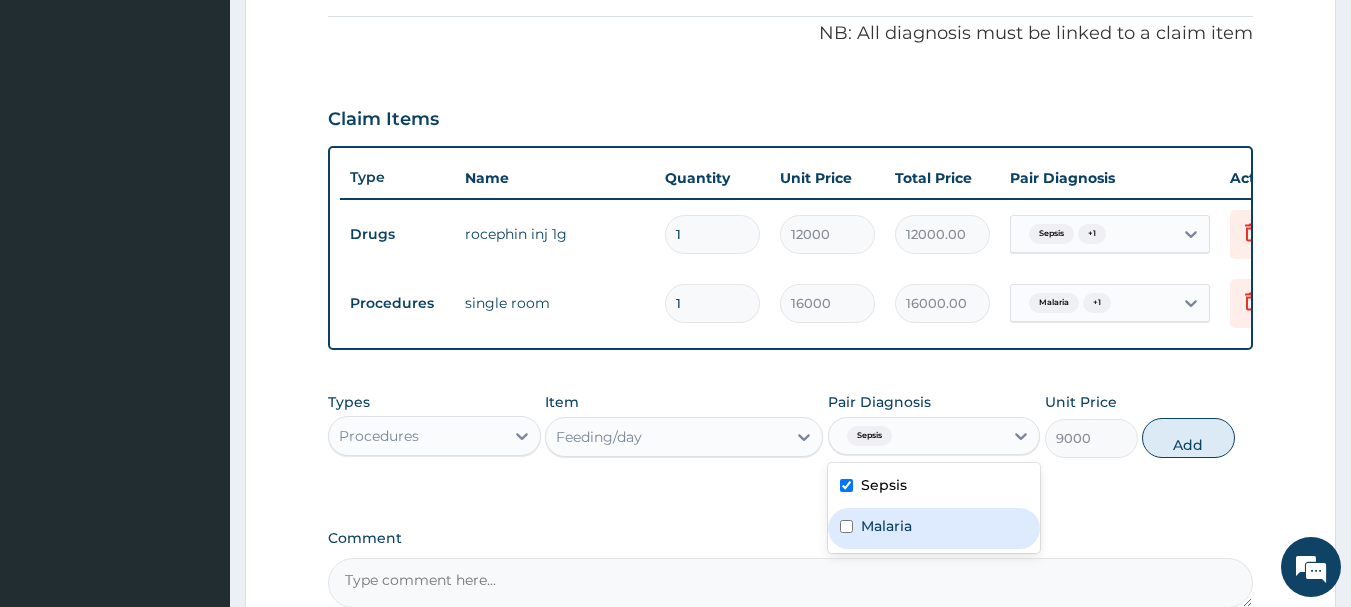 click at bounding box center (846, 526) 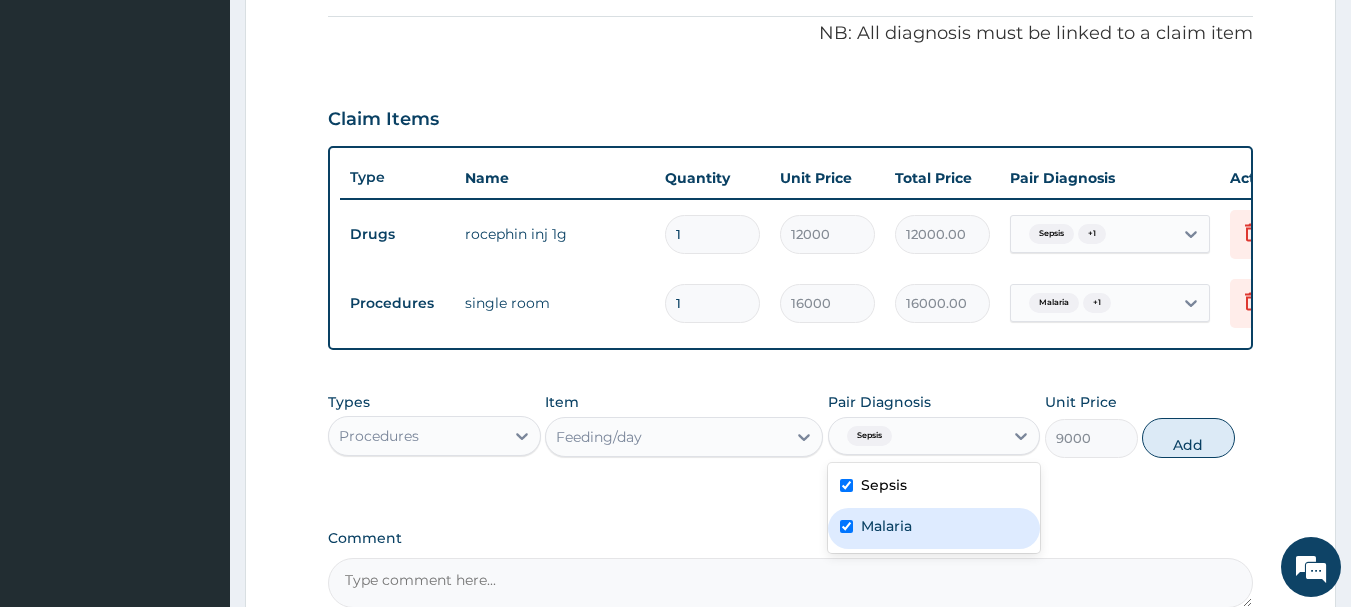 checkbox on "true" 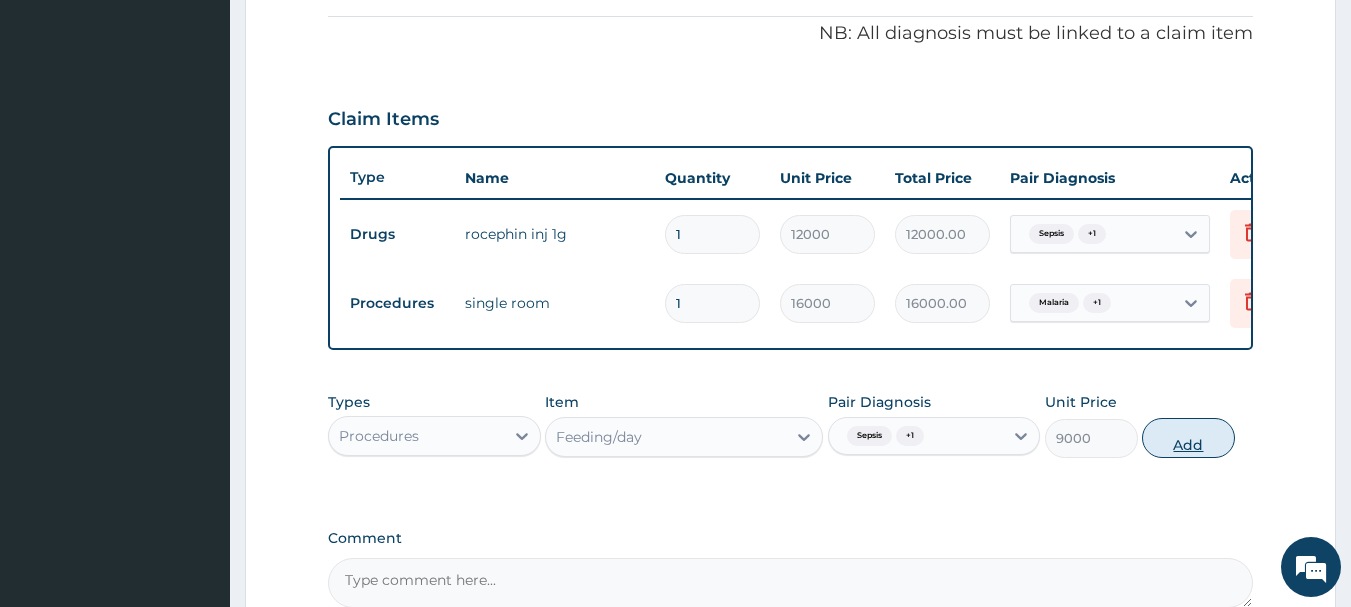click on "Add" at bounding box center (1188, 438) 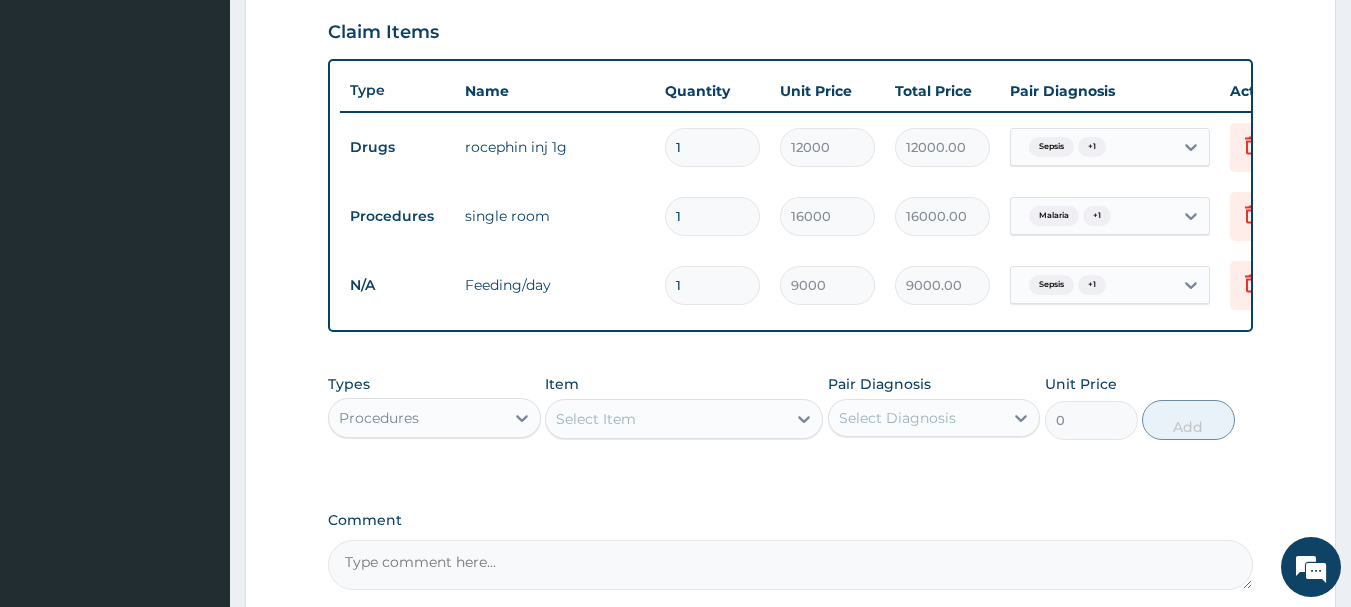 scroll, scrollTop: 798, scrollLeft: 0, axis: vertical 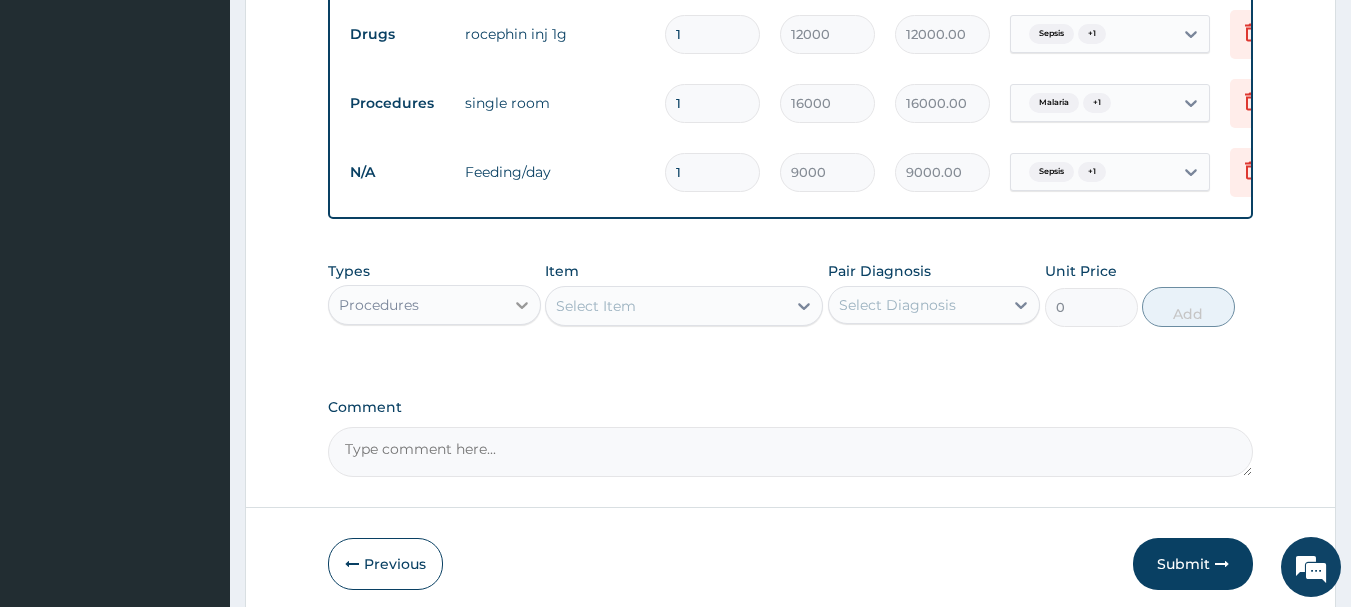 click 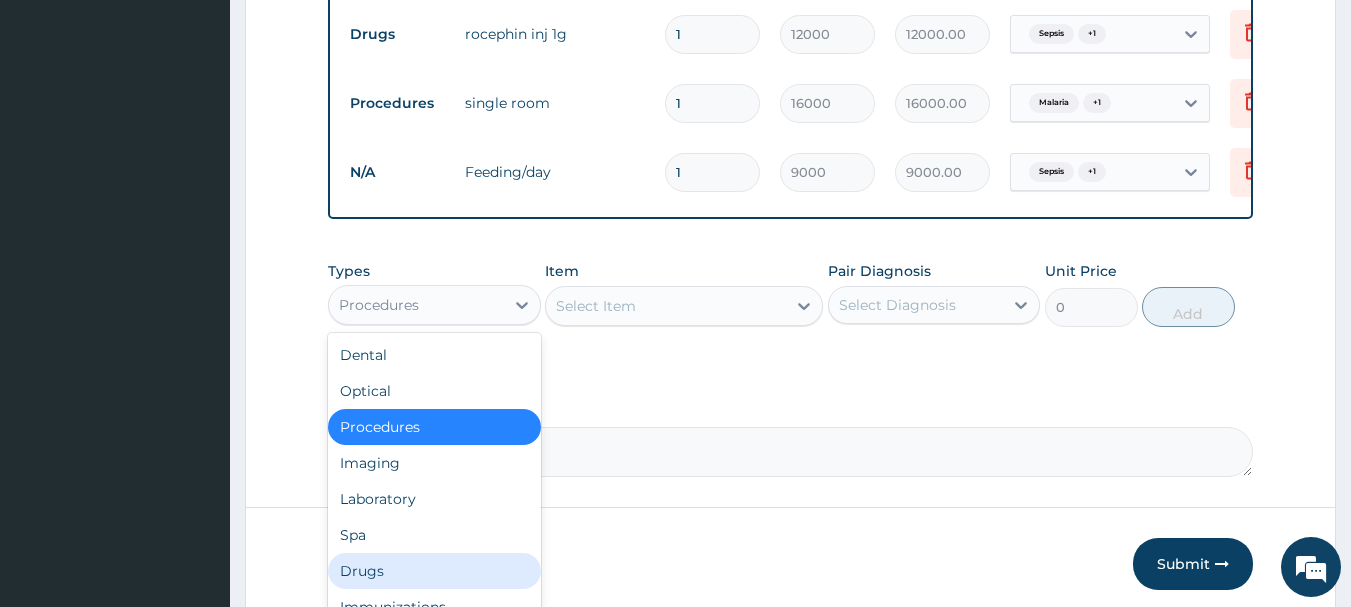 click on "Drugs" at bounding box center [434, 571] 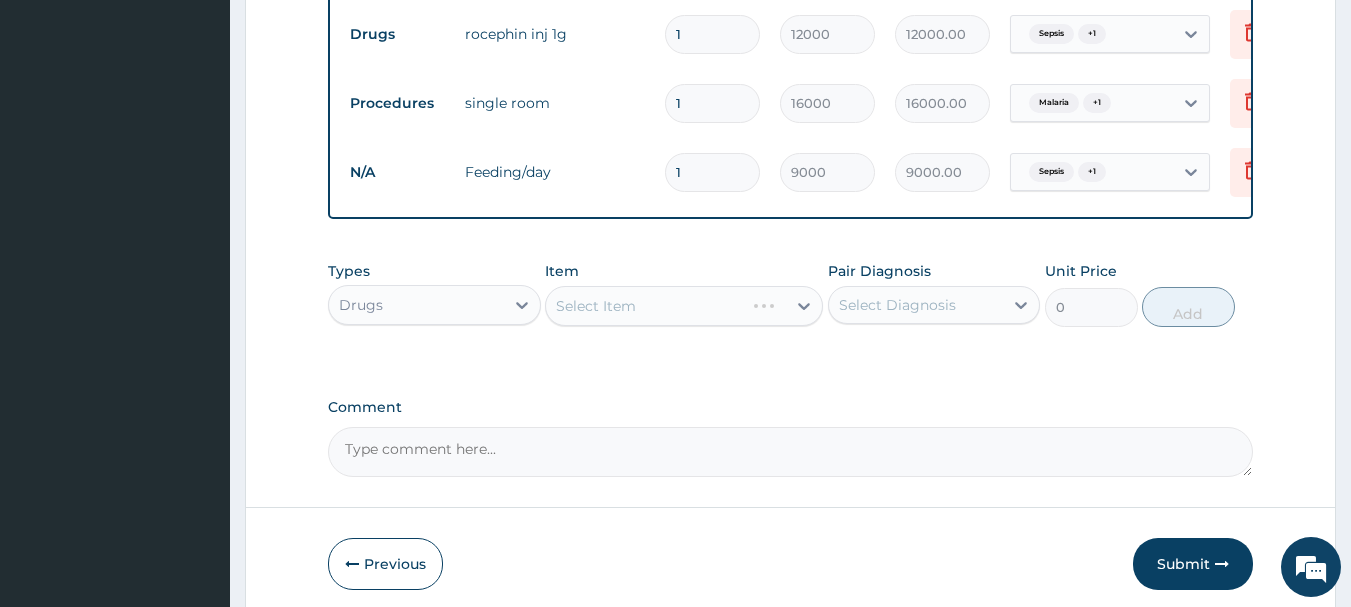 click on "Select Item" at bounding box center (684, 306) 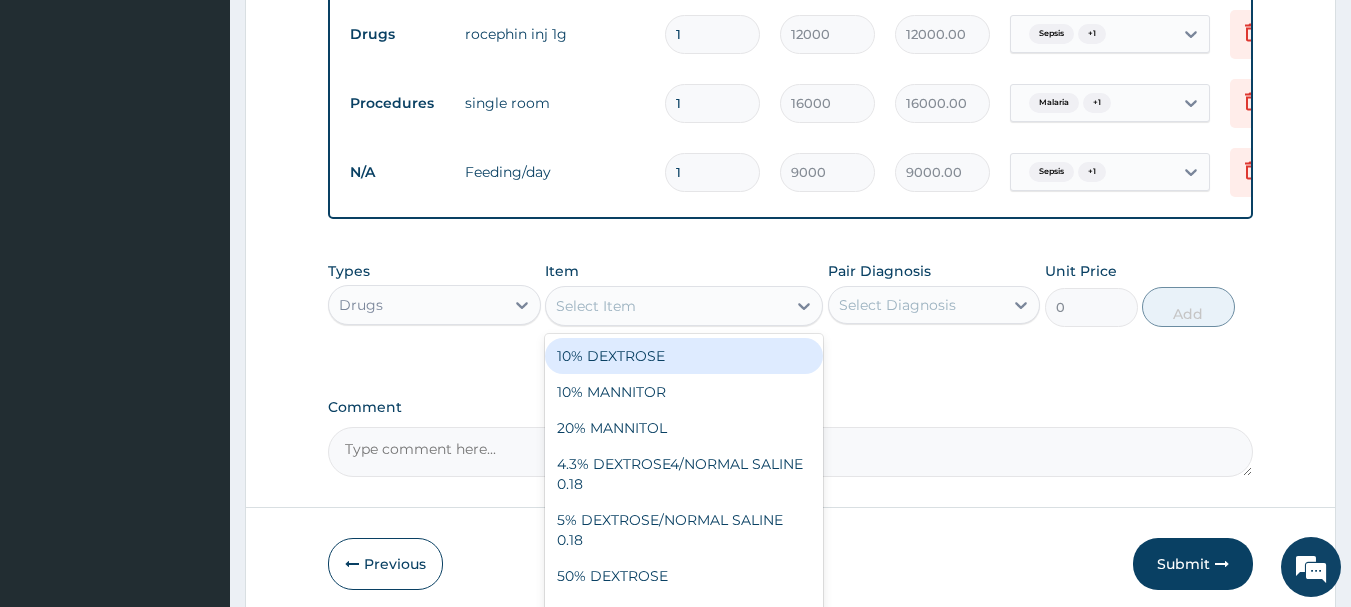 click on "Select Item" at bounding box center (666, 306) 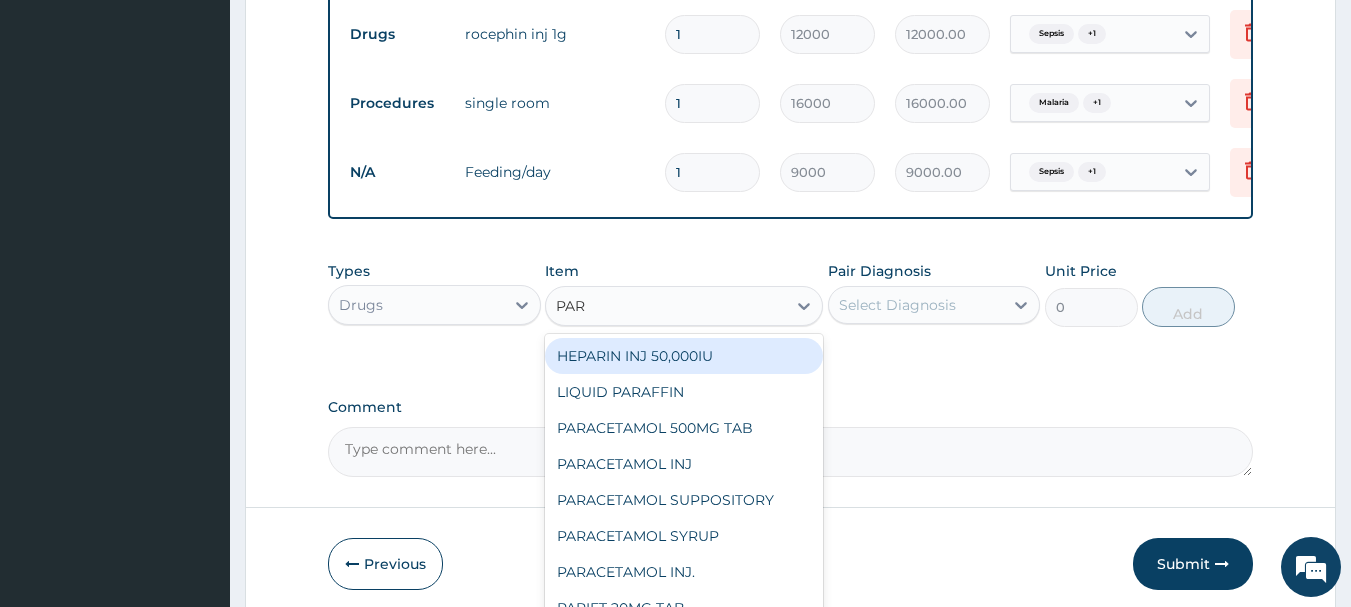 type on "PARA" 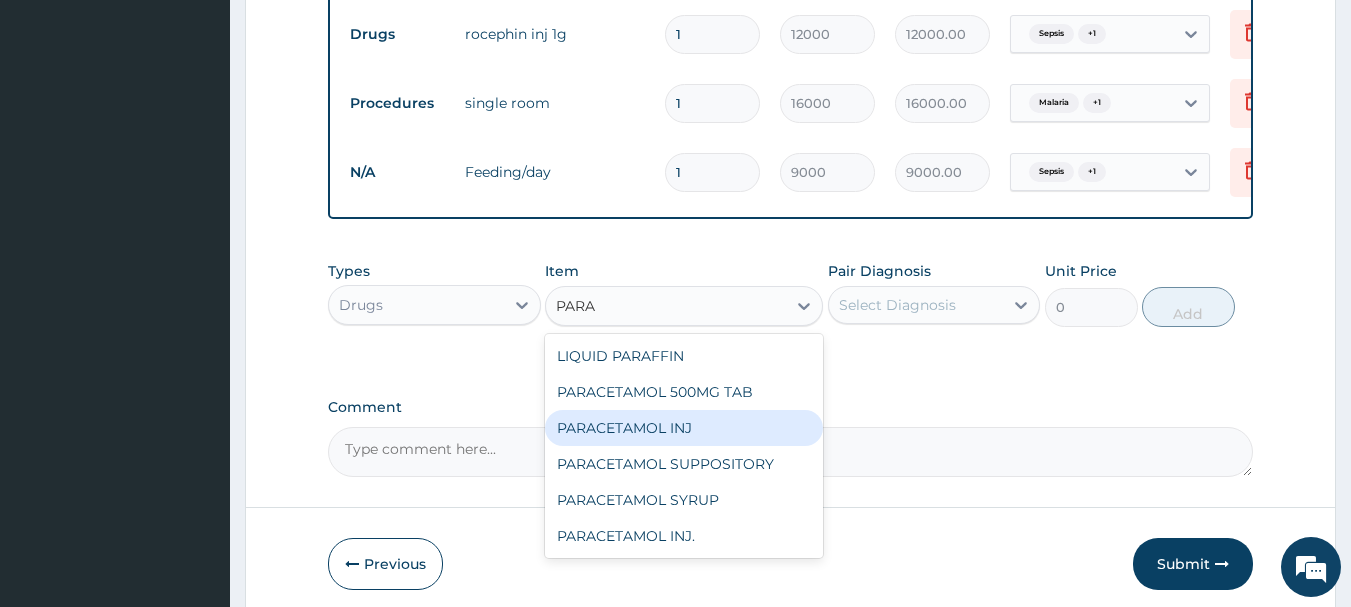 click on "PARACETAMOL INJ" at bounding box center [684, 428] 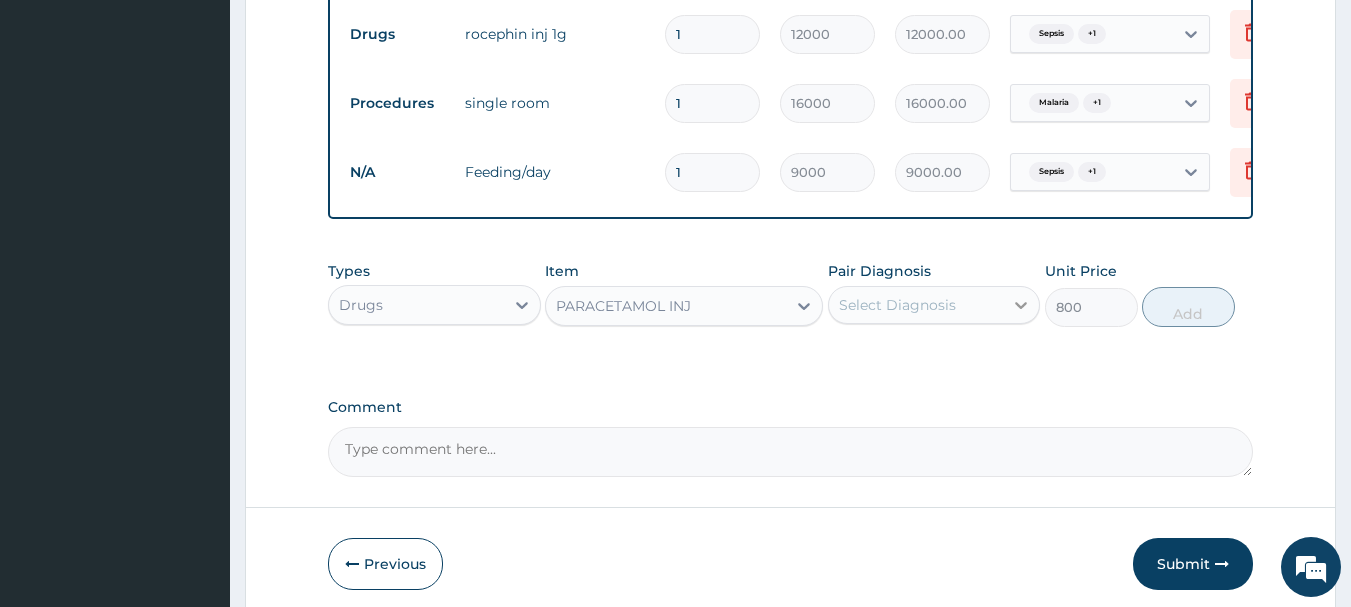 click 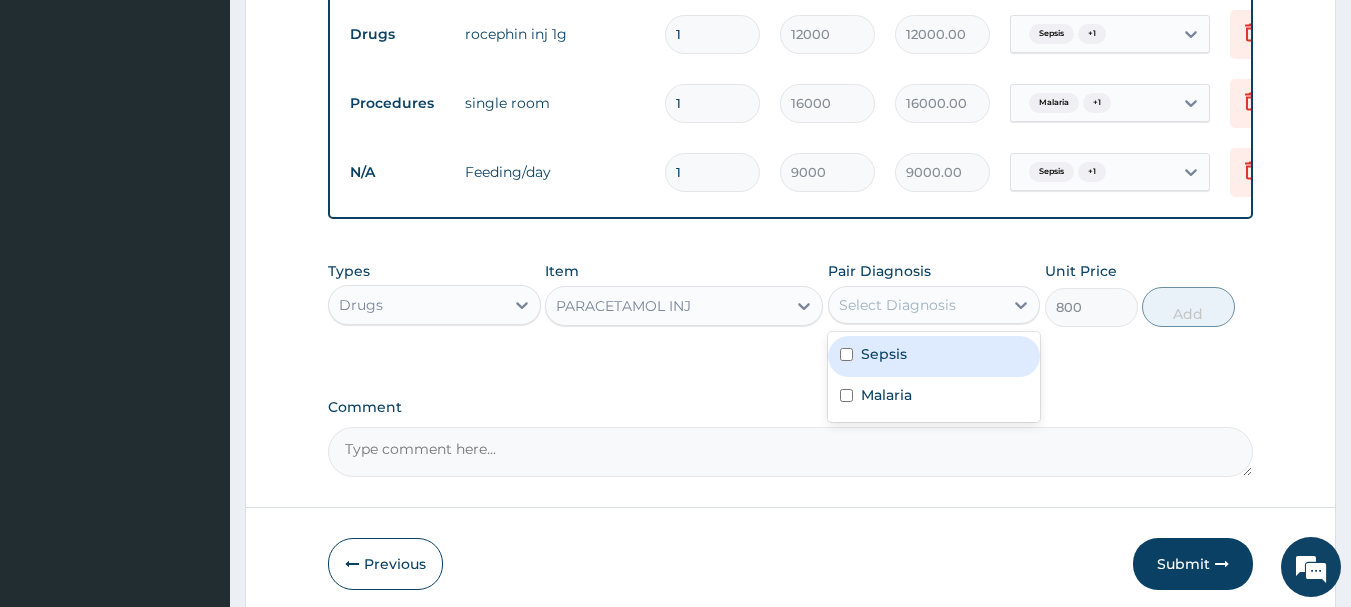 click at bounding box center [846, 354] 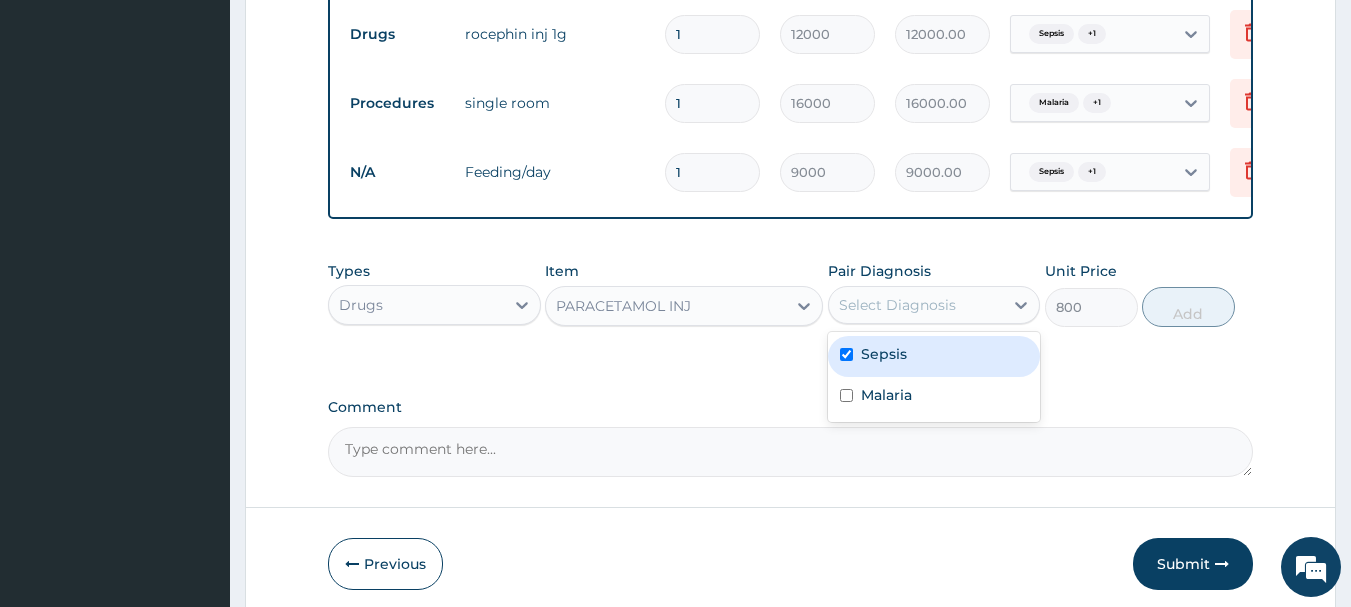 checkbox on "true" 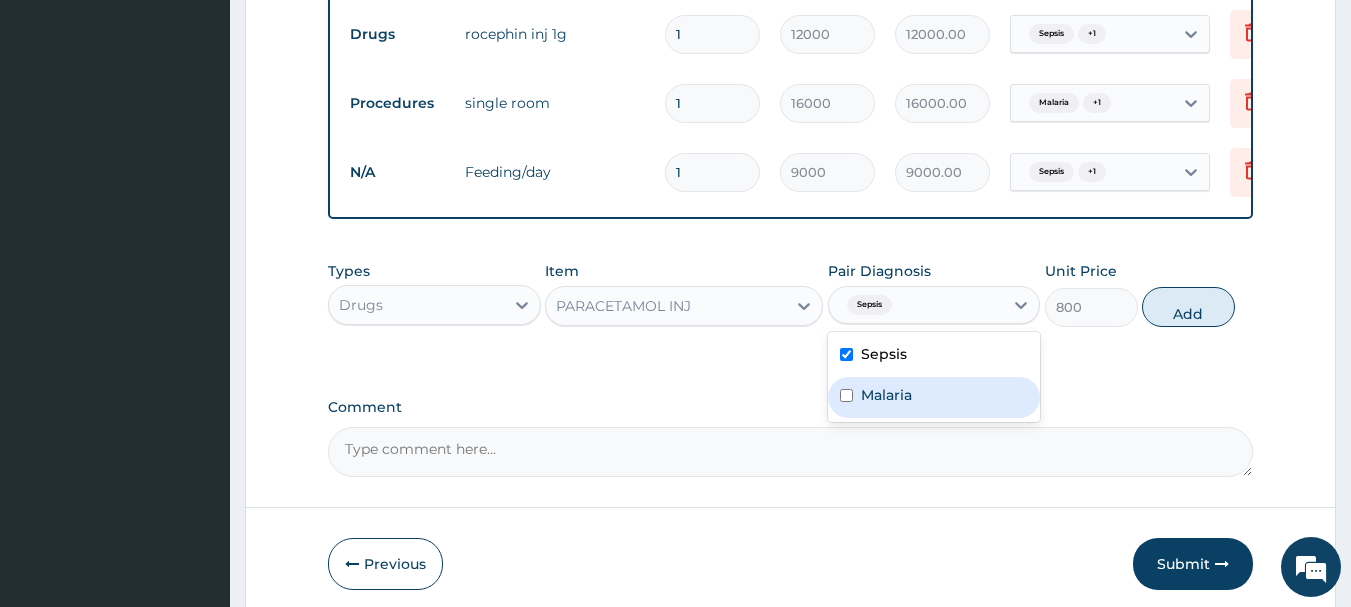click at bounding box center [846, 395] 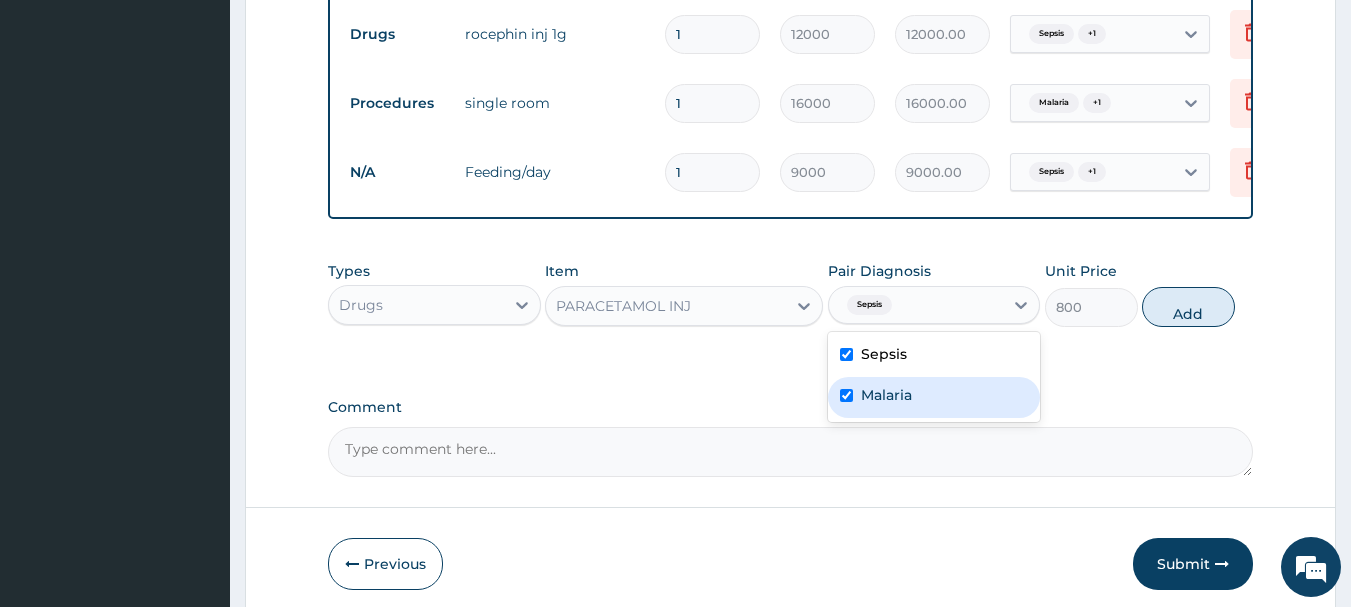 checkbox on "true" 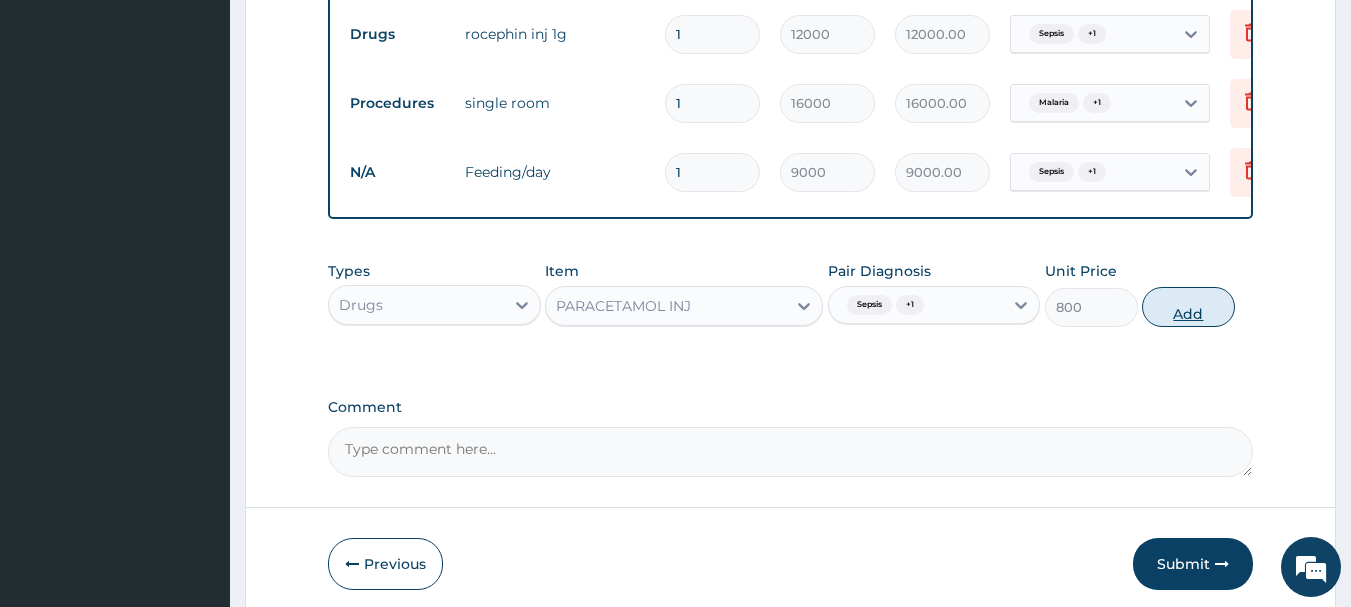 click on "Add" at bounding box center (1188, 307) 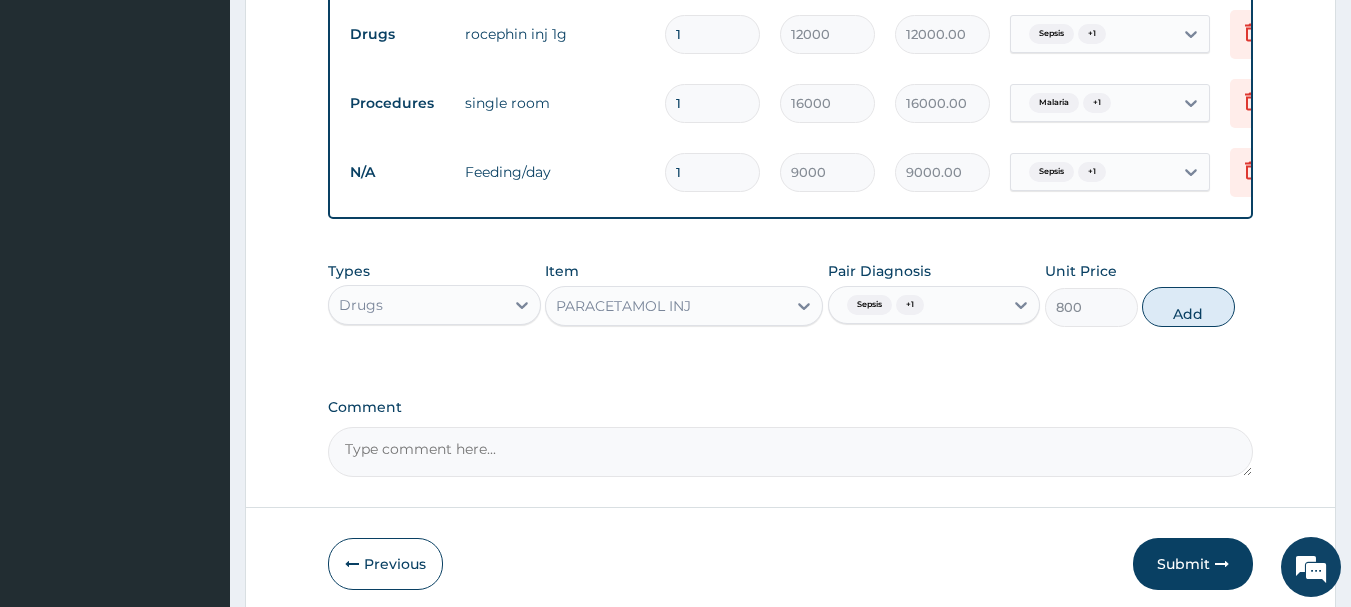 type on "0" 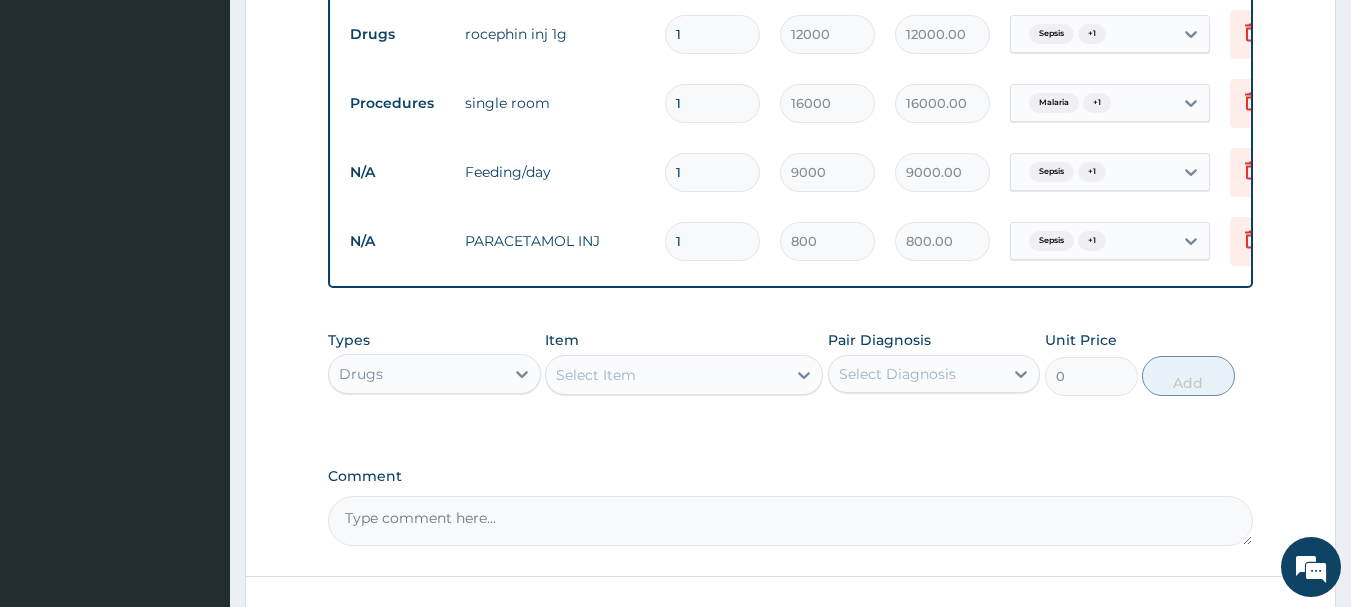 type 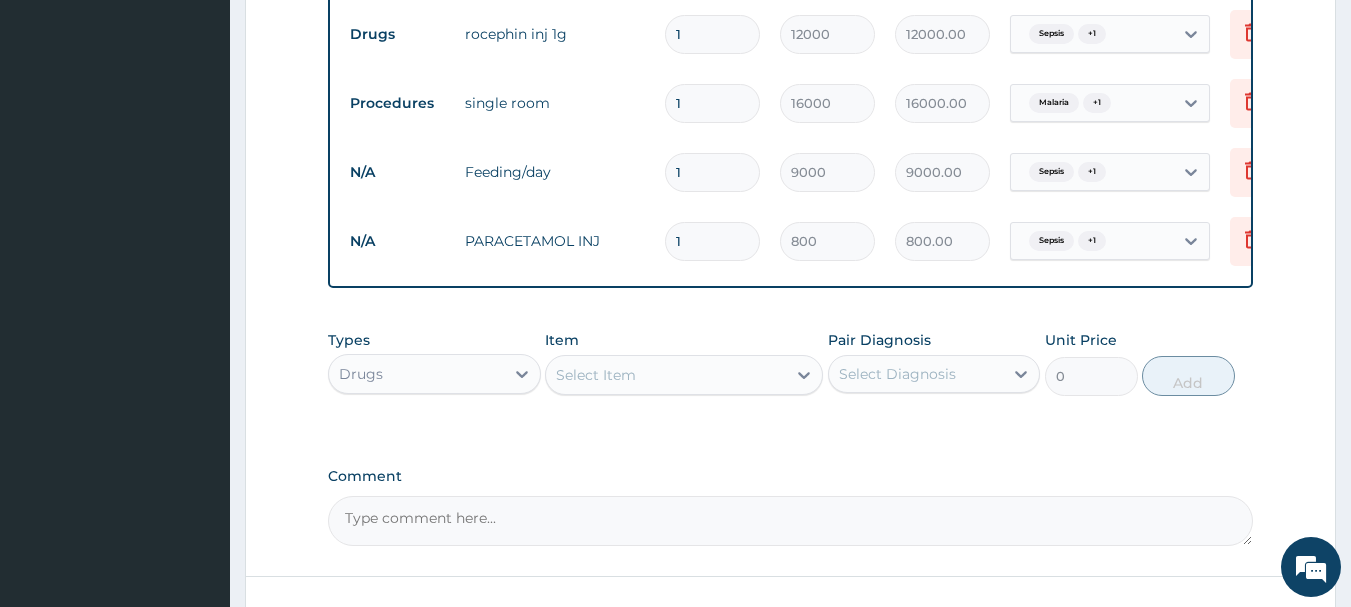 type on "0.00" 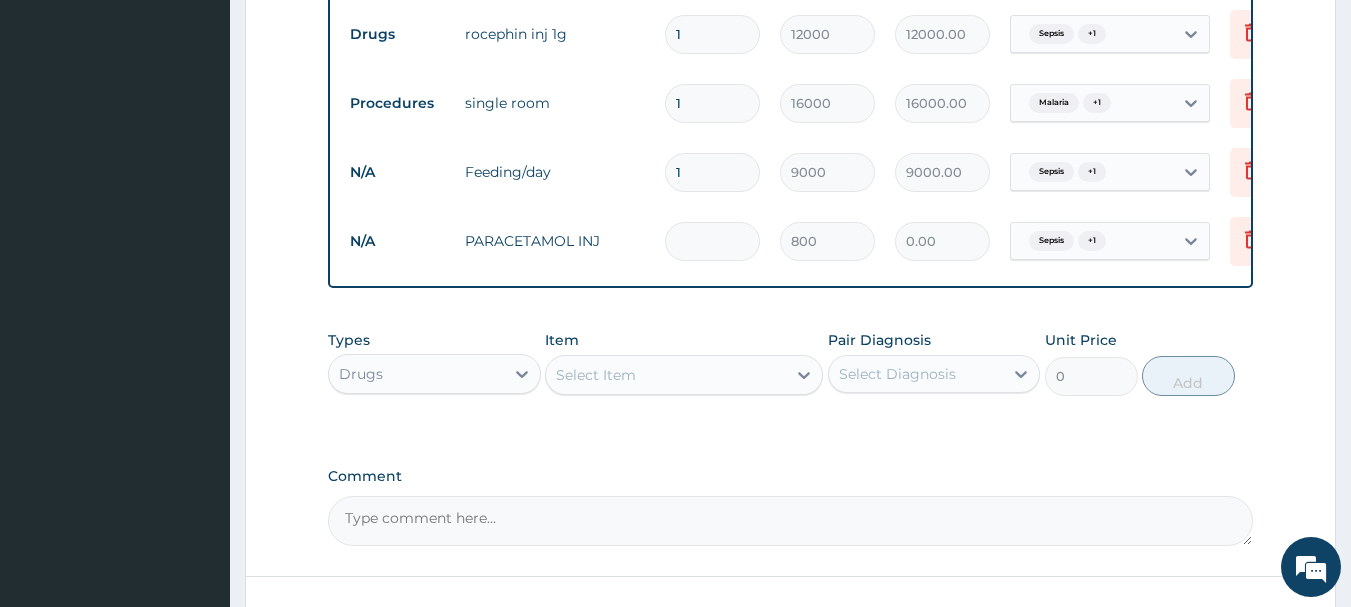 type on "2" 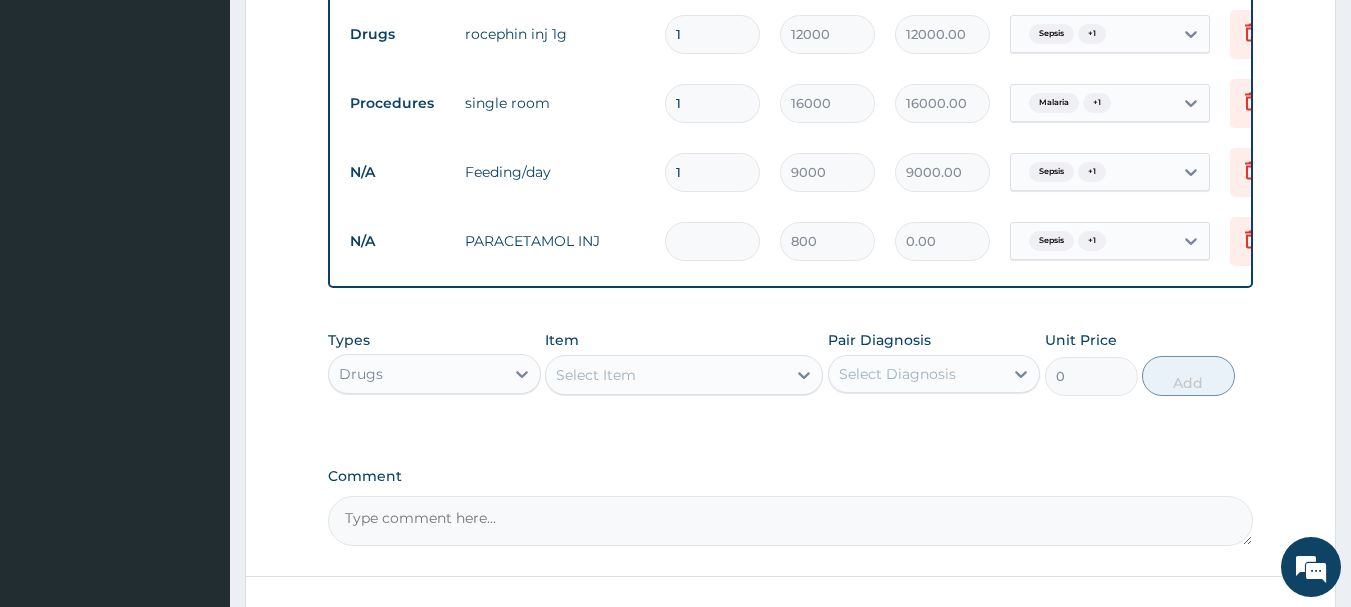 type on "1600.00" 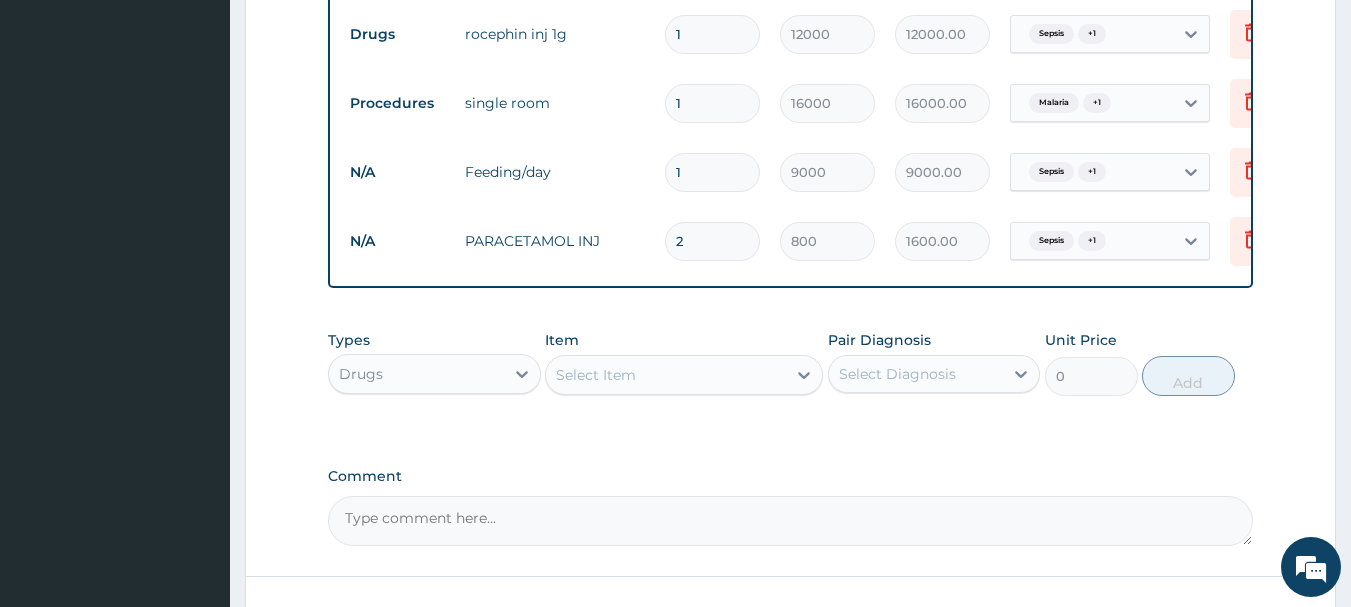 type on "2" 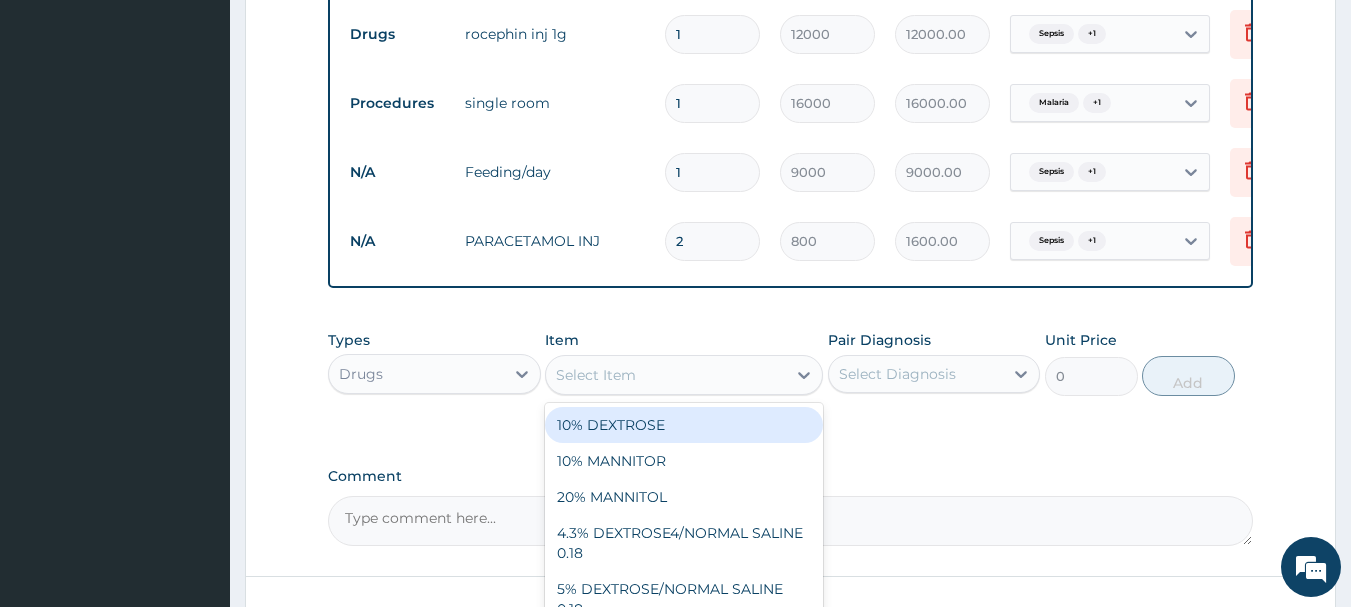 click on "Select Item" at bounding box center (596, 375) 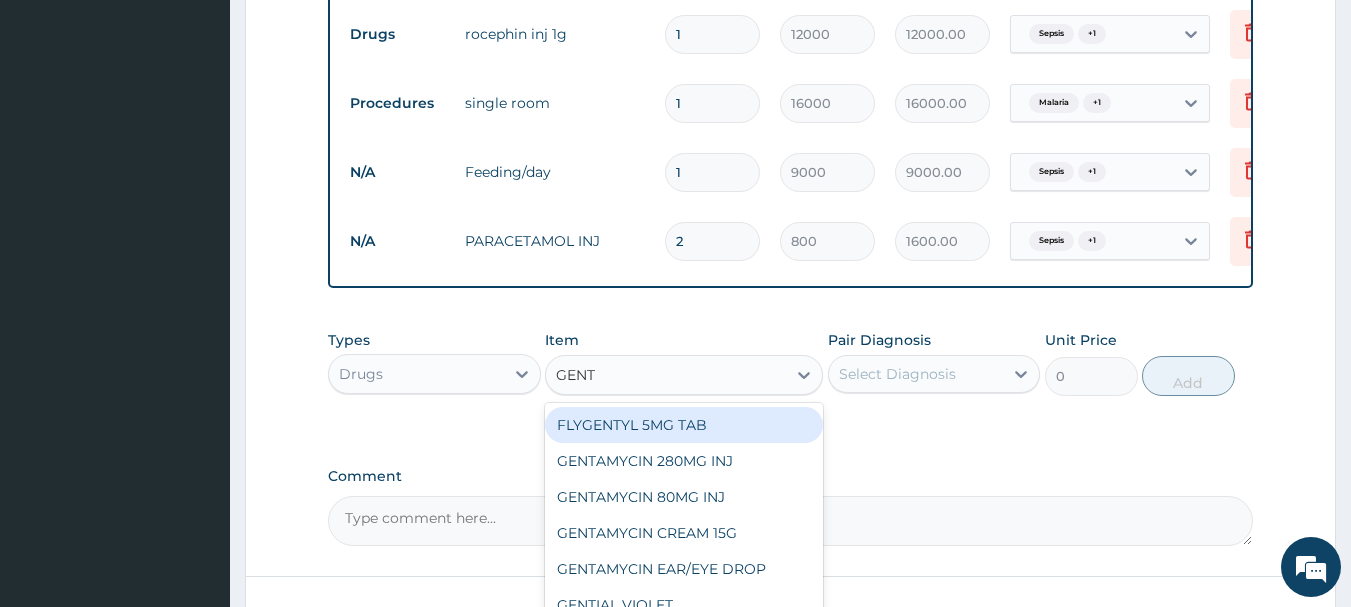 type on "GENTA" 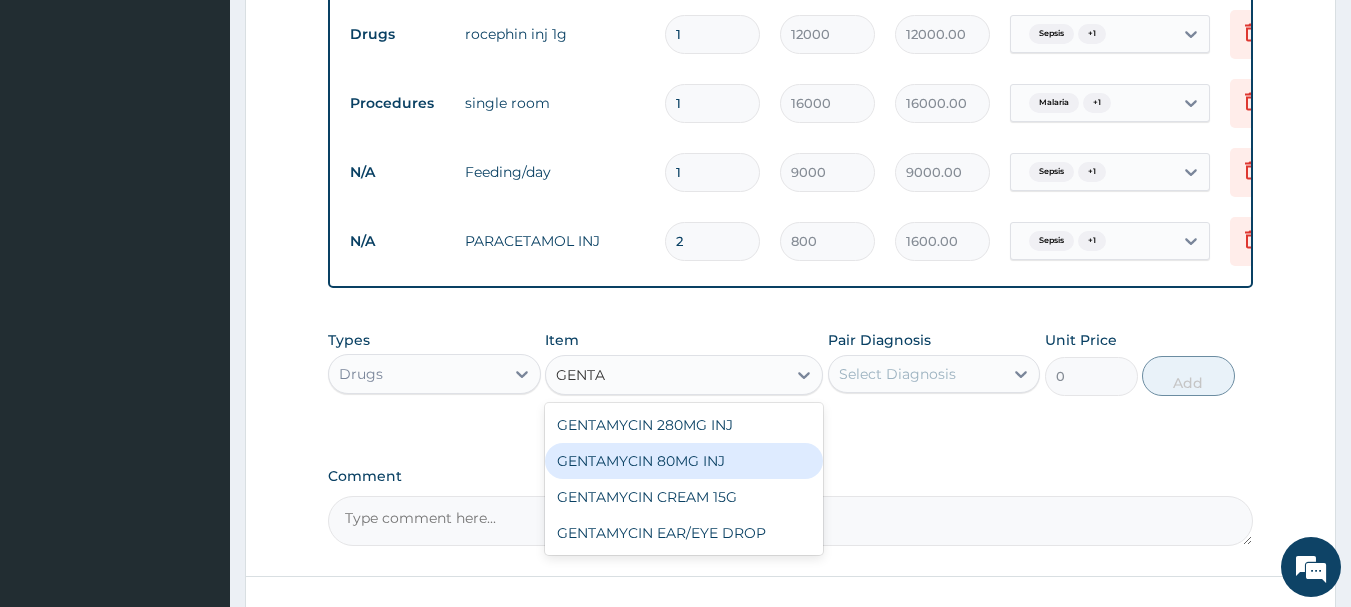 click on "GENTAMYCIN 80MG INJ" at bounding box center (684, 461) 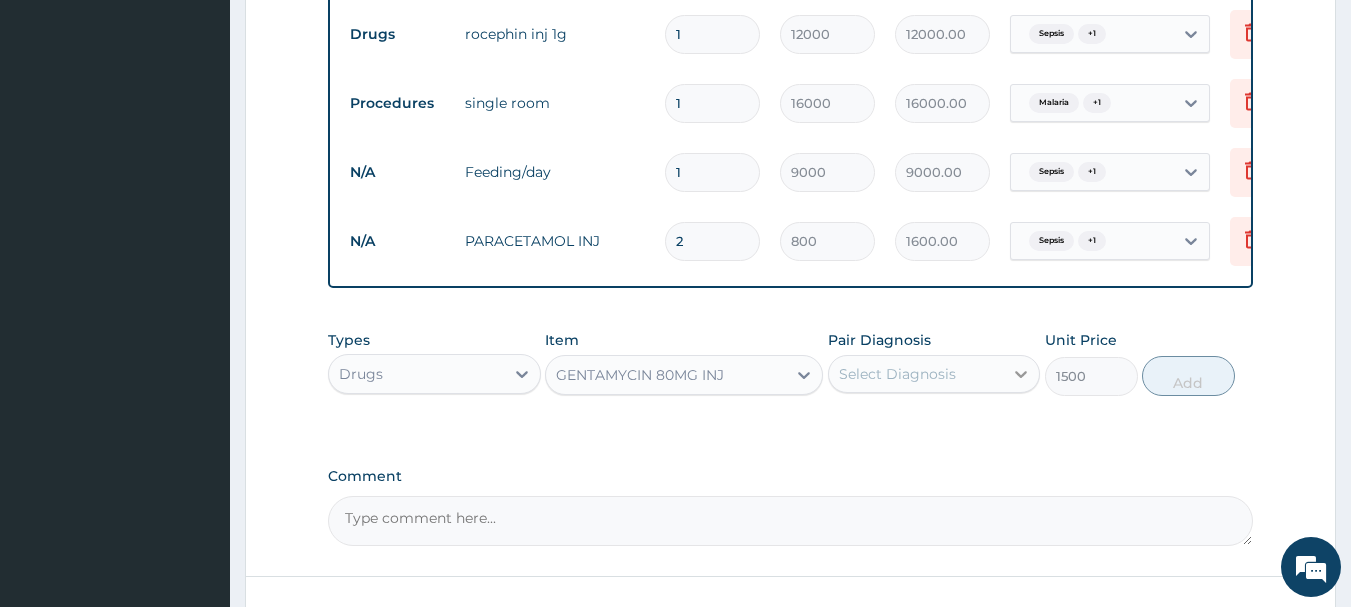 click 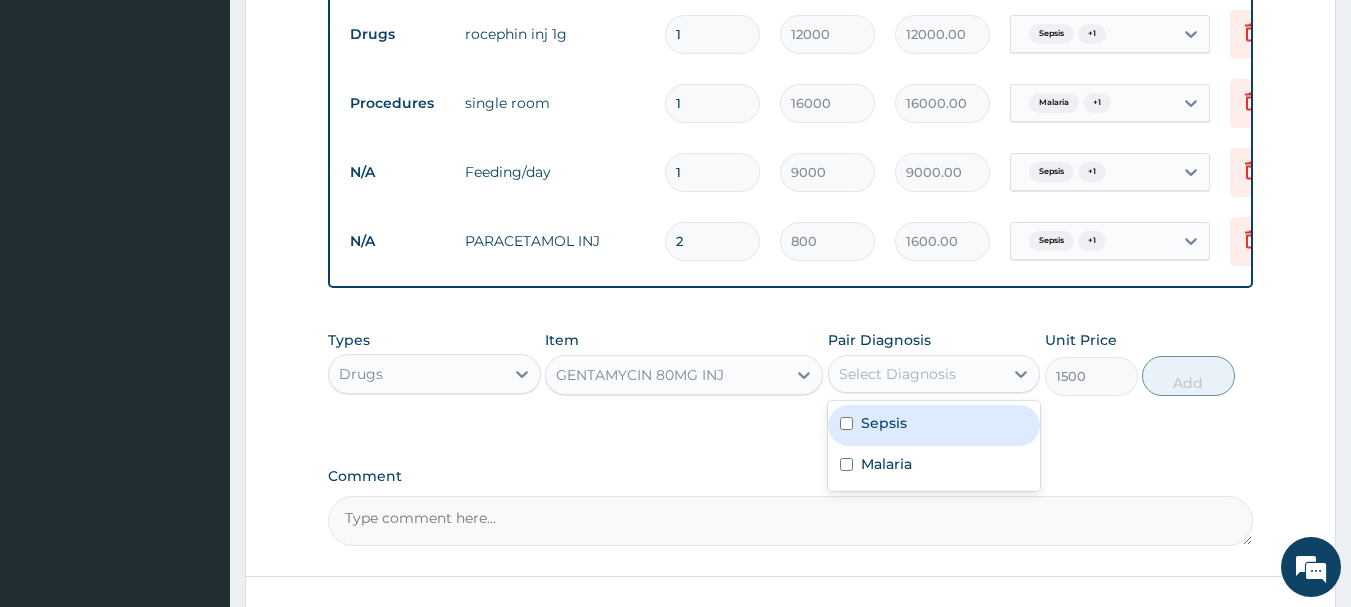 click on "Sepsis" at bounding box center [934, 425] 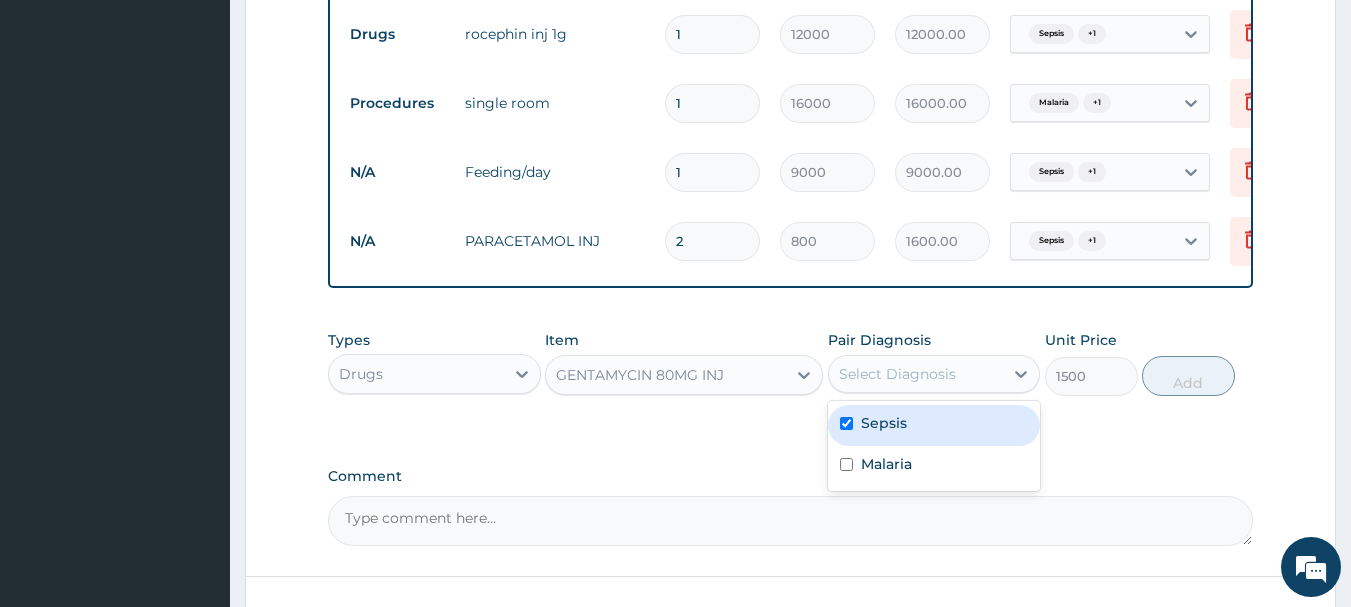 checkbox on "true" 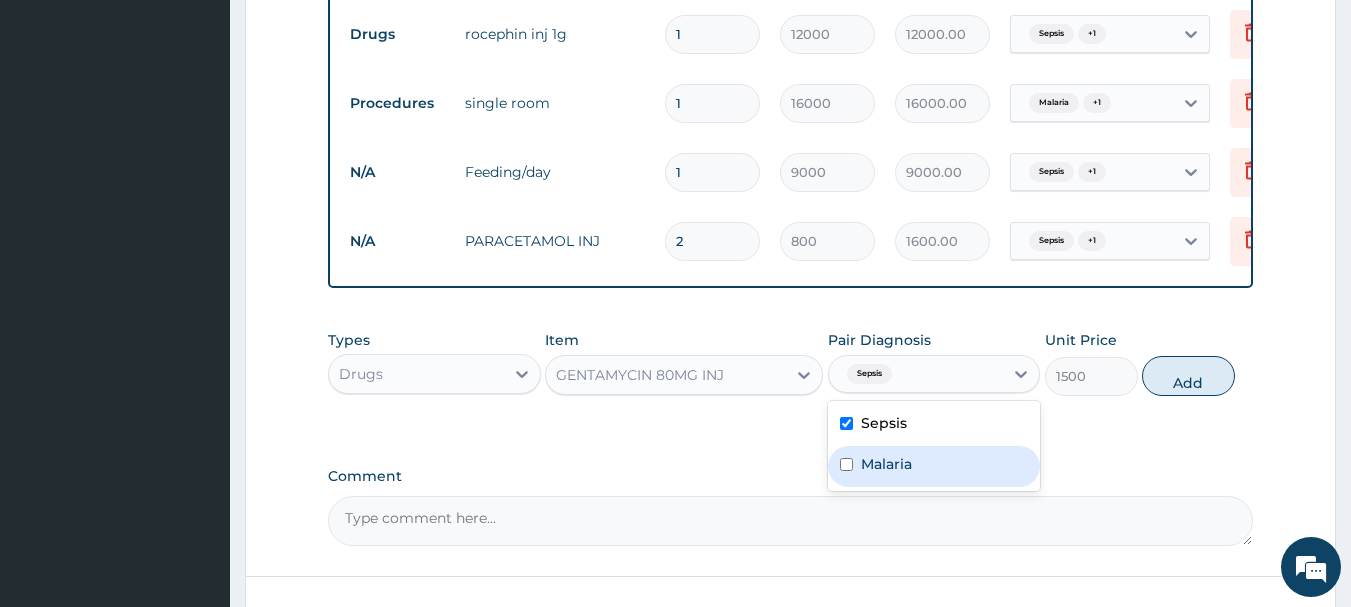 drag, startPoint x: 856, startPoint y: 474, endPoint x: 901, endPoint y: 466, distance: 45.705578 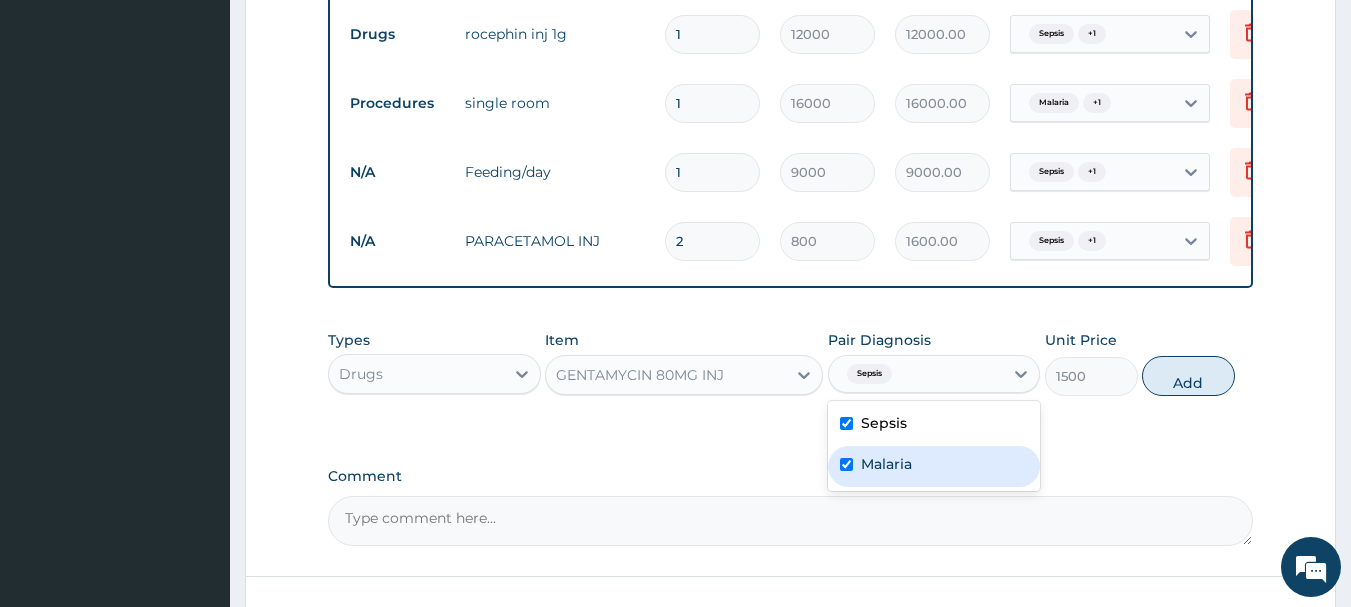 checkbox on "true" 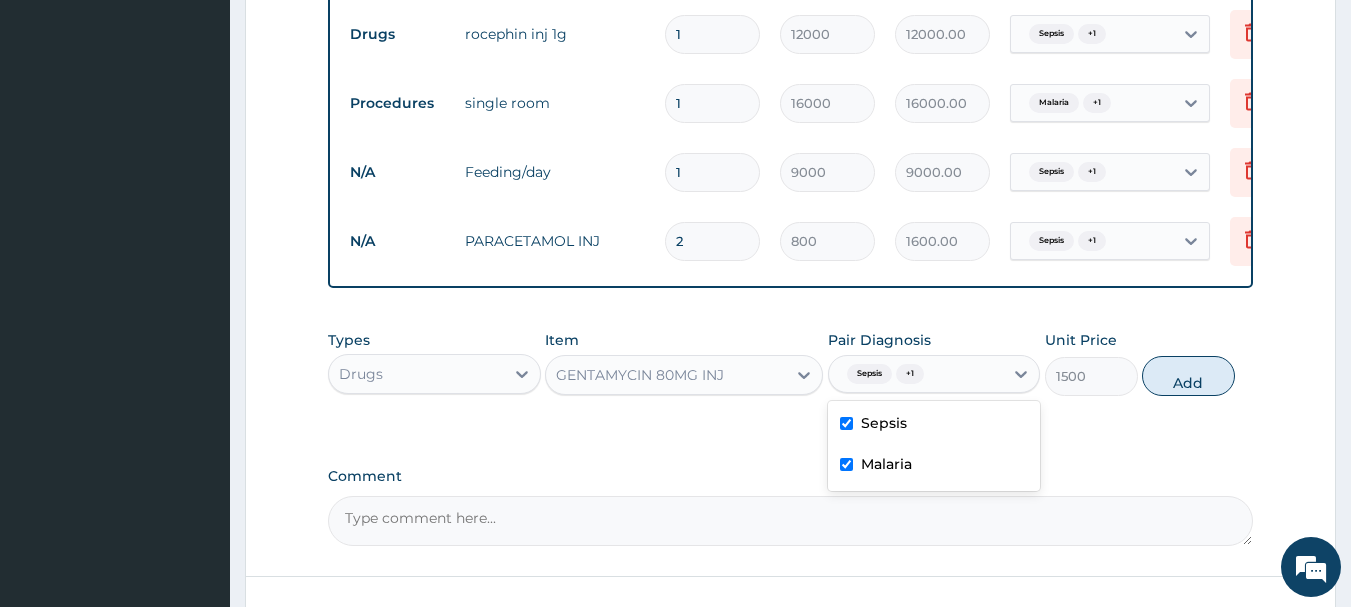 drag, startPoint x: 1183, startPoint y: 382, endPoint x: 1025, endPoint y: 404, distance: 159.52429 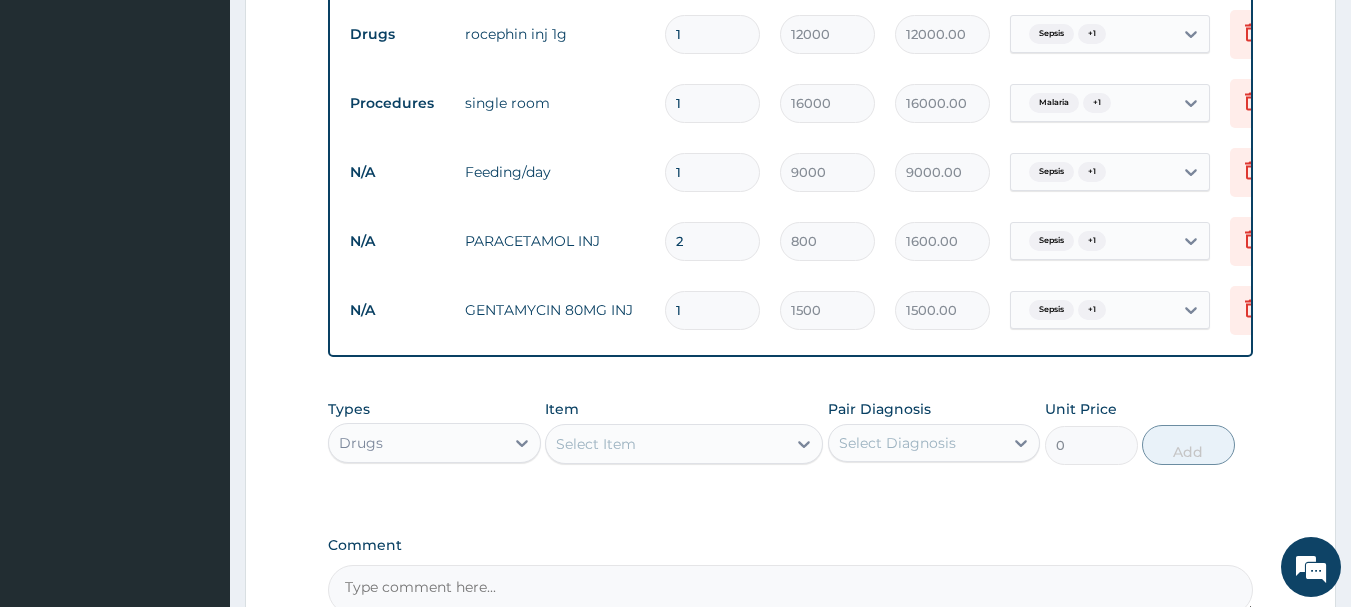 type 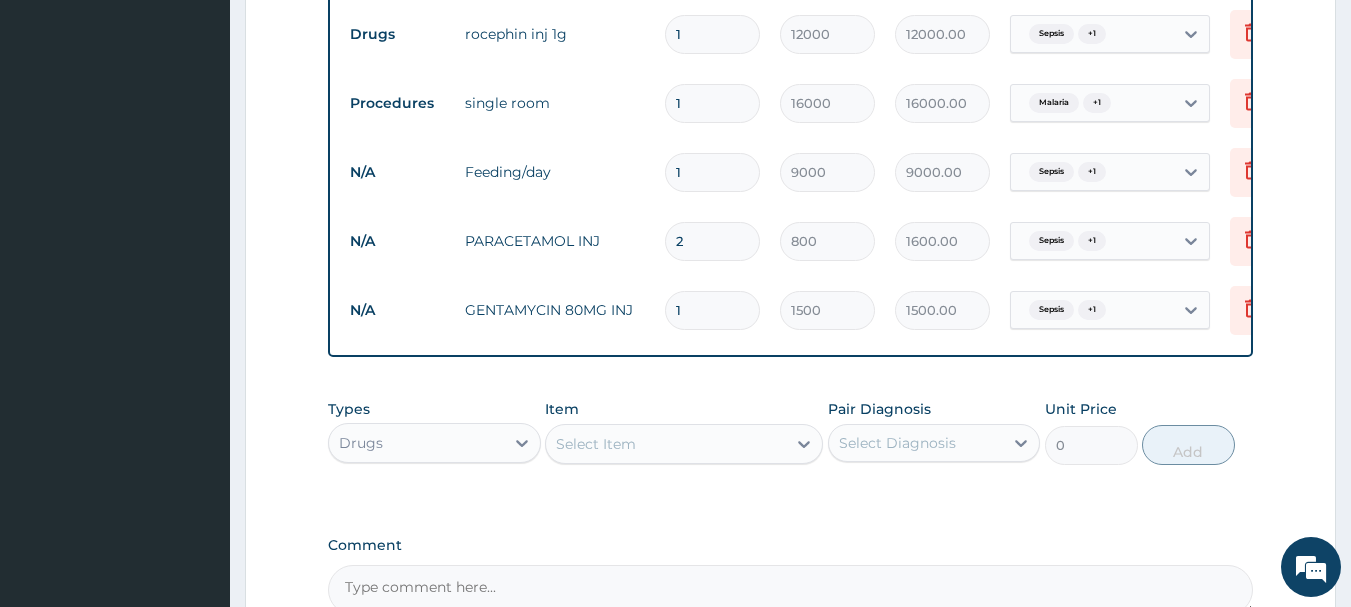 type on "0.00" 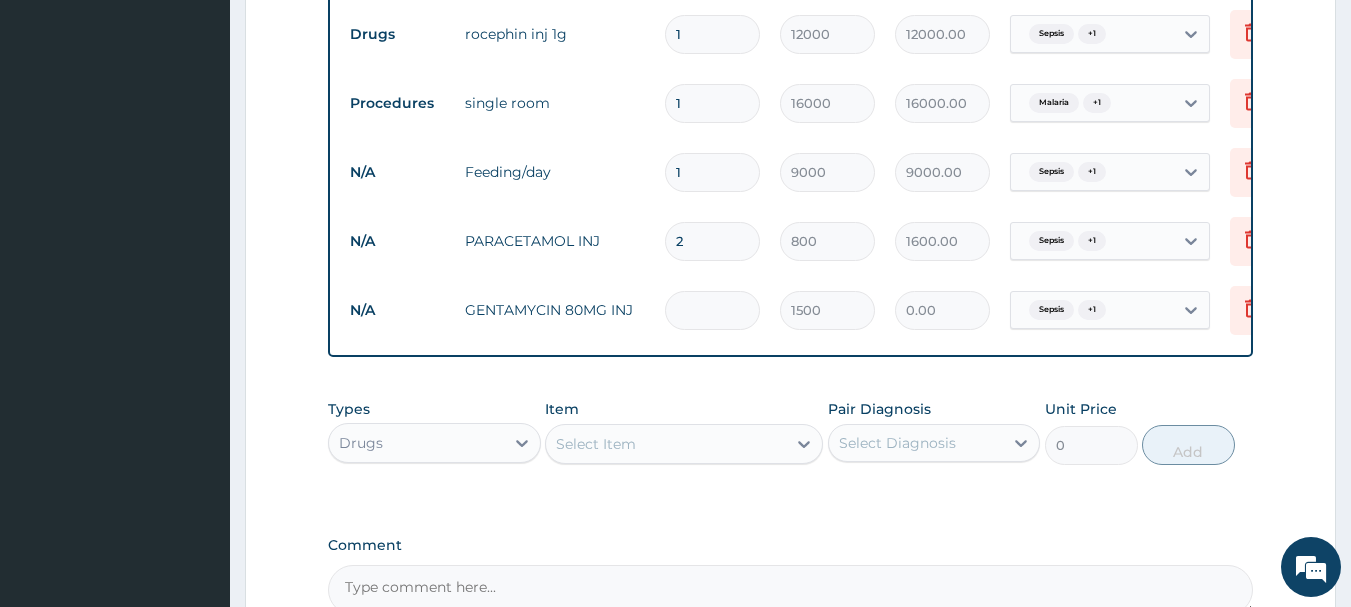 type on "2" 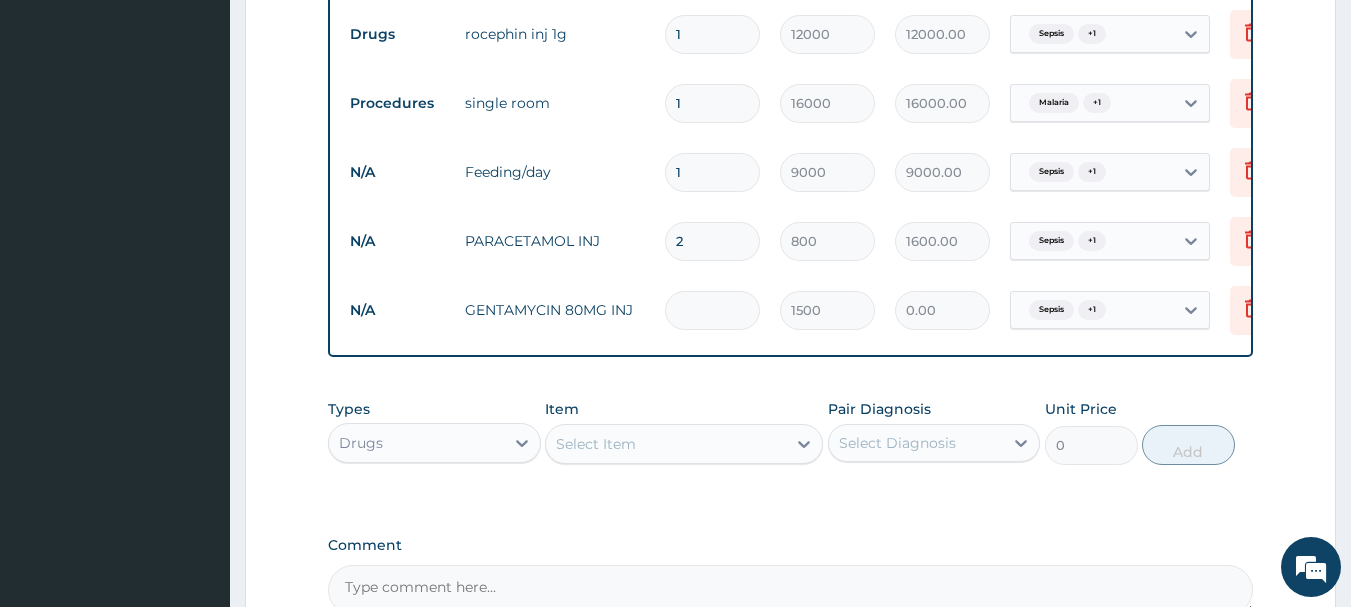 type on "3000.00" 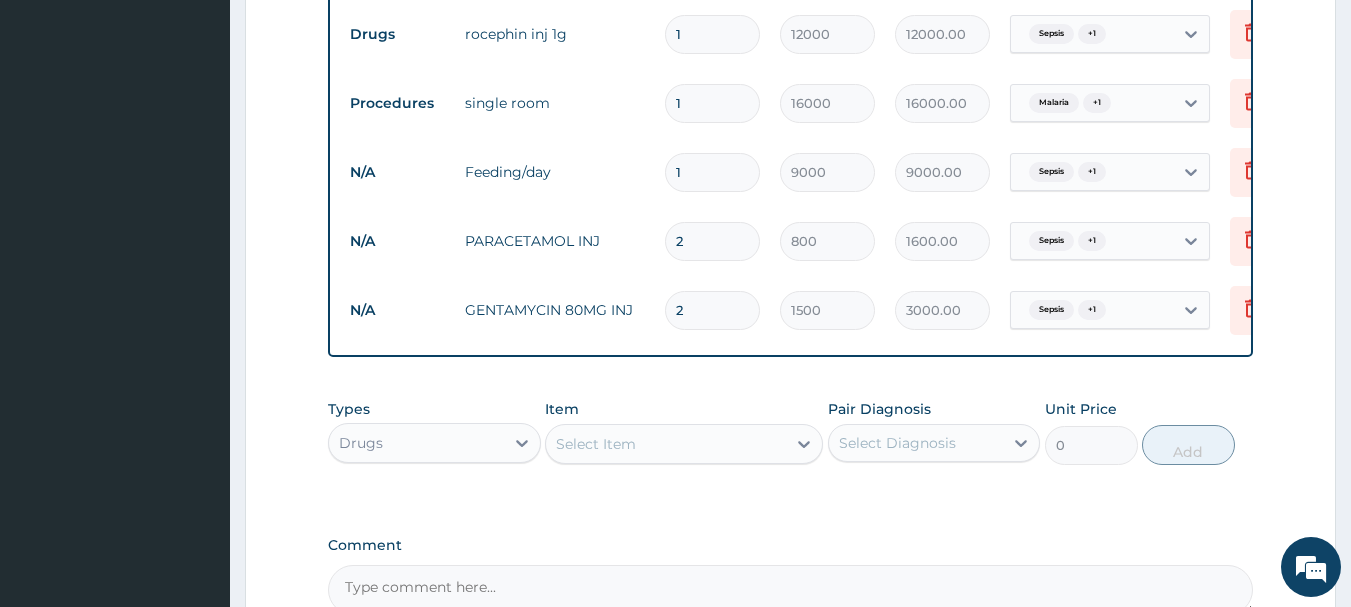 type on "2" 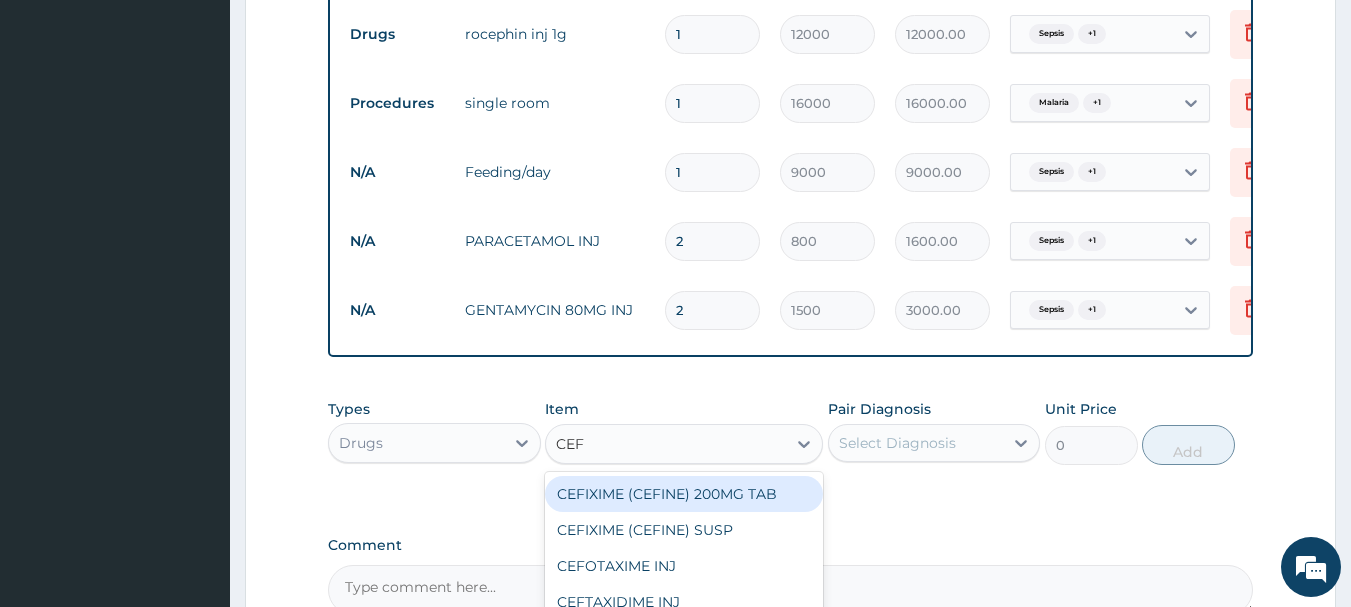 type on "CEFT" 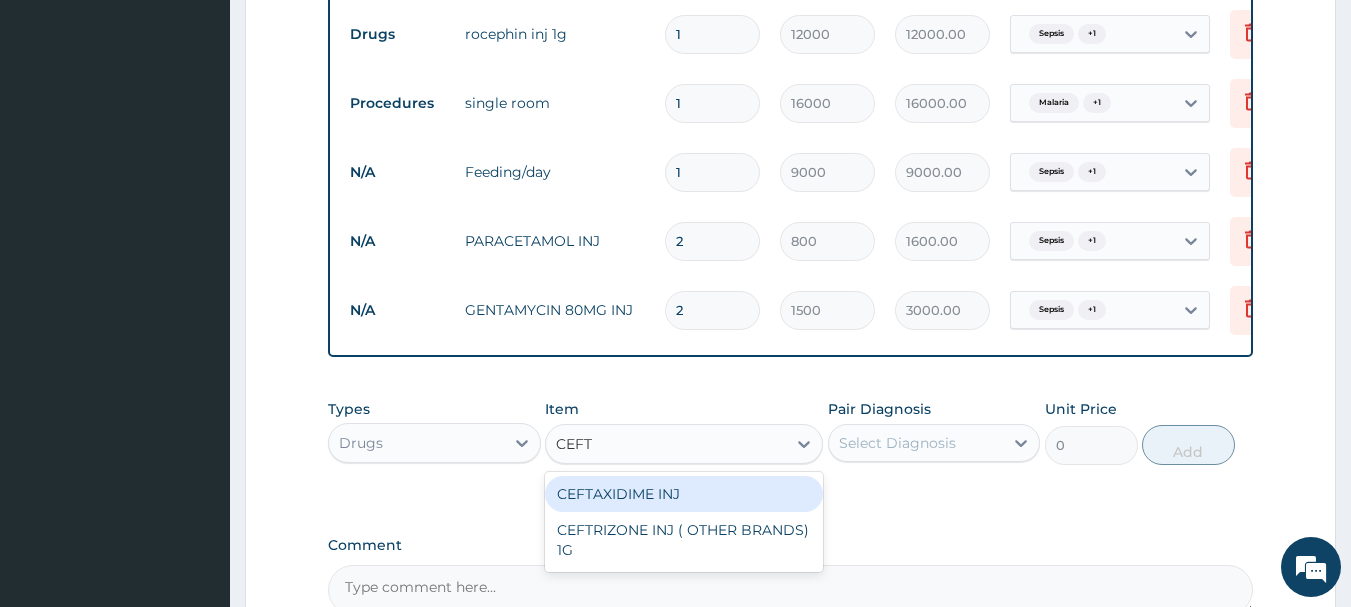 click on "CEFTAXIDIME INJ" at bounding box center [684, 494] 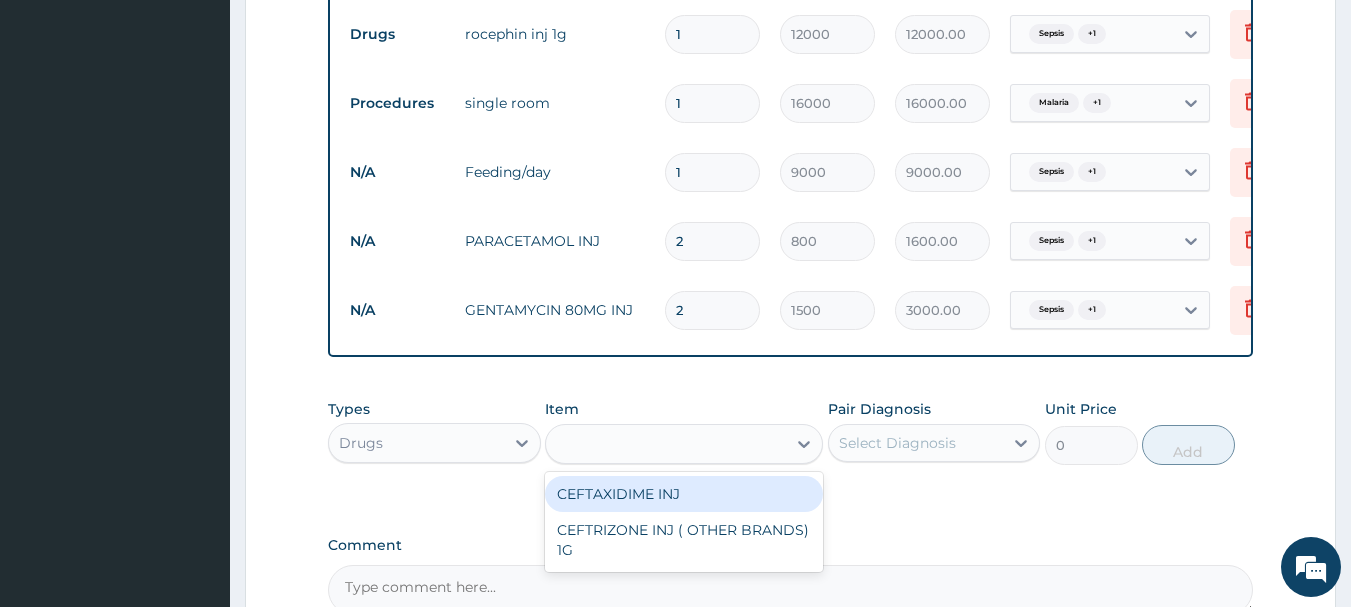 type on "4000" 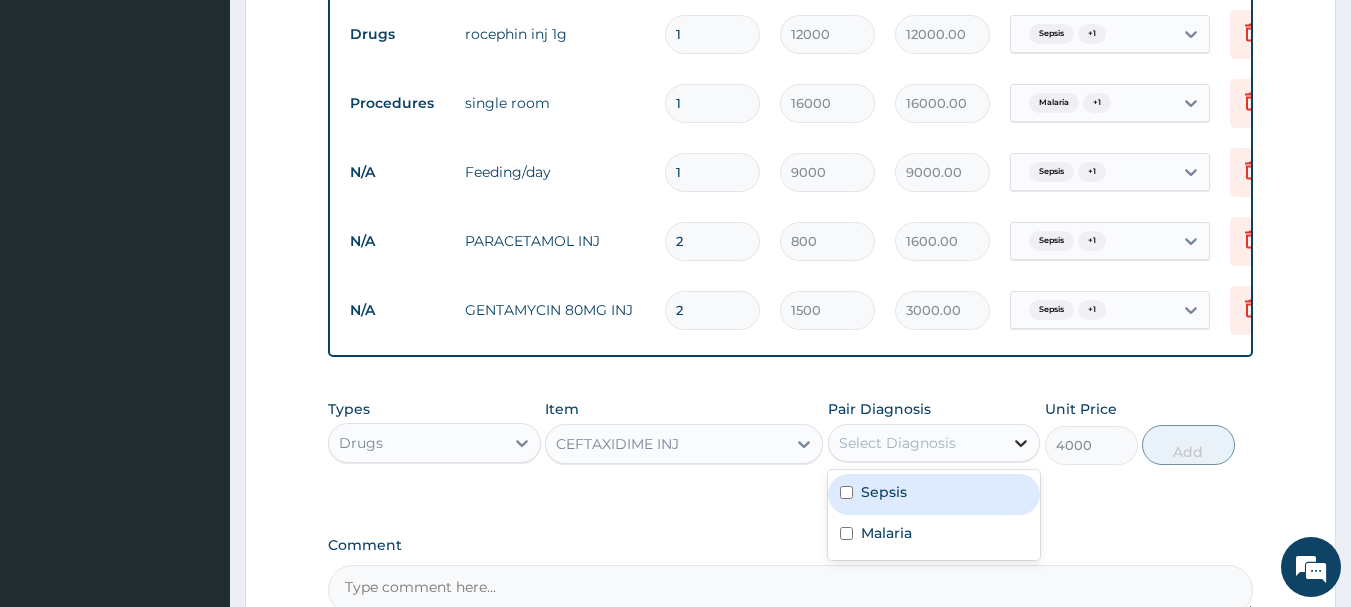 click at bounding box center [1021, 443] 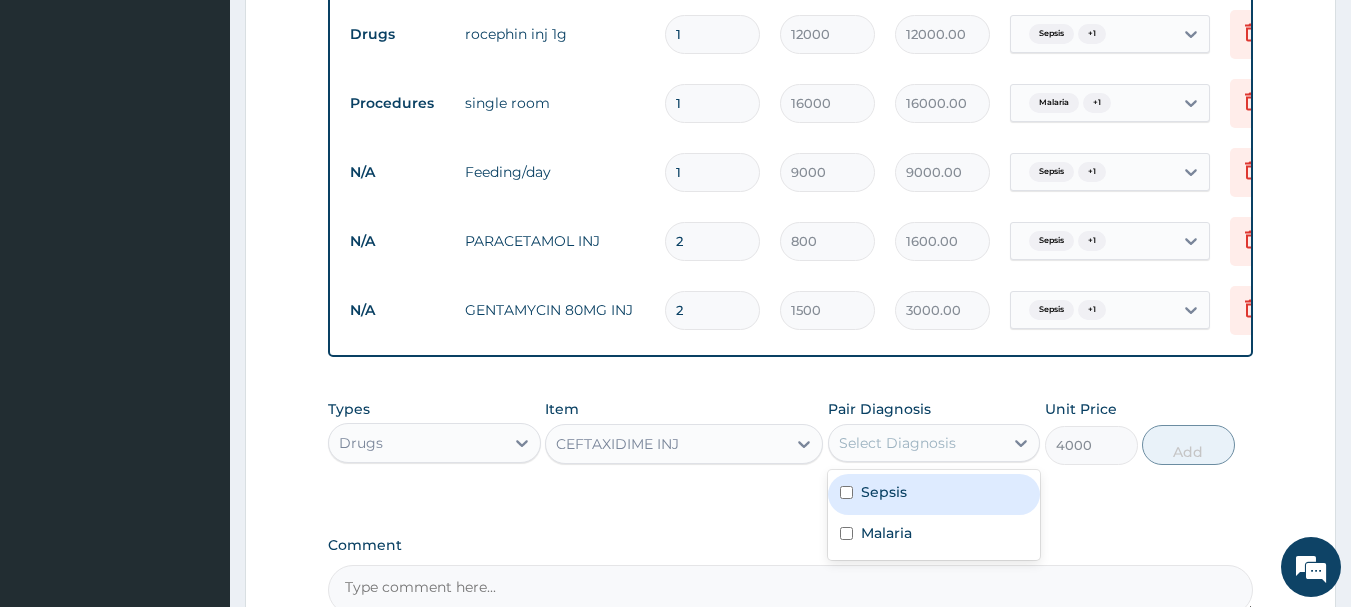 drag, startPoint x: 844, startPoint y: 504, endPoint x: 844, endPoint y: 523, distance: 19 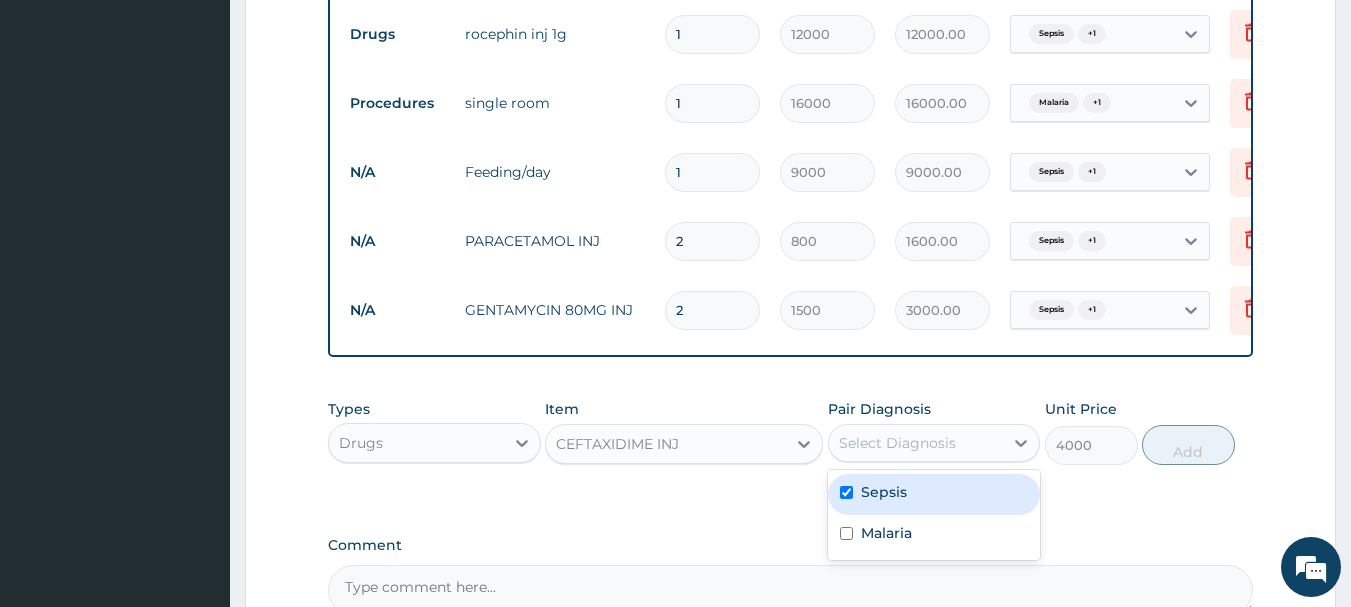 checkbox on "true" 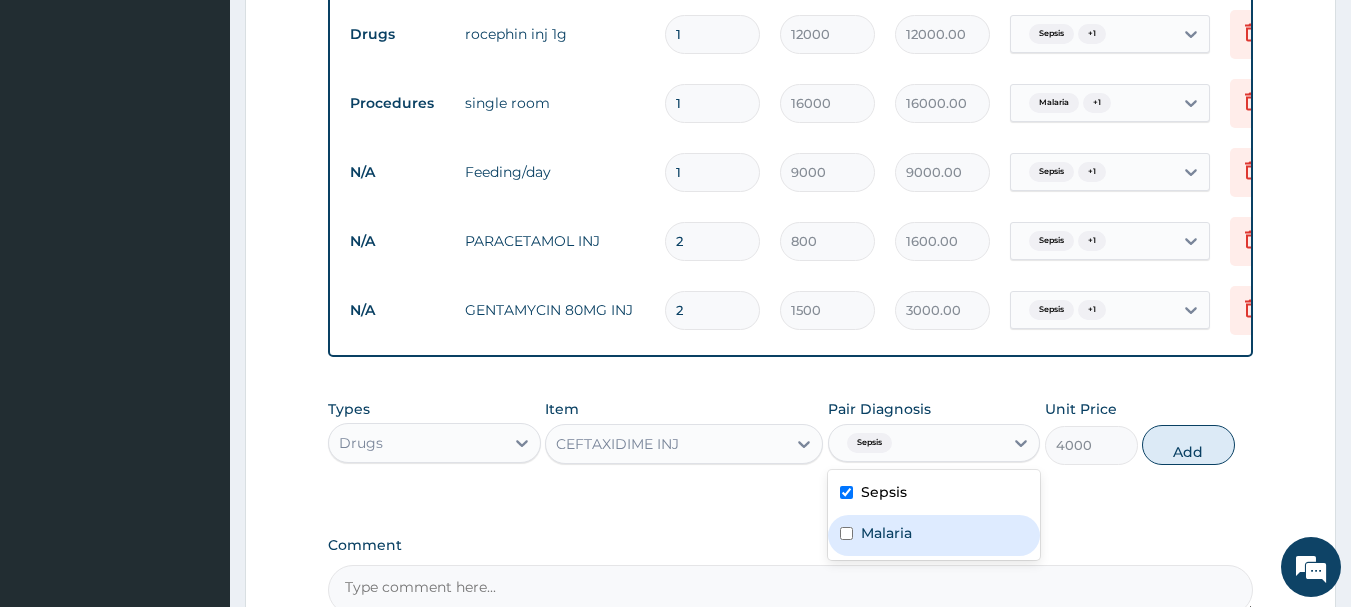 click at bounding box center (846, 533) 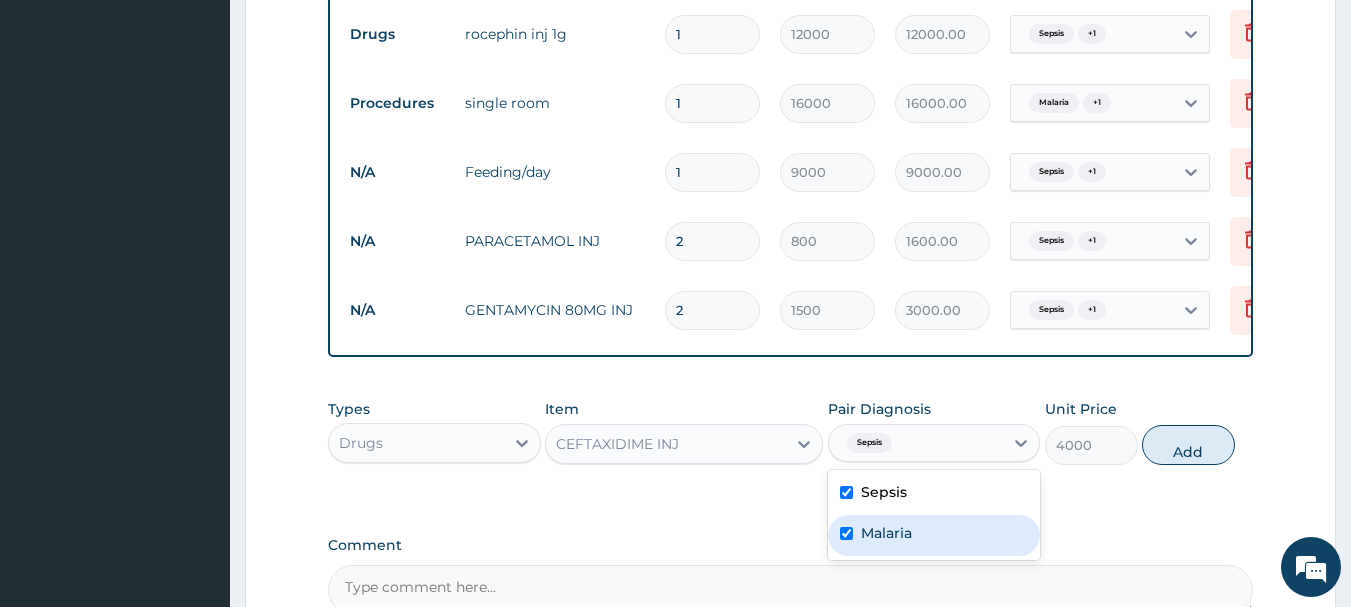 checkbox on "true" 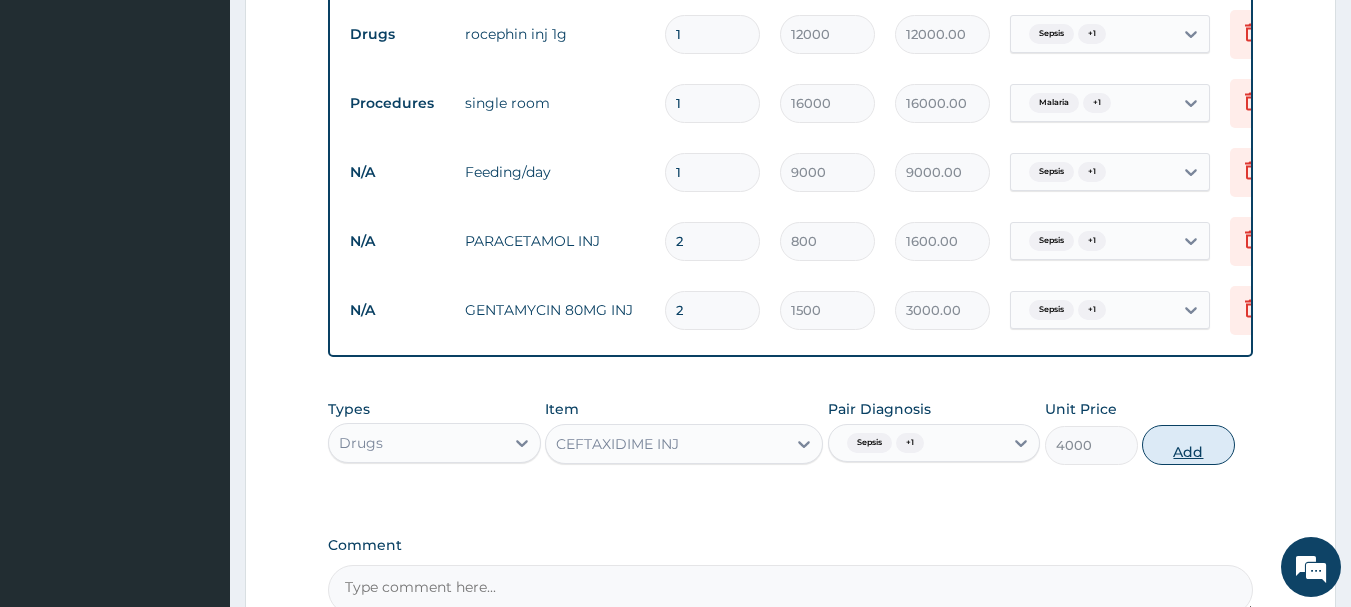 click on "Add" at bounding box center (1188, 445) 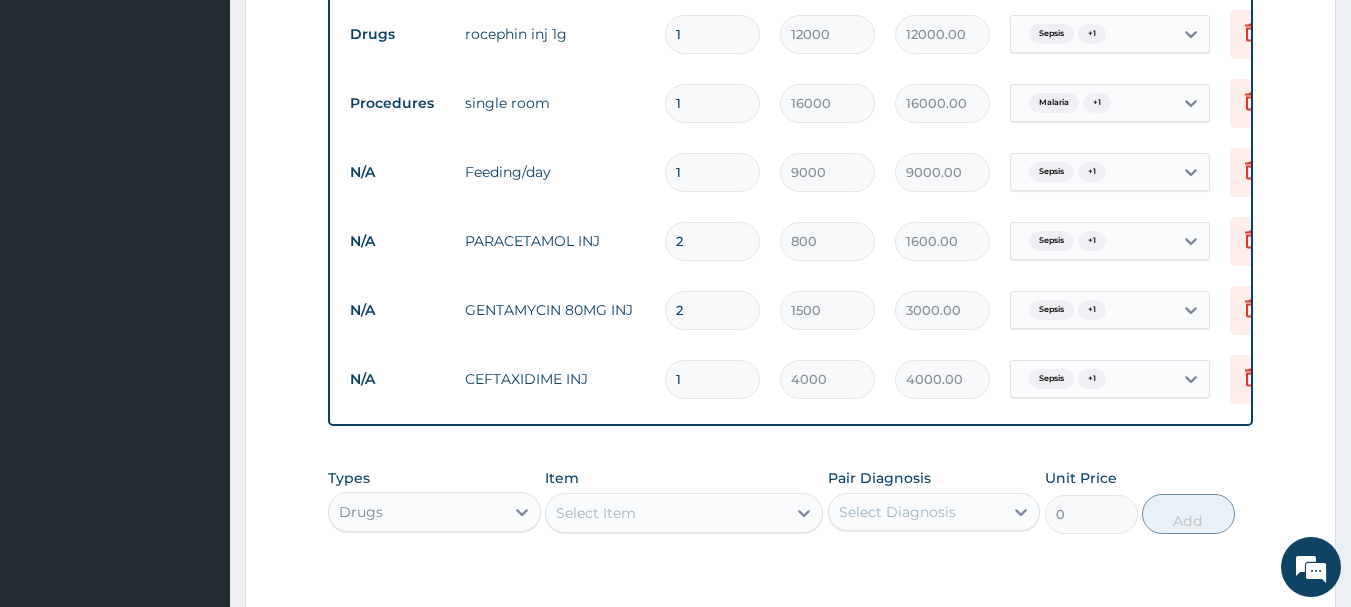 type 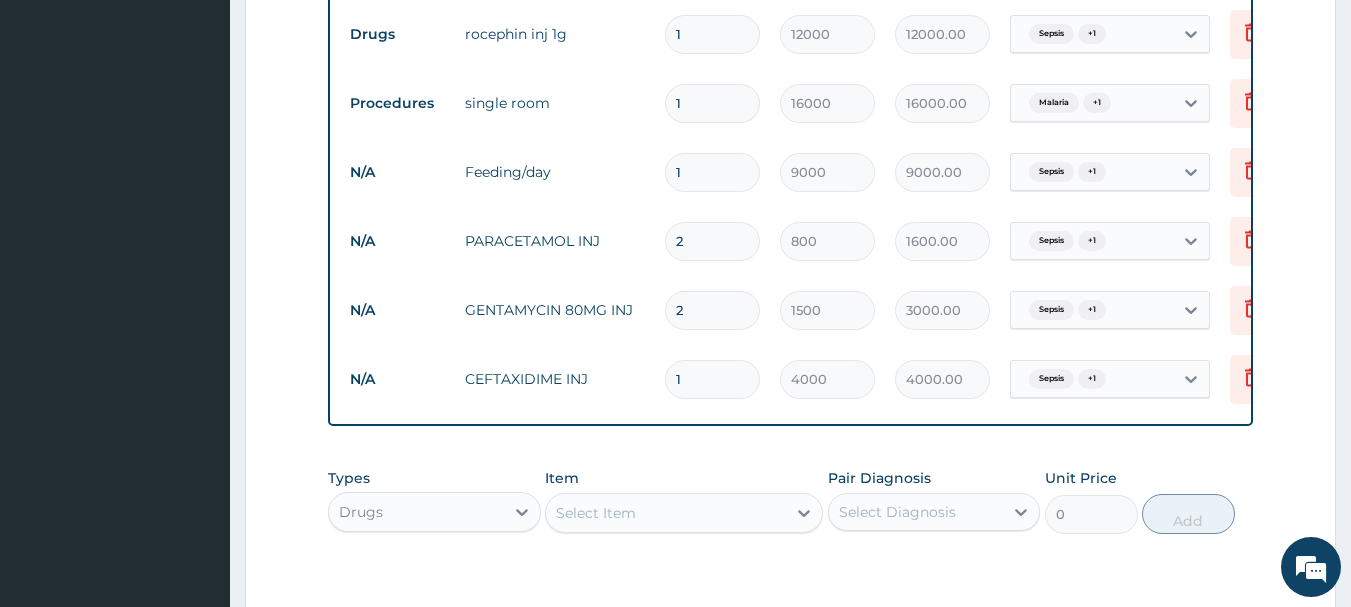 type on "0.00" 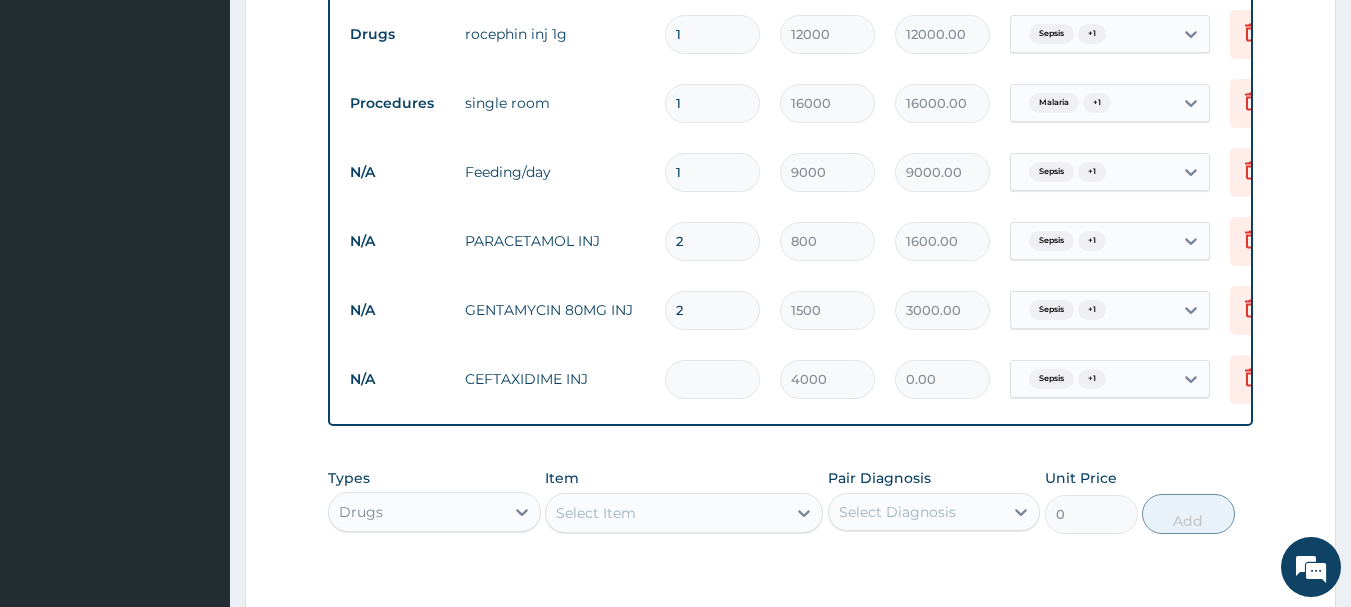 type on "2" 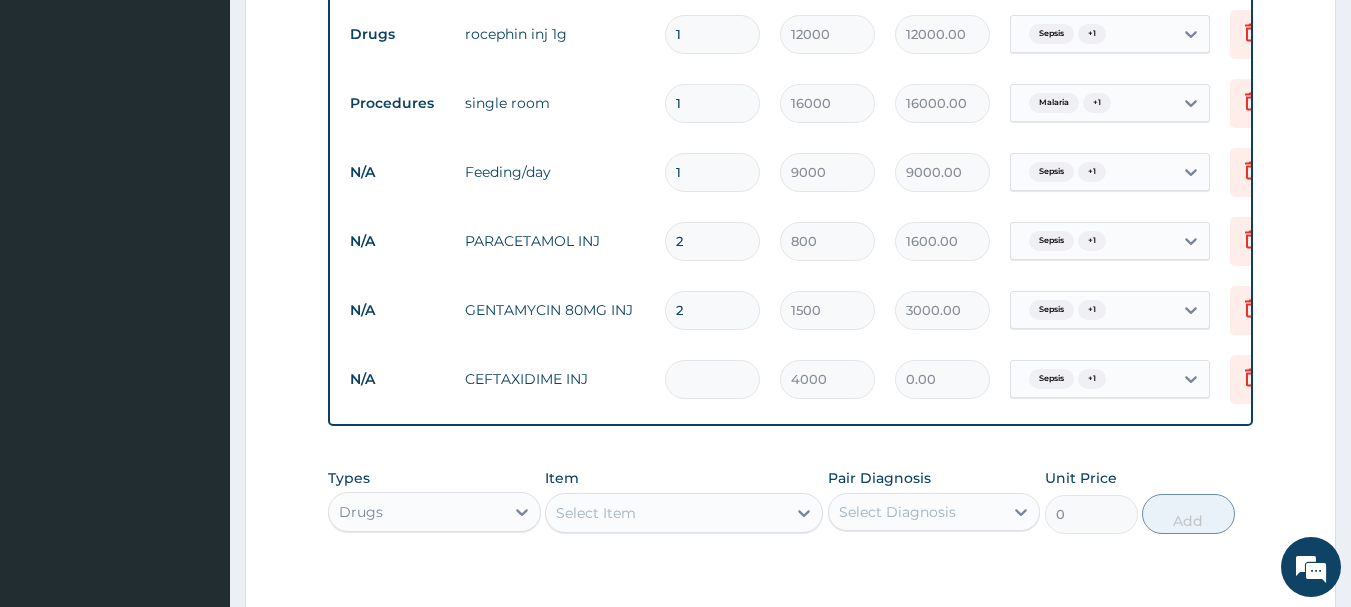 type on "8000.00" 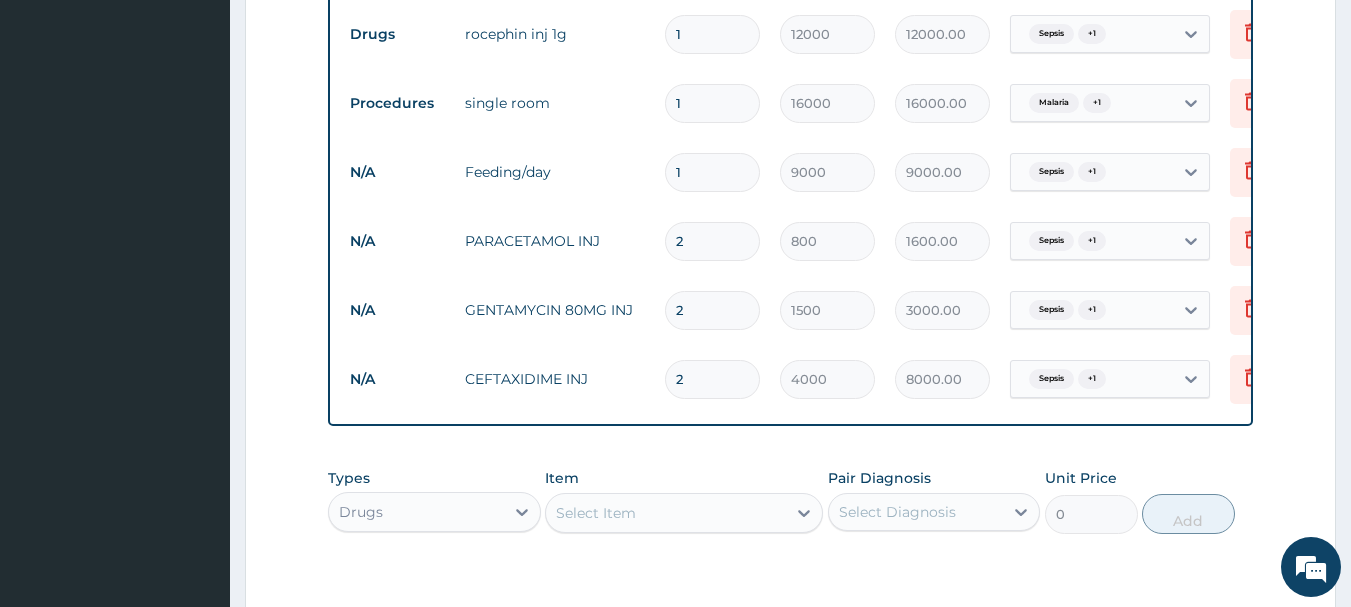 type on "2" 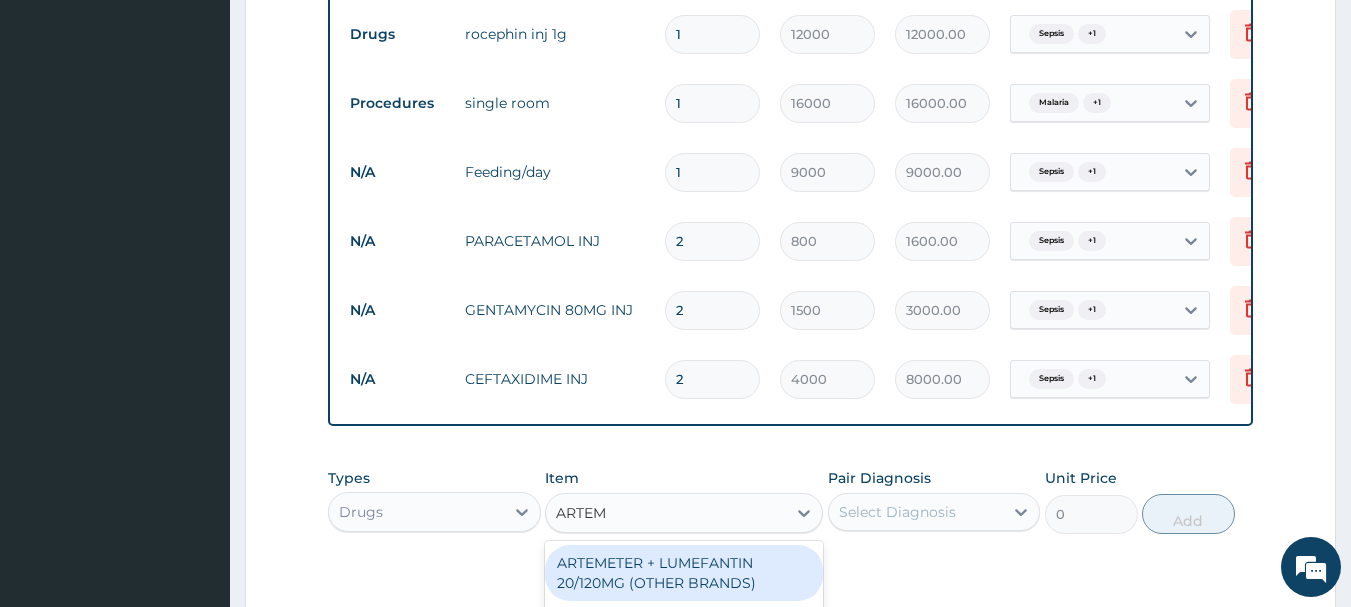 type on "ARTEME" 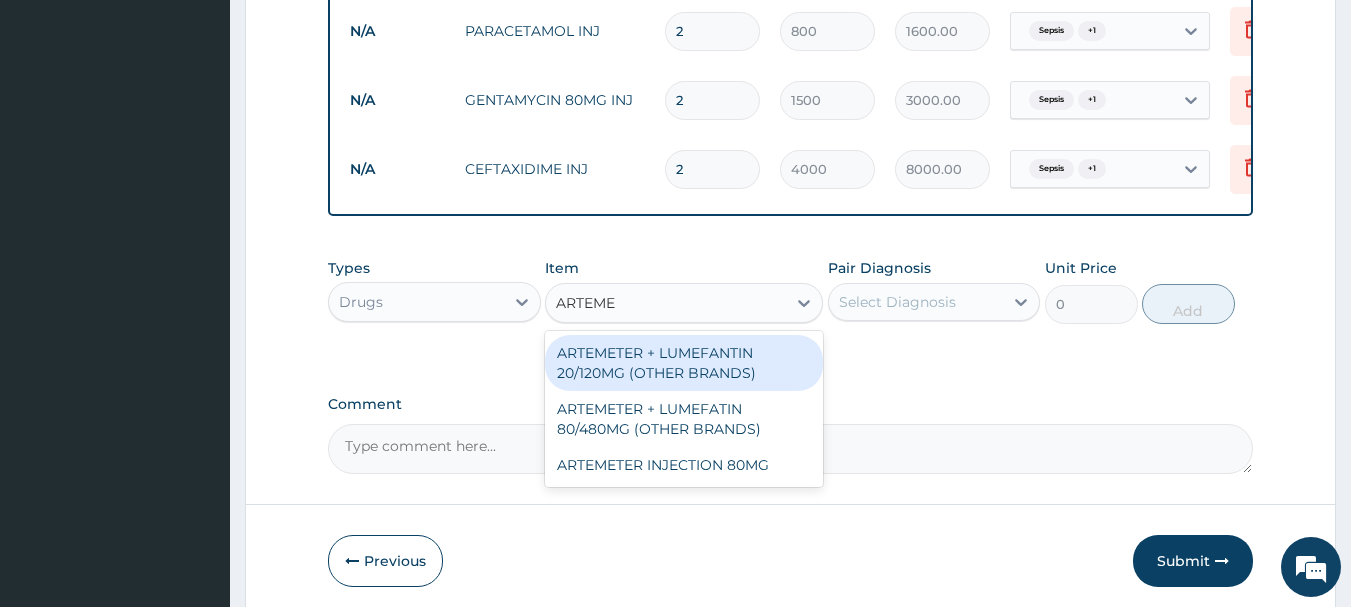 scroll, scrollTop: 1098, scrollLeft: 0, axis: vertical 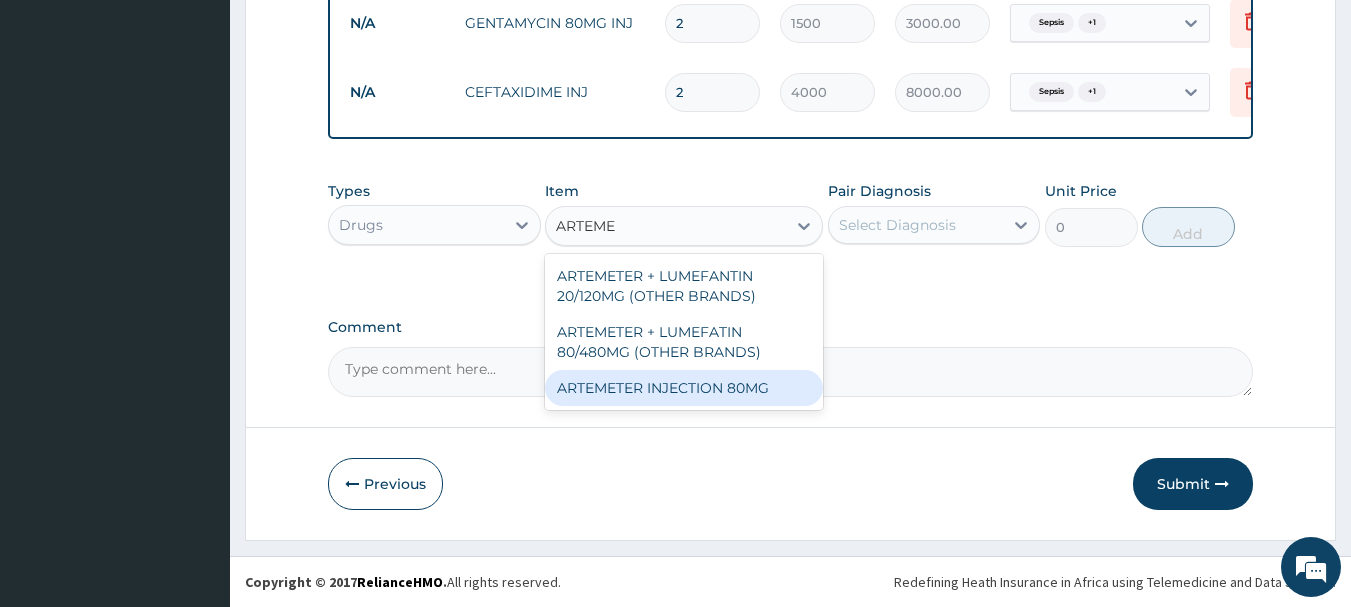 drag, startPoint x: 628, startPoint y: 394, endPoint x: 760, endPoint y: 372, distance: 133.82077 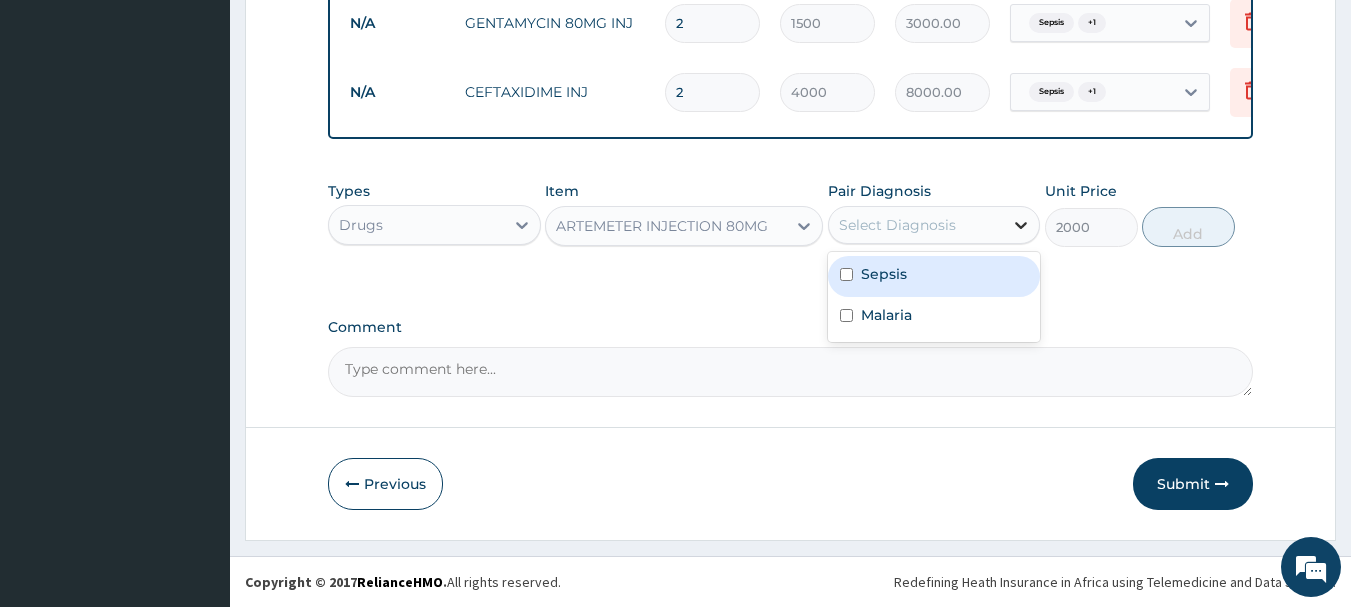 drag, startPoint x: 1014, startPoint y: 223, endPoint x: 1010, endPoint y: 233, distance: 10.770329 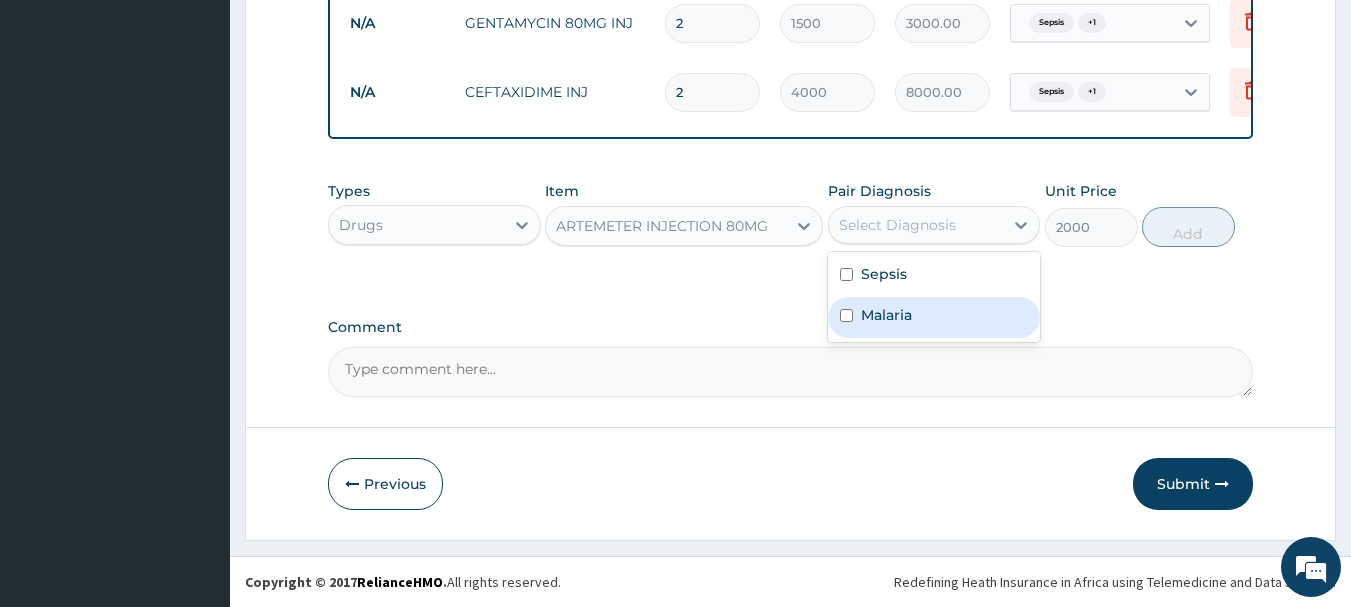 drag, startPoint x: 847, startPoint y: 319, endPoint x: 958, endPoint y: 297, distance: 113.15918 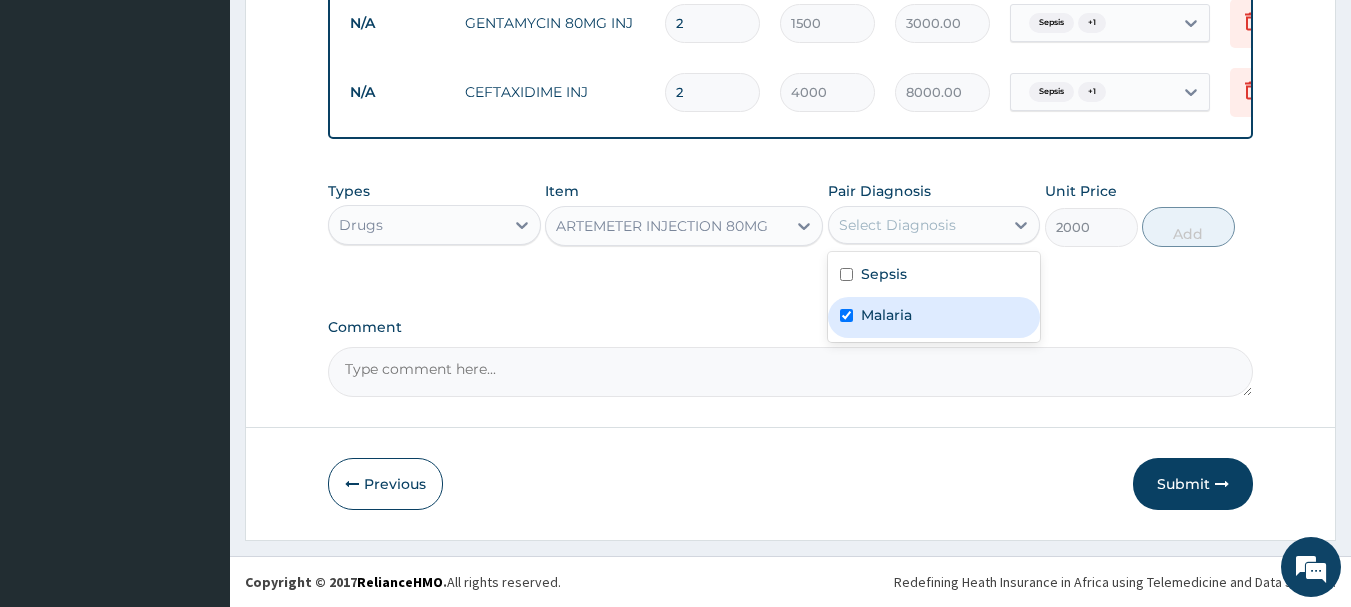 checkbox on "true" 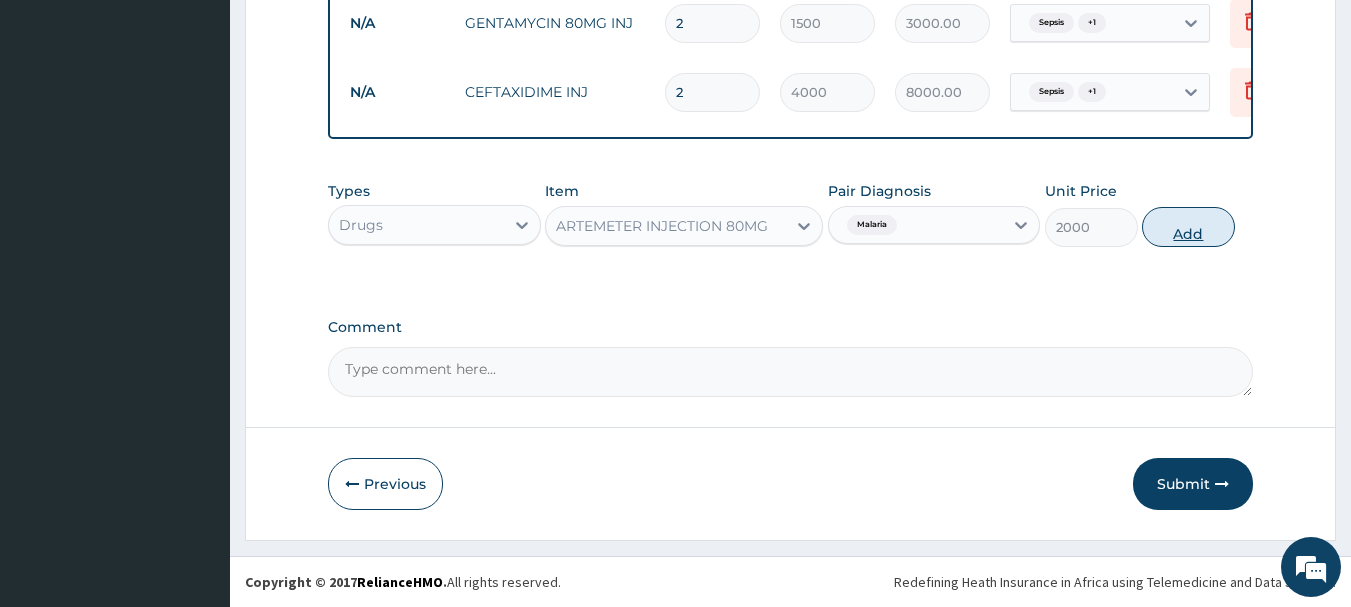 click on "Add" at bounding box center (1188, 227) 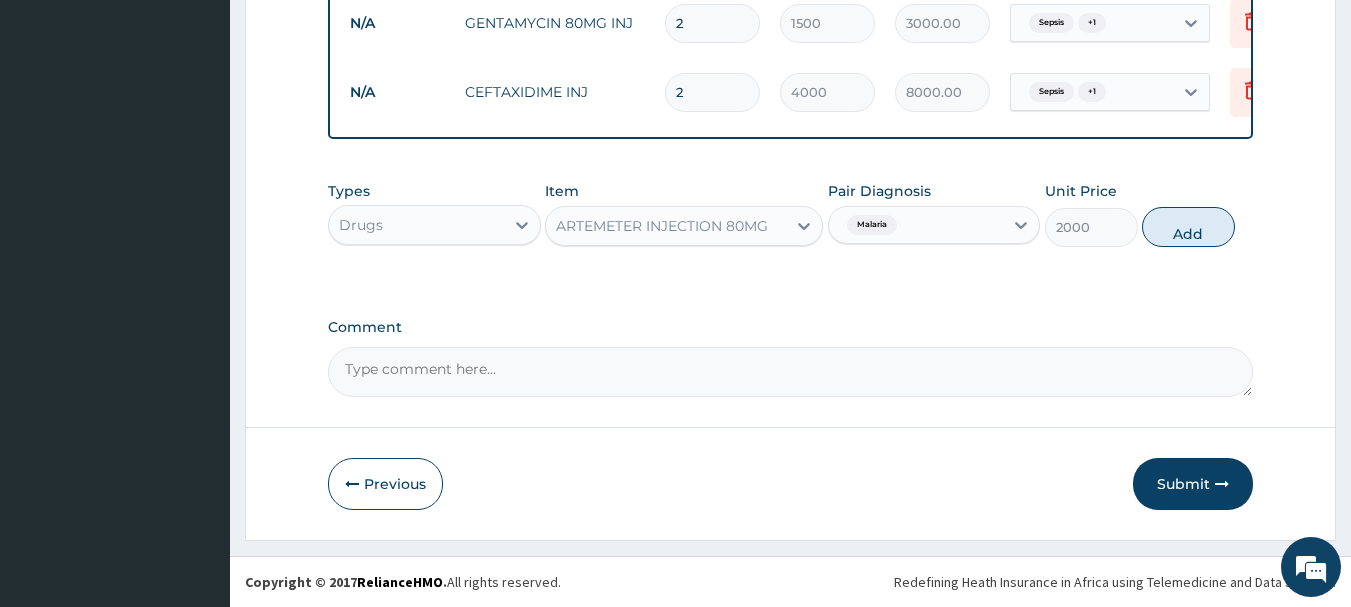 type on "0" 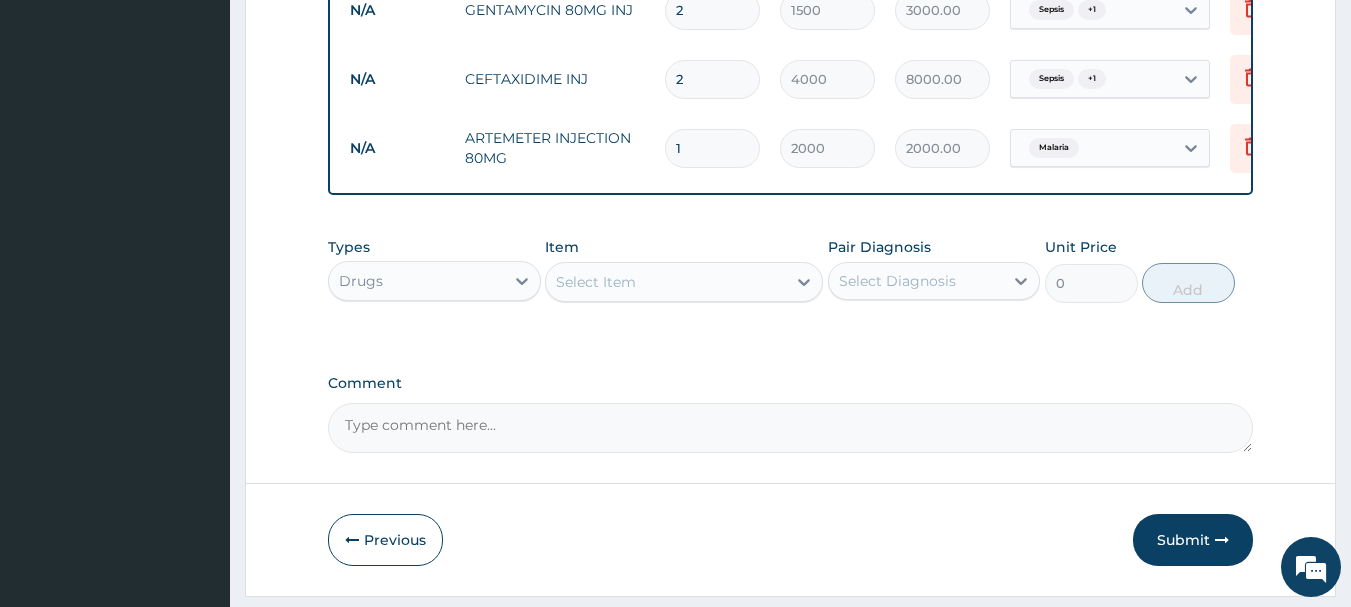 type 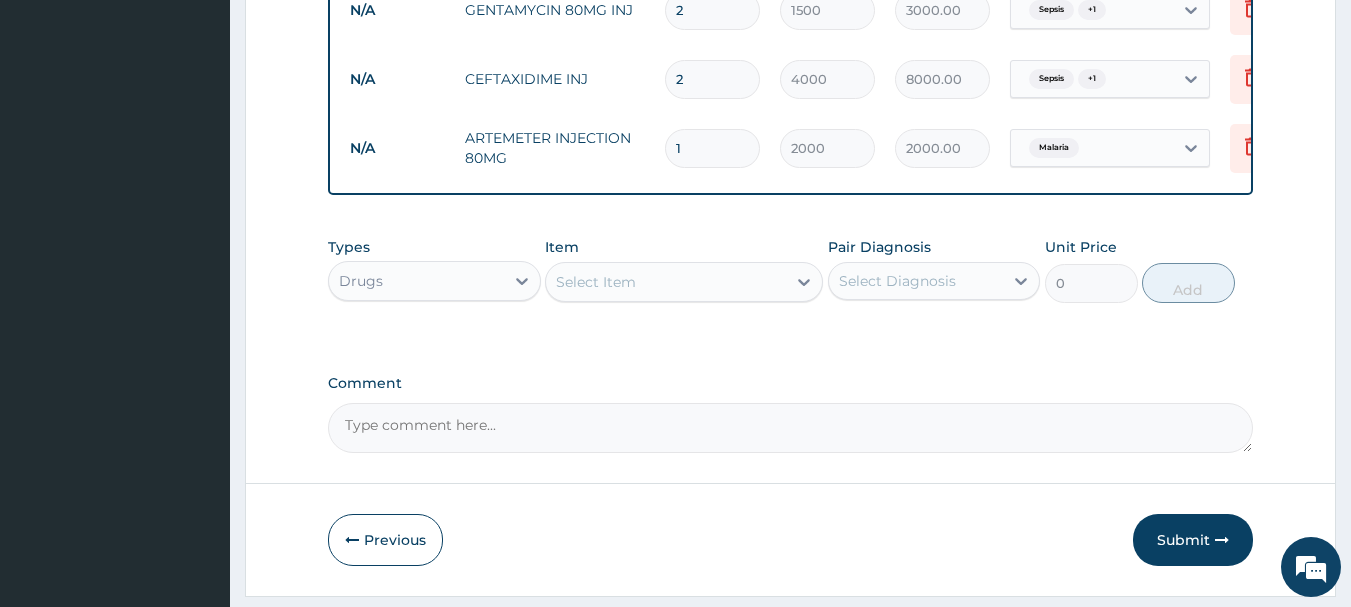type on "0.00" 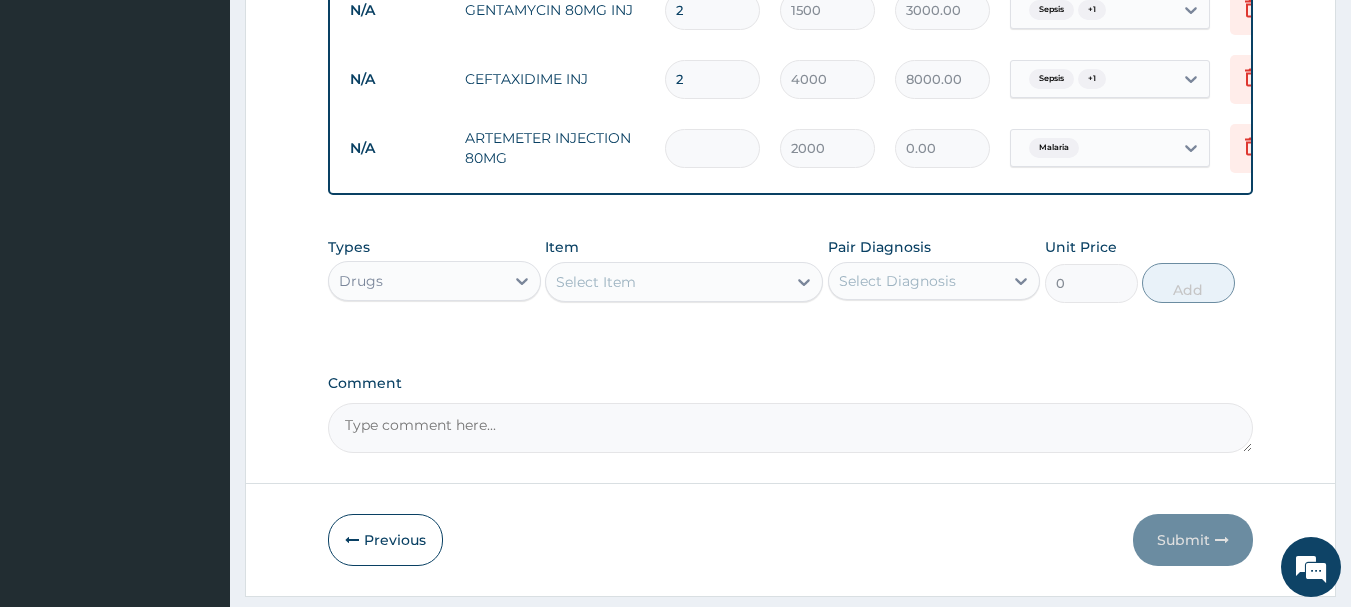 type on "3" 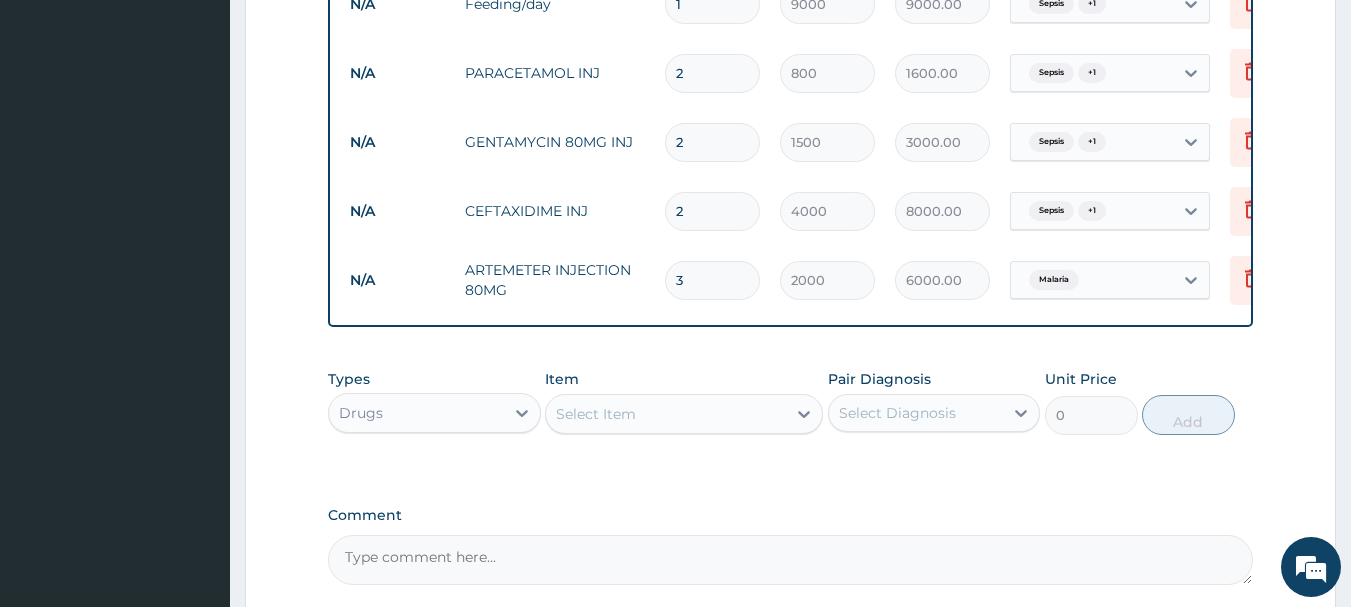 scroll, scrollTop: 998, scrollLeft: 0, axis: vertical 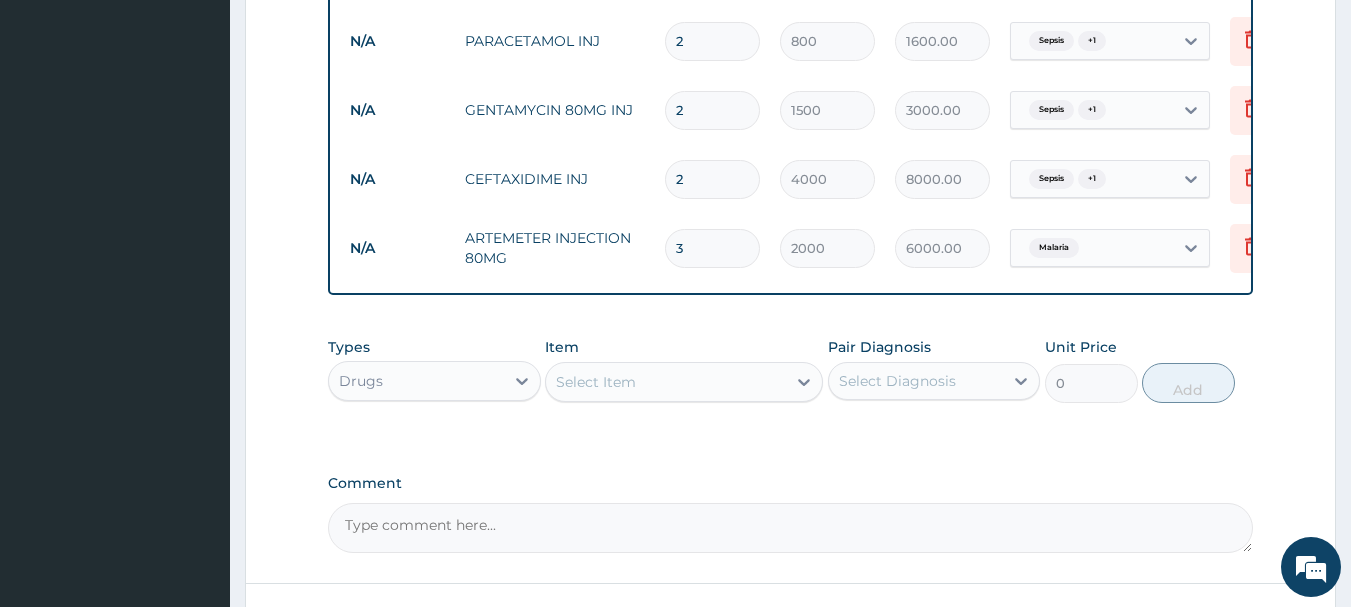 type on "3" 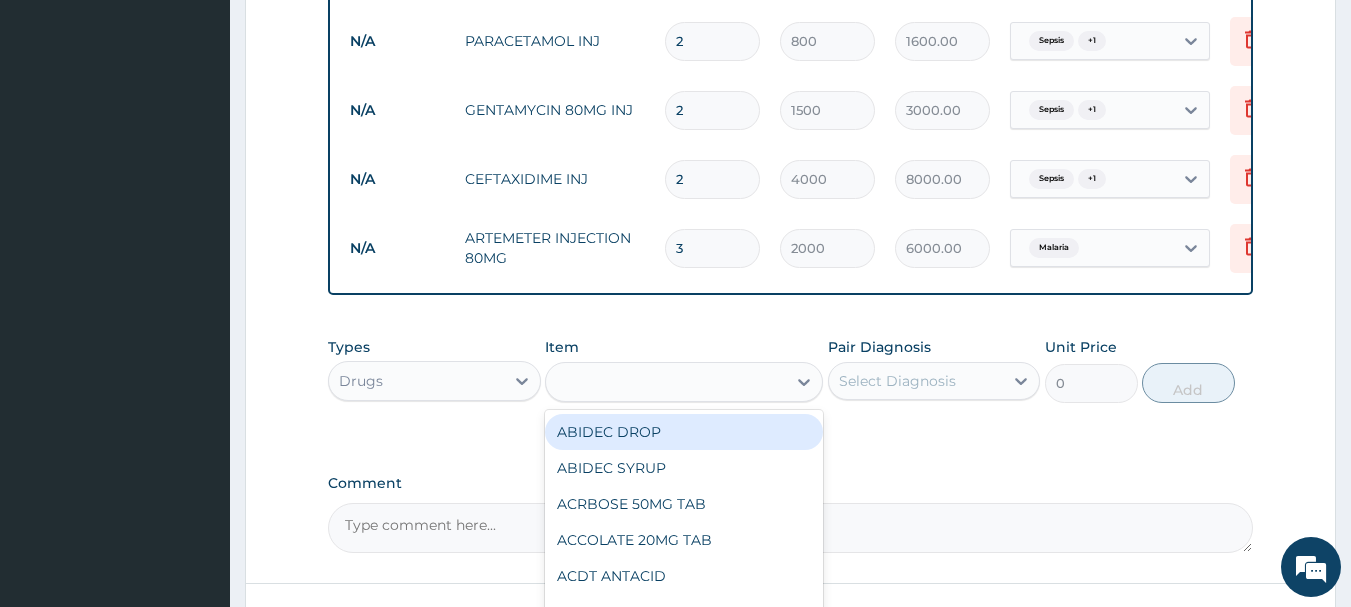 type on "C" 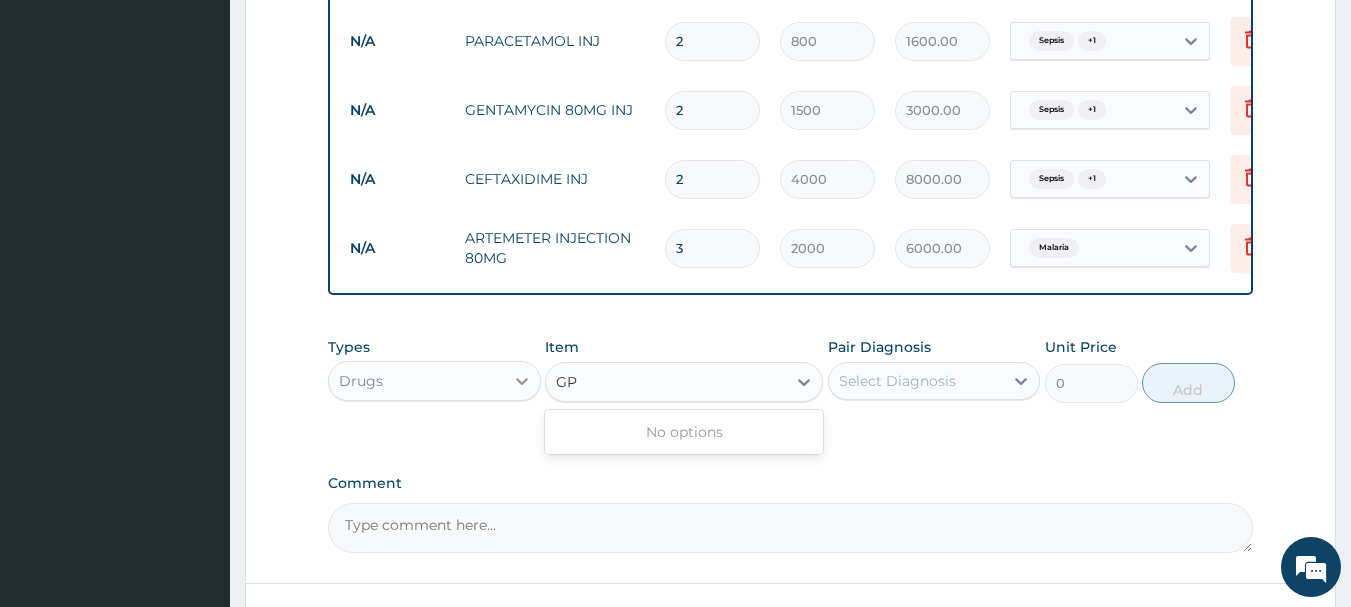 type on "GP" 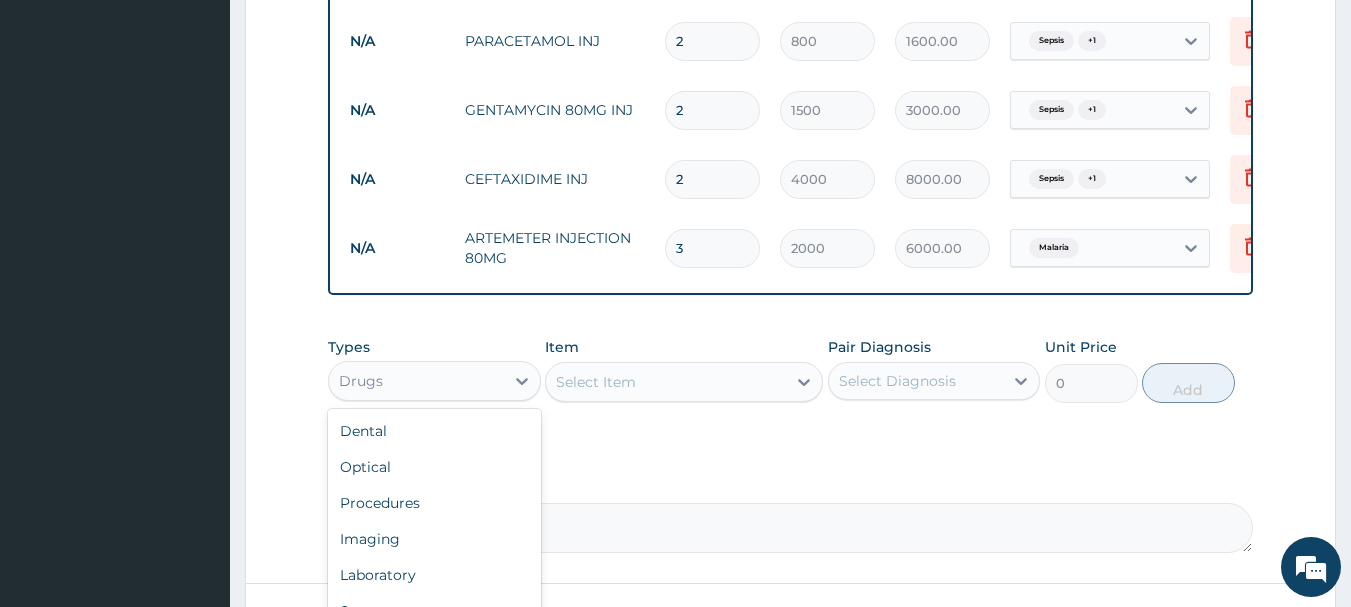 drag, startPoint x: 526, startPoint y: 388, endPoint x: 489, endPoint y: 432, distance: 57.48913 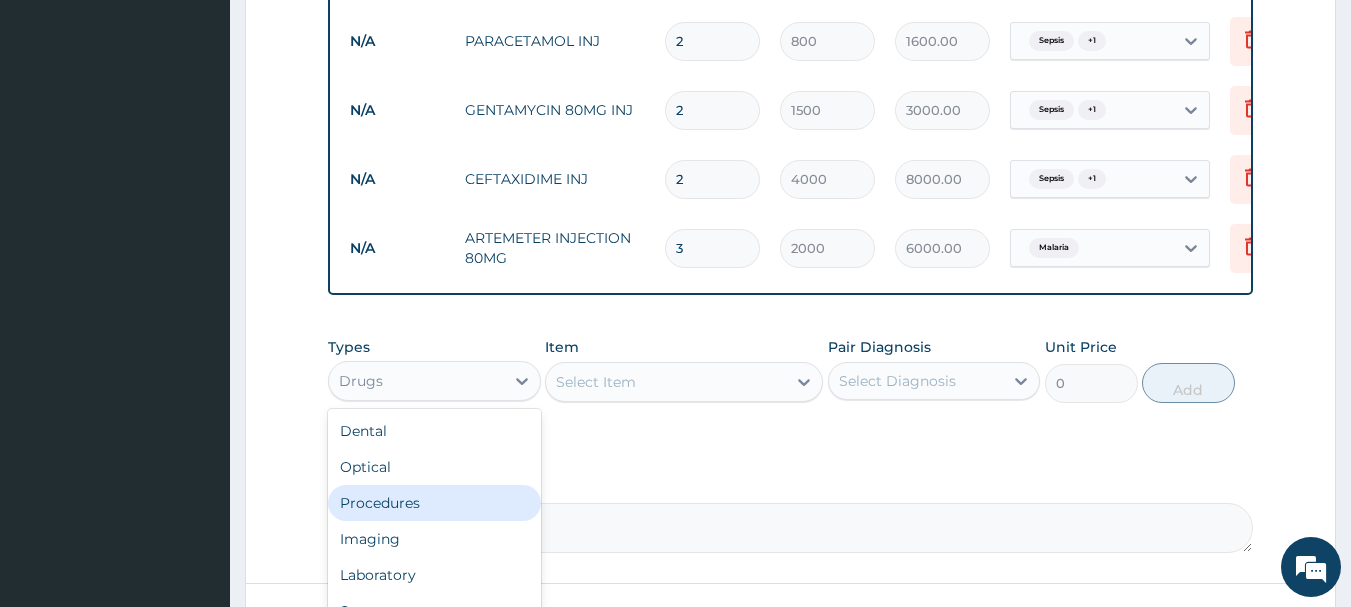 click on "Procedures" at bounding box center (434, 503) 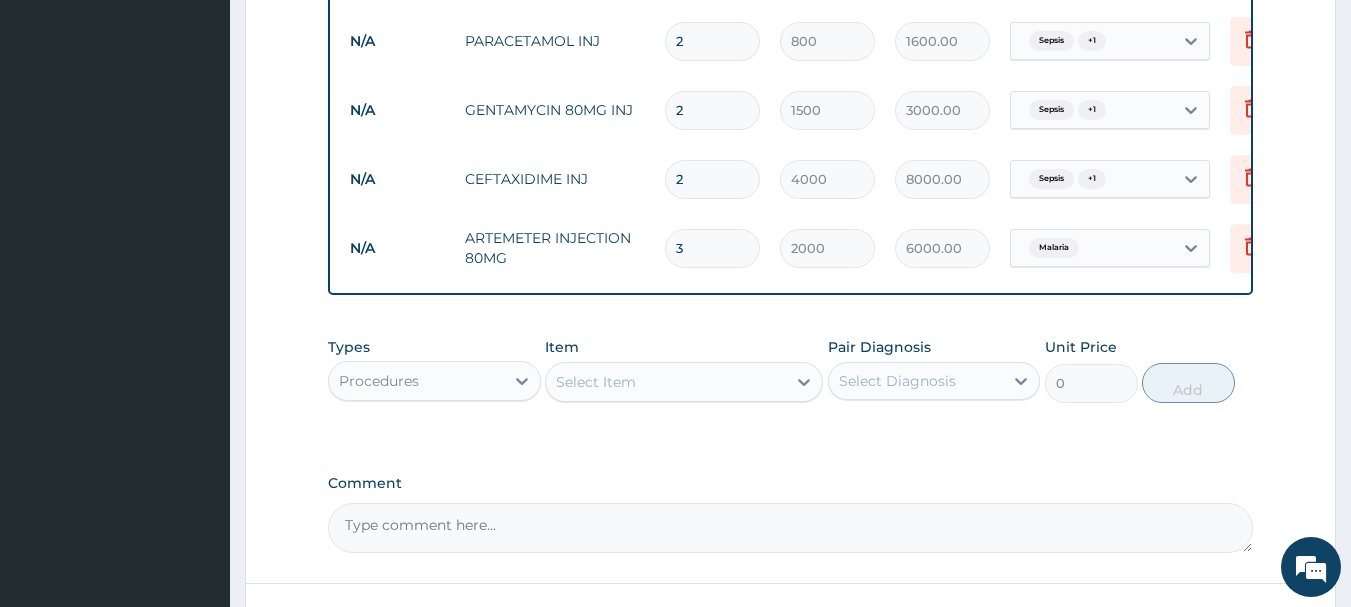 click on "Select Item" at bounding box center (684, 382) 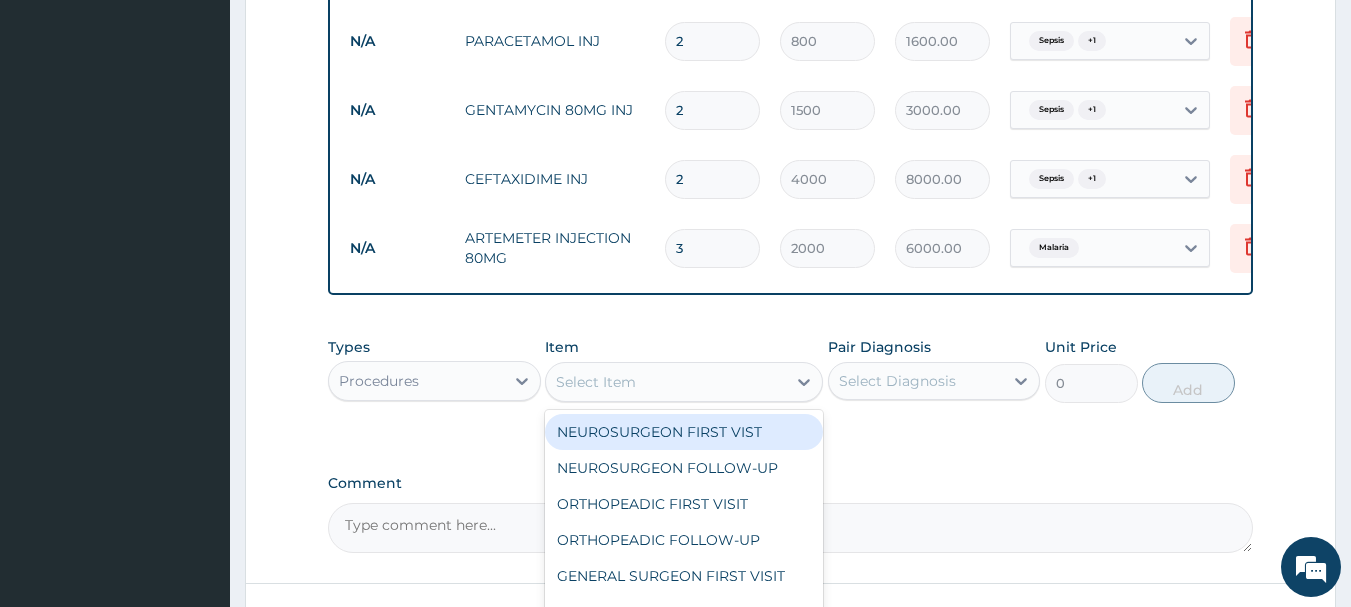 click on "Select Item" at bounding box center (596, 382) 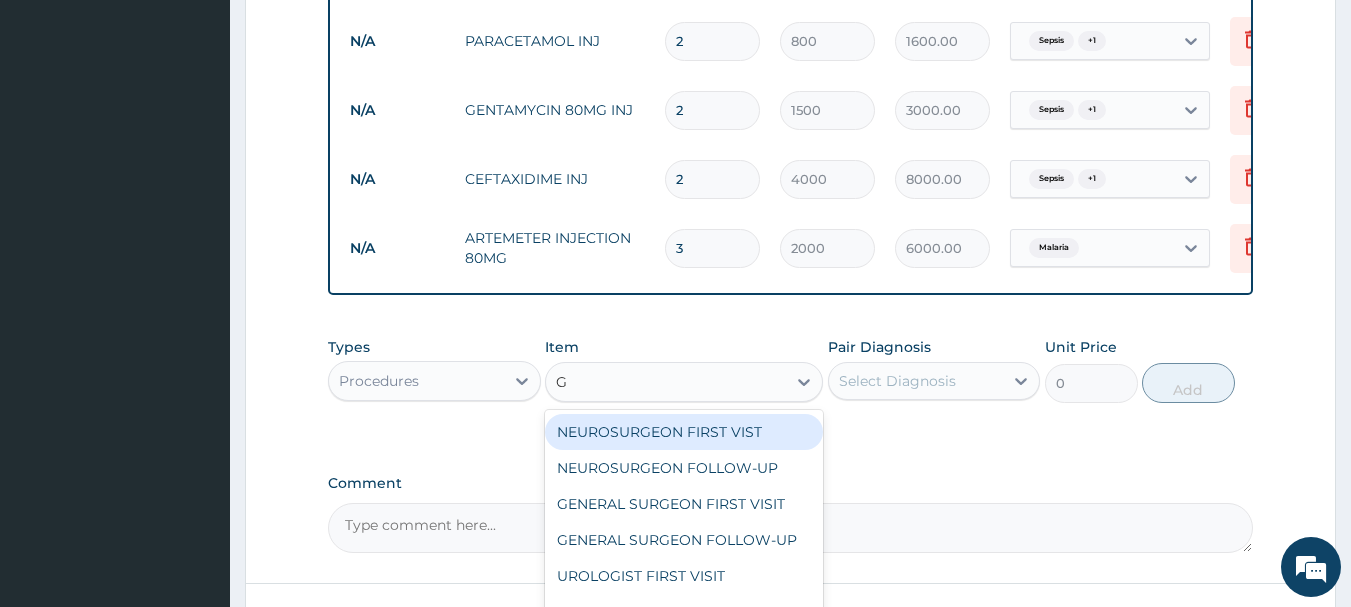 type on "GP" 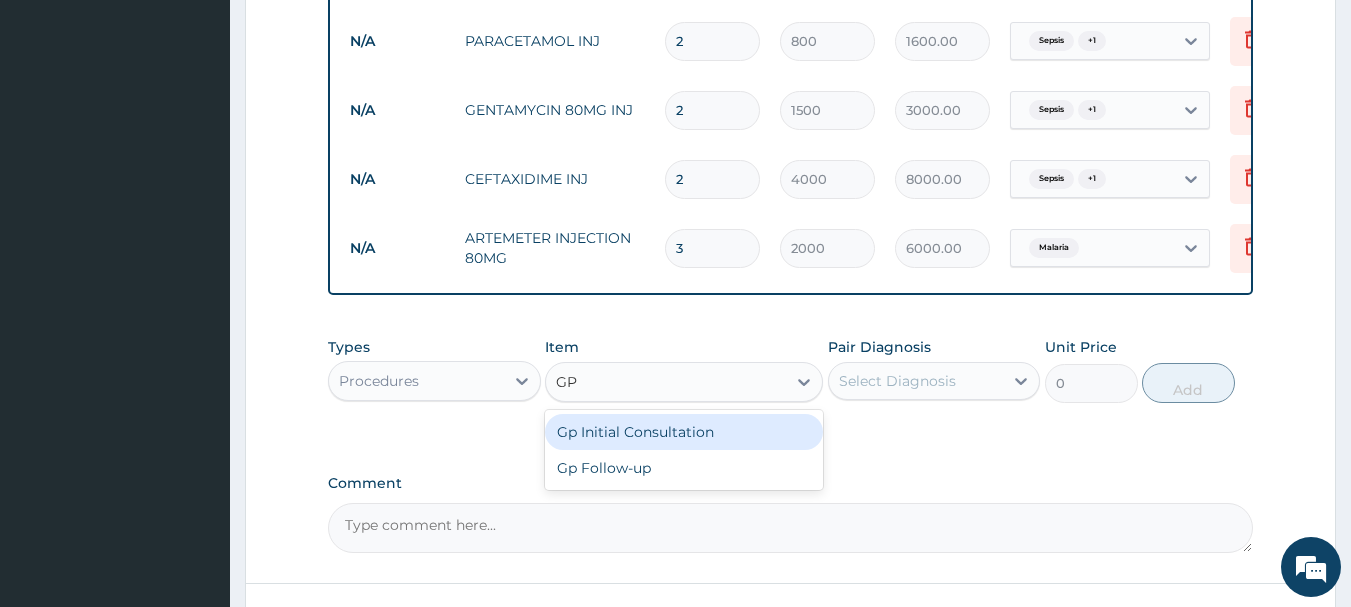 click on "Gp Initial Consultation" at bounding box center [684, 432] 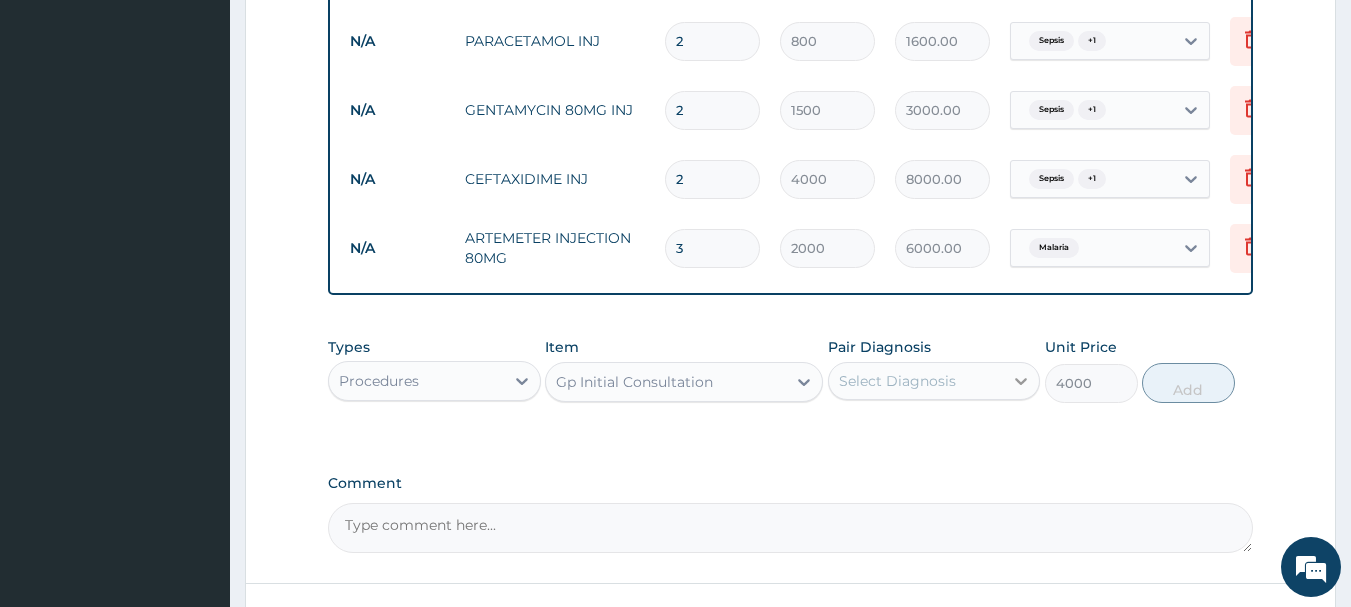 click at bounding box center (1021, 381) 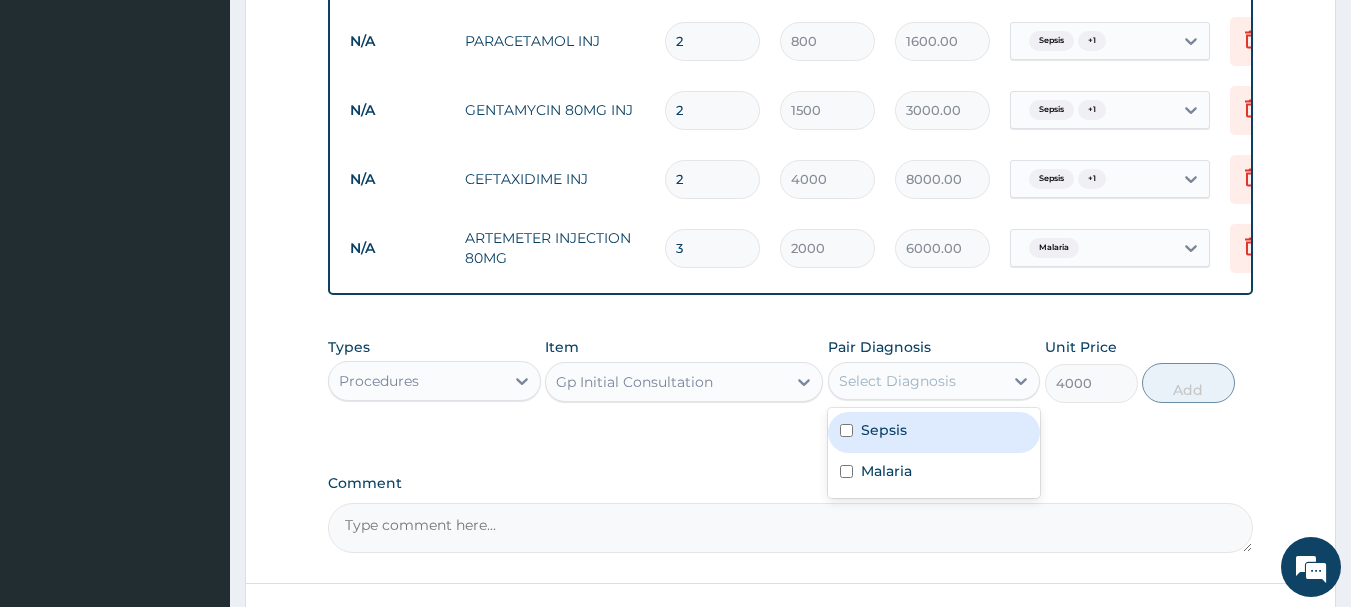 drag, startPoint x: 848, startPoint y: 433, endPoint x: 848, endPoint y: 468, distance: 35 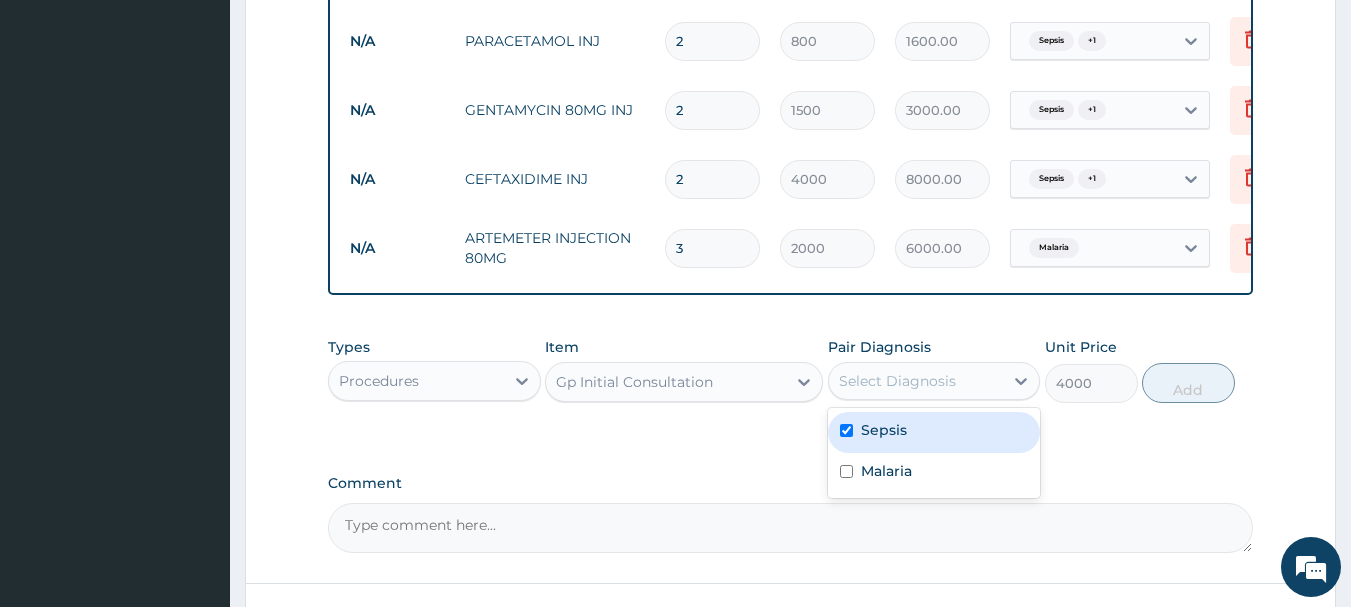 checkbox on "true" 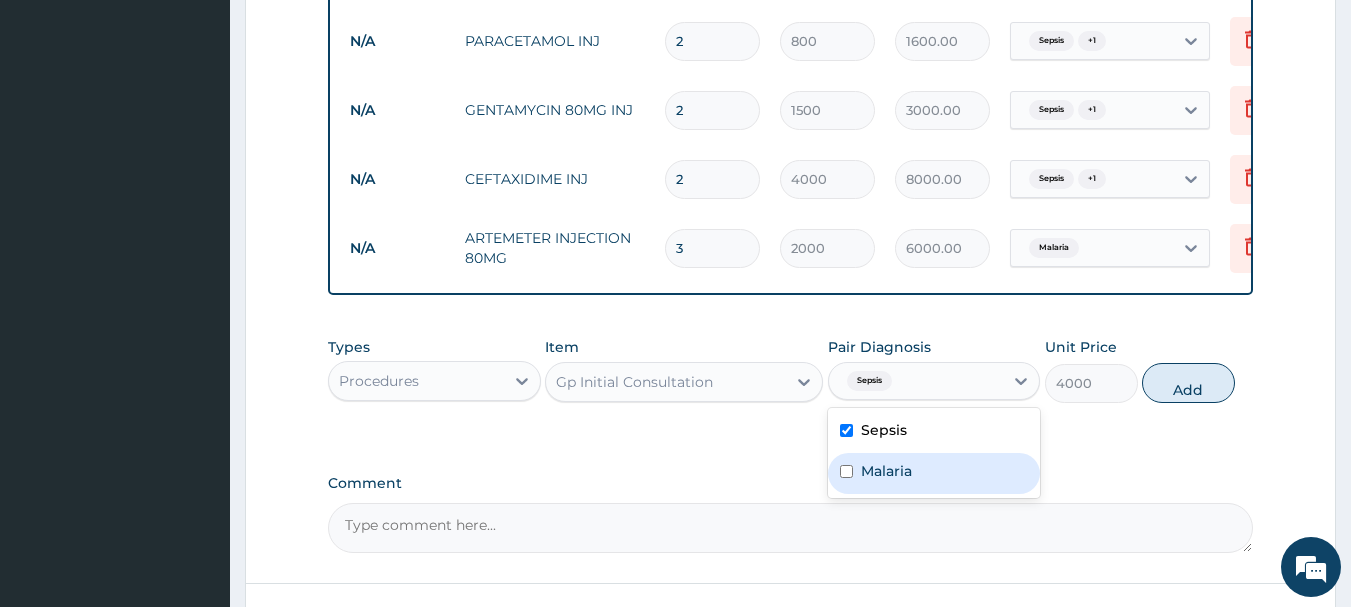 click at bounding box center [846, 471] 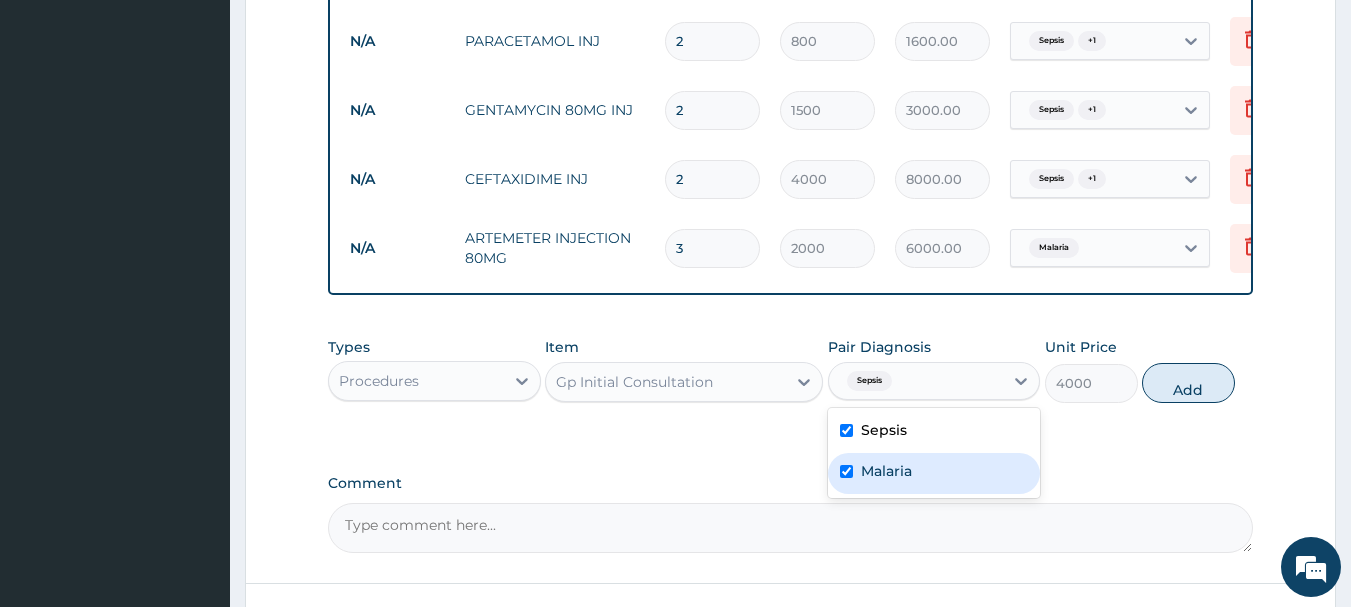 checkbox on "true" 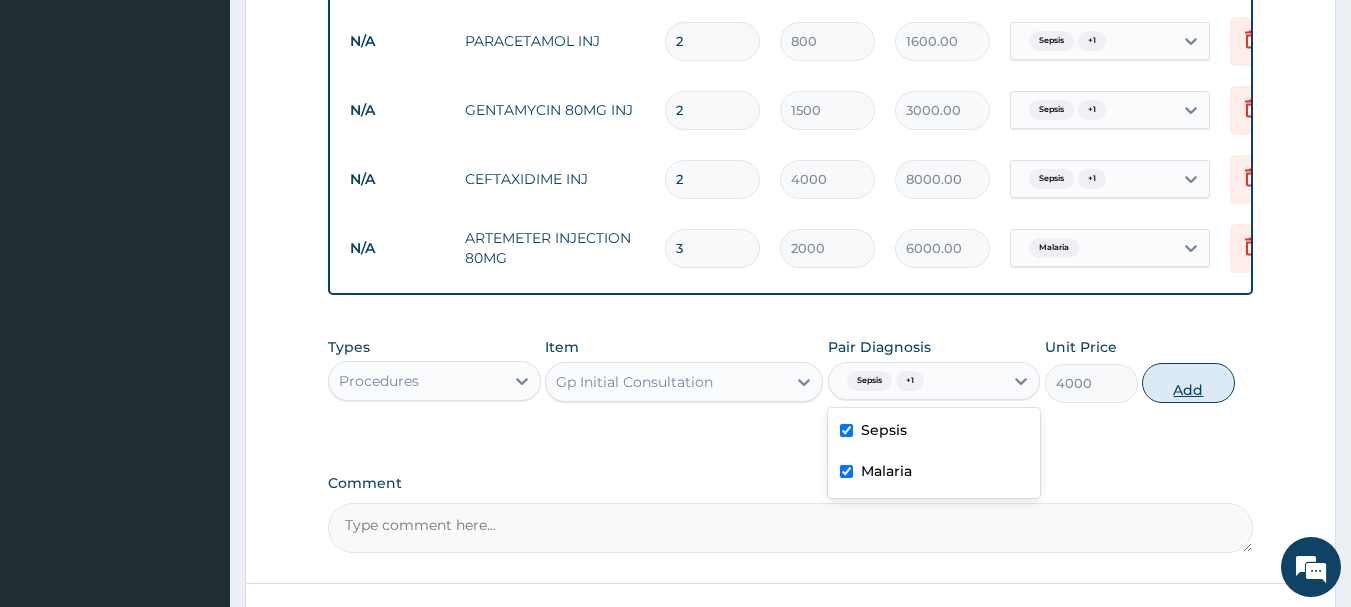 click on "Add" at bounding box center (1188, 383) 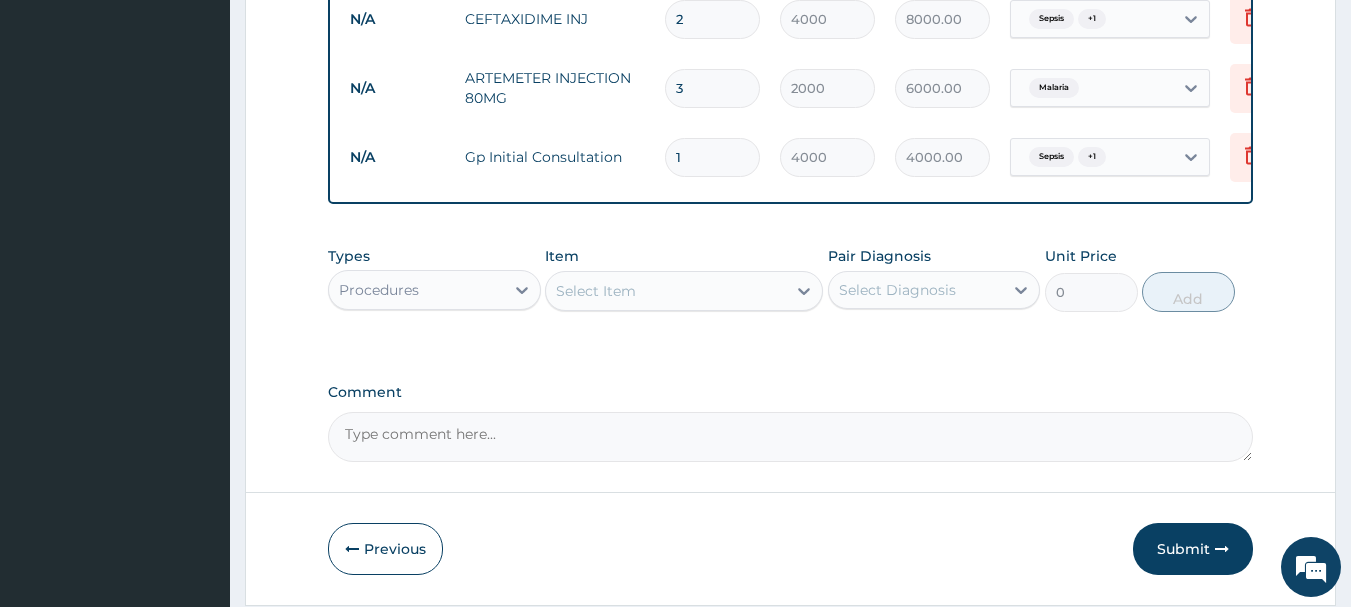scroll, scrollTop: 1198, scrollLeft: 0, axis: vertical 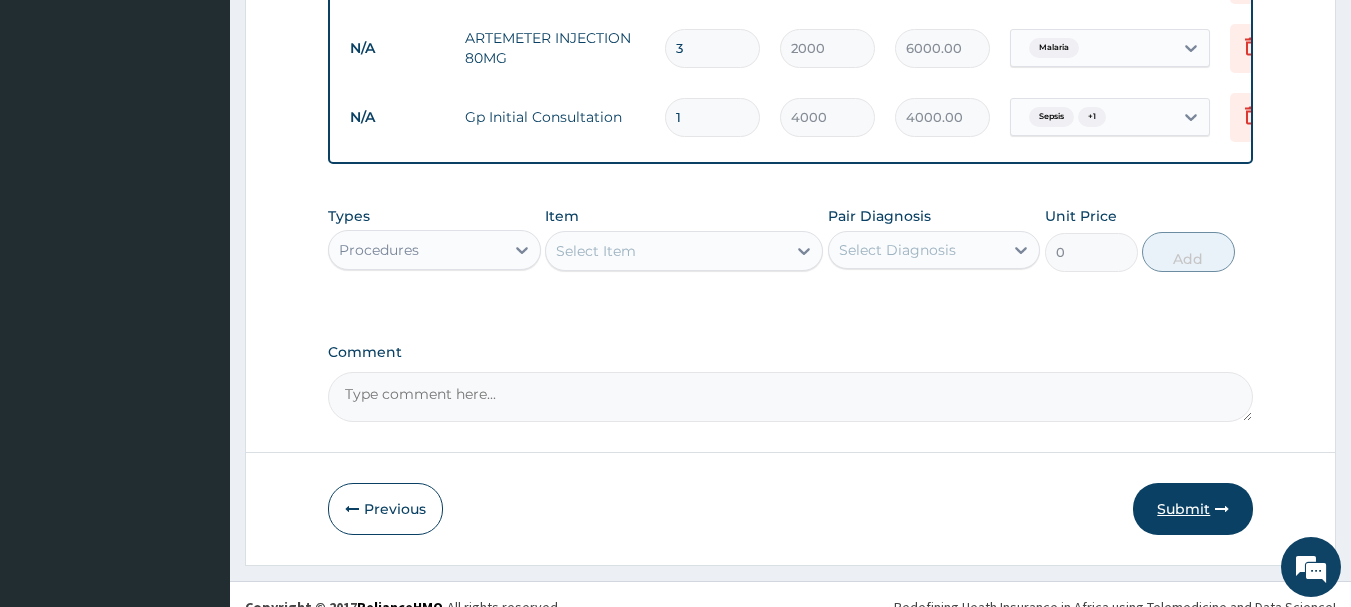 click on "Submit" at bounding box center (1193, 509) 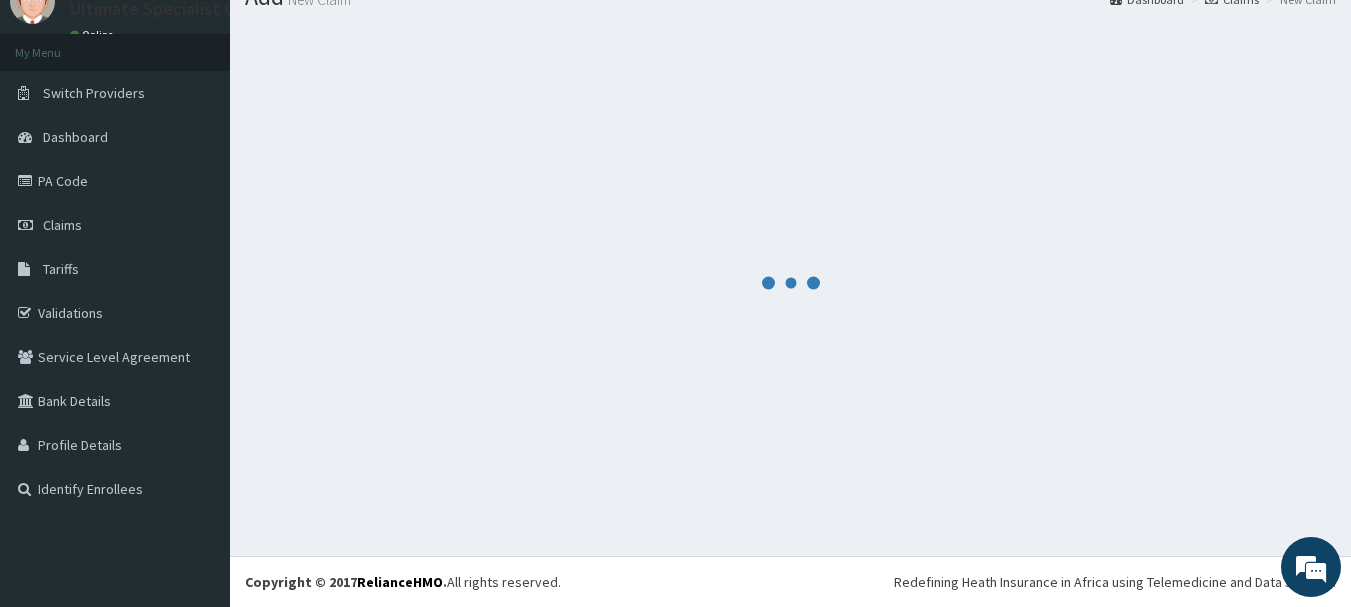 scroll, scrollTop: 1198, scrollLeft: 0, axis: vertical 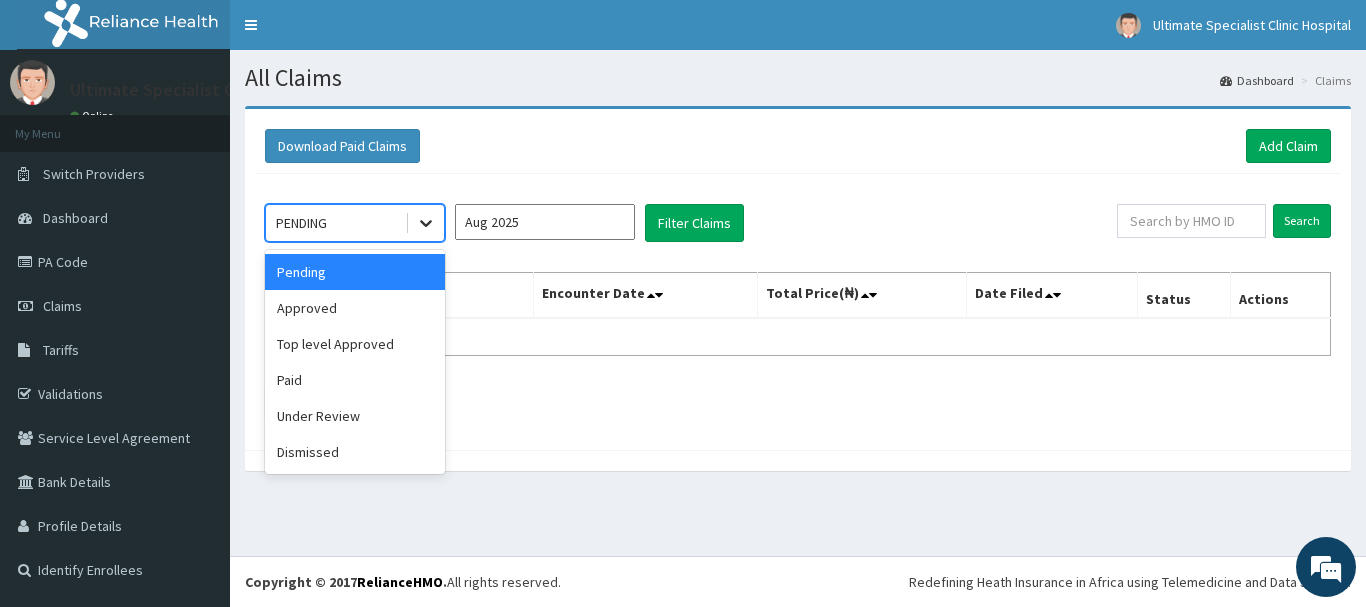 click 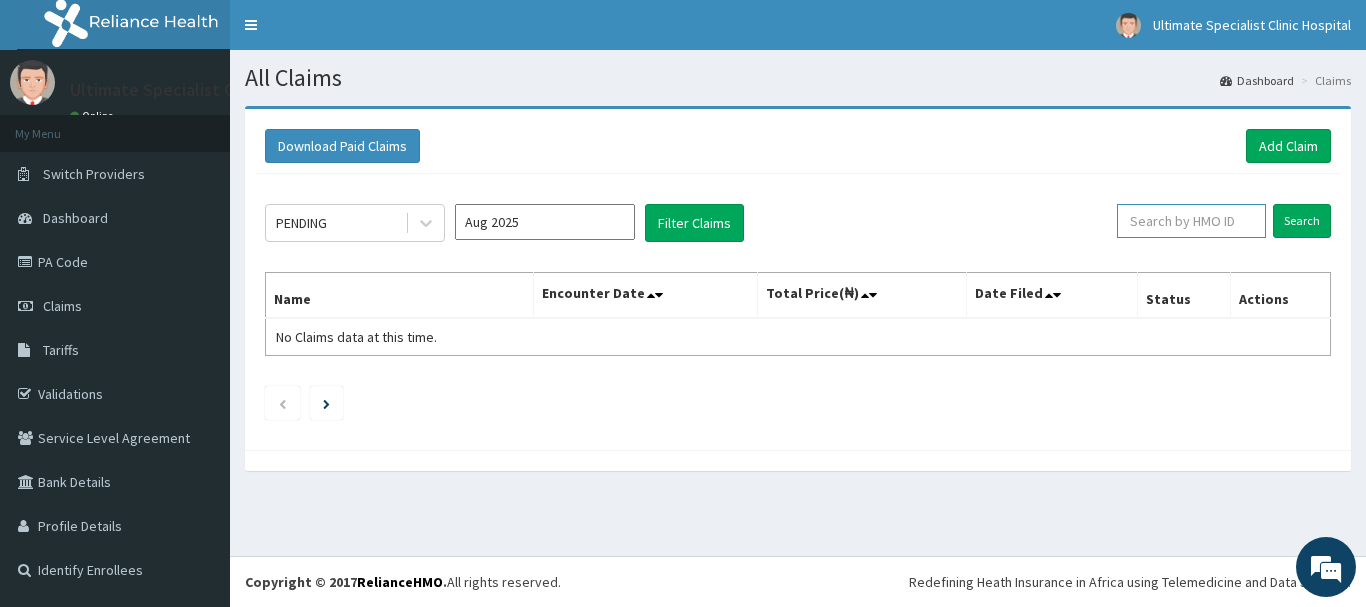 click at bounding box center [1191, 221] 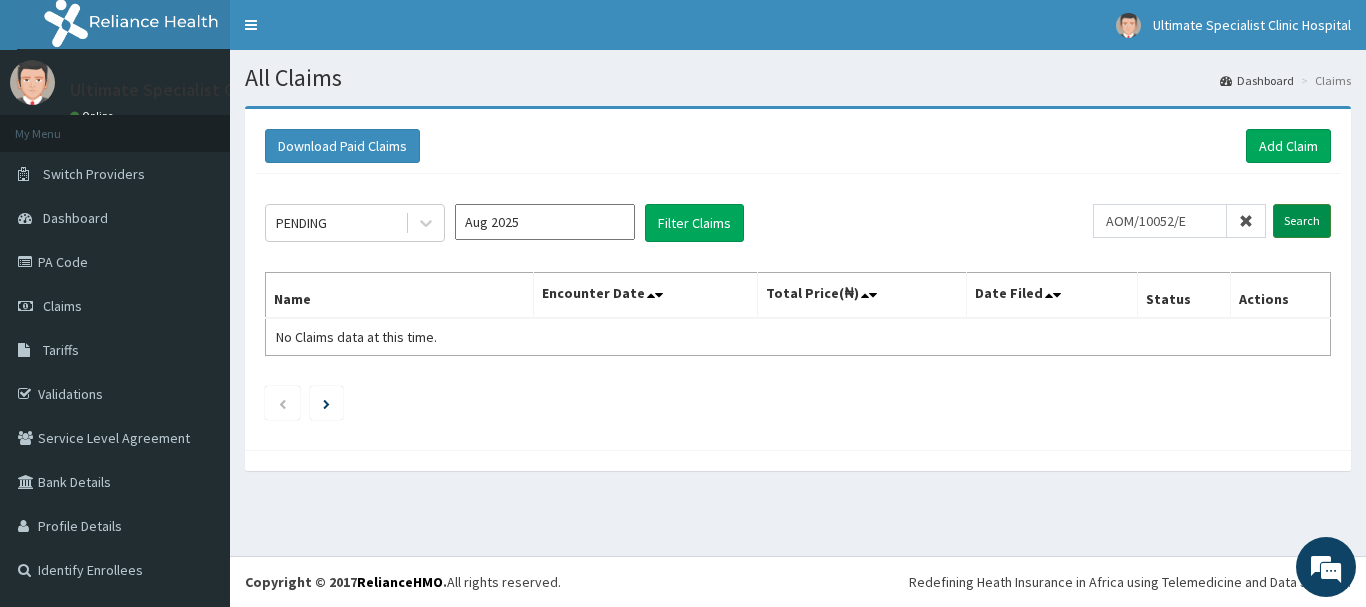 click on "Search" at bounding box center (1302, 221) 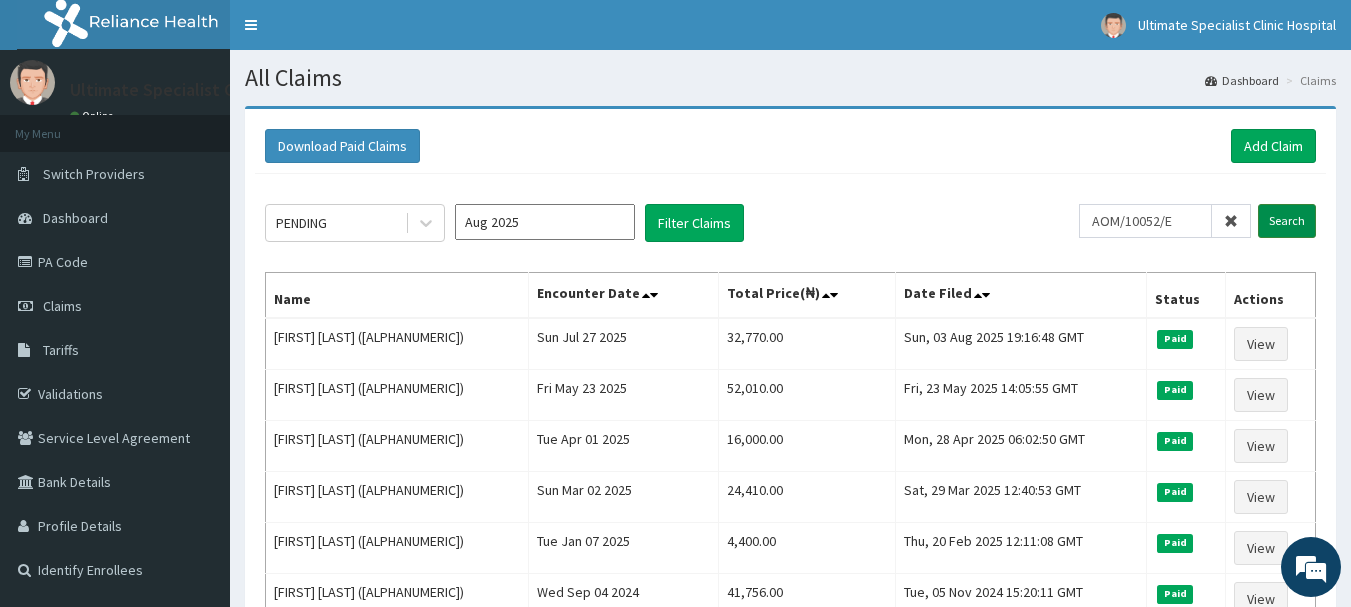 scroll, scrollTop: 0, scrollLeft: 0, axis: both 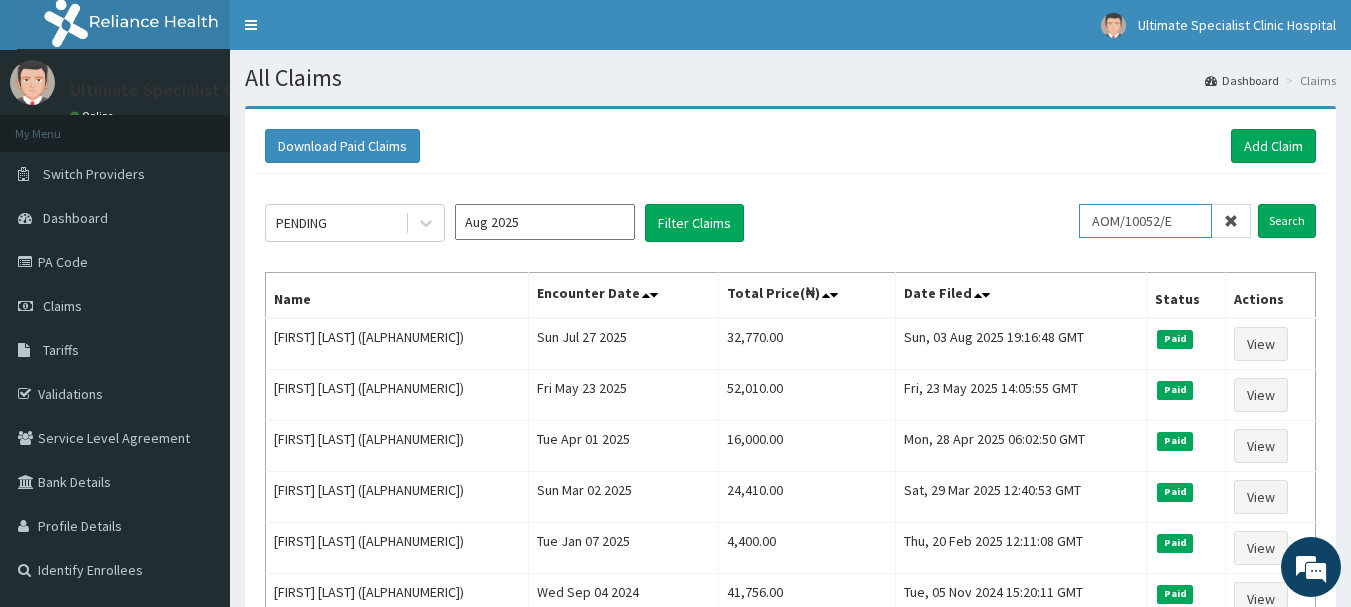 drag, startPoint x: 1187, startPoint y: 218, endPoint x: 1090, endPoint y: 229, distance: 97.62172 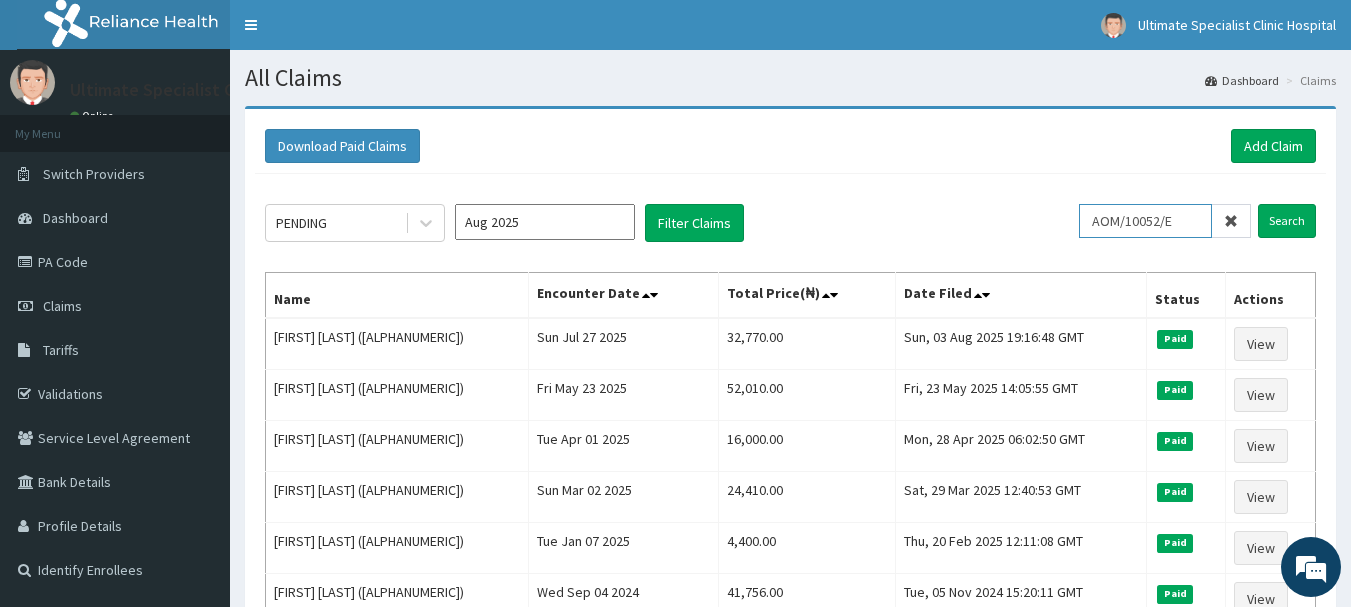 paste on "CT/10103" 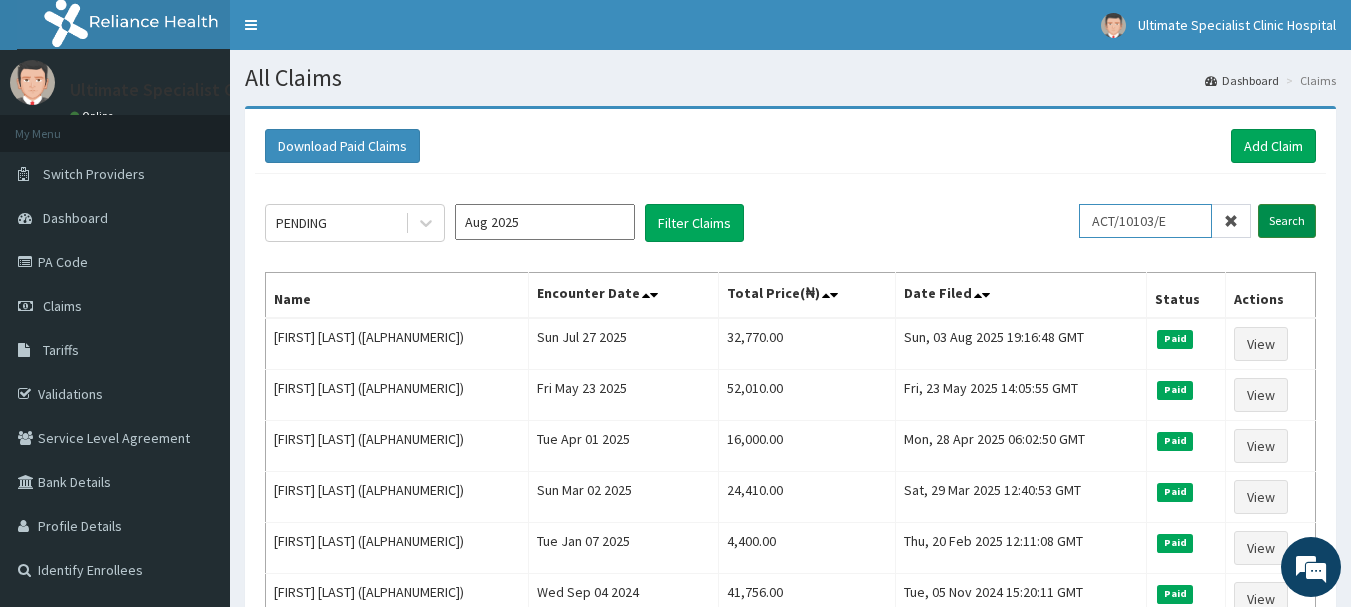 type on "ACT/10103/E" 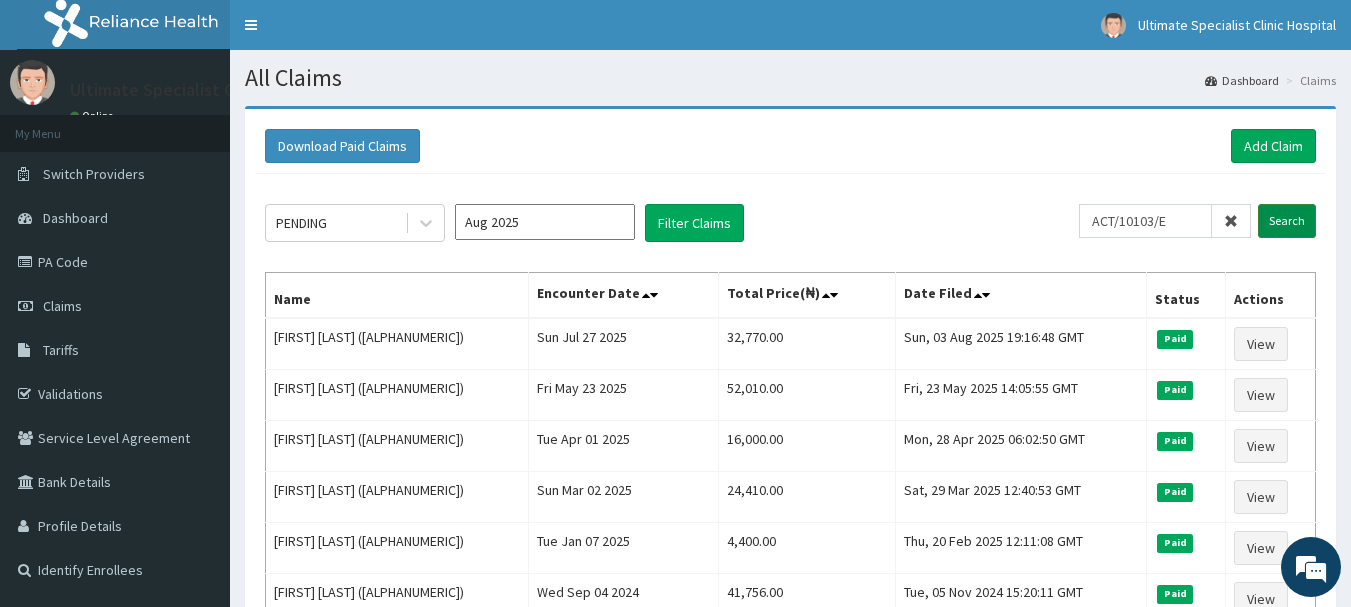 click on "Search" at bounding box center [1287, 221] 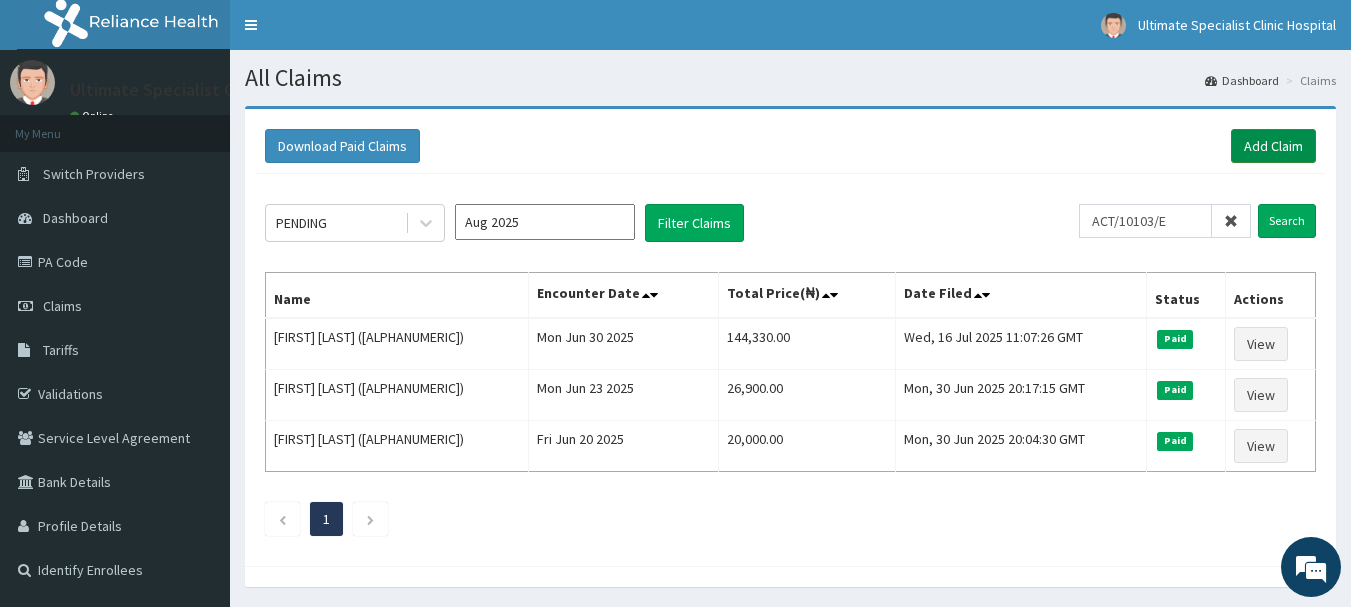 click on "Add Claim" at bounding box center [1273, 146] 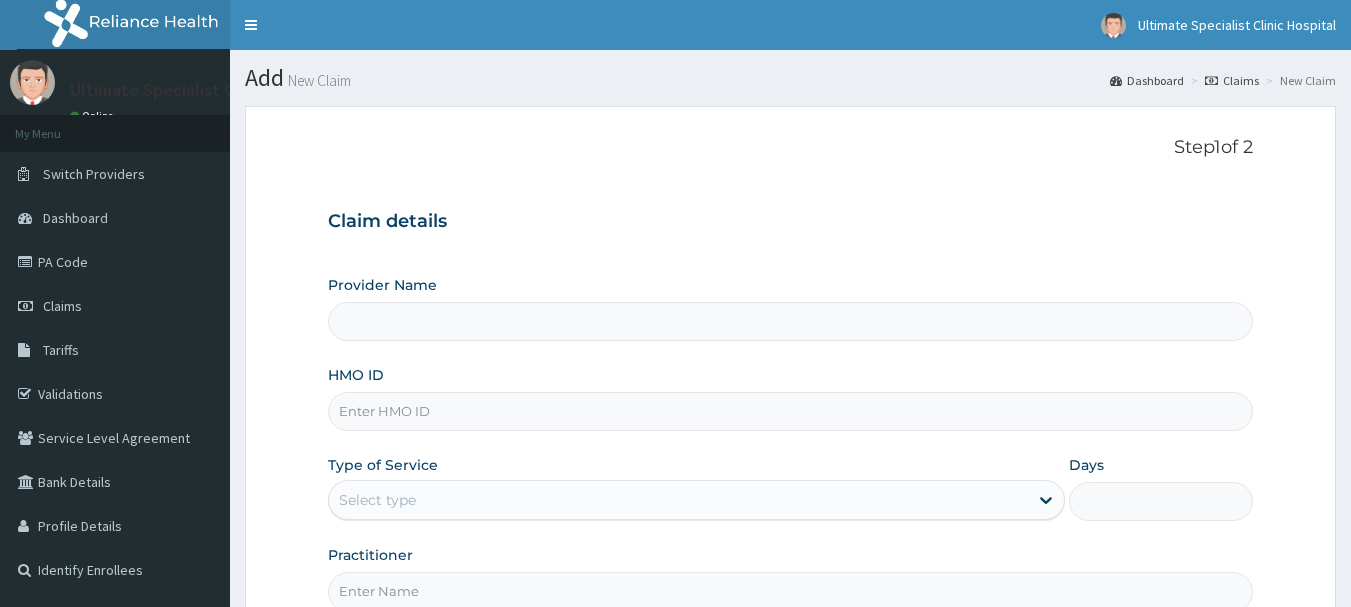 scroll, scrollTop: 0, scrollLeft: 0, axis: both 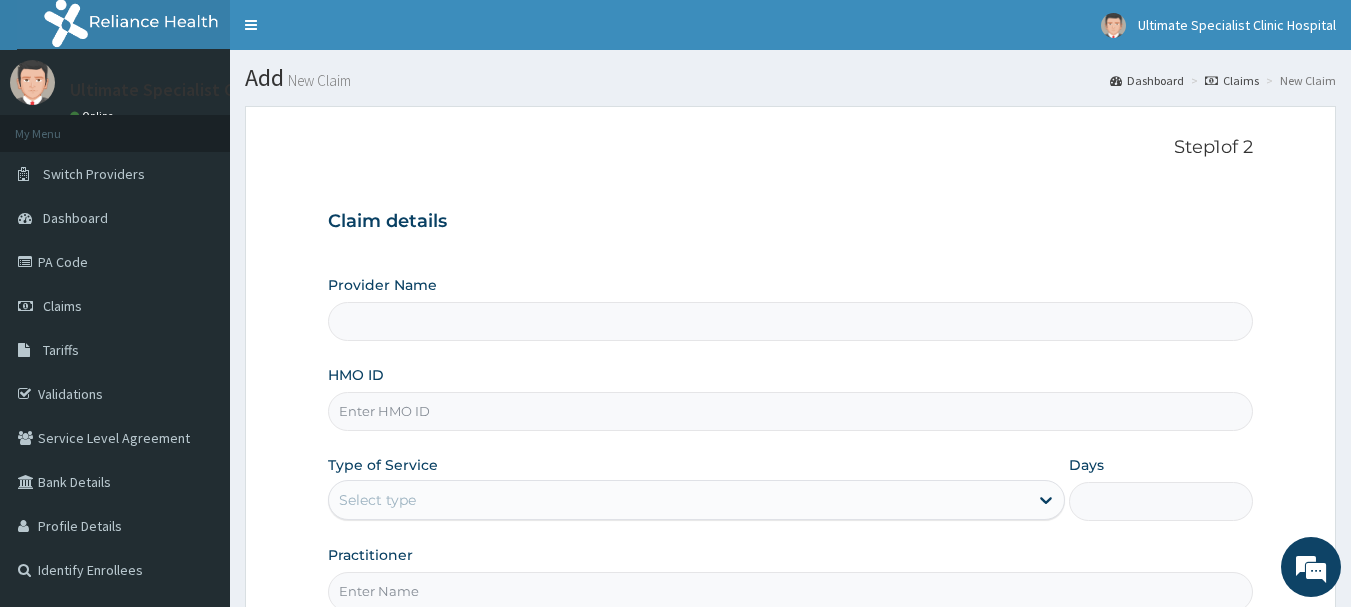 type on "Ultimate Specialist Clinic And Hospital" 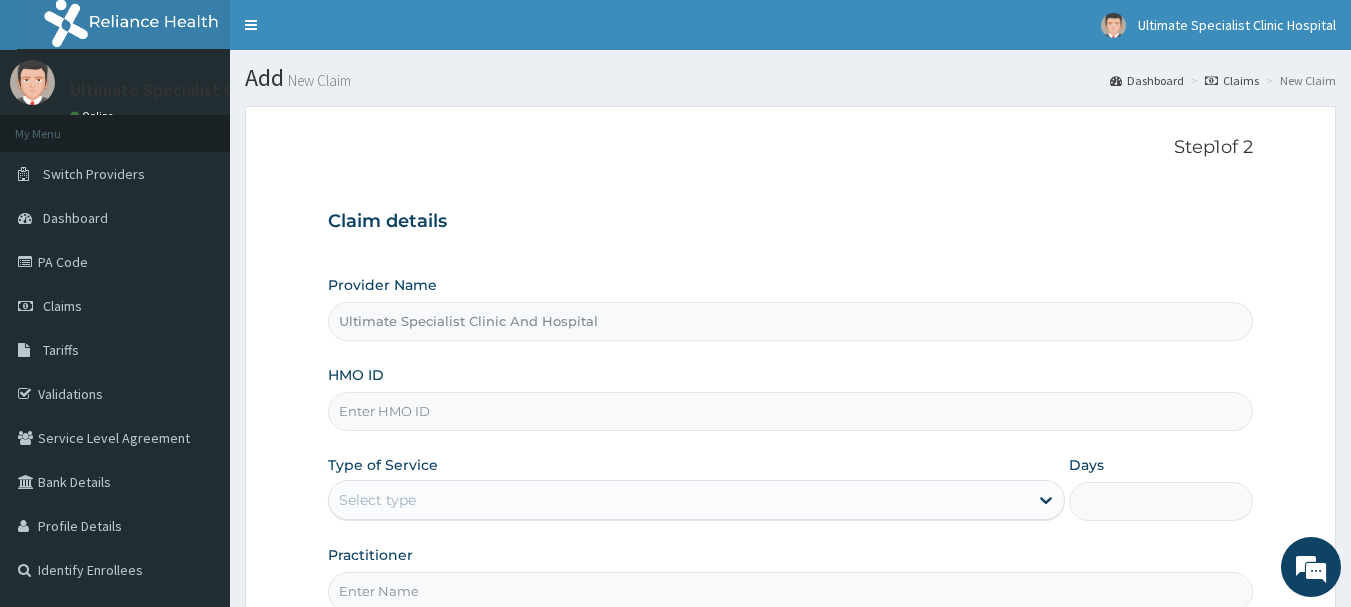 scroll, scrollTop: 0, scrollLeft: 0, axis: both 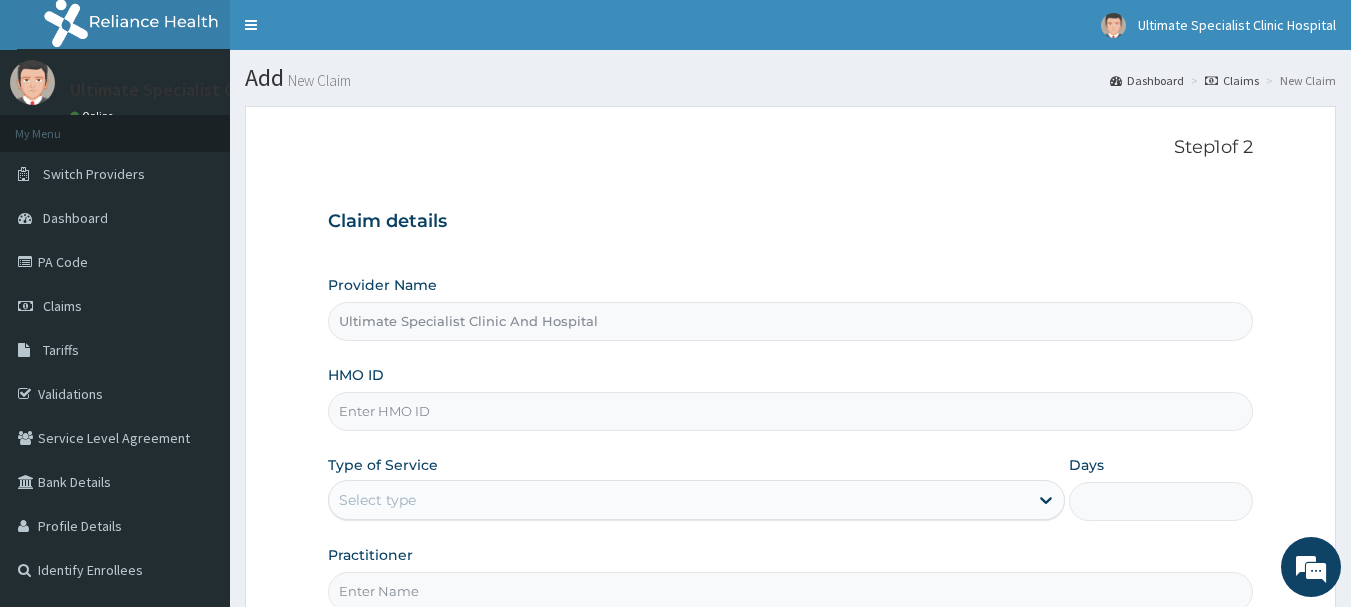 click on "HMO ID" at bounding box center [791, 411] 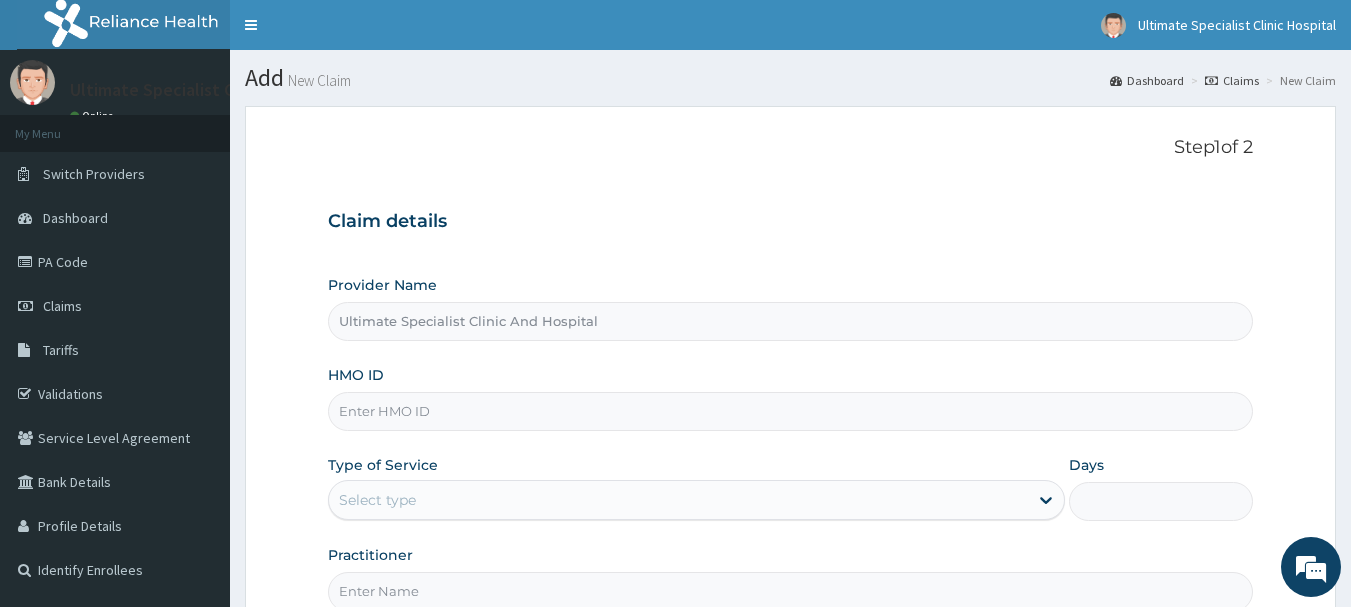 paste on "ACT/10103/E" 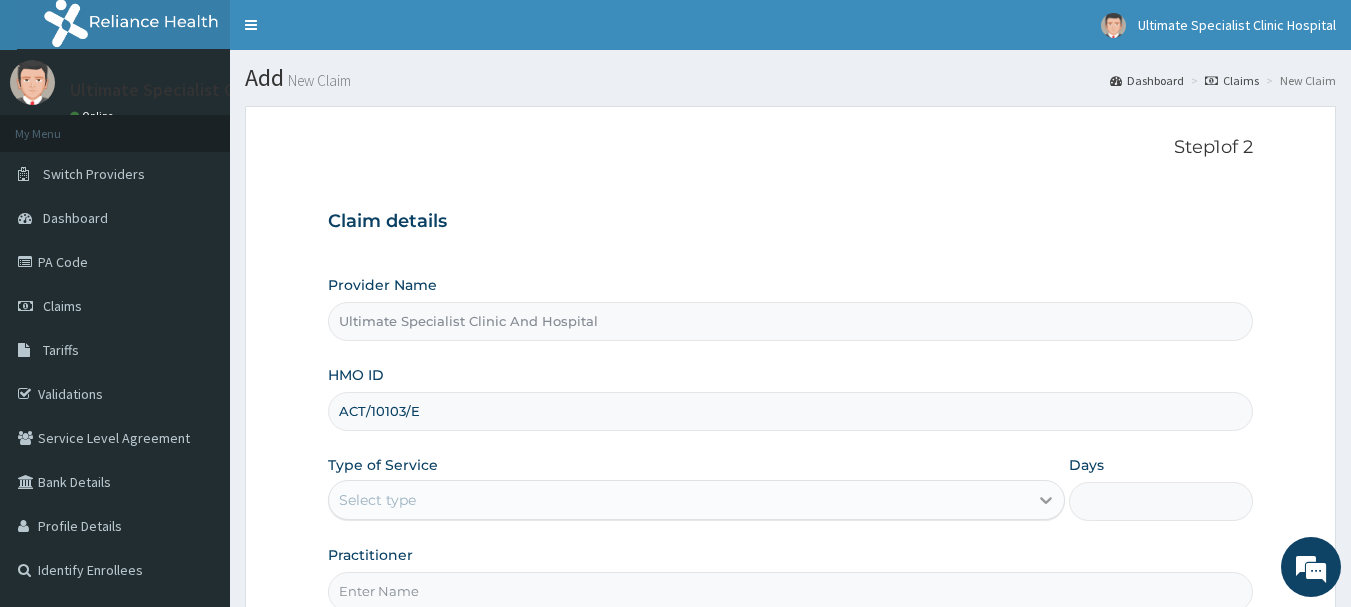 type on "ACT/10103/E" 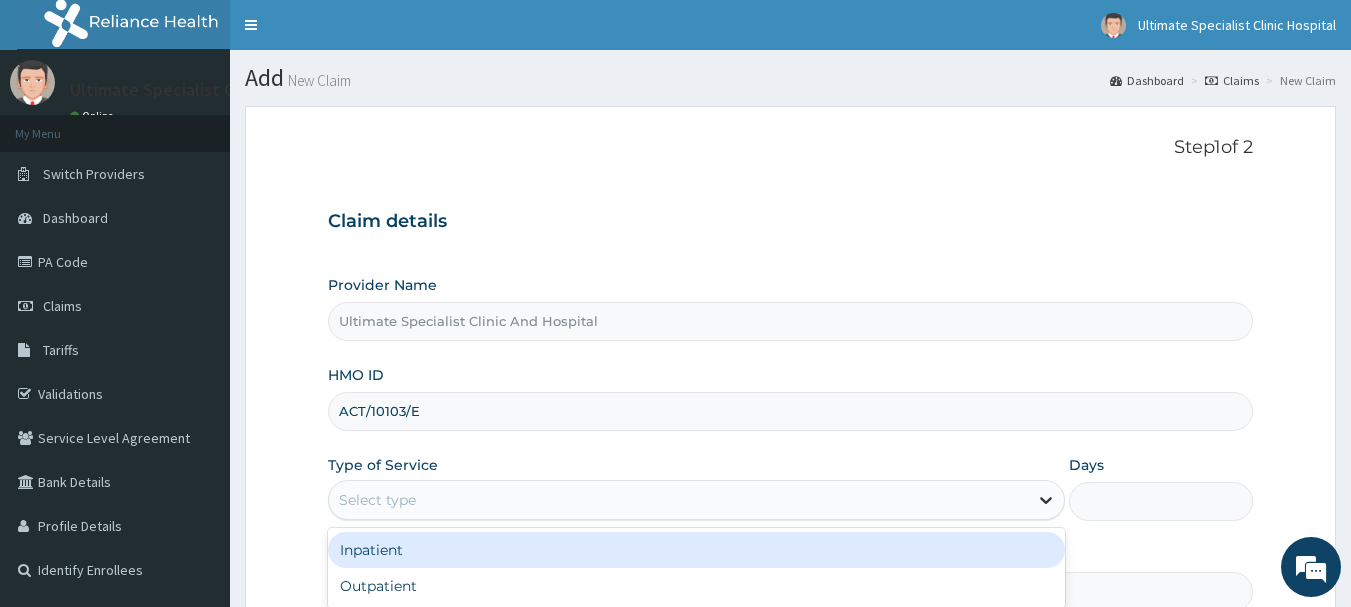 click 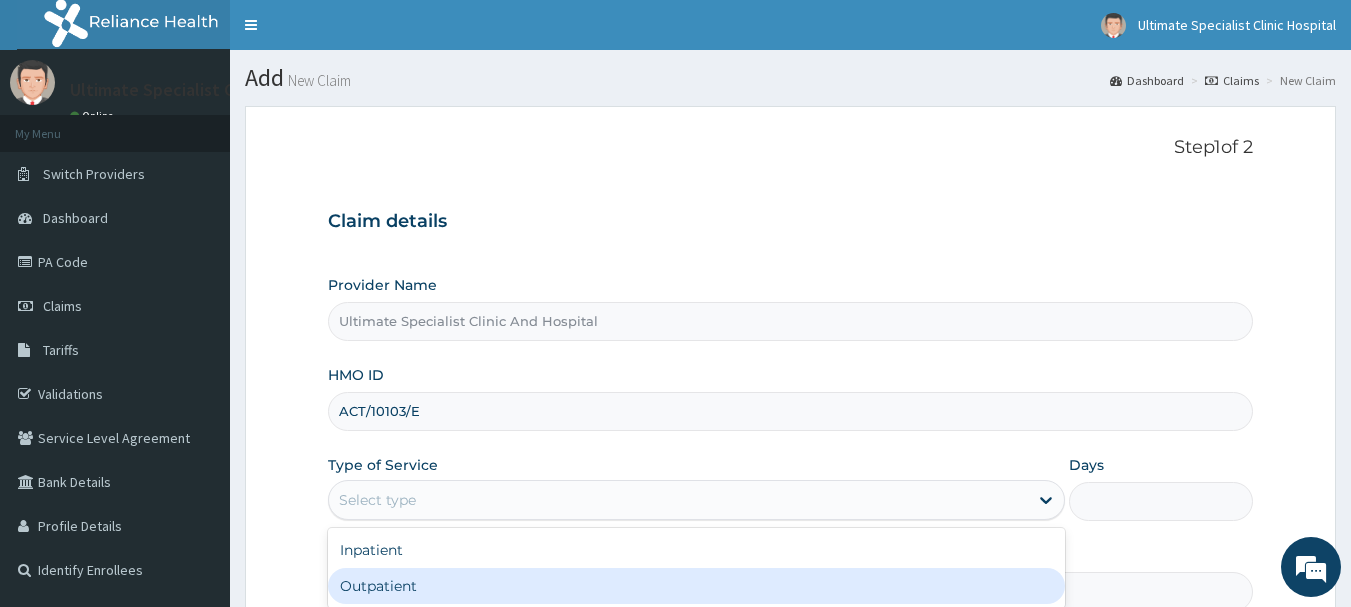 click on "Outpatient" at bounding box center (696, 586) 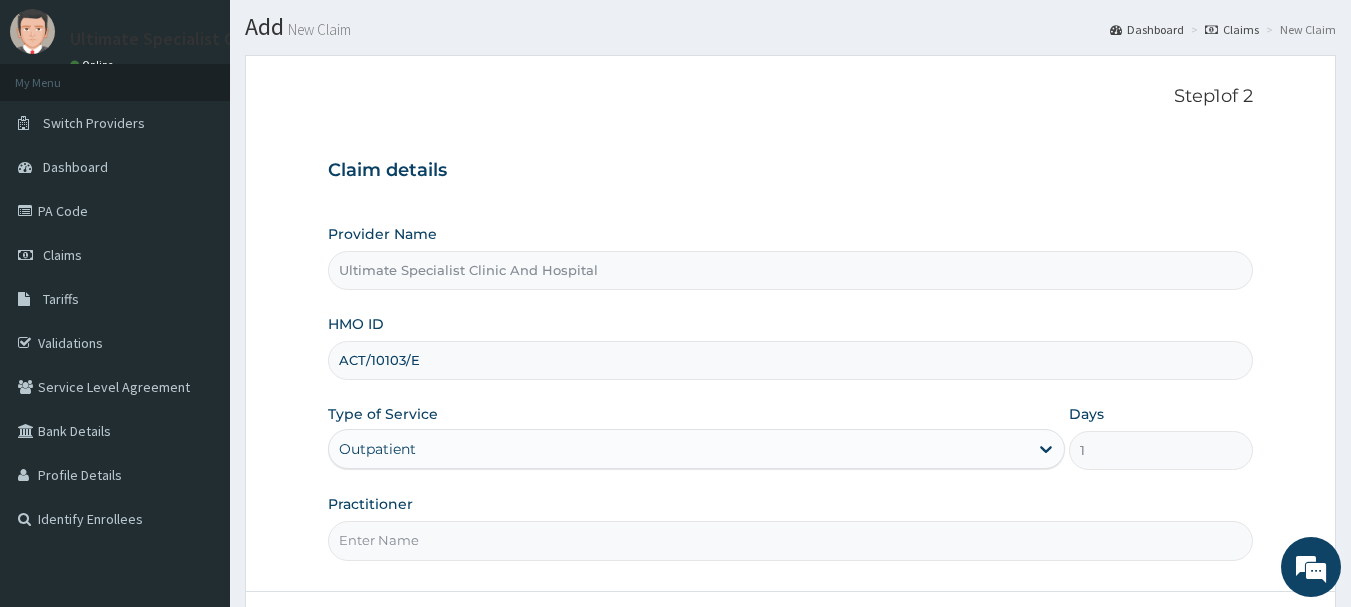 scroll, scrollTop: 100, scrollLeft: 0, axis: vertical 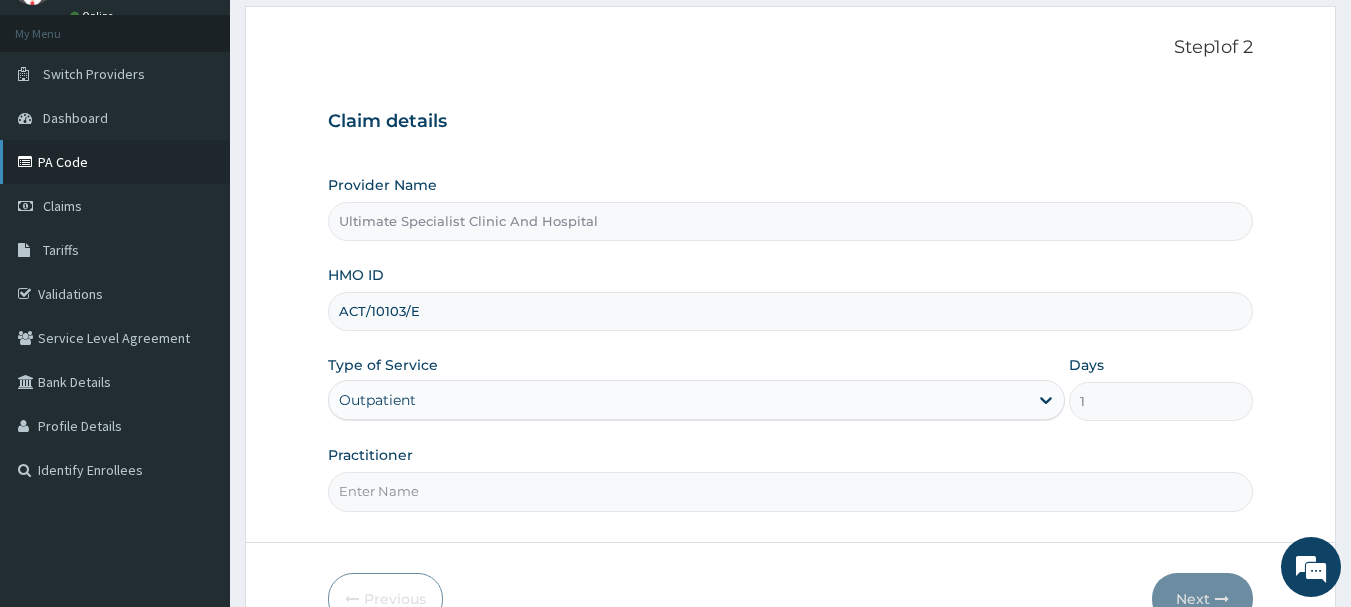 click on "PA Code" at bounding box center (115, 162) 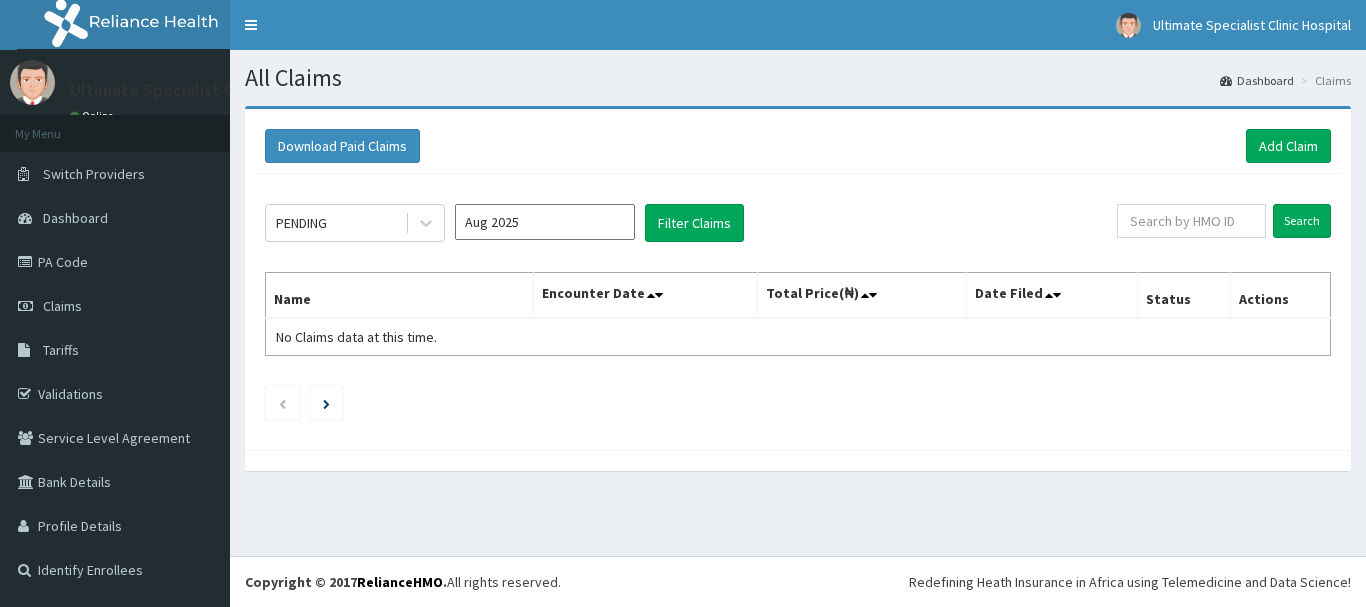 scroll, scrollTop: 0, scrollLeft: 0, axis: both 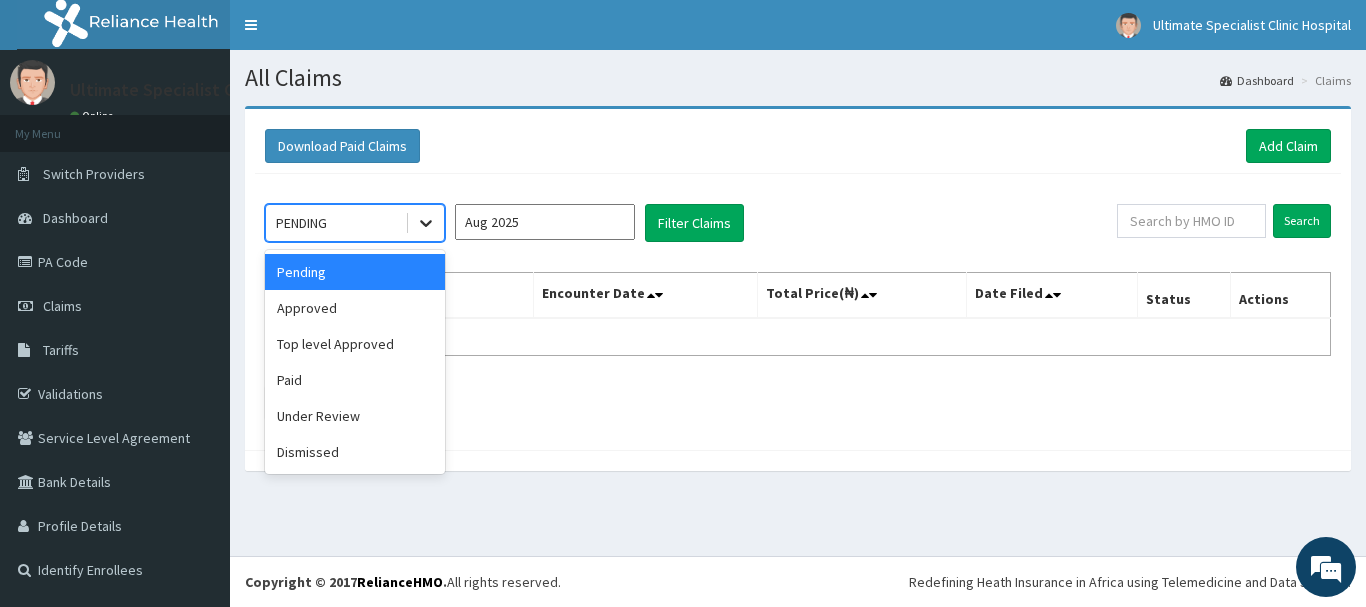 click 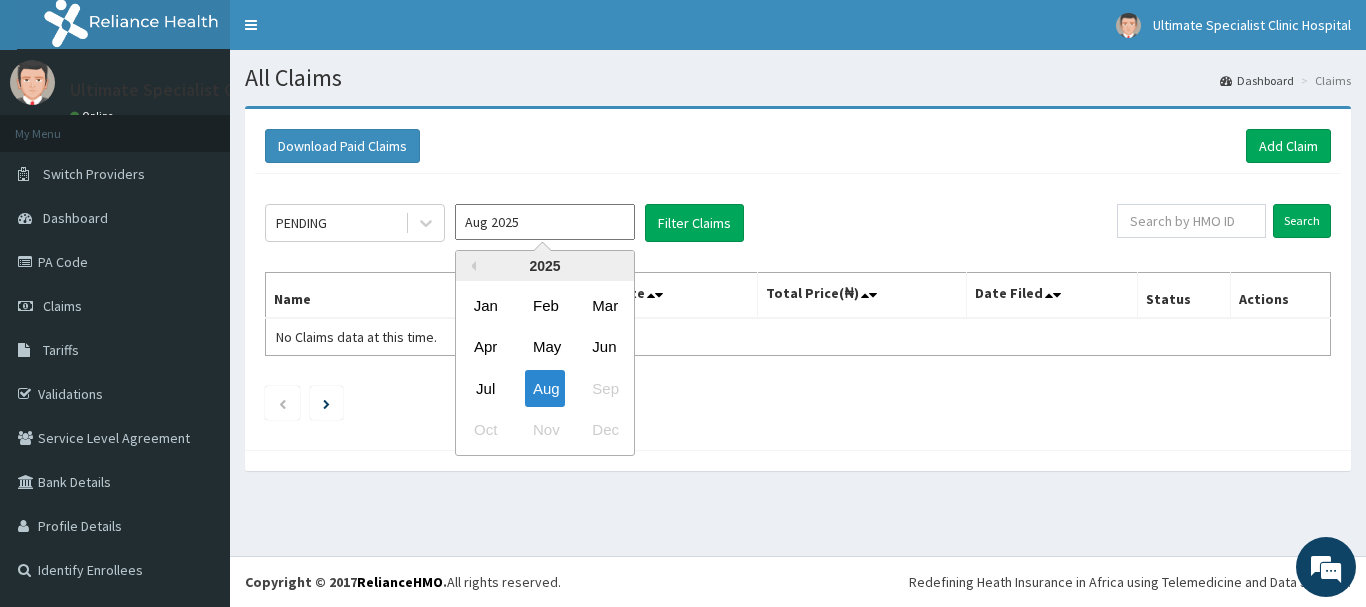 drag, startPoint x: 505, startPoint y: 228, endPoint x: 512, endPoint y: 237, distance: 11.401754 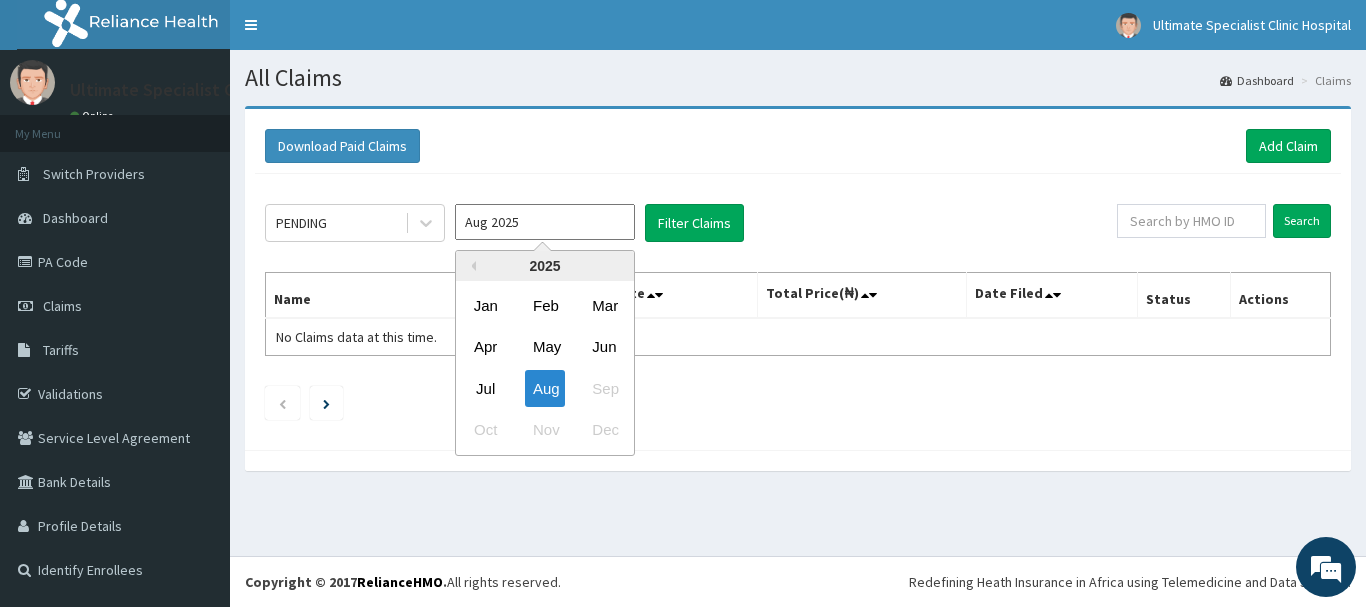 click on "Aug 2025" at bounding box center (545, 222) 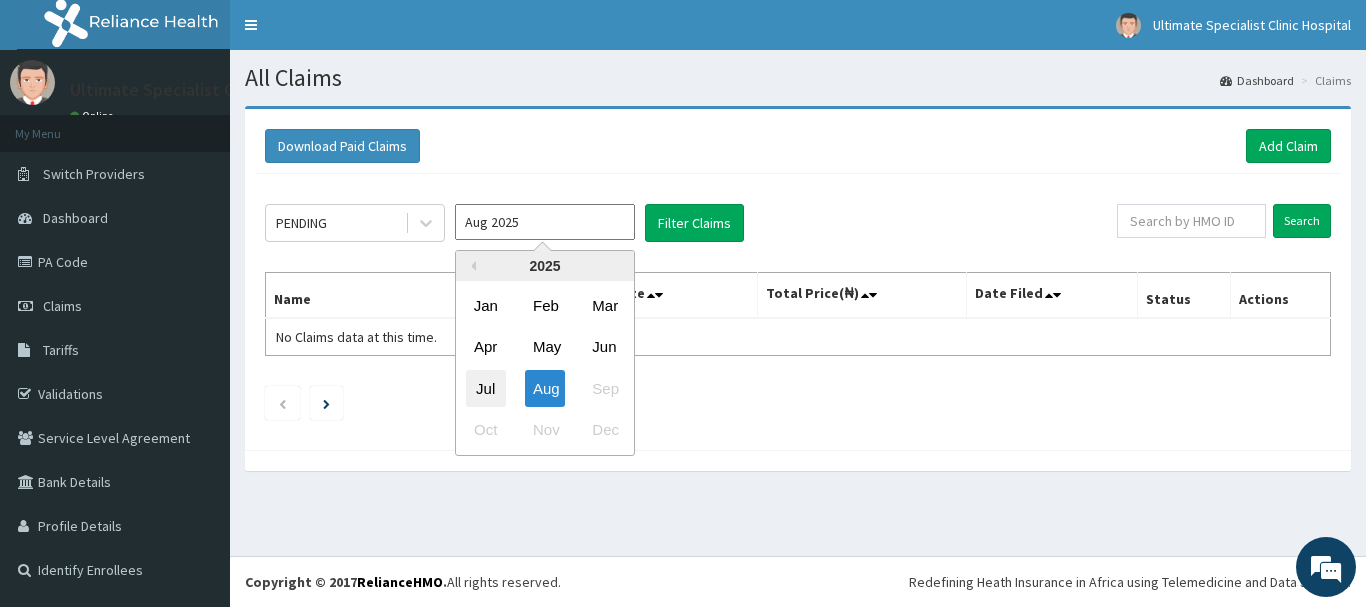 click on "Jul" at bounding box center [486, 388] 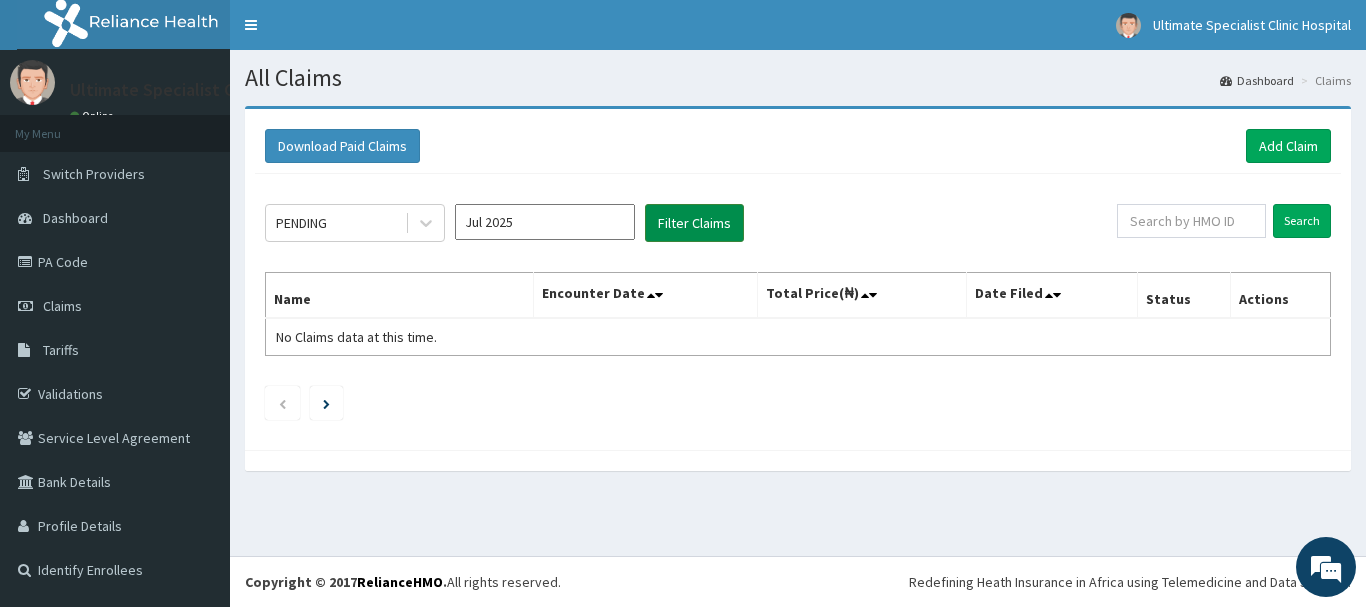 click on "Filter Claims" at bounding box center [694, 223] 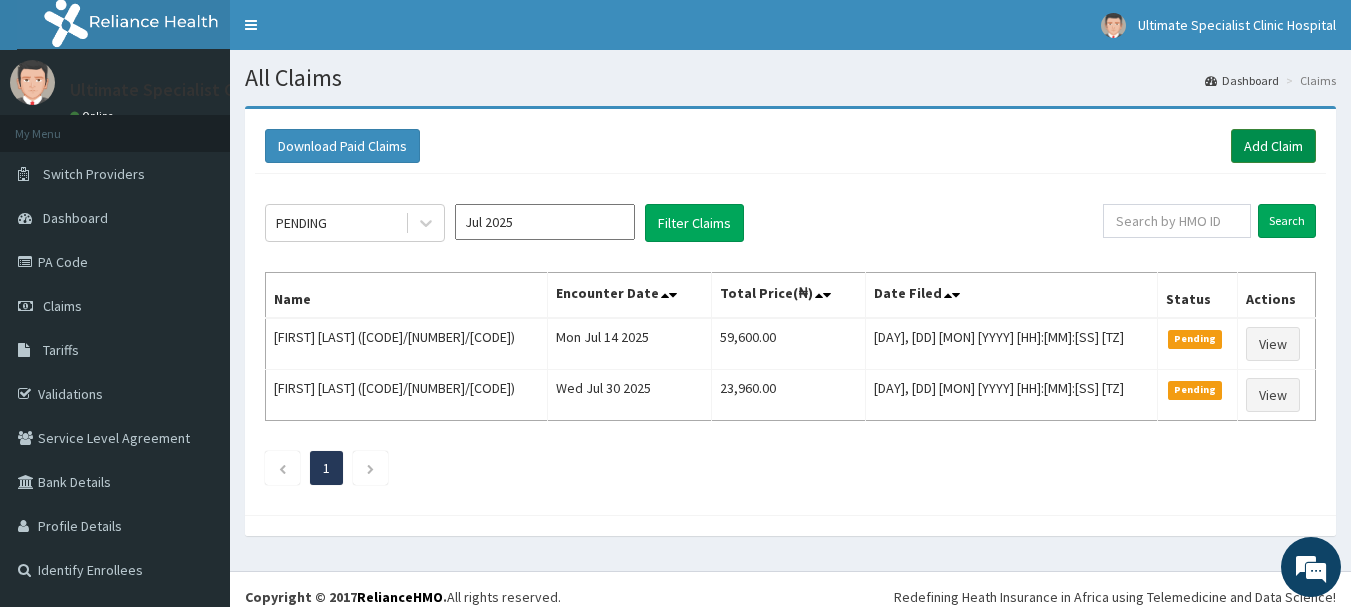click on "Add Claim" at bounding box center (1273, 146) 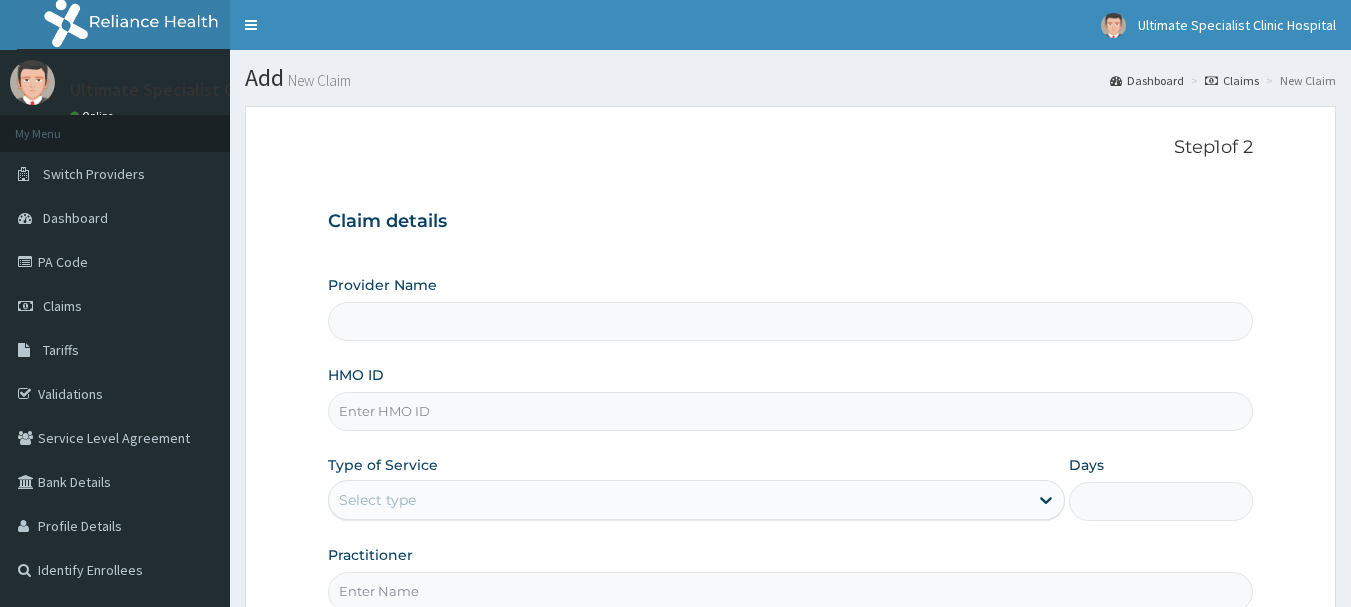 scroll, scrollTop: 0, scrollLeft: 0, axis: both 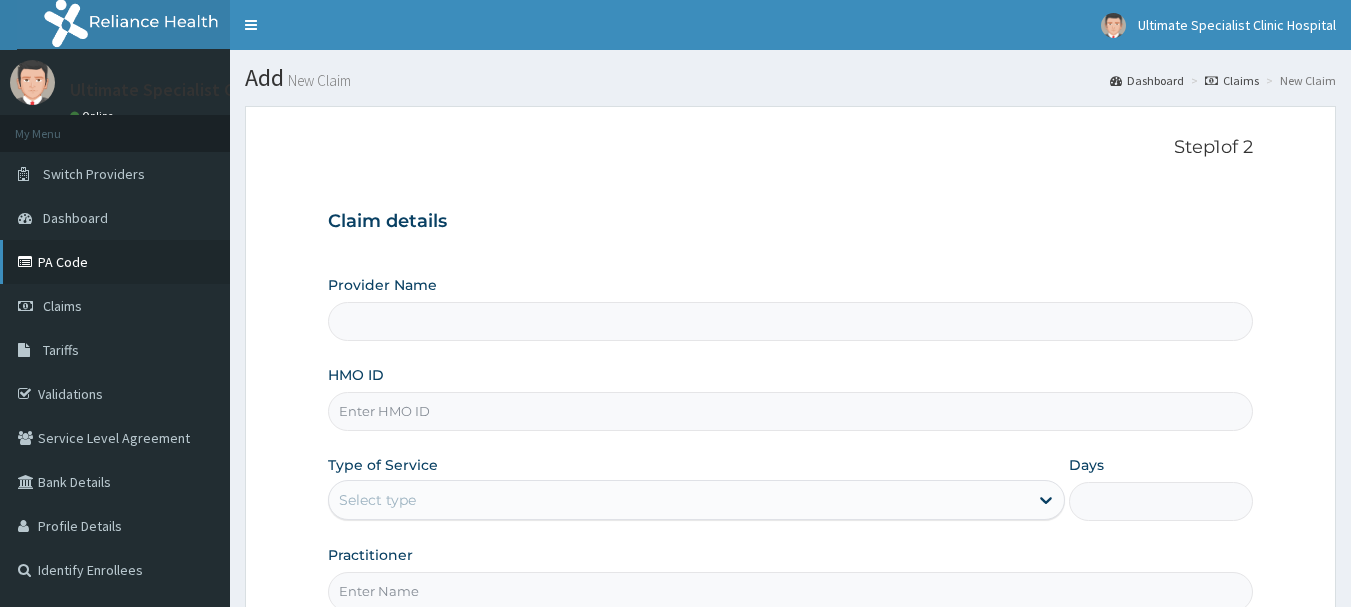 type on "Ultimate Specialist Clinic And Hospital" 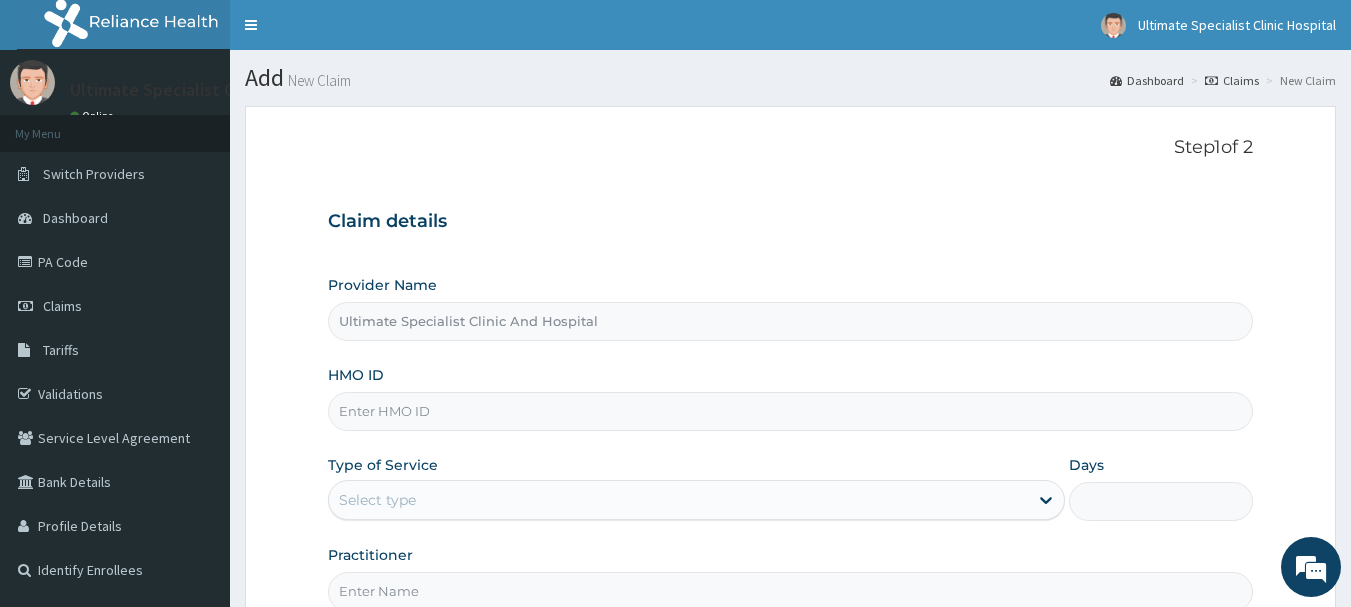 click on "HMO ID" at bounding box center [791, 411] 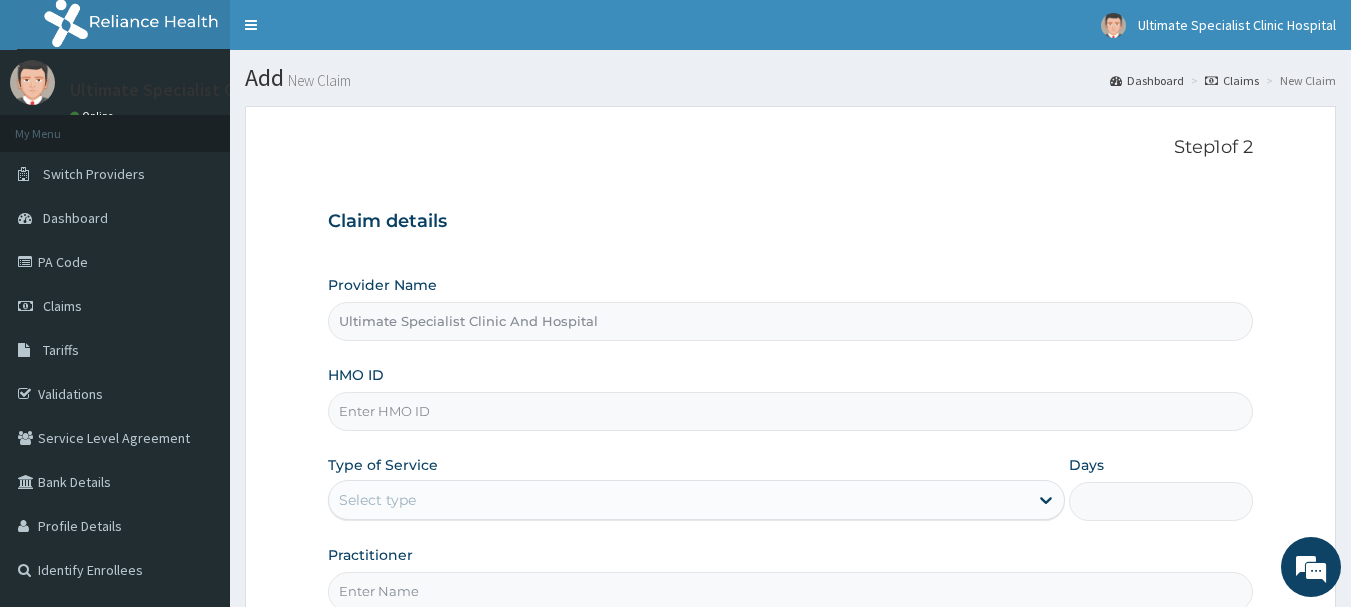 paste on "NBT/10012/B" 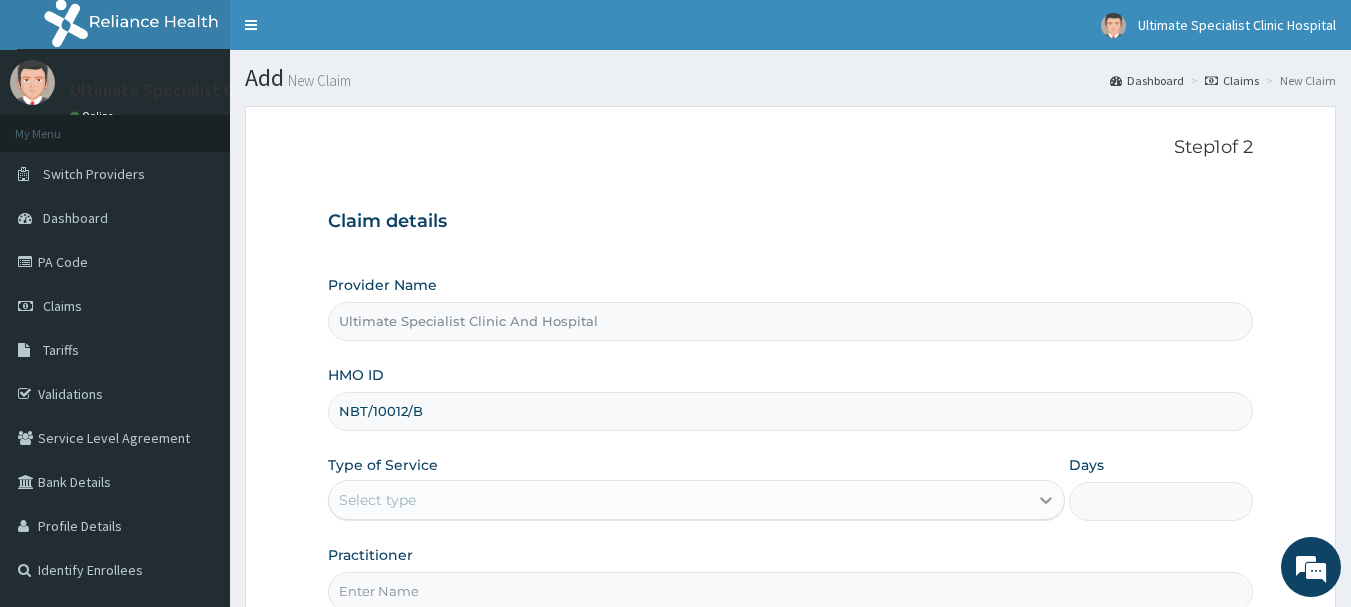 type on "NBT/10012/B" 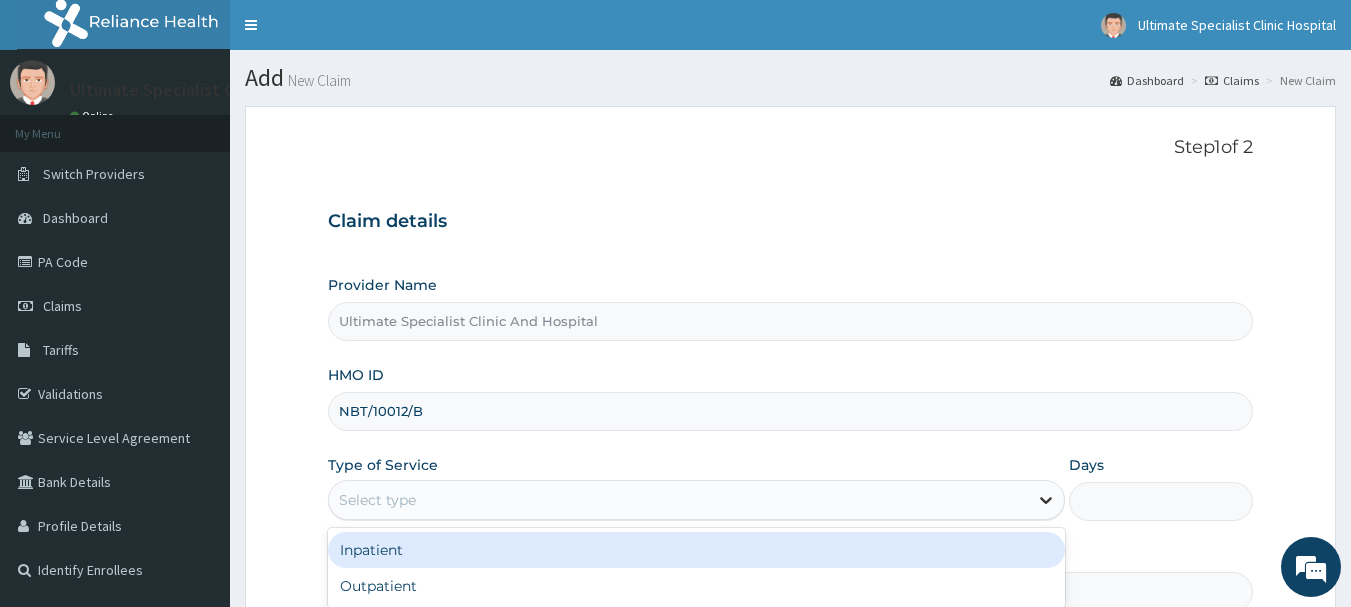 drag, startPoint x: 1049, startPoint y: 505, endPoint x: 984, endPoint y: 512, distance: 65.37584 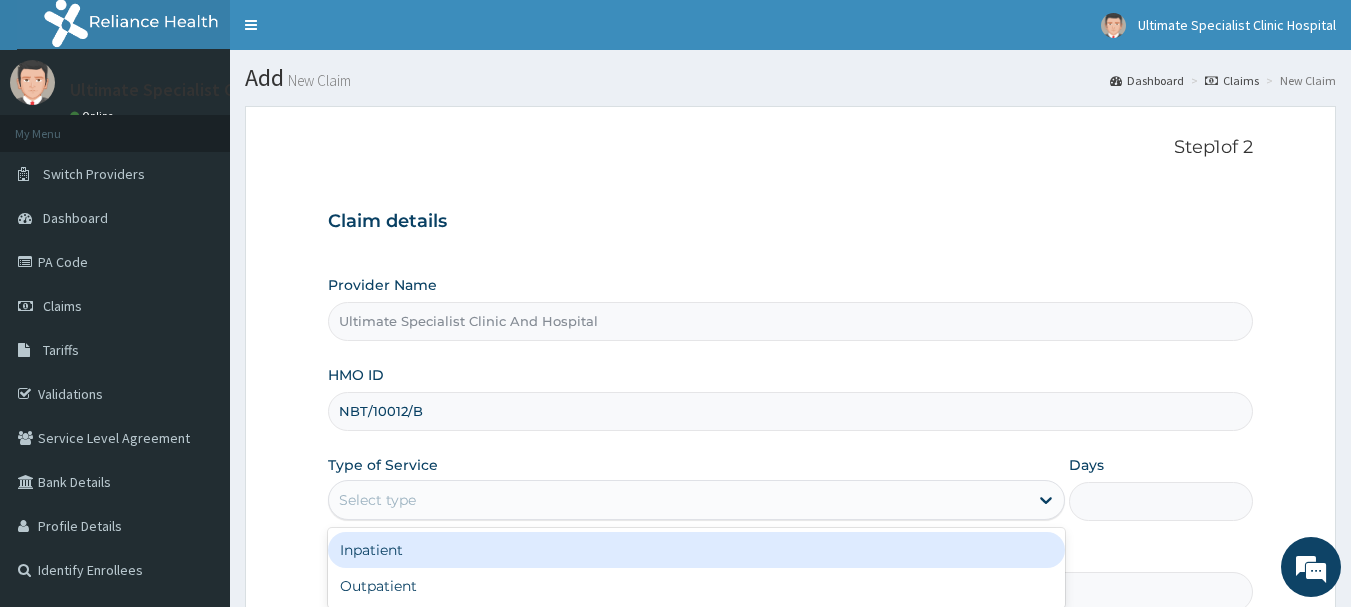 click 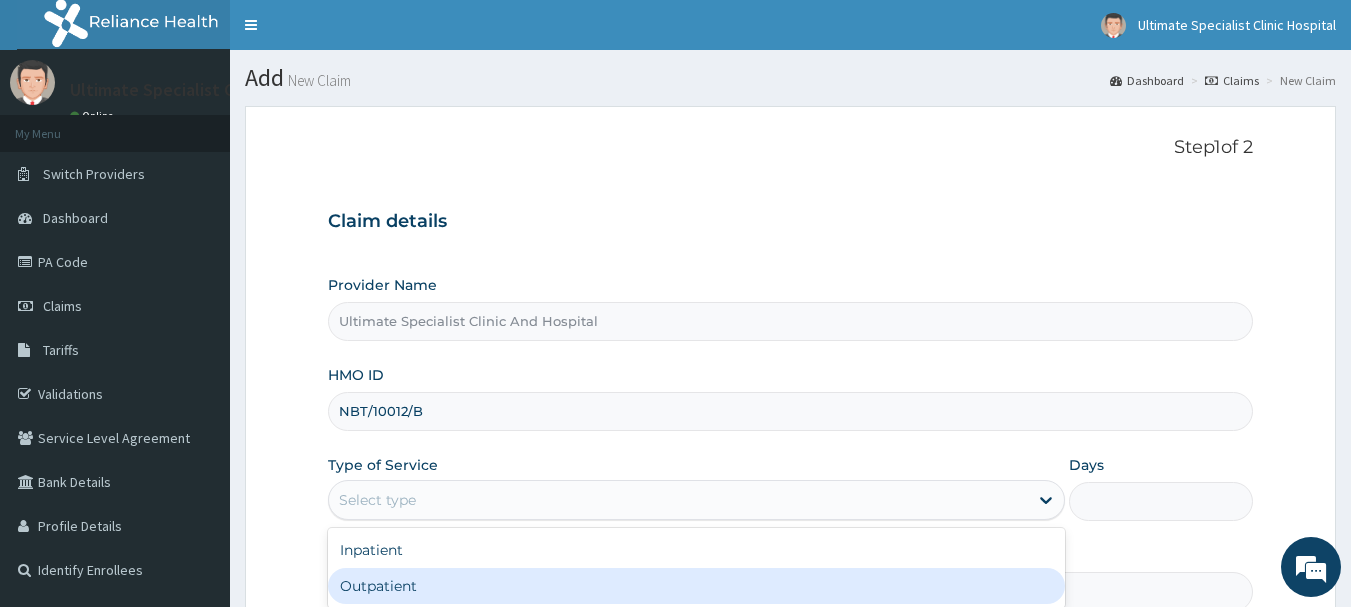 click on "Outpatient" at bounding box center [696, 586] 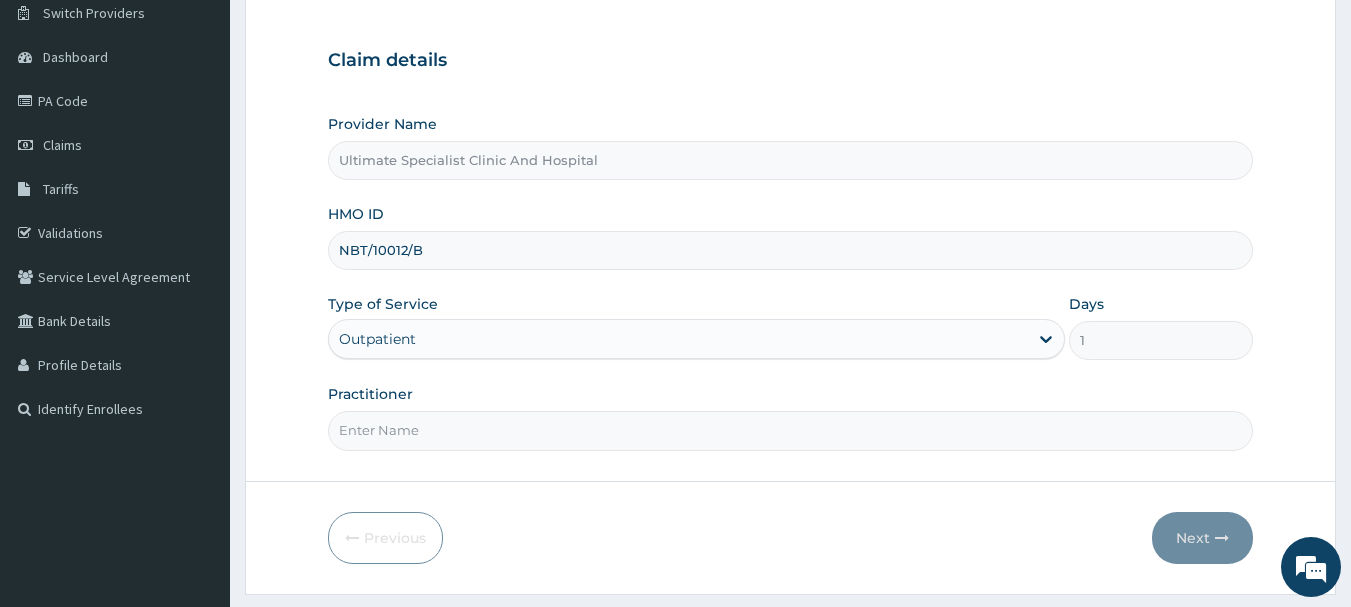 scroll, scrollTop: 200, scrollLeft: 0, axis: vertical 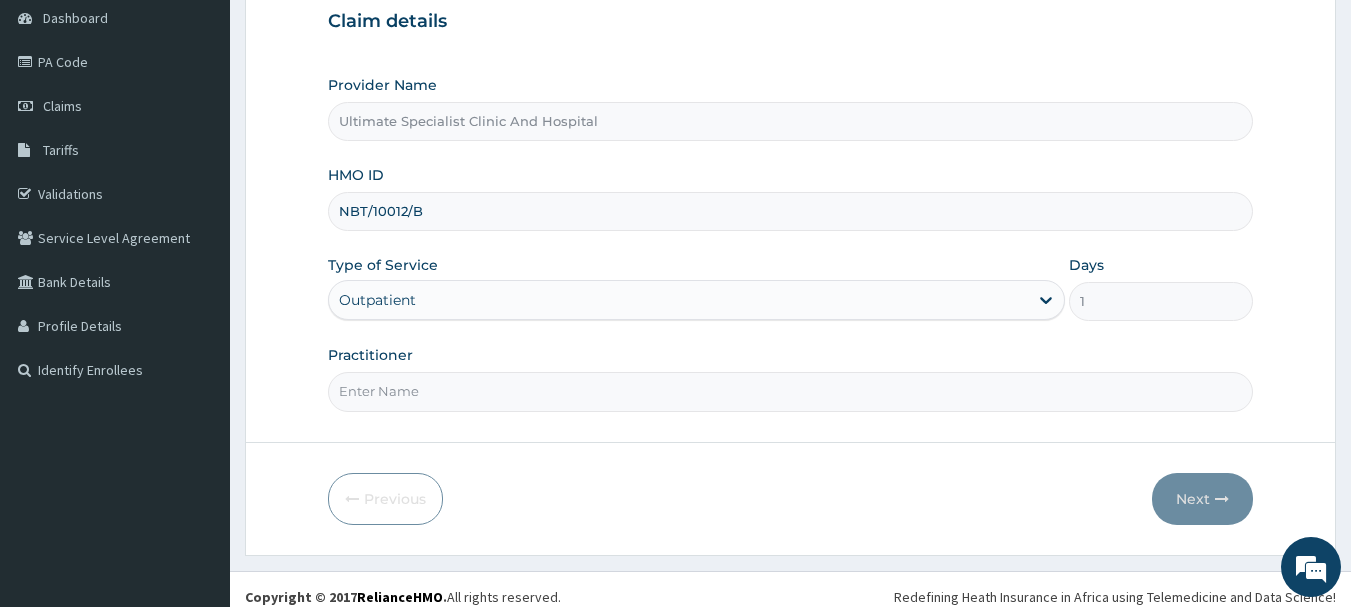click on "Practitioner" at bounding box center [791, 391] 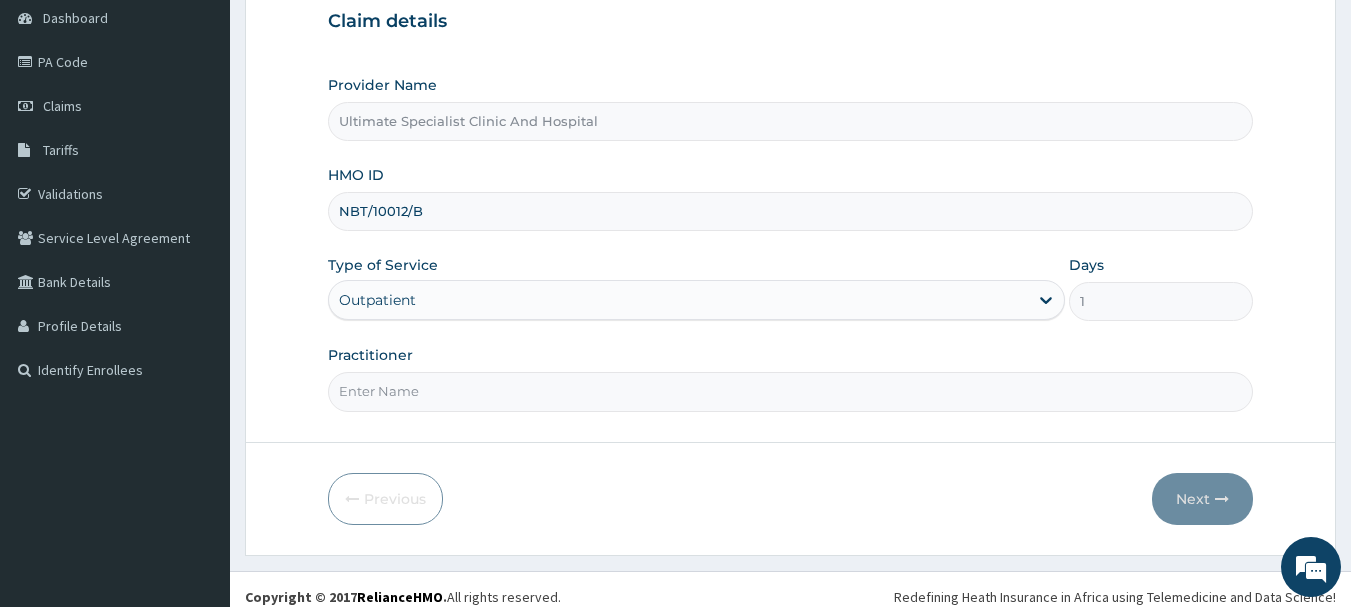 scroll, scrollTop: 0, scrollLeft: 0, axis: both 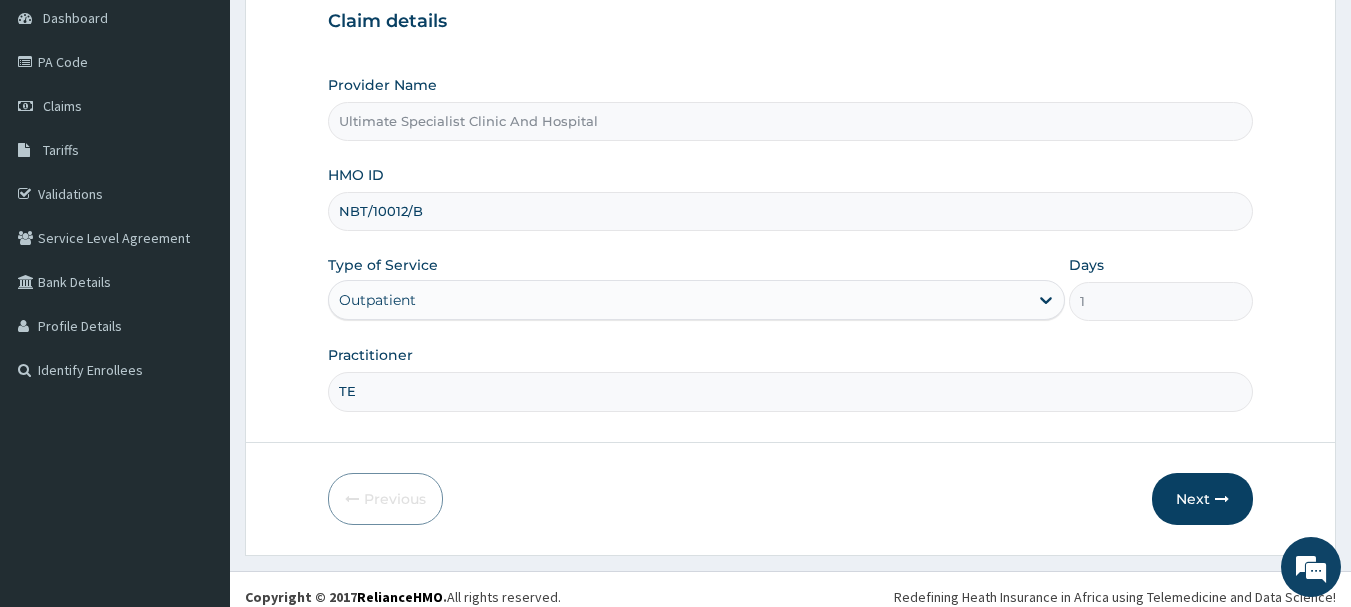 type on "T" 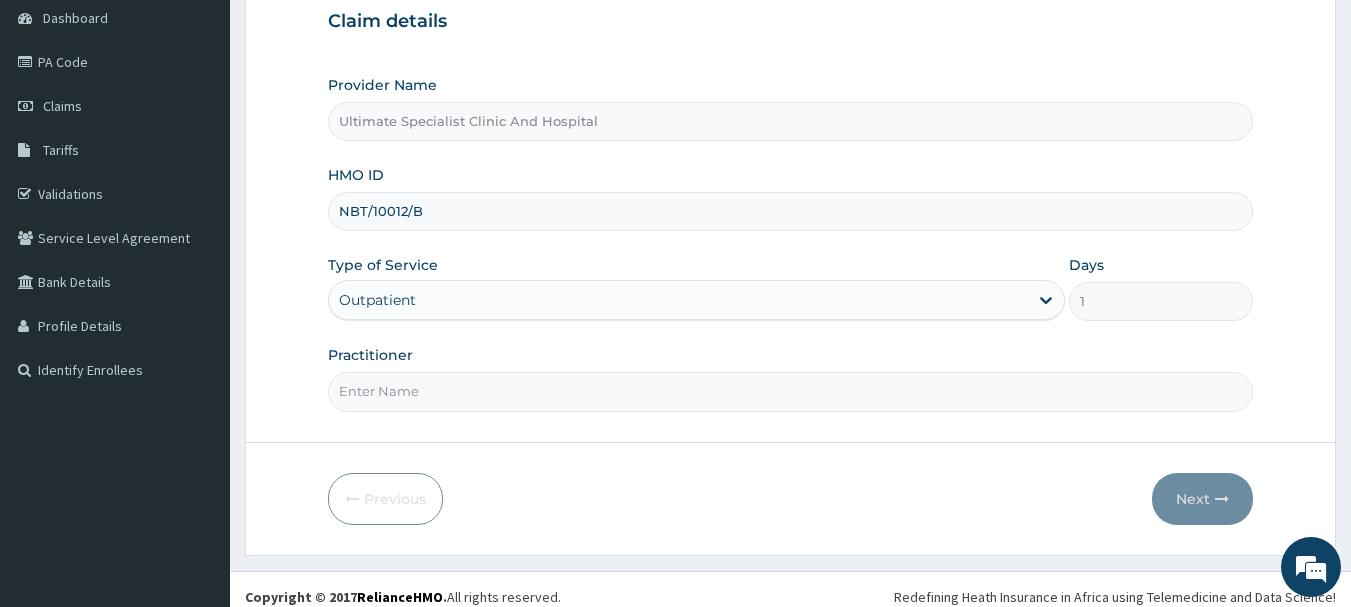 click on "Practitioner" at bounding box center [791, 391] 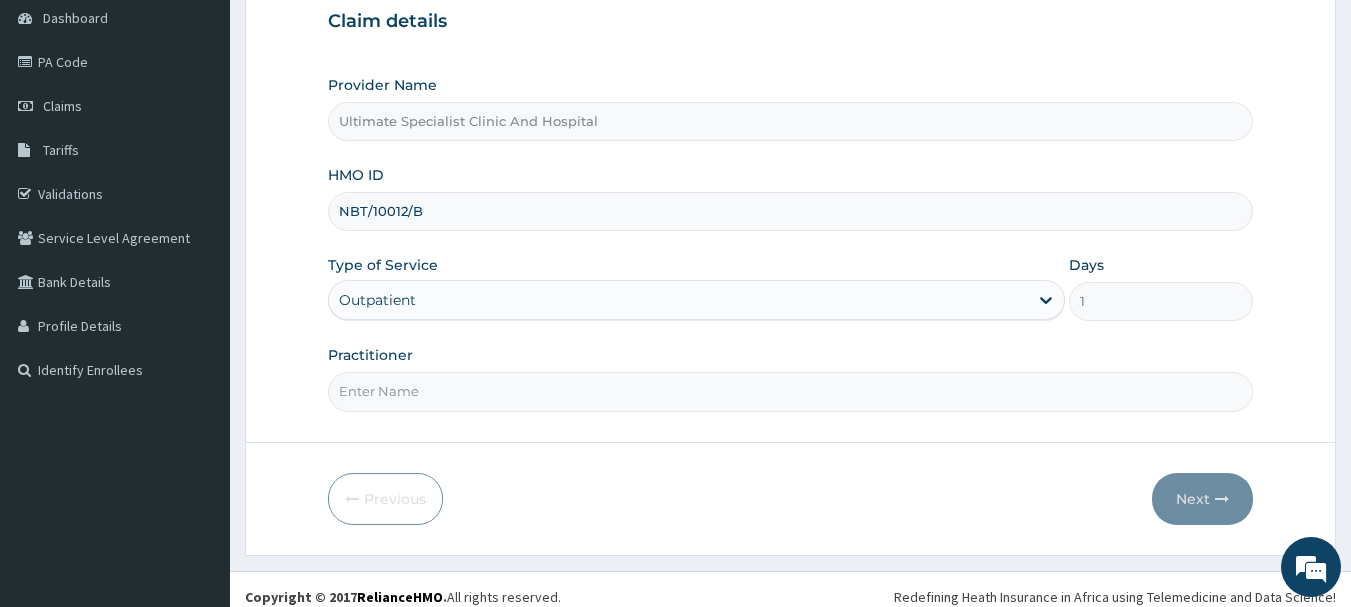 type on "DR TELEMA" 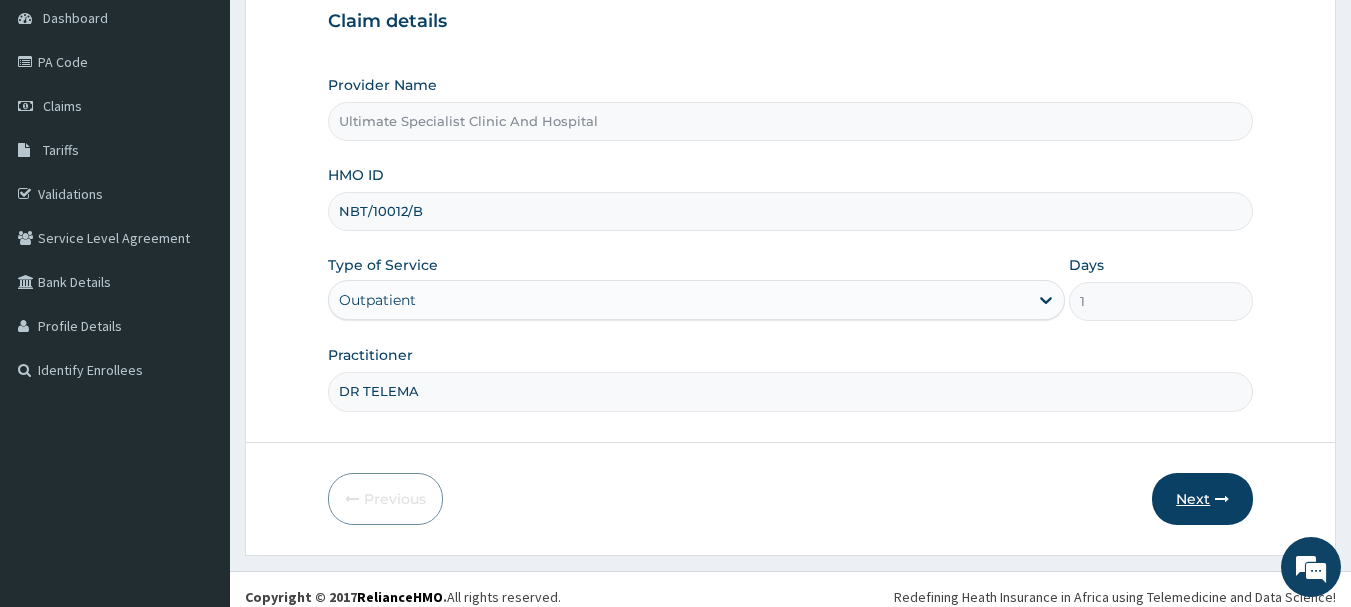 click on "Next" at bounding box center (1202, 499) 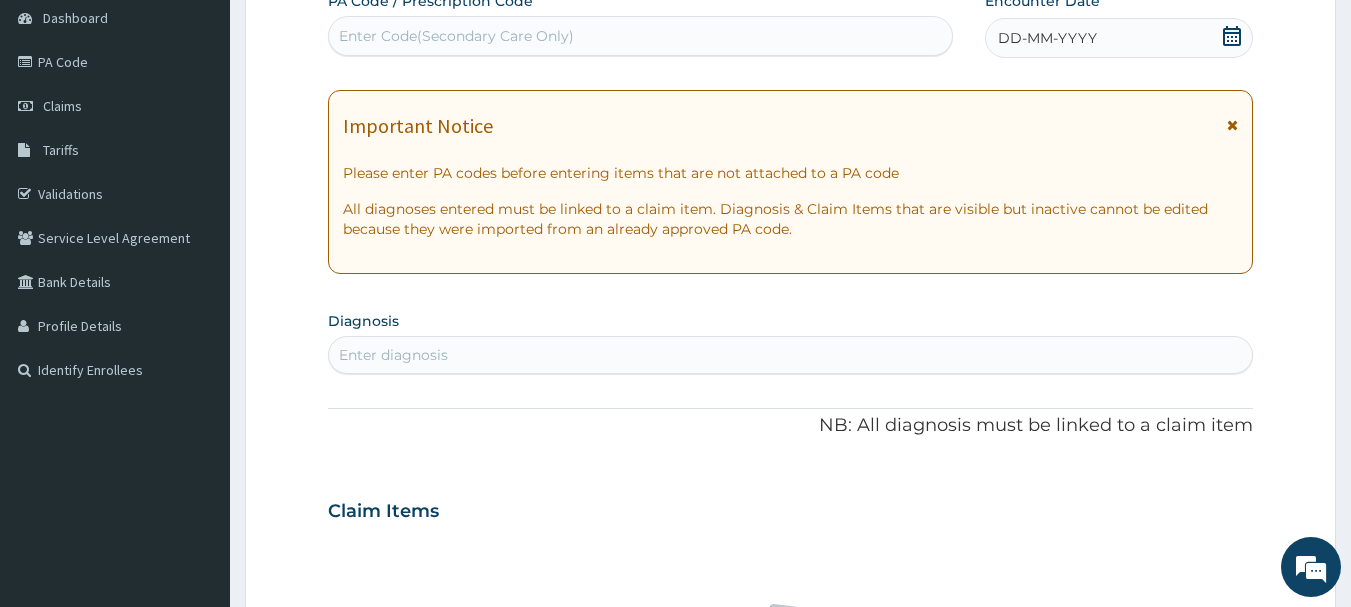click on "Enter Code(Secondary Care Only)" at bounding box center (456, 36) 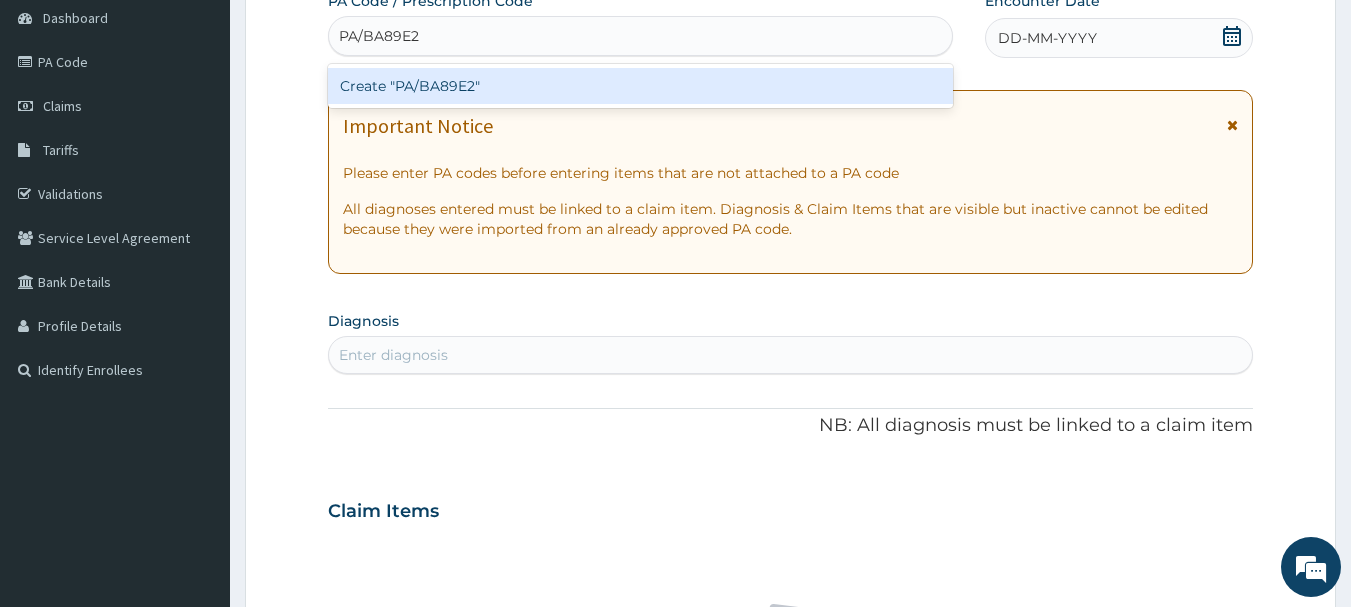click on "Create "PA/BA89E2"" at bounding box center (641, 86) 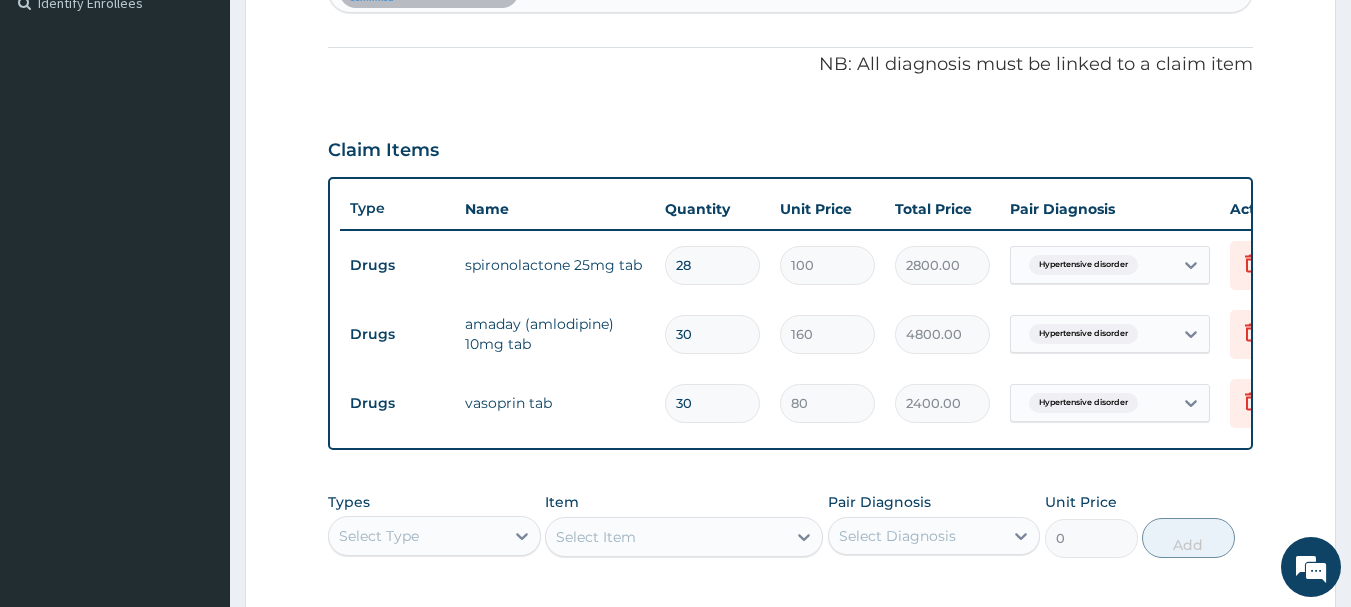 scroll, scrollTop: 467, scrollLeft: 0, axis: vertical 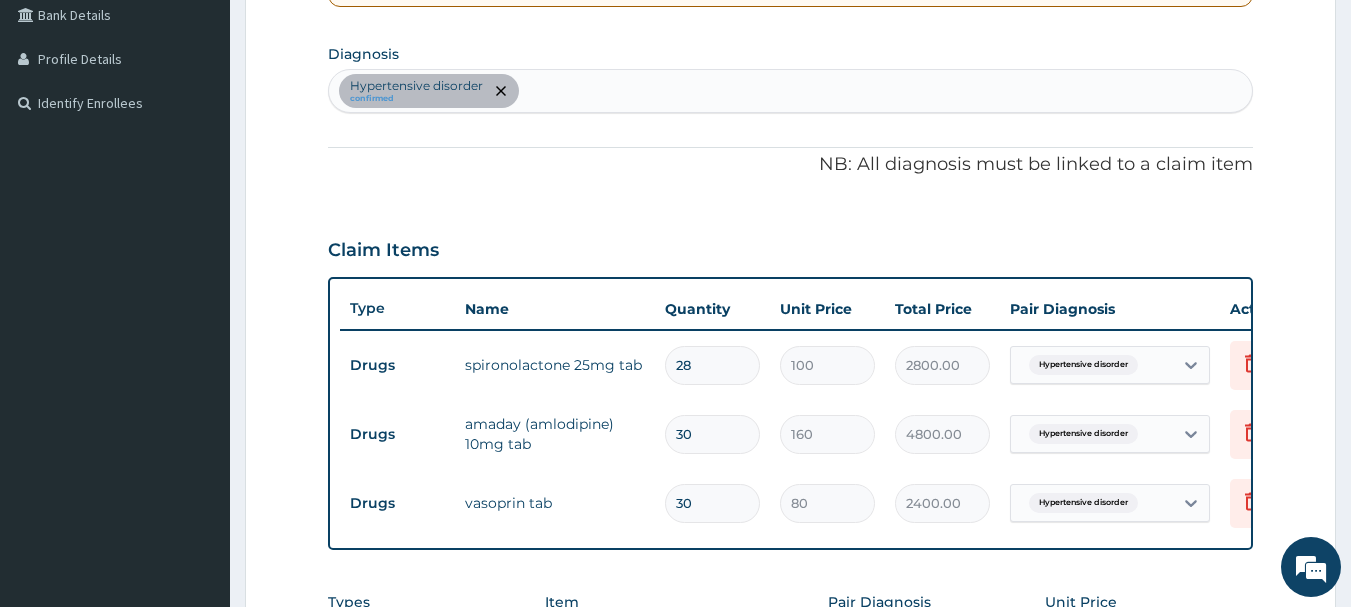 drag, startPoint x: 698, startPoint y: 367, endPoint x: 657, endPoint y: 367, distance: 41 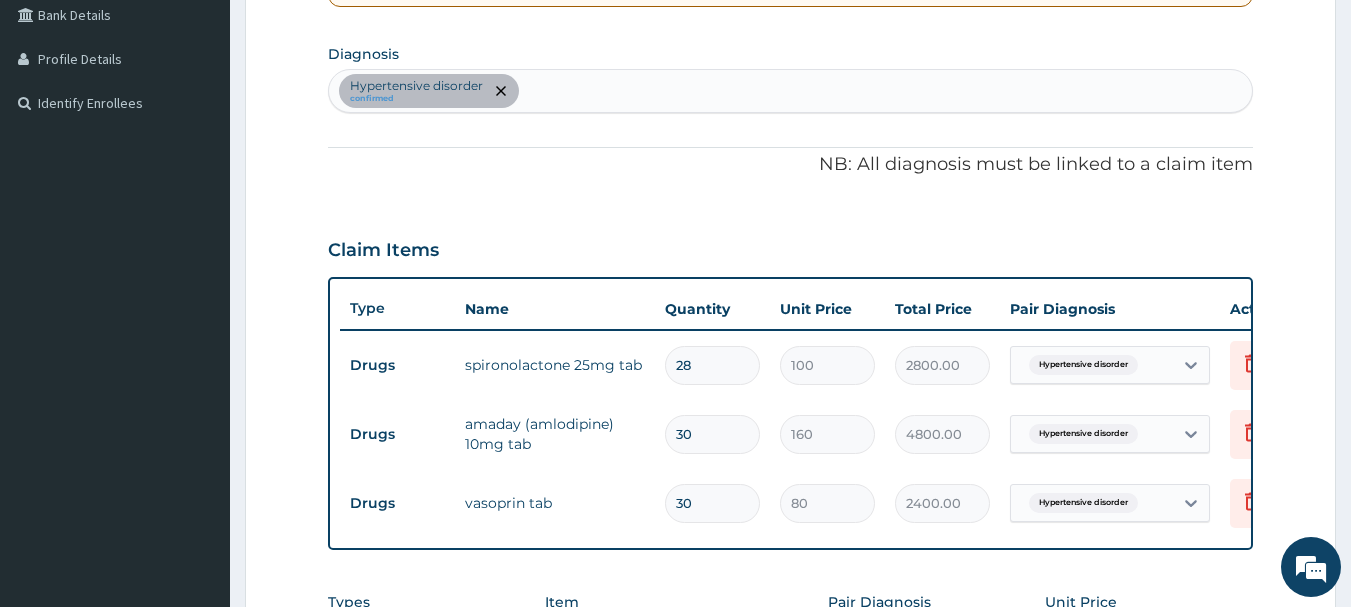 type on "1" 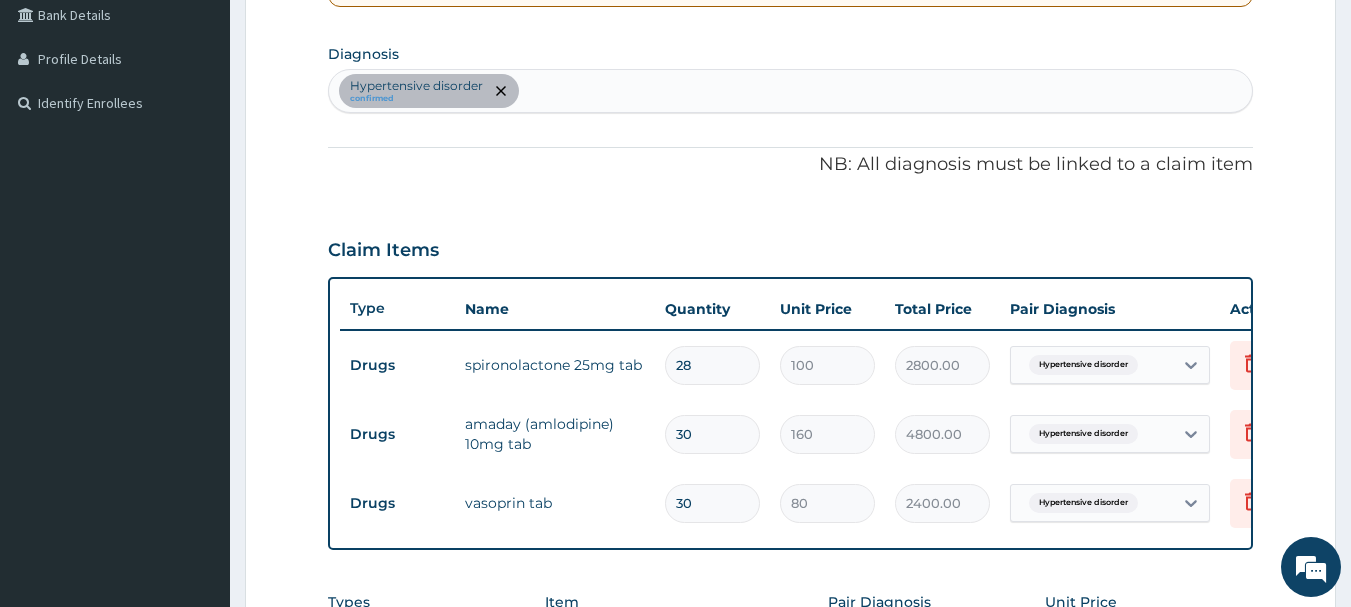 type on "100.00" 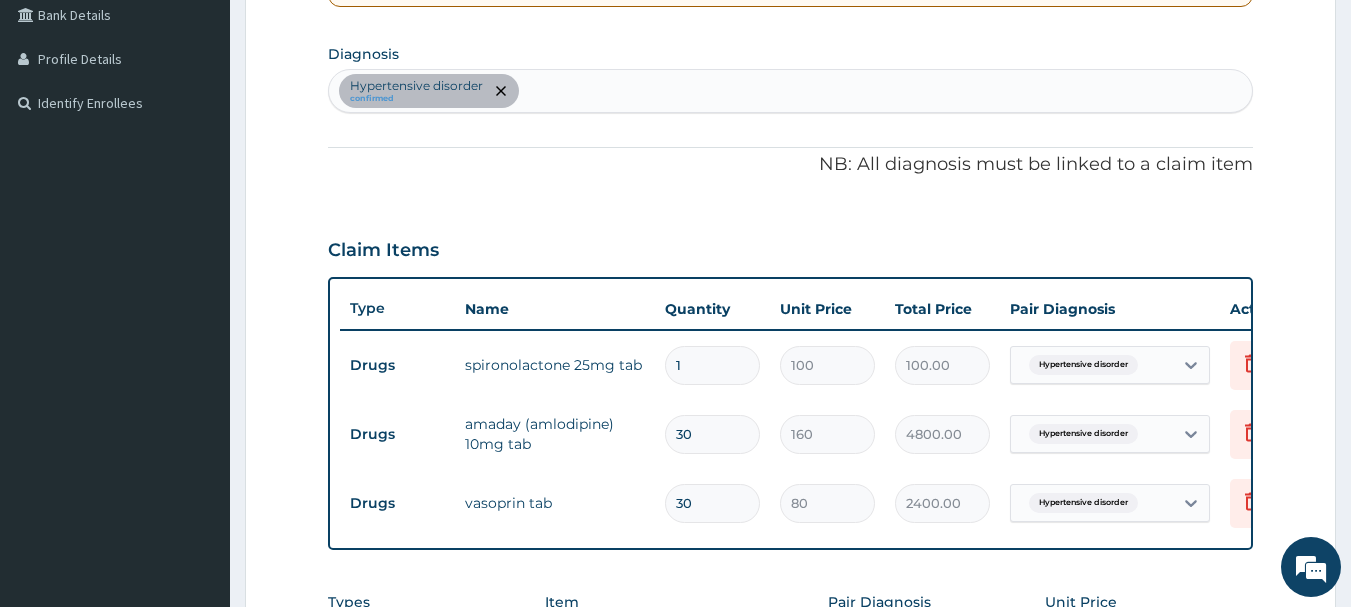 type on "15" 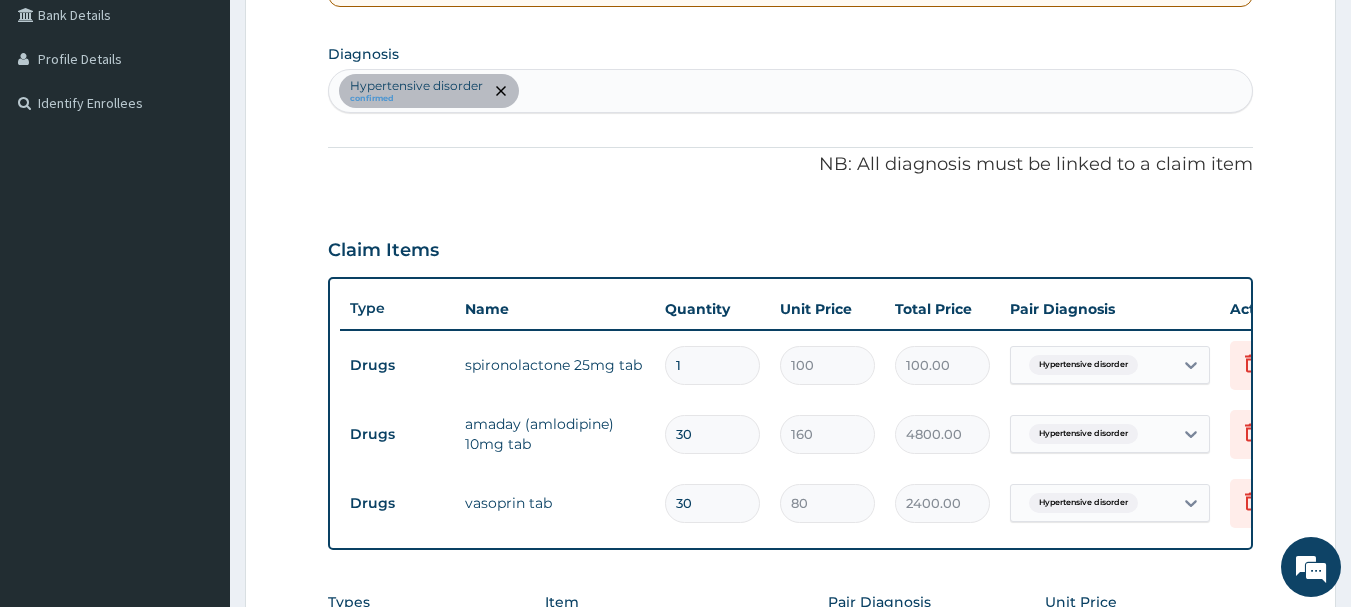 type on "1500.00" 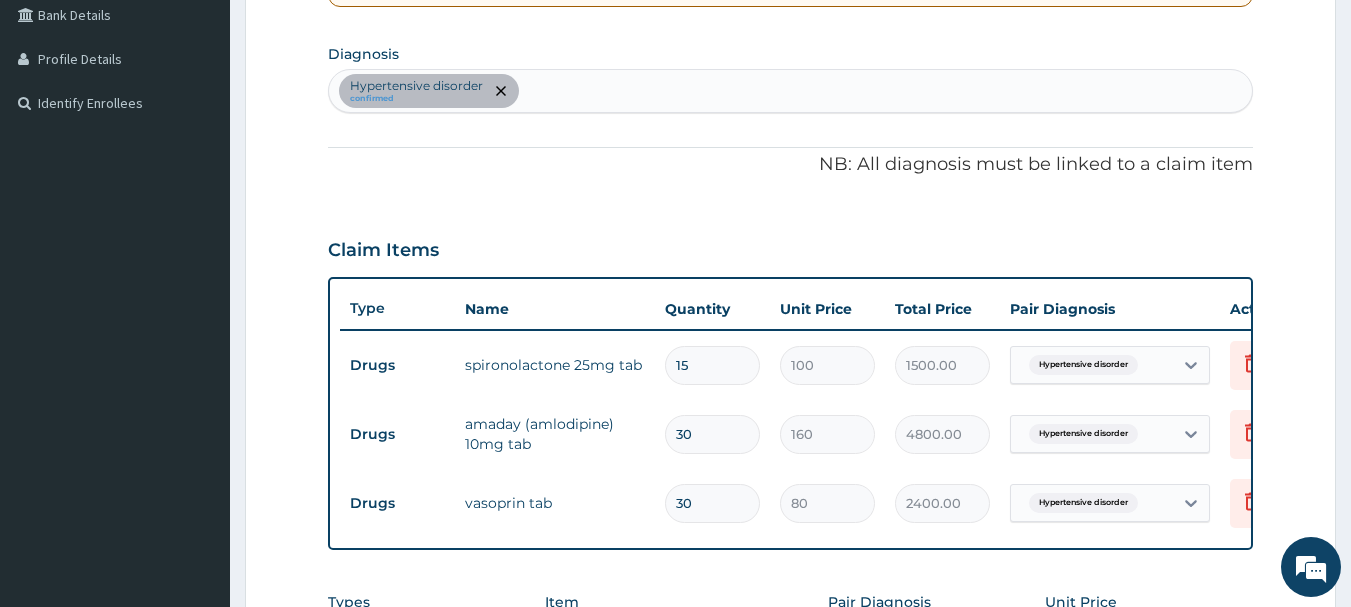 type on "15" 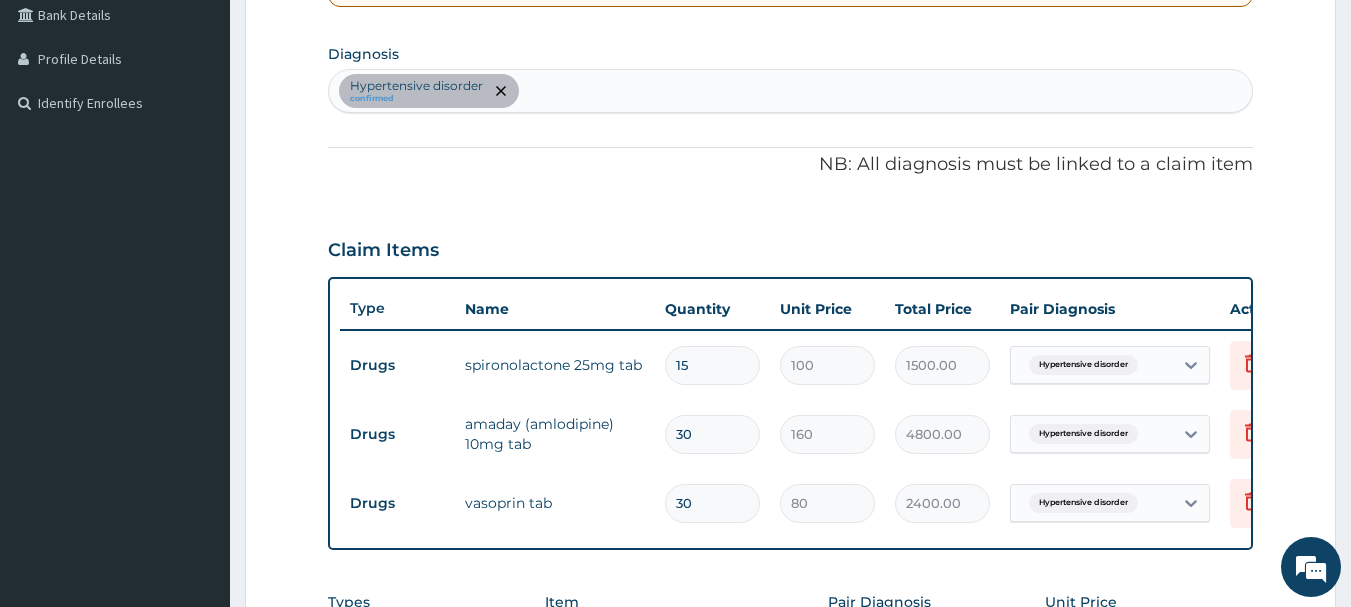 type on "1" 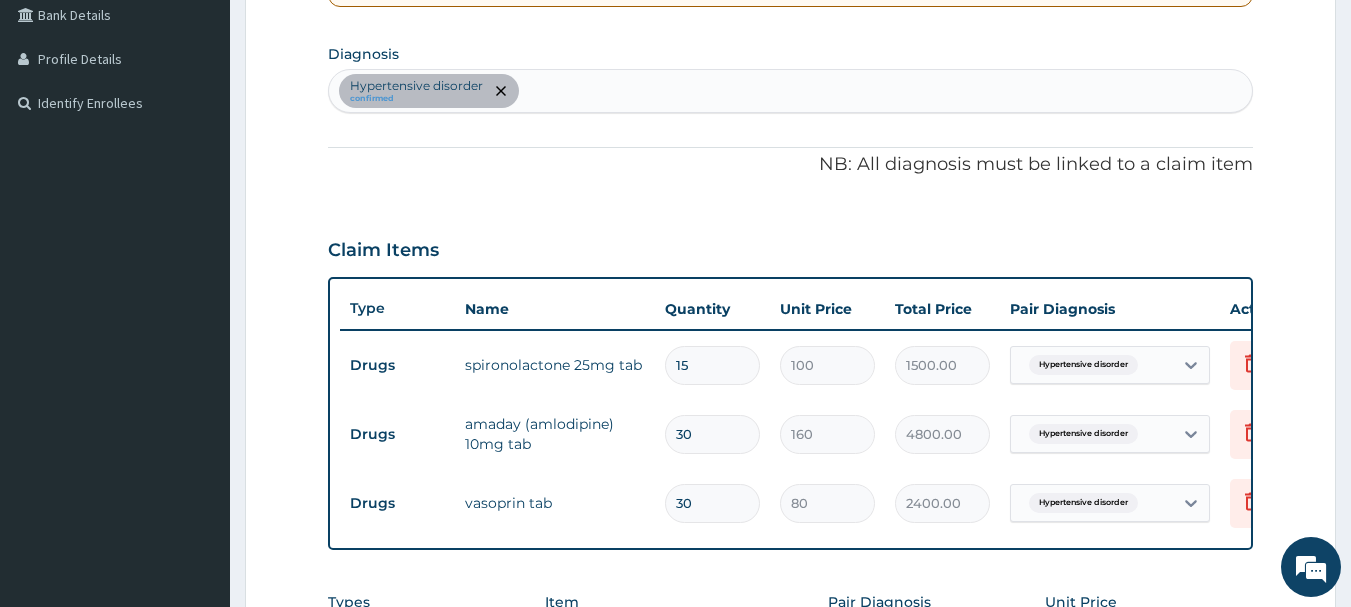 type on "160.00" 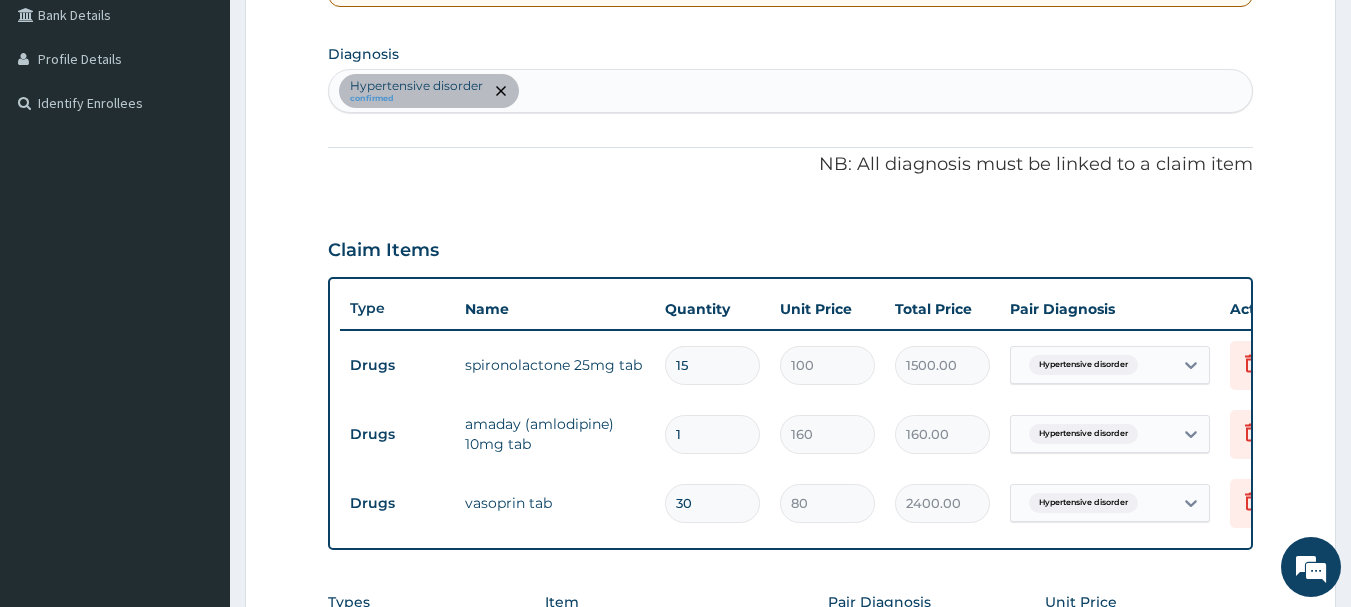 type on "15" 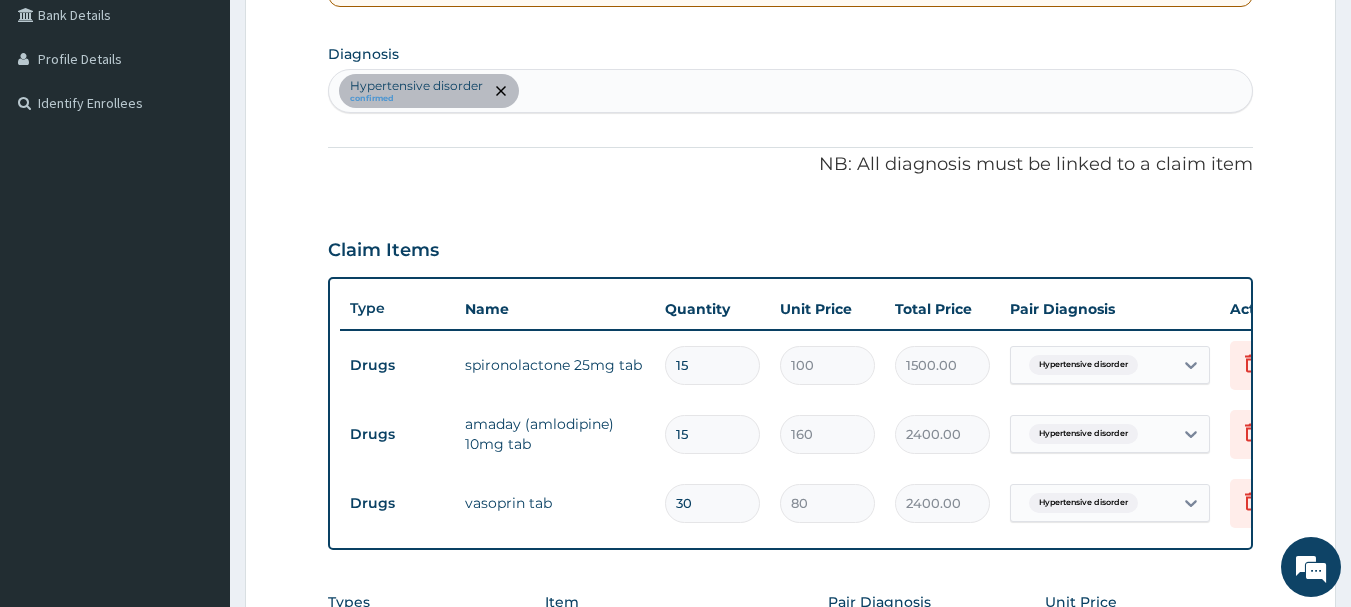 type on "15" 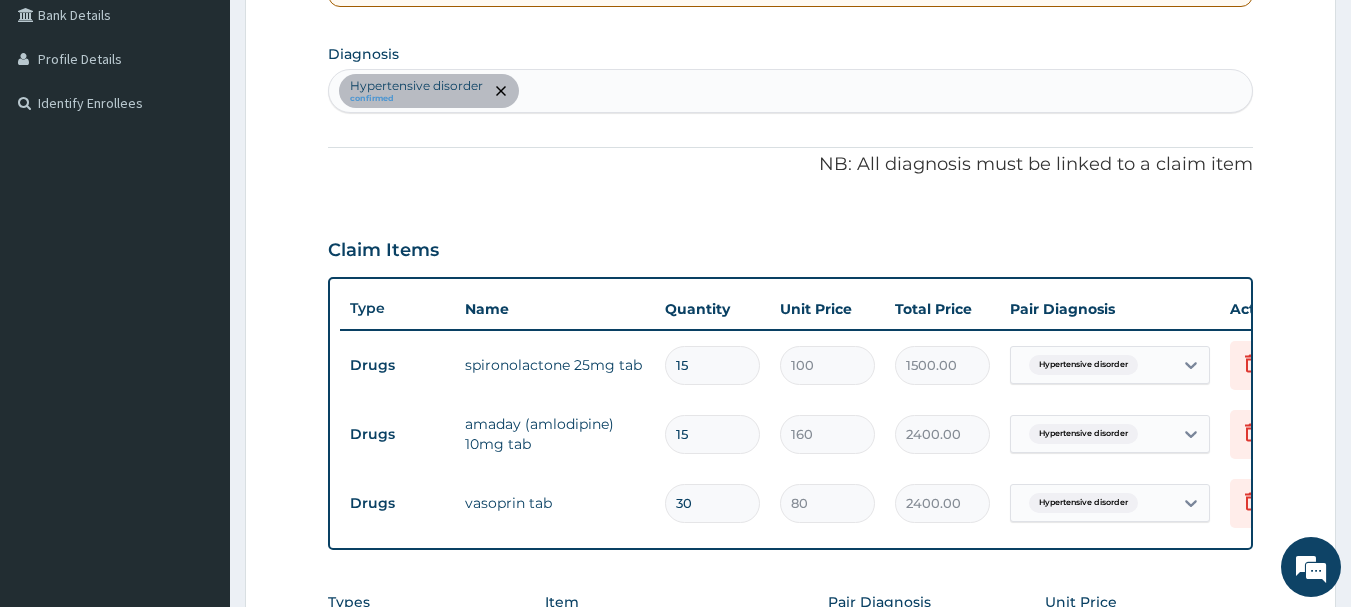 type on "1" 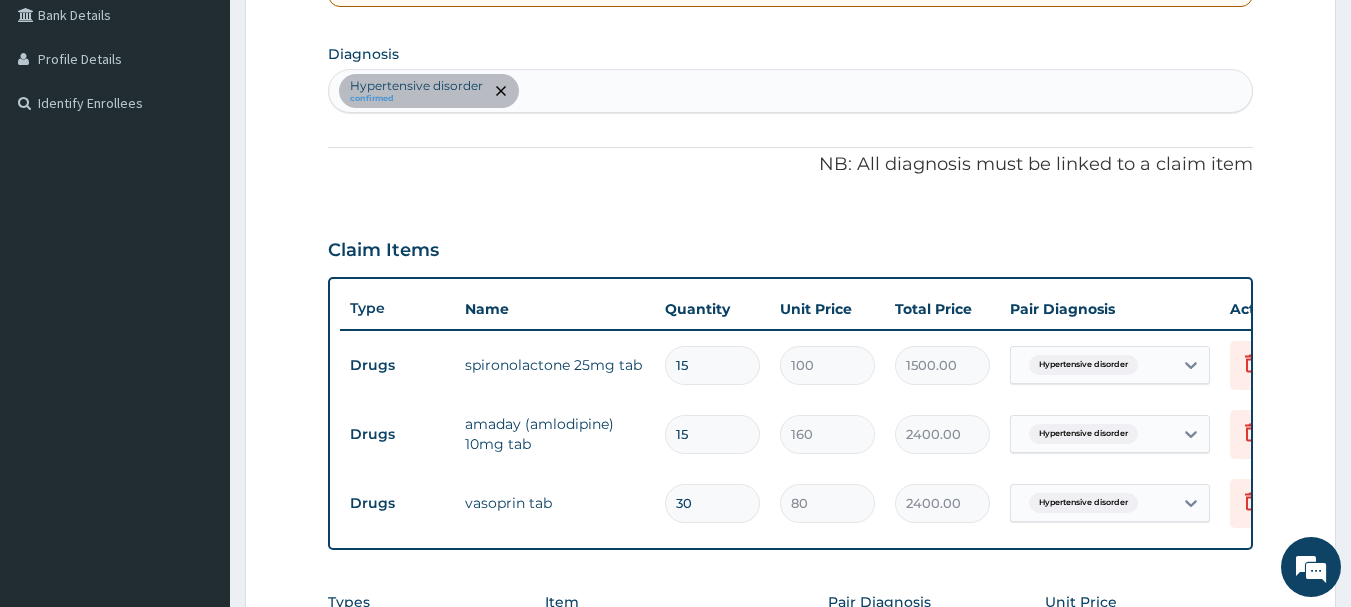 type on "80.00" 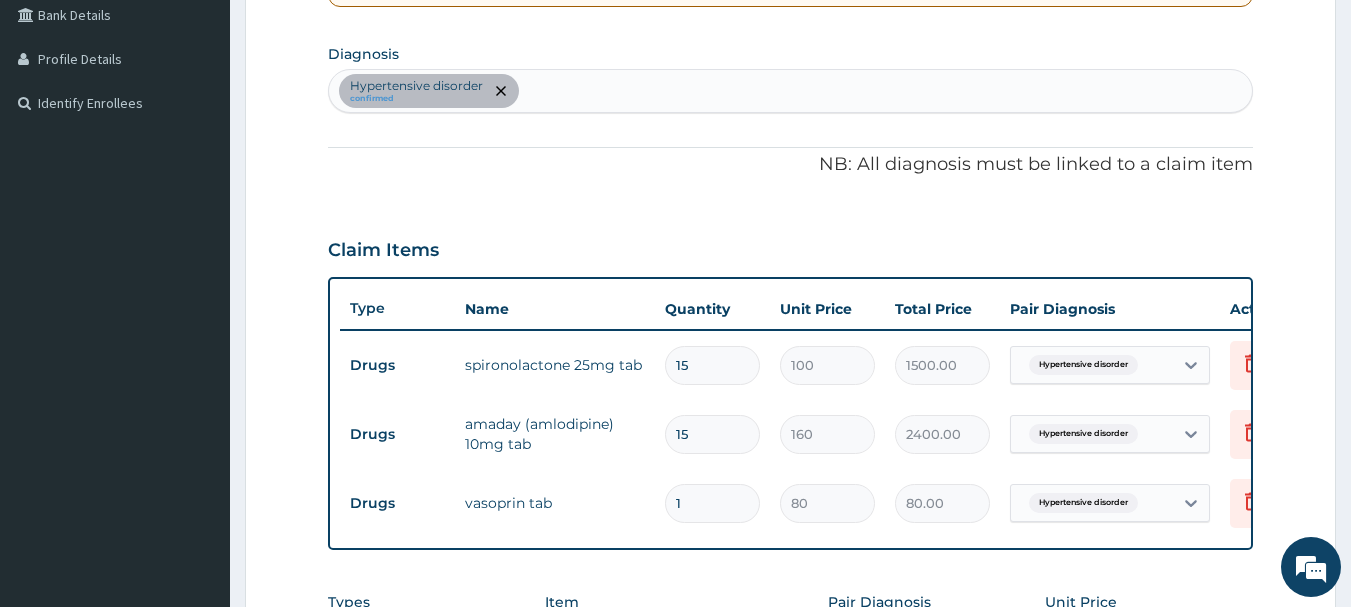 type on "15" 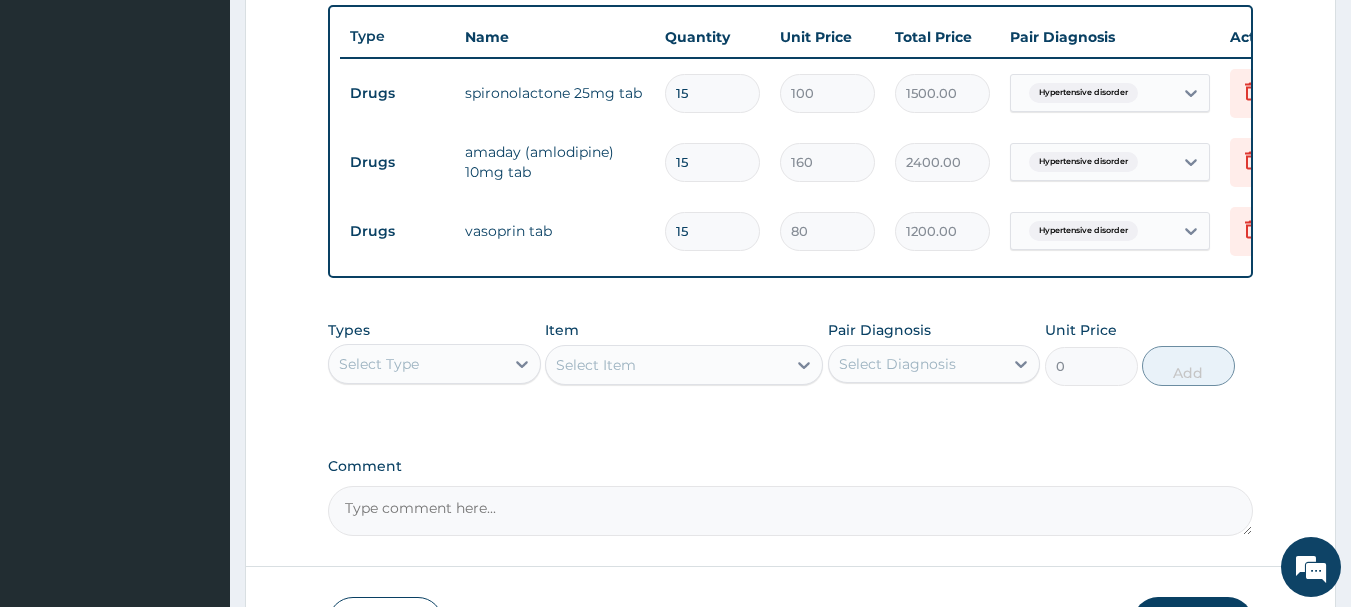 scroll, scrollTop: 767, scrollLeft: 0, axis: vertical 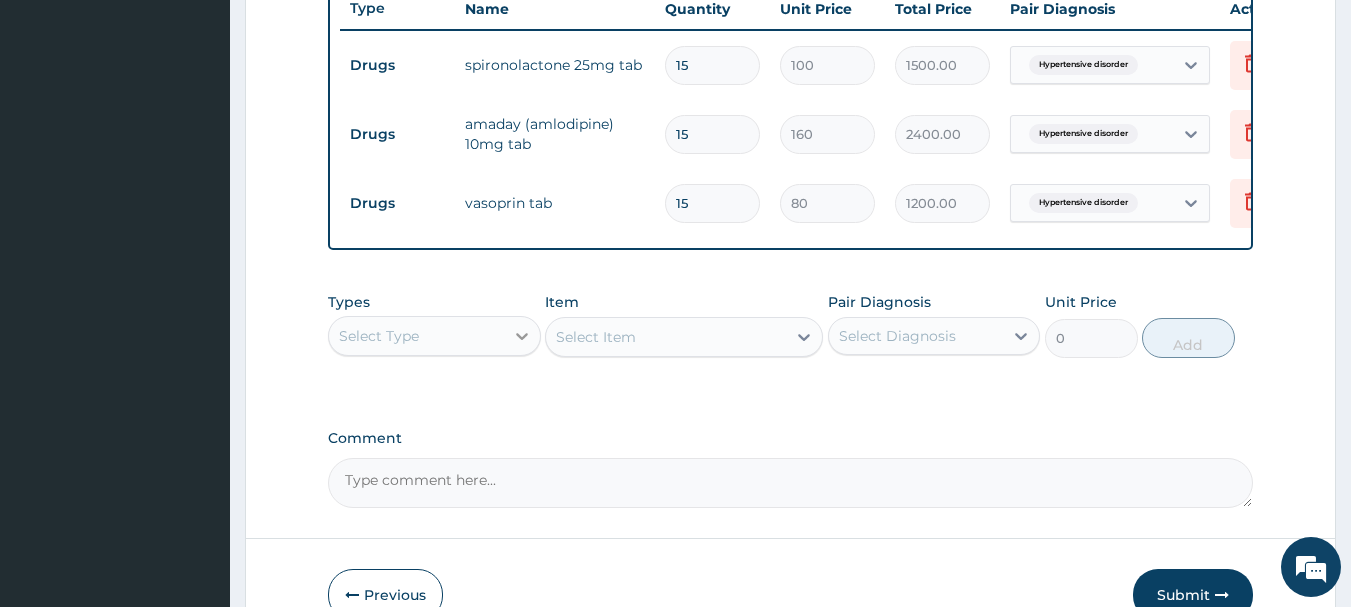 type on "15" 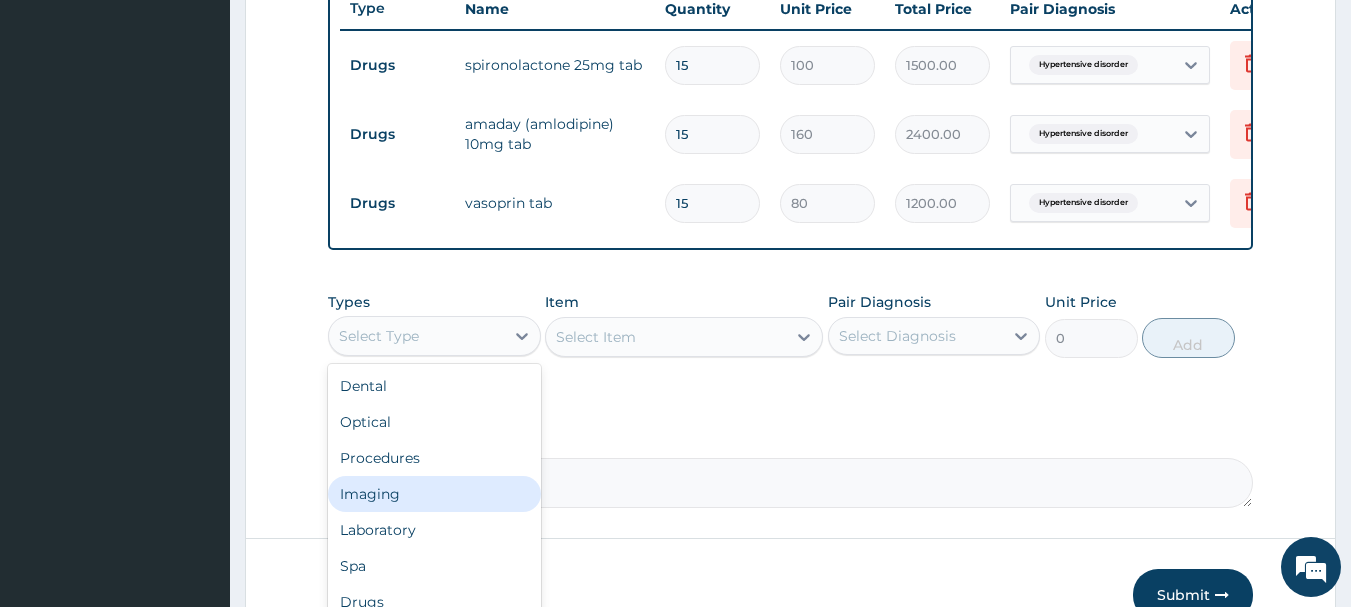 scroll, scrollTop: 68, scrollLeft: 0, axis: vertical 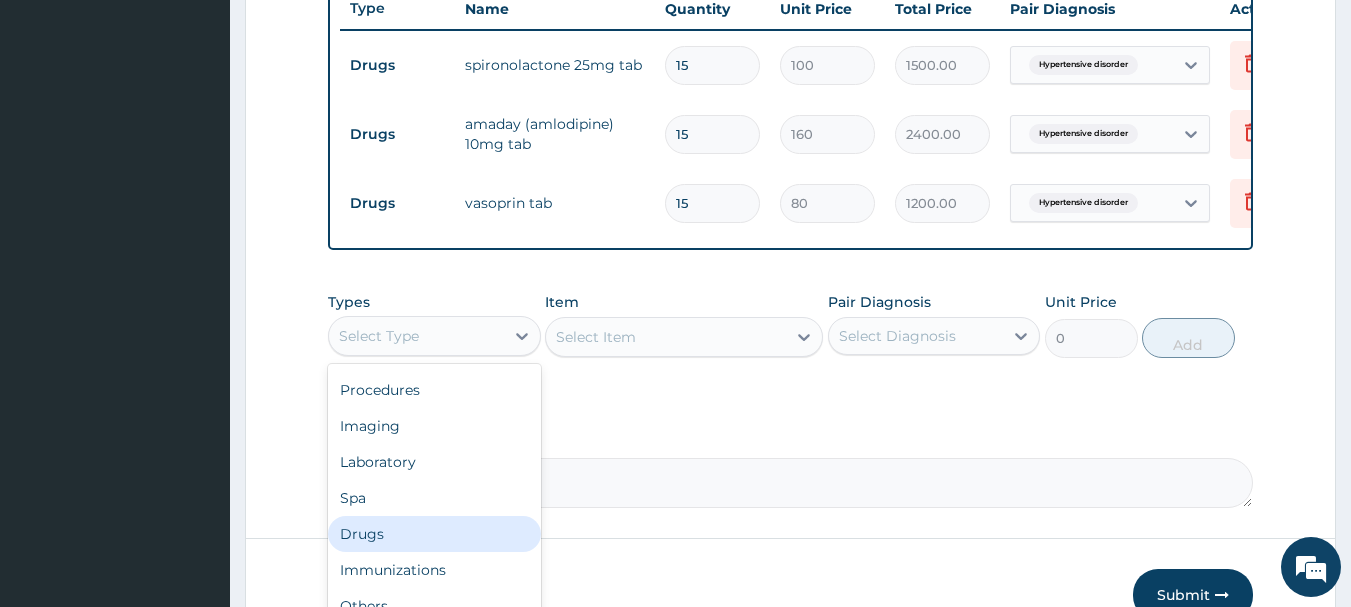 drag, startPoint x: 376, startPoint y: 551, endPoint x: 383, endPoint y: 536, distance: 16.552946 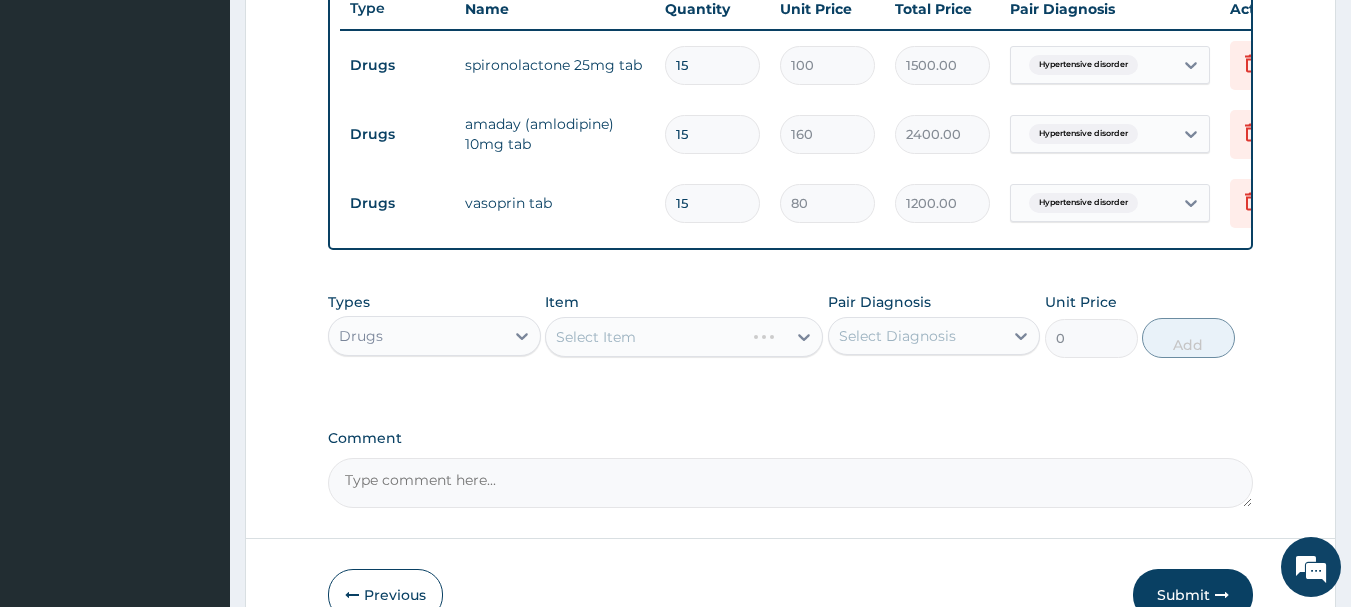 click on "Select Item" at bounding box center [684, 337] 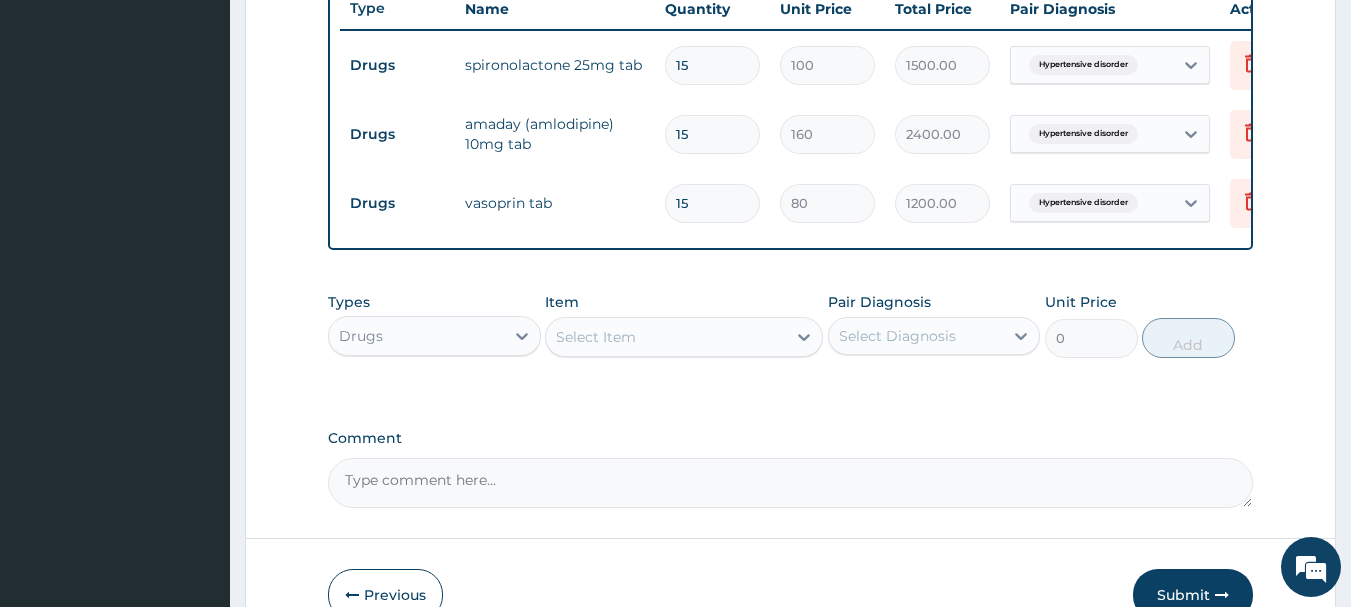 click on "Select Item" at bounding box center (596, 337) 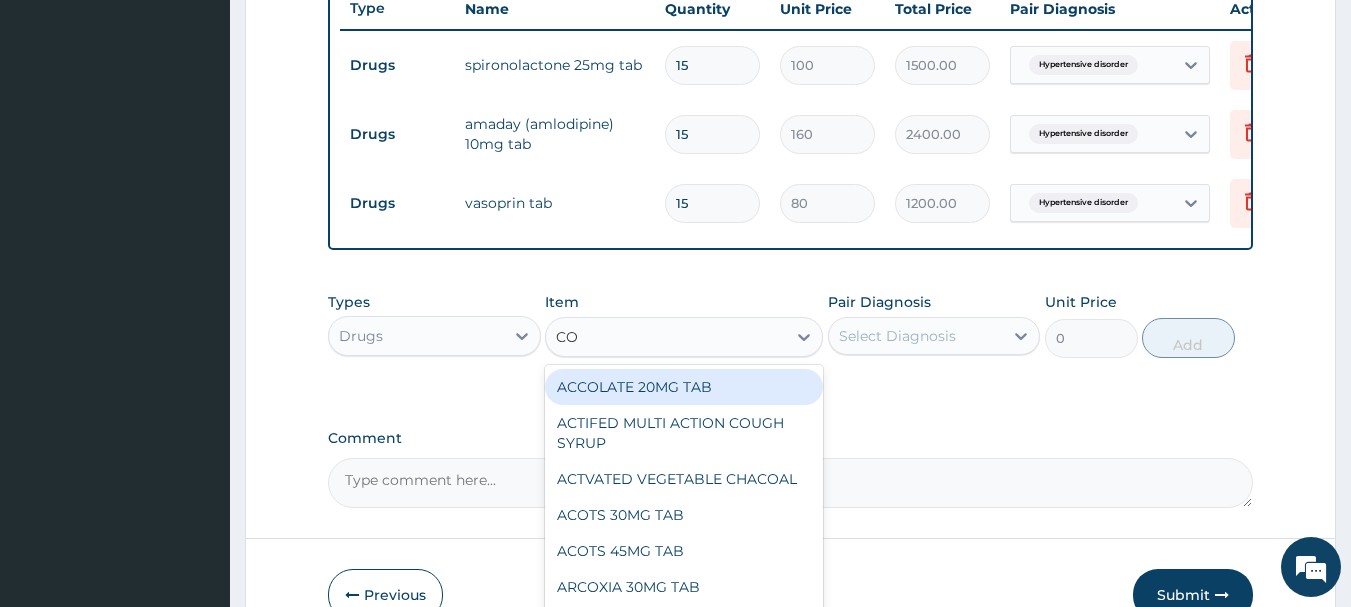 type on "COA" 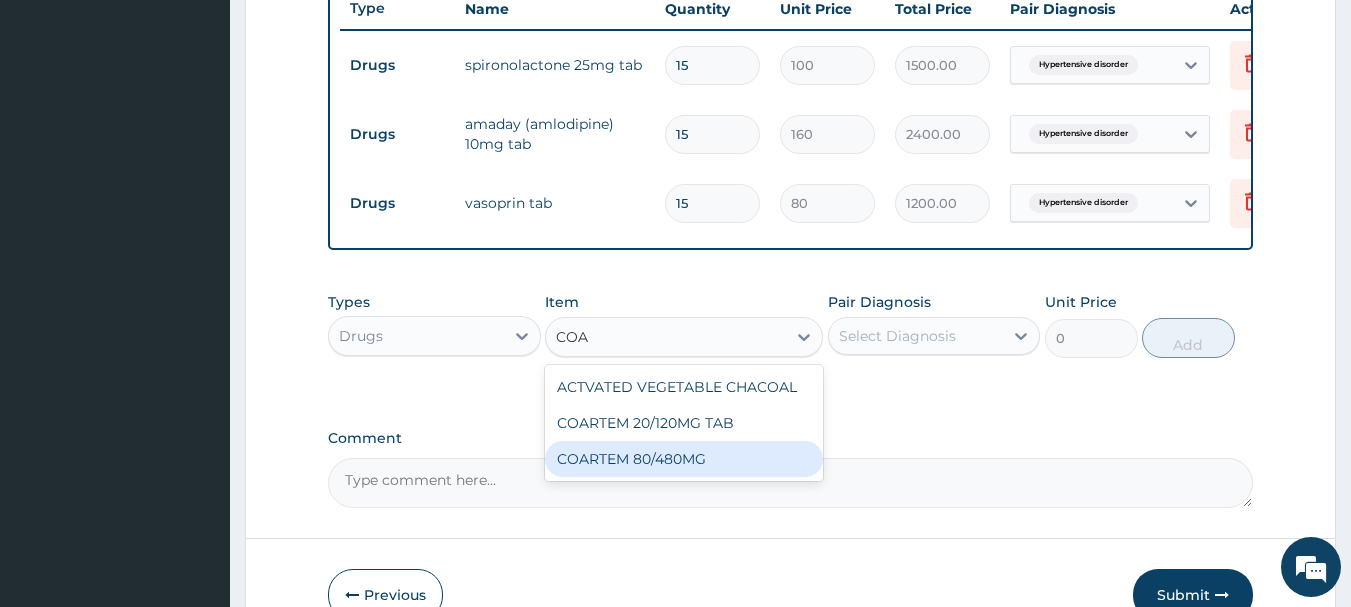 click on "COARTEM 80/480MG" at bounding box center (684, 459) 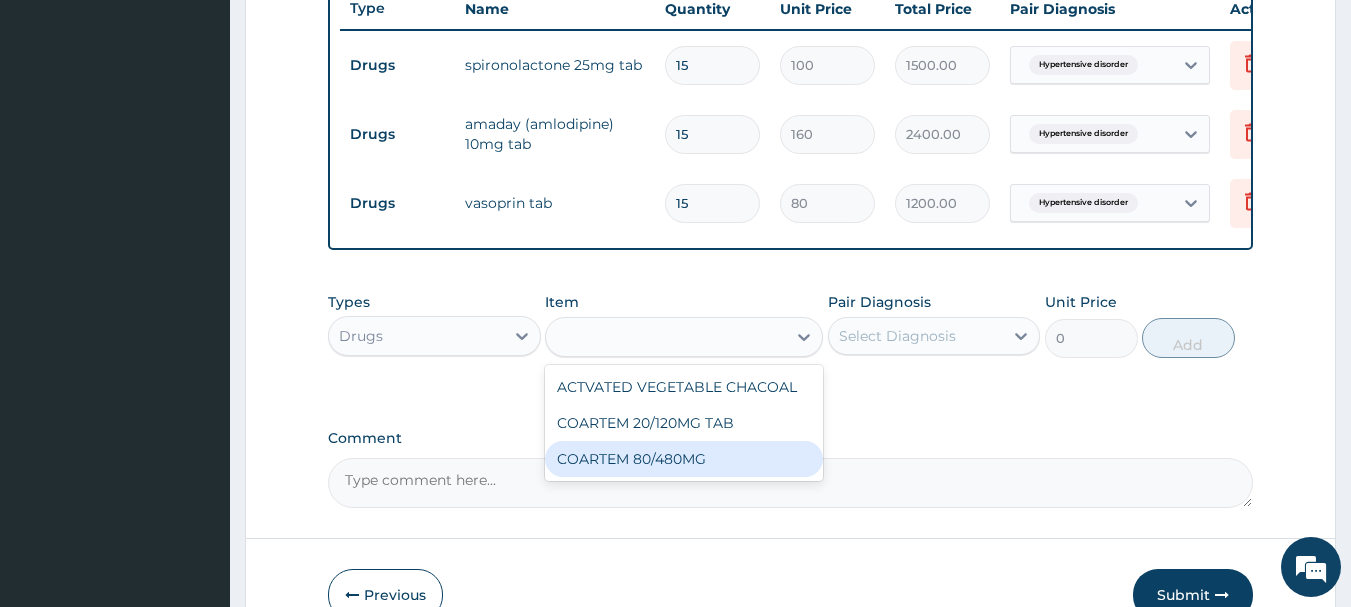 type on "4500" 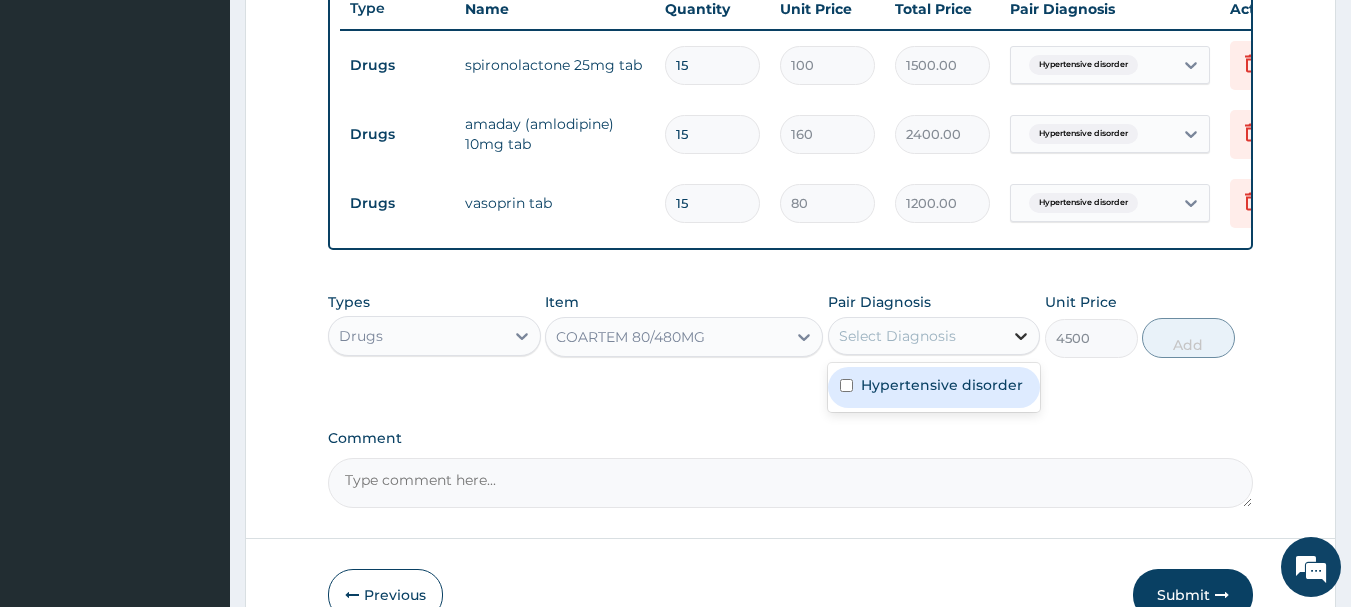 click 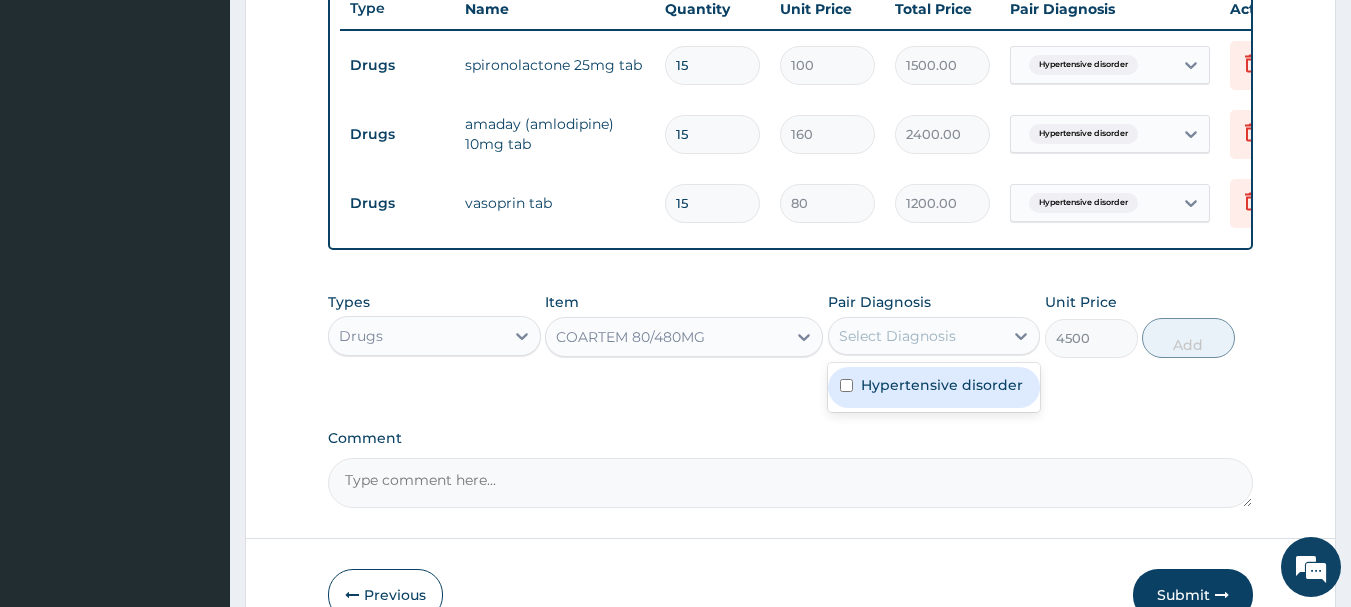 click on "Hypertensive disorder" at bounding box center (934, 387) 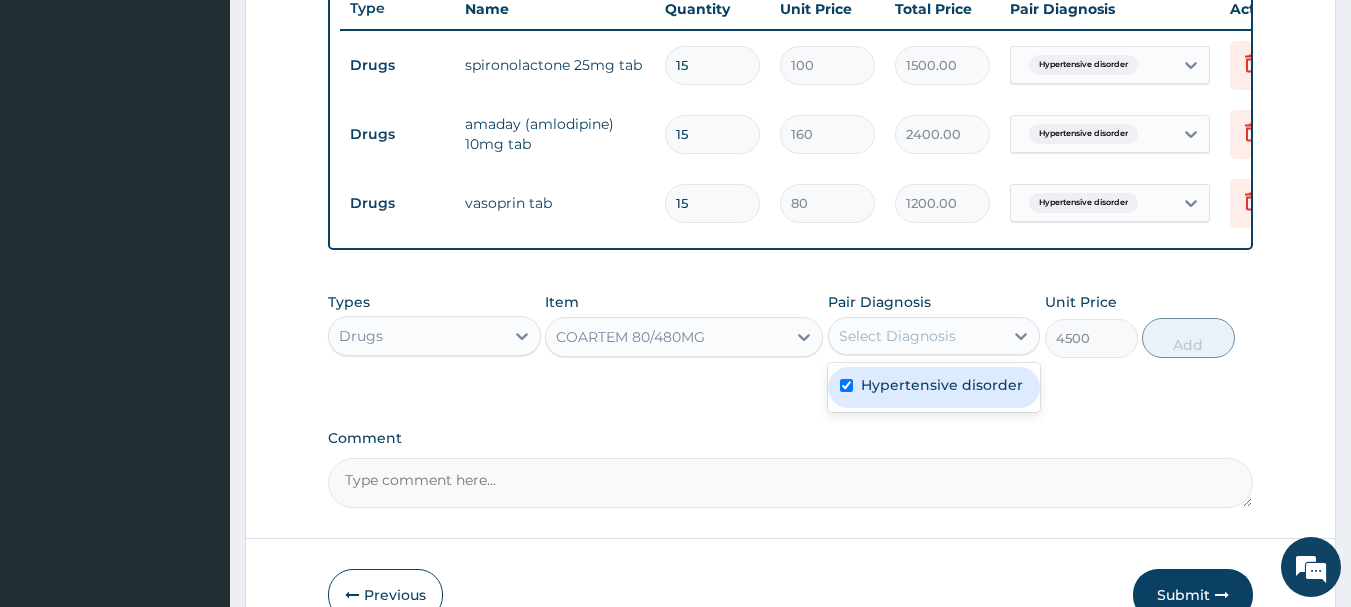 checkbox on "true" 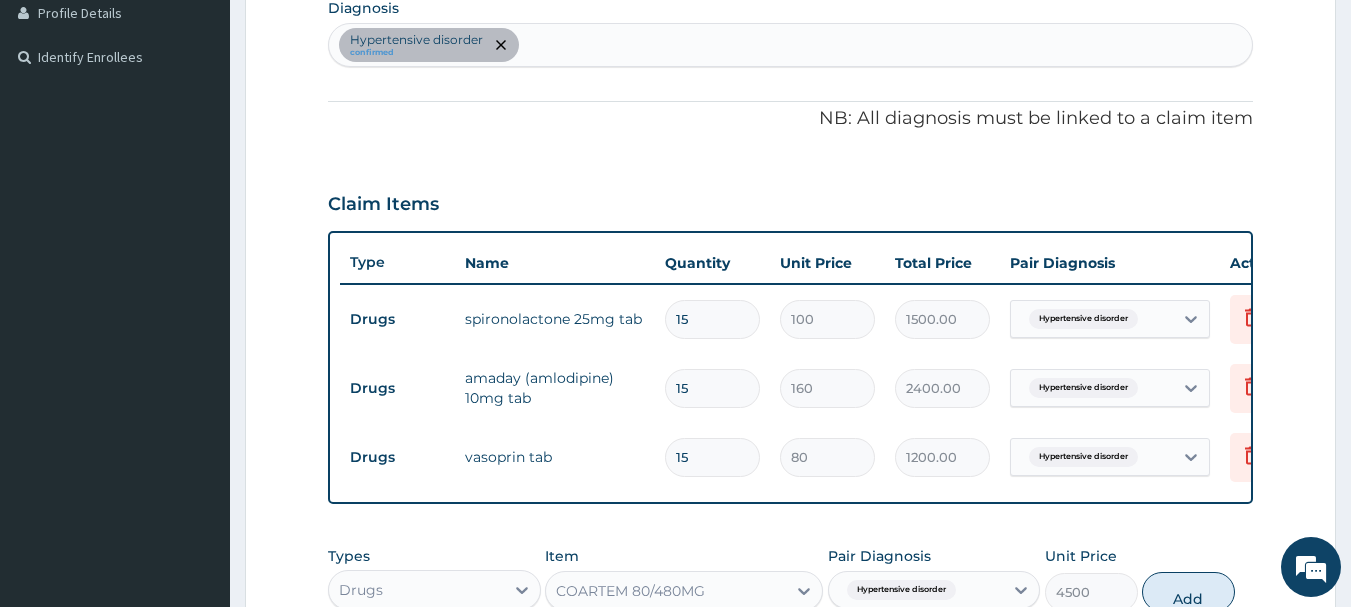 scroll, scrollTop: 467, scrollLeft: 0, axis: vertical 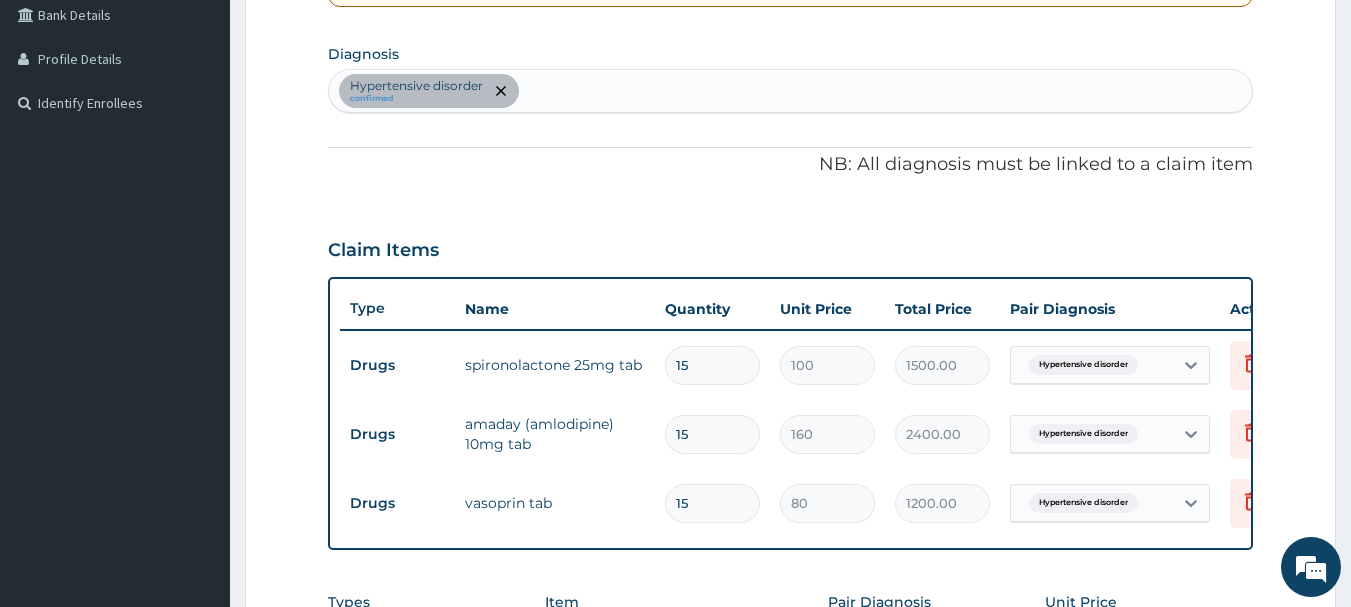 click on "Hypertensive disorder confirmed" at bounding box center (791, 91) 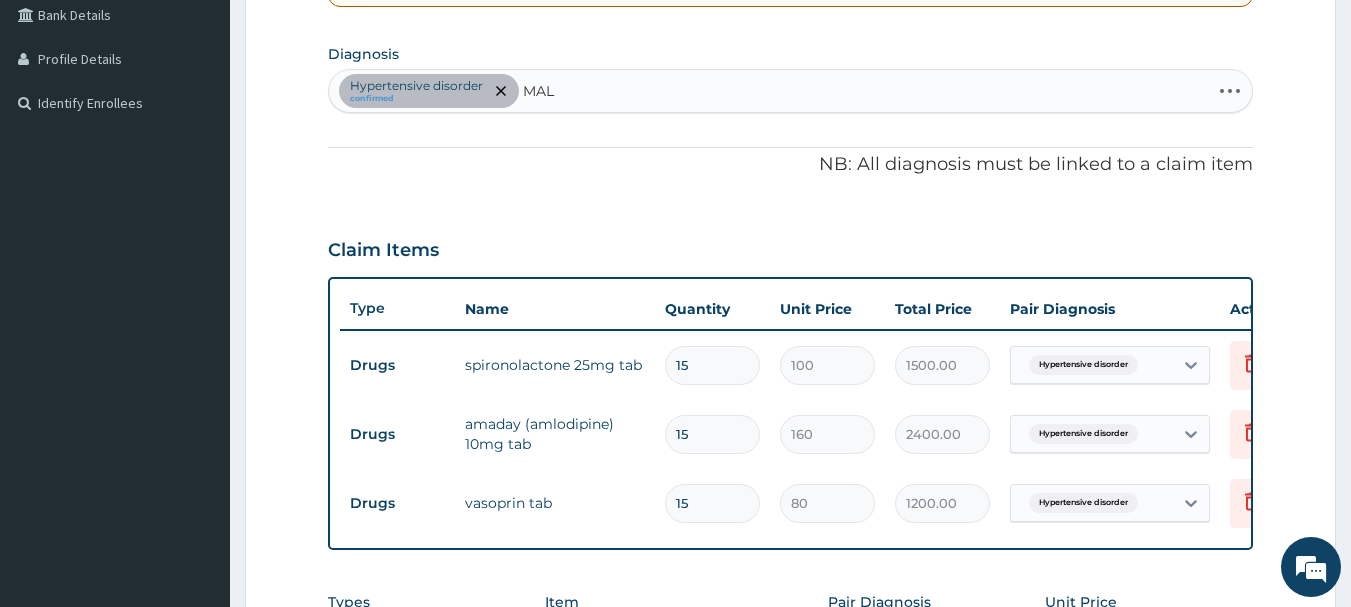 type on "MALA" 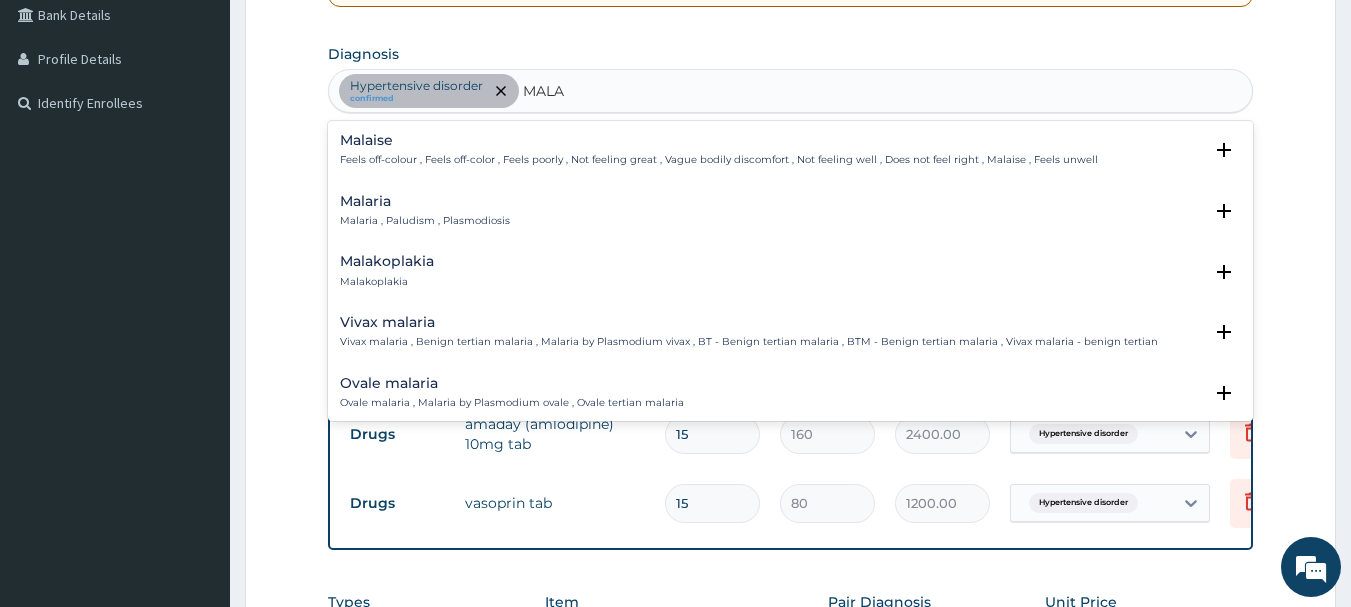 click on "Malaria , Paludism , Plasmodiosis" at bounding box center [425, 221] 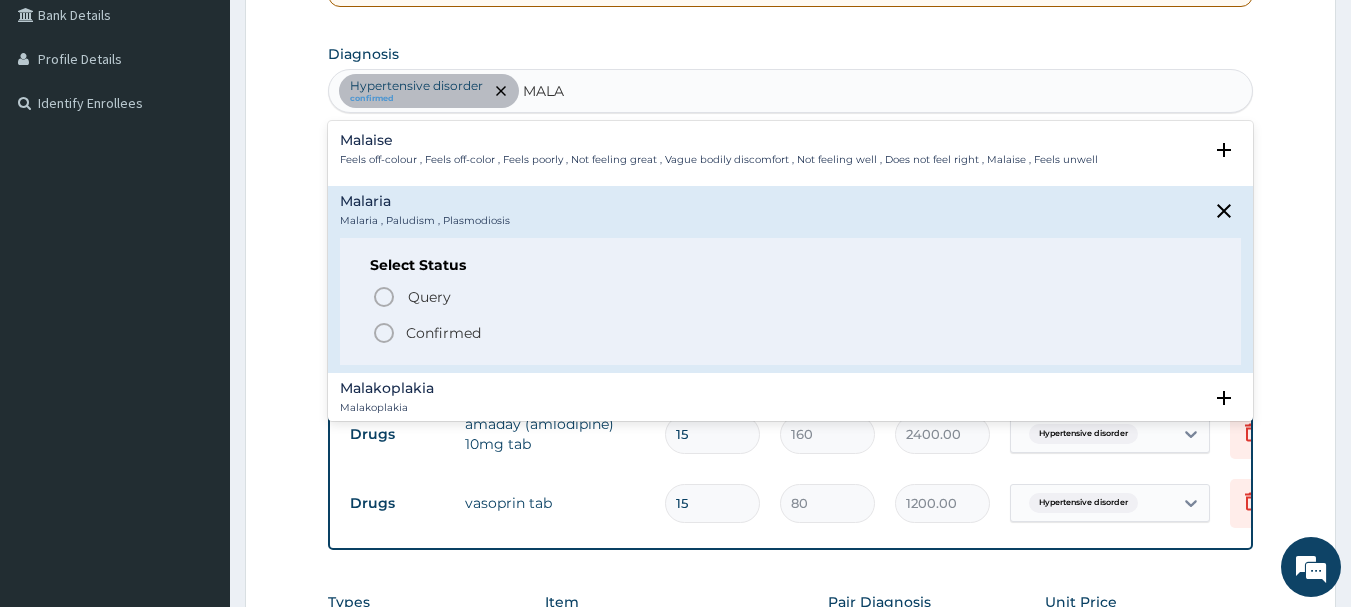 click 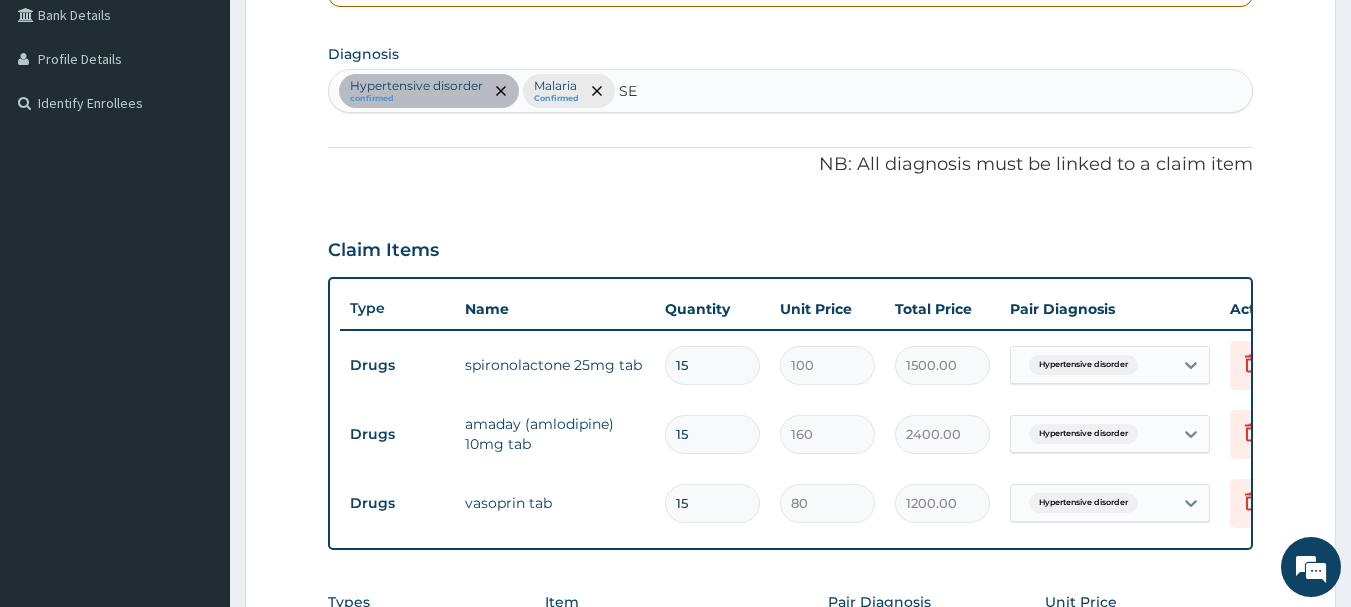 type on "SEP" 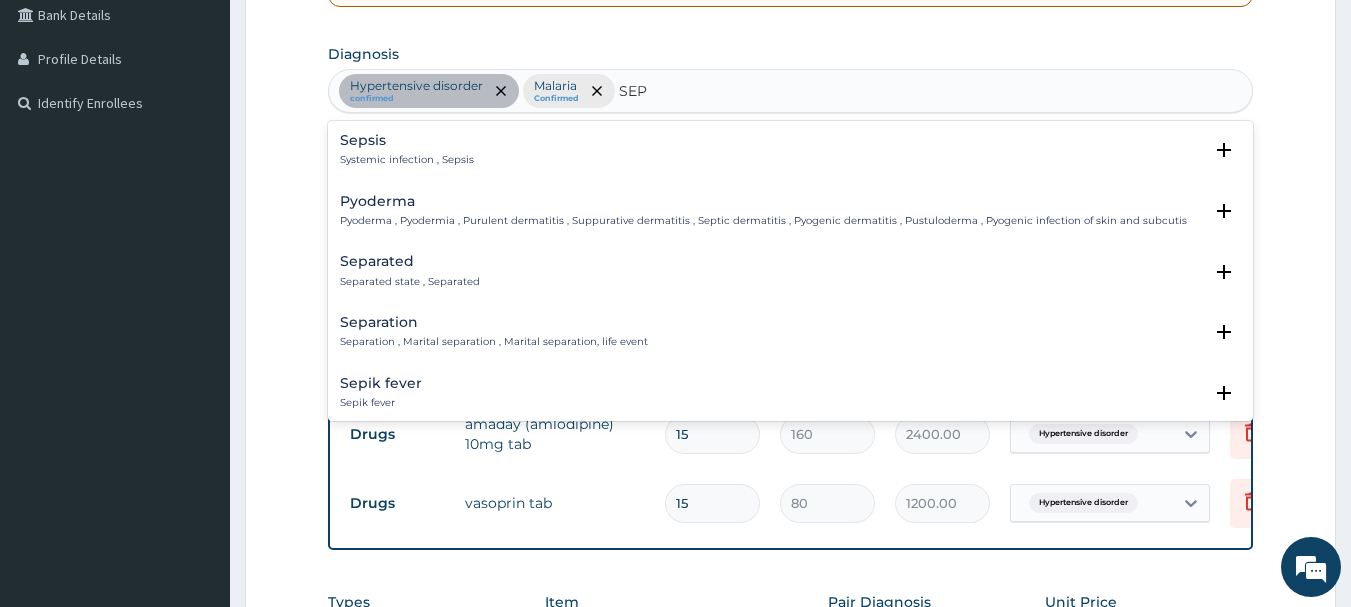 click on "Sepsis" at bounding box center [407, 140] 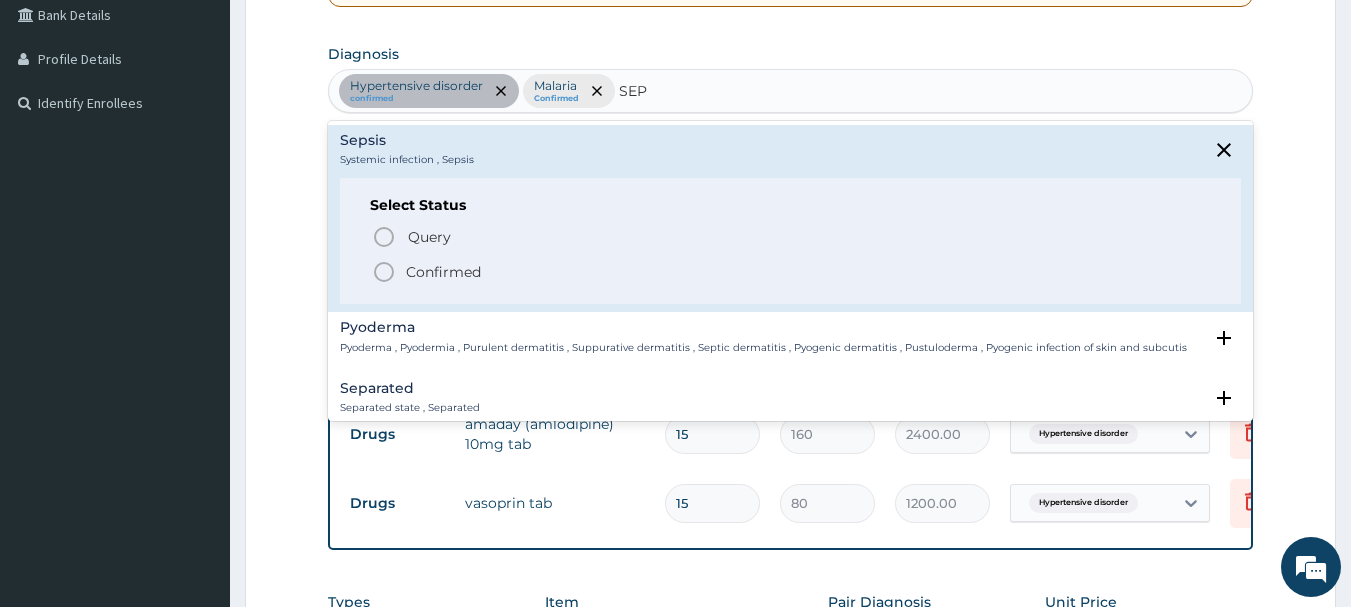 click 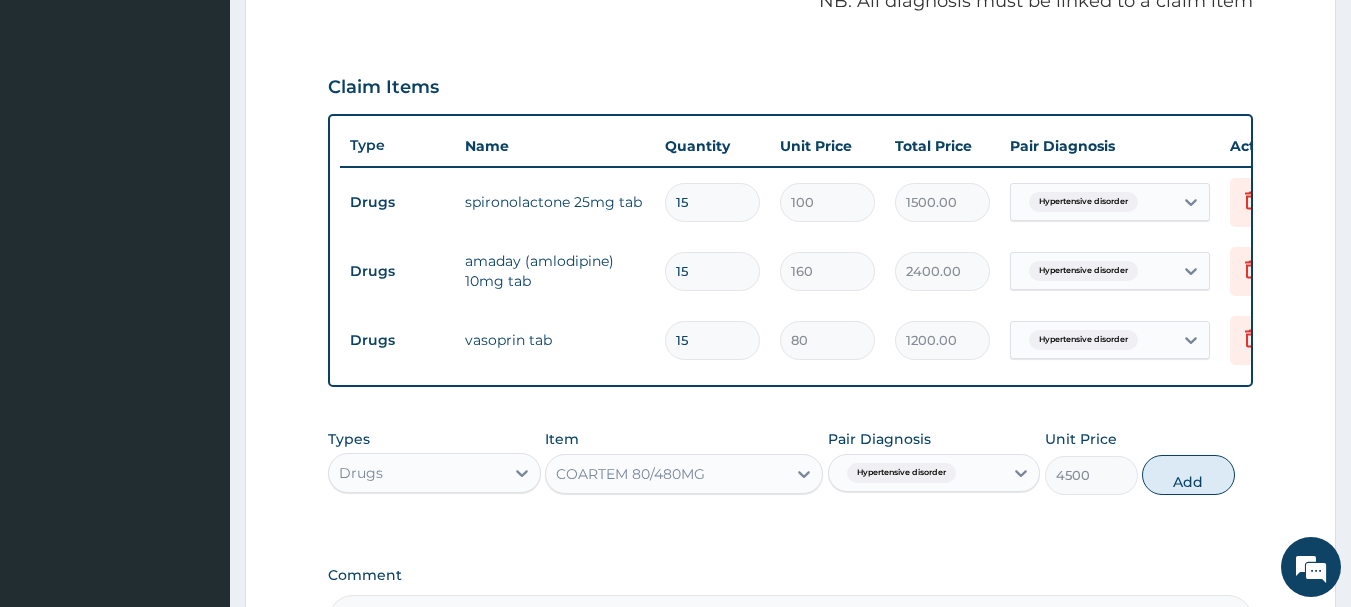 scroll, scrollTop: 867, scrollLeft: 0, axis: vertical 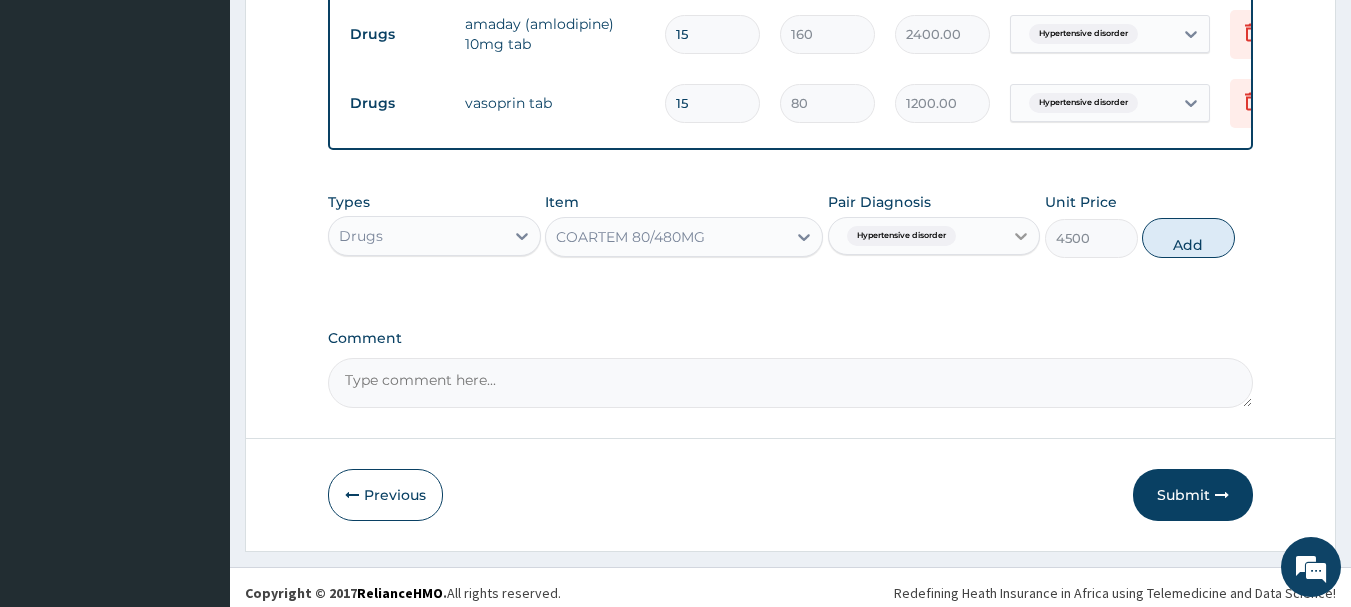 click 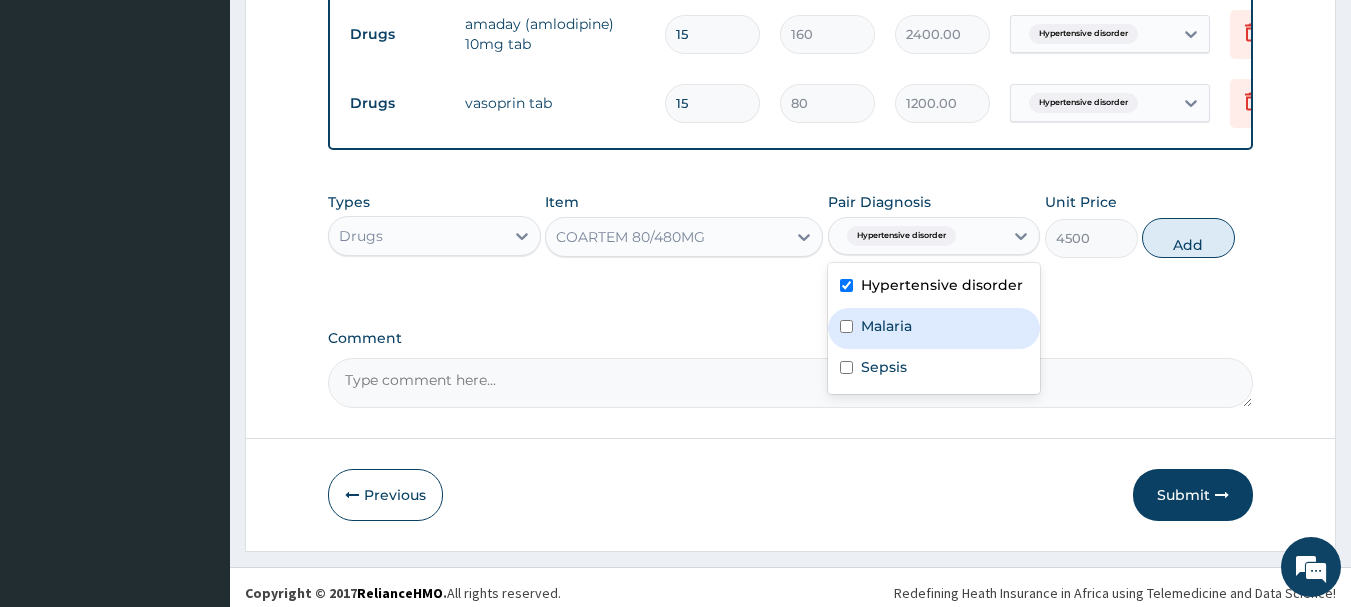 click at bounding box center (846, 326) 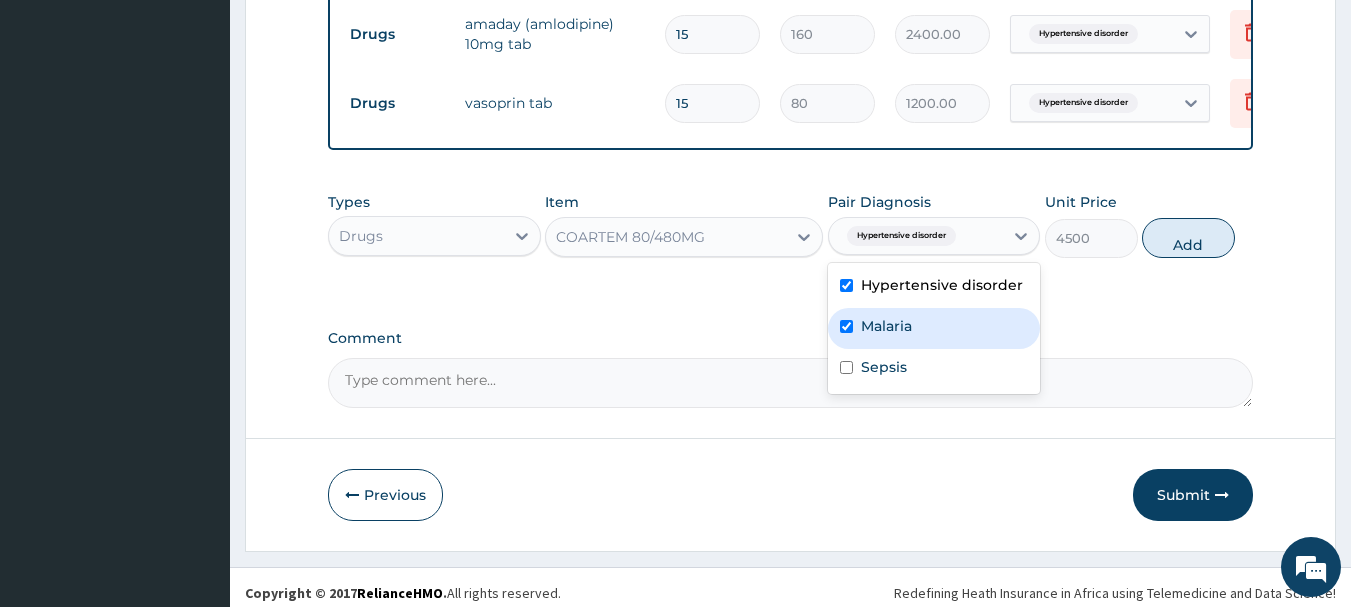 checkbox on "true" 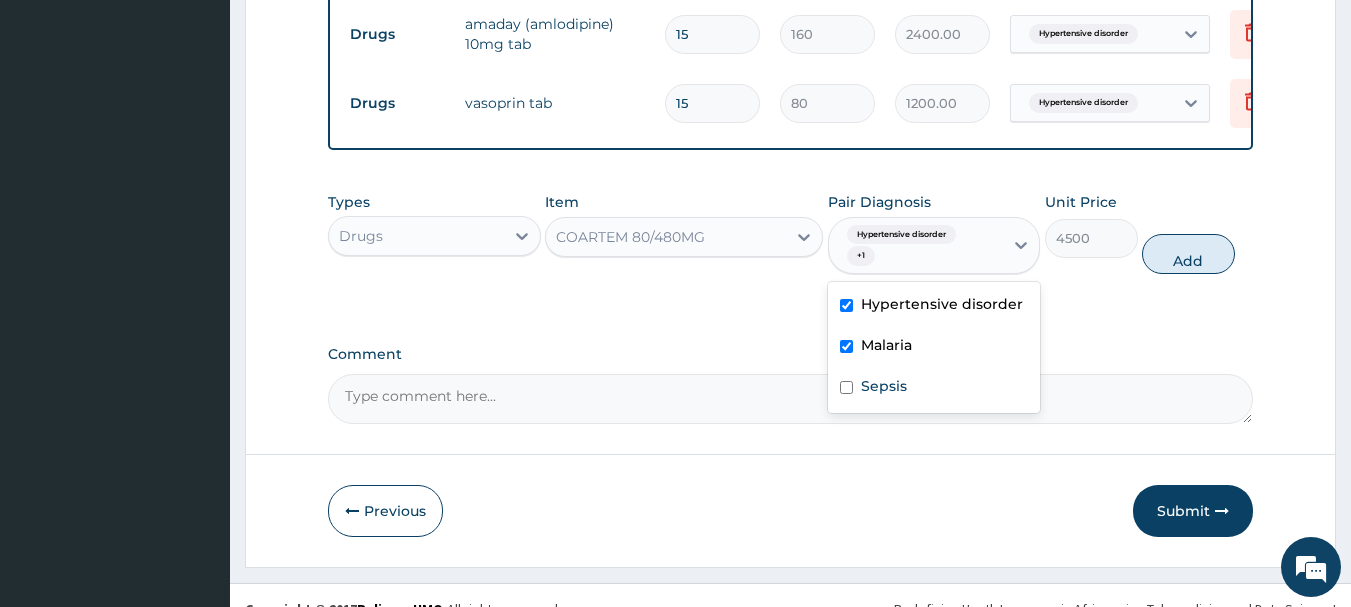 click on "Hypertensive disorder" at bounding box center (934, 306) 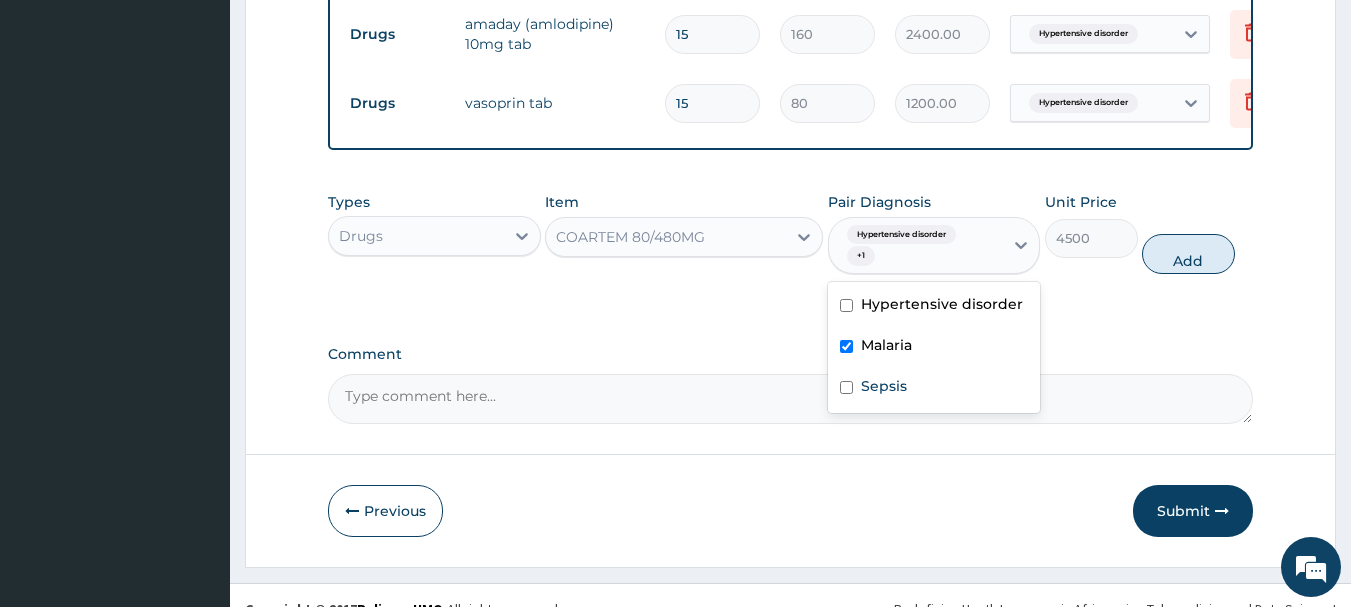 checkbox on "false" 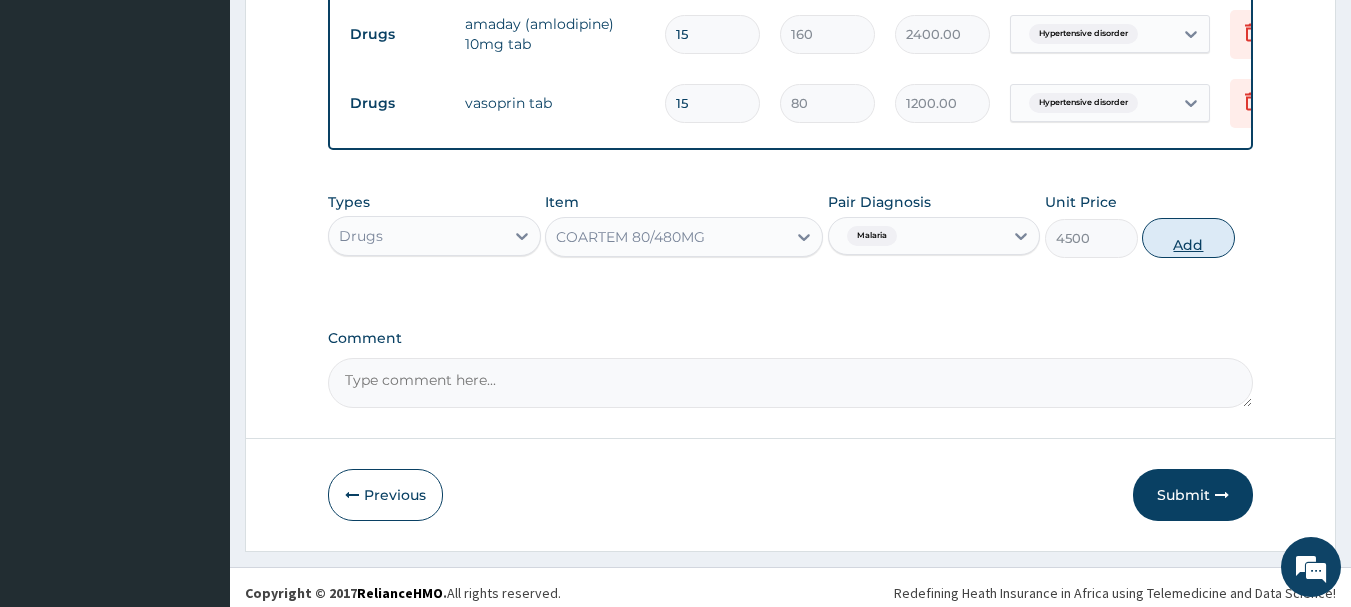 click on "Add" at bounding box center [1188, 238] 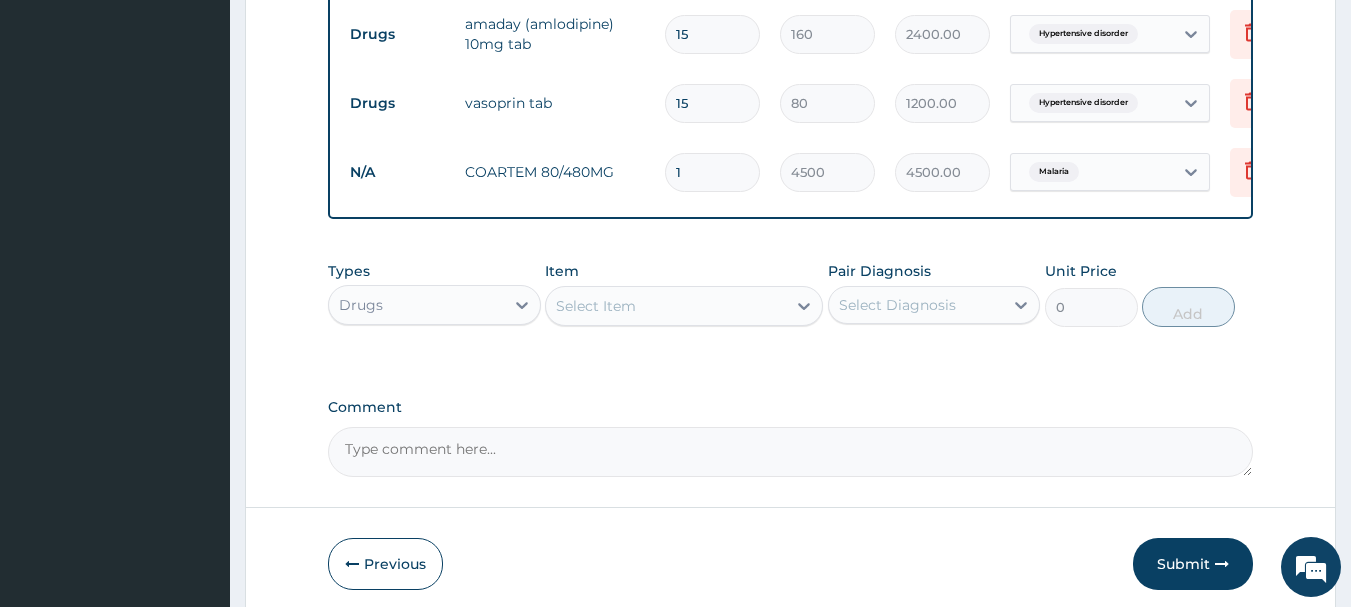 click on "Select Item" at bounding box center [666, 306] 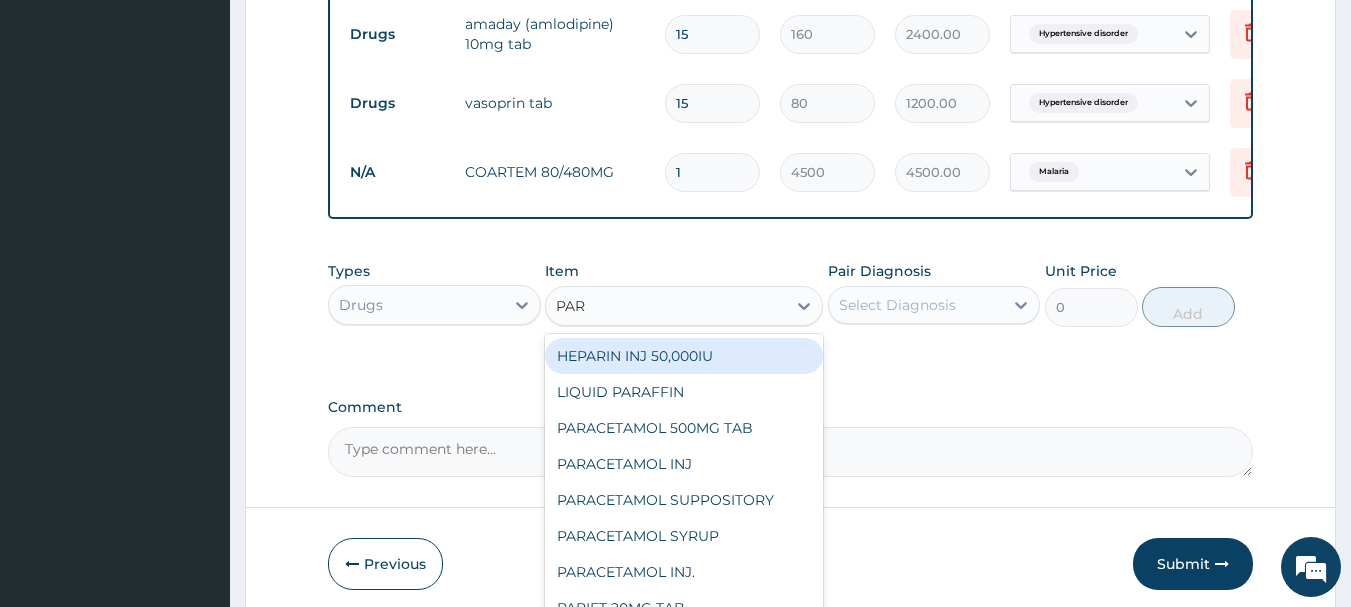 type on "PARA" 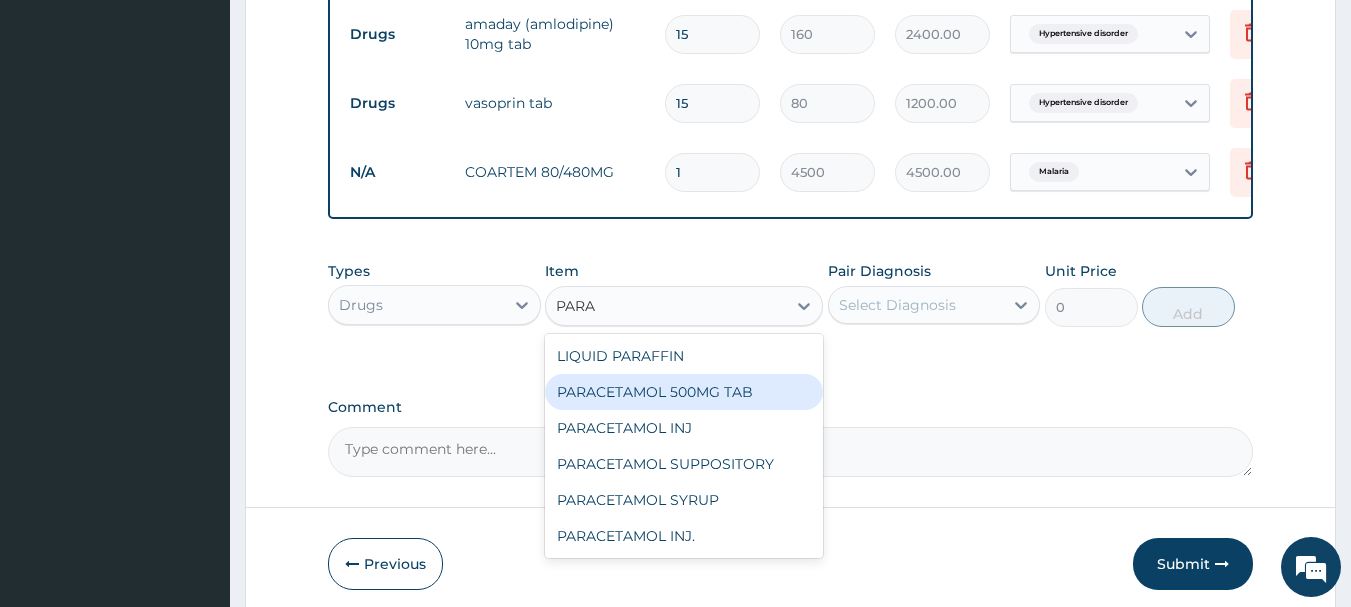drag, startPoint x: 696, startPoint y: 409, endPoint x: 738, endPoint y: 383, distance: 49.396355 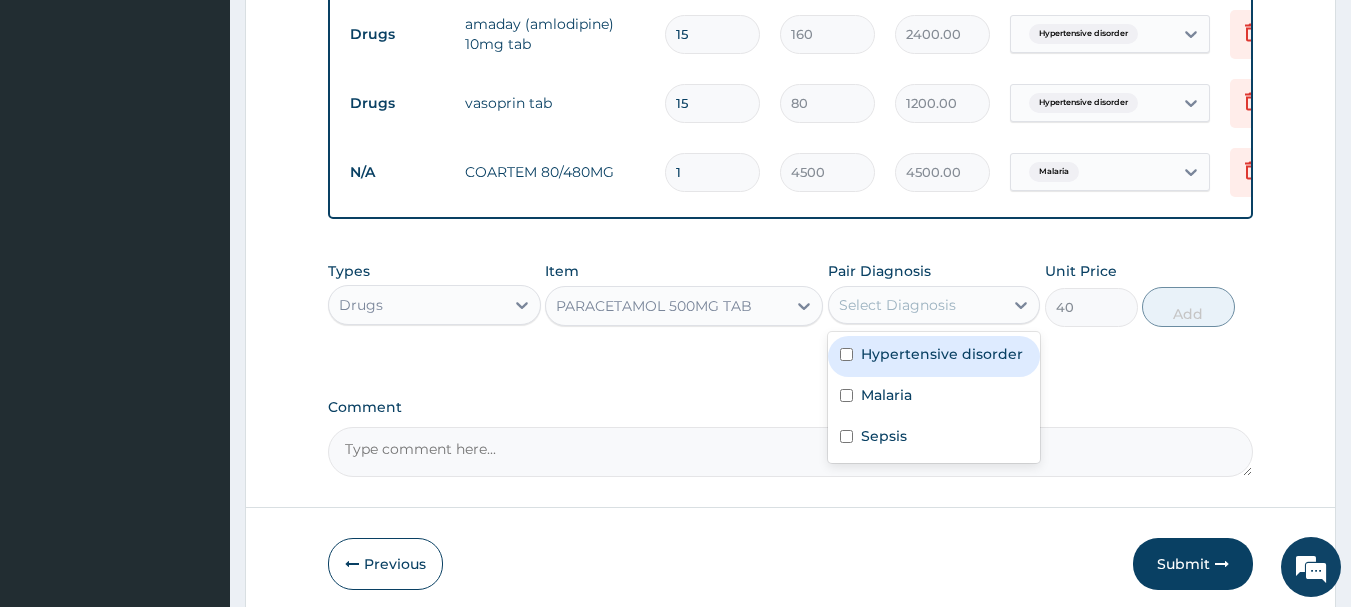 drag, startPoint x: 1028, startPoint y: 318, endPoint x: 954, endPoint y: 329, distance: 74.8131 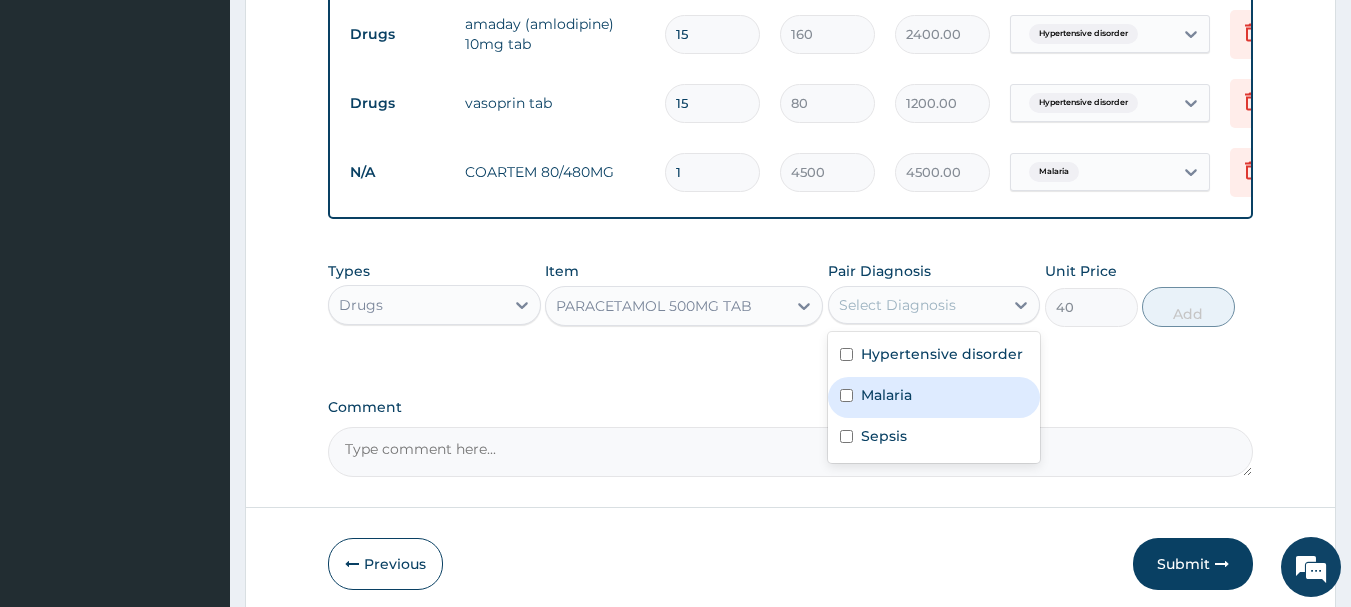 click at bounding box center [846, 395] 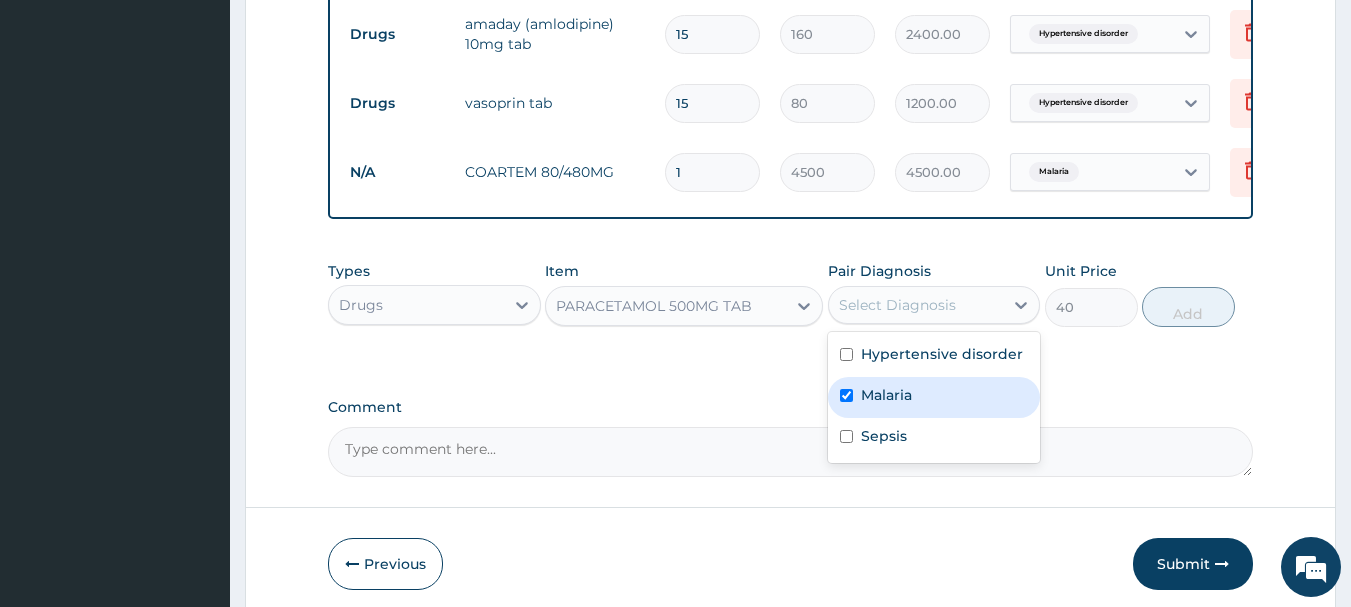 checkbox on "true" 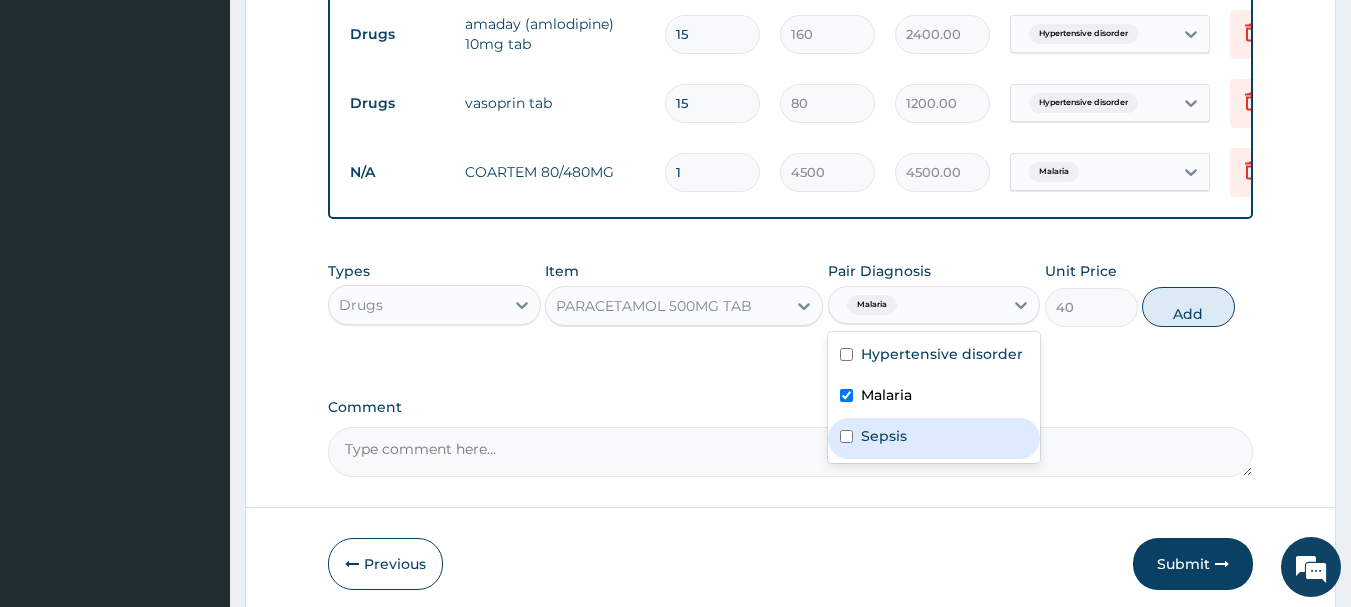 click at bounding box center (846, 436) 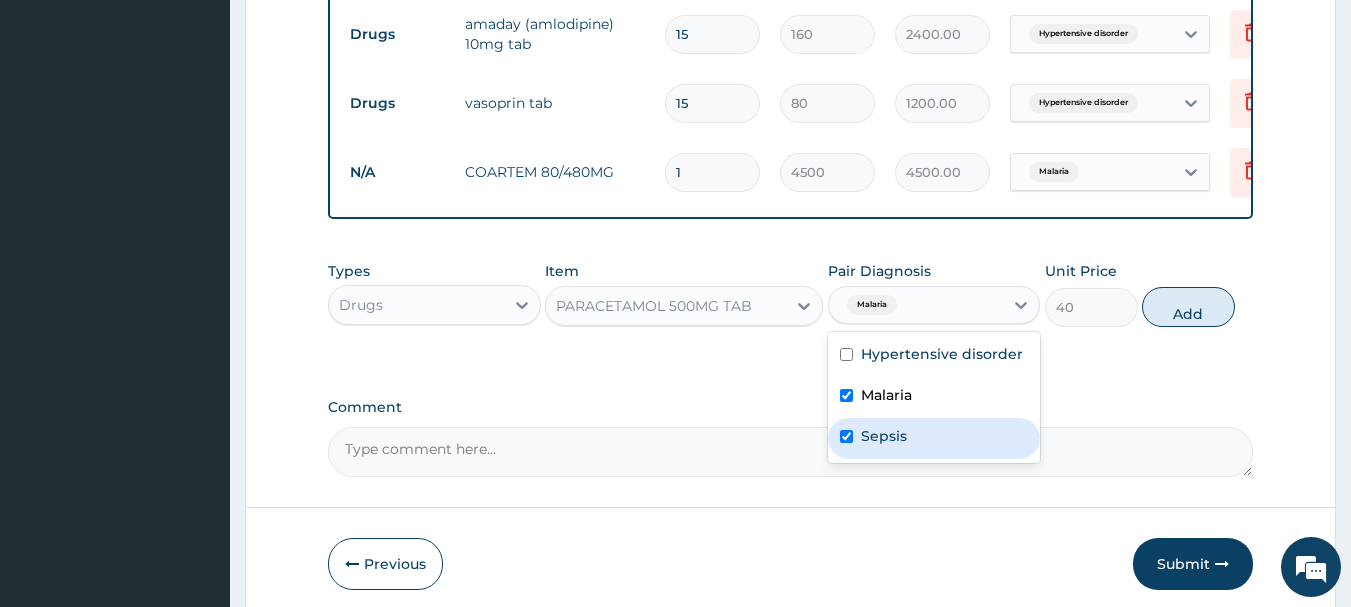 checkbox on "true" 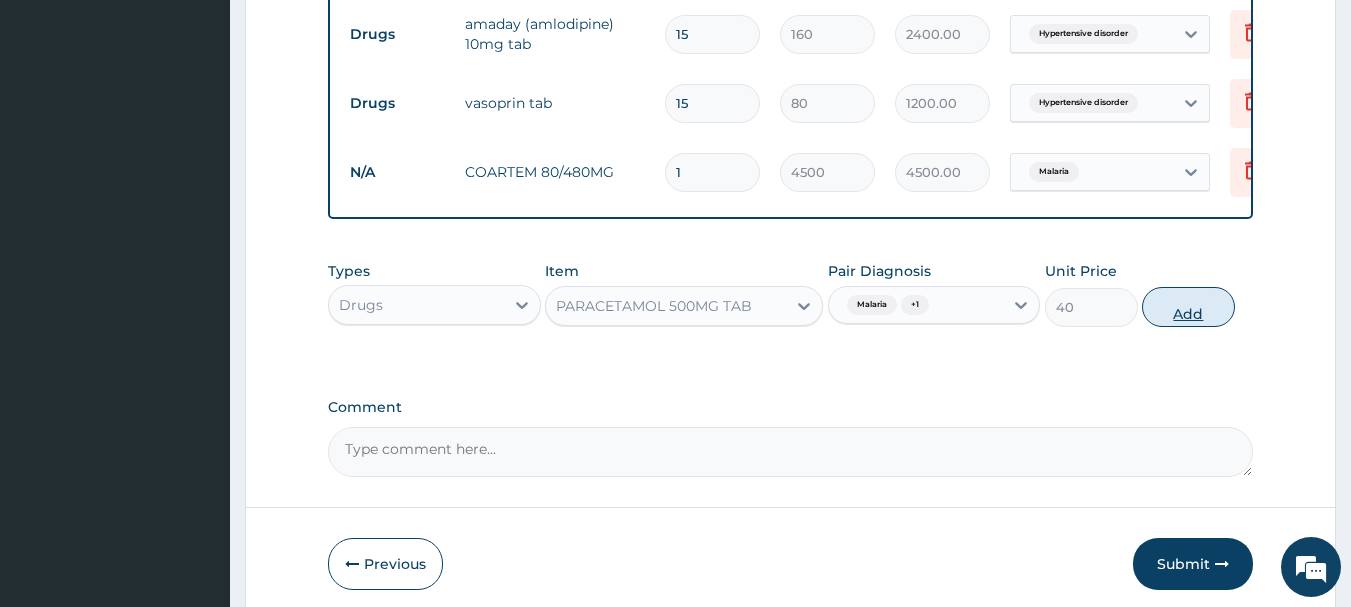 click on "Add" at bounding box center [1188, 307] 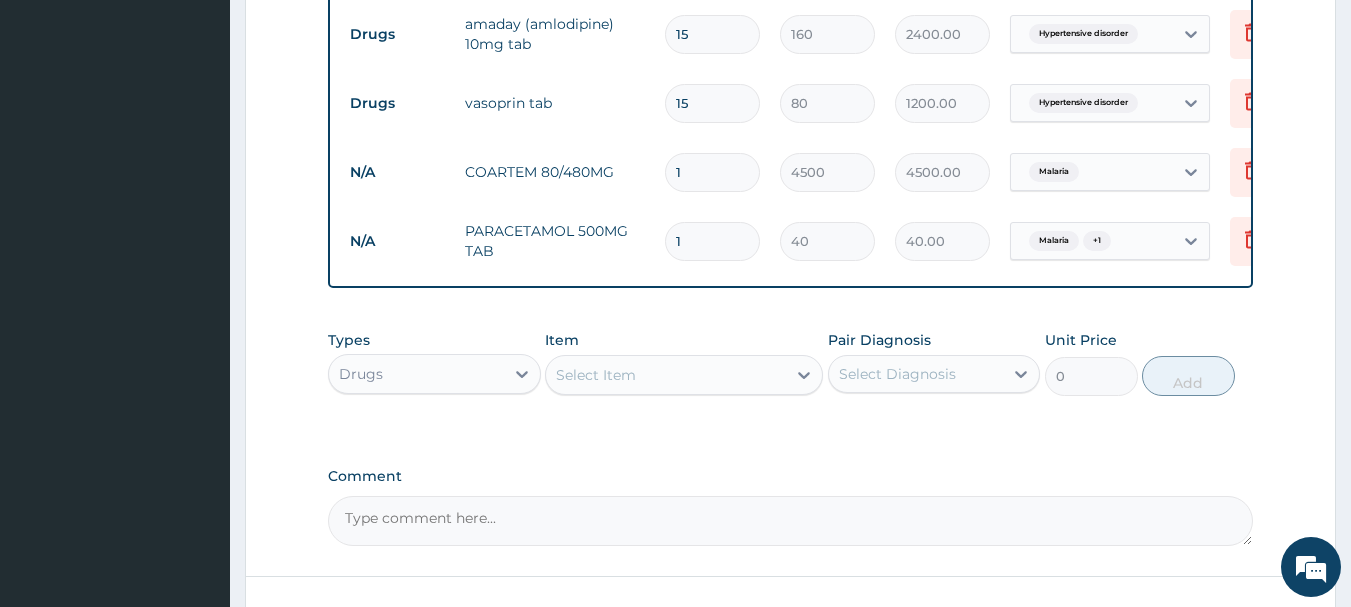 type on "18" 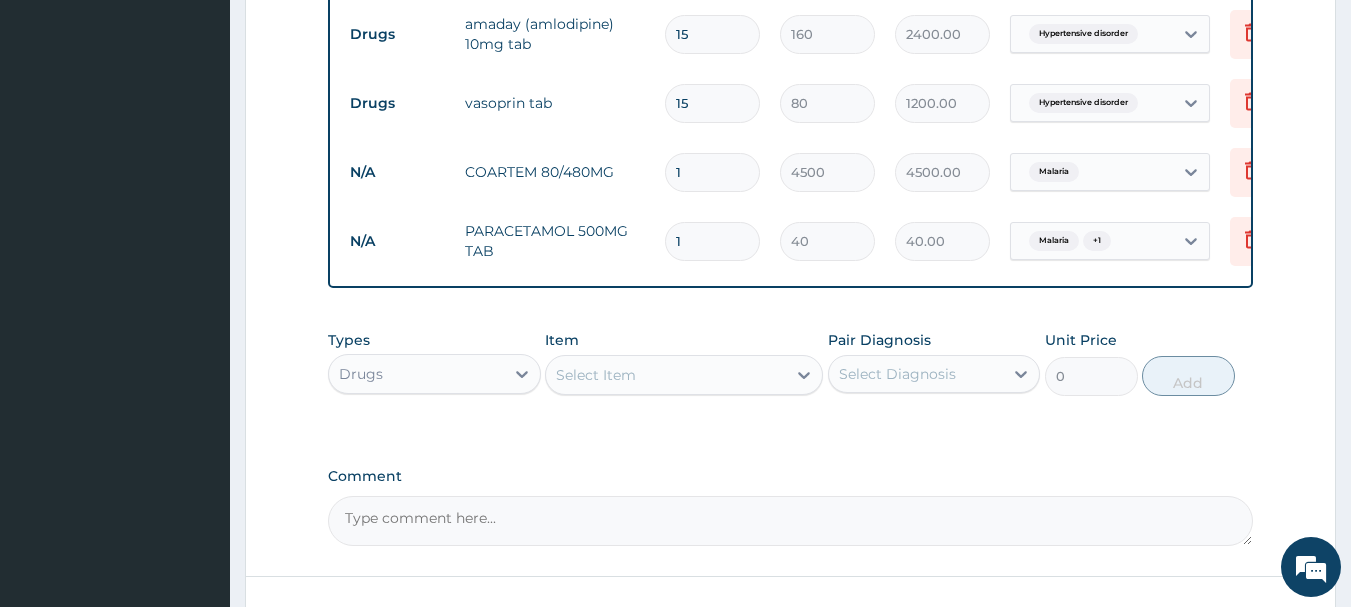 type on "720.00" 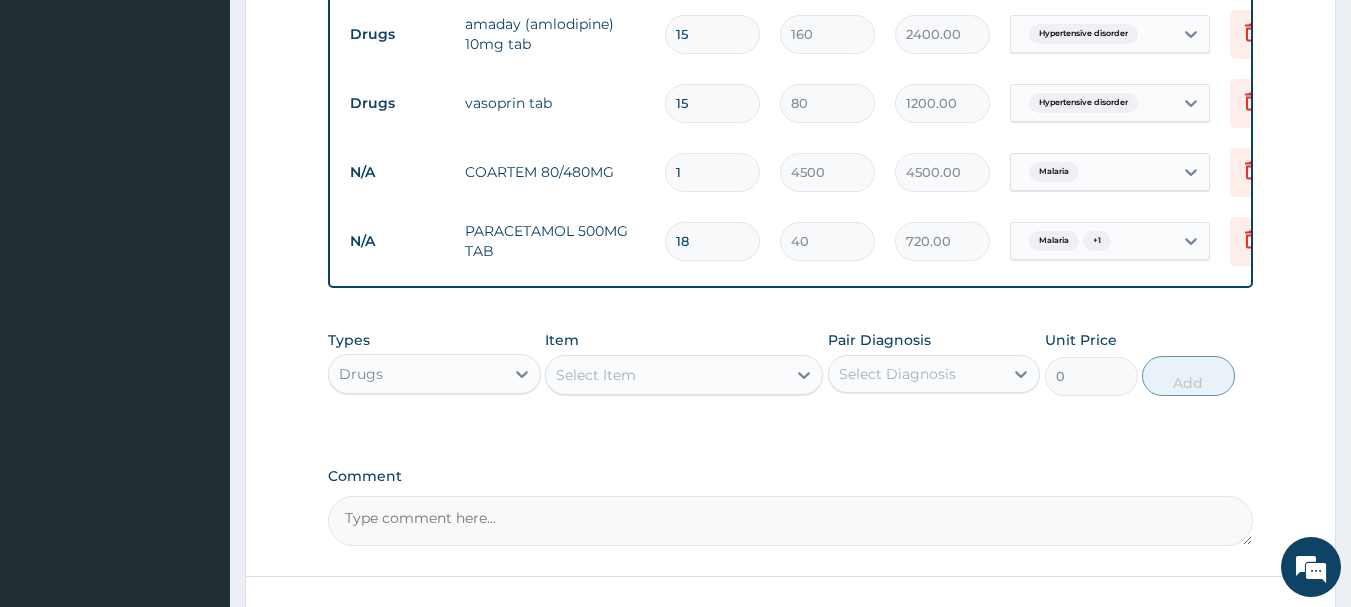 type on "18" 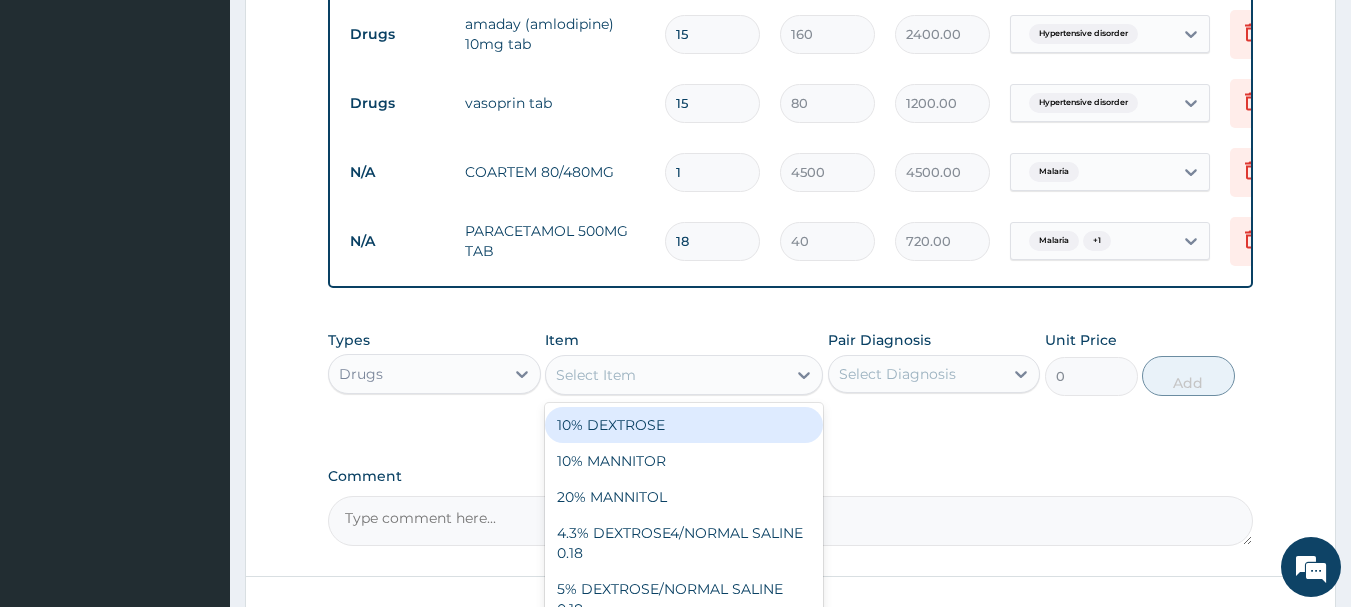click on "Select Item" at bounding box center [596, 375] 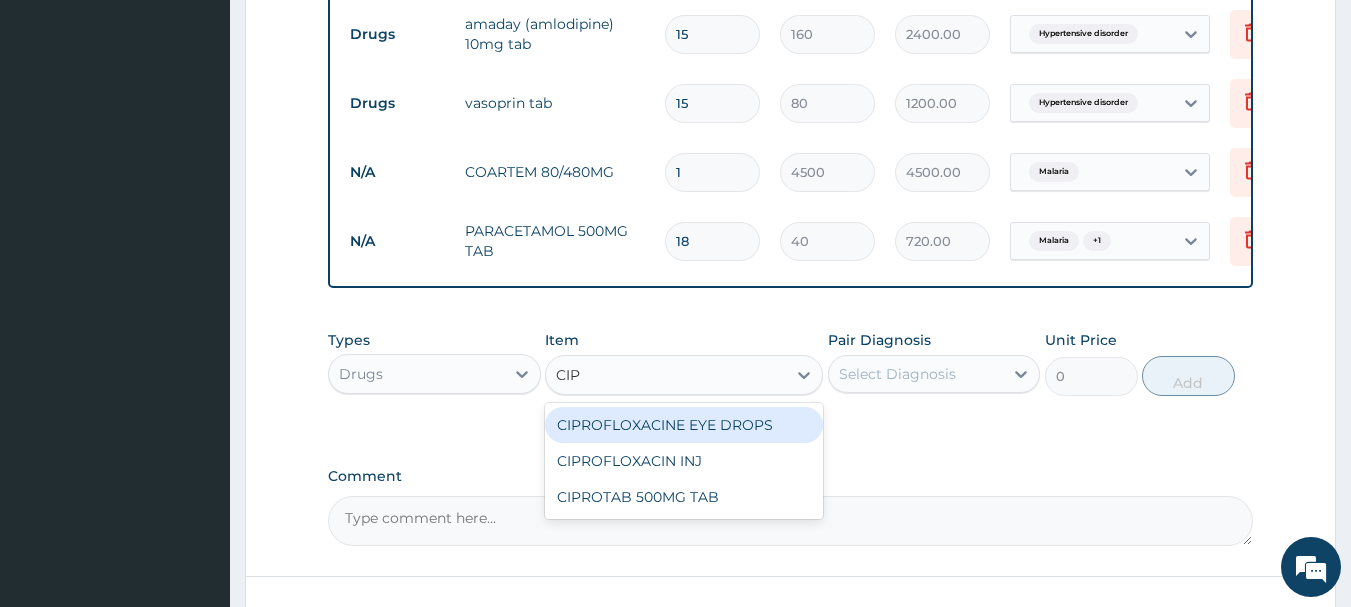 type on "CIPR" 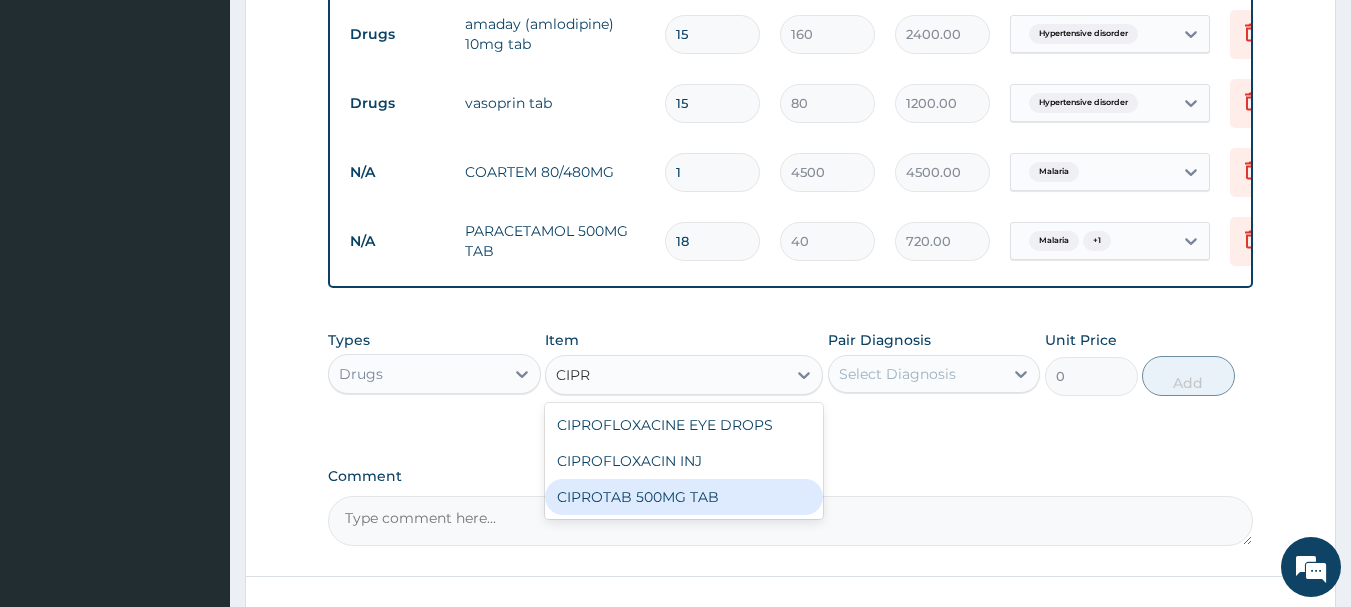 click on "CIPROTAB 500MG TAB" at bounding box center (684, 497) 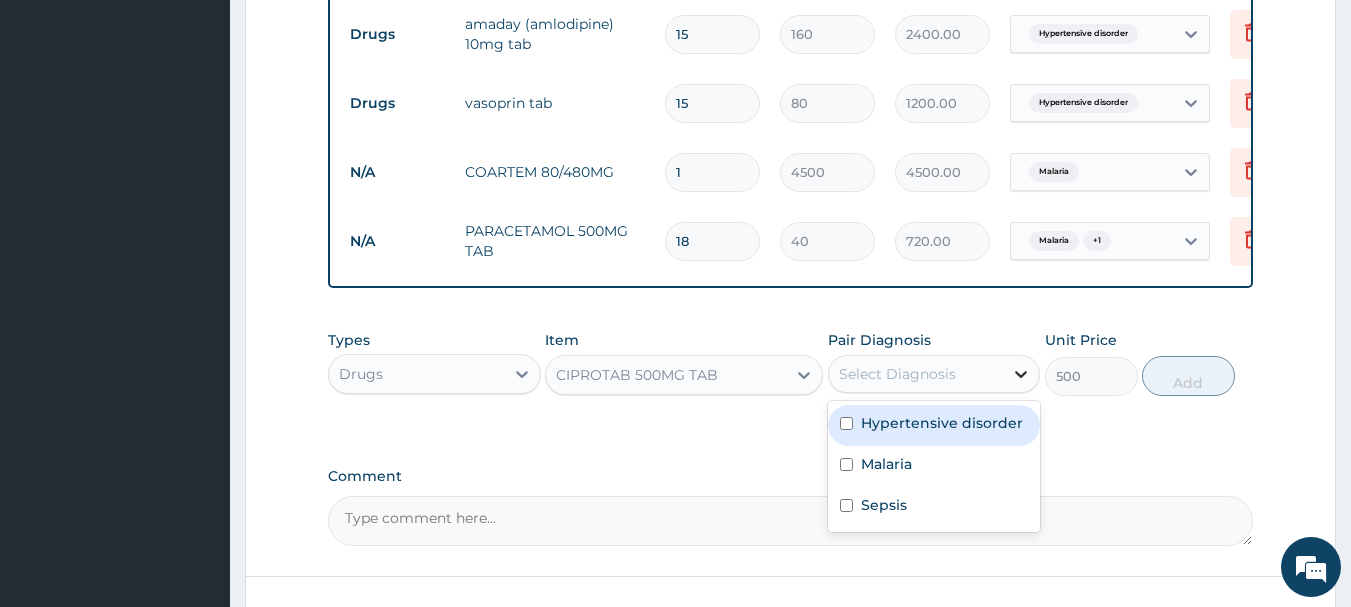 drag, startPoint x: 1015, startPoint y: 379, endPoint x: 935, endPoint y: 409, distance: 85.44004 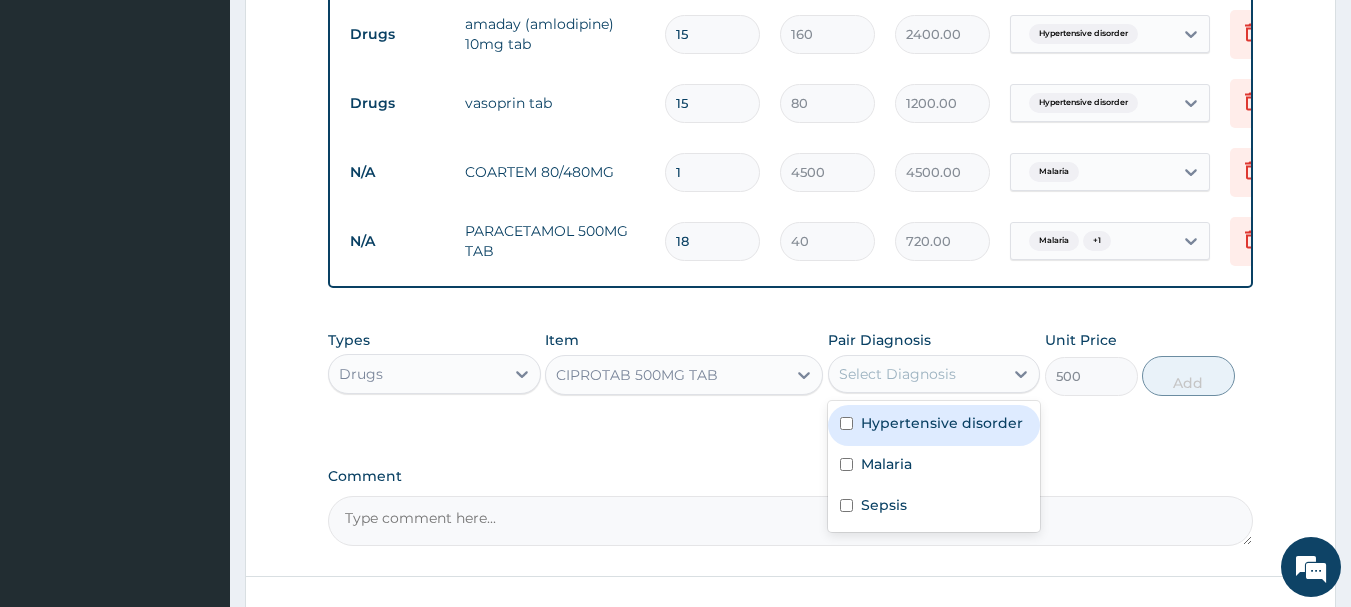 click 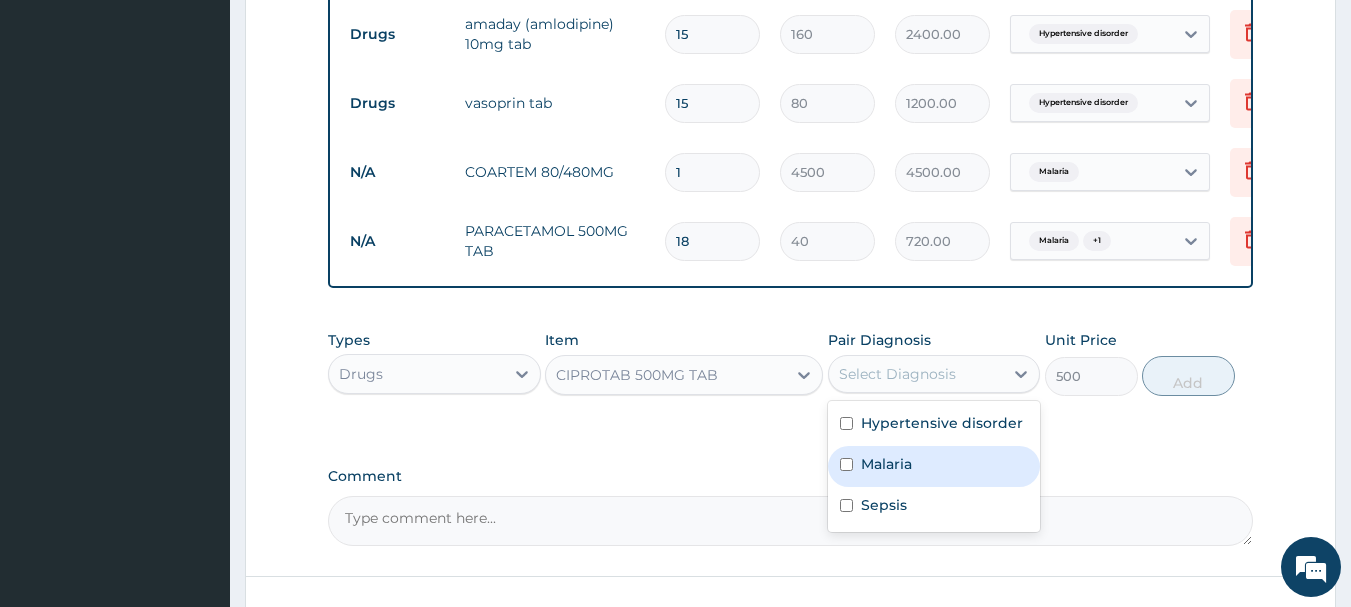 click on "Malaria" at bounding box center [934, 466] 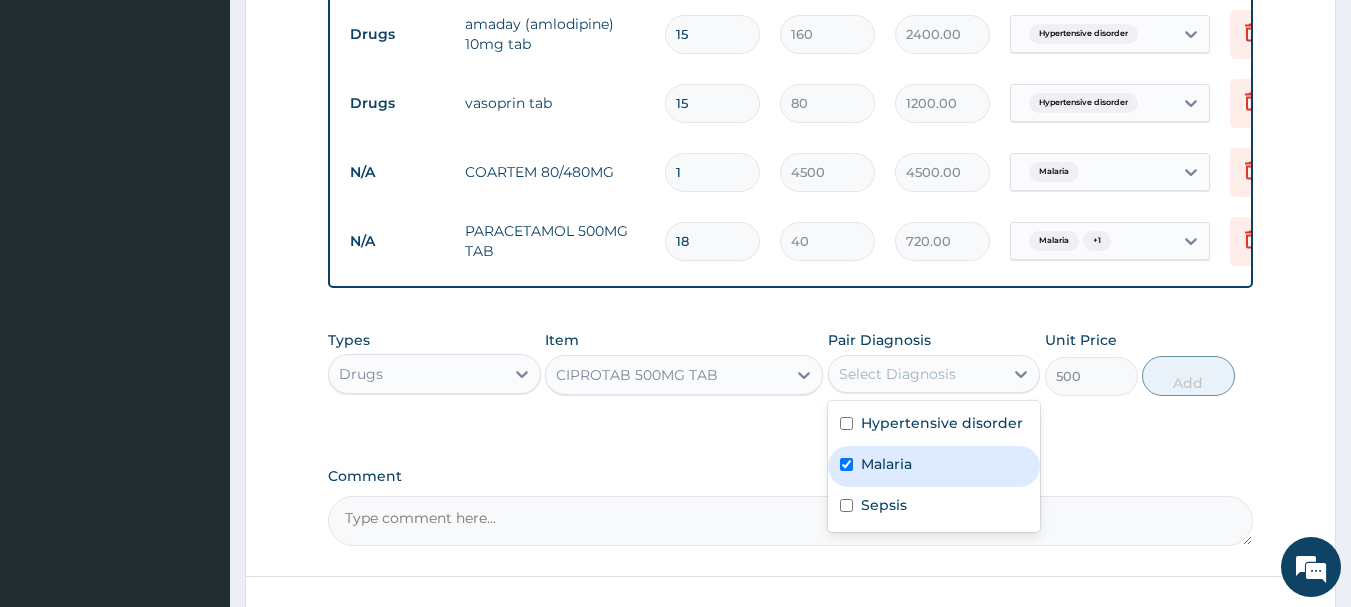 checkbox on "true" 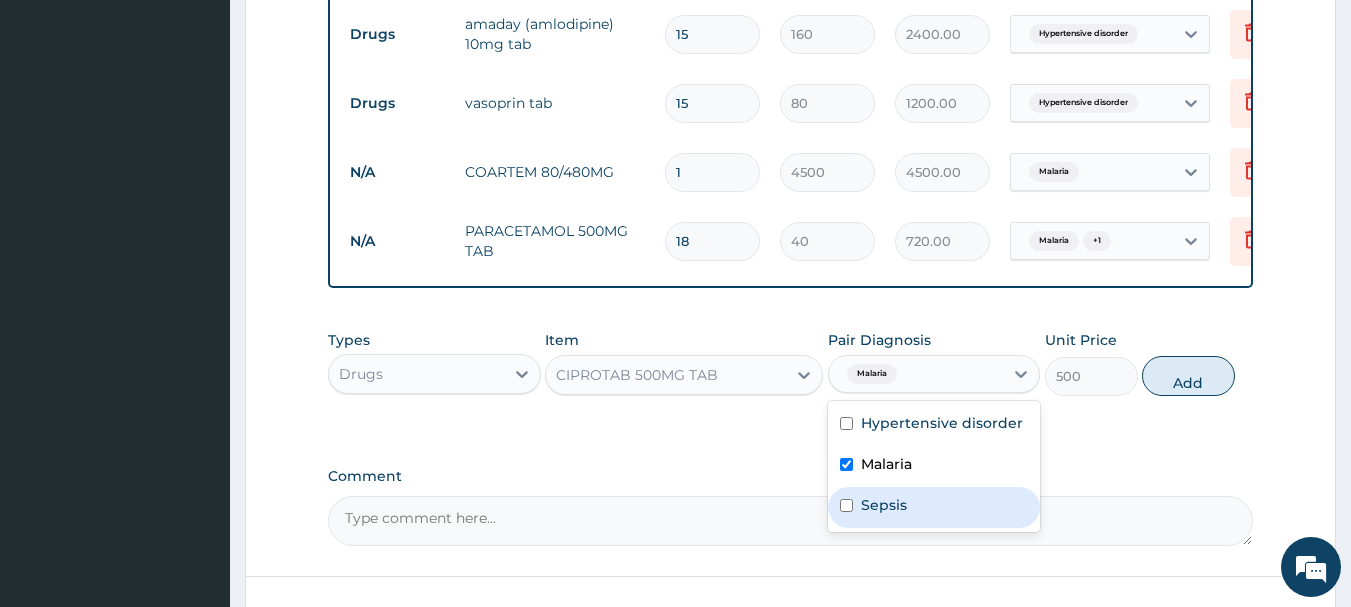click at bounding box center [846, 505] 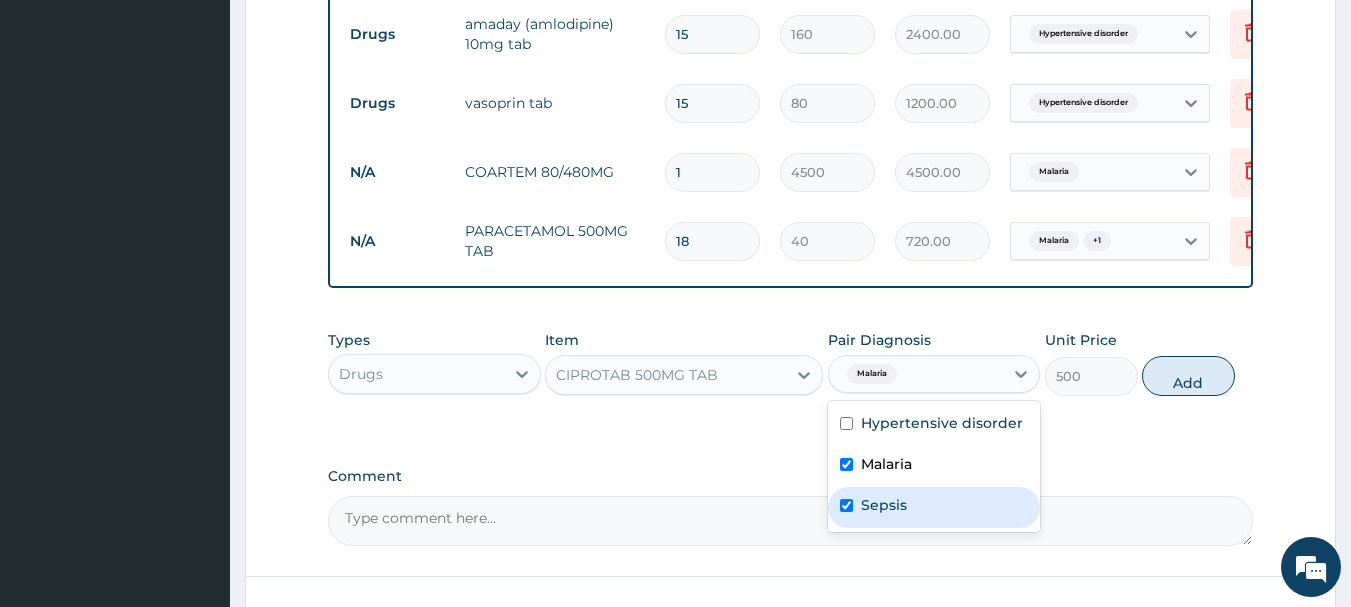checkbox on "true" 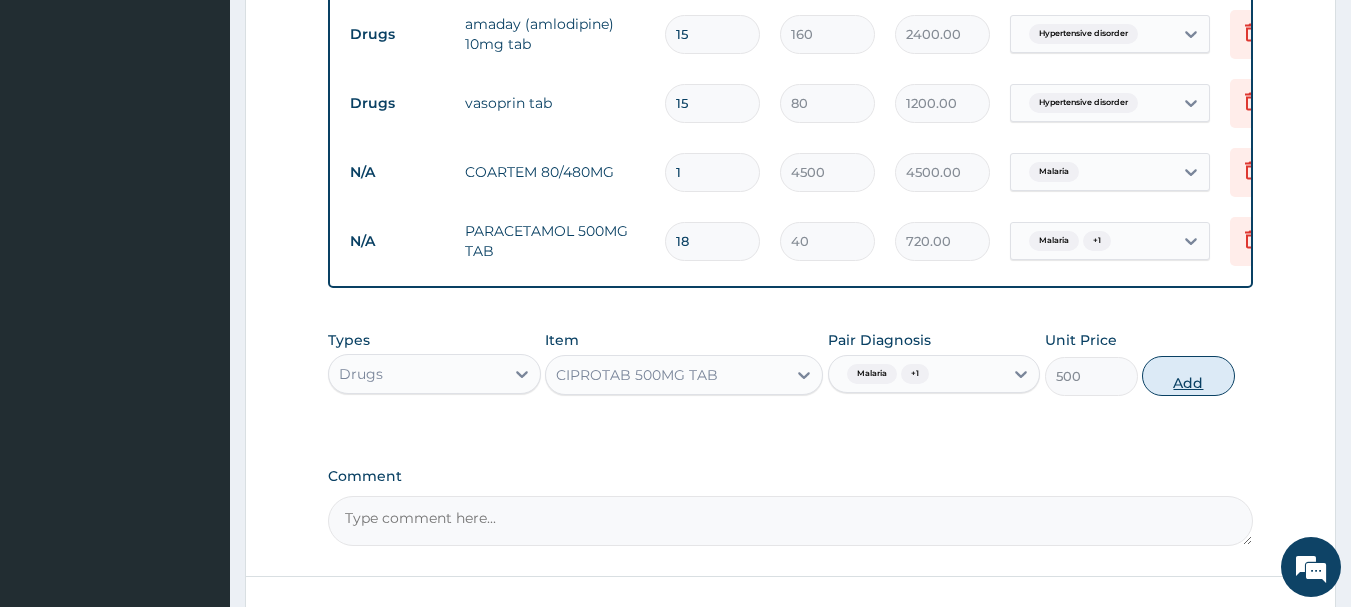 click on "Add" at bounding box center (1188, 376) 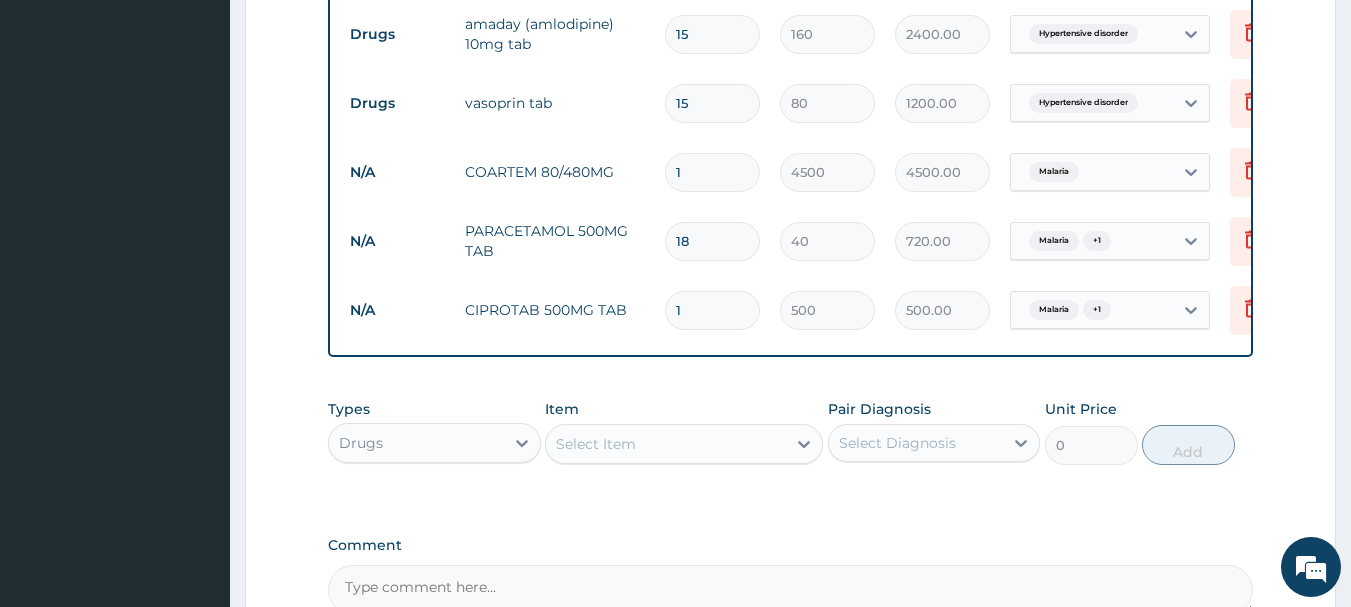 type on "10" 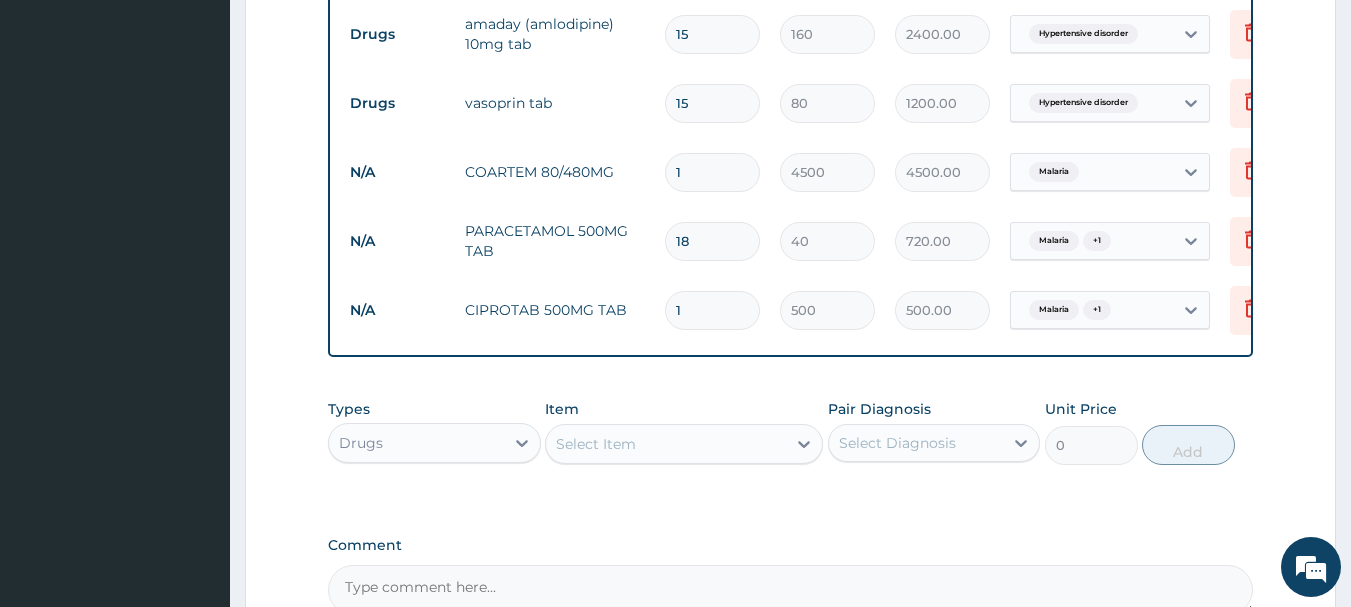 type on "5000.00" 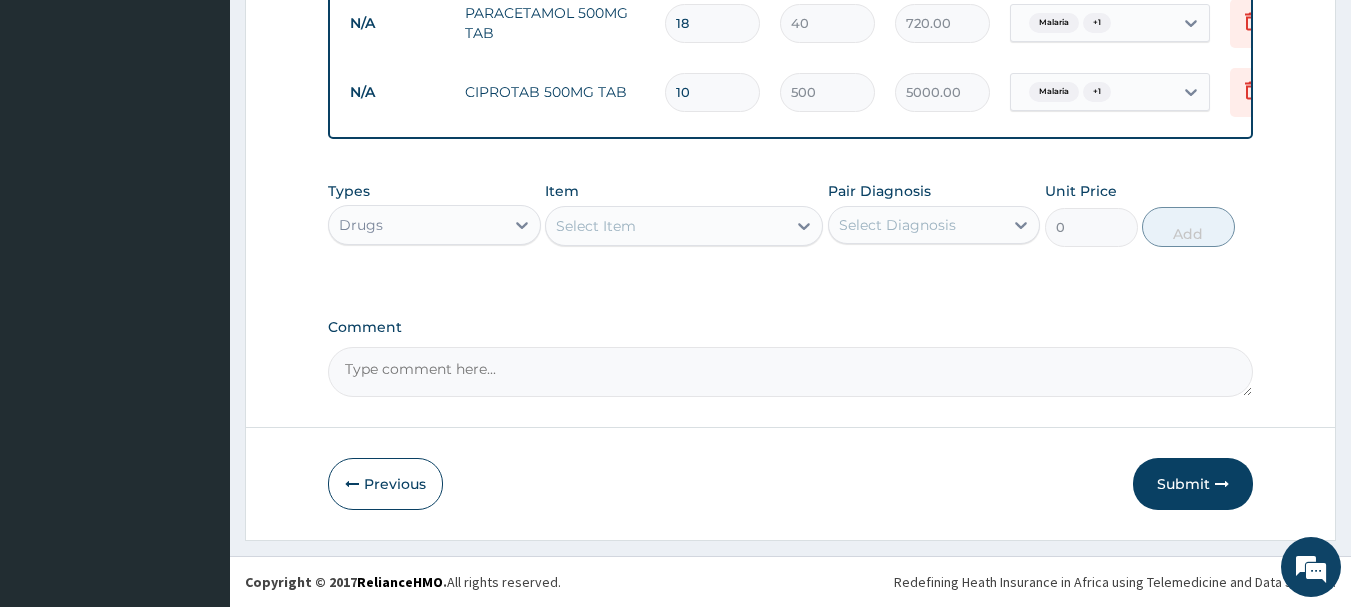scroll, scrollTop: 1100, scrollLeft: 0, axis: vertical 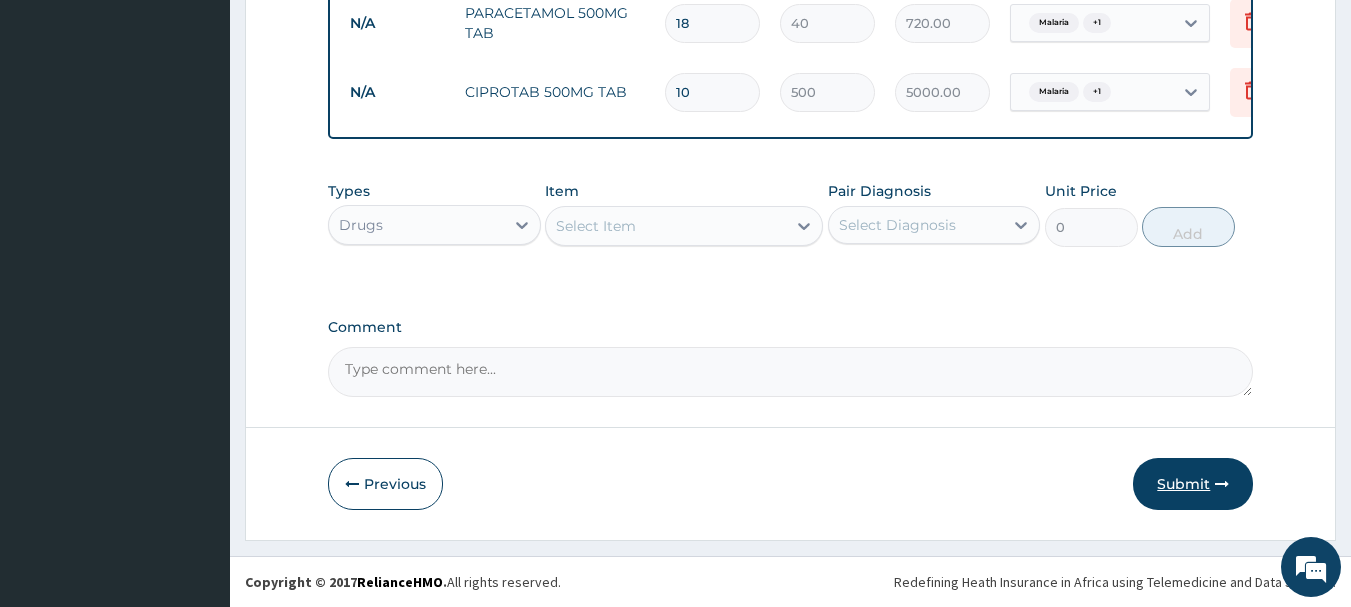 type on "10" 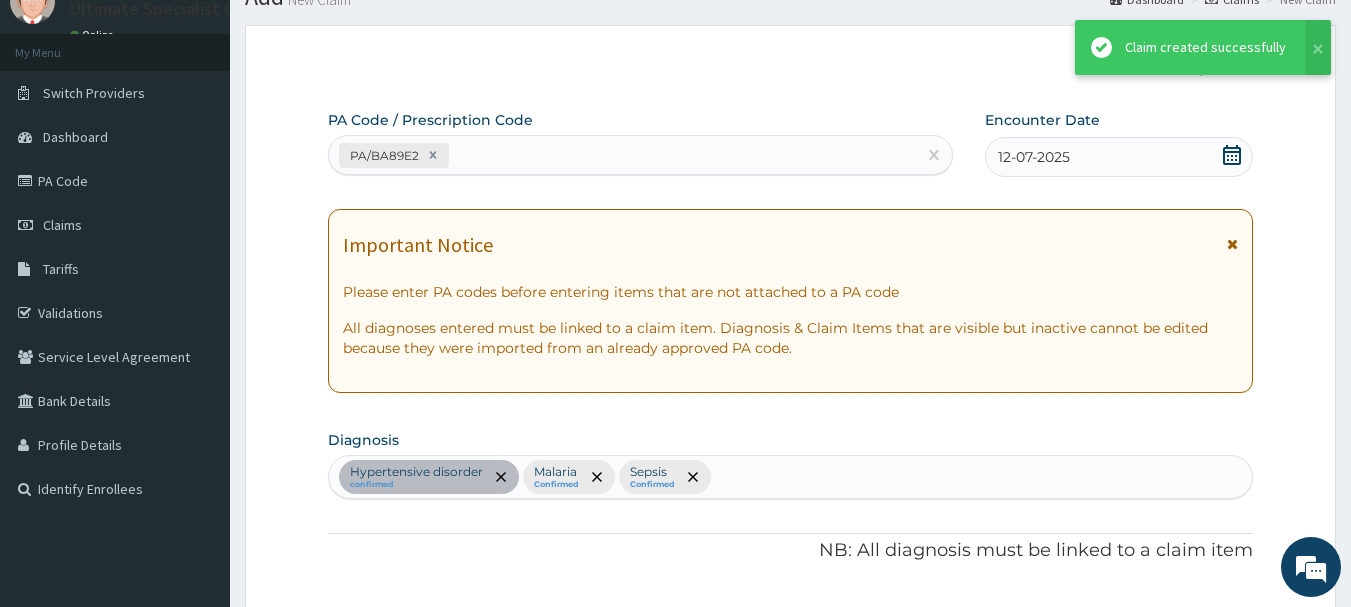 scroll, scrollTop: 1100, scrollLeft: 0, axis: vertical 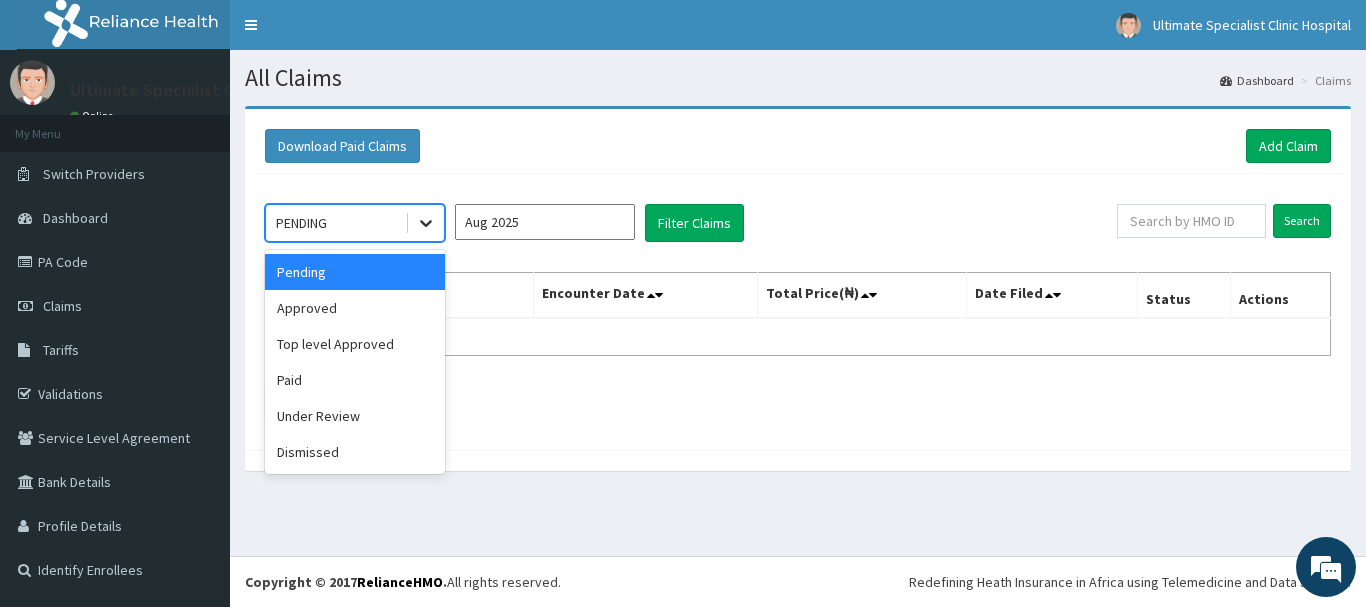 click 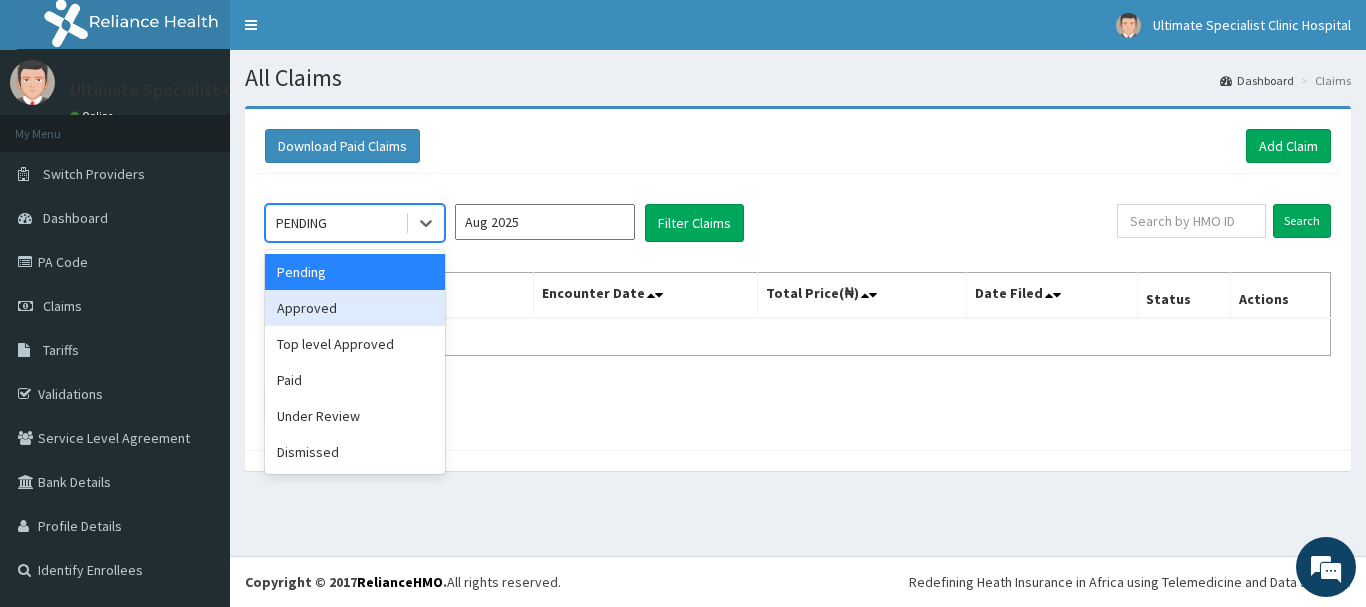 click on "Approved" at bounding box center [355, 308] 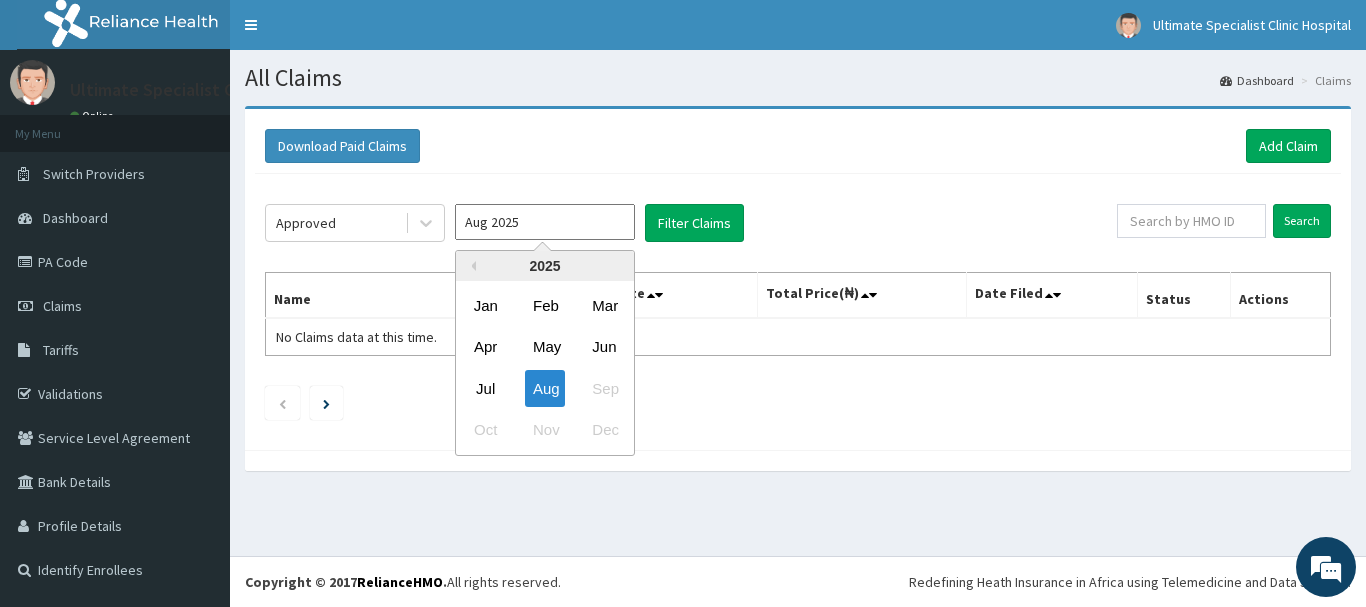 click on "Aug 2025" at bounding box center (545, 222) 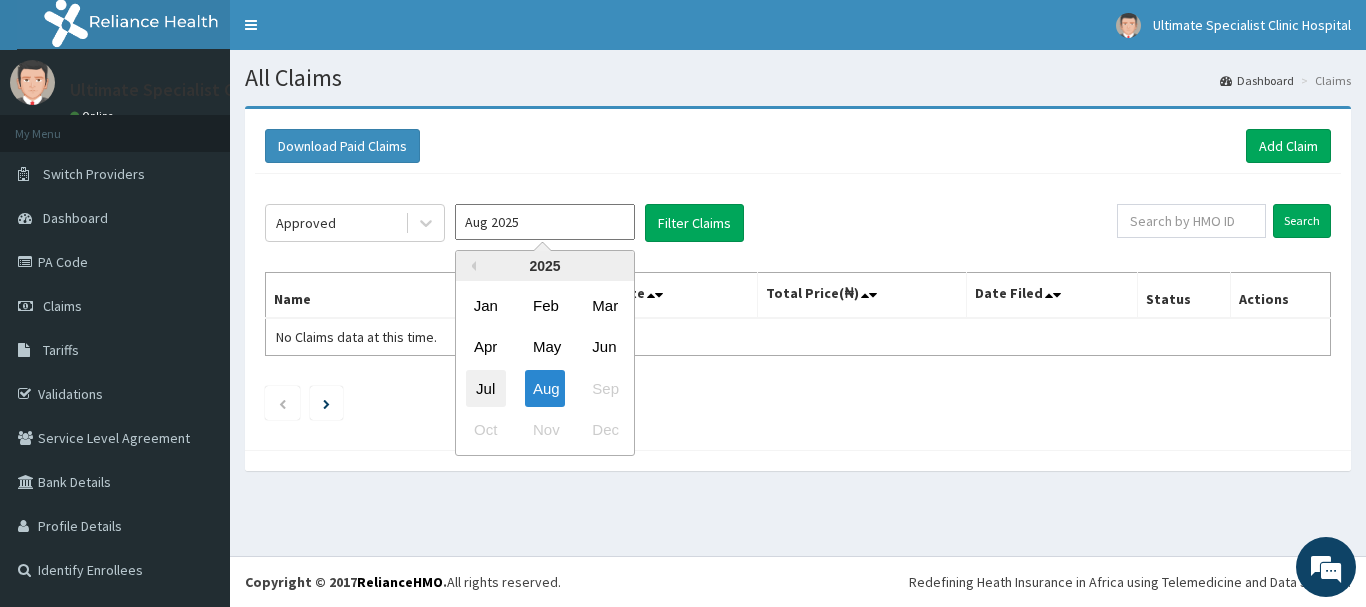 click on "Jul" at bounding box center (486, 388) 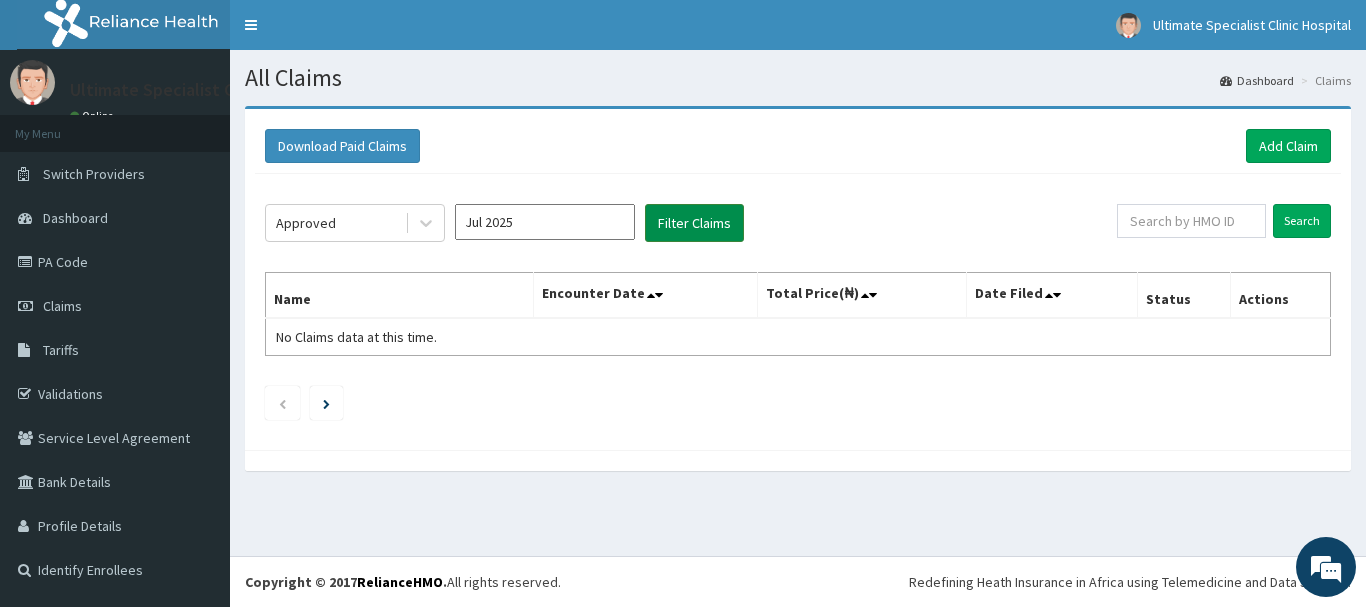 click on "Filter Claims" at bounding box center [694, 223] 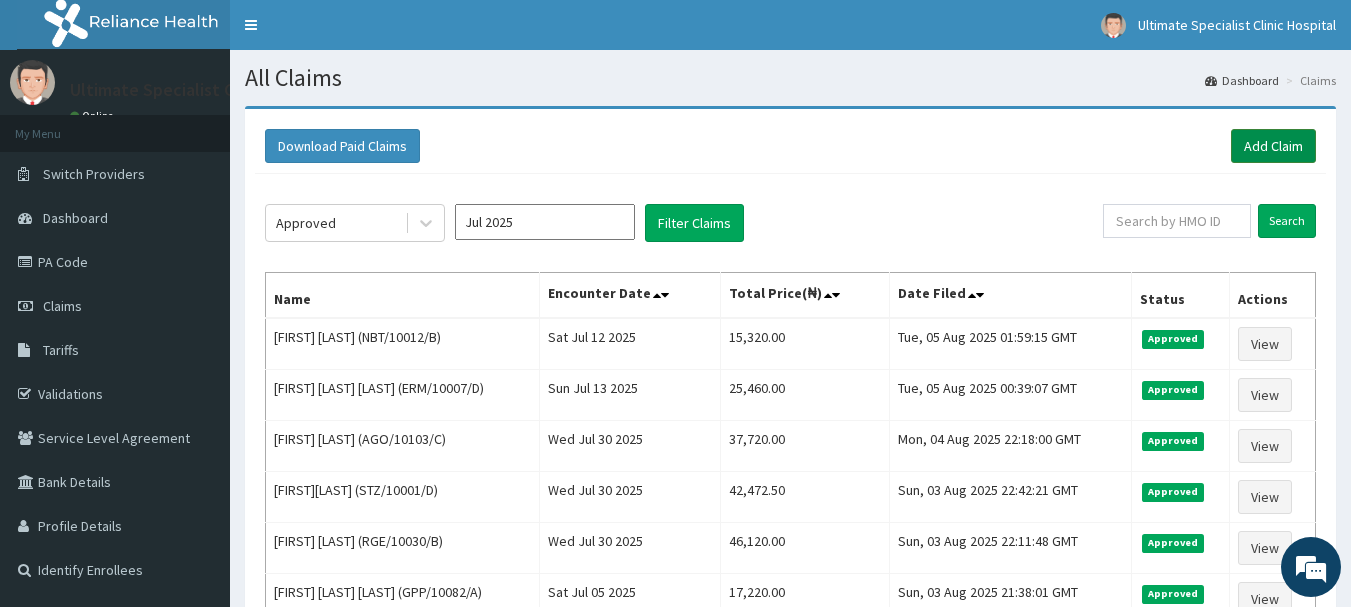 click on "Add Claim" at bounding box center [1273, 146] 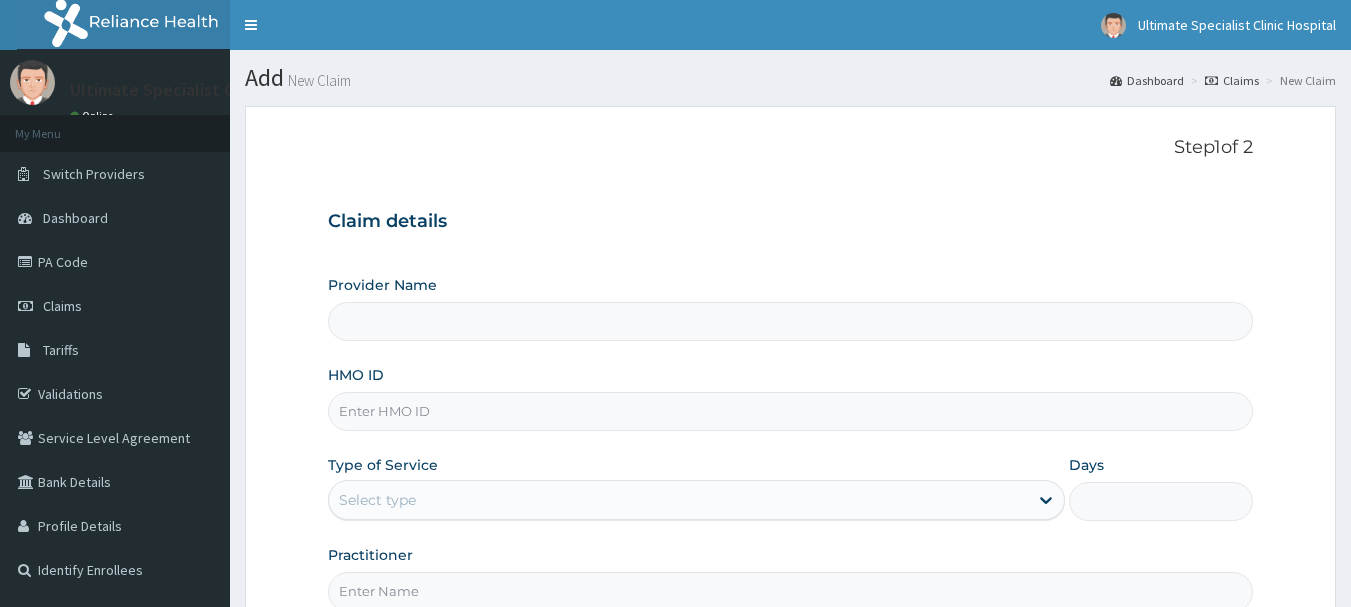 scroll, scrollTop: 0, scrollLeft: 0, axis: both 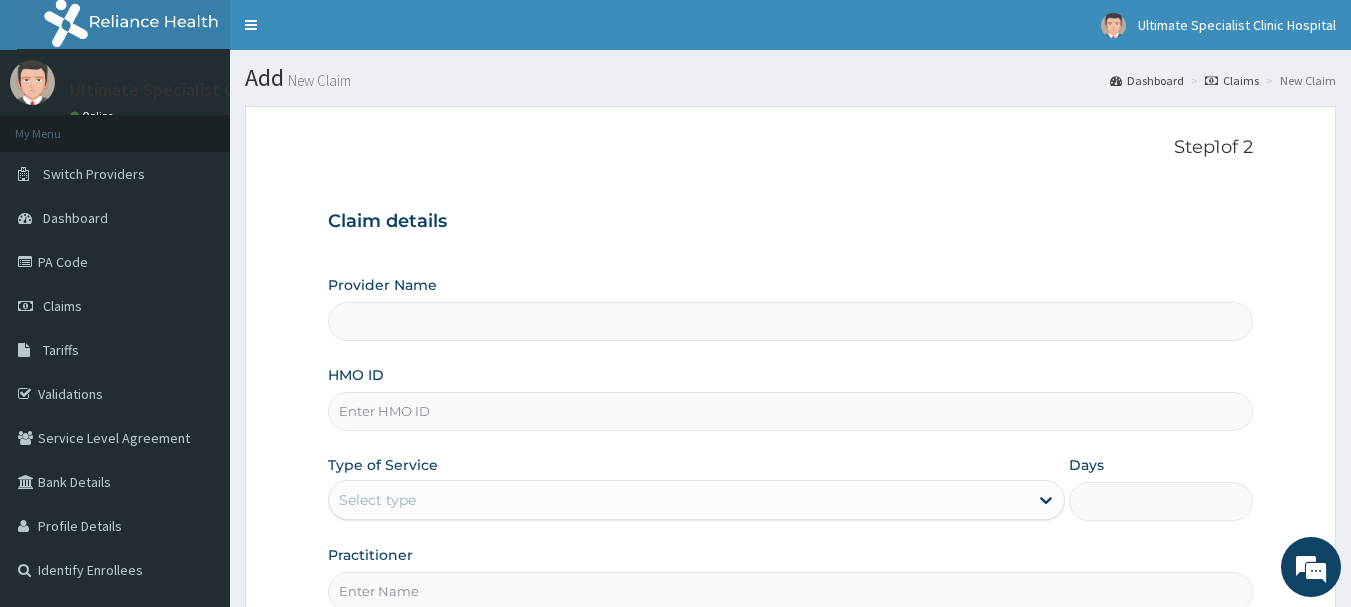 type on "Ultimate Specialist Clinic And Hospital" 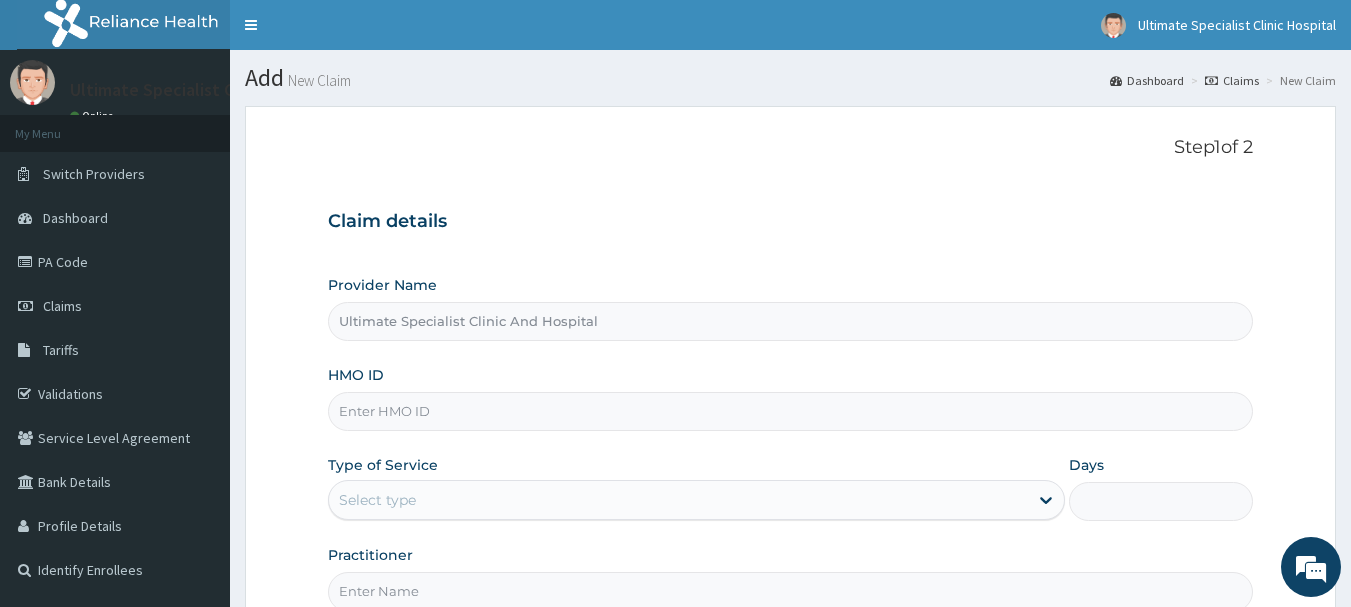 scroll, scrollTop: 0, scrollLeft: 0, axis: both 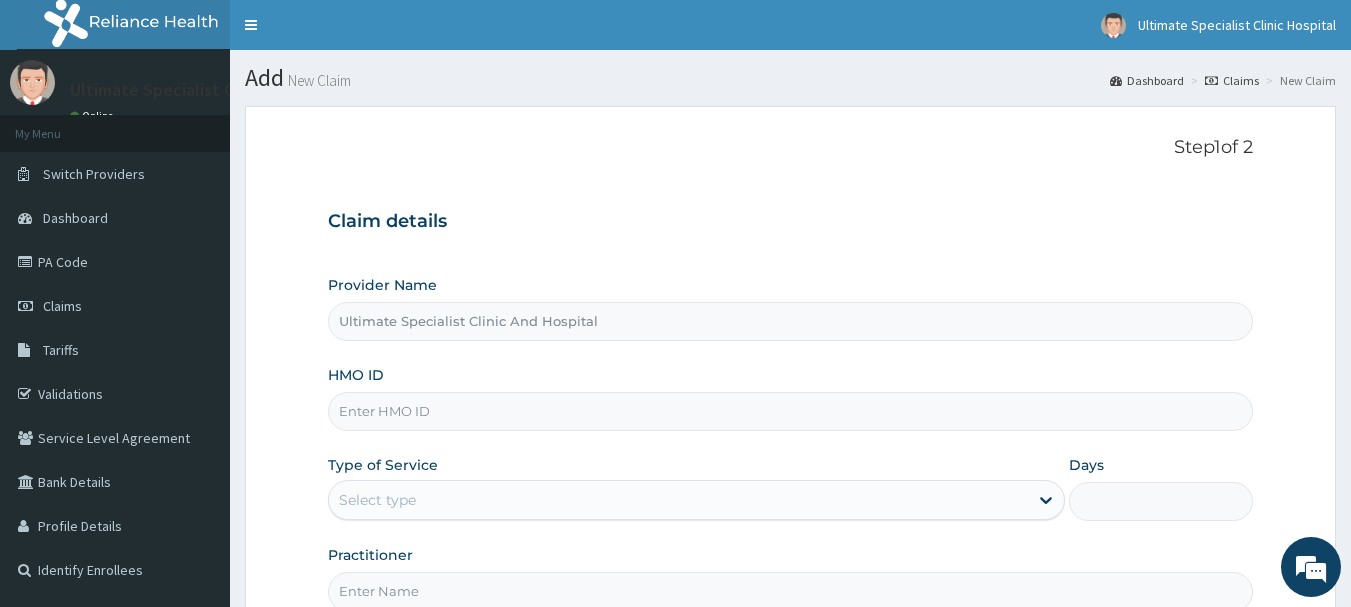 click on "HMO ID" at bounding box center [791, 411] 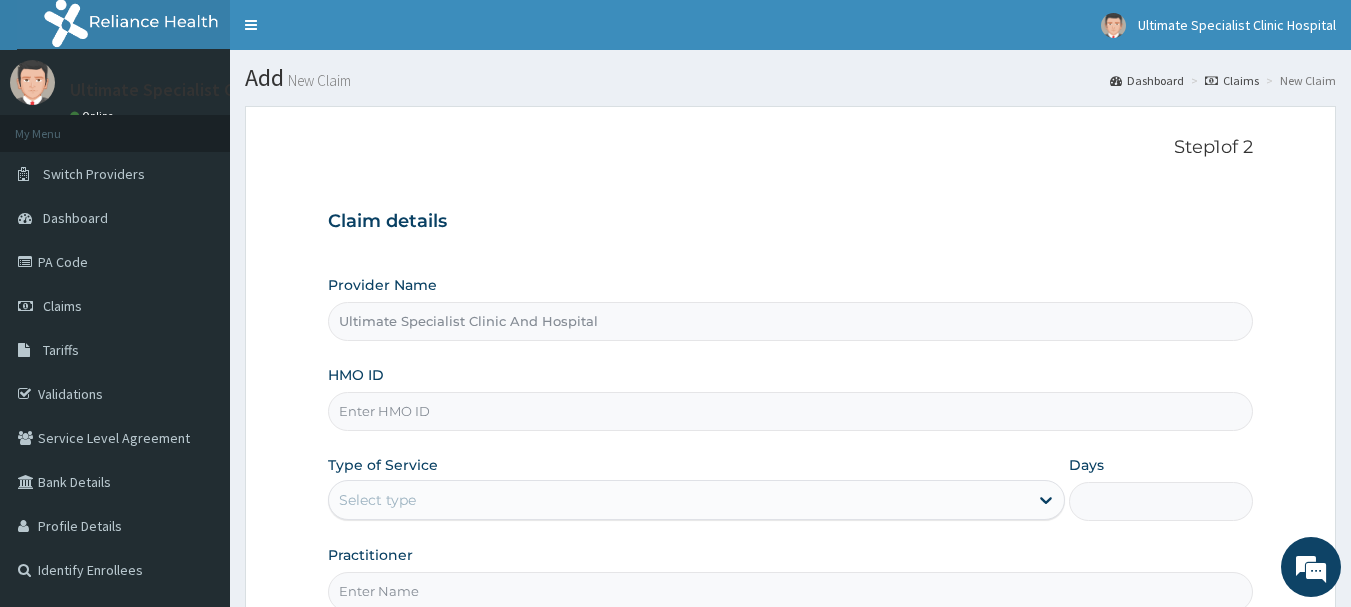 paste on "PGS/10032/D" 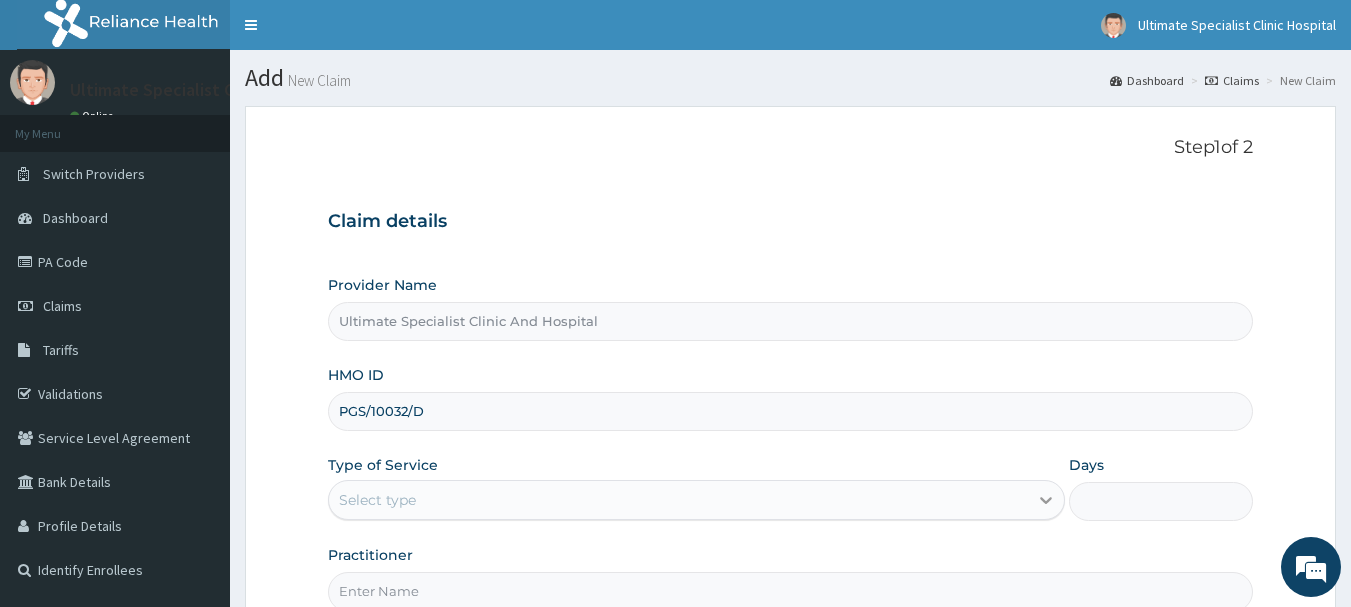 type on "PGS/10032/D" 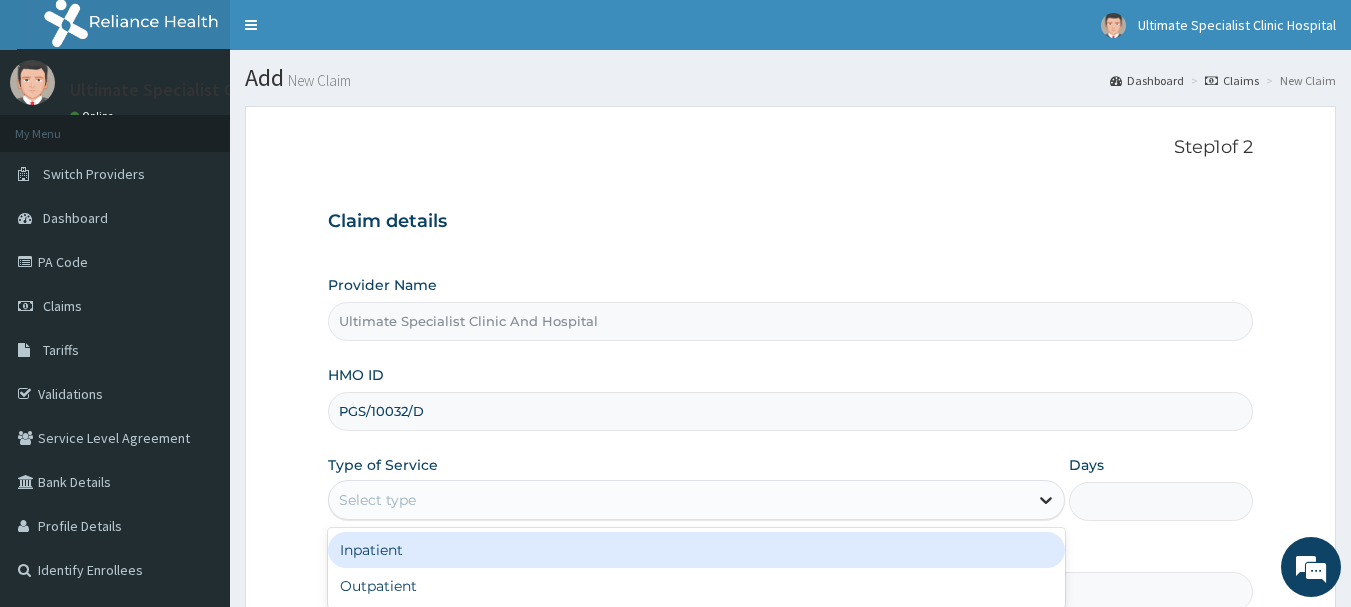 click 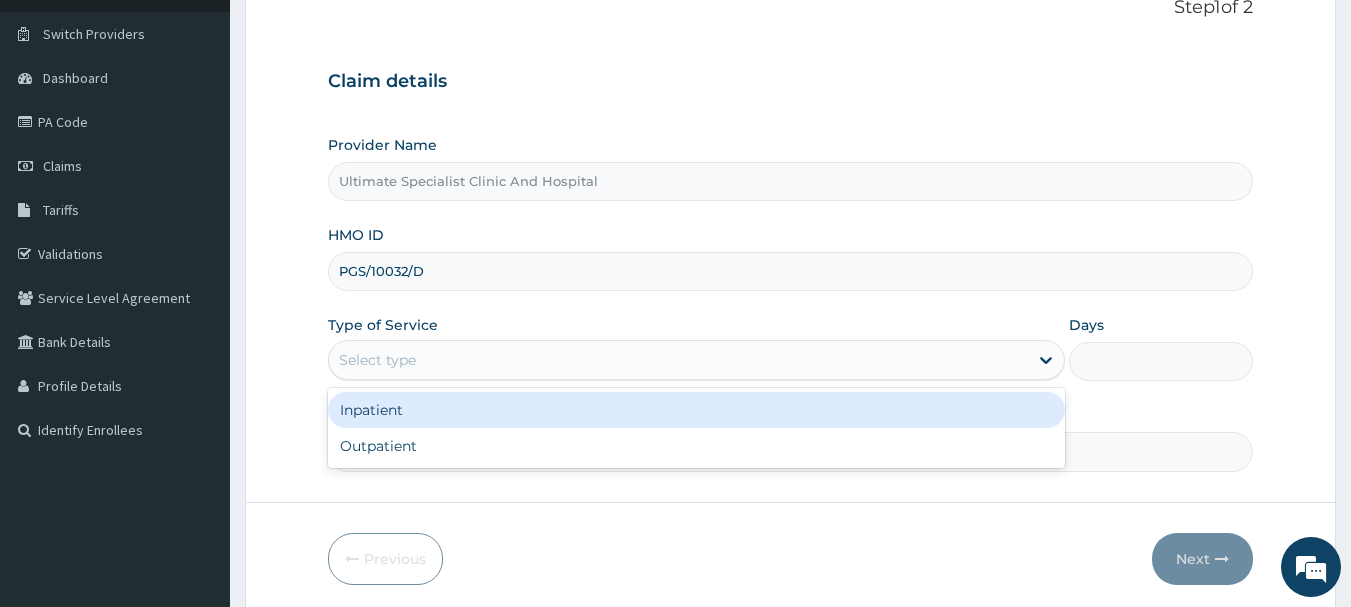scroll, scrollTop: 200, scrollLeft: 0, axis: vertical 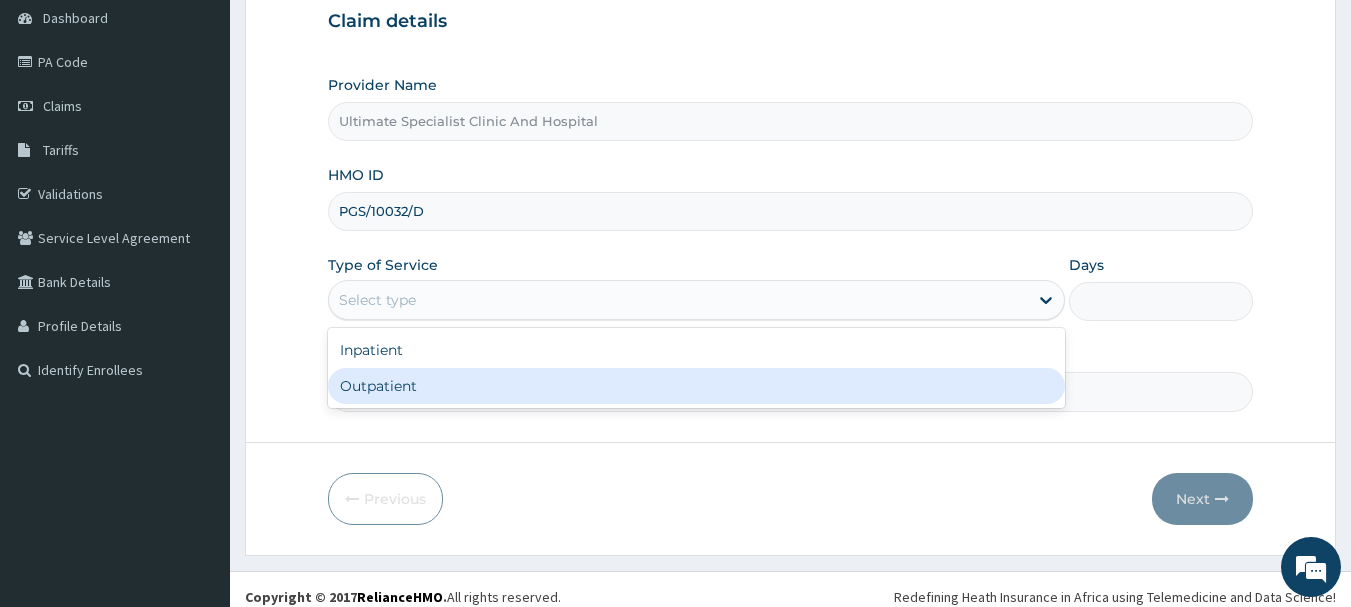 click on "Outpatient" at bounding box center [696, 386] 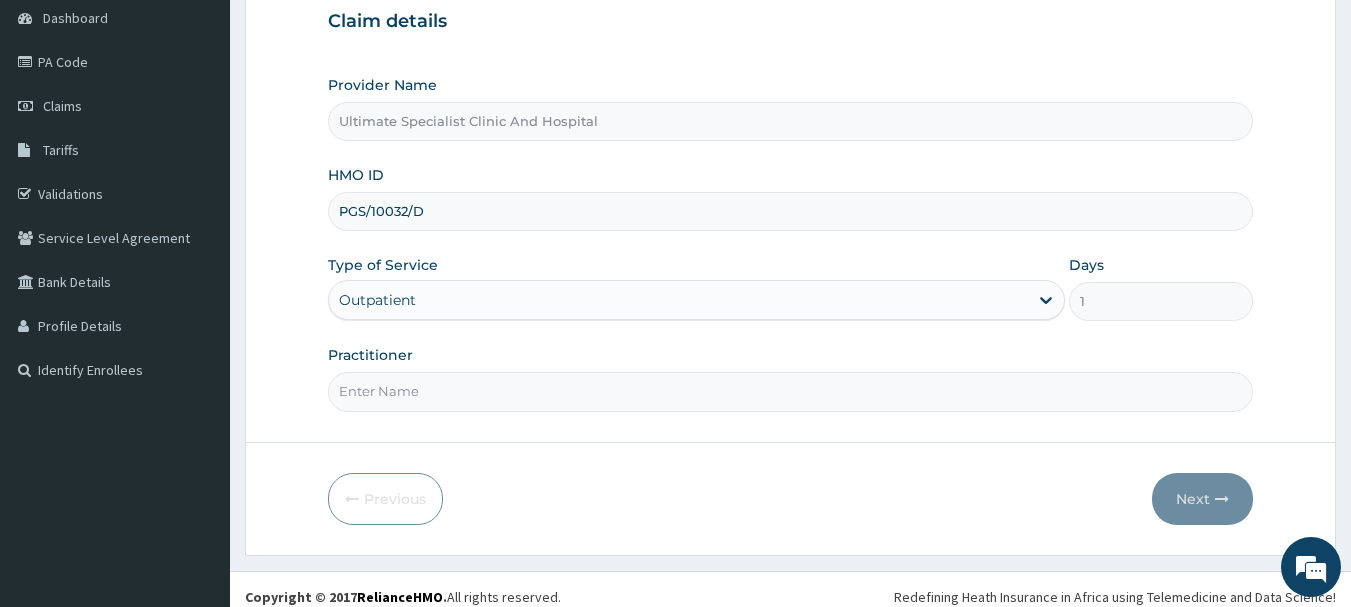 click on "Practitioner" at bounding box center (791, 391) 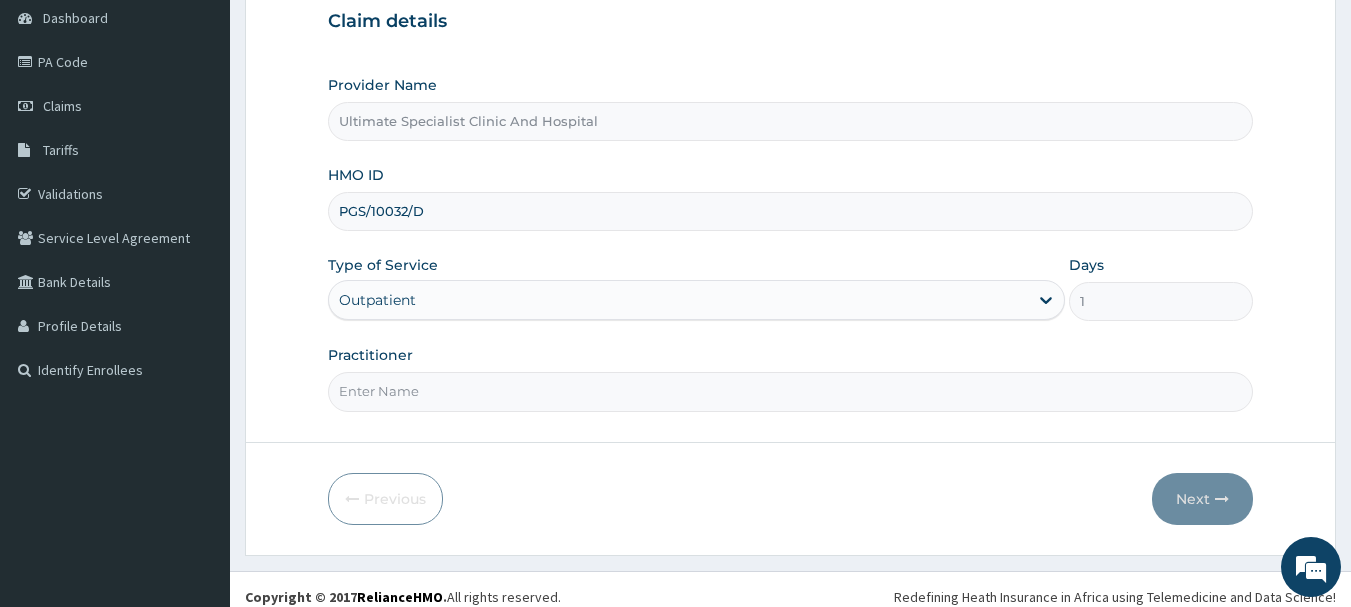 type on "DR KOKO" 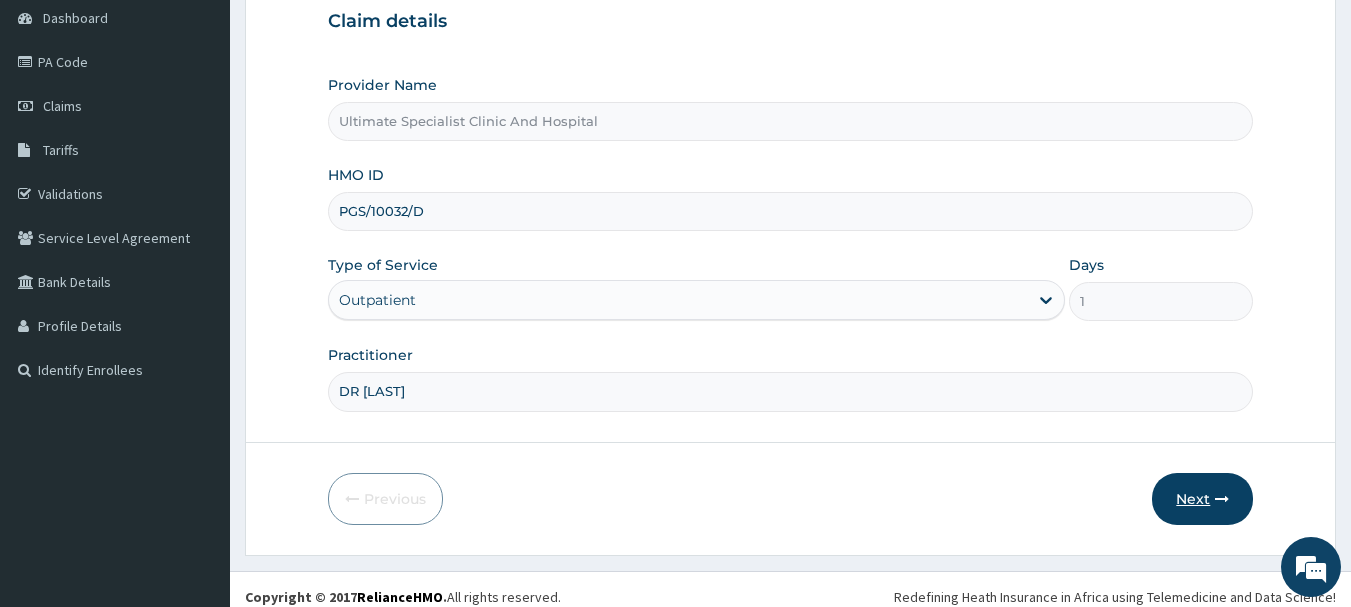 click on "Next" at bounding box center [1202, 499] 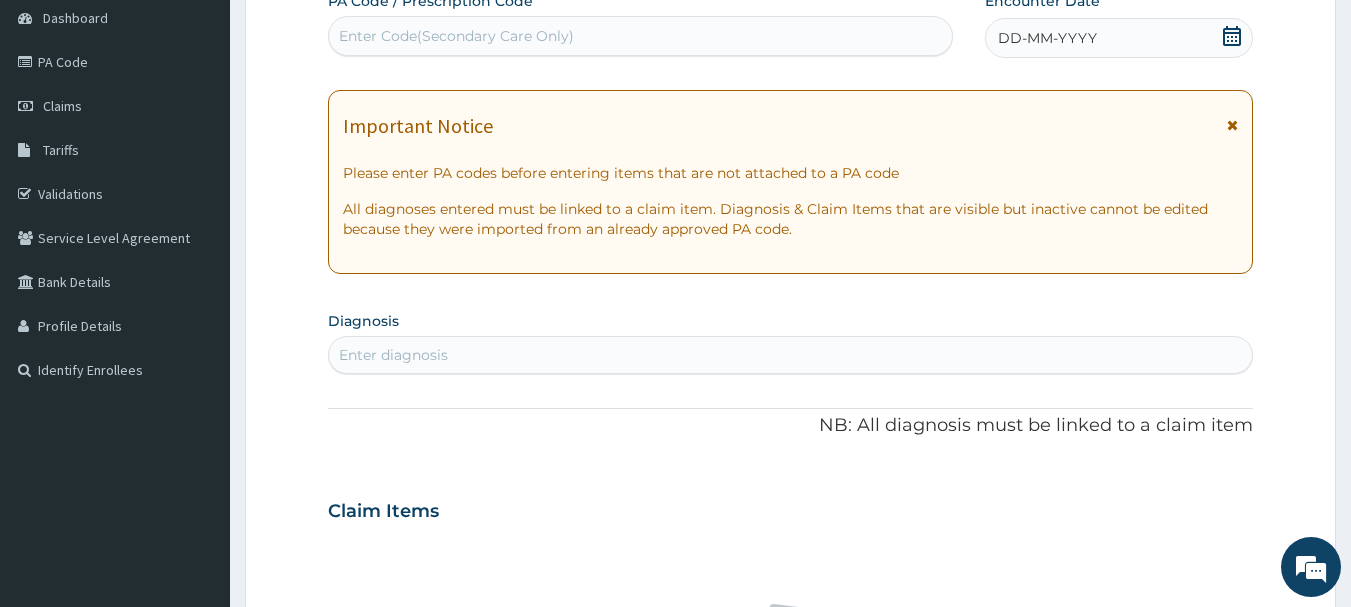 click on "Enter diagnosis" at bounding box center (393, 355) 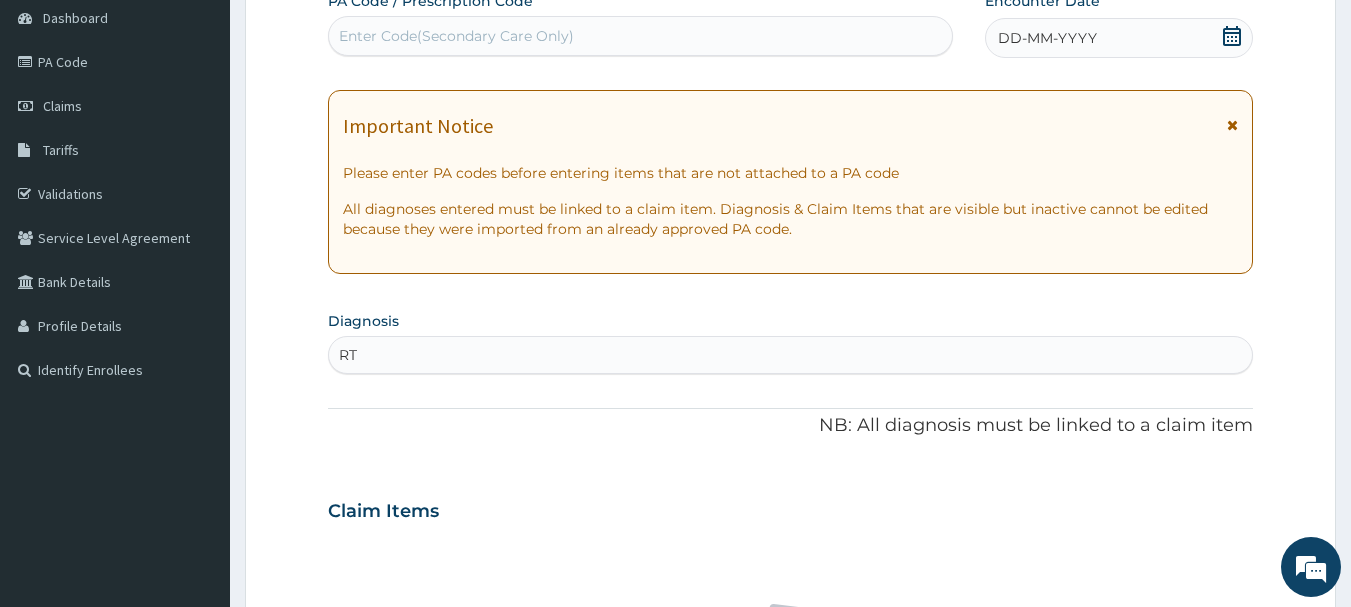 type on "RTI" 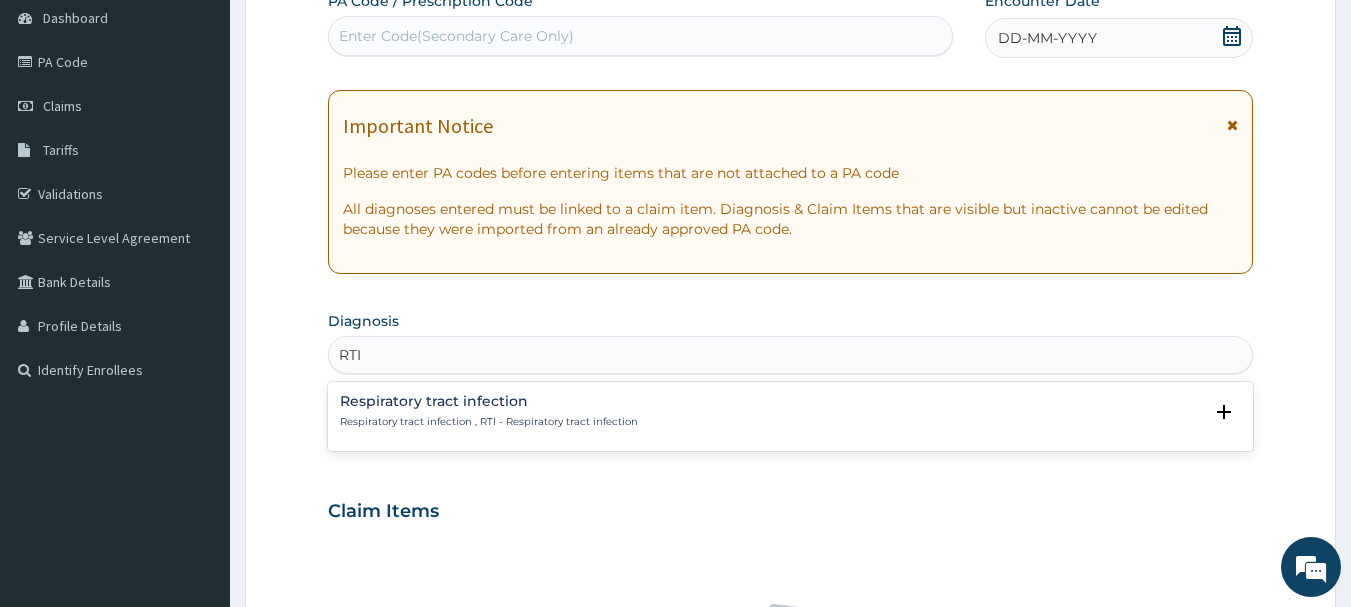 click on "Respiratory tract infection , RTI - Respiratory tract infection" at bounding box center [489, 422] 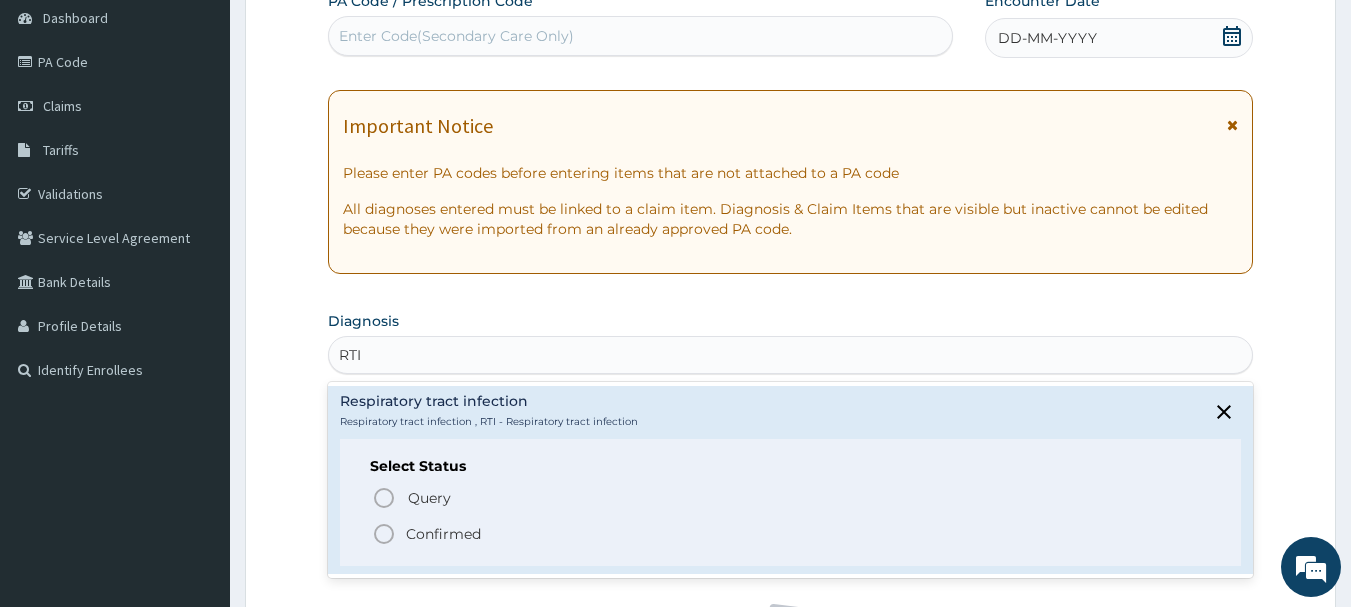 click 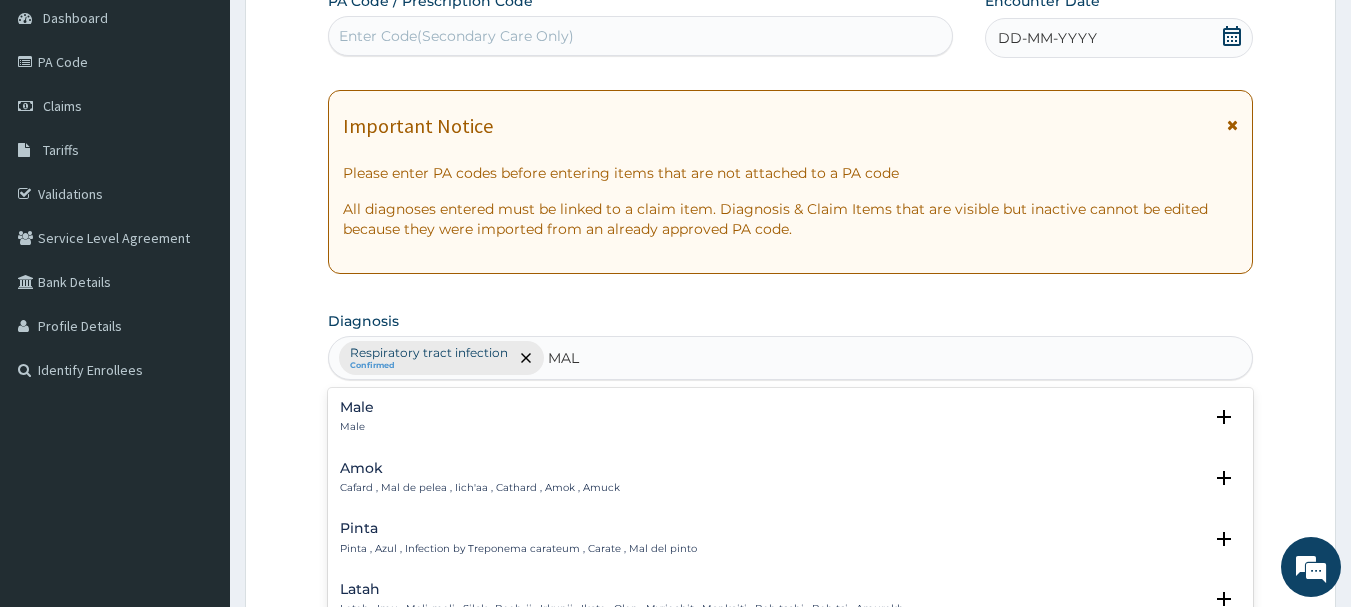 type on "MALA" 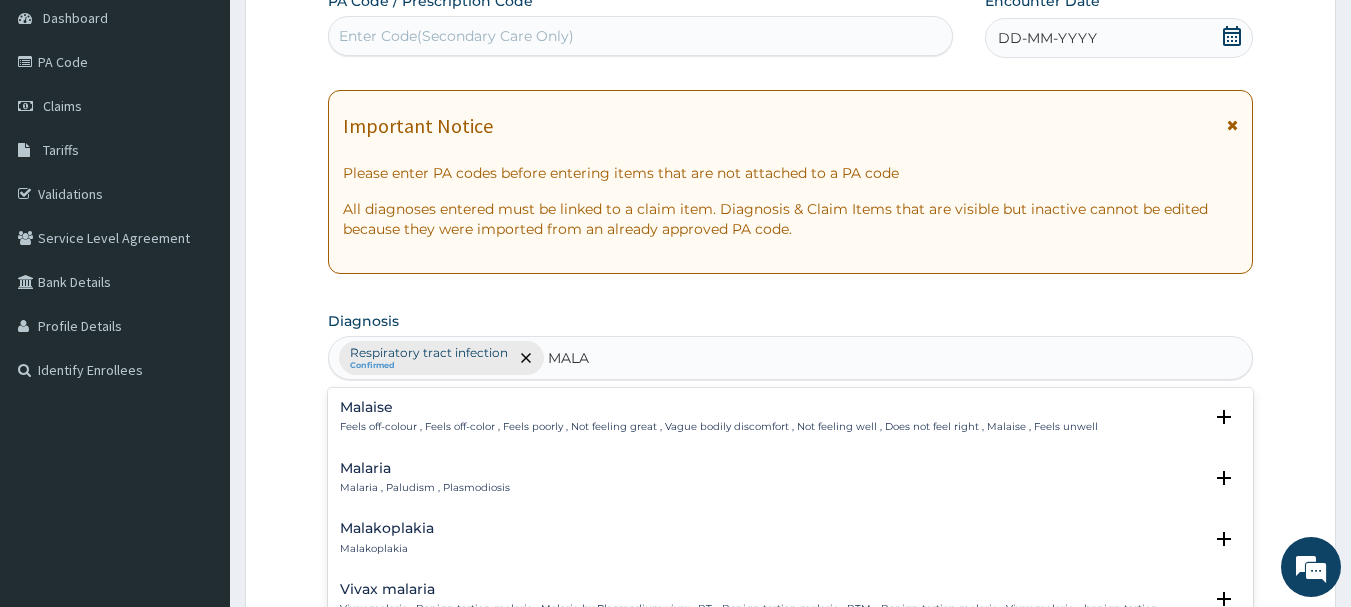 click on "Malaria Malaria , Paludism , Plasmodiosis Select Status Query Query covers suspected (?), Keep in view (kiv), Ruled out (r/o) Confirmed" at bounding box center [791, 483] 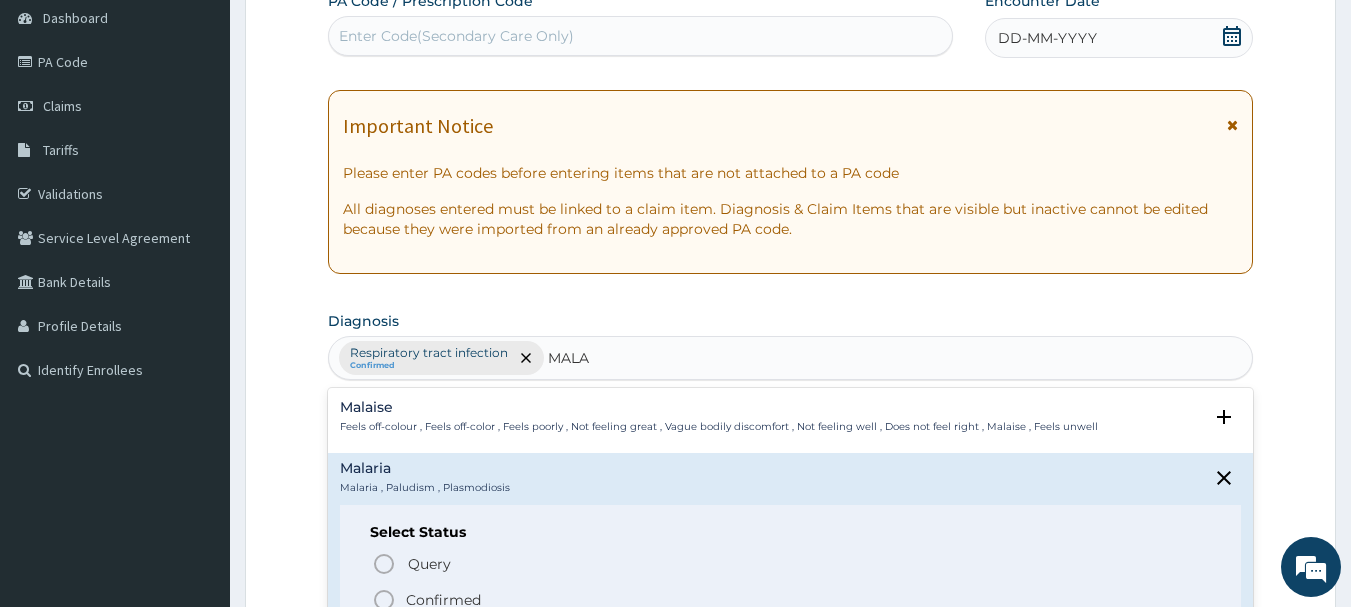 click 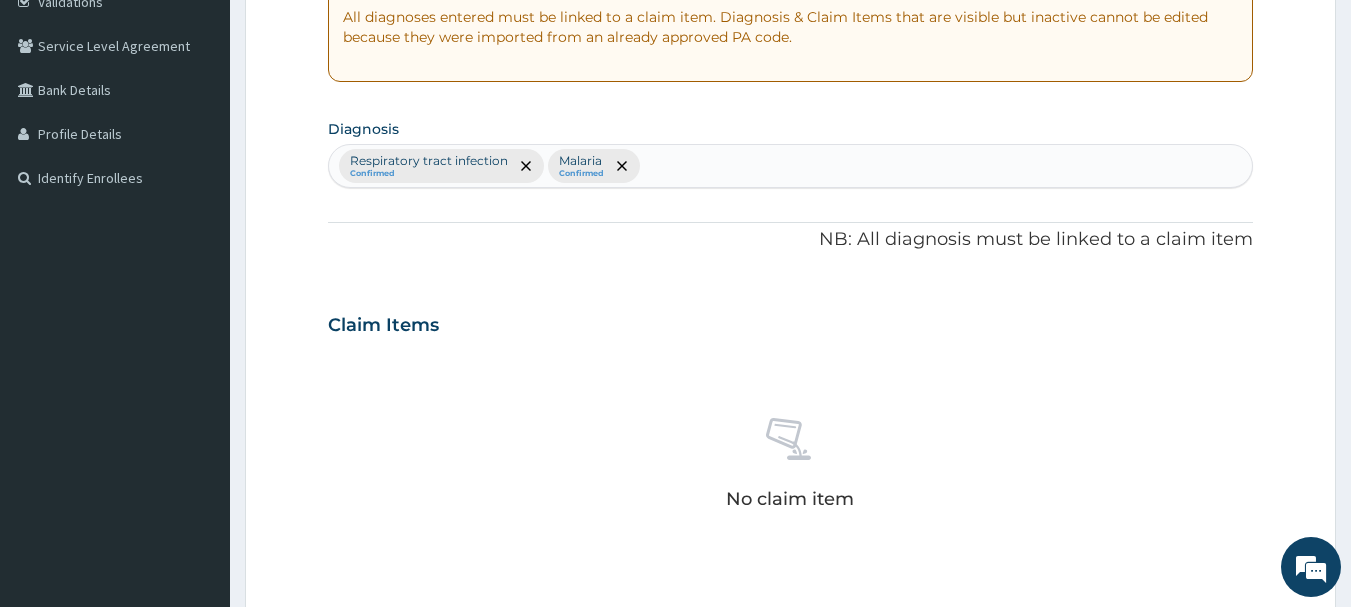 scroll, scrollTop: 400, scrollLeft: 0, axis: vertical 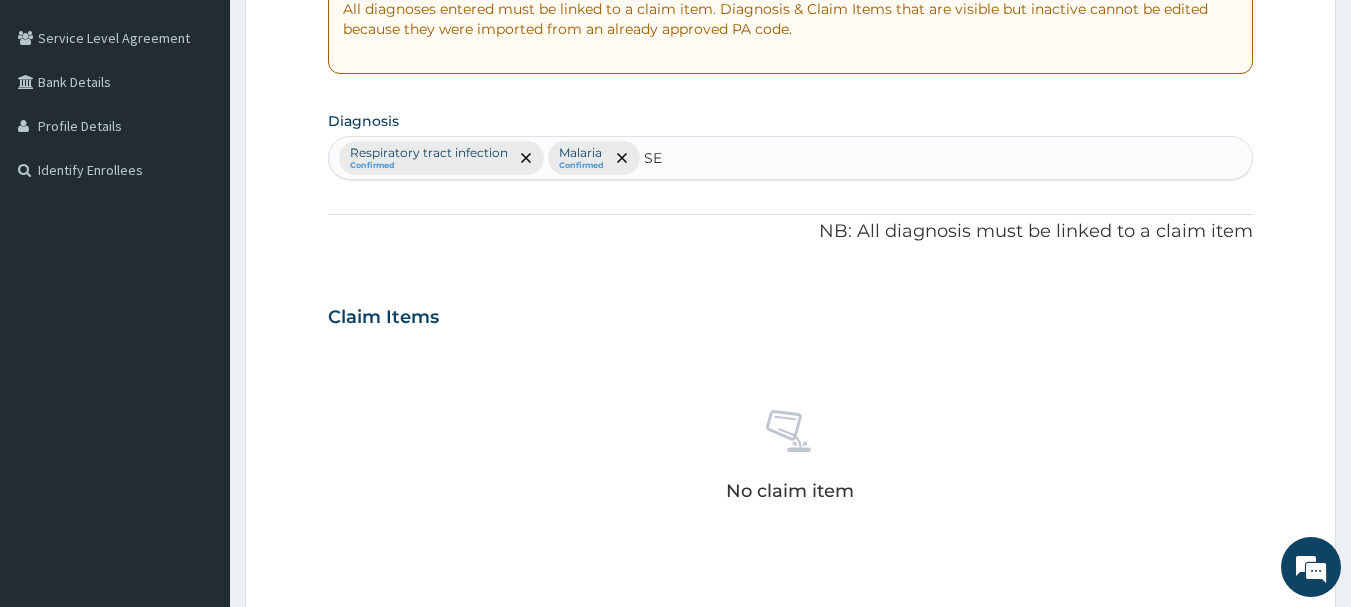 type on "SEP" 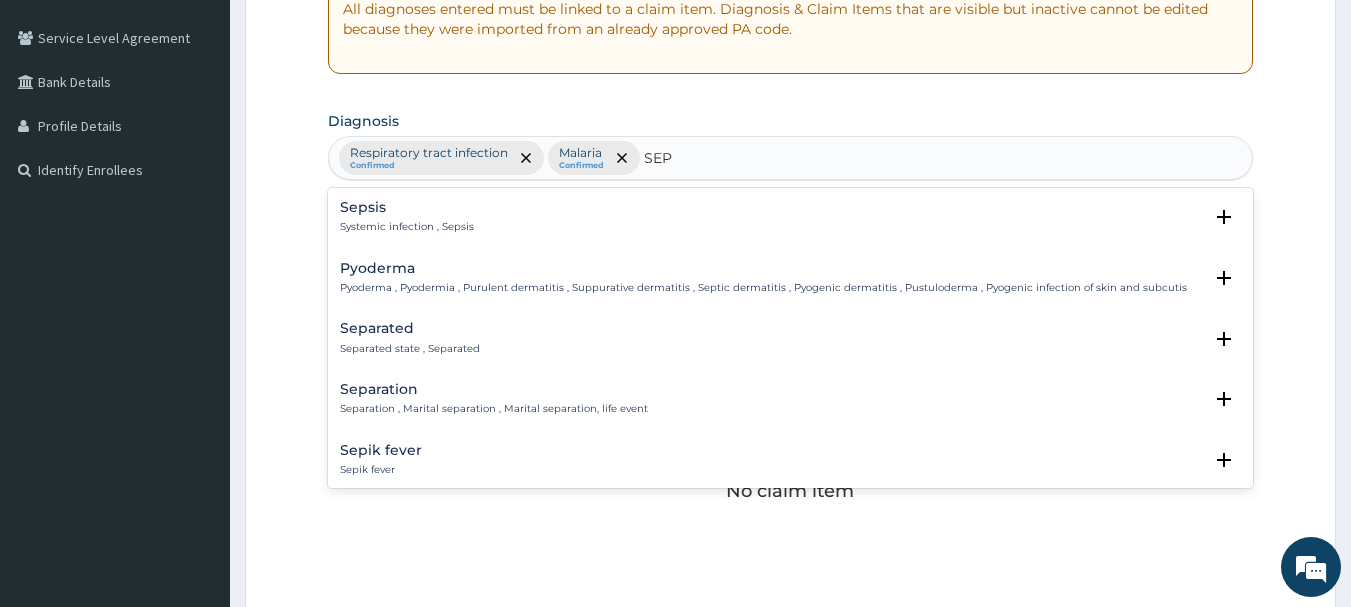 click on "Sepsis Systemic infection , Sepsis" at bounding box center (407, 217) 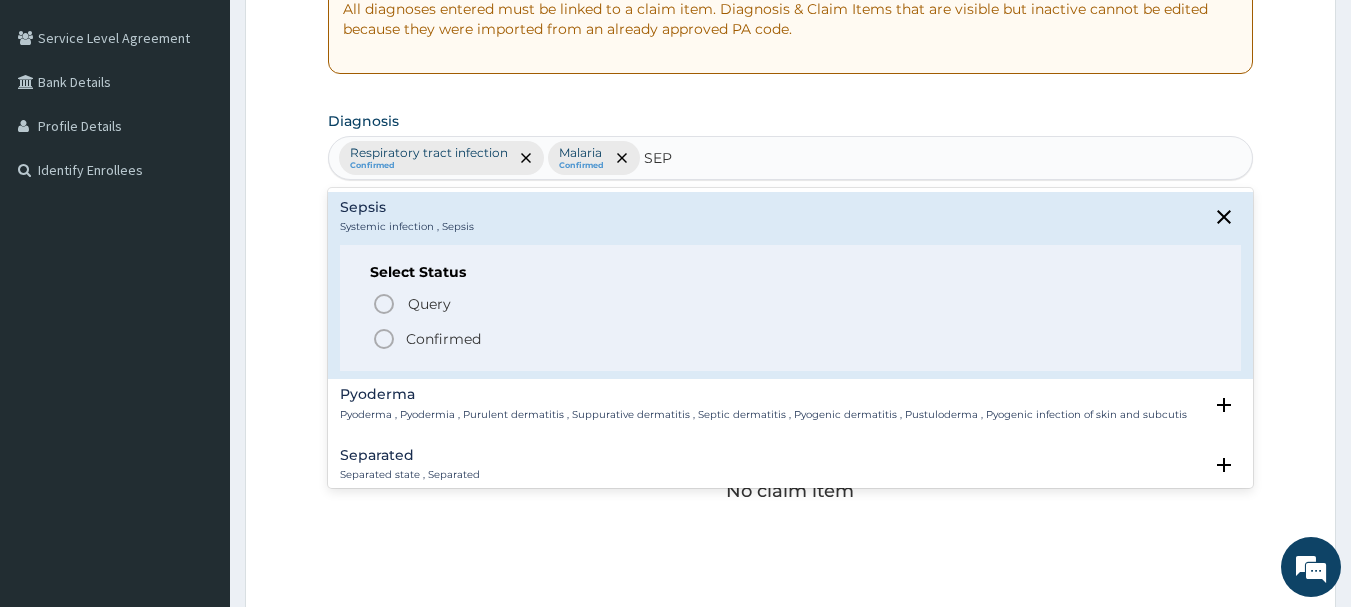 click 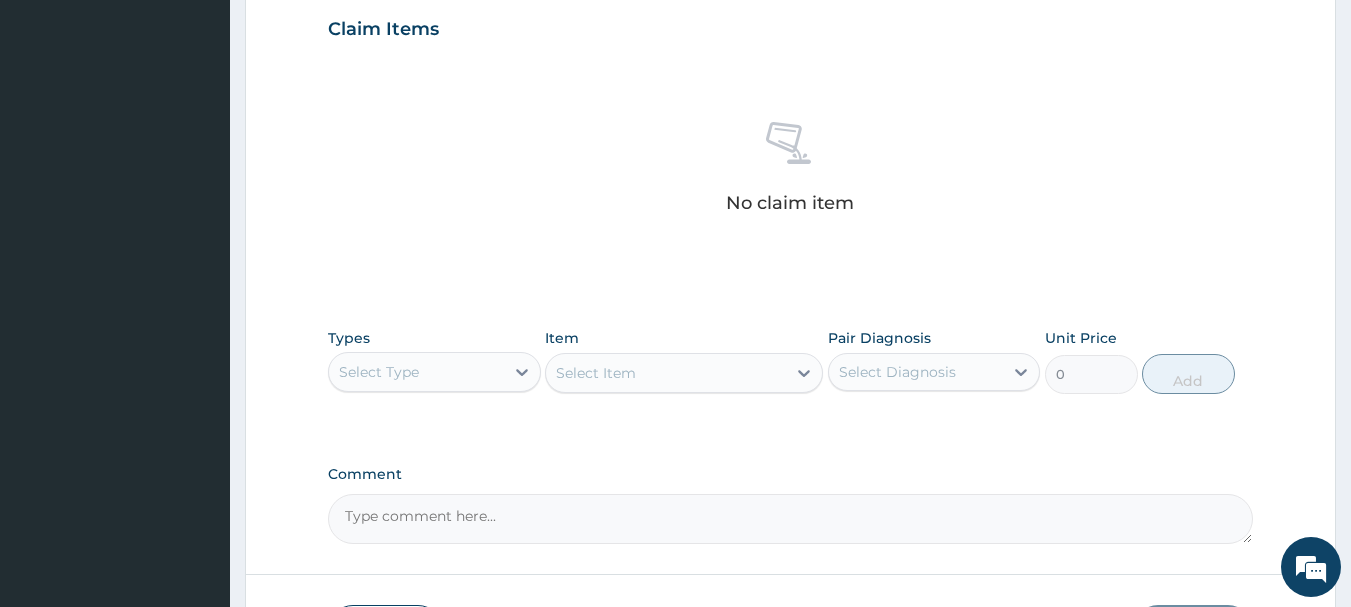scroll, scrollTop: 700, scrollLeft: 0, axis: vertical 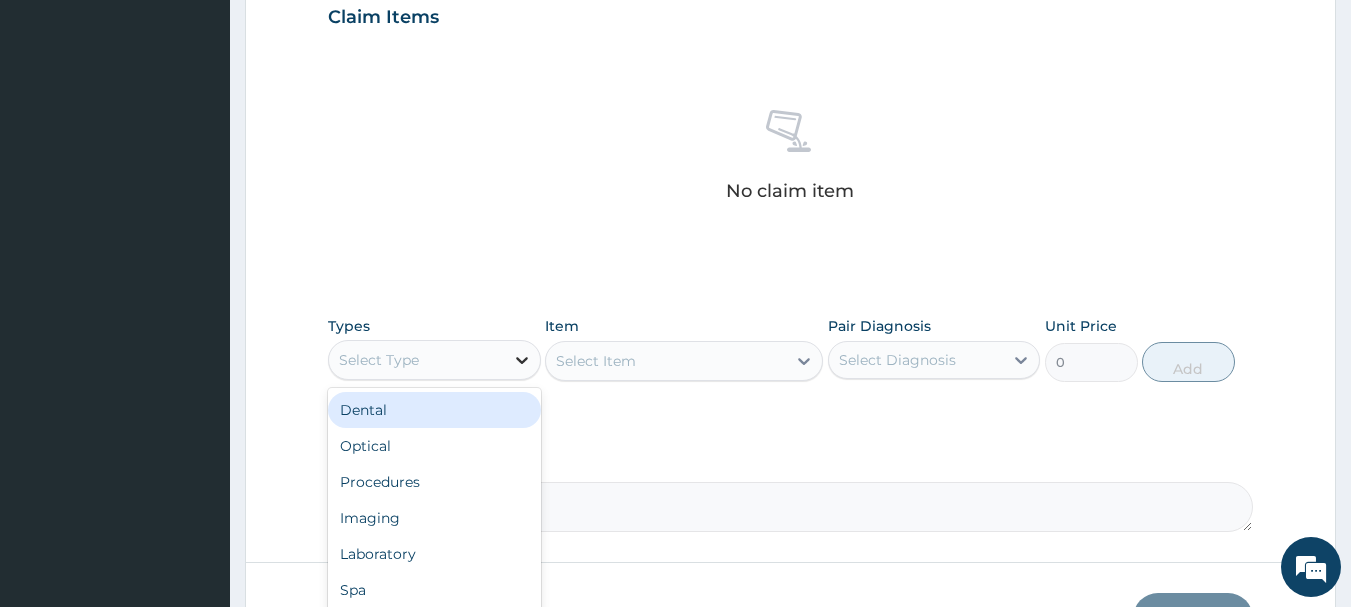 click 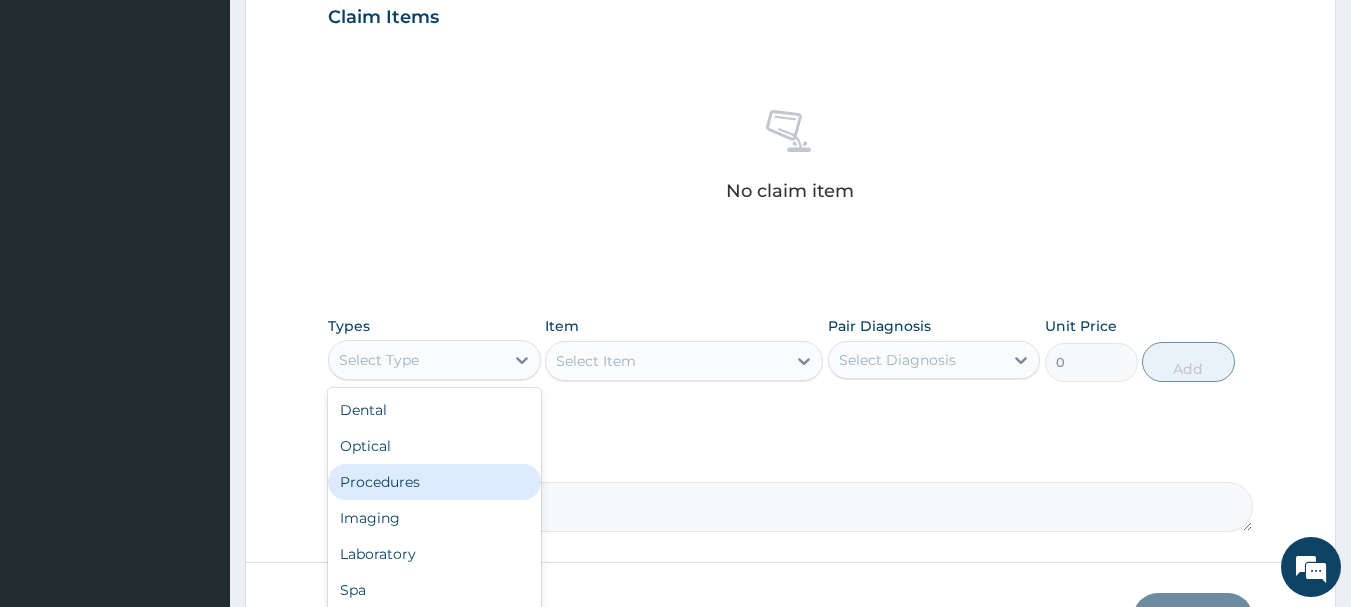 click on "Procedures" at bounding box center (434, 482) 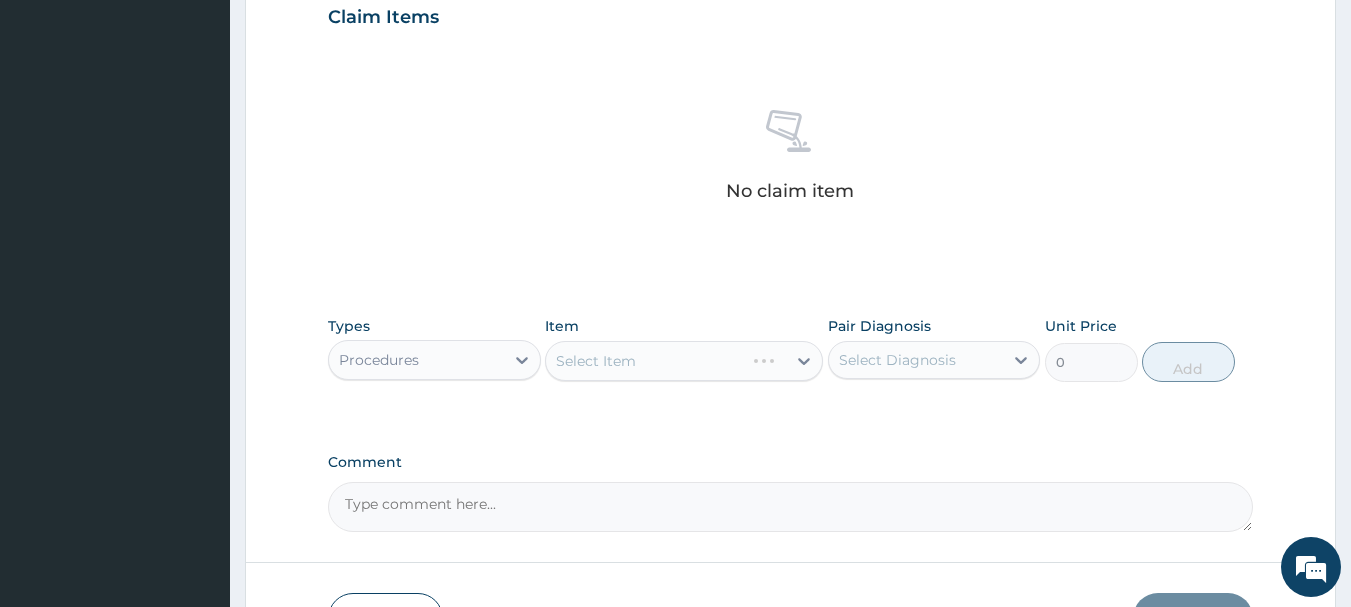 click on "Select Item" at bounding box center (684, 361) 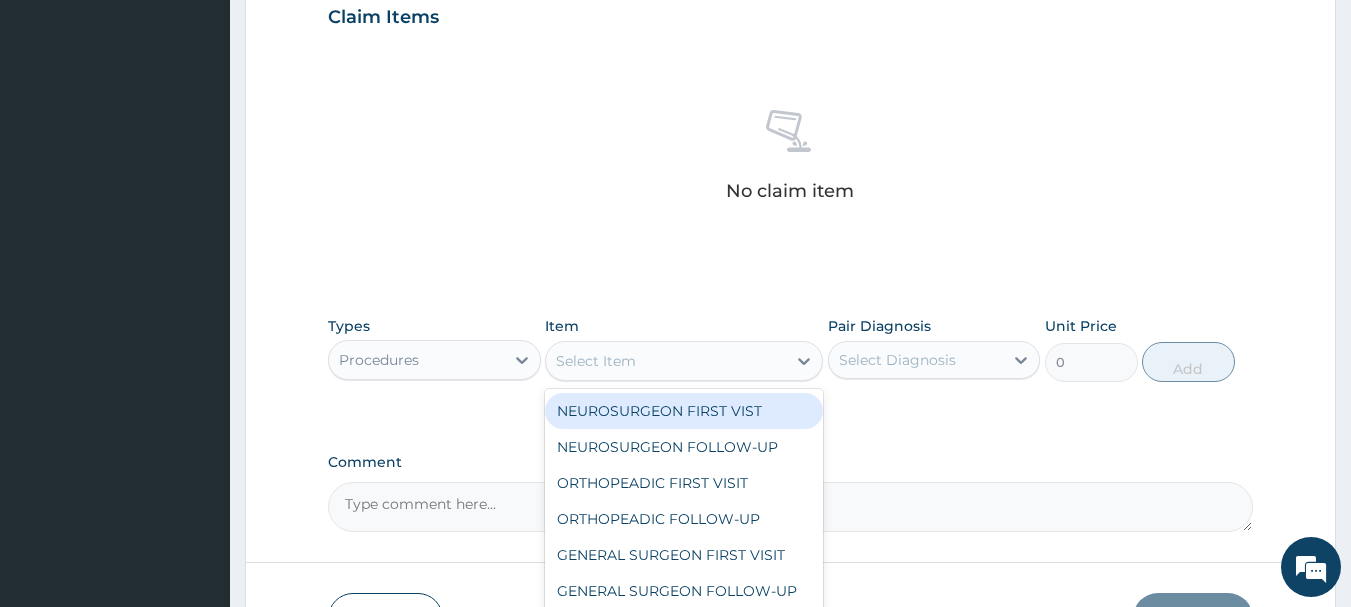 click on "Select Item" at bounding box center (666, 361) 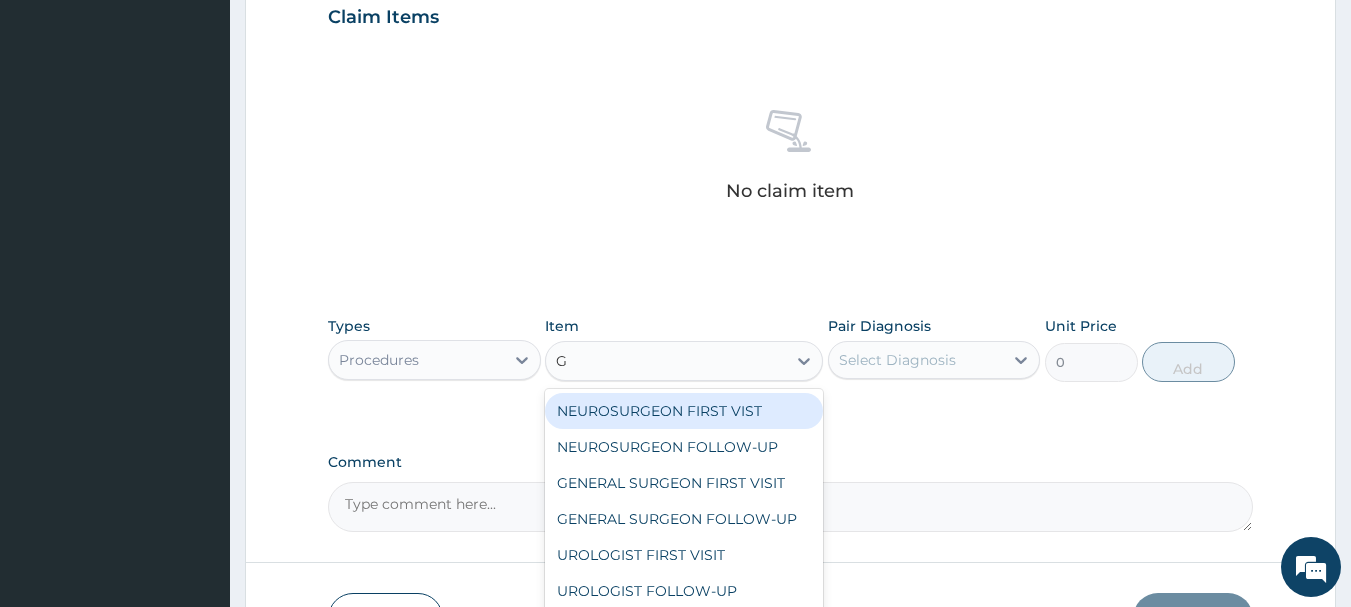 type on "GP" 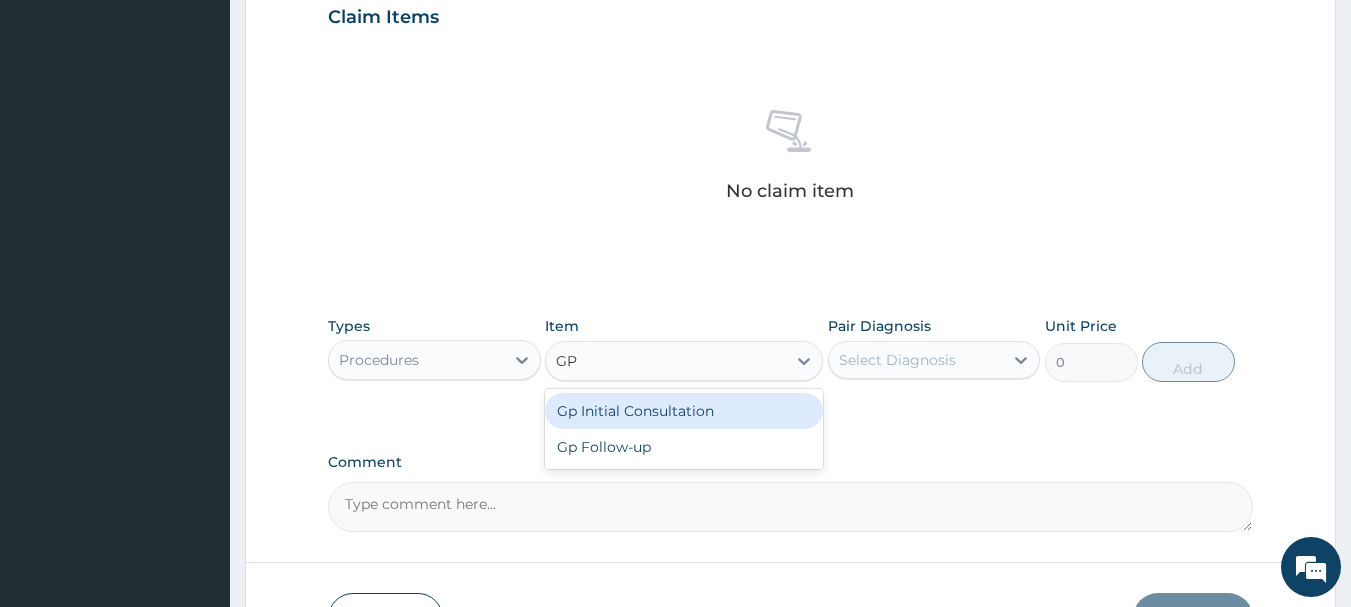 click on "Gp Initial Consultation" at bounding box center (684, 411) 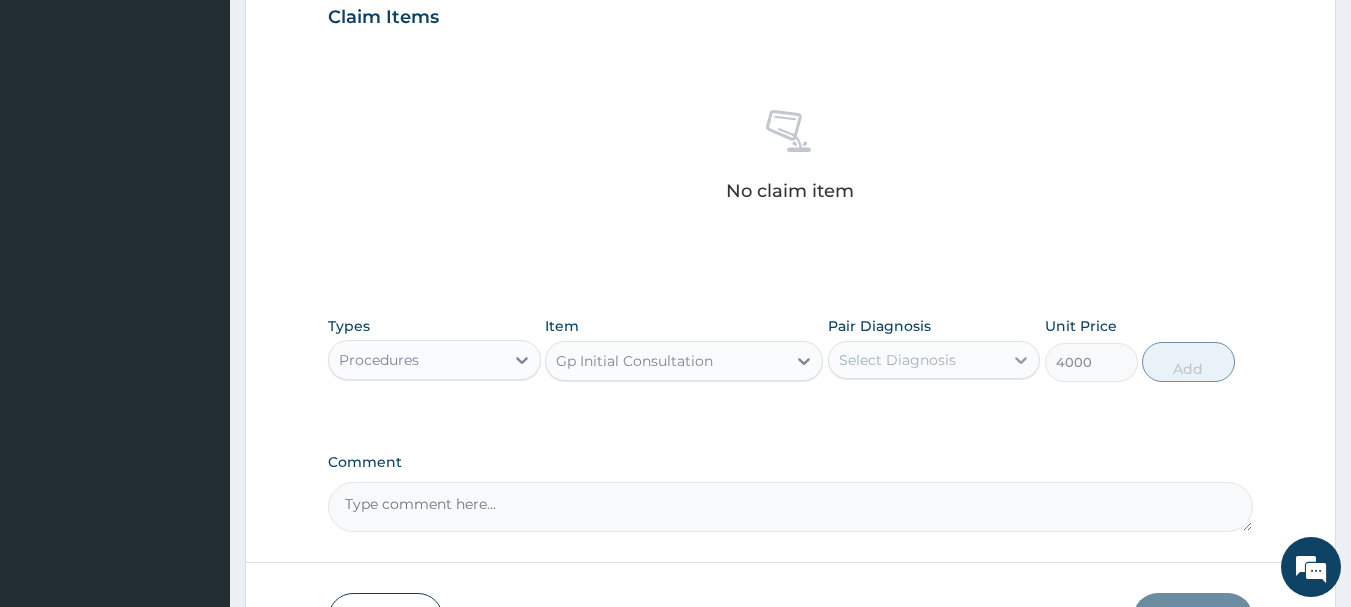 click 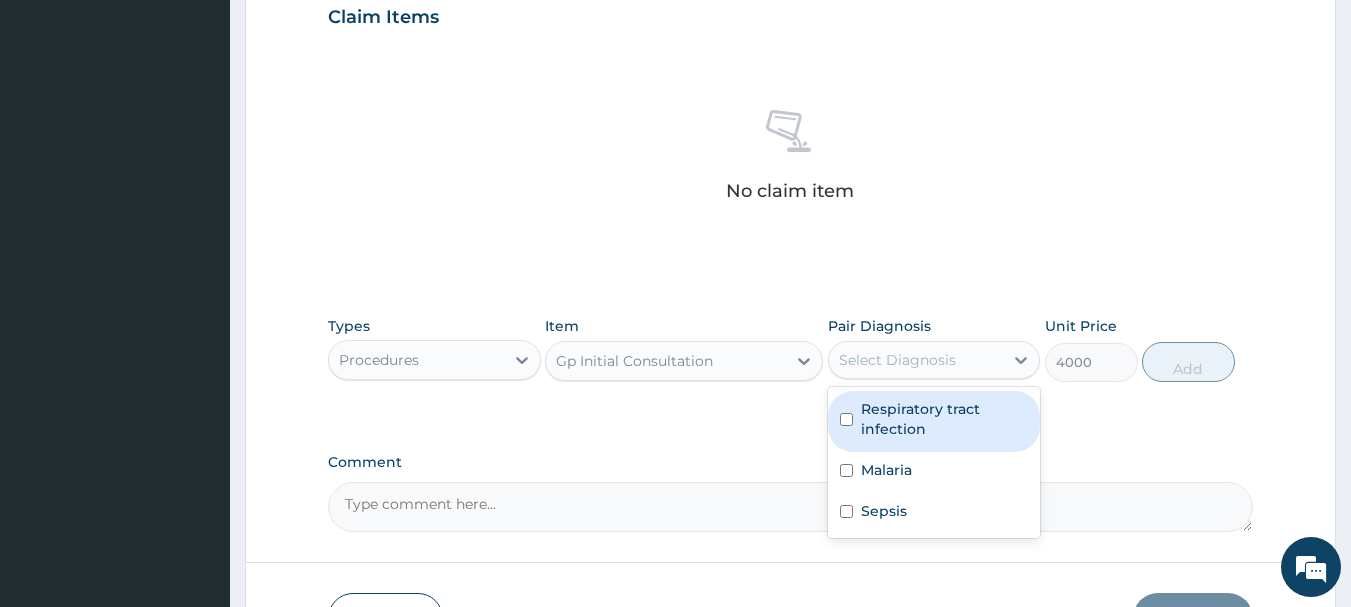 click at bounding box center [846, 419] 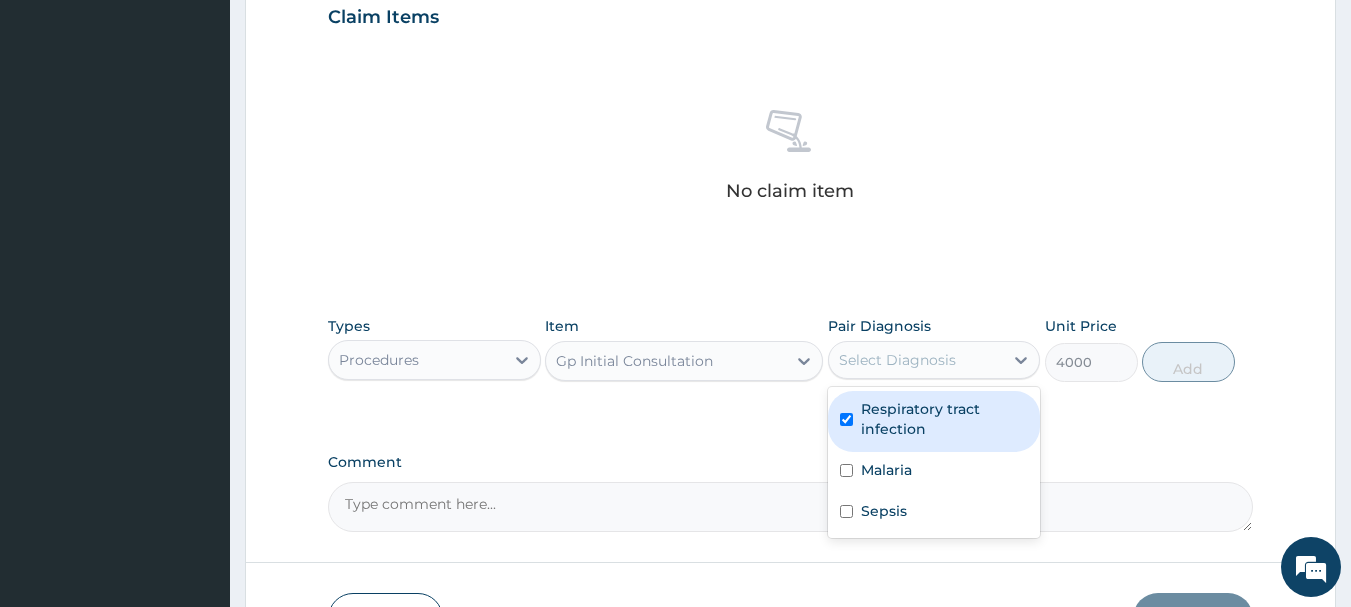 checkbox on "true" 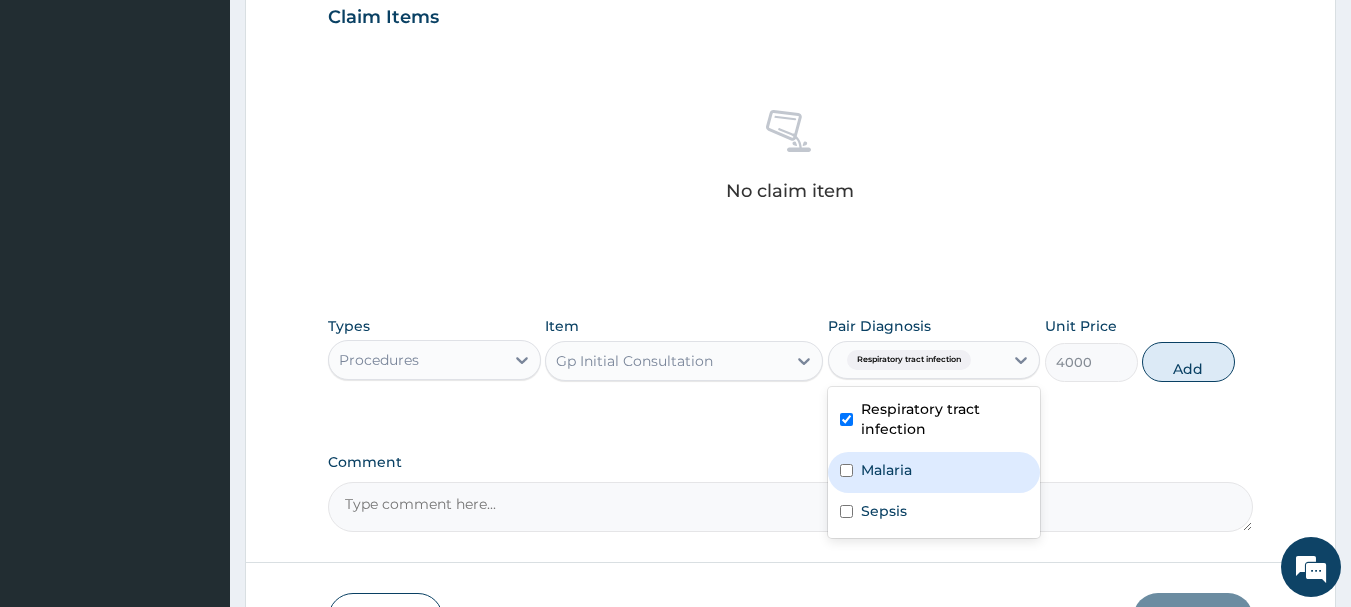 click at bounding box center [846, 470] 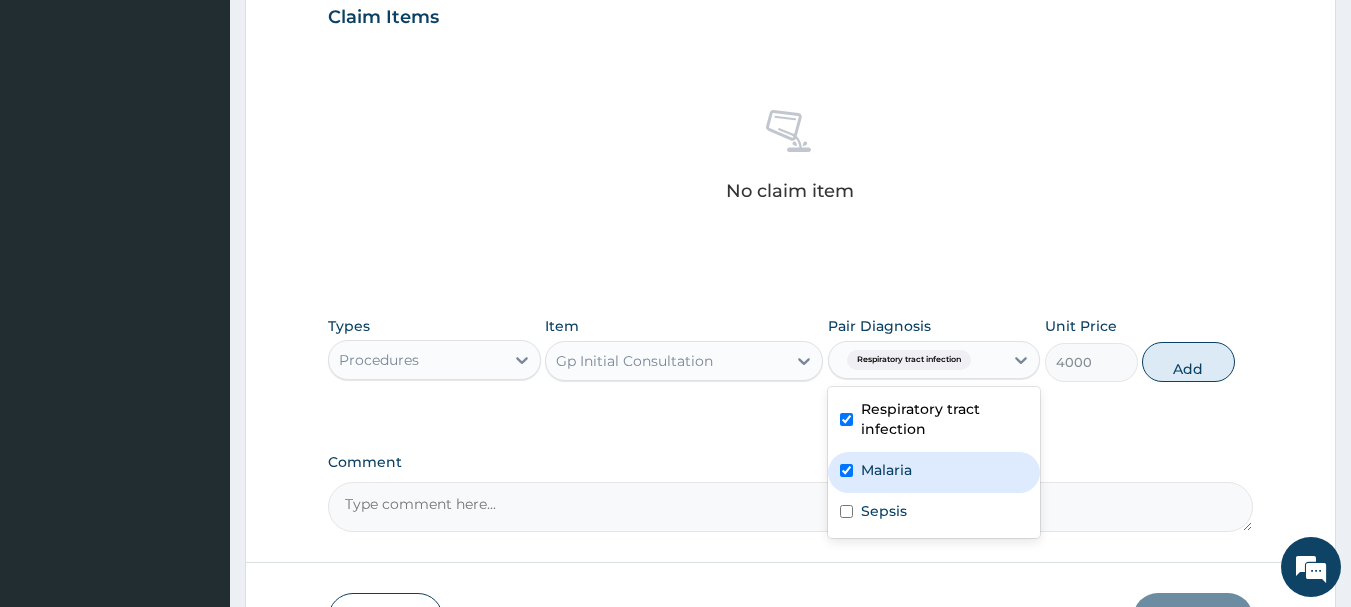 checkbox on "true" 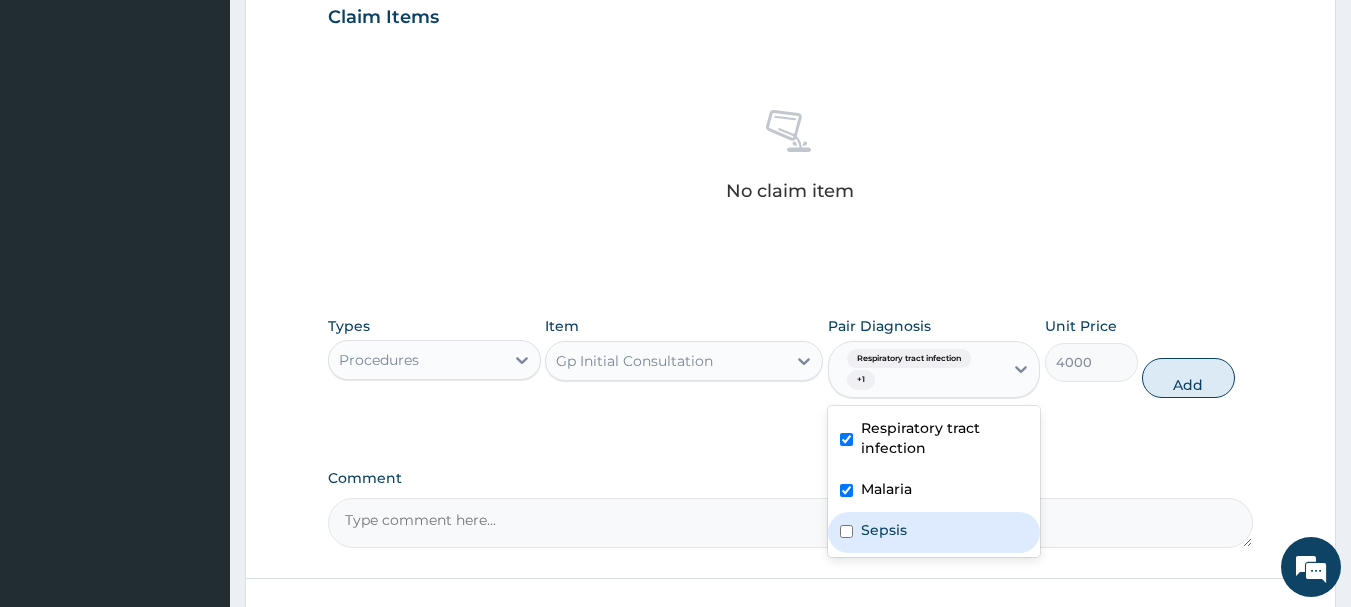 click at bounding box center (846, 531) 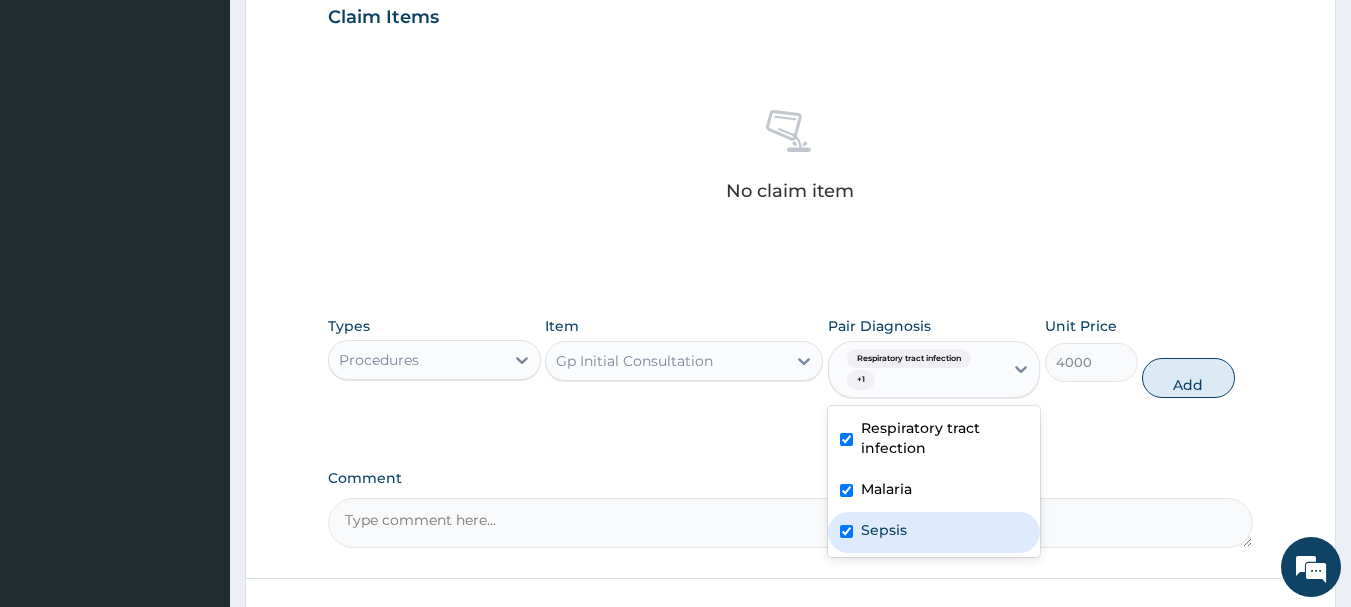 checkbox on "true" 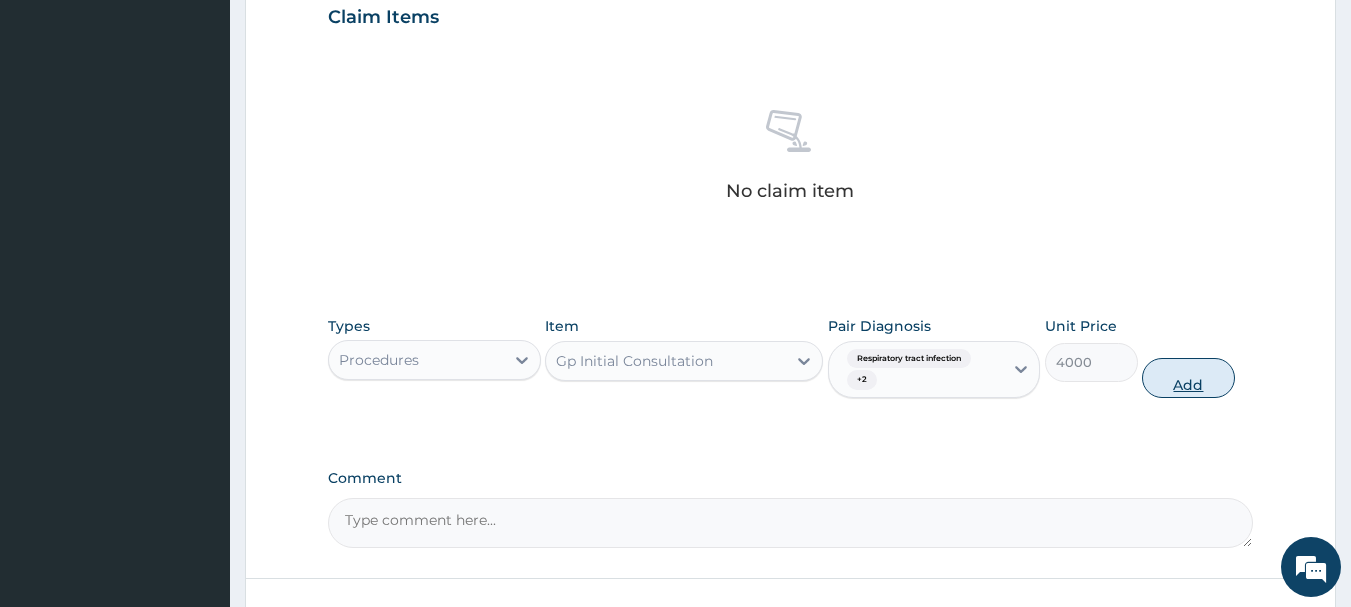 click on "Add" at bounding box center (1188, 378) 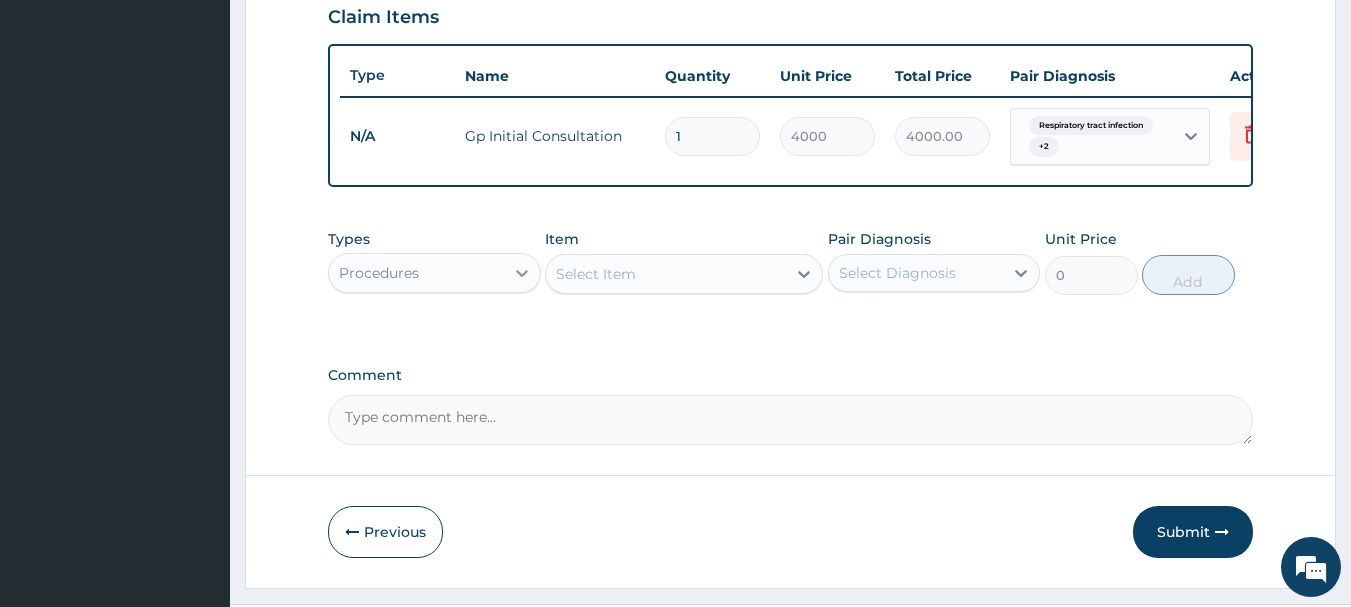 drag, startPoint x: 521, startPoint y: 285, endPoint x: 519, endPoint y: 298, distance: 13.152946 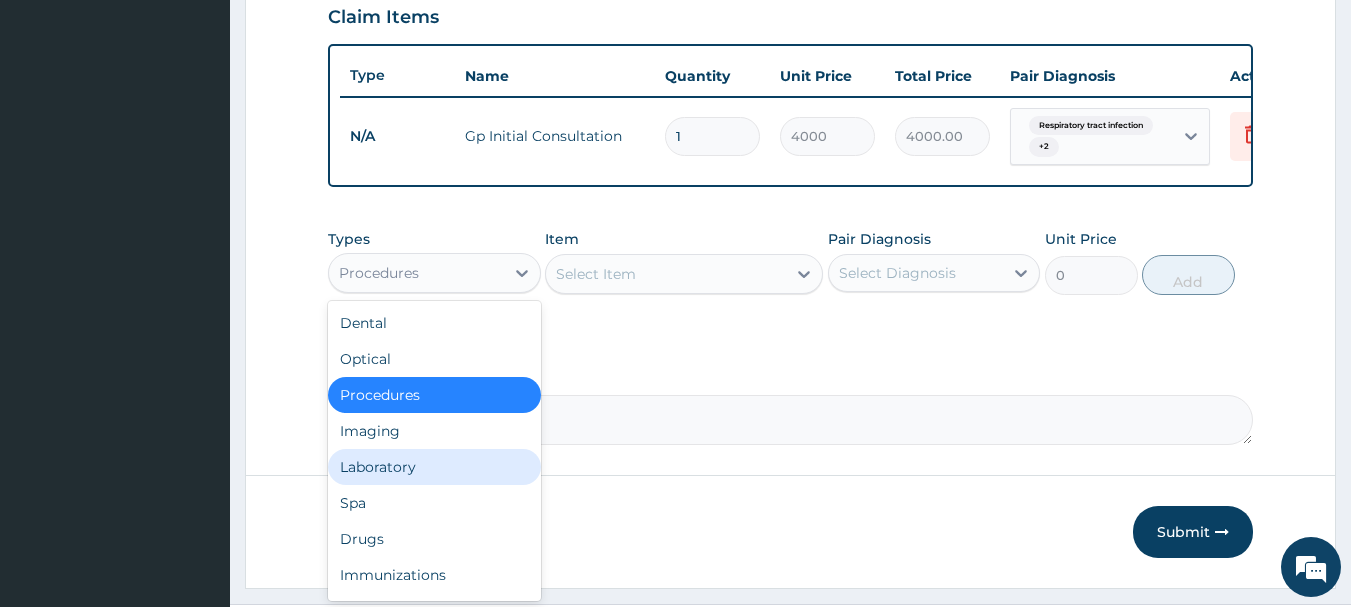 click on "Laboratory" at bounding box center [434, 467] 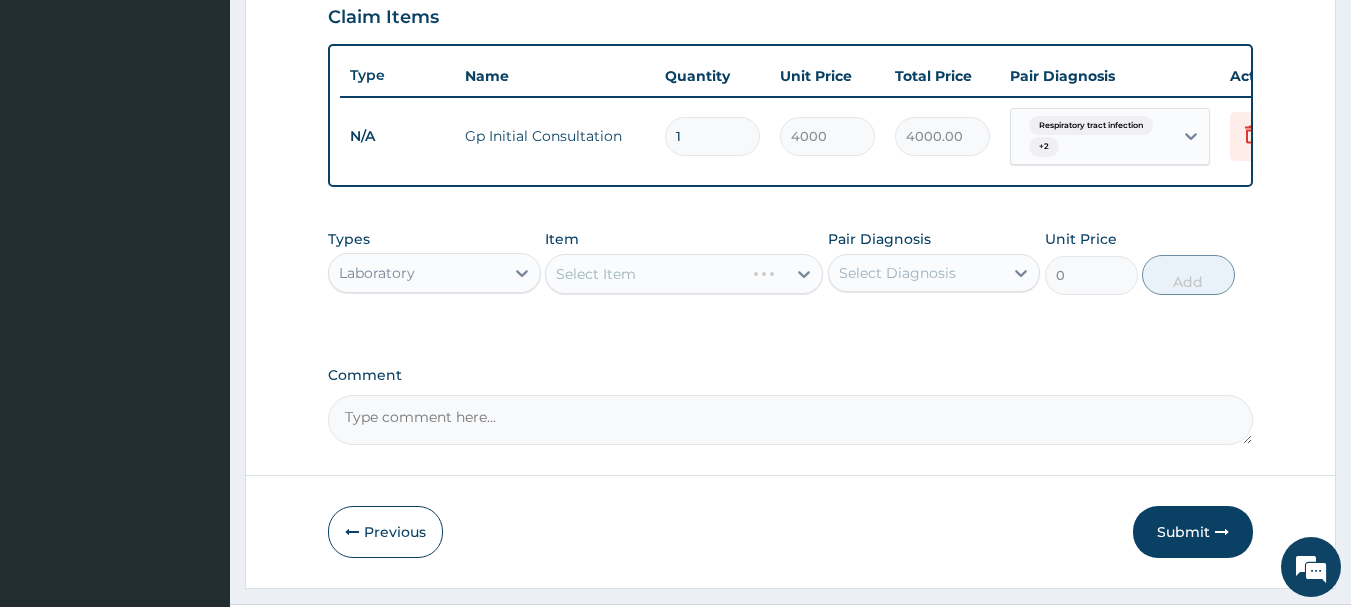 click on "Select Item" at bounding box center (684, 274) 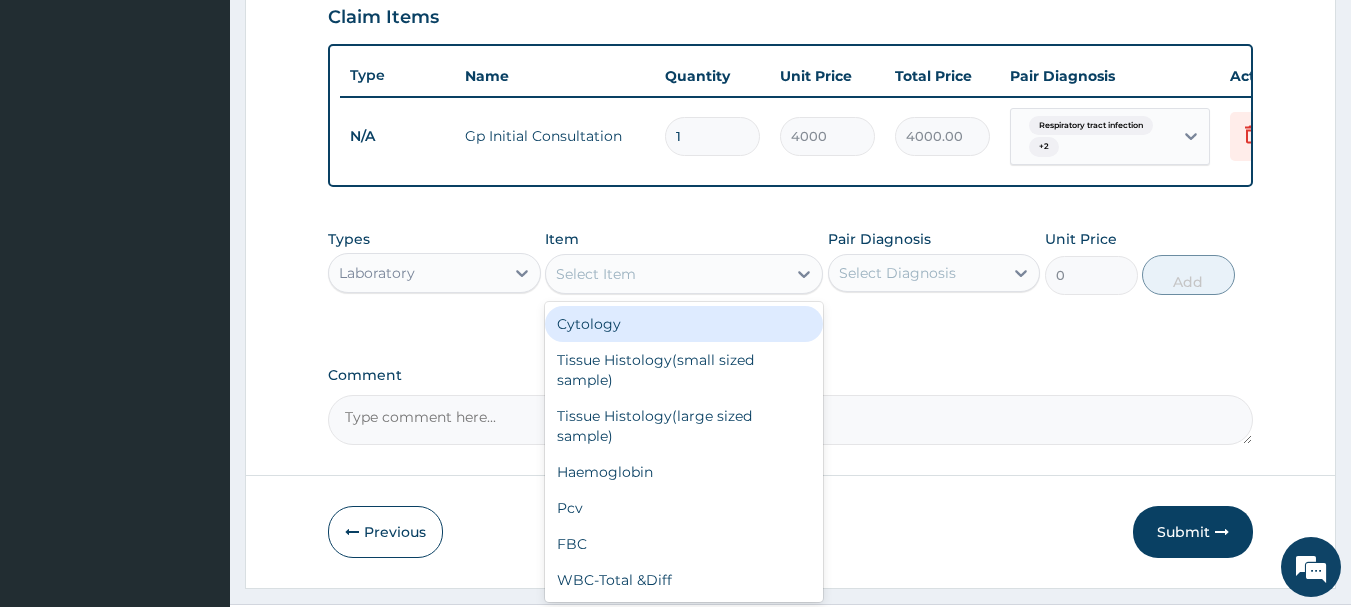 click on "Select Item" at bounding box center (666, 274) 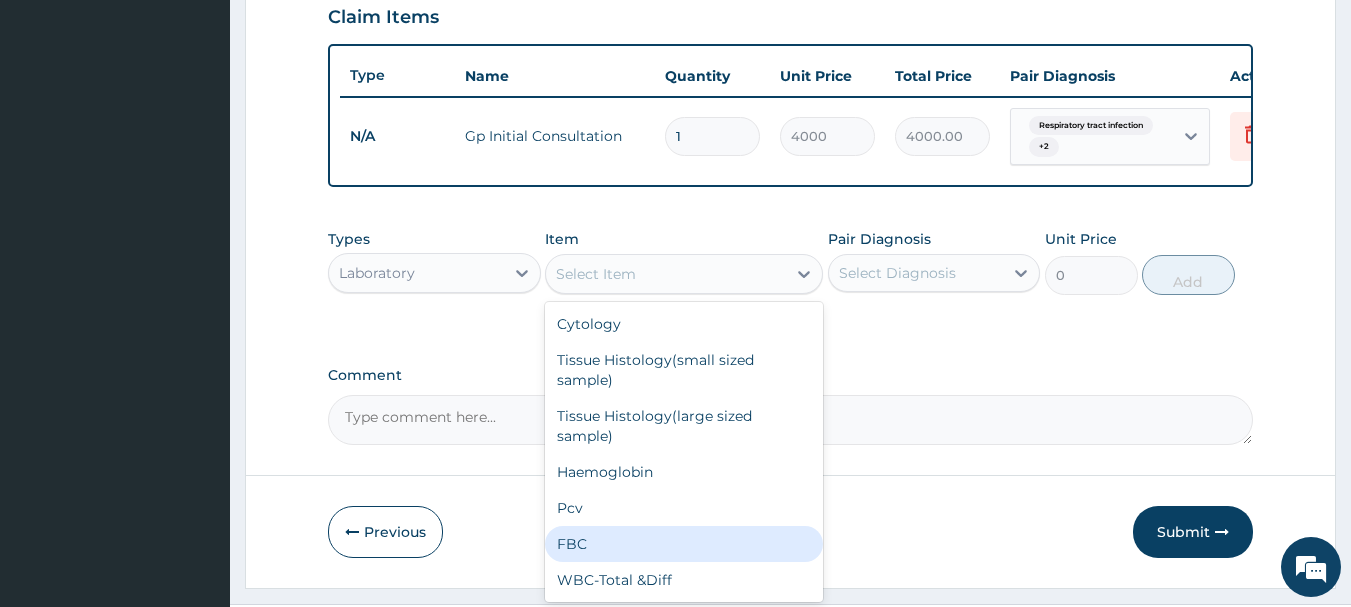click on "FBC" at bounding box center [684, 544] 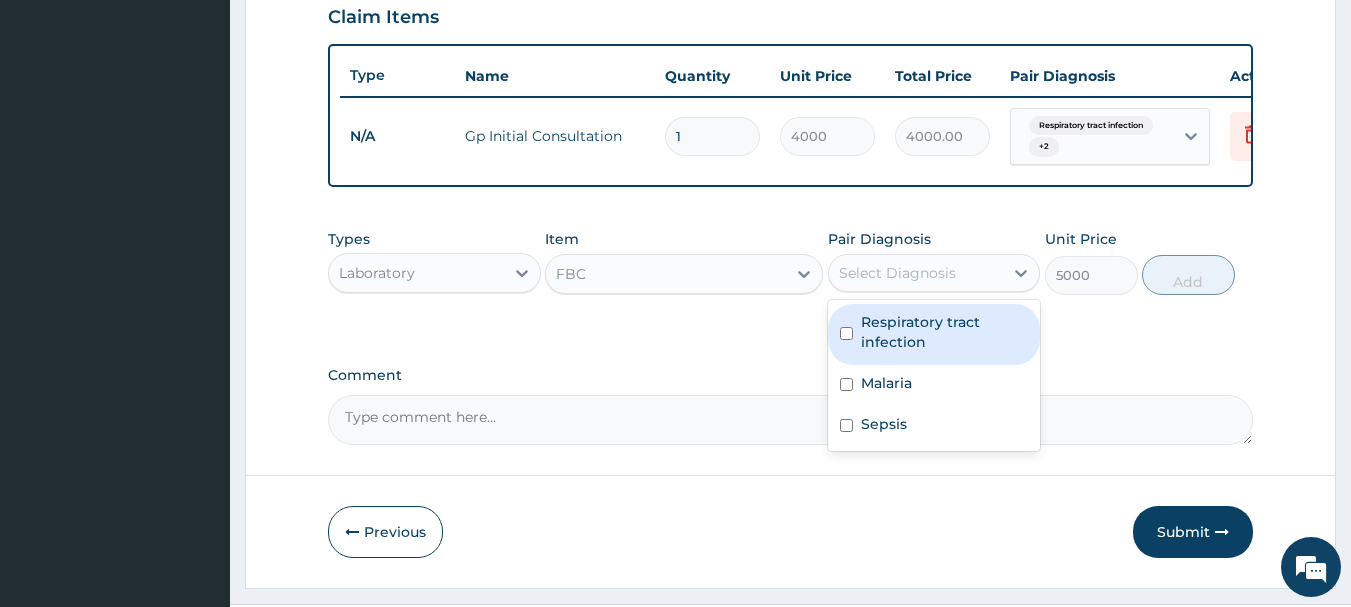 drag, startPoint x: 1008, startPoint y: 281, endPoint x: 957, endPoint y: 324, distance: 66.70832 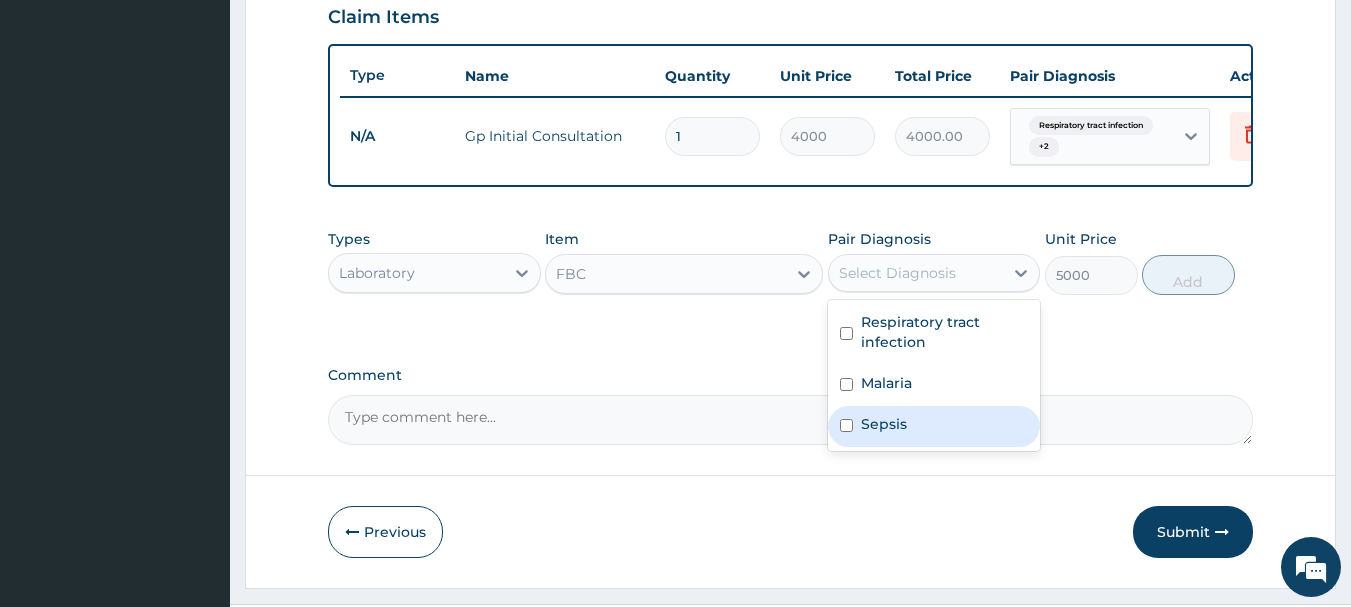 drag, startPoint x: 846, startPoint y: 434, endPoint x: 880, endPoint y: 419, distance: 37.161808 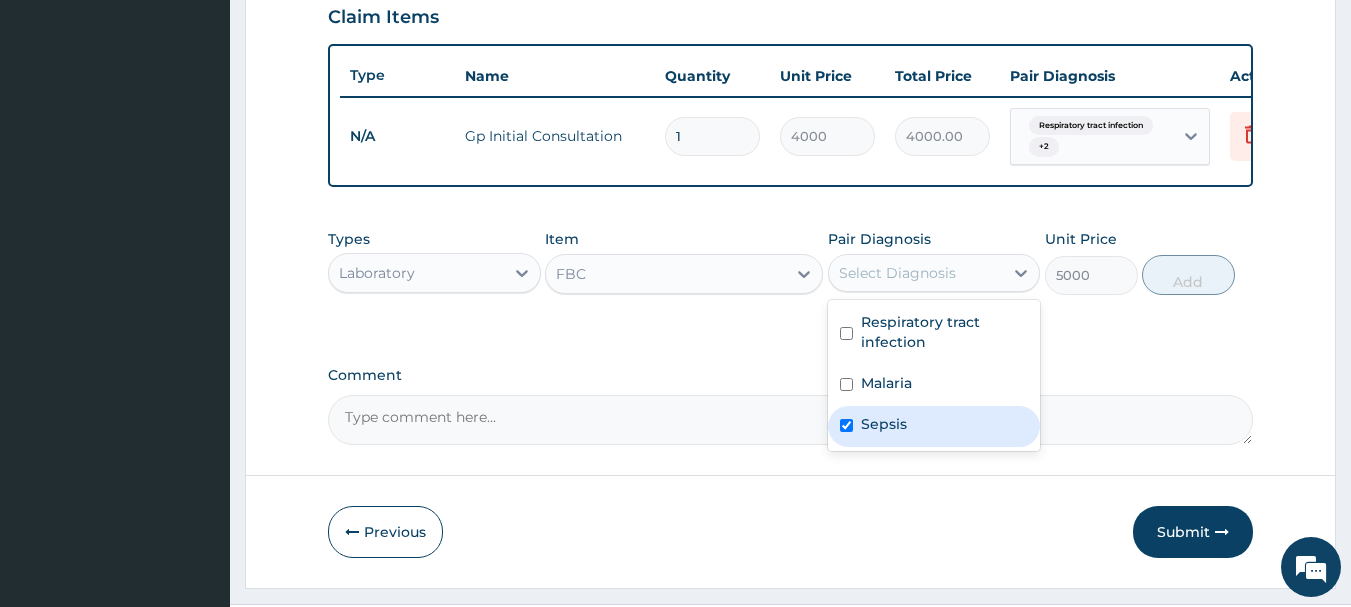 checkbox on "true" 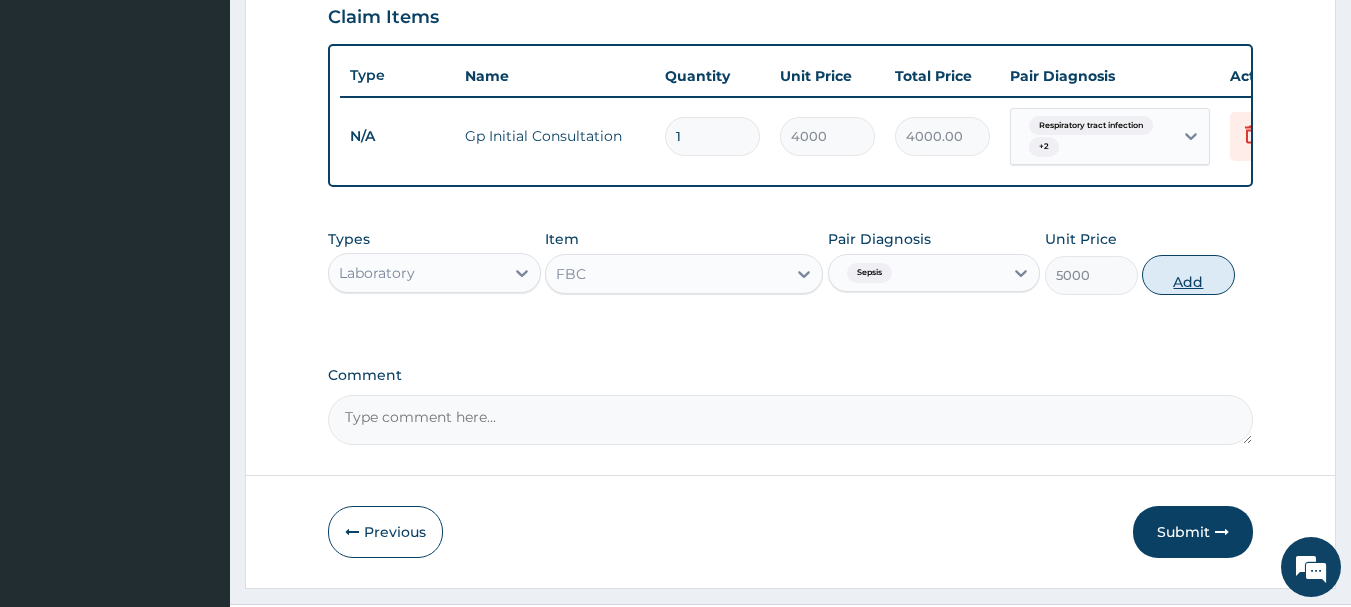 click on "Add" at bounding box center [1188, 275] 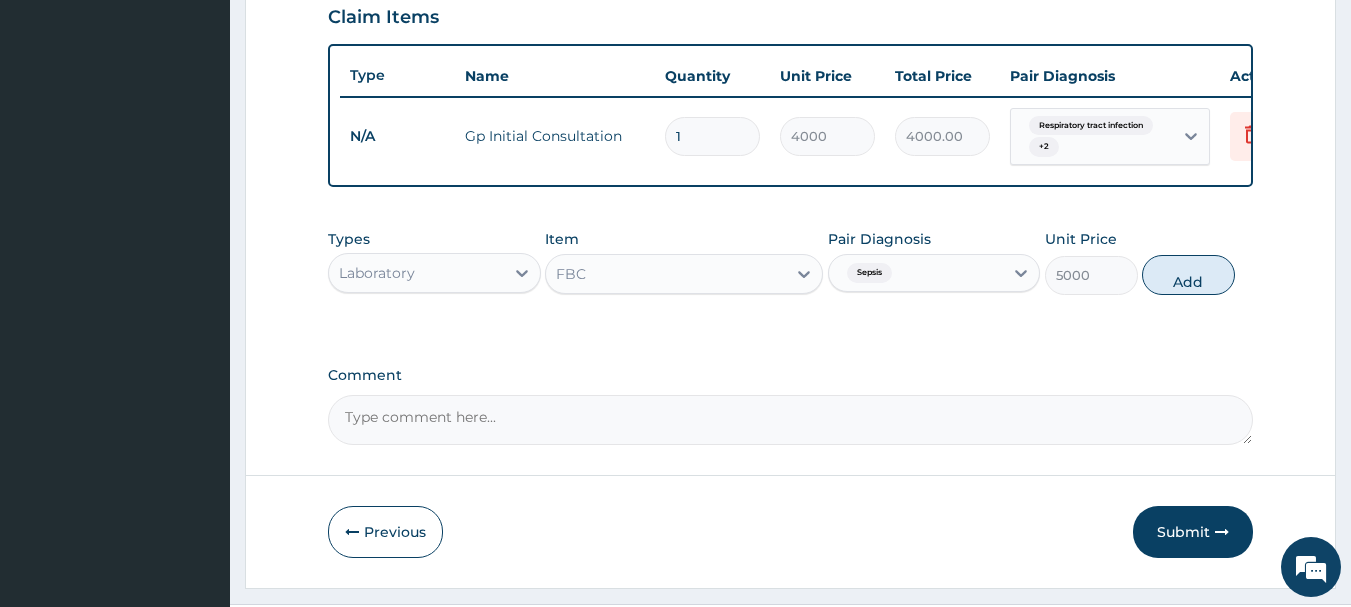 type on "0" 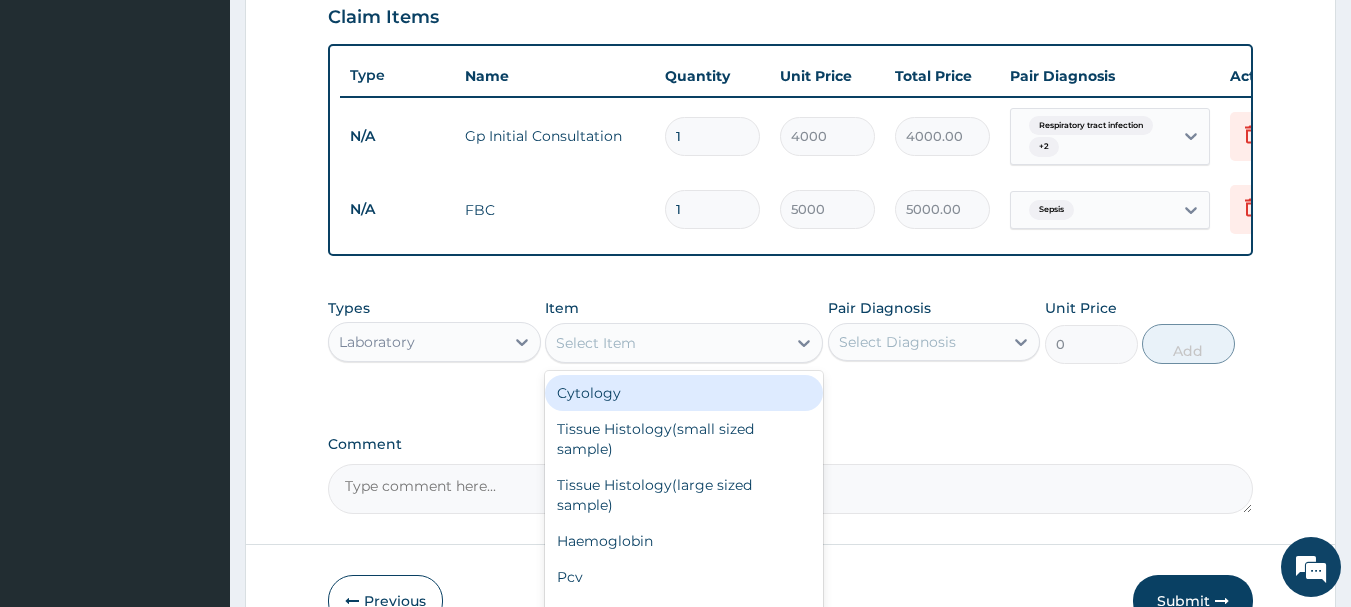 click on "Select Item" at bounding box center (666, 343) 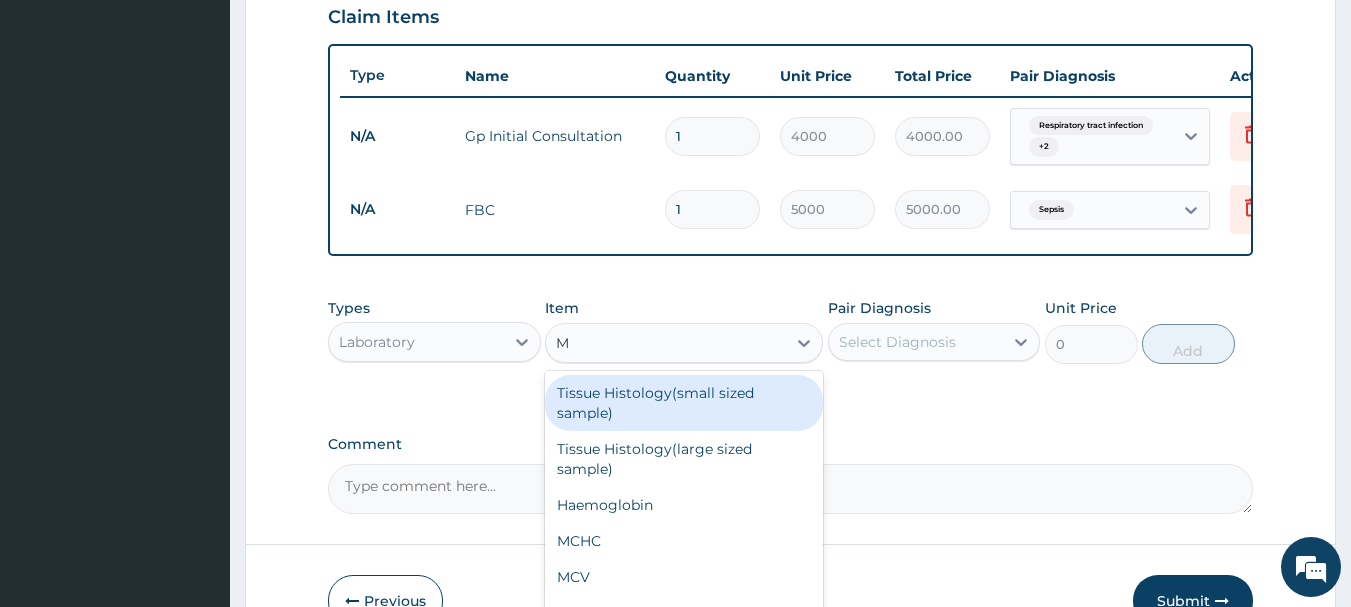 type on "MP" 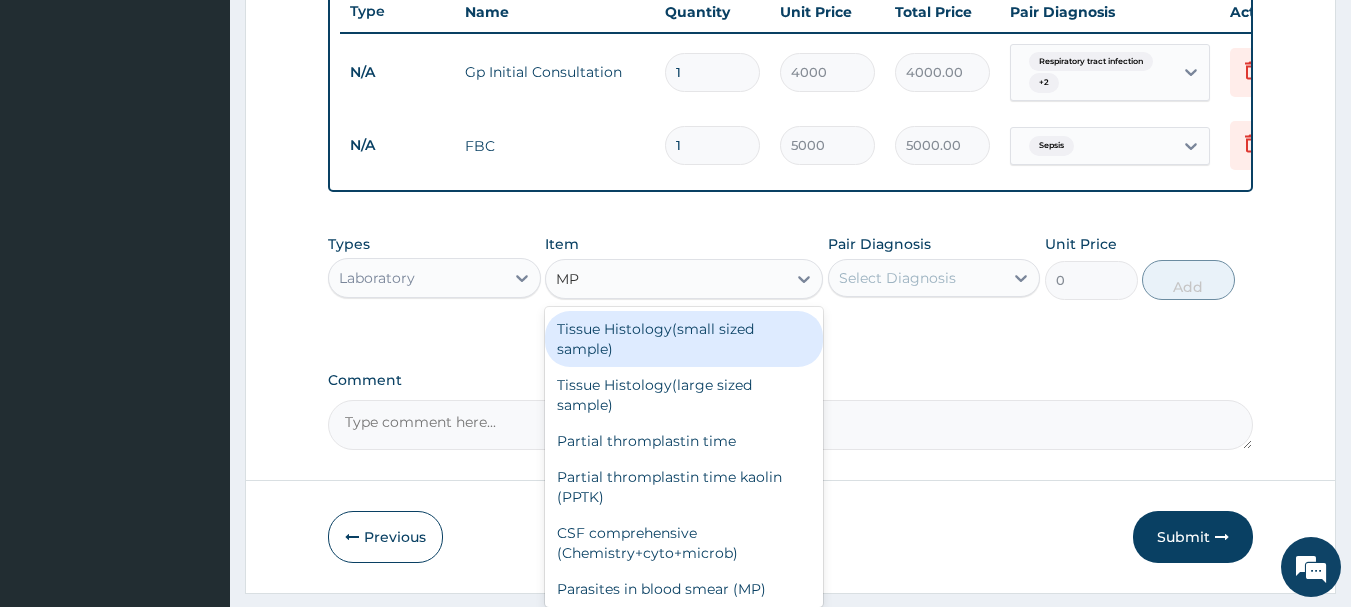 scroll, scrollTop: 832, scrollLeft: 0, axis: vertical 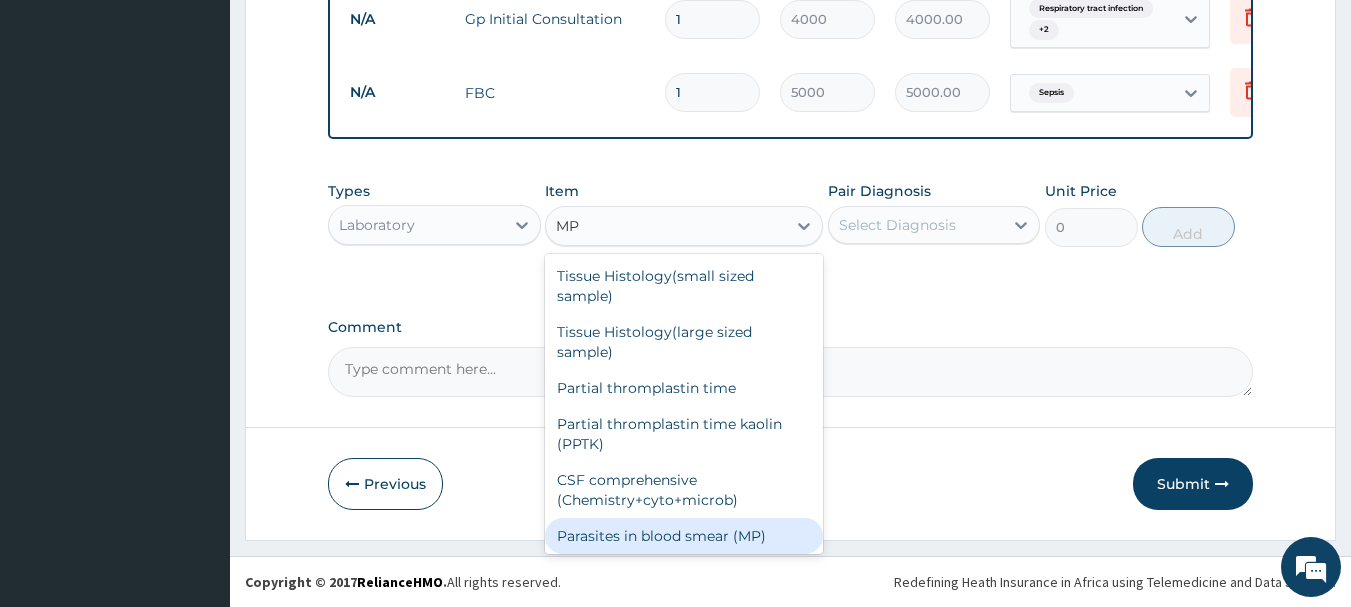 click on "Parasites in blood smear (MP)" at bounding box center [684, 536] 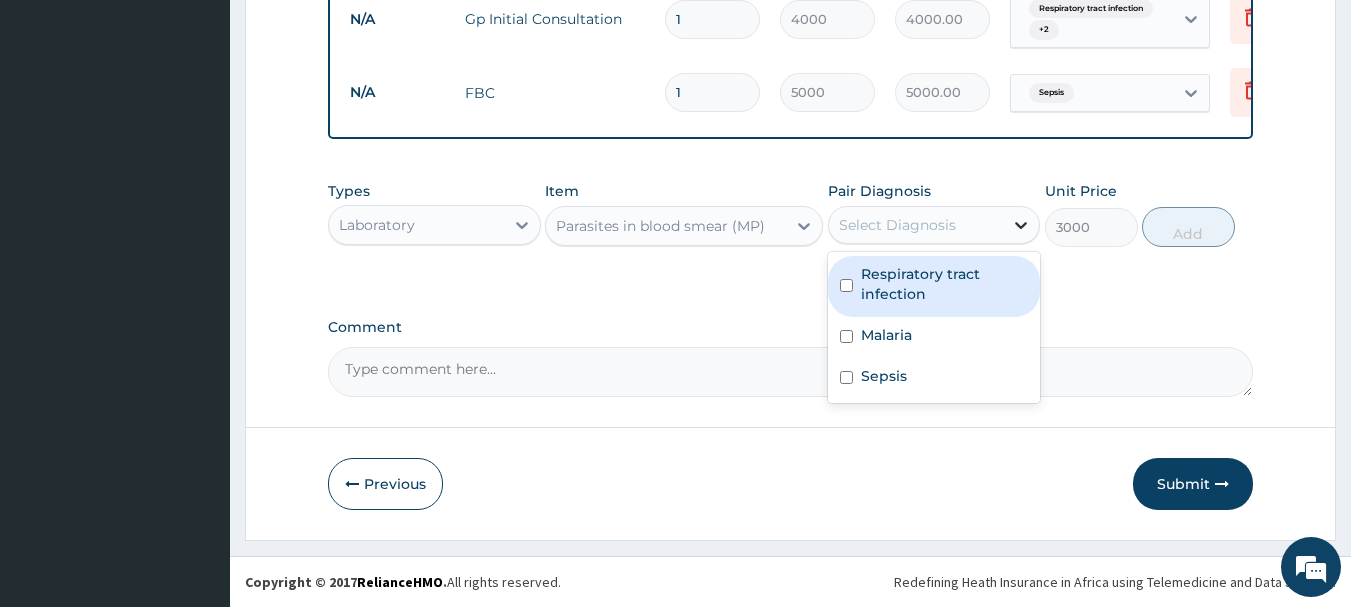 click 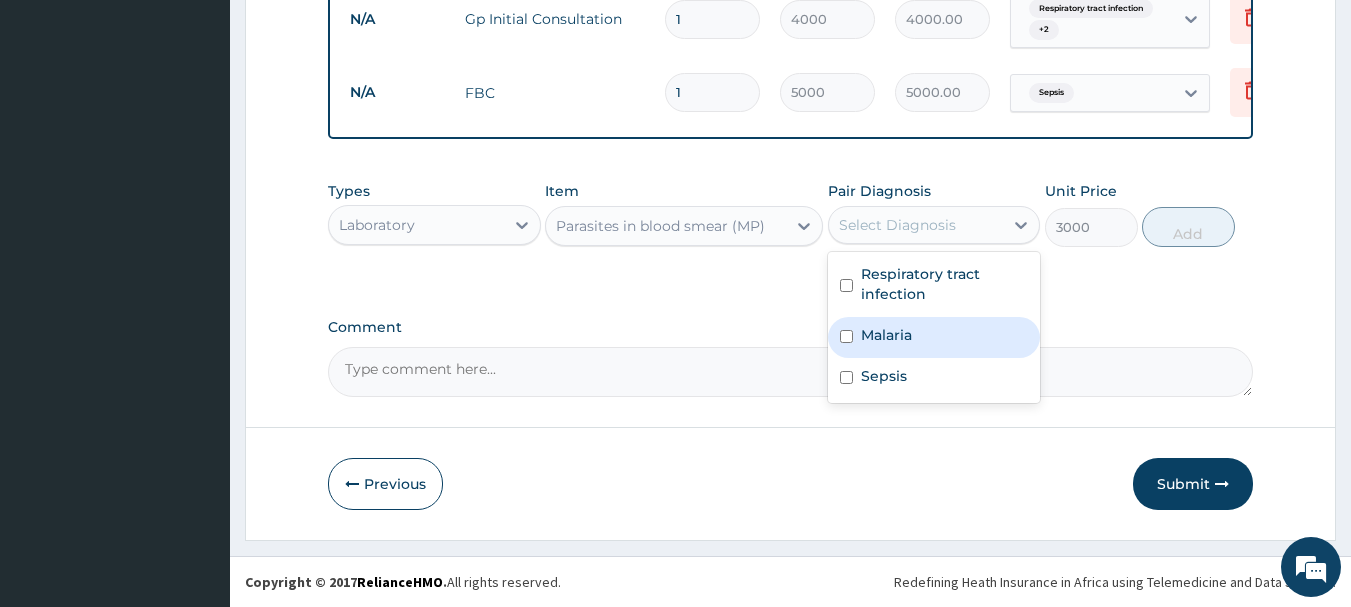 click on "Malaria" at bounding box center (934, 337) 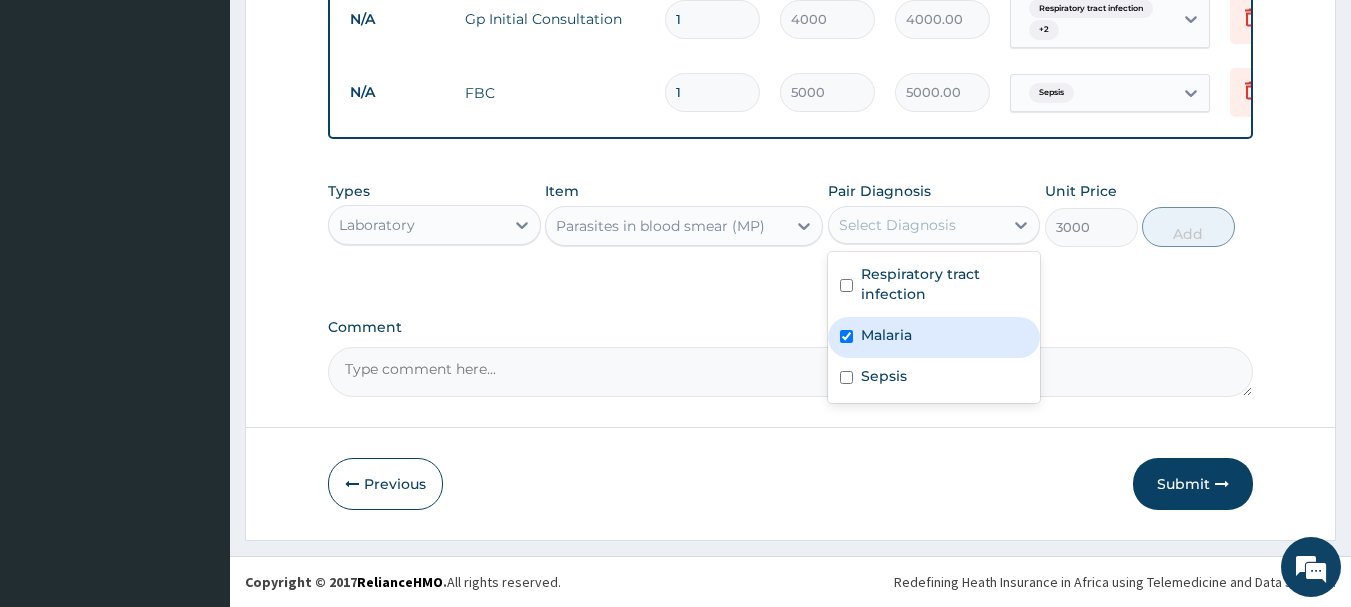 checkbox on "true" 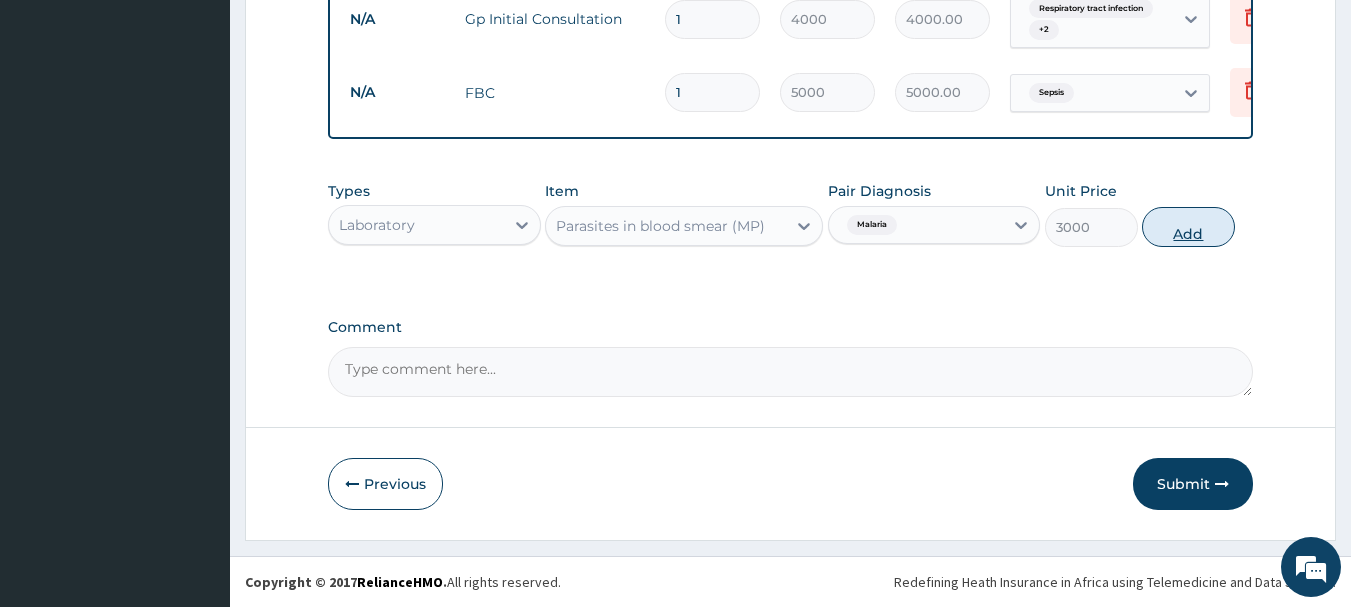 click on "Add" at bounding box center (1188, 227) 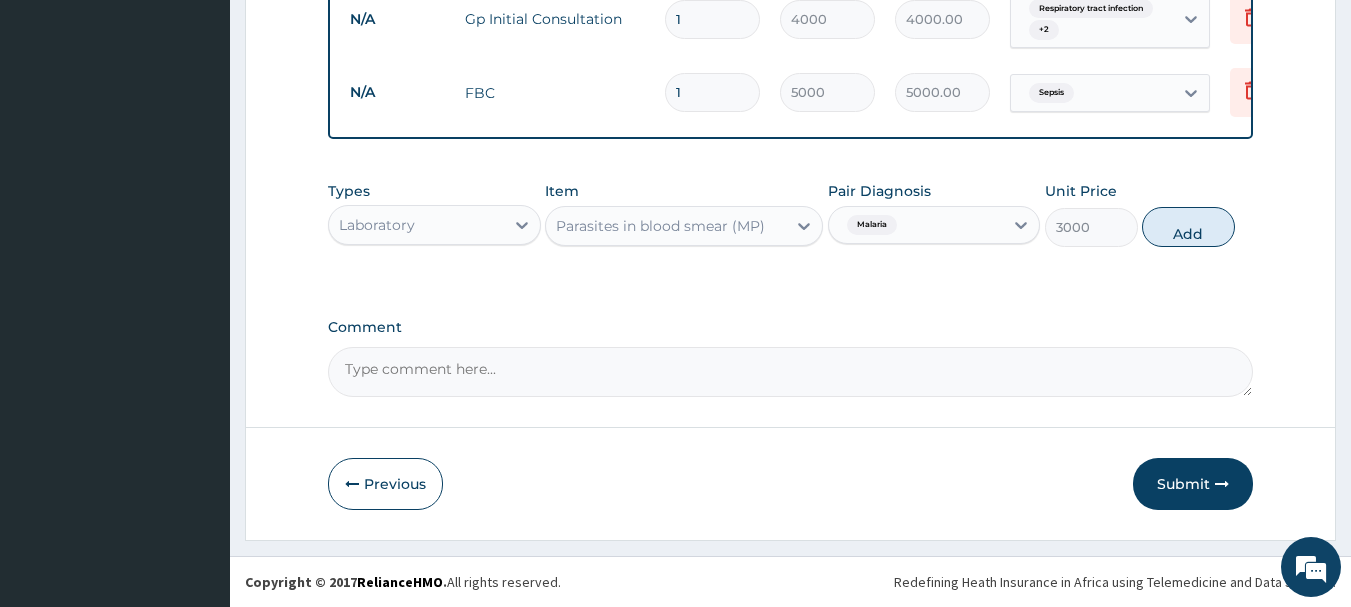 type on "0" 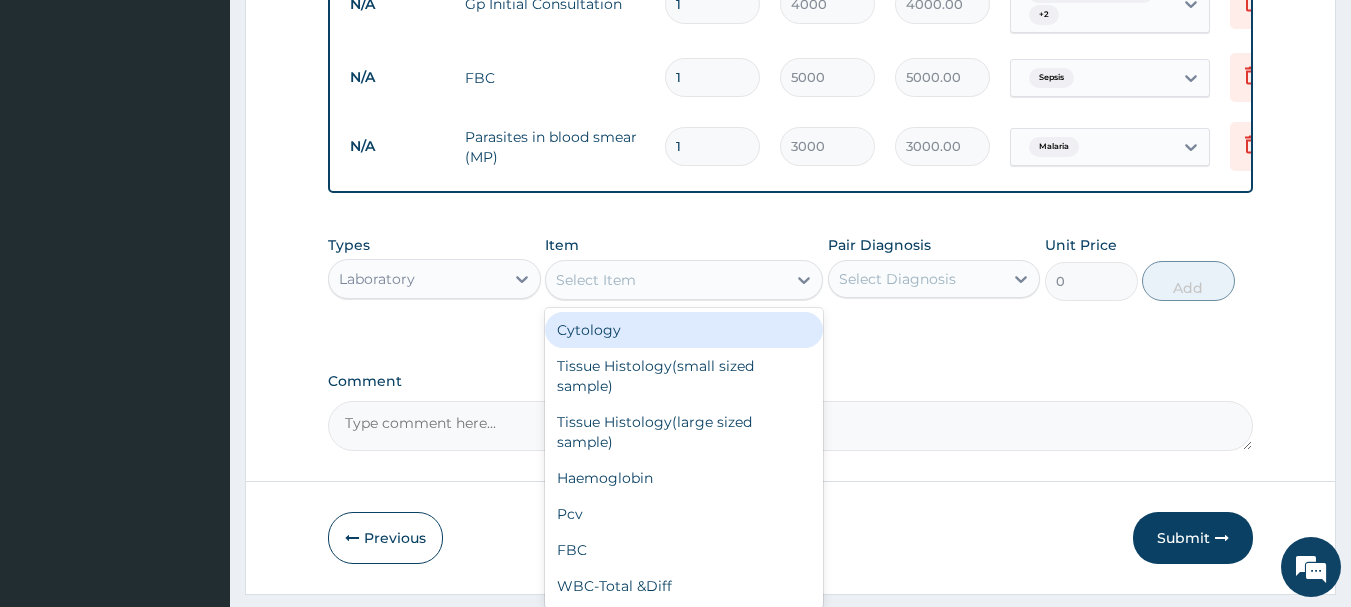 click on "Select Item" at bounding box center (666, 280) 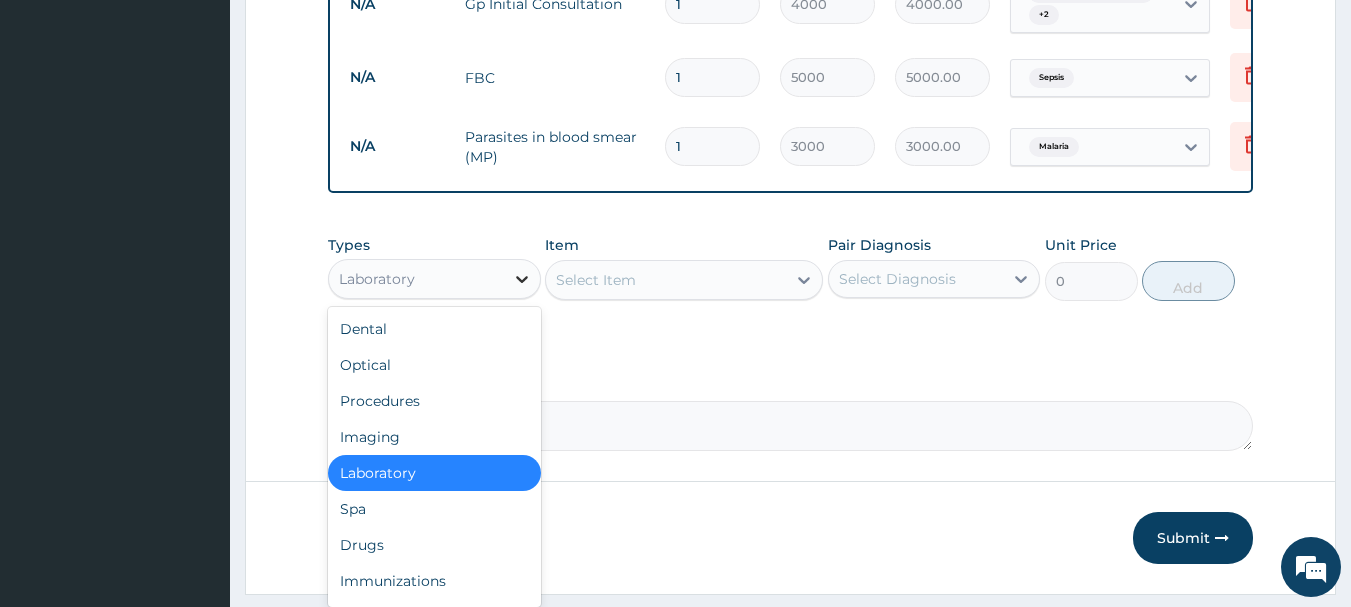 click 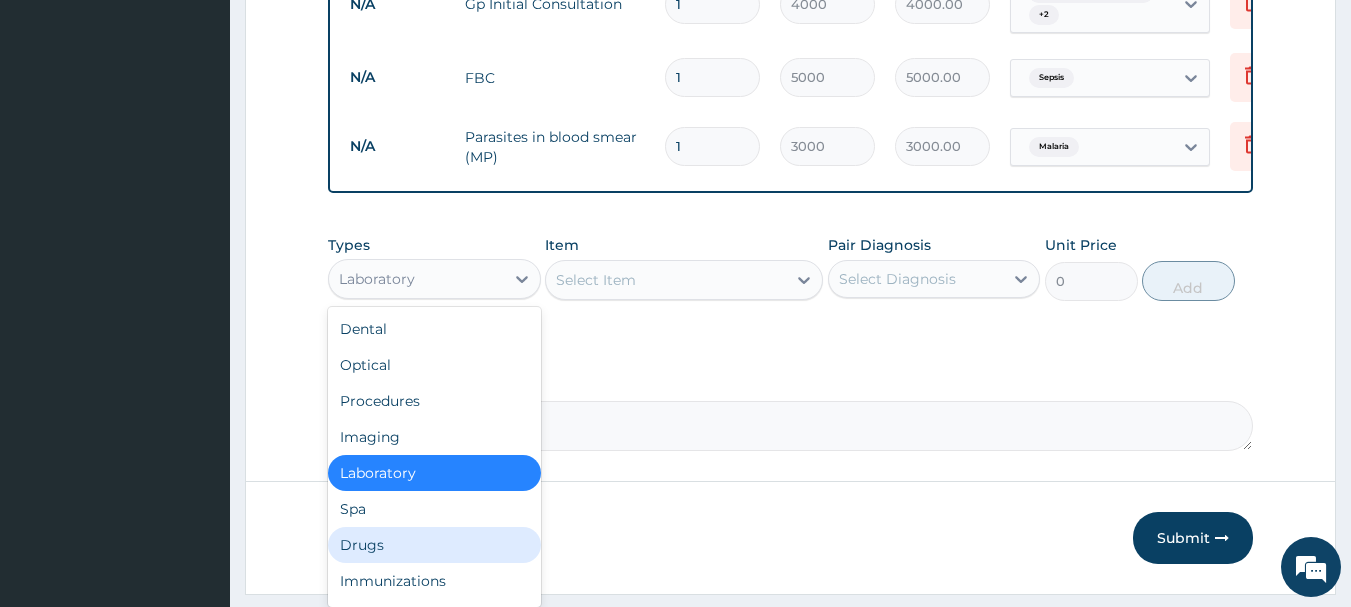 click on "Drugs" at bounding box center (434, 545) 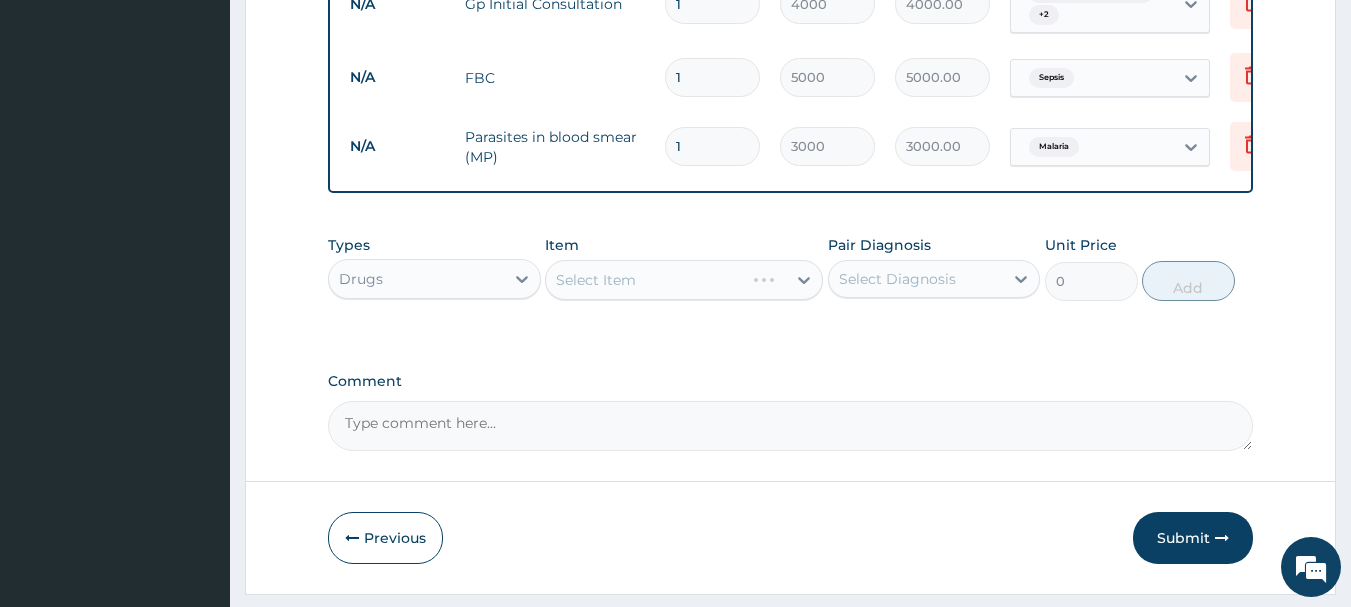 click on "Select Item" at bounding box center (684, 280) 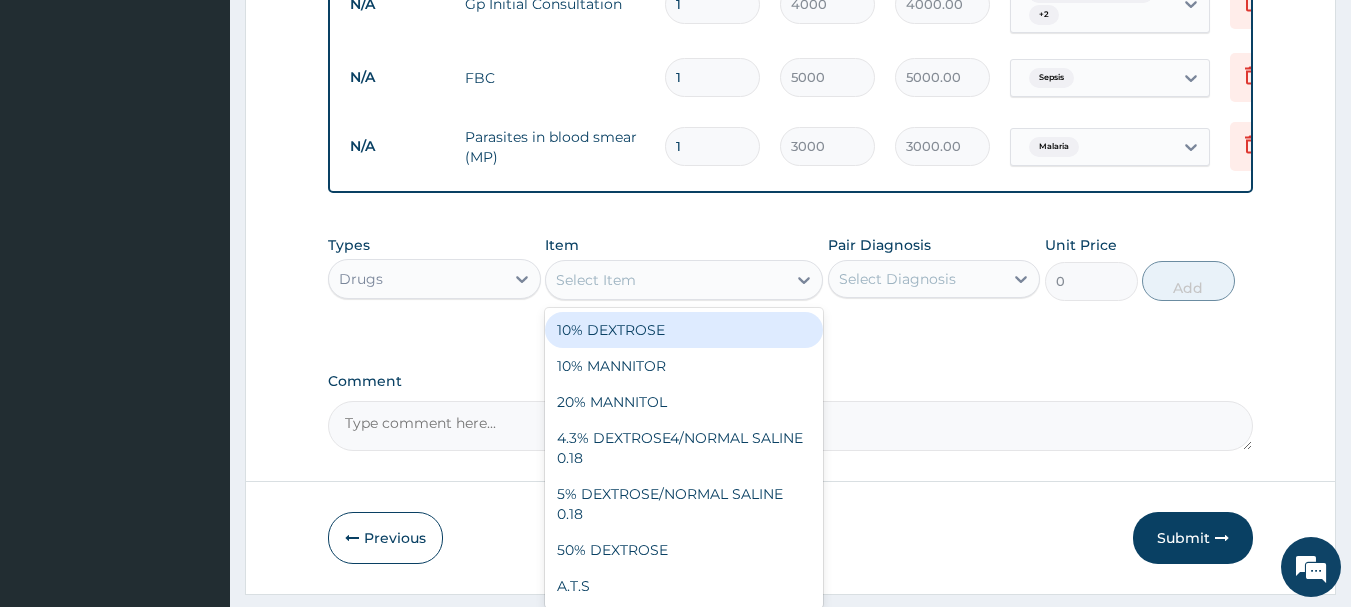 click on "Select Item" at bounding box center (666, 280) 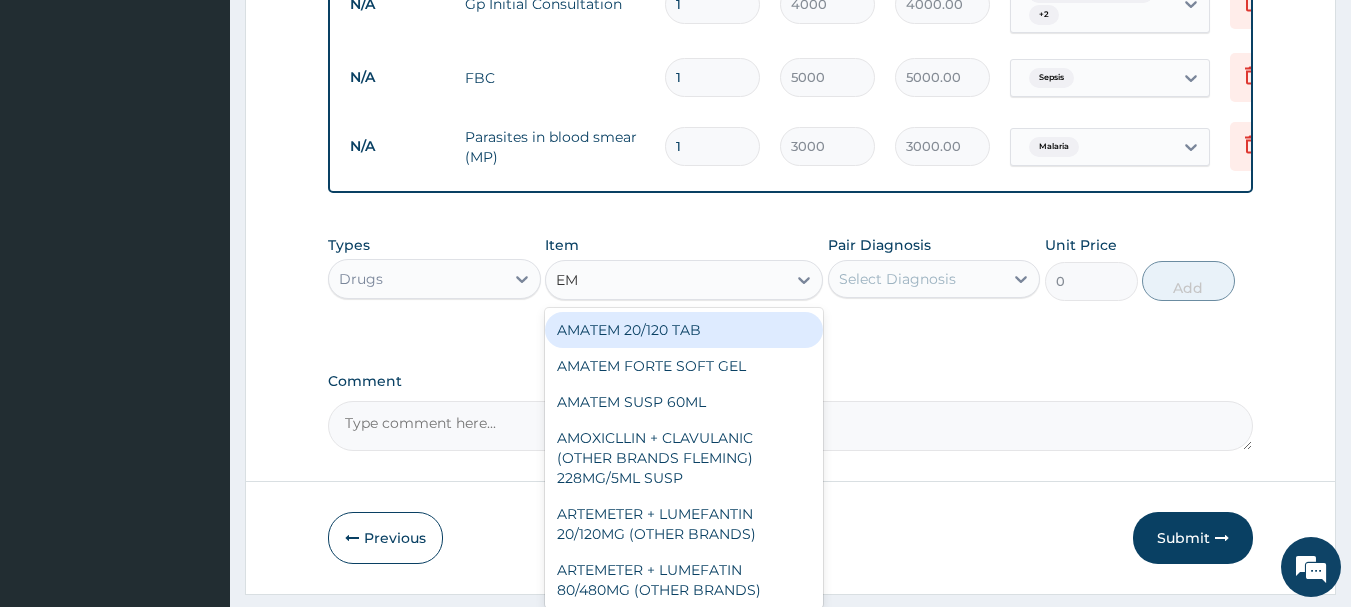 type on "EMZ" 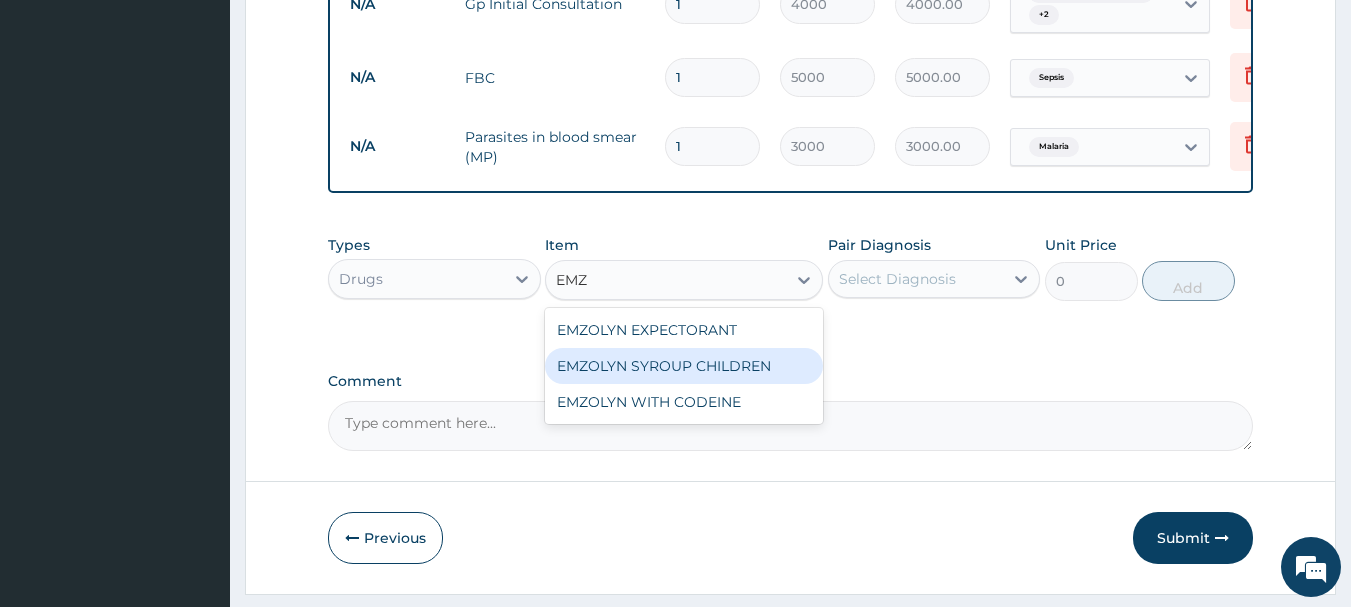 click on "EMZOLYN SYROUP CHILDREN" at bounding box center (684, 366) 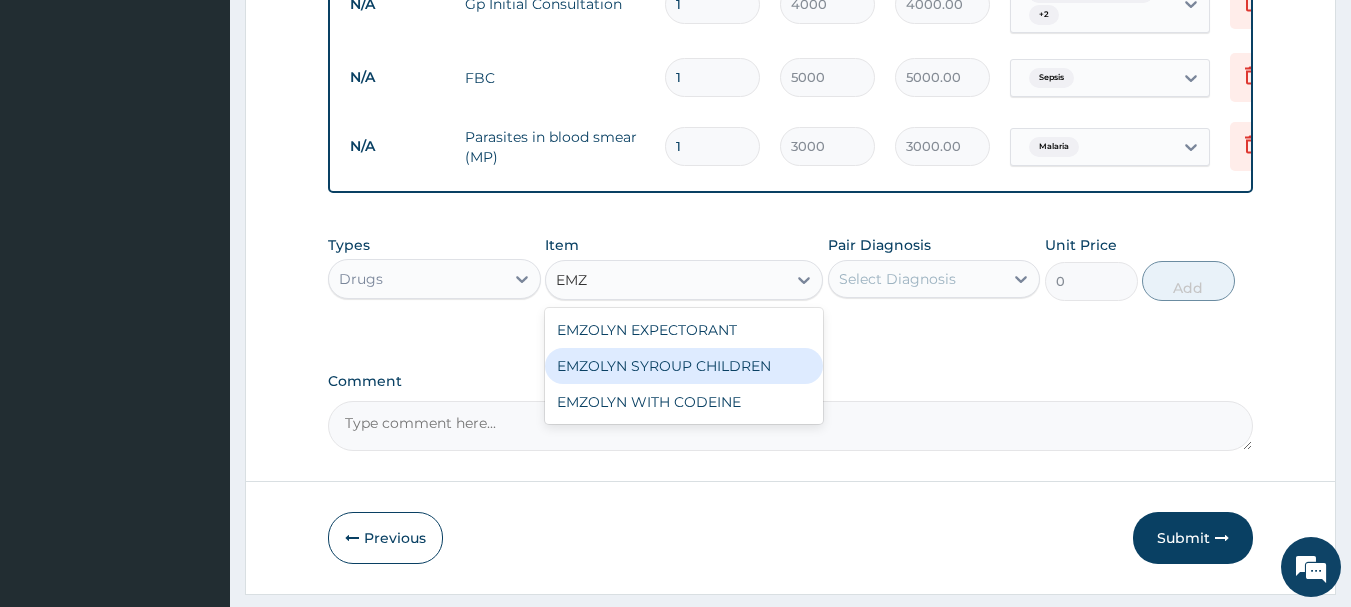 type 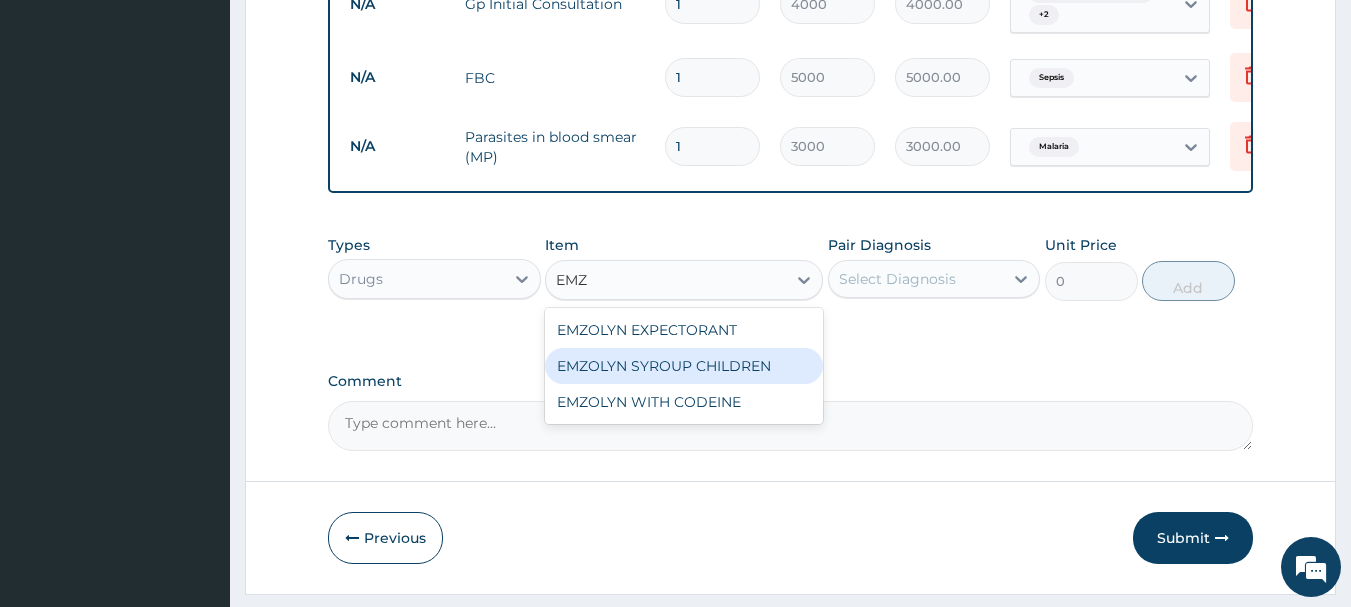 type on "2450" 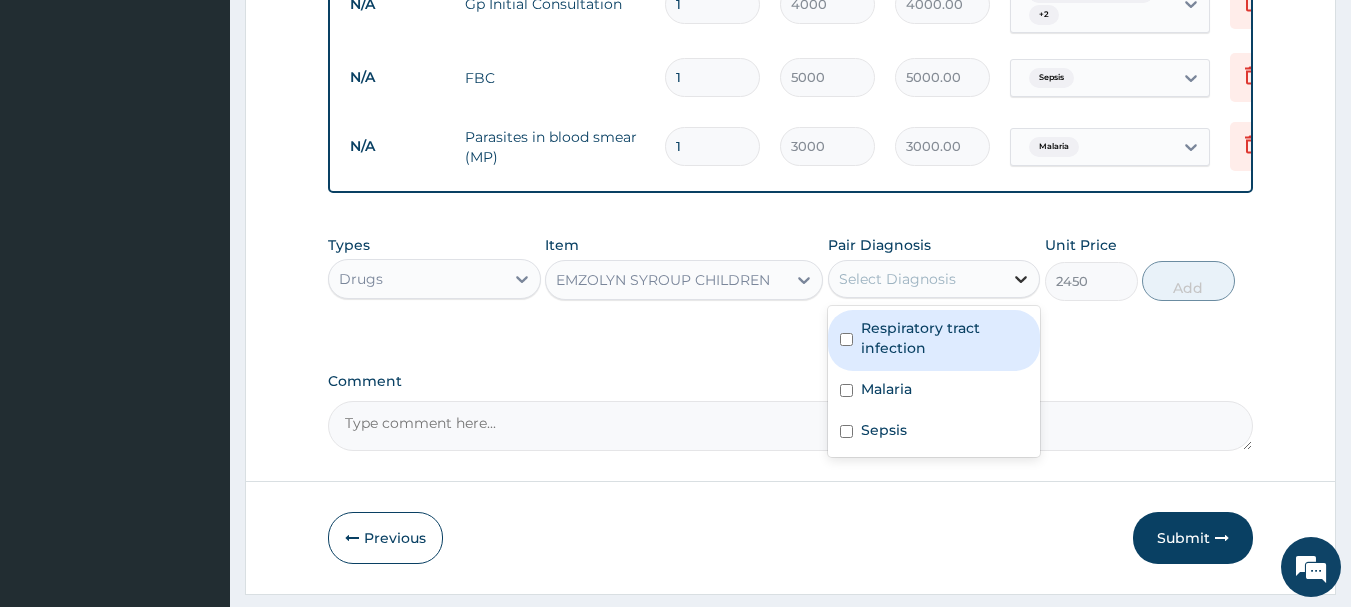 click 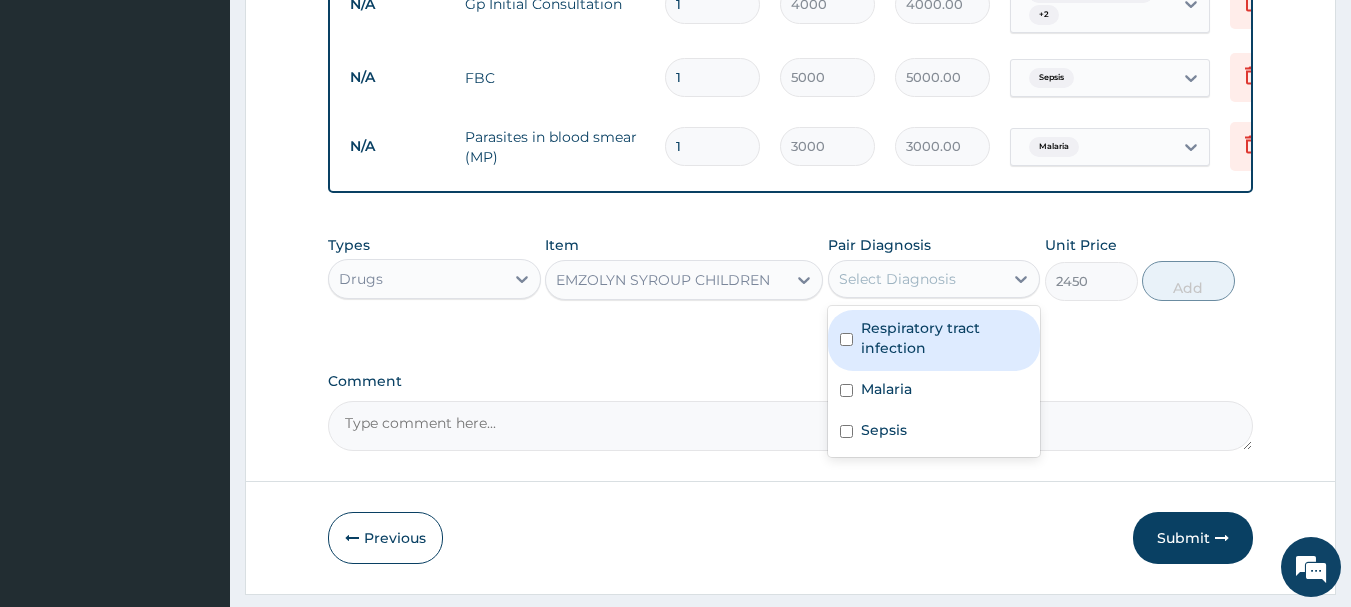click at bounding box center (846, 339) 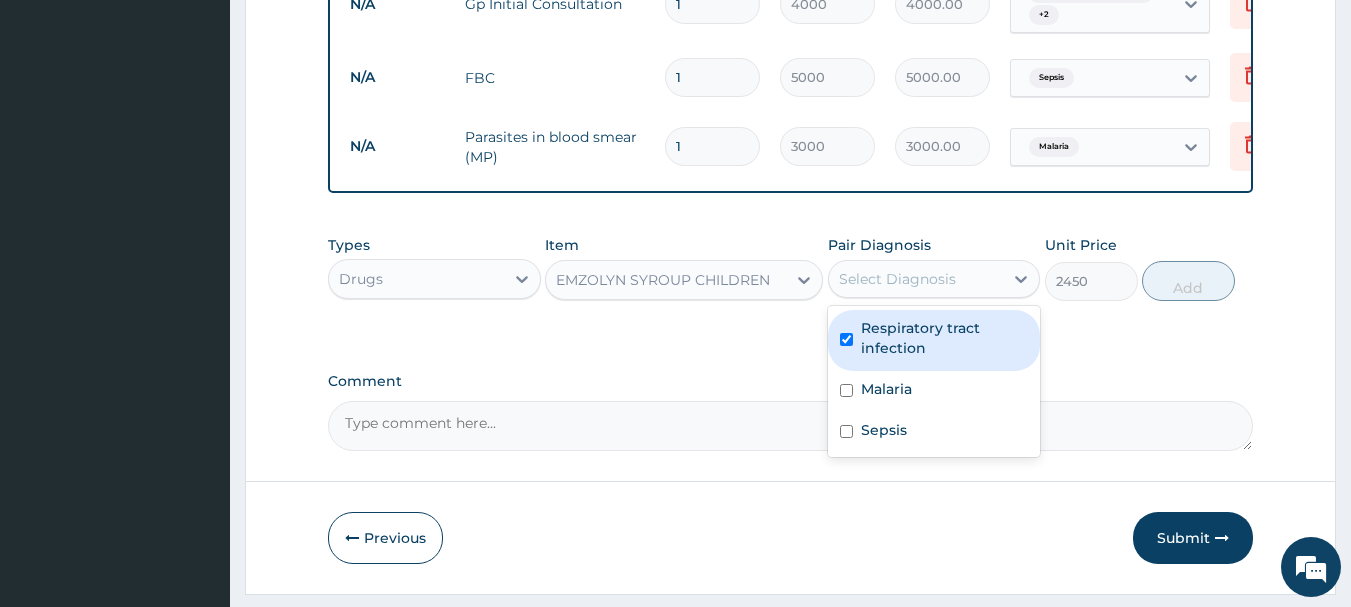 checkbox on "true" 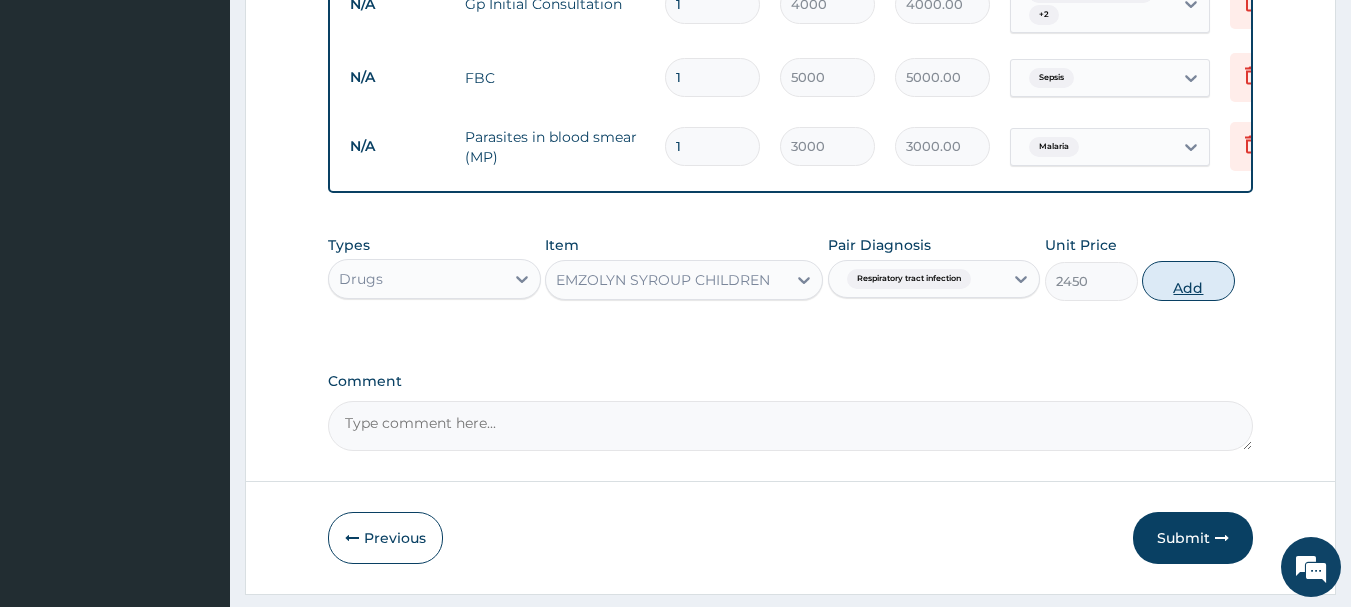 click on "Add" at bounding box center (1188, 281) 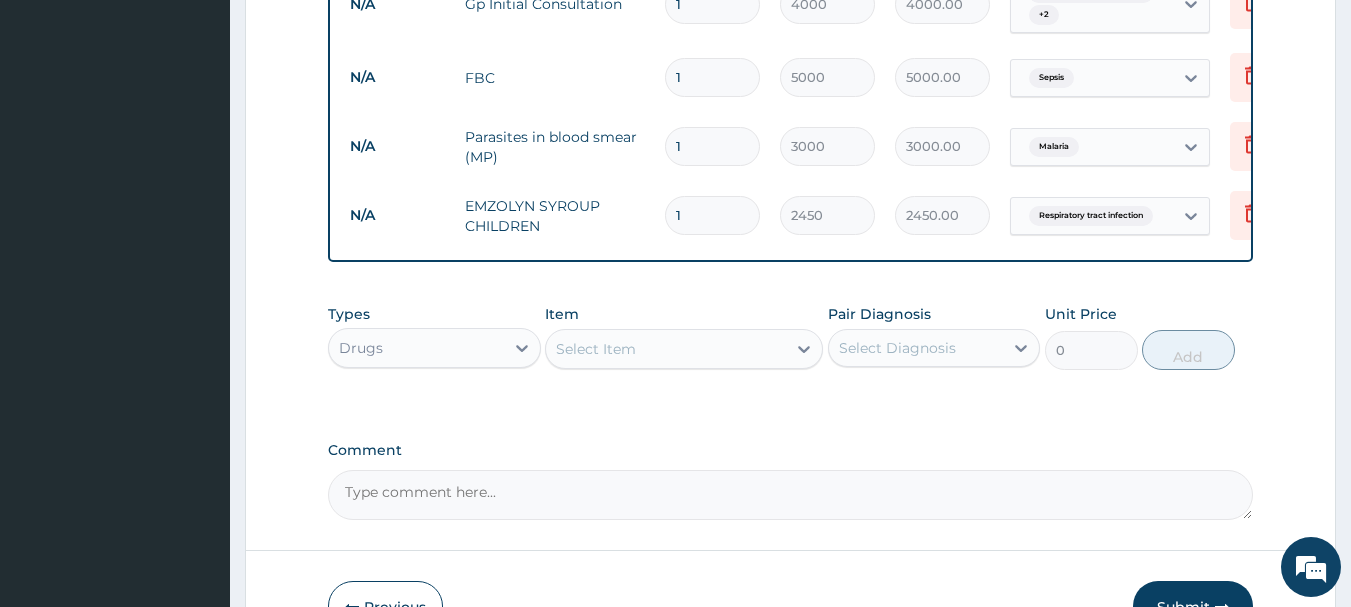 click on "Select Item" at bounding box center (666, 349) 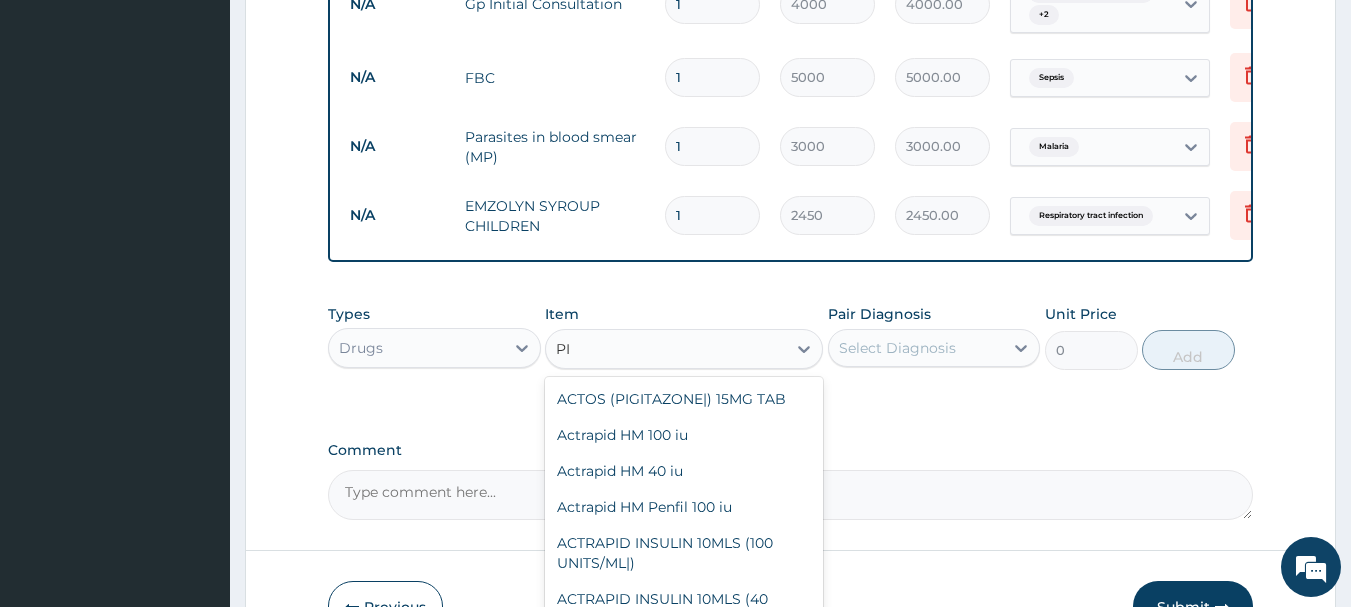 type on "P" 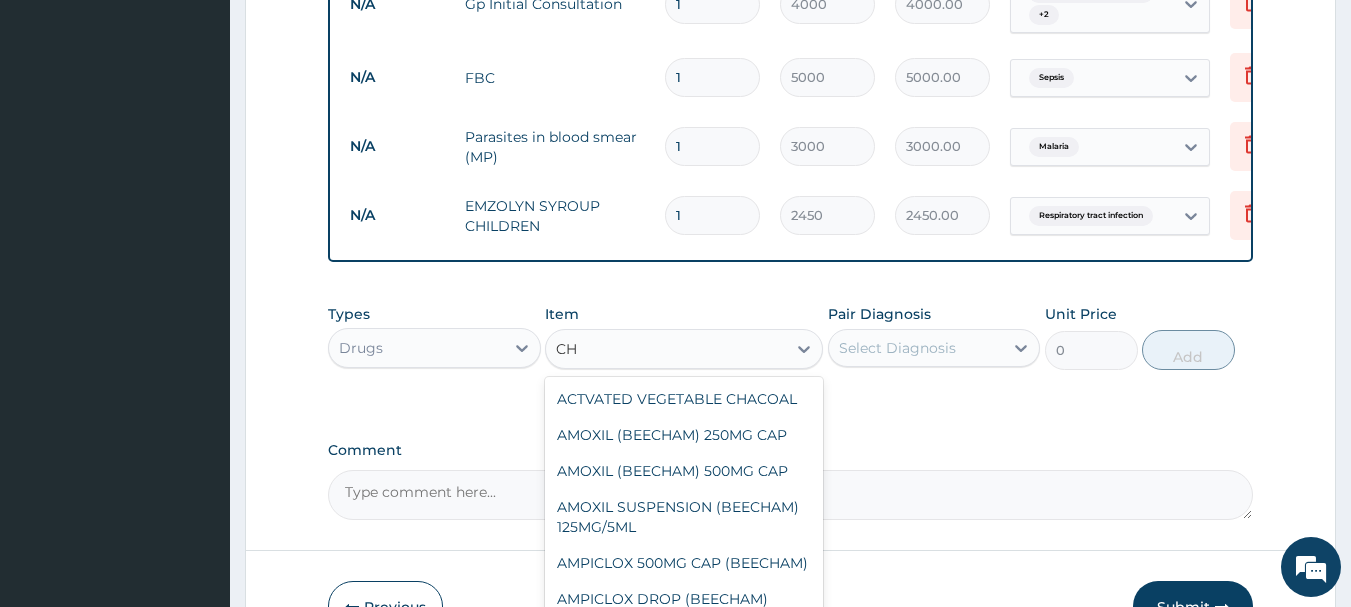 type on "C" 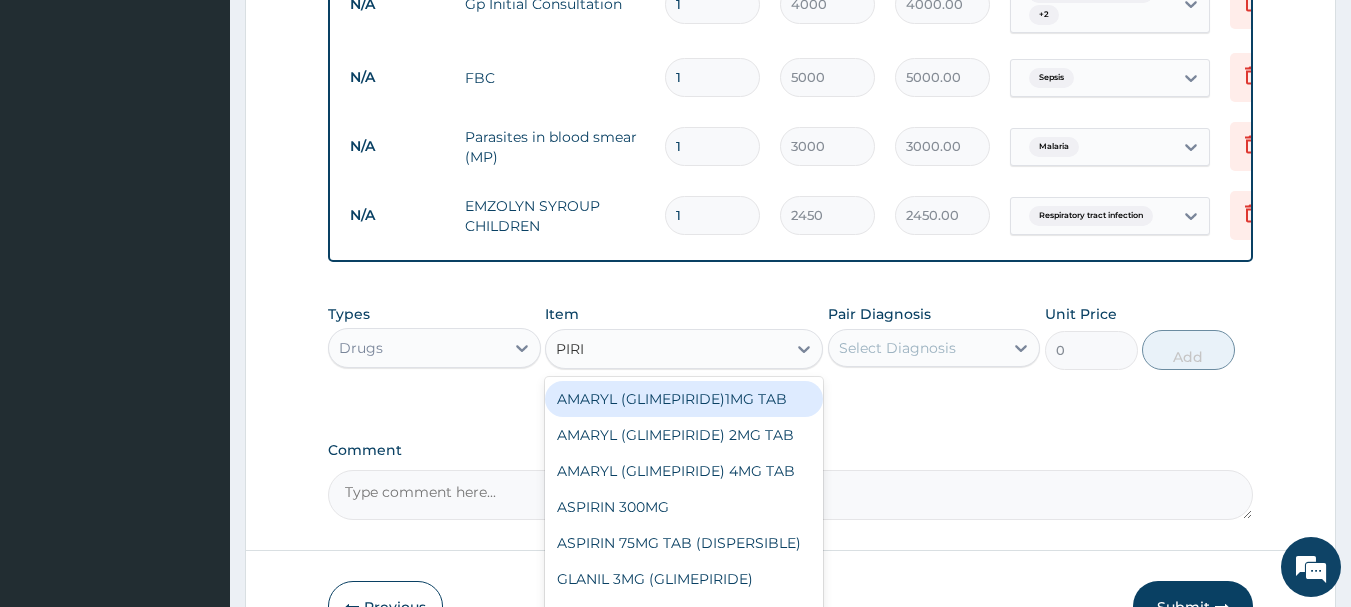 type on "PIRIT" 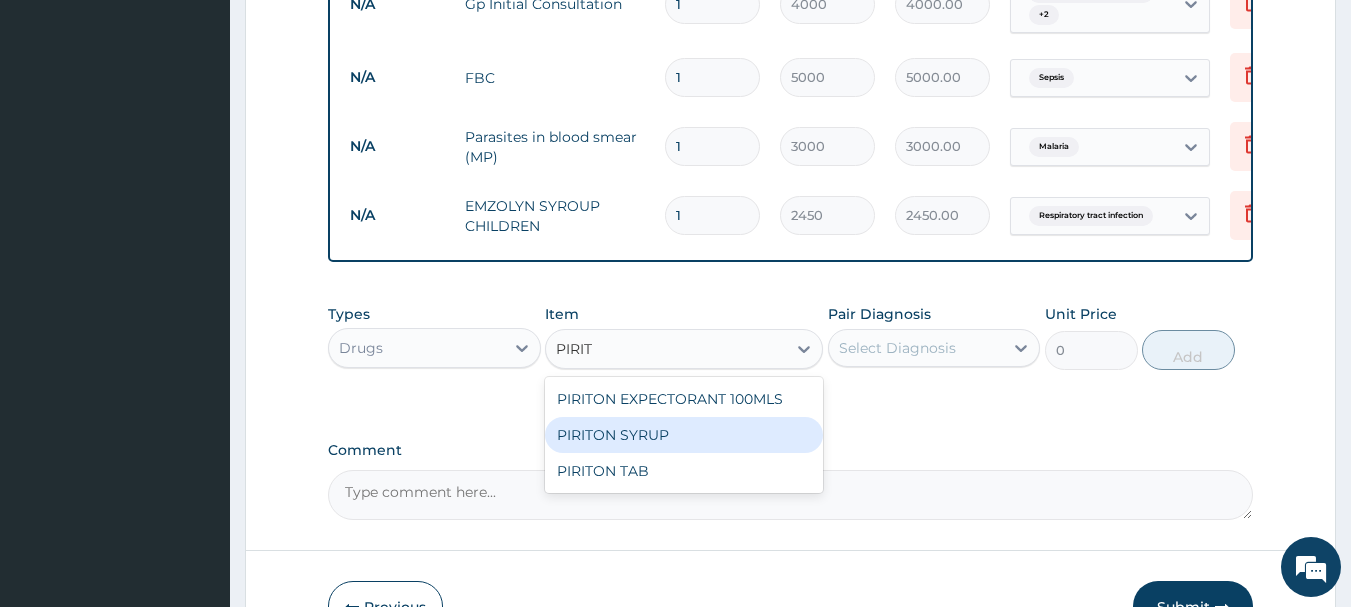 click on "PIRITON SYRUP" at bounding box center (684, 435) 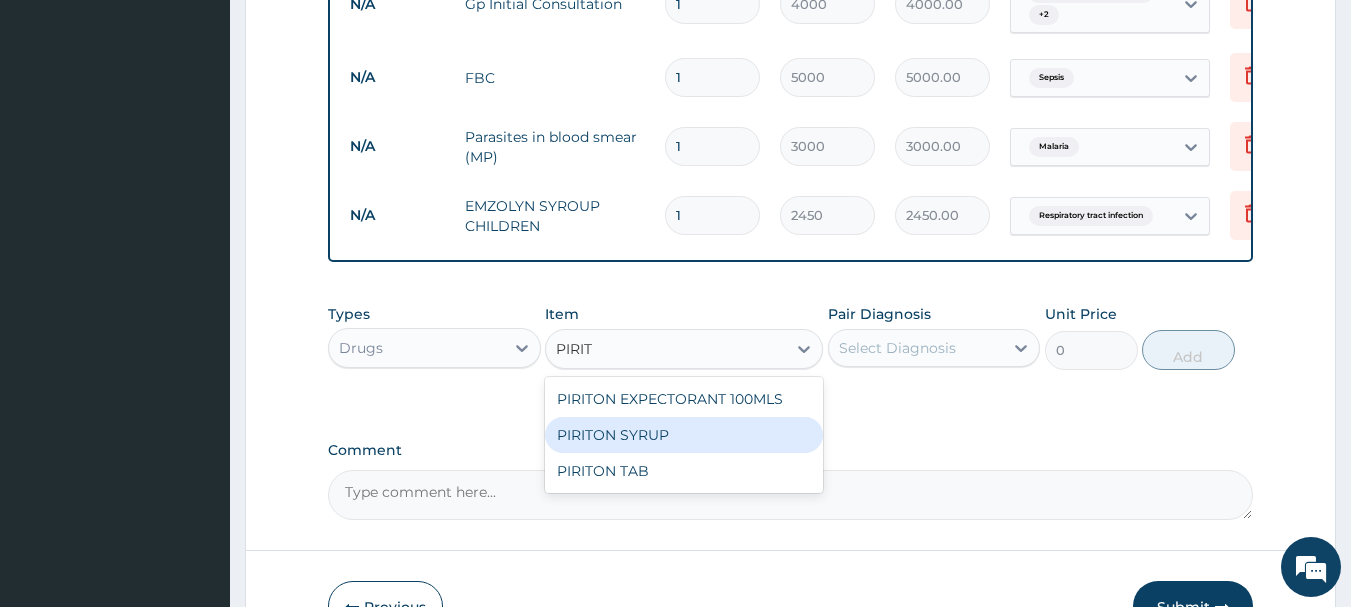 type on "2500" 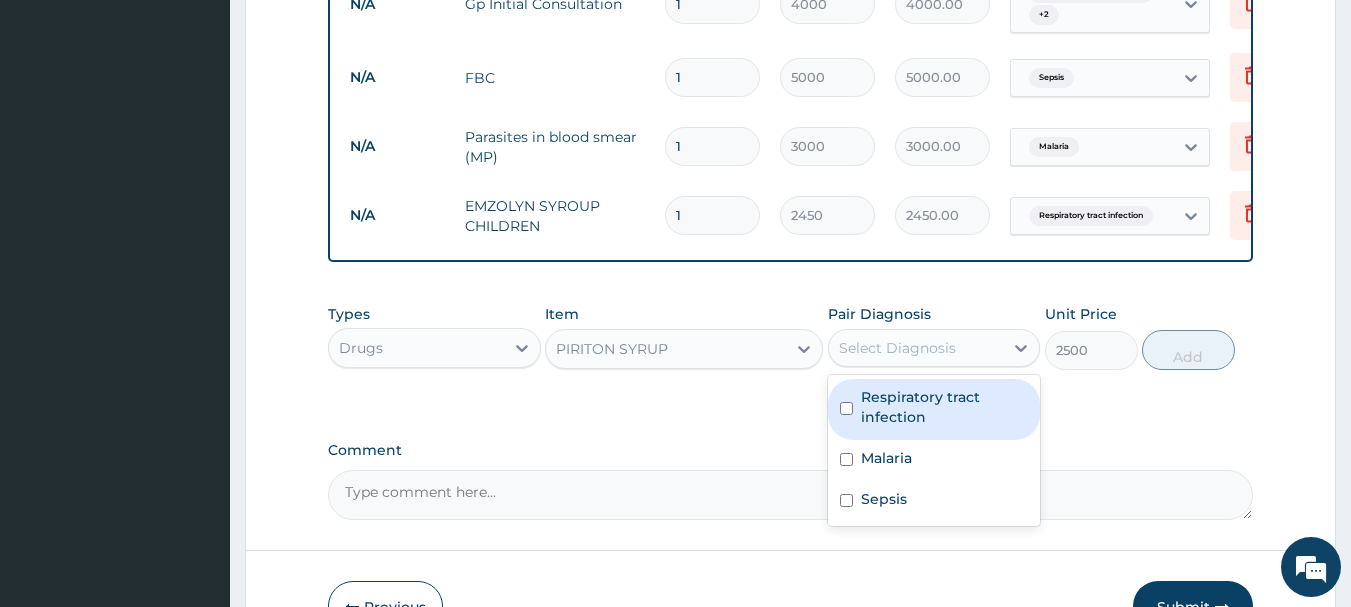 drag, startPoint x: 1023, startPoint y: 366, endPoint x: 912, endPoint y: 398, distance: 115.52056 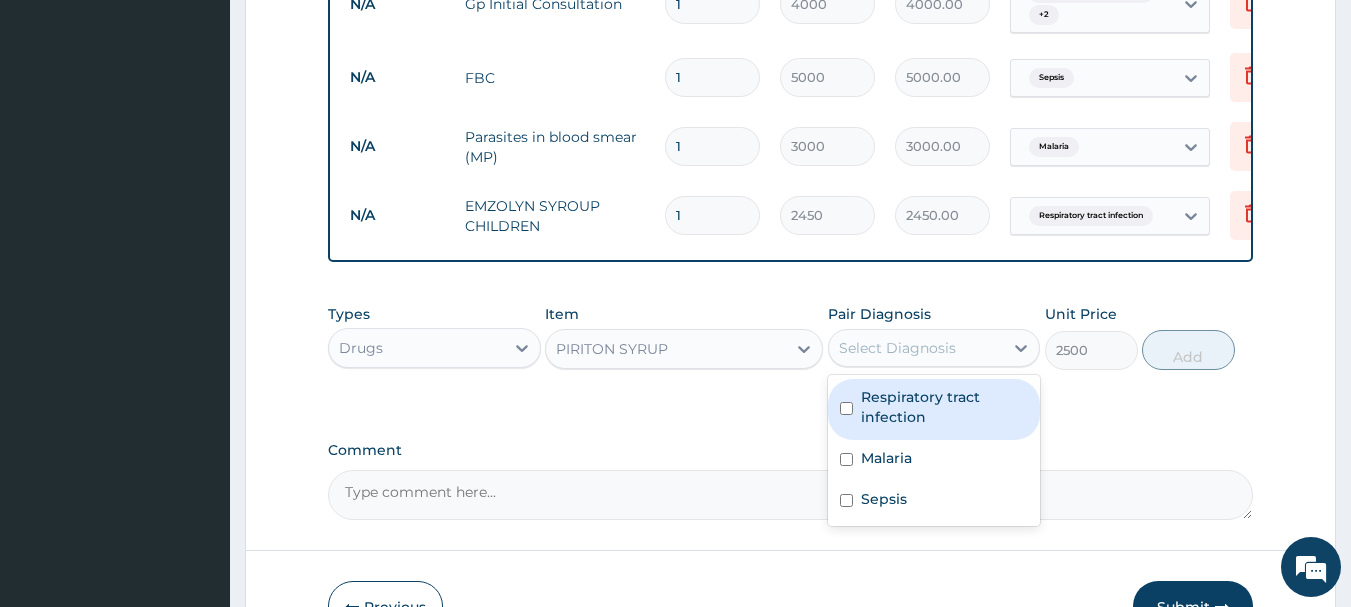click 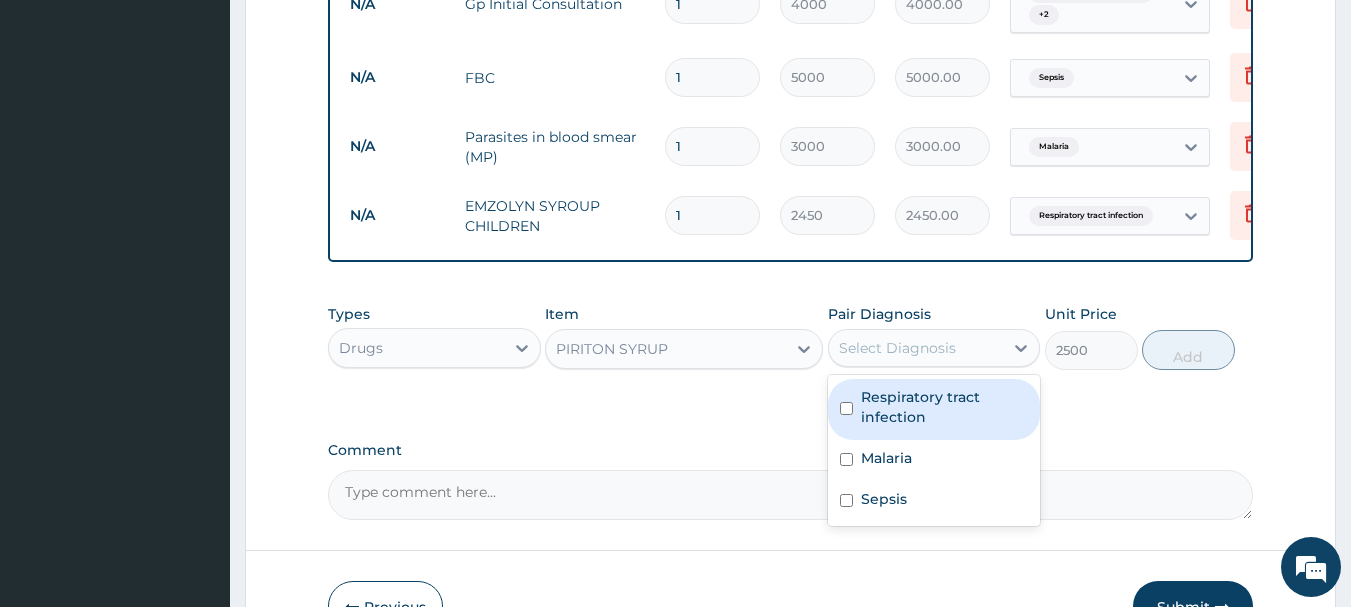 click on "Respiratory tract infection" at bounding box center (945, 407) 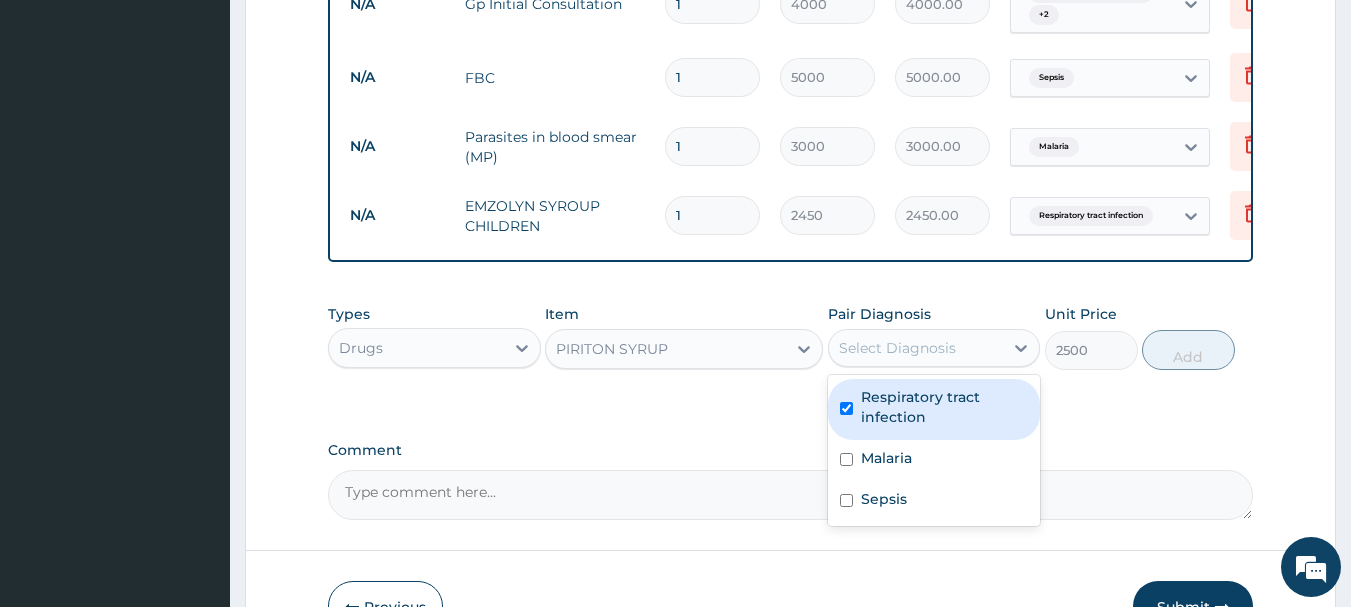 checkbox on "true" 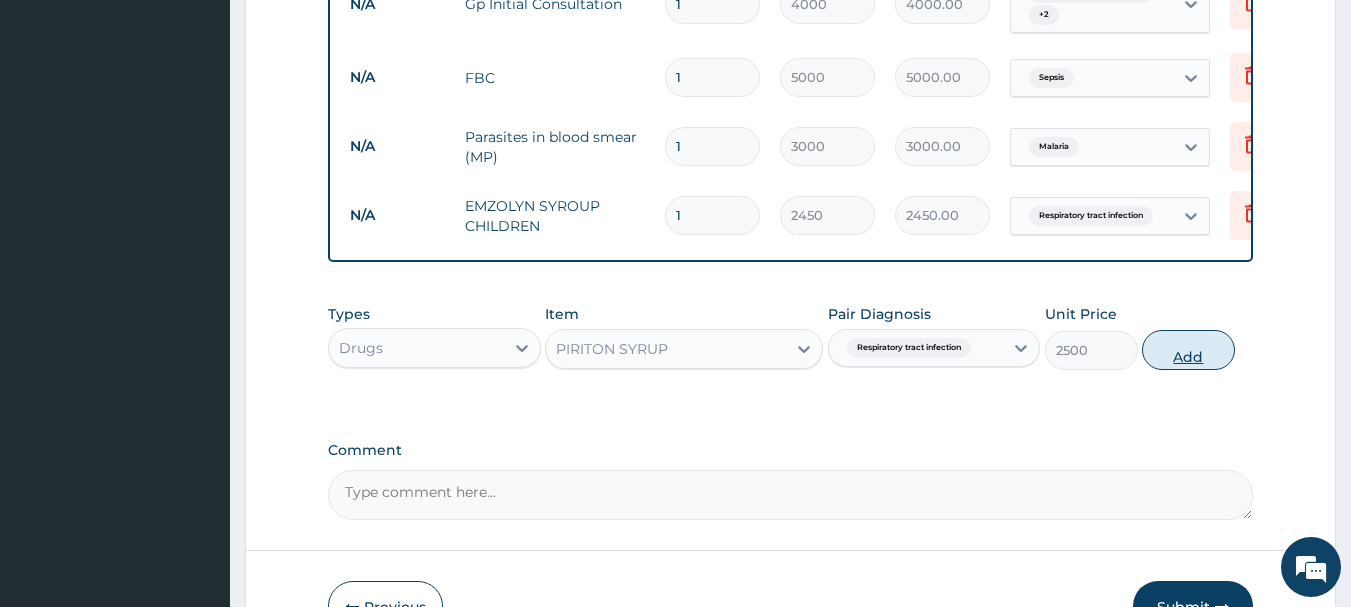 click on "Add" at bounding box center [1188, 350] 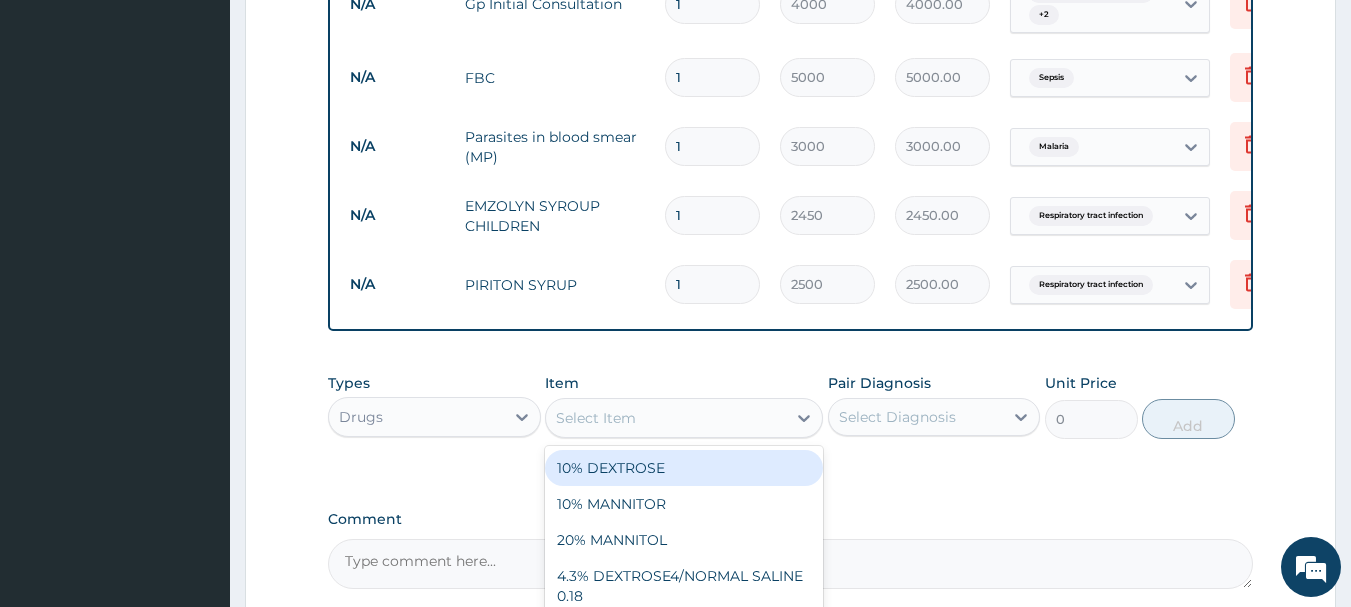 click on "Select Item" at bounding box center (596, 418) 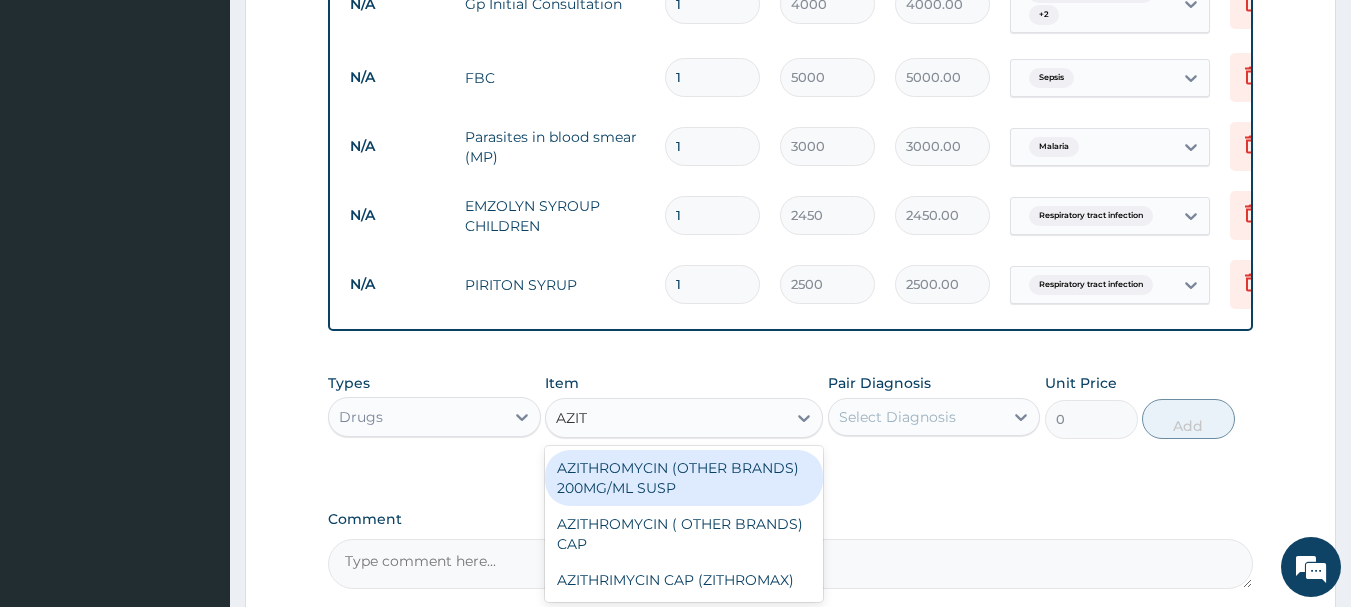 type on "AZITH" 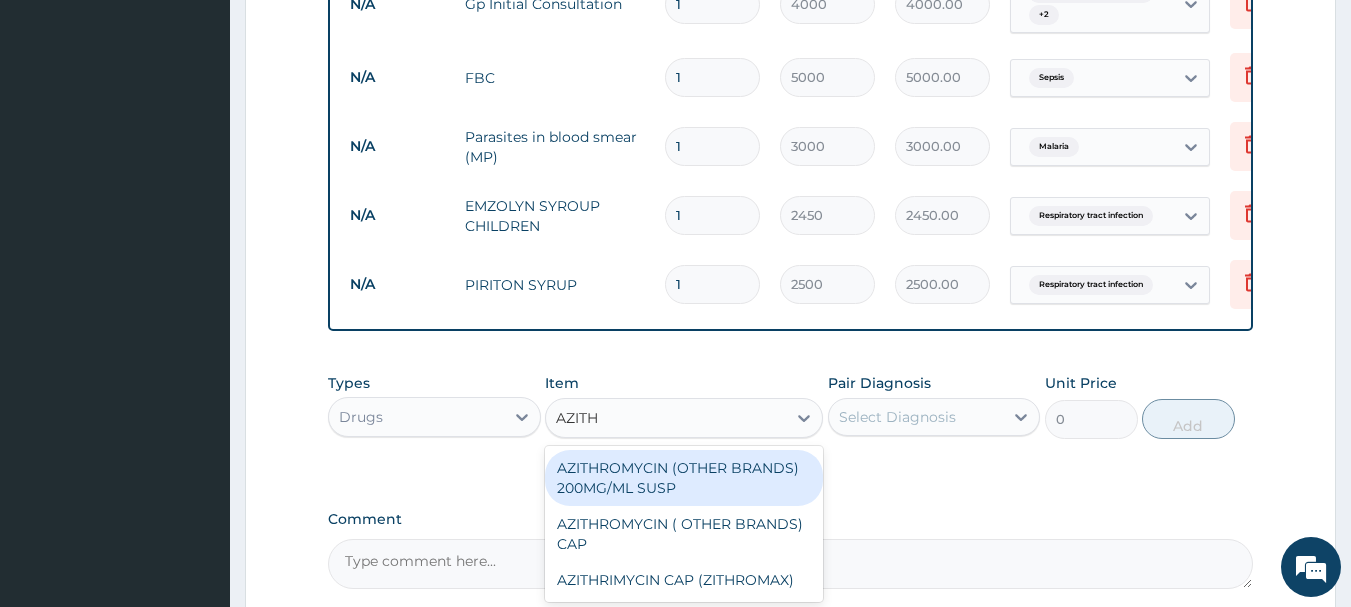 click on "AZITHROMYCIN (OTHER BRANDS) 200MG/ML SUSP" at bounding box center [684, 478] 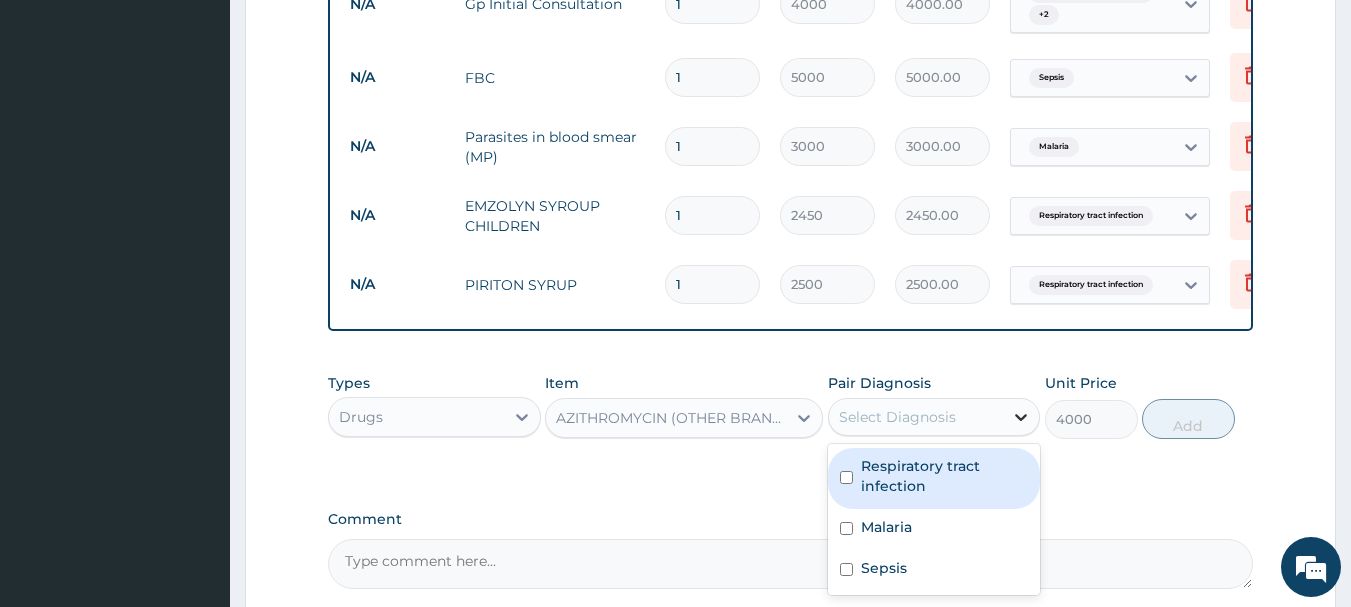 click 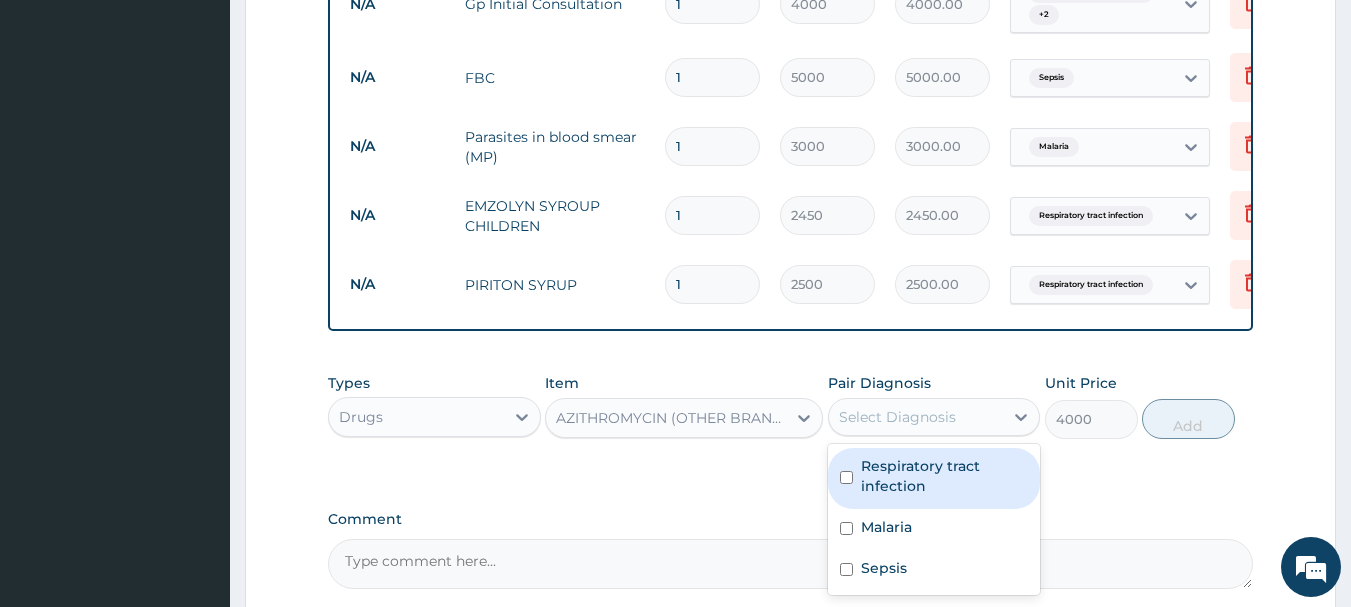 click on "Respiratory tract infection" at bounding box center (945, 476) 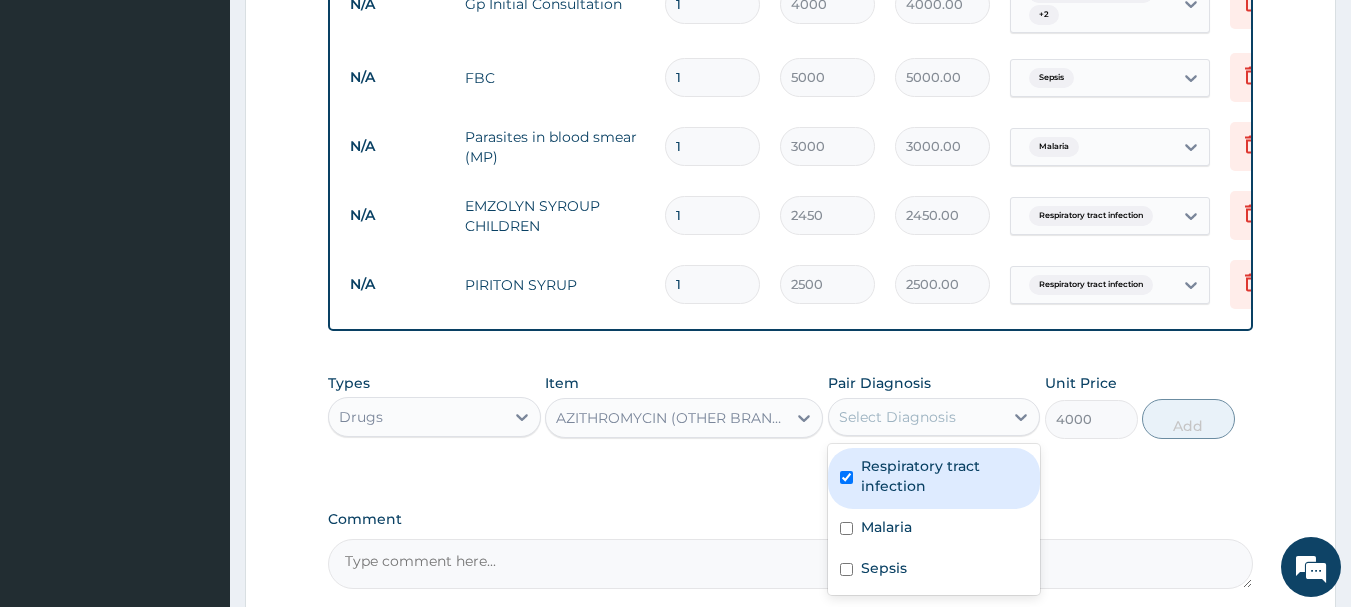 checkbox on "true" 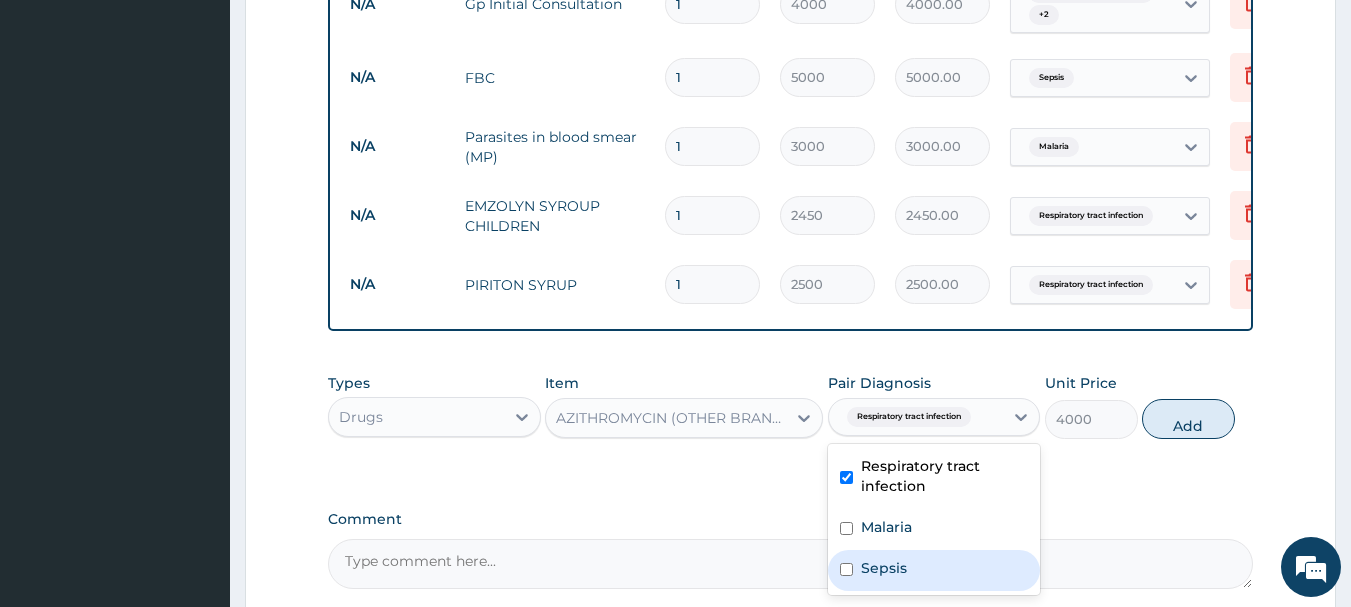 click on "Sepsis" at bounding box center [884, 568] 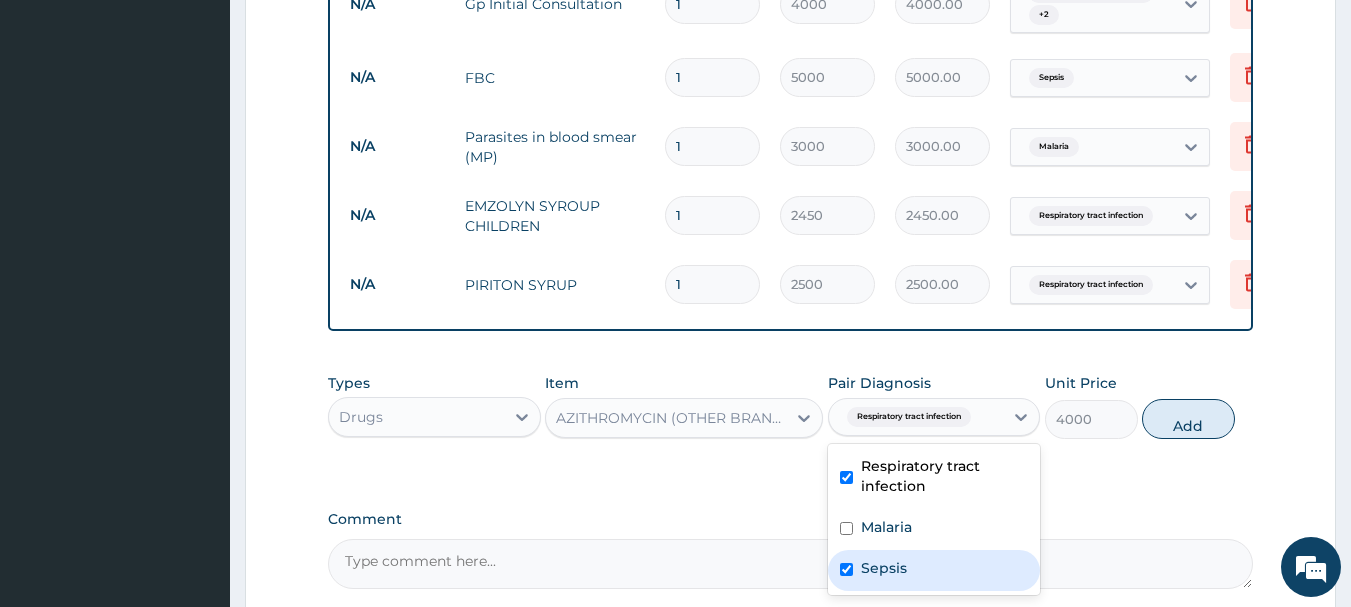 checkbox on "true" 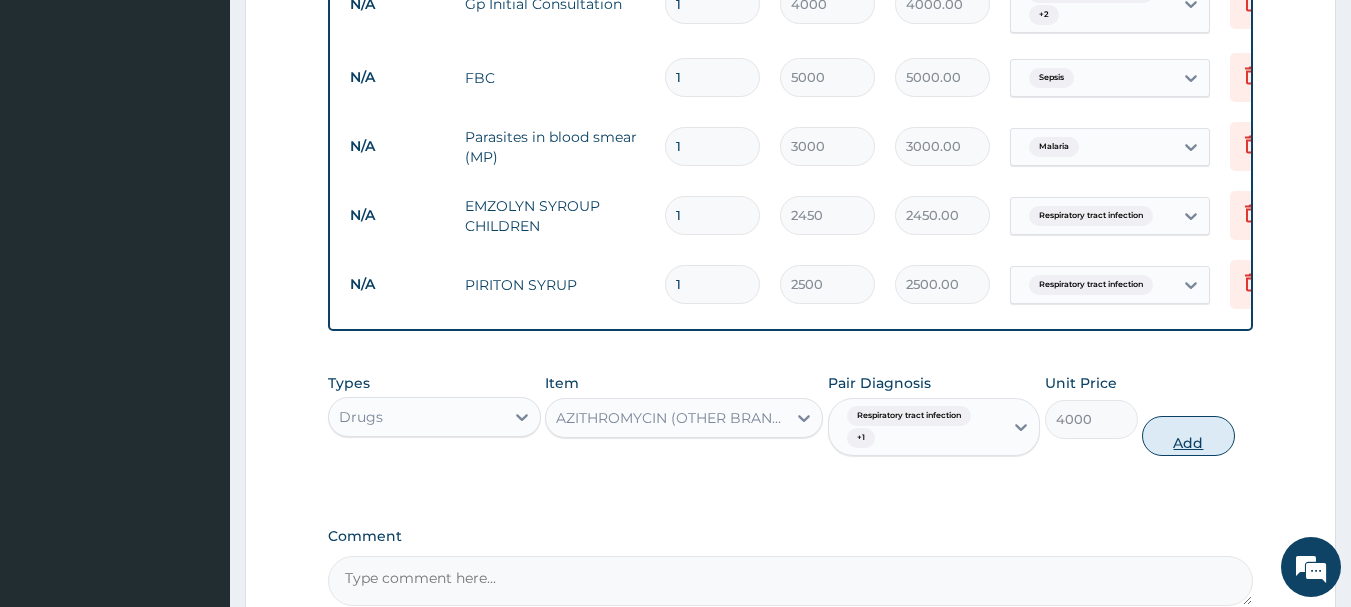 click on "Add" at bounding box center [1188, 436] 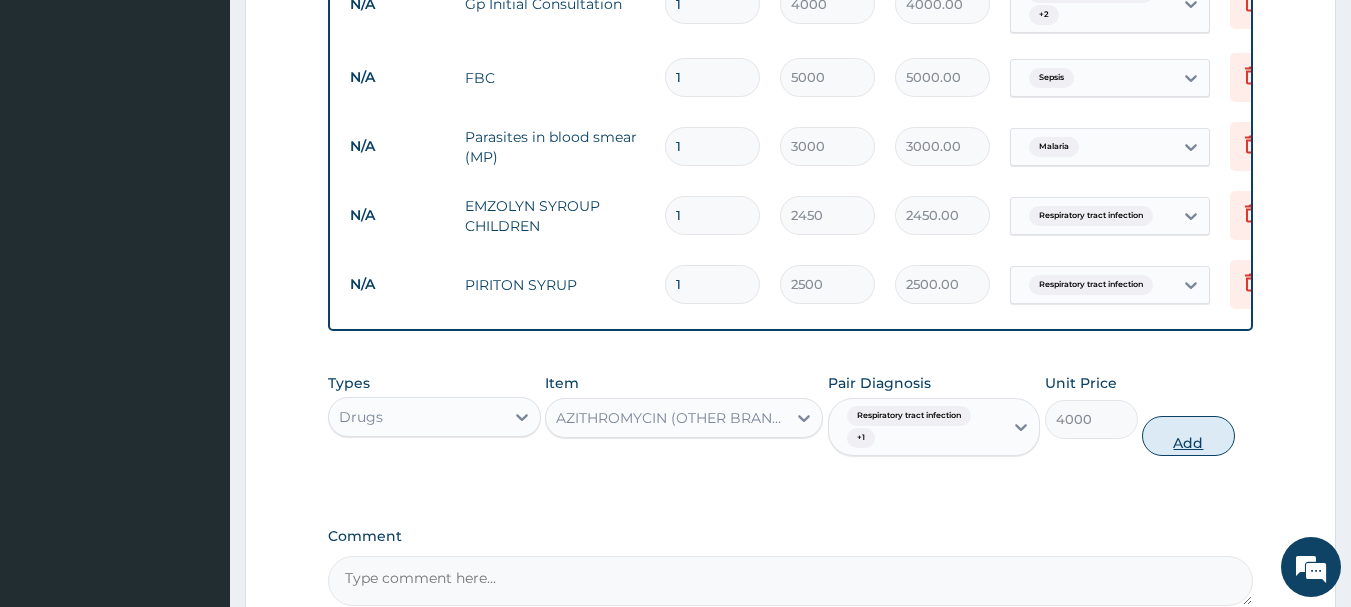 type on "0" 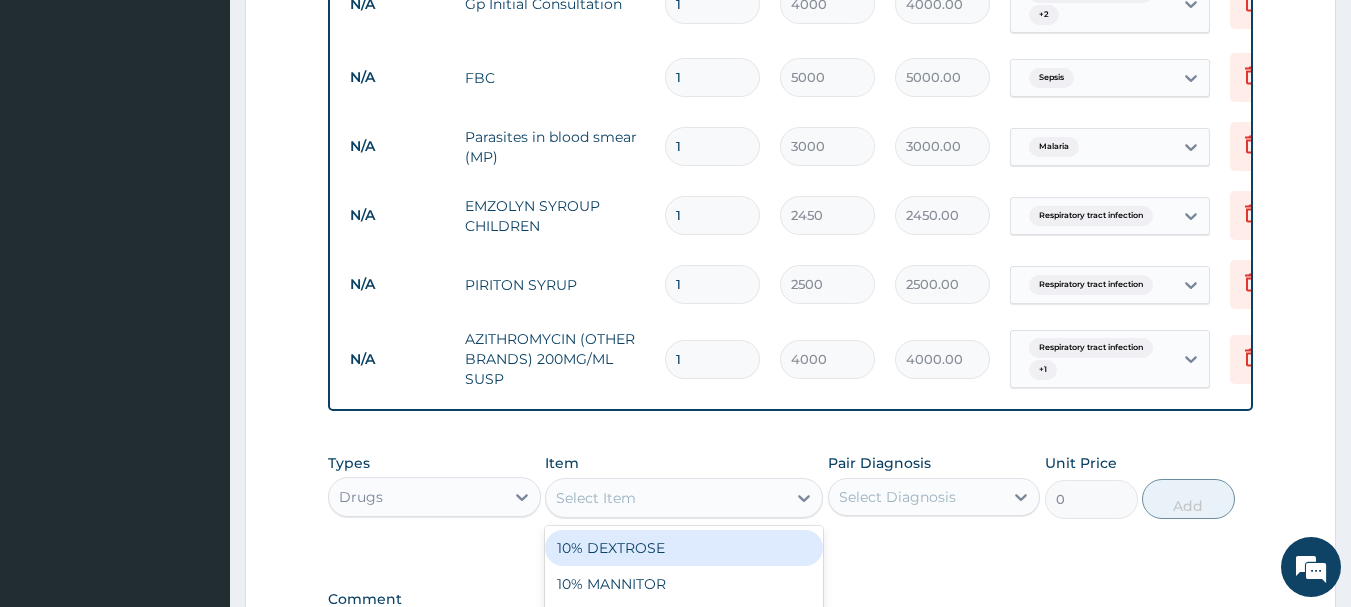 click on "Select Item" at bounding box center [666, 498] 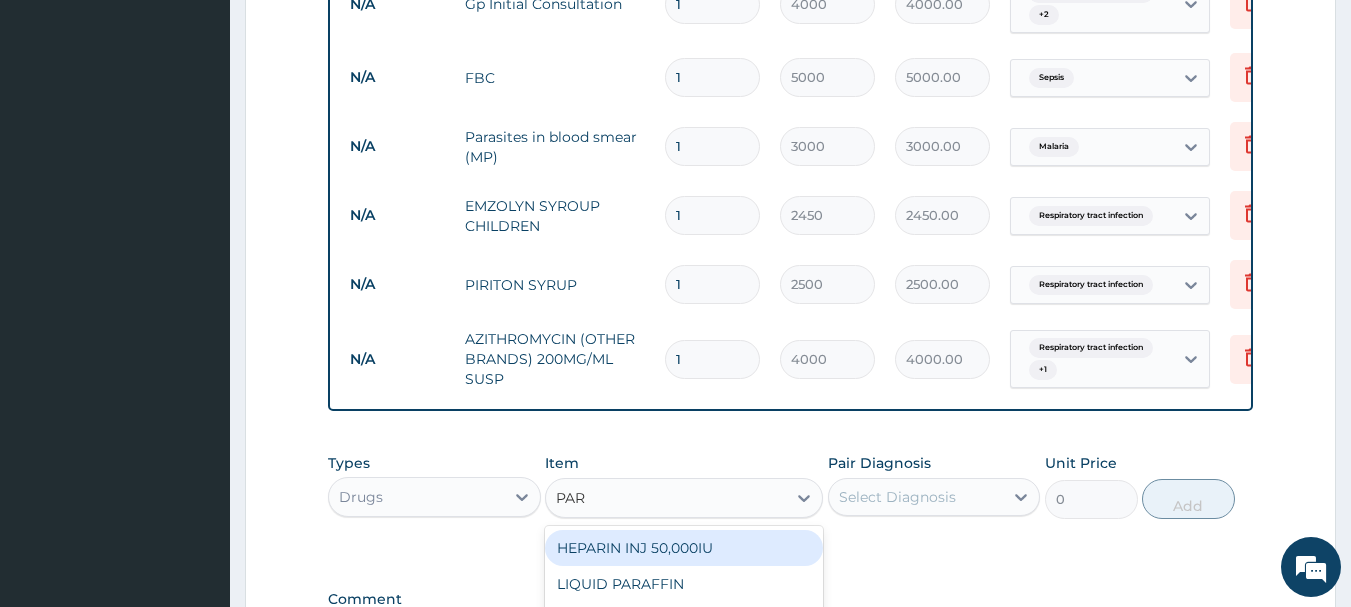 type on "PARA" 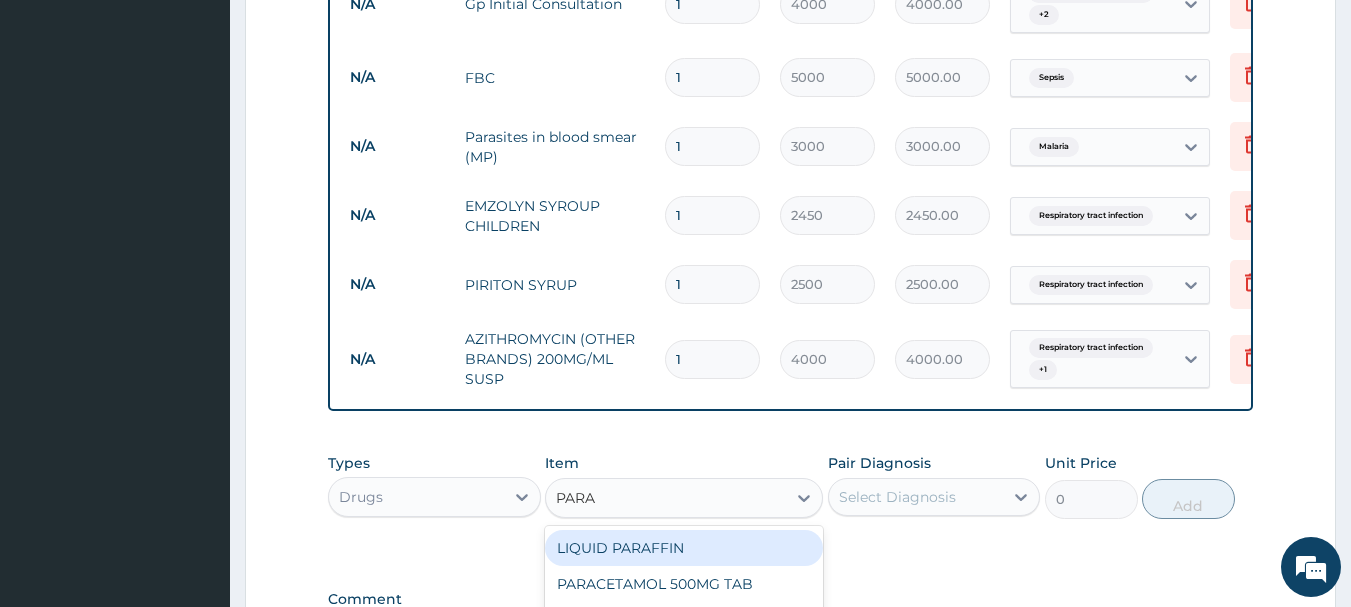 scroll, scrollTop: 1119, scrollLeft: 0, axis: vertical 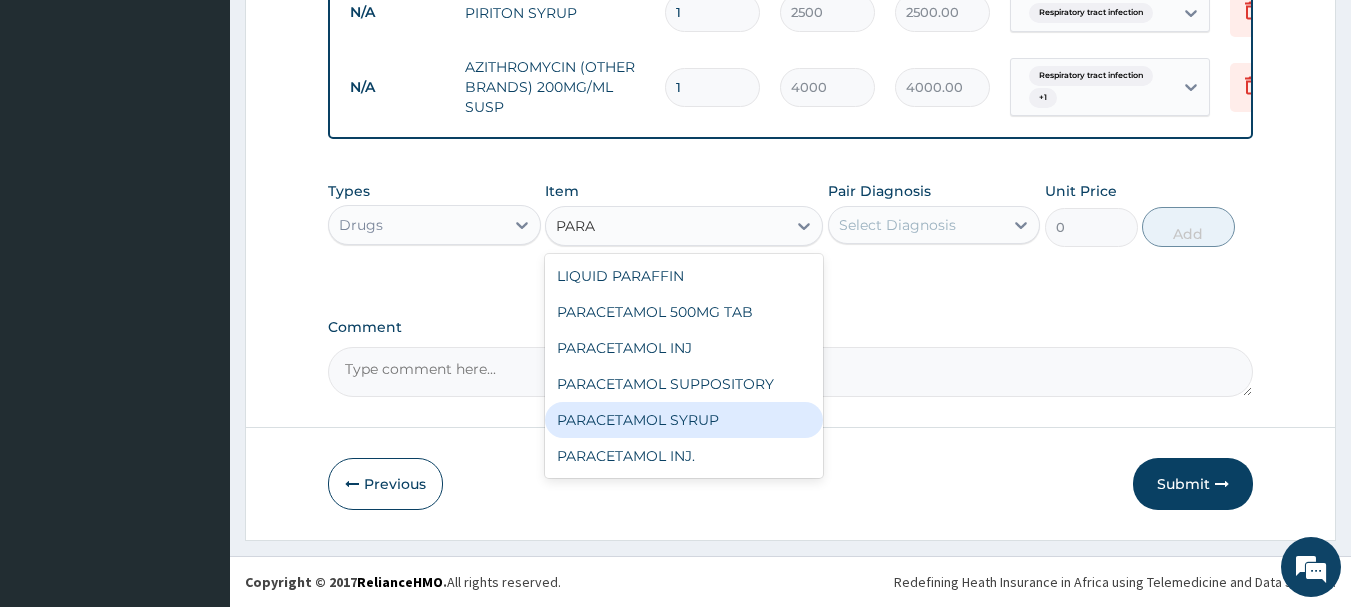 click on "PARACETAMOL SYRUP" at bounding box center (684, 420) 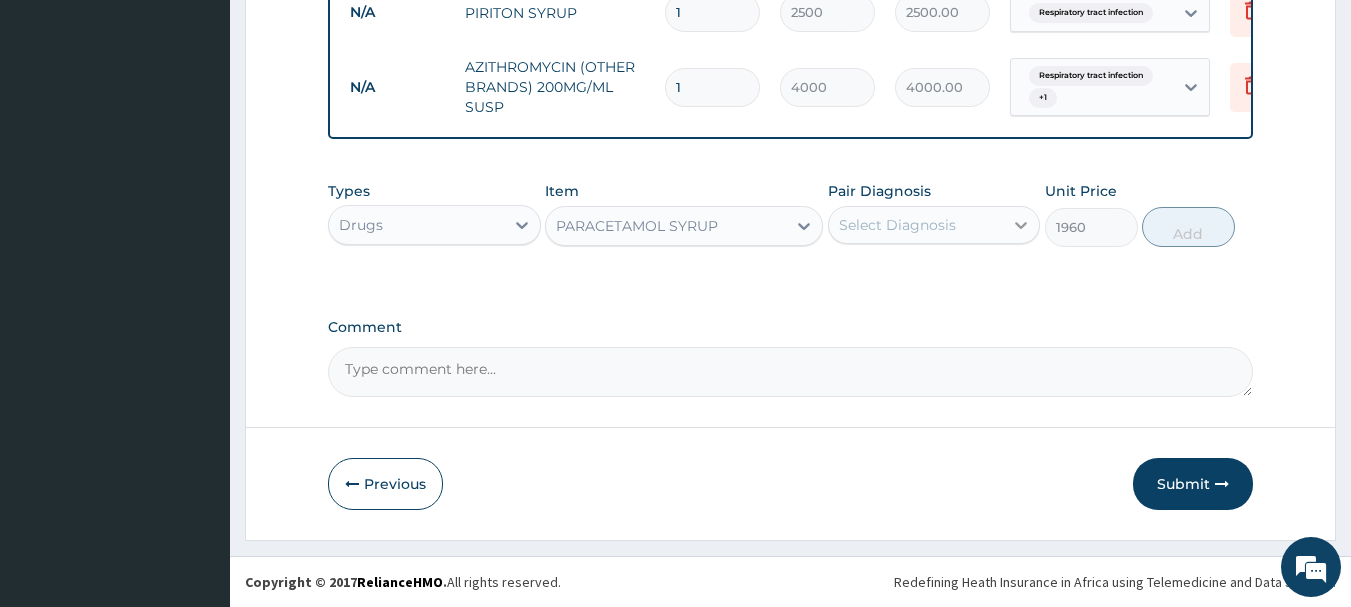 click 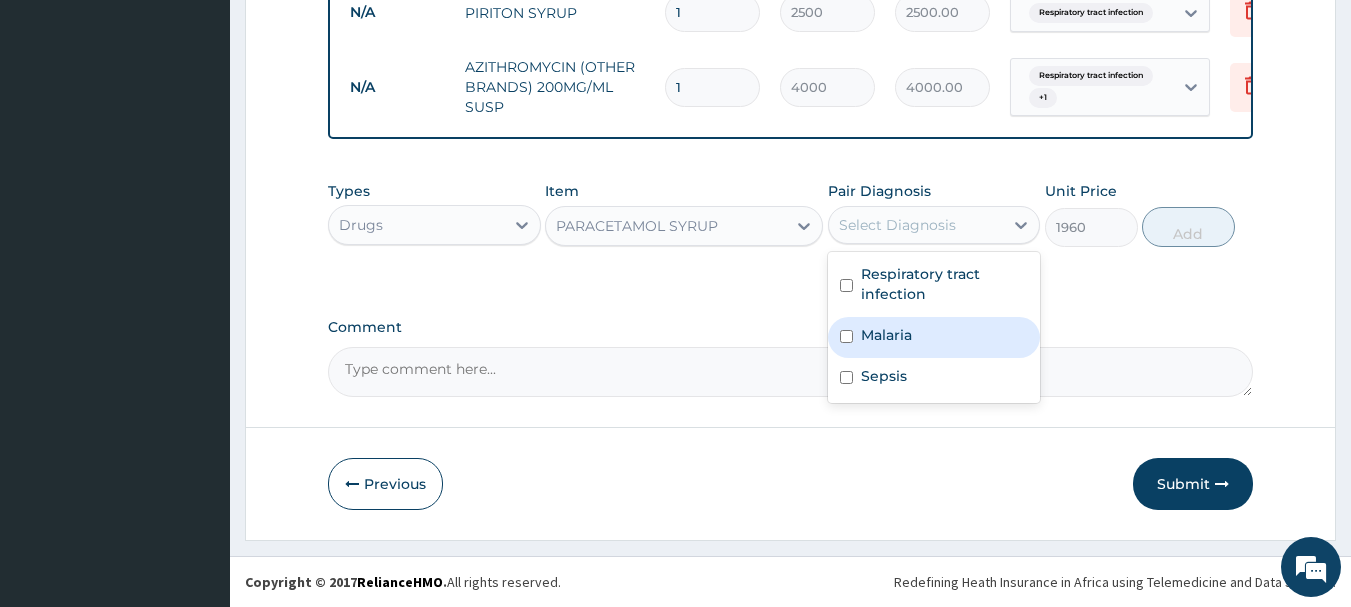 drag, startPoint x: 867, startPoint y: 341, endPoint x: 867, endPoint y: 362, distance: 21 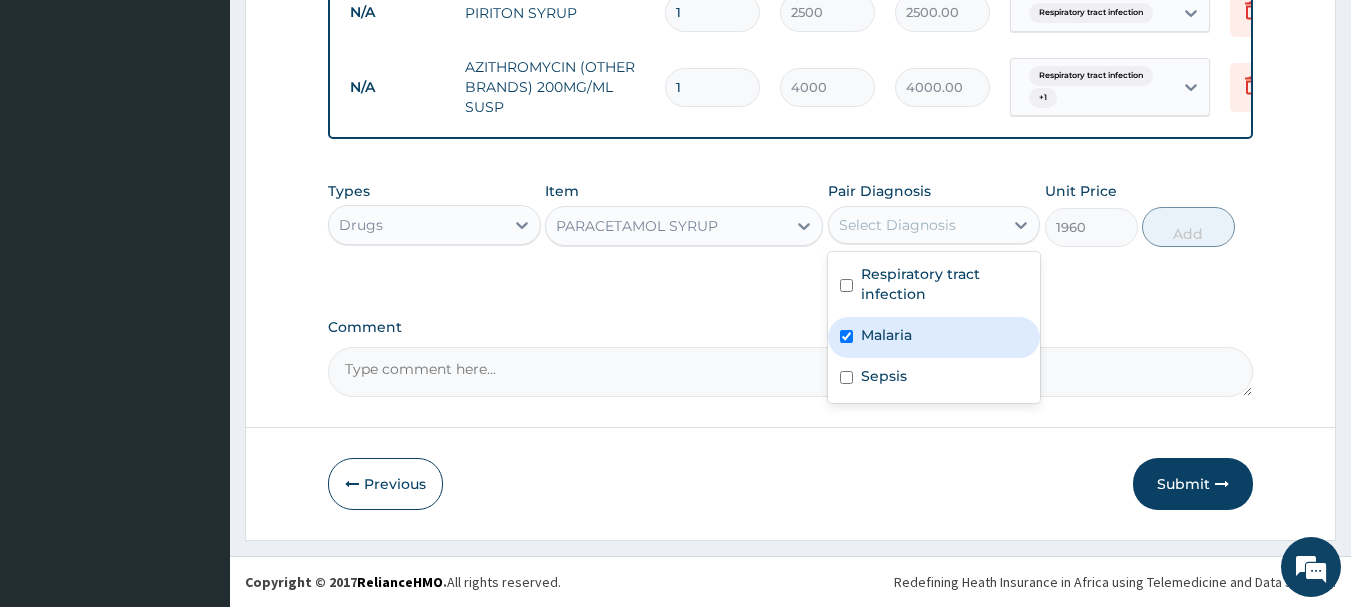 checkbox on "true" 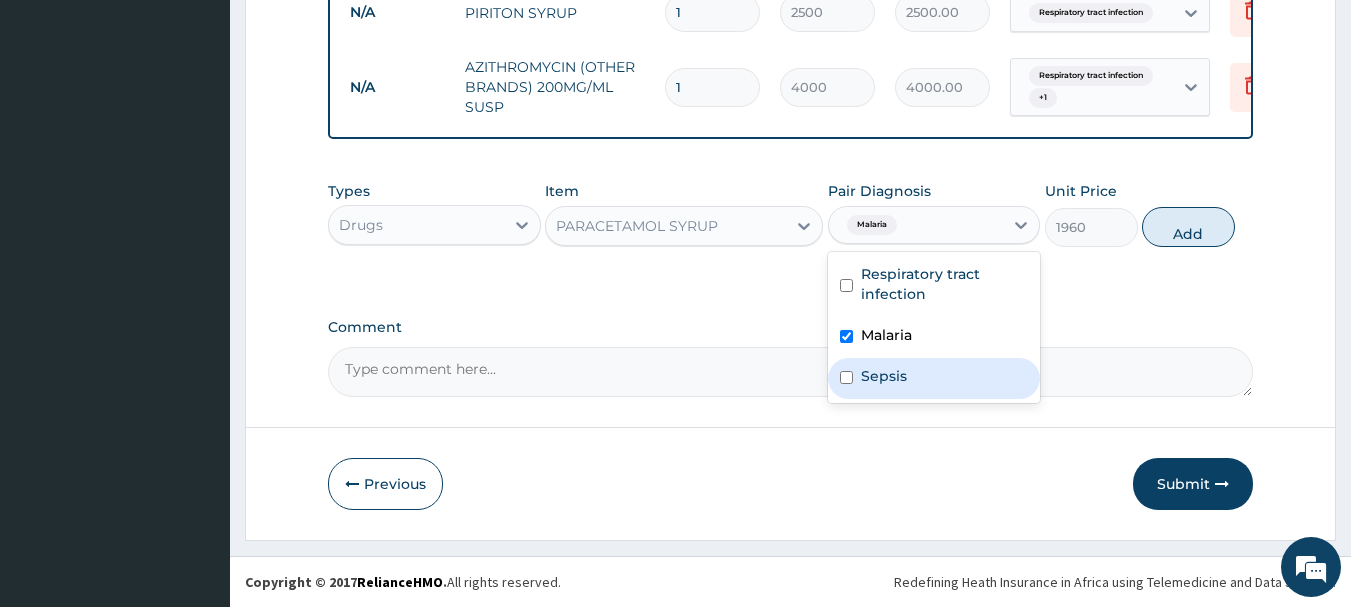 drag, startPoint x: 866, startPoint y: 373, endPoint x: 941, endPoint y: 354, distance: 77.36925 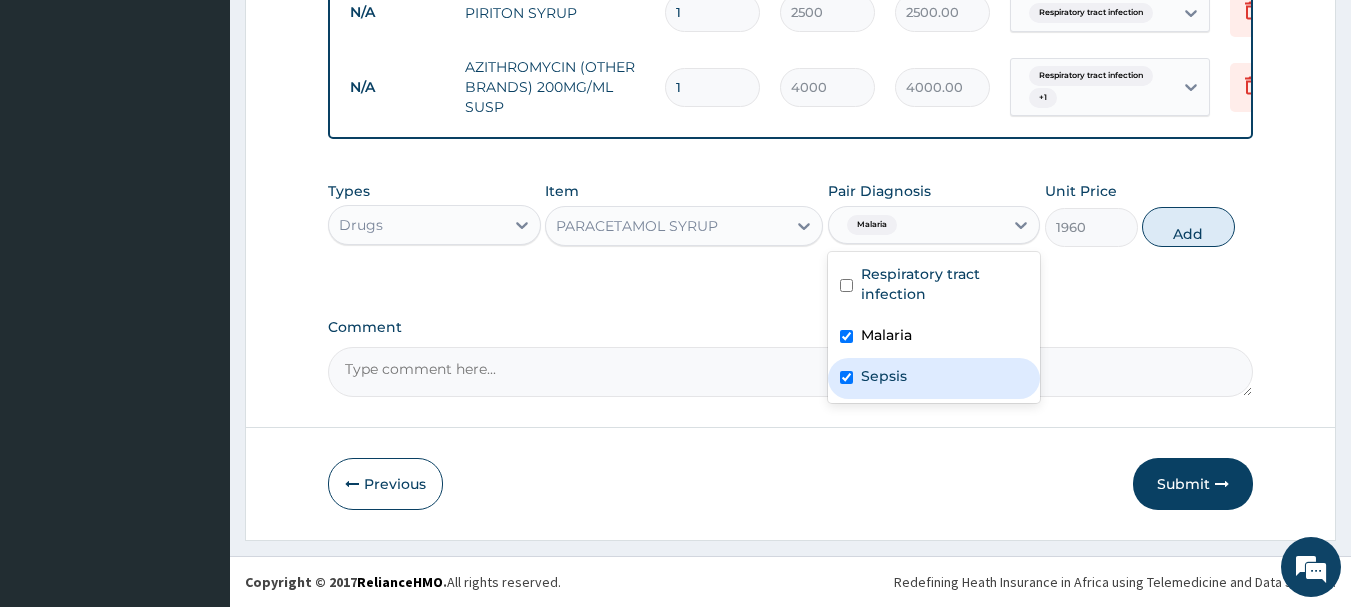 checkbox on "true" 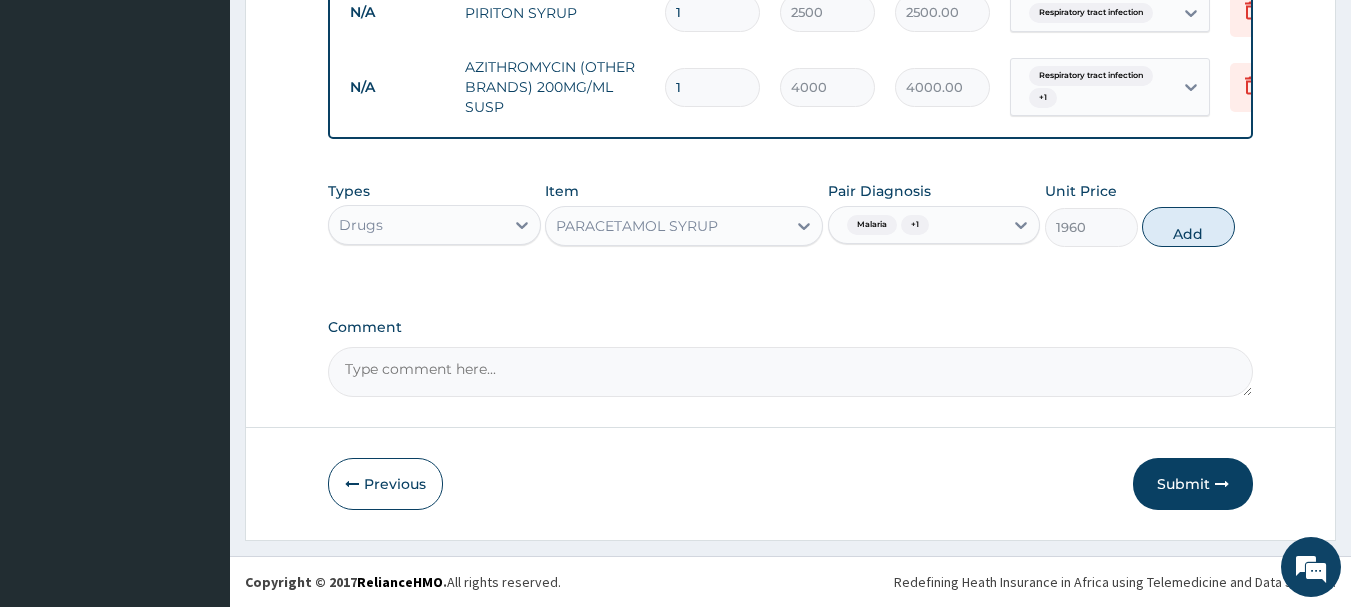 drag, startPoint x: 1191, startPoint y: 226, endPoint x: 1110, endPoint y: 235, distance: 81.49847 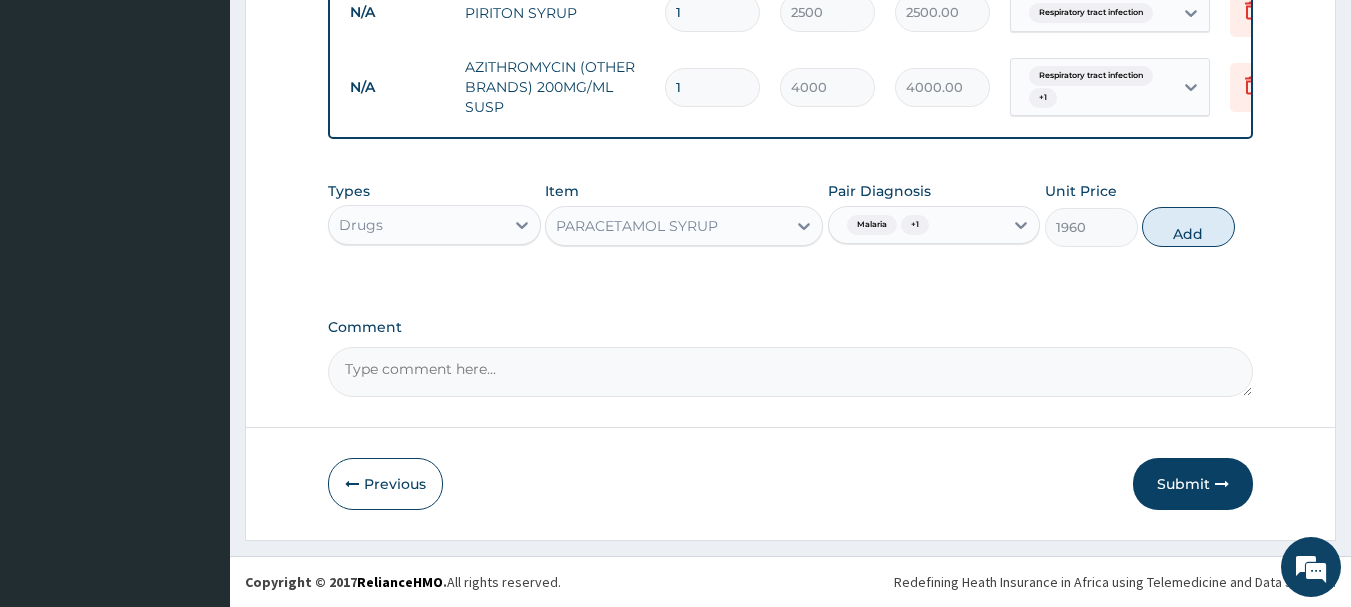 click on "Add" at bounding box center (1188, 227) 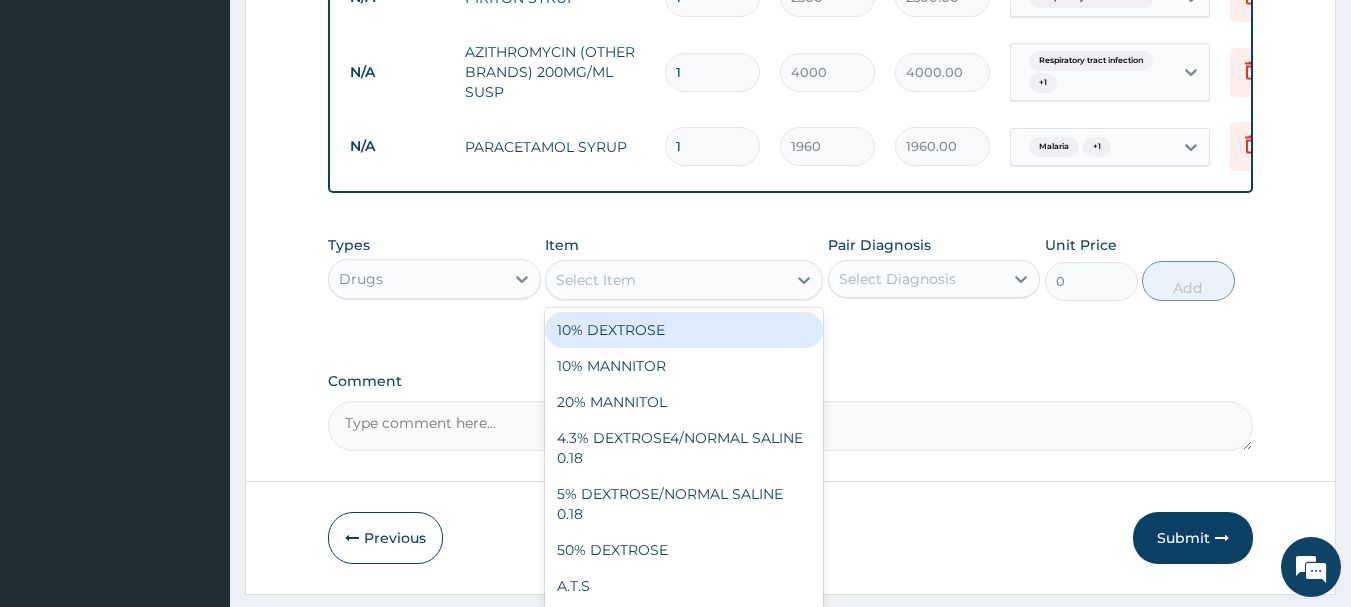 click on "Select Item" at bounding box center [666, 280] 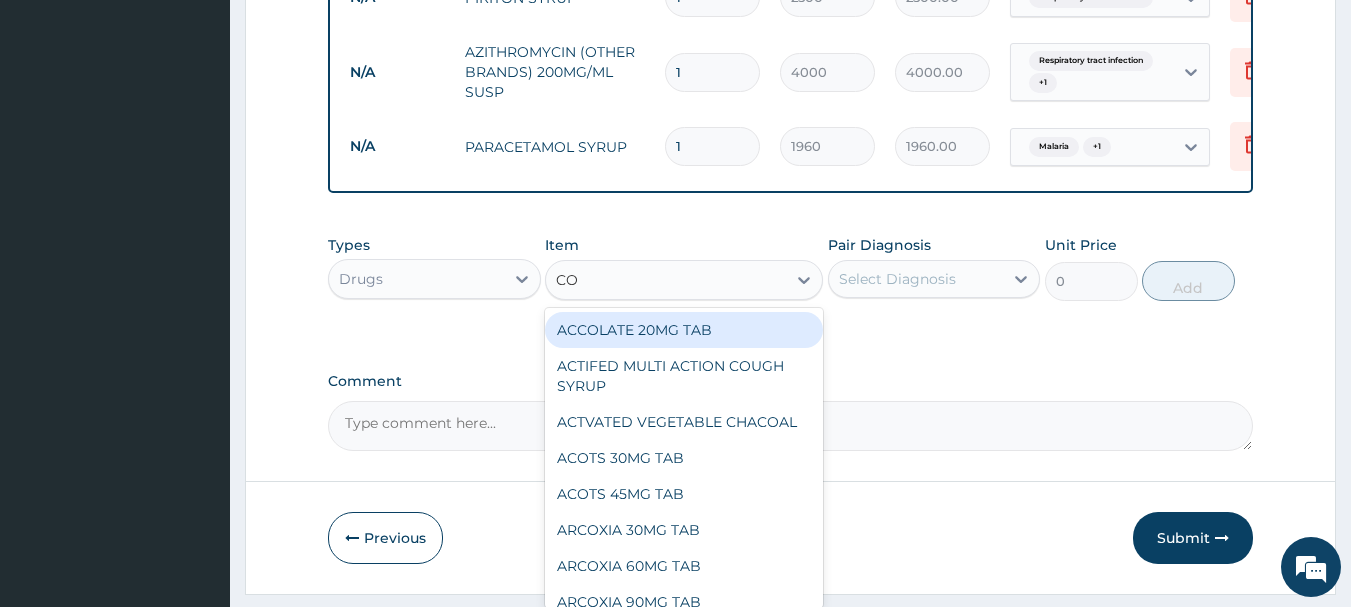 type on "COA" 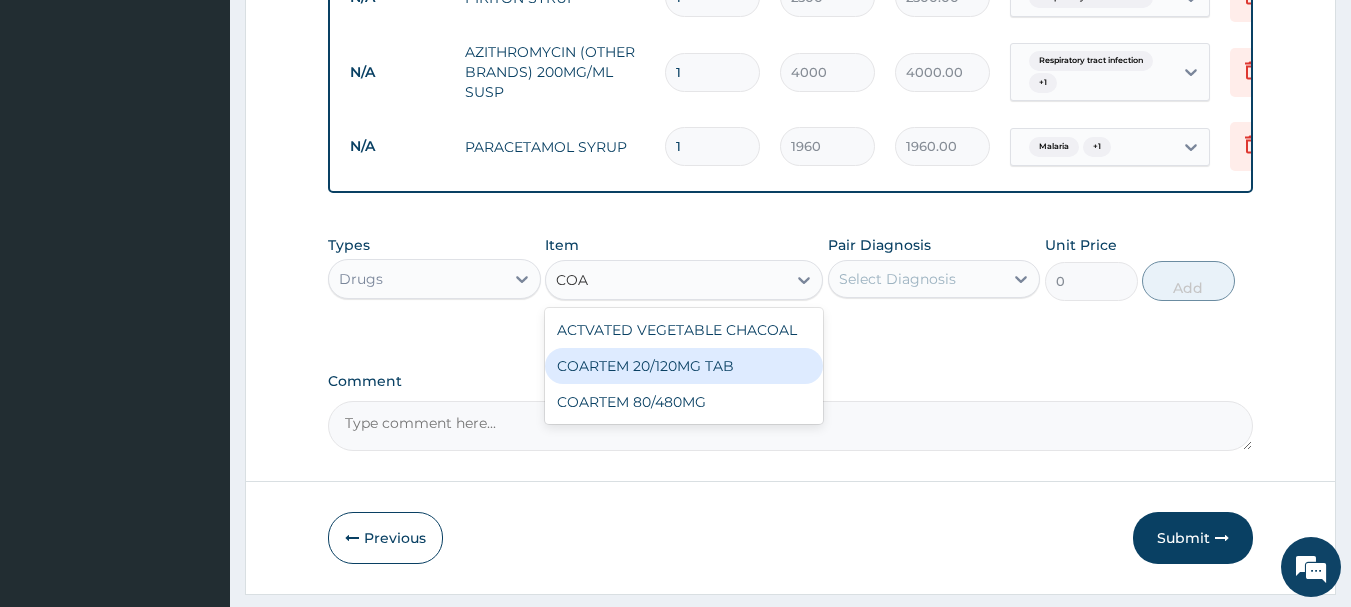 click on "COARTEM 20/120MG TAB" at bounding box center [684, 366] 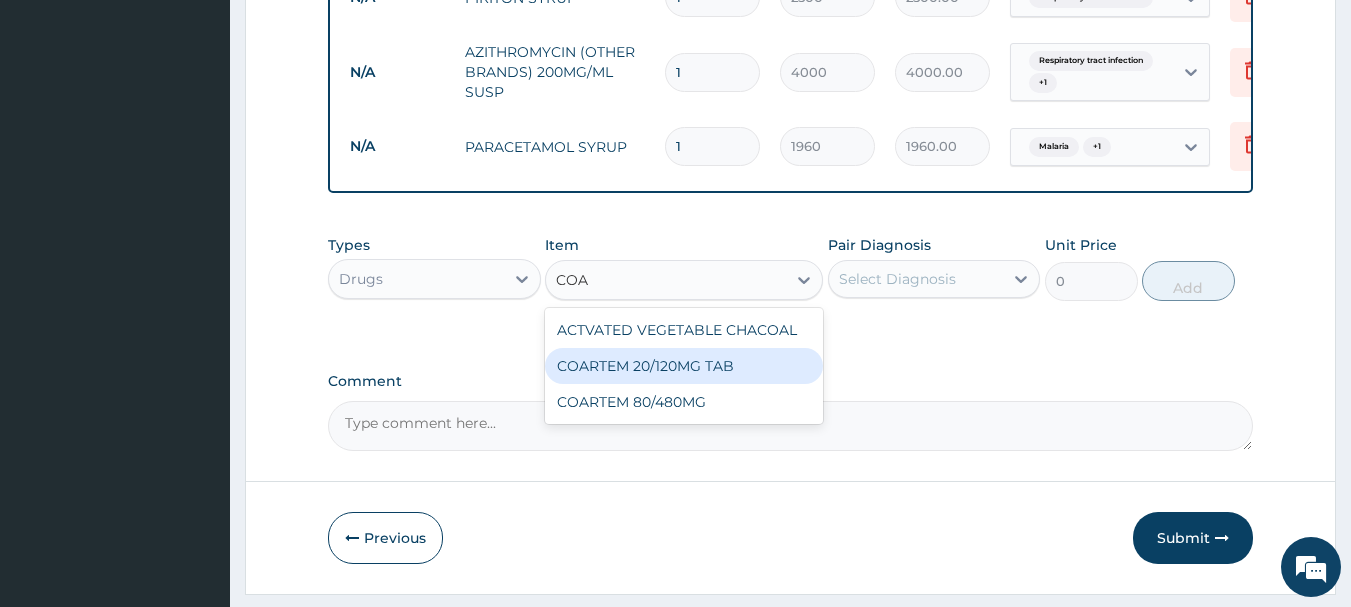 type 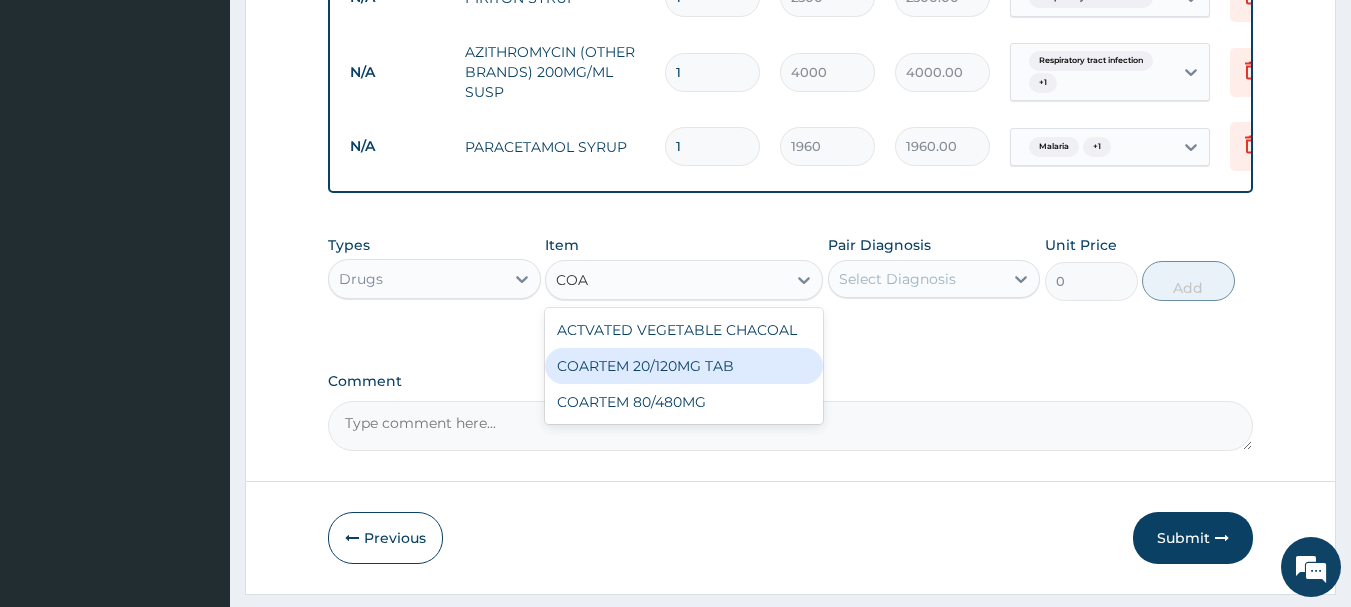type on "300" 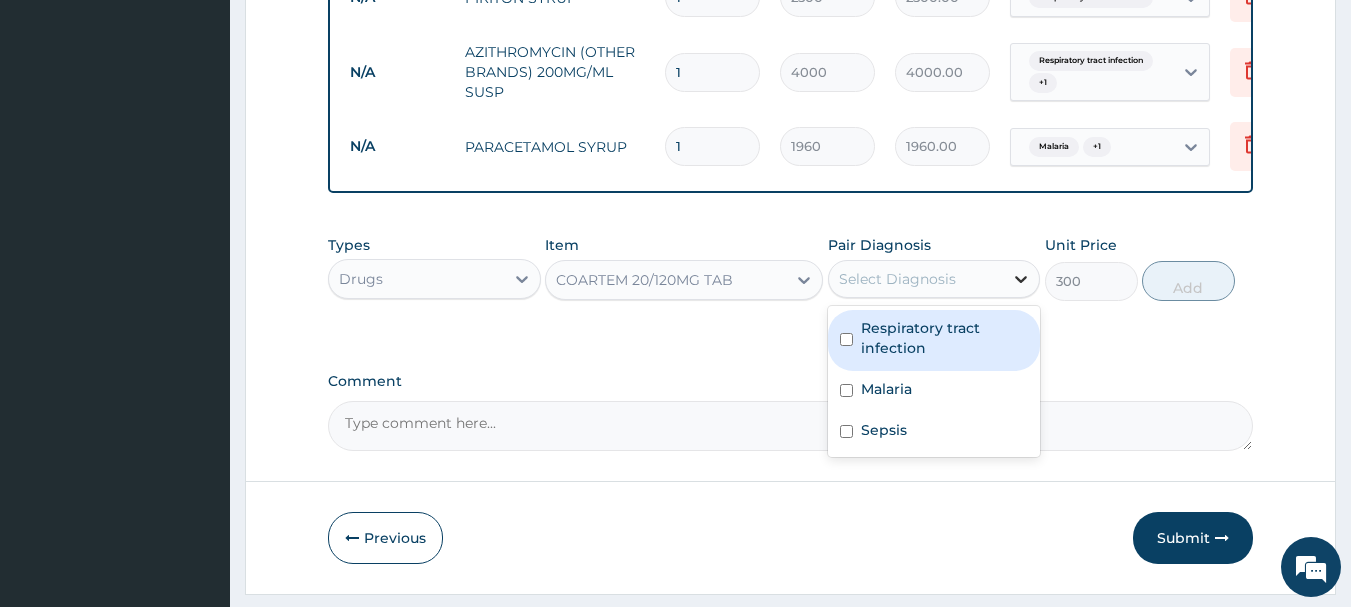click at bounding box center [1021, 279] 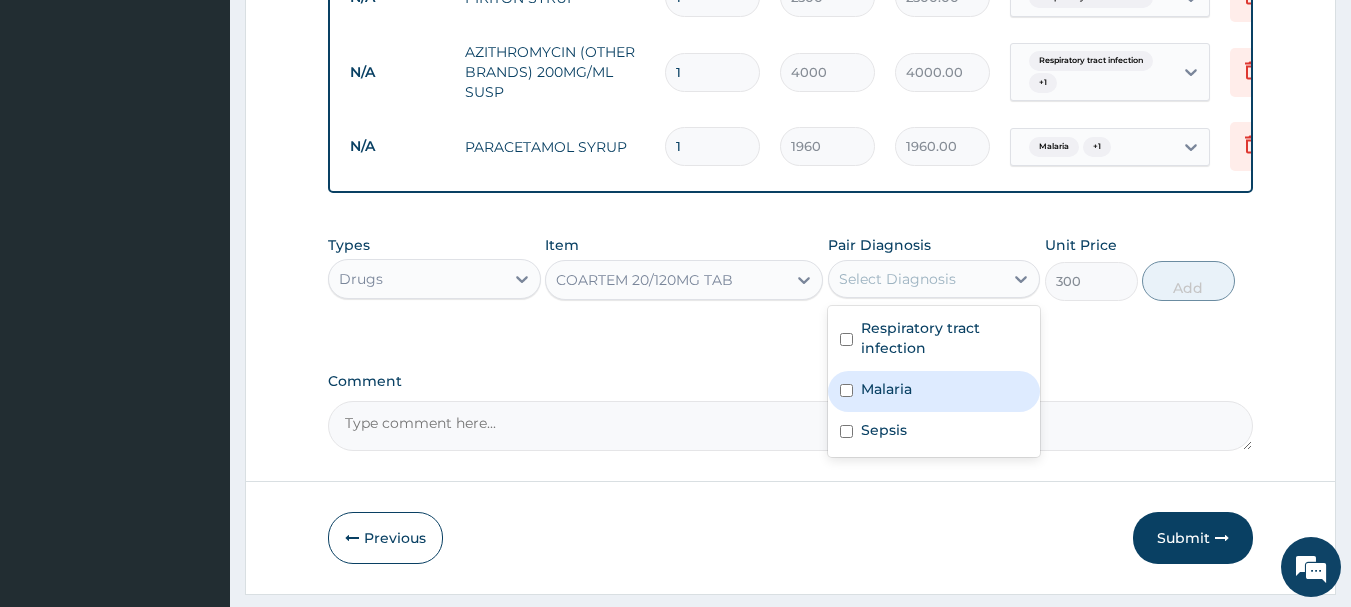 click on "Malaria" at bounding box center [934, 391] 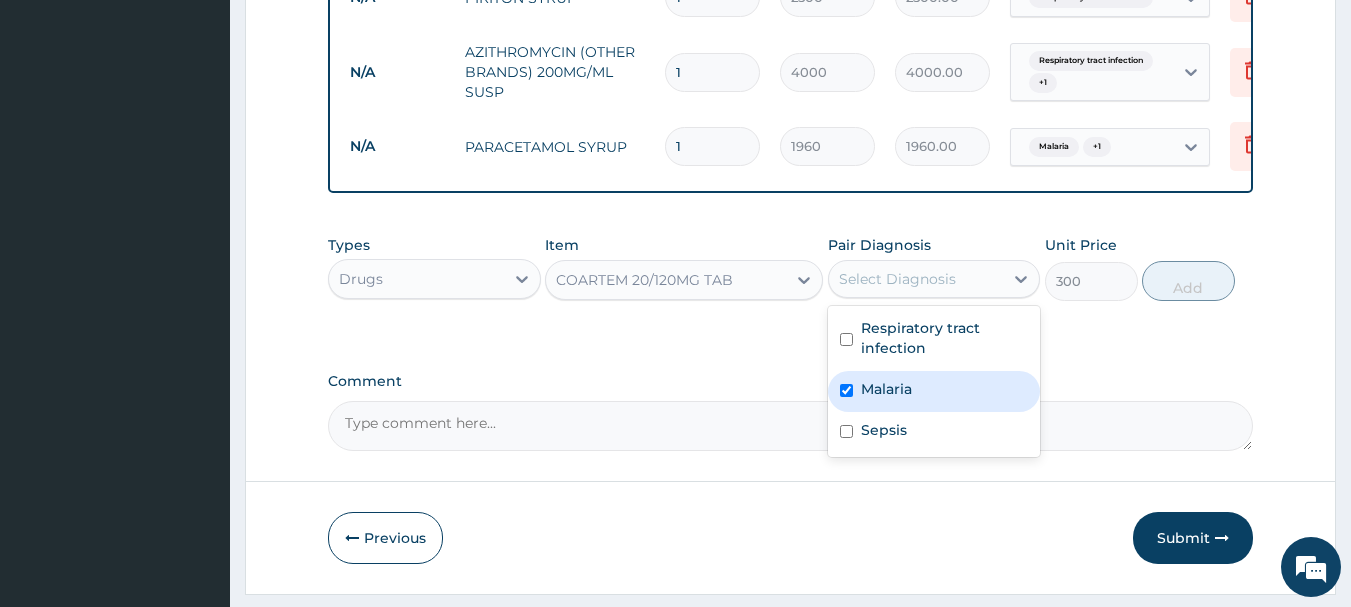 checkbox on "true" 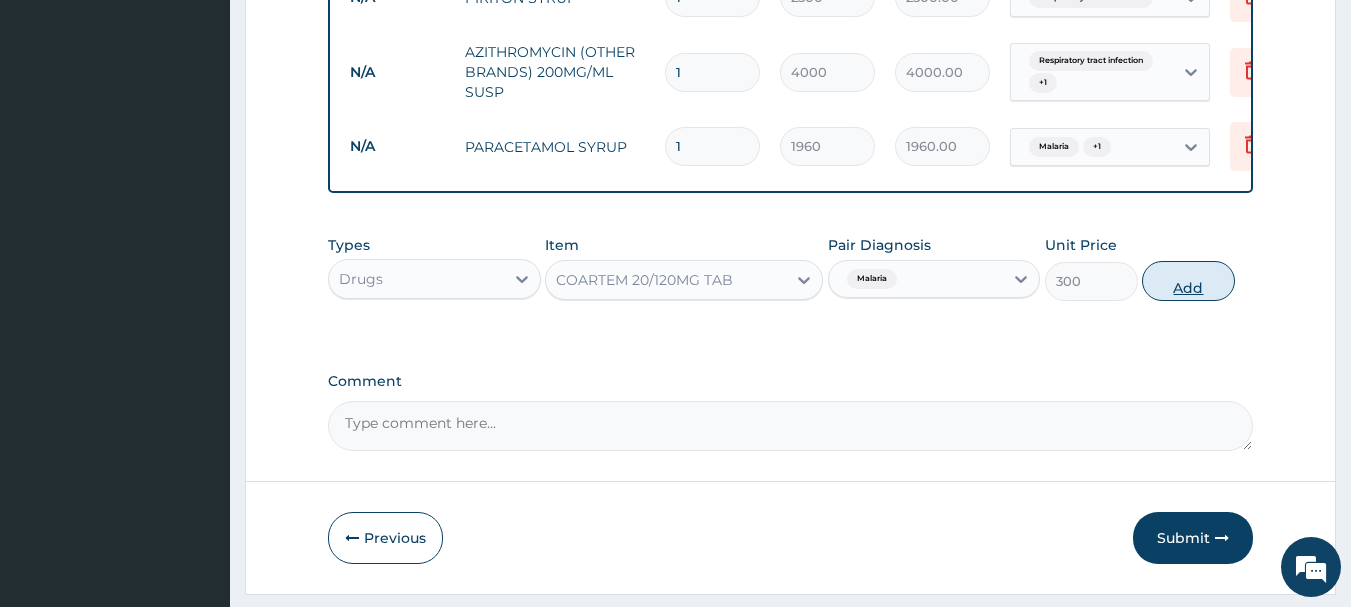 click on "Add" at bounding box center [1188, 281] 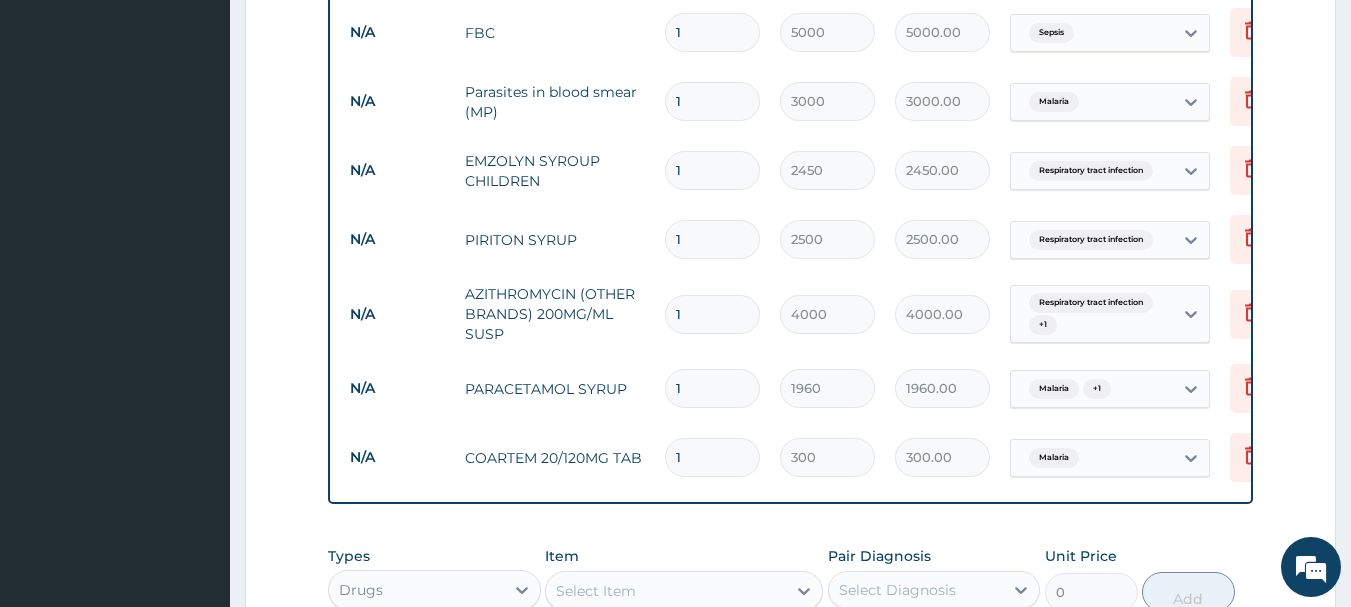 scroll, scrollTop: 819, scrollLeft: 0, axis: vertical 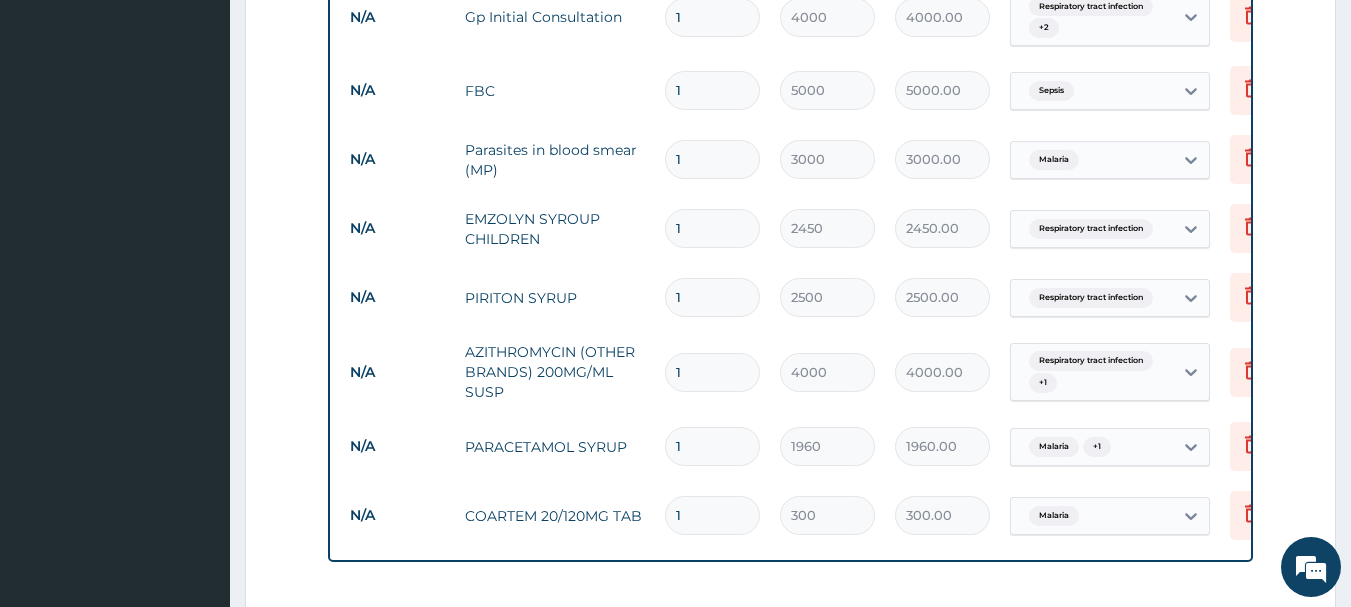 type 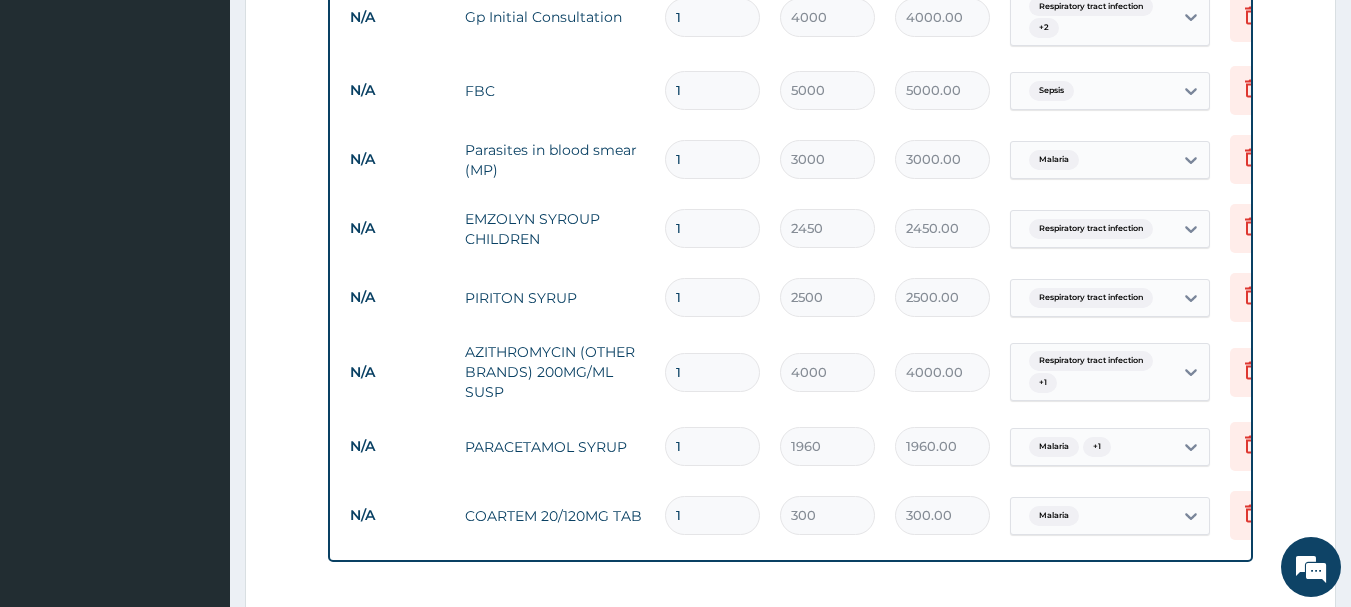 type on "0.00" 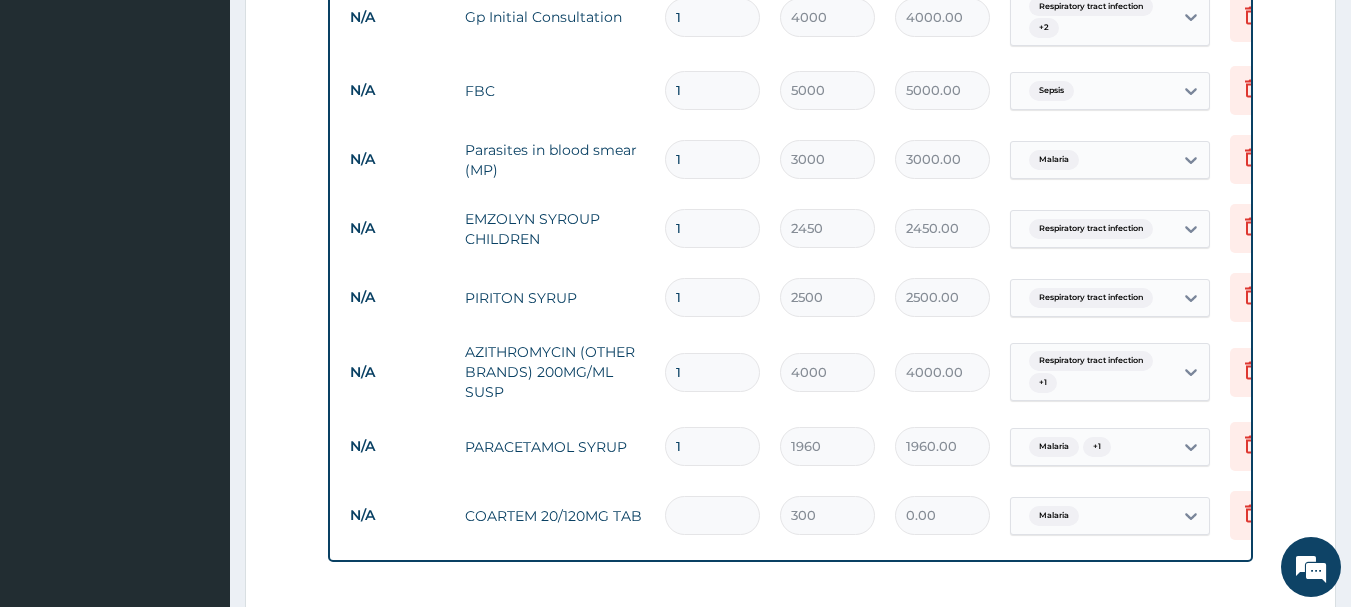 type on "6" 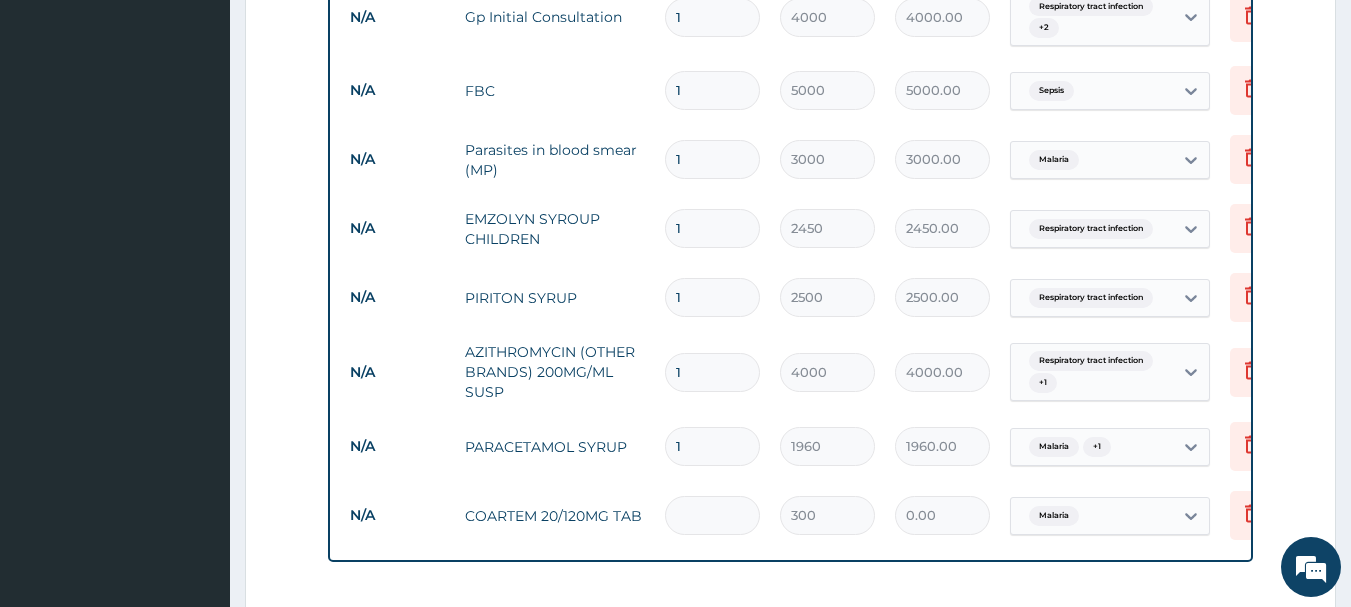 type on "1800.00" 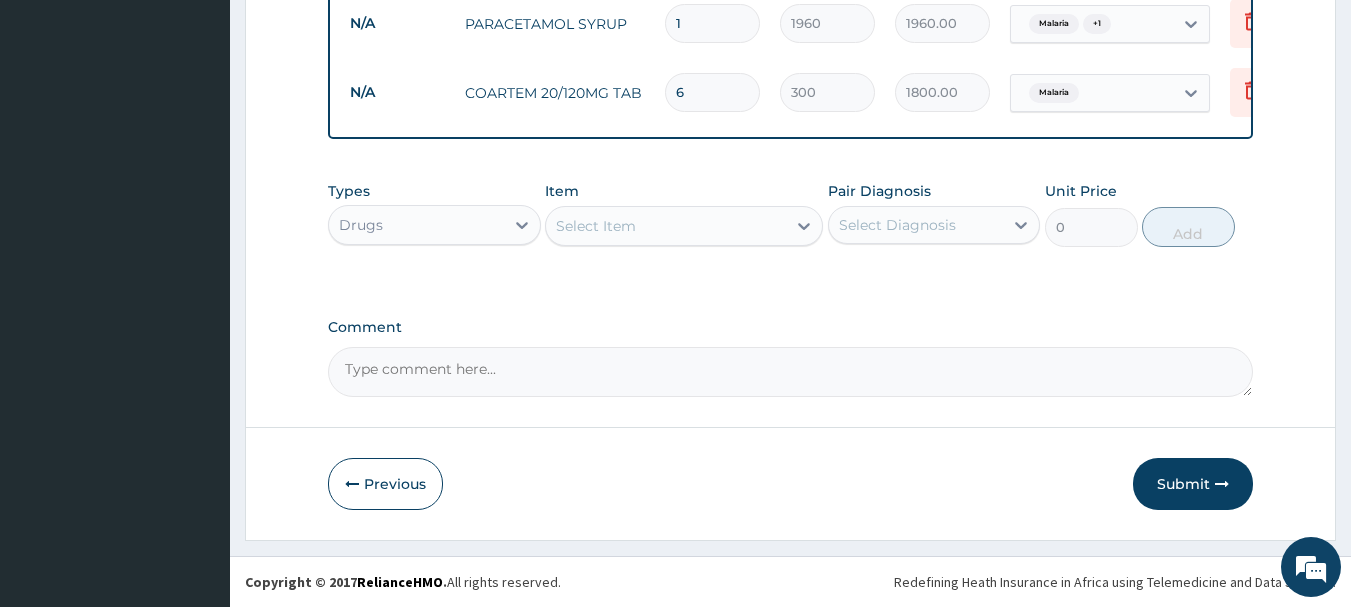 scroll, scrollTop: 1257, scrollLeft: 0, axis: vertical 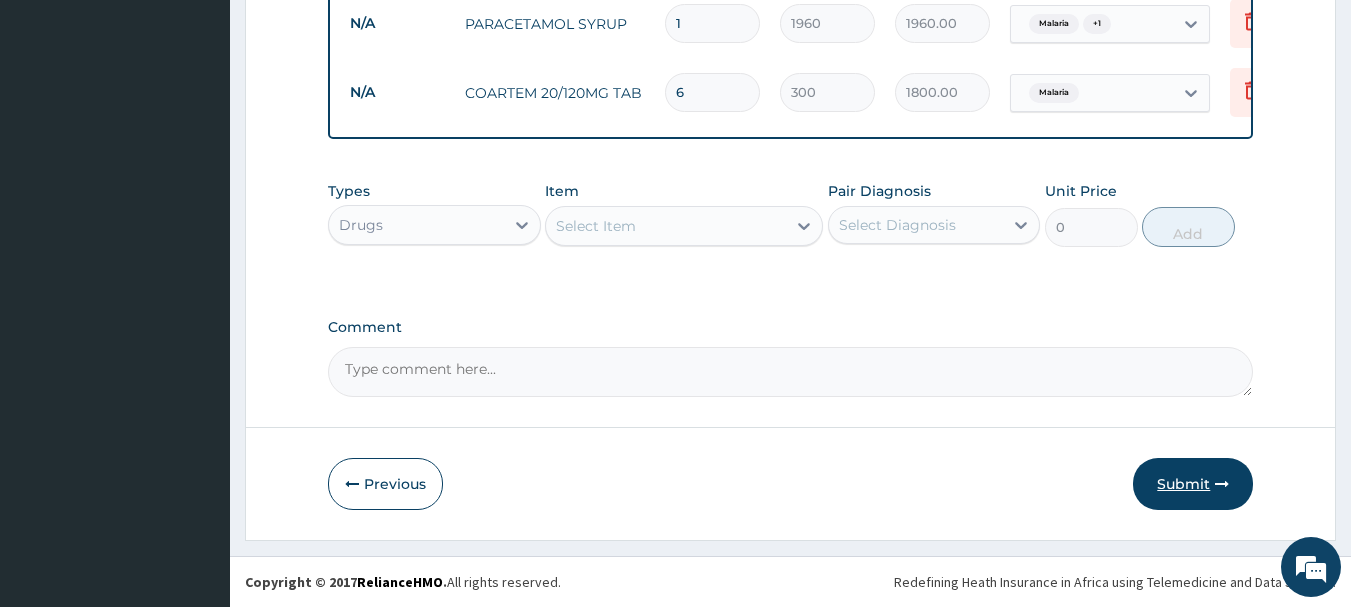 type on "6" 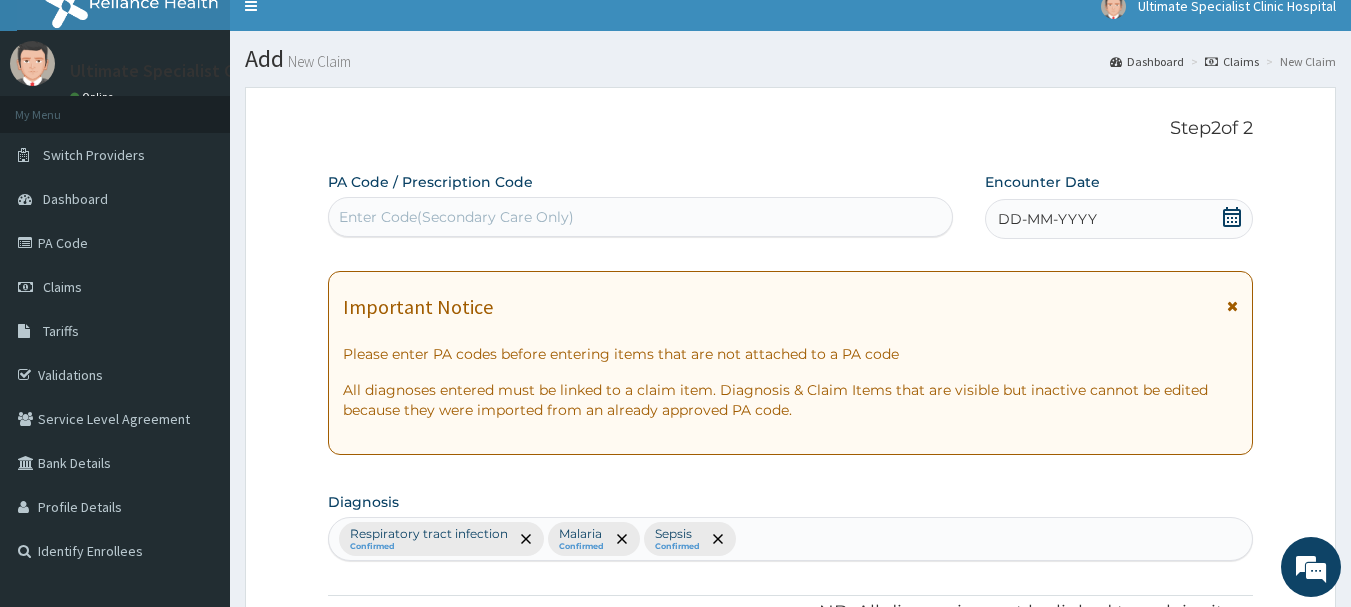 scroll, scrollTop: 0, scrollLeft: 0, axis: both 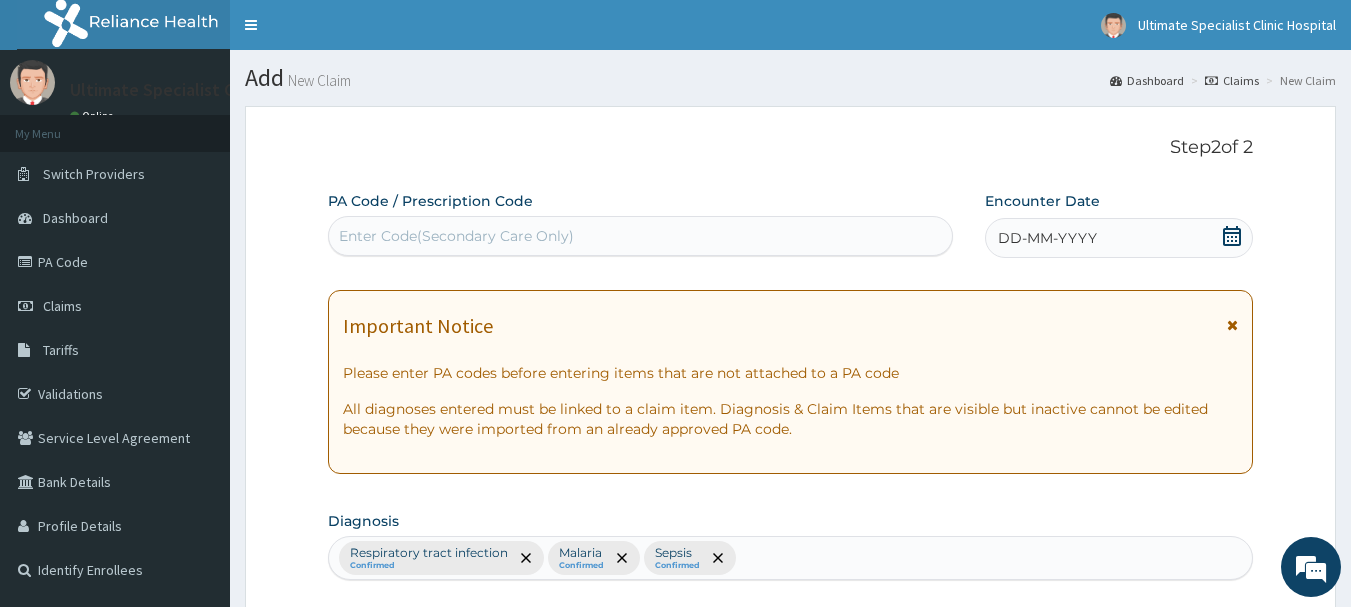 click 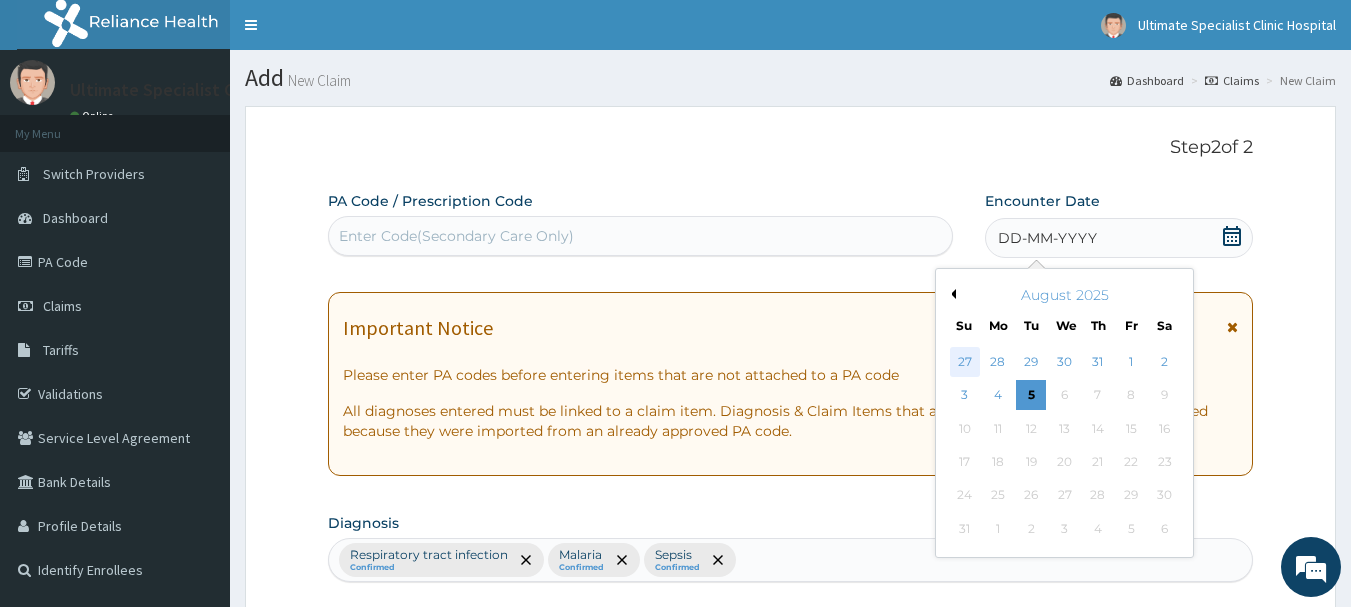 click on "27" at bounding box center [965, 362] 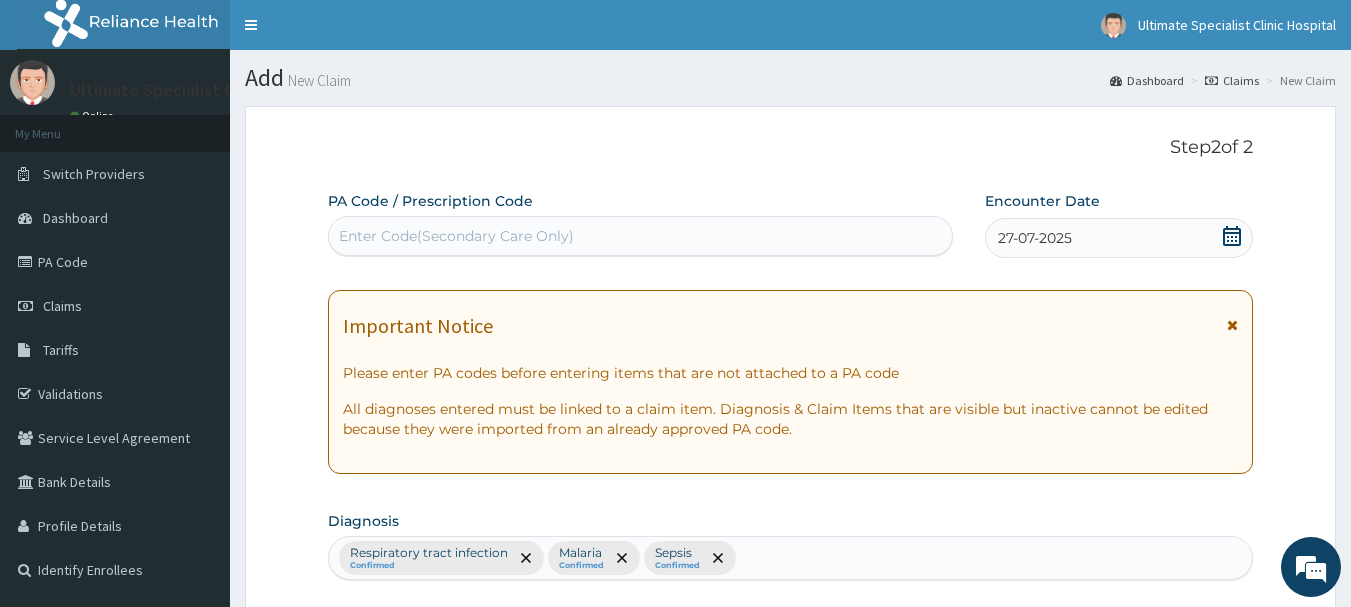 click 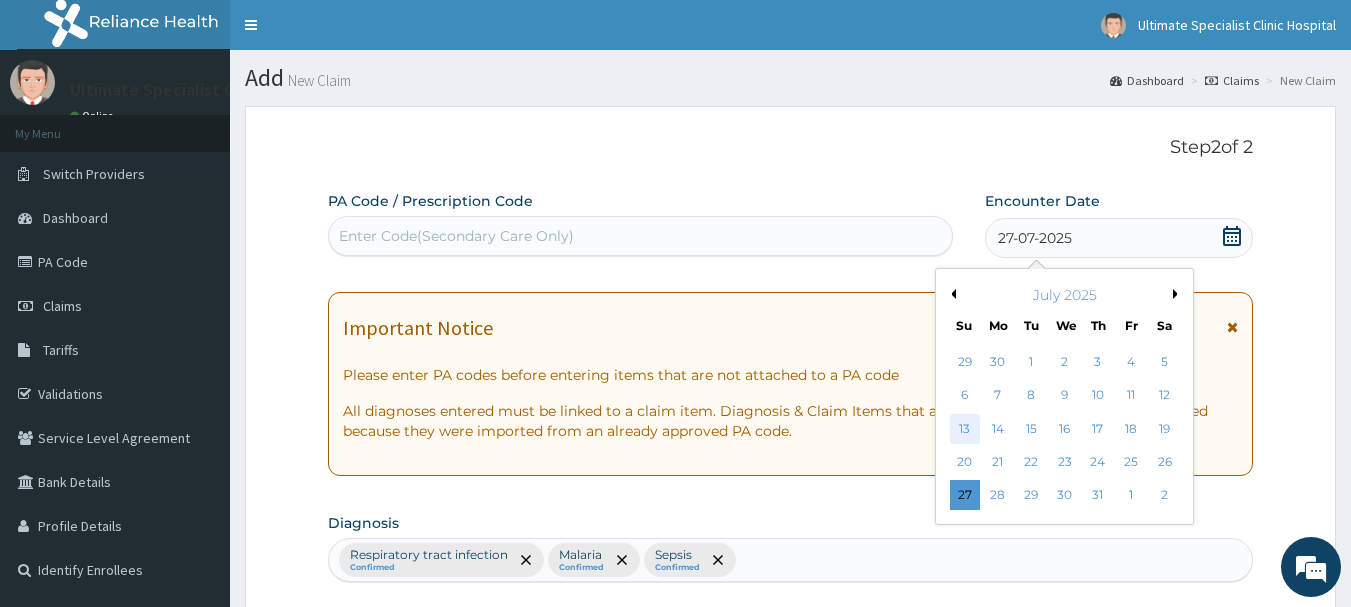 click on "13" at bounding box center (965, 429) 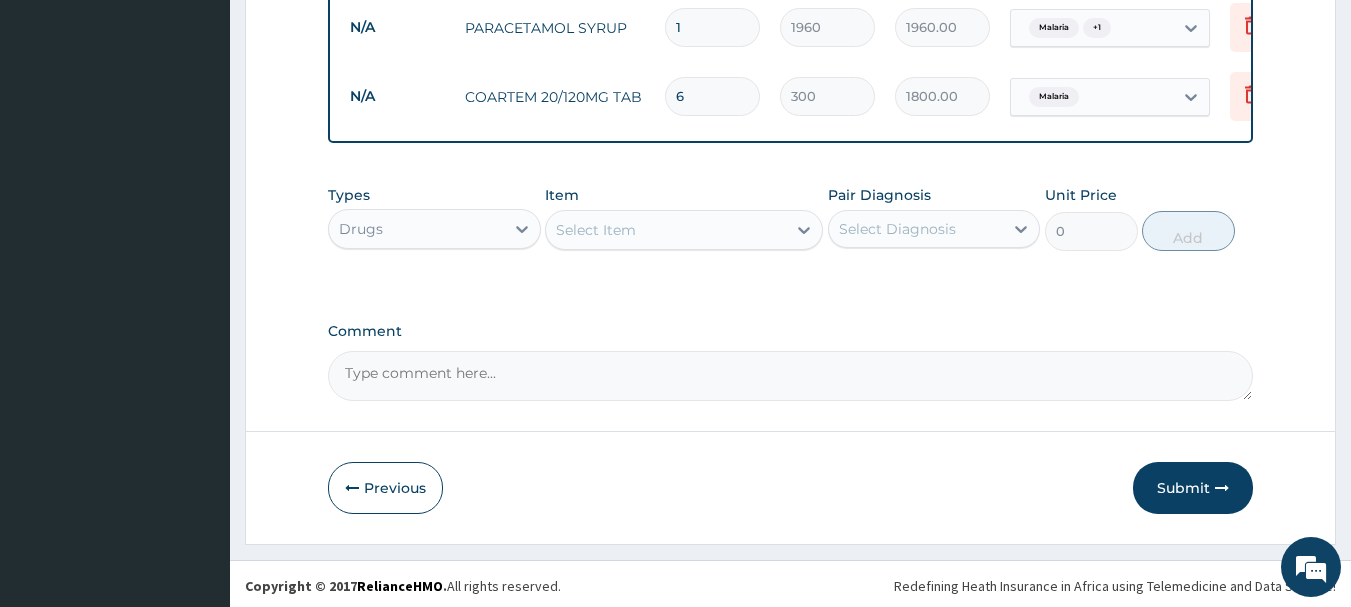 scroll, scrollTop: 1257, scrollLeft: 0, axis: vertical 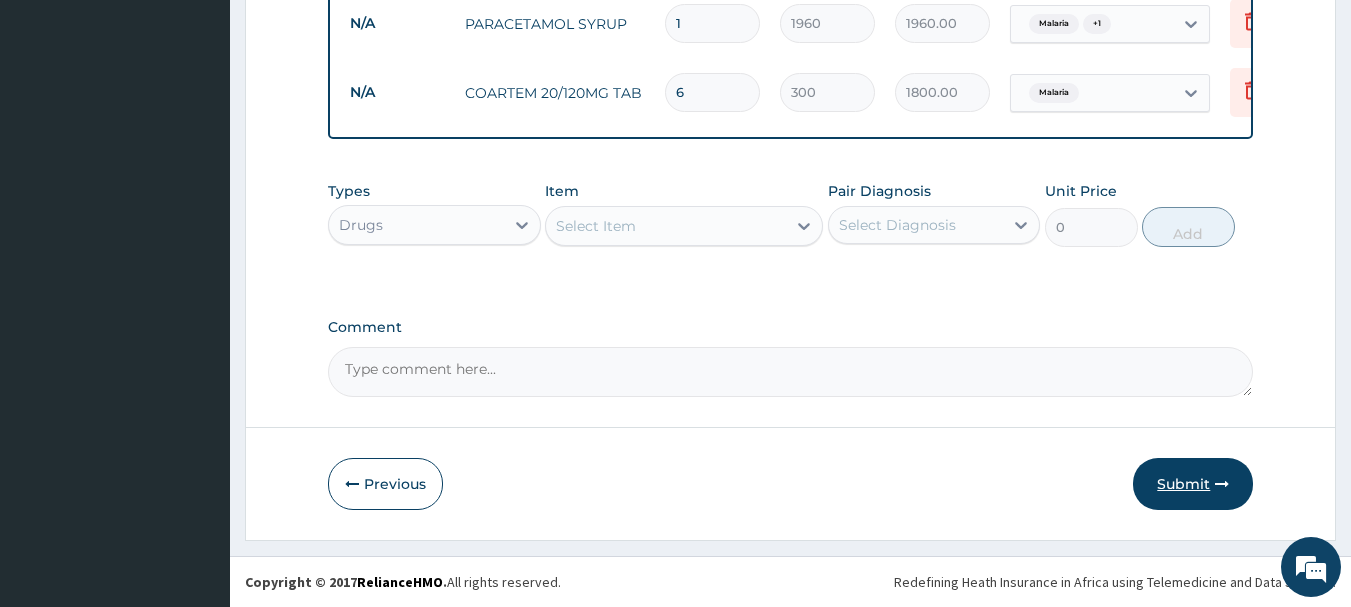 click on "Submit" at bounding box center [1193, 484] 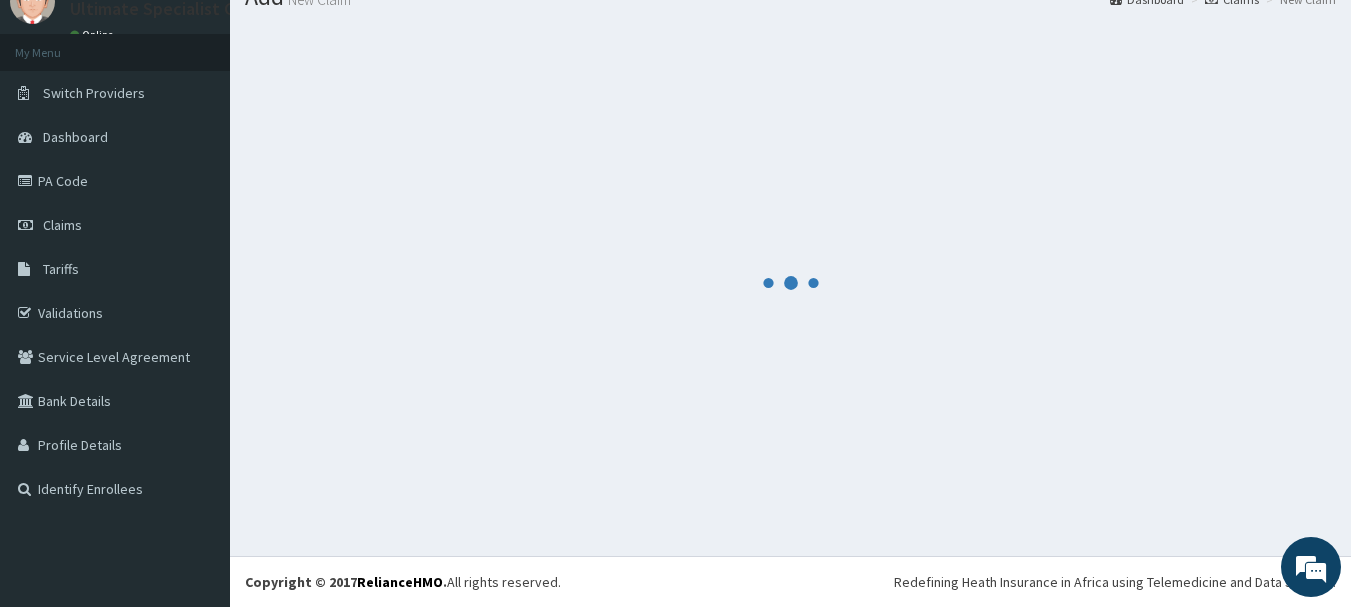 scroll, scrollTop: 1257, scrollLeft: 0, axis: vertical 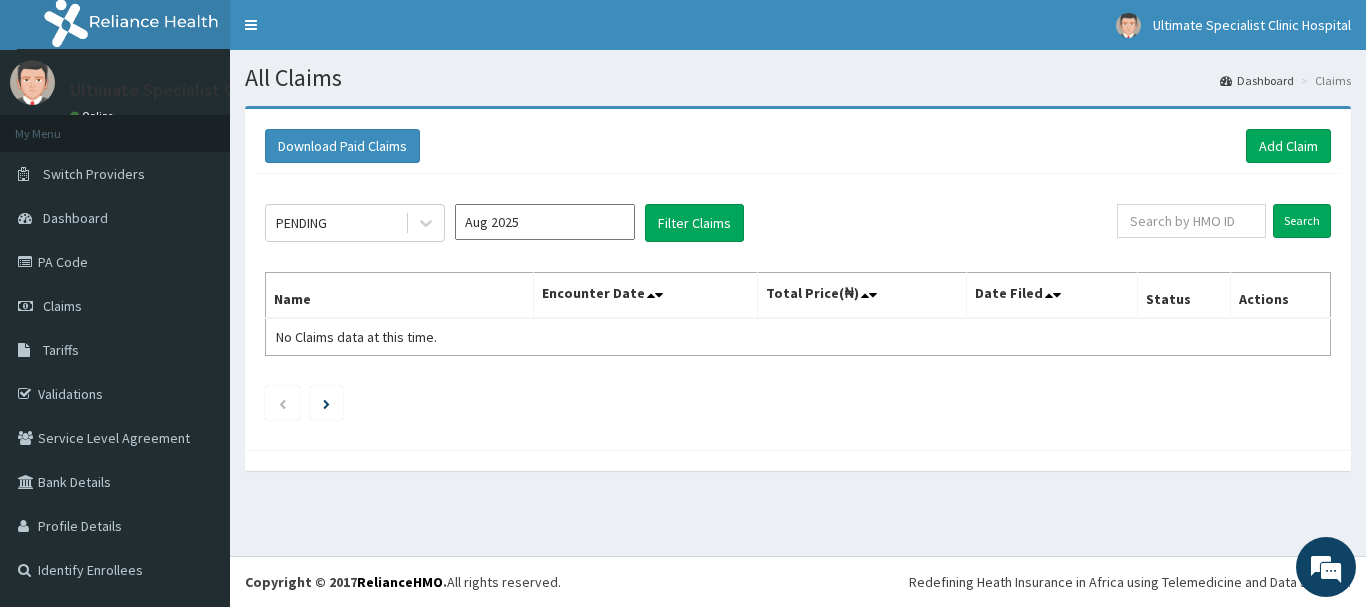click on "PENDING Aug 2025 Filter Claims Search Name Encounter Date Total Price(₦) Date Filed Status Actions No Claims data at this time." 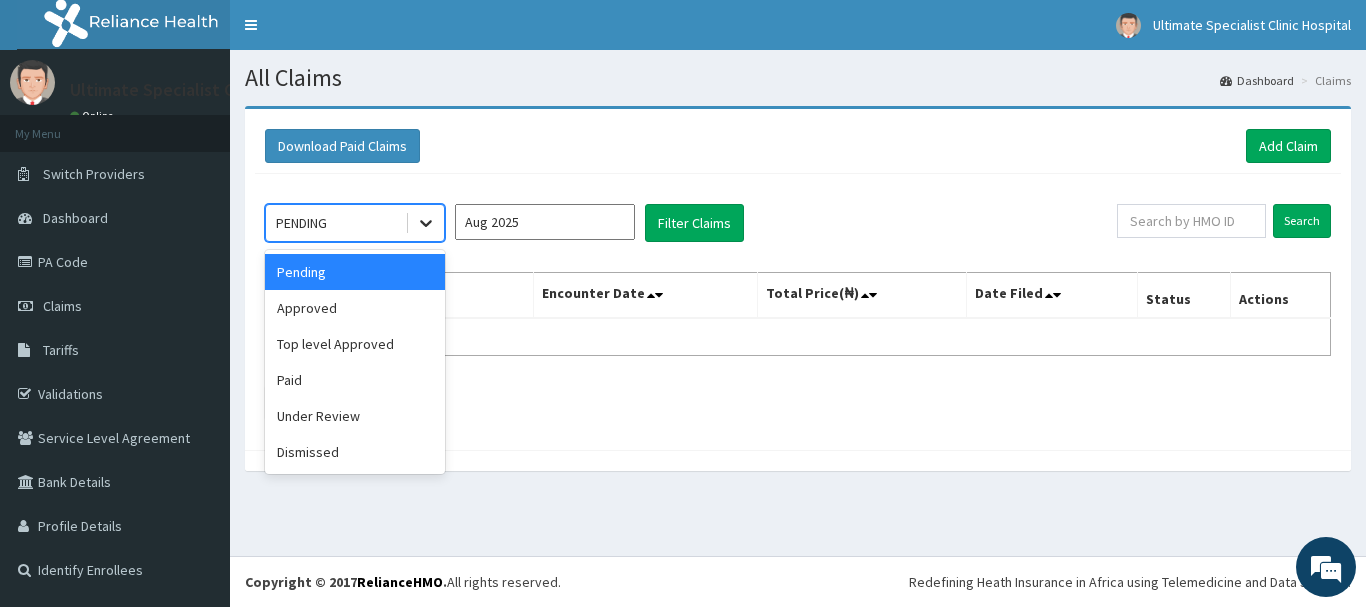 click 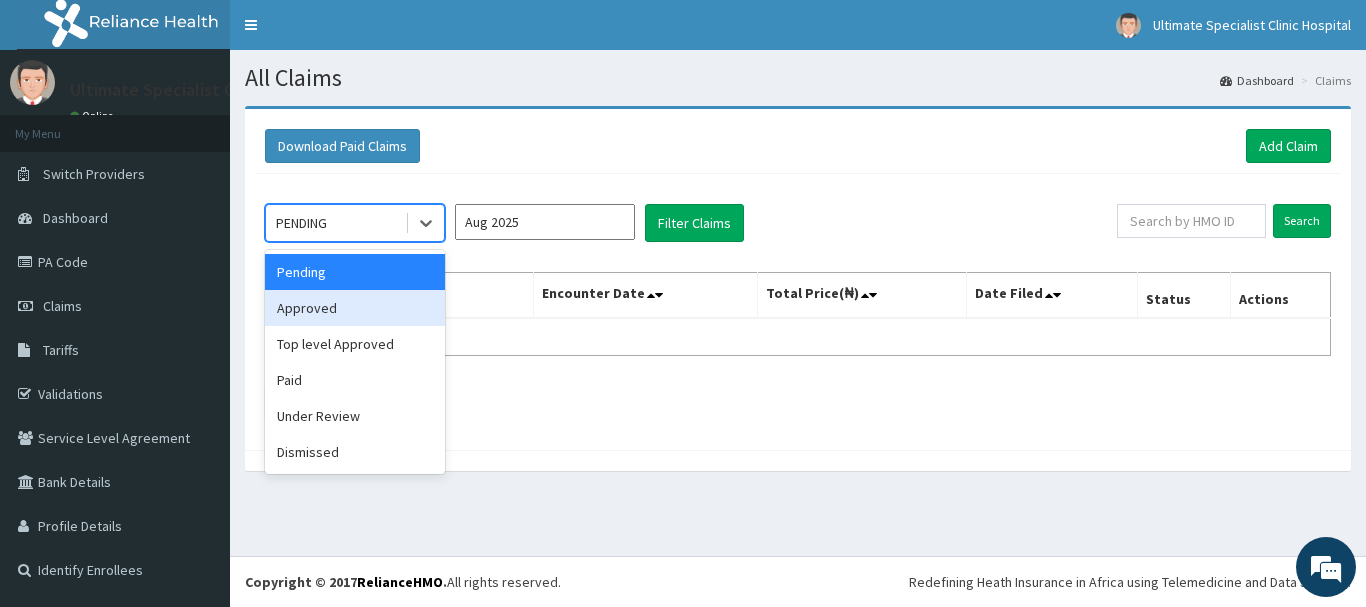 click on "Approved" at bounding box center [355, 308] 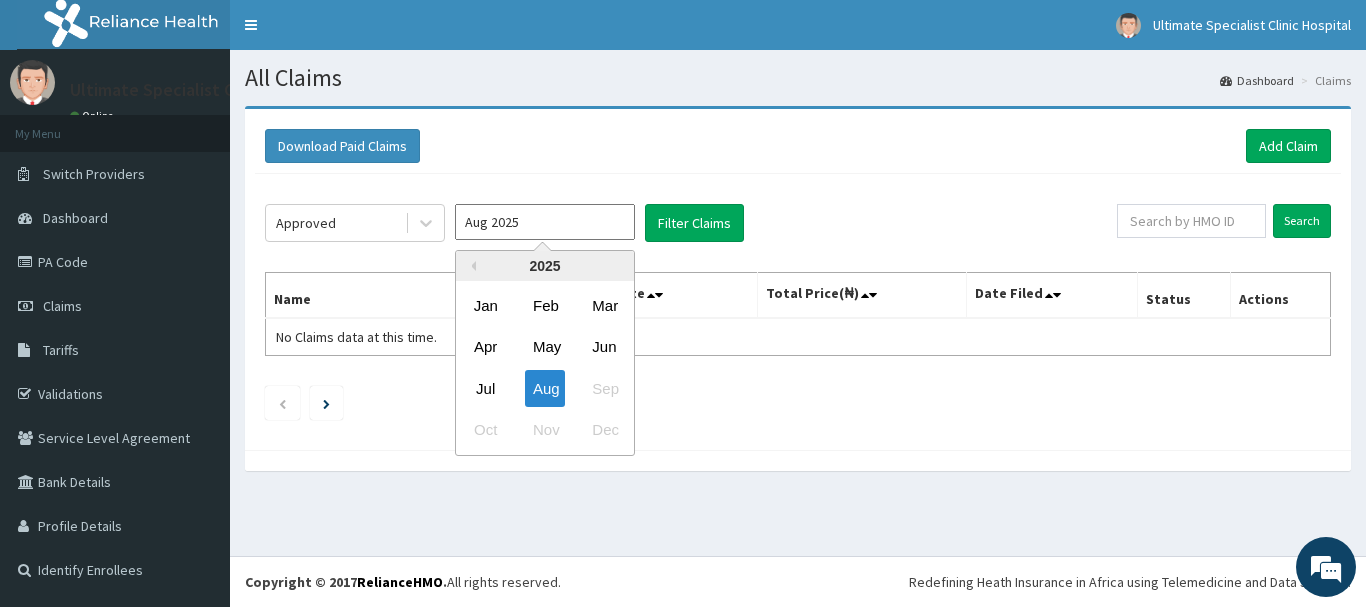 click on "Aug 2025" at bounding box center [545, 222] 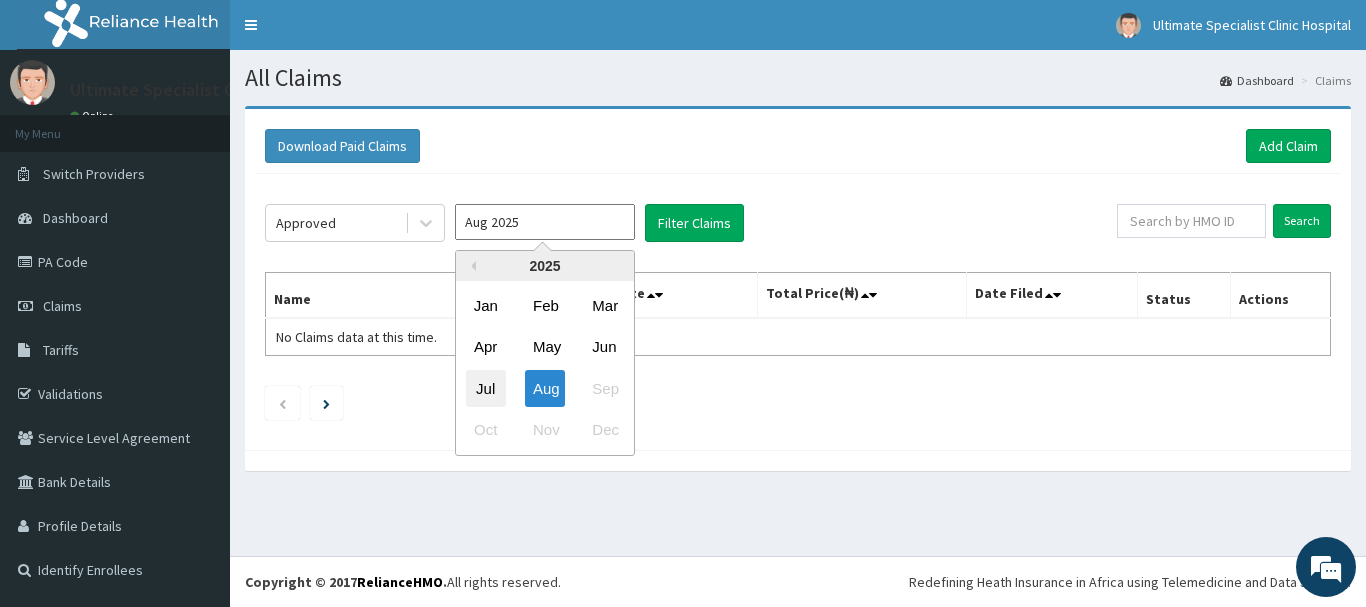 click on "Jul" at bounding box center (486, 388) 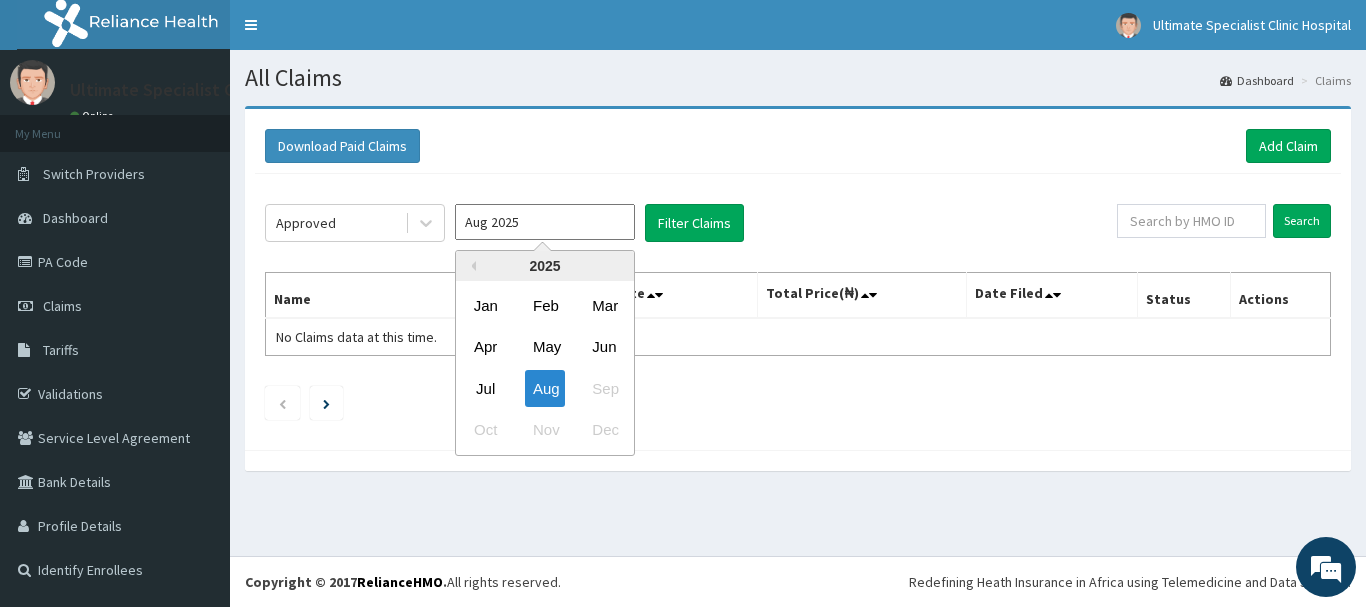 type on "Jul 2025" 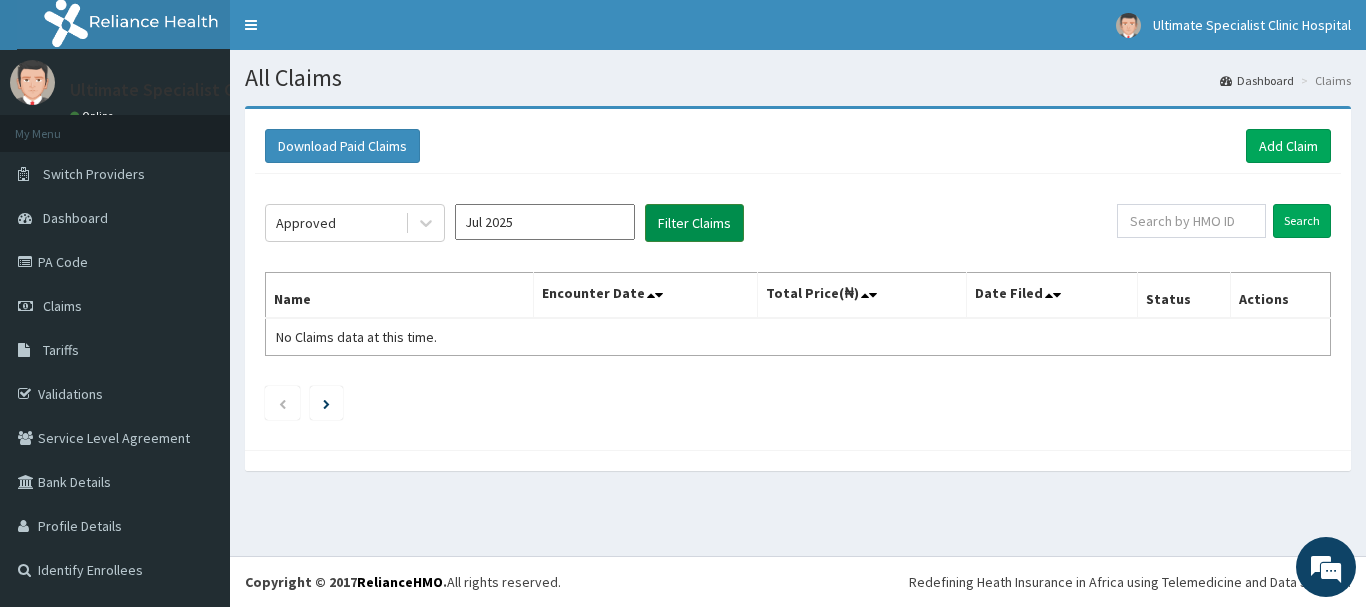 click on "Filter Claims" at bounding box center (694, 223) 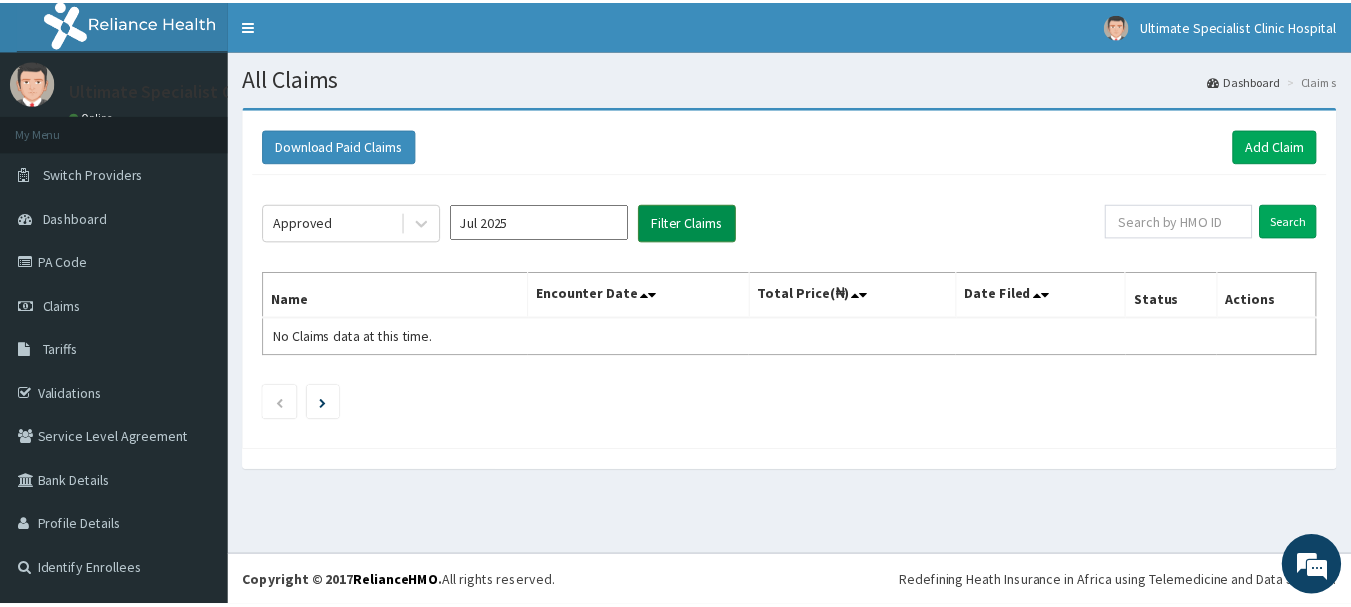 scroll, scrollTop: 0, scrollLeft: 0, axis: both 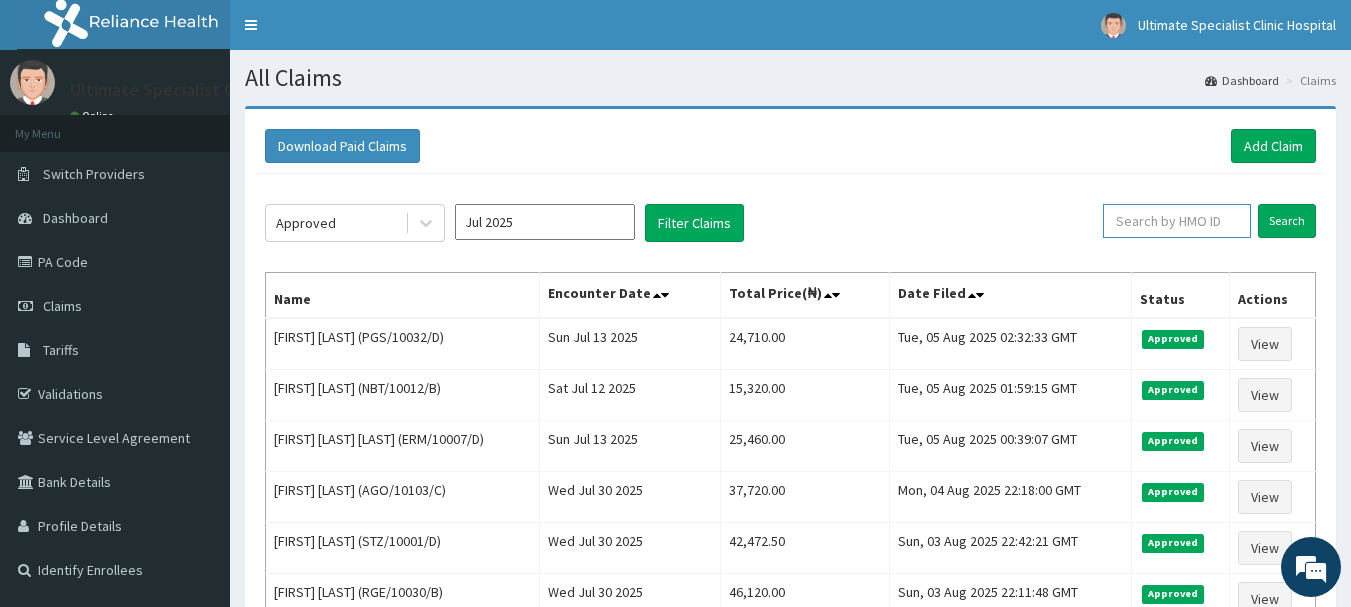 click at bounding box center [1177, 221] 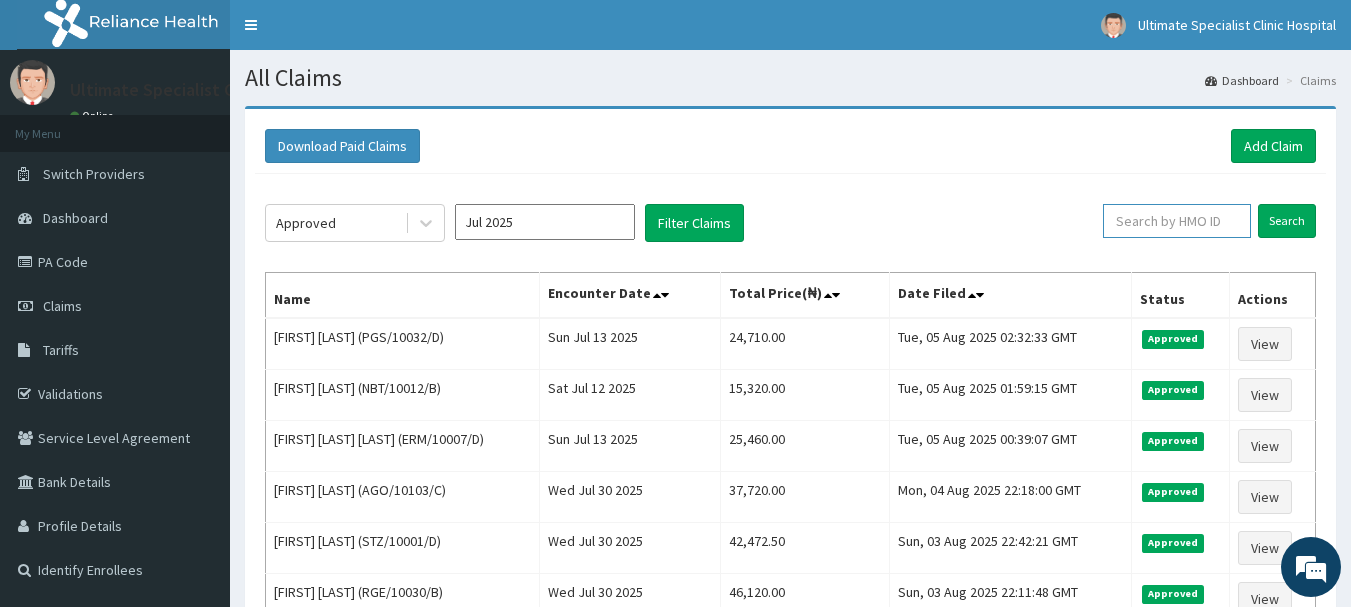paste on "PGS/10032/C" 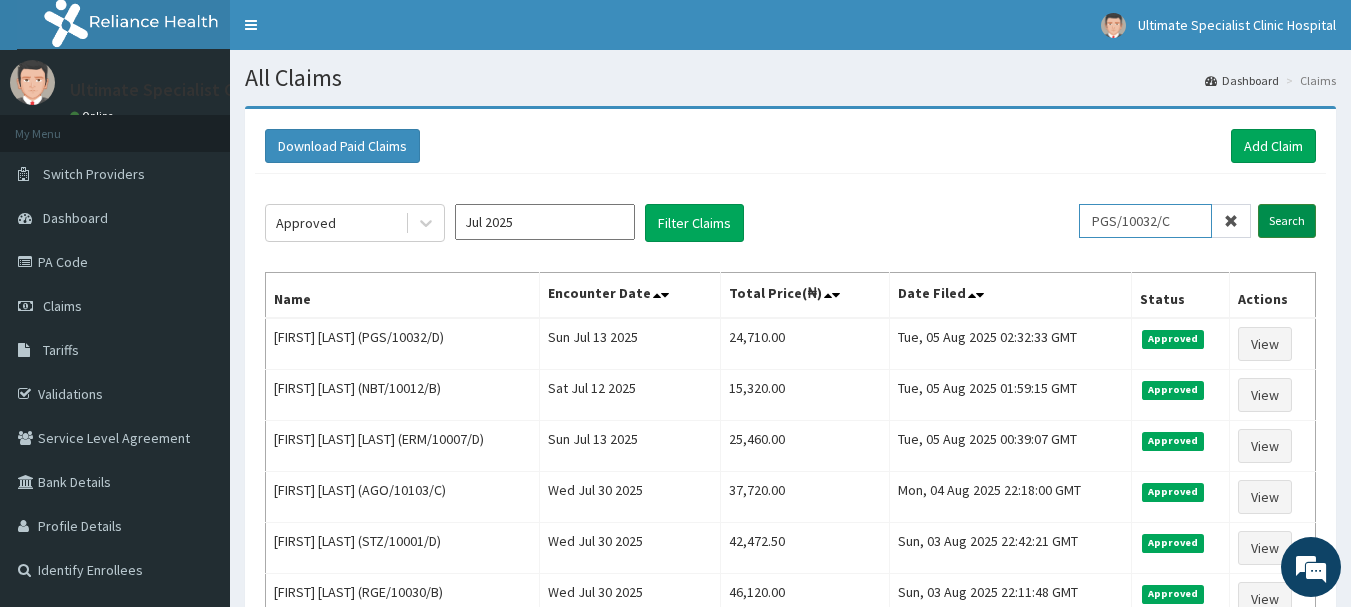 type on "PGS/10032/C" 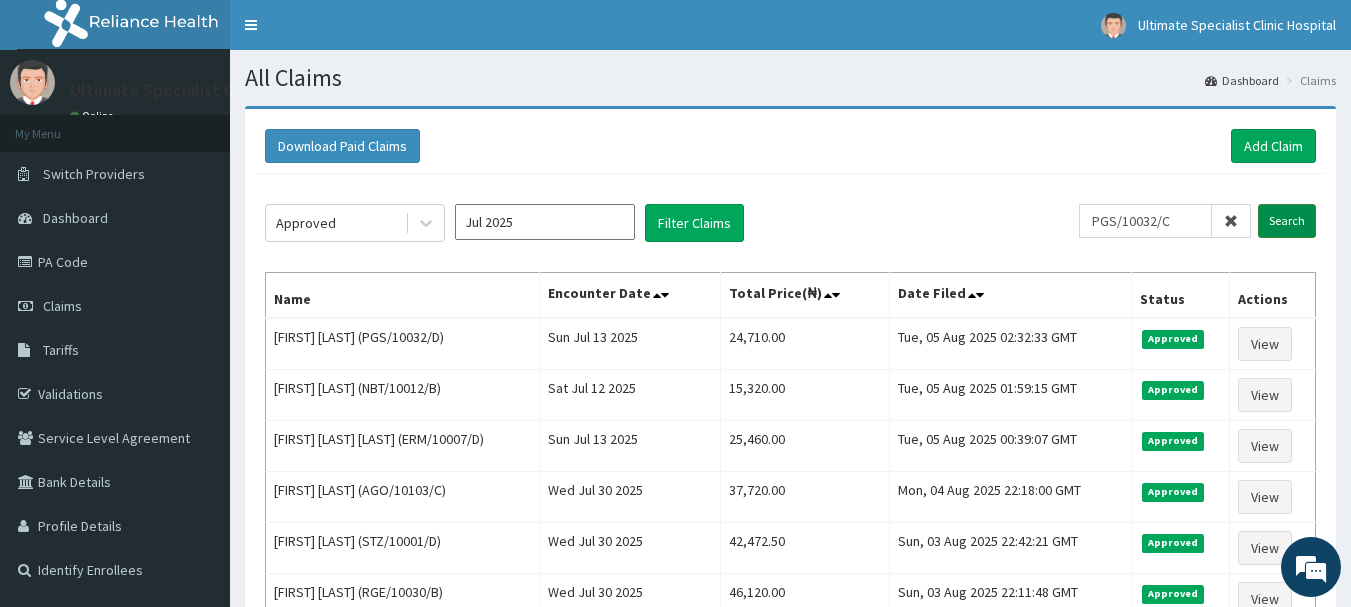click on "Search" at bounding box center (1287, 221) 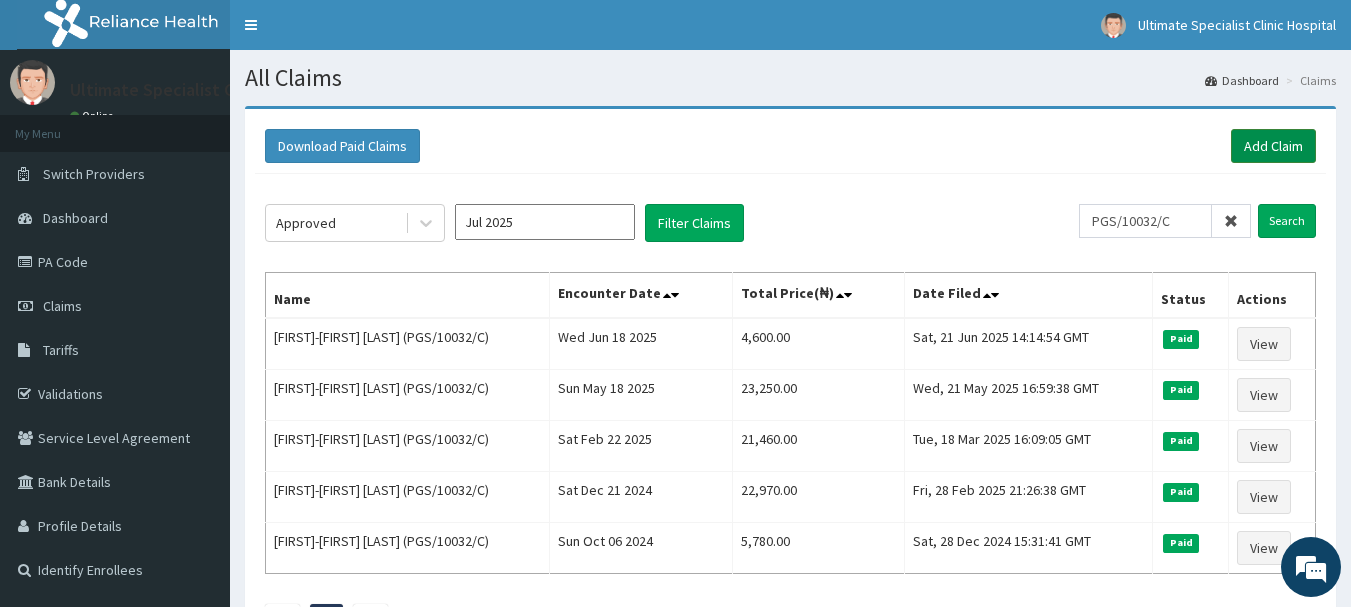 click on "Add Claim" at bounding box center [1273, 146] 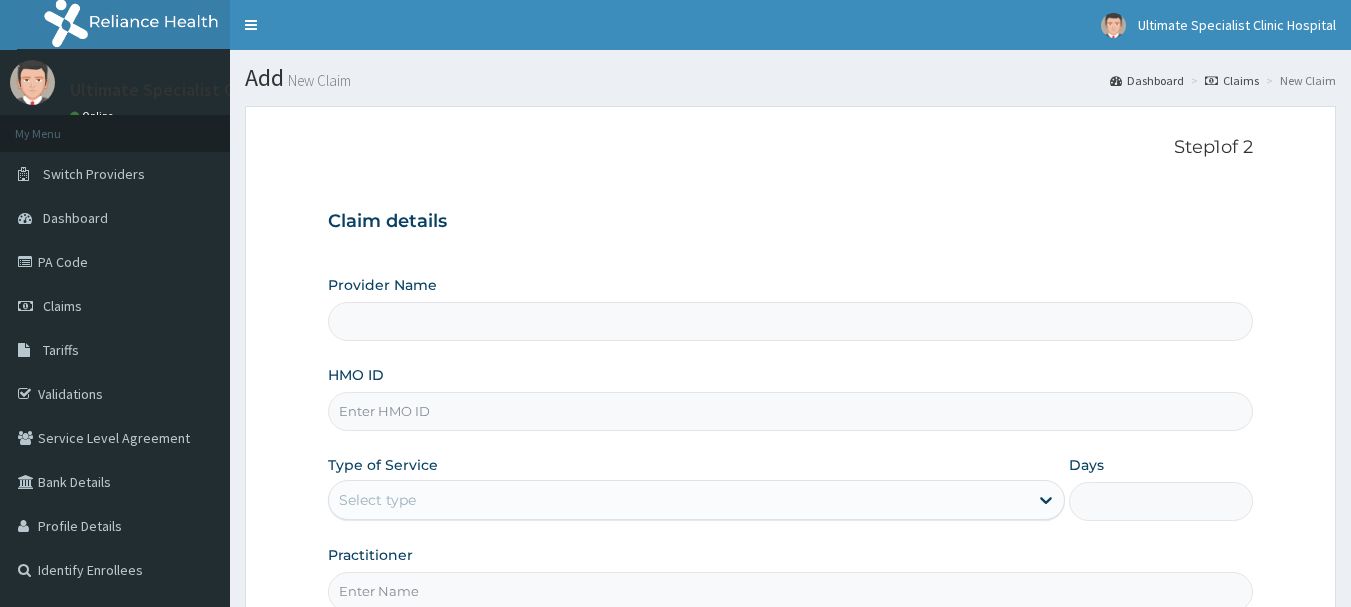 scroll, scrollTop: 0, scrollLeft: 0, axis: both 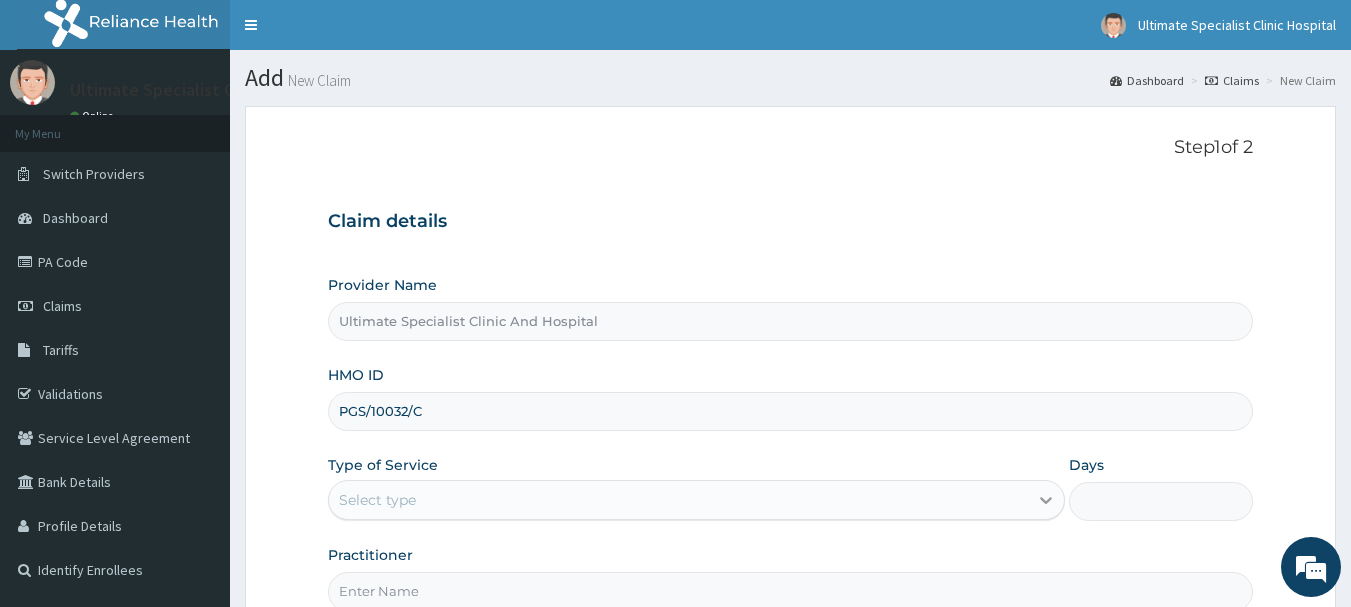 type on "PGS/10032/C" 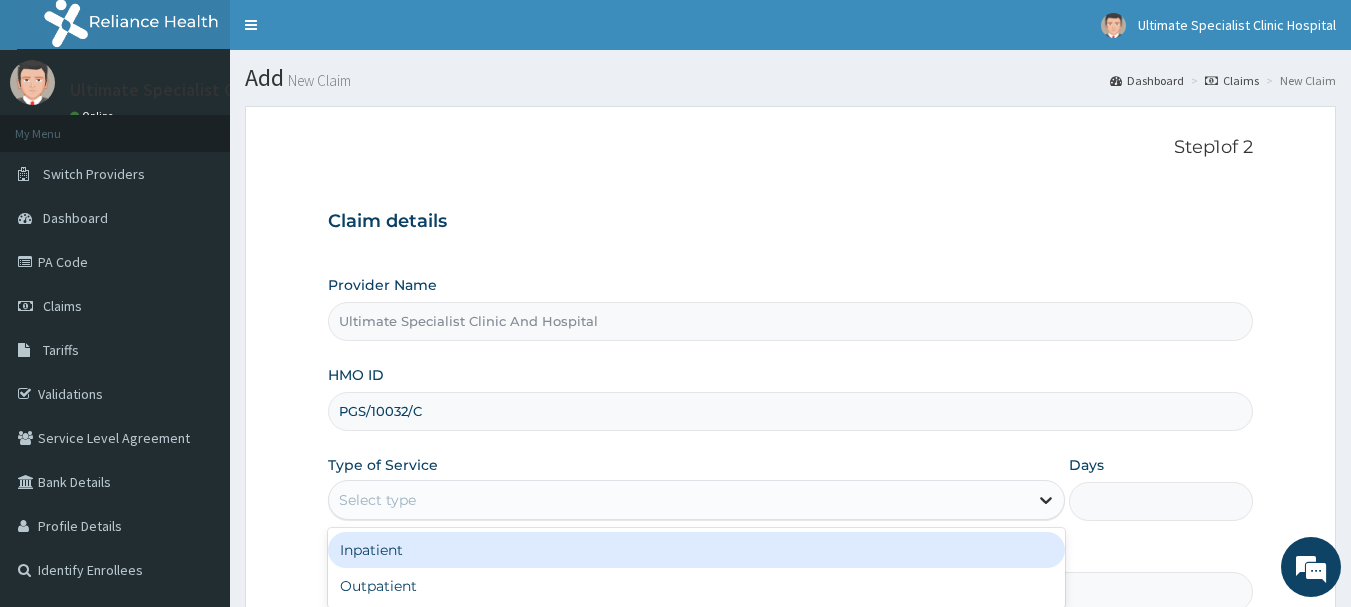 click 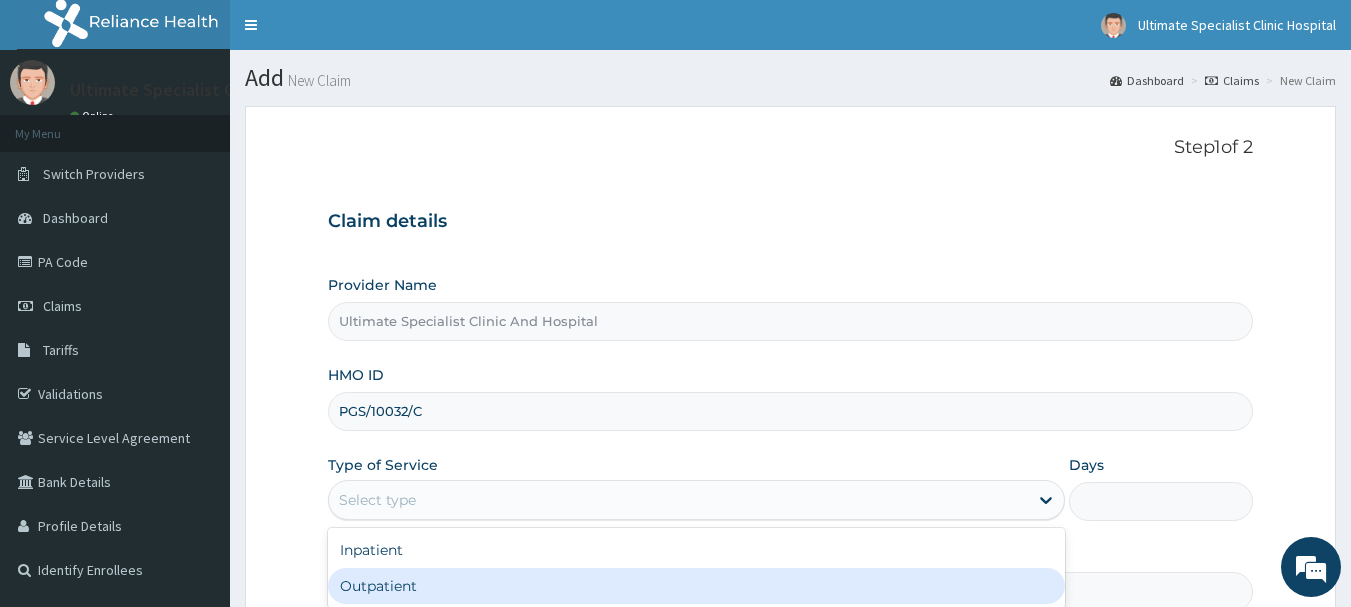 click on "Outpatient" at bounding box center (696, 586) 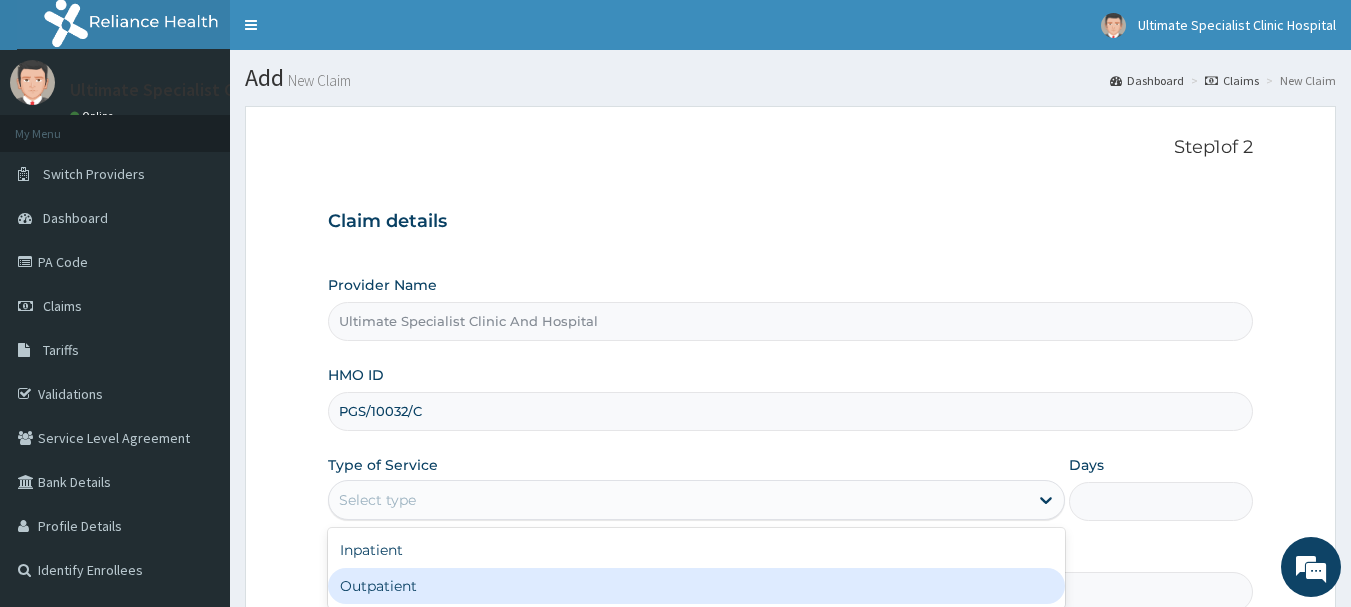 type on "1" 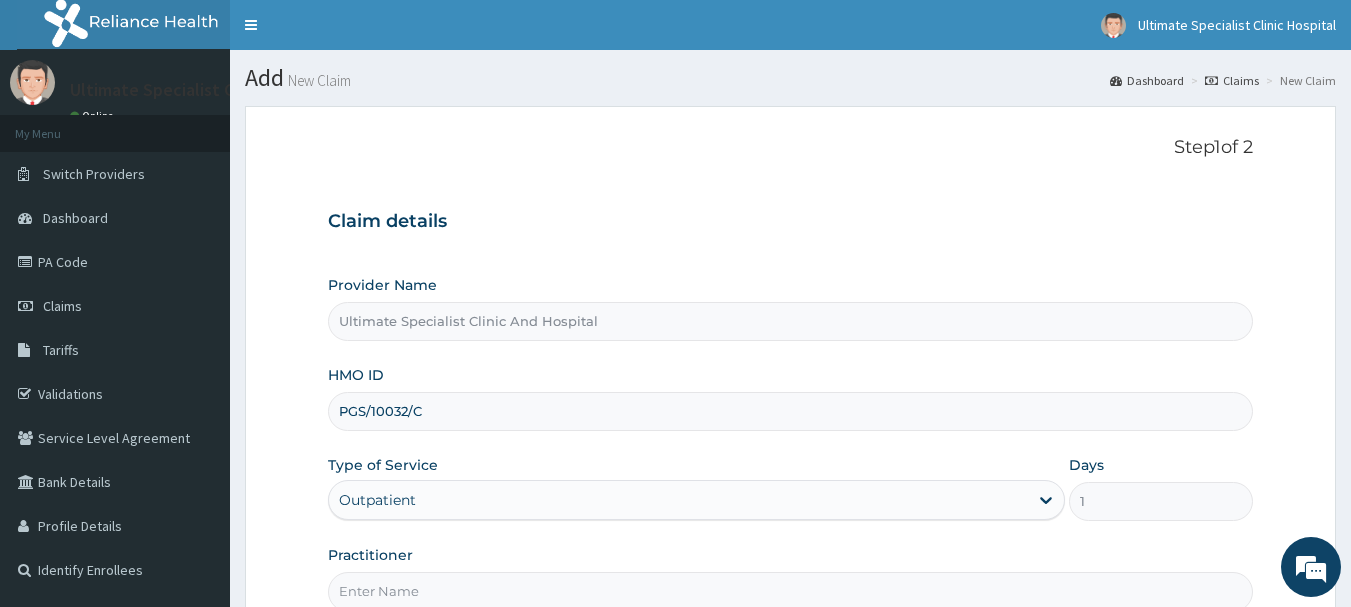 scroll, scrollTop: 100, scrollLeft: 0, axis: vertical 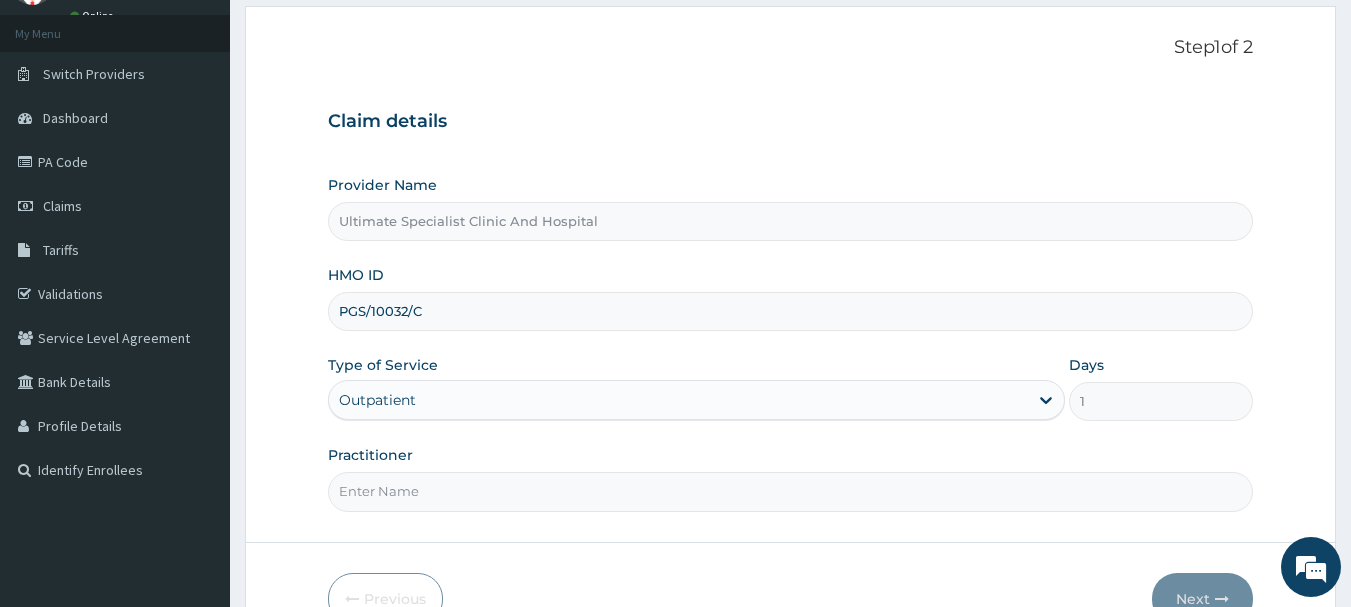 click on "Practitioner" at bounding box center (791, 491) 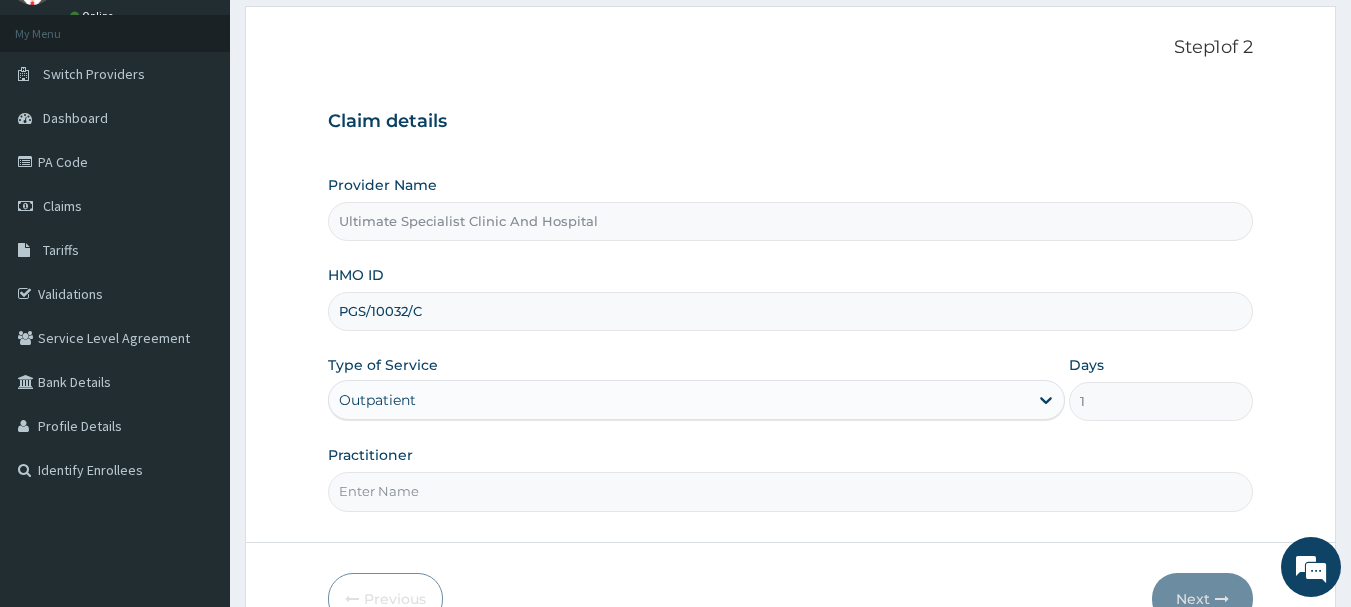 click on "Practitioner" at bounding box center [791, 491] 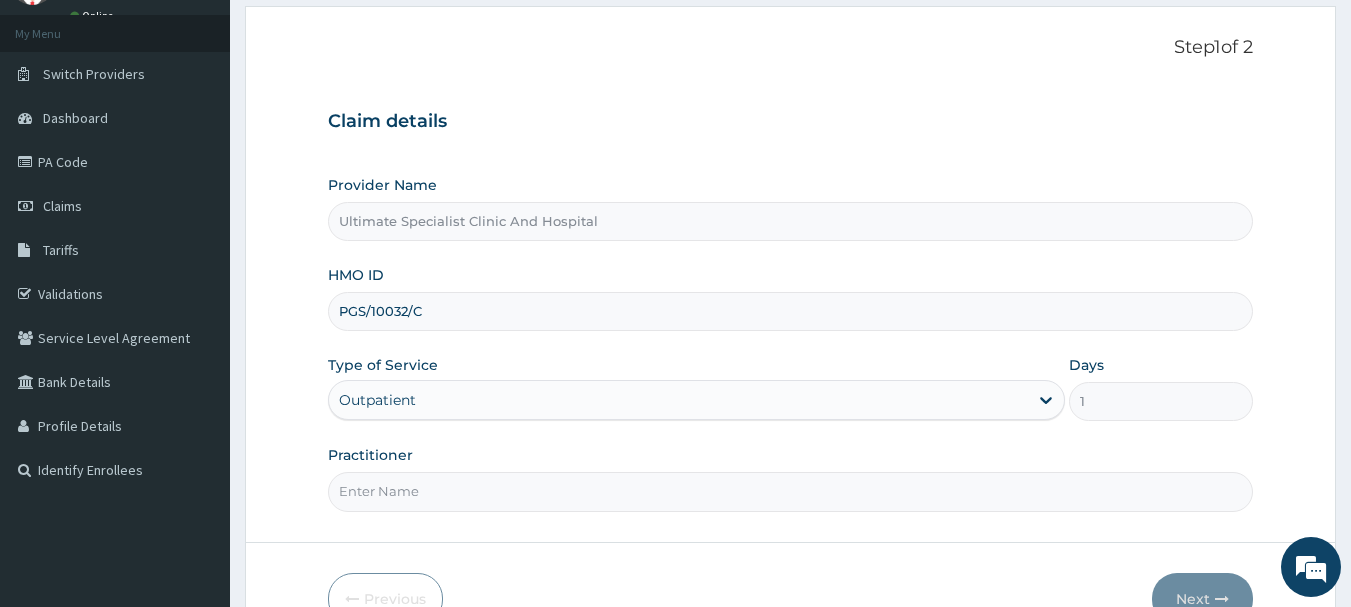 type on "DR KOKO" 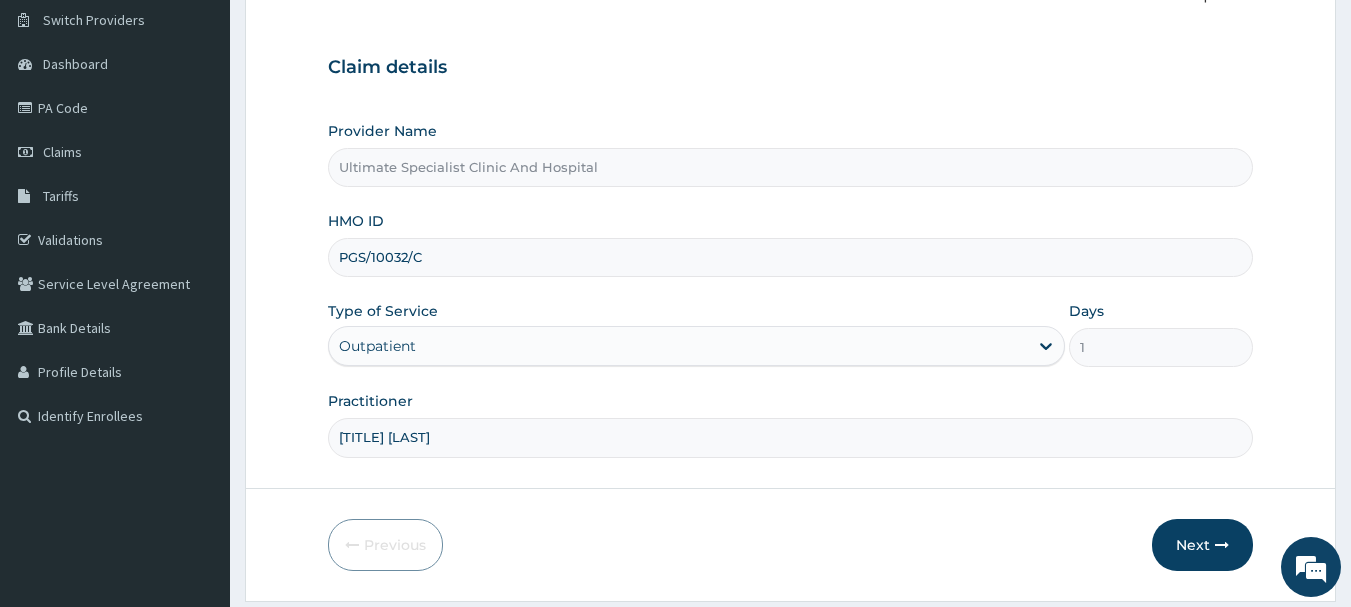 scroll, scrollTop: 200, scrollLeft: 0, axis: vertical 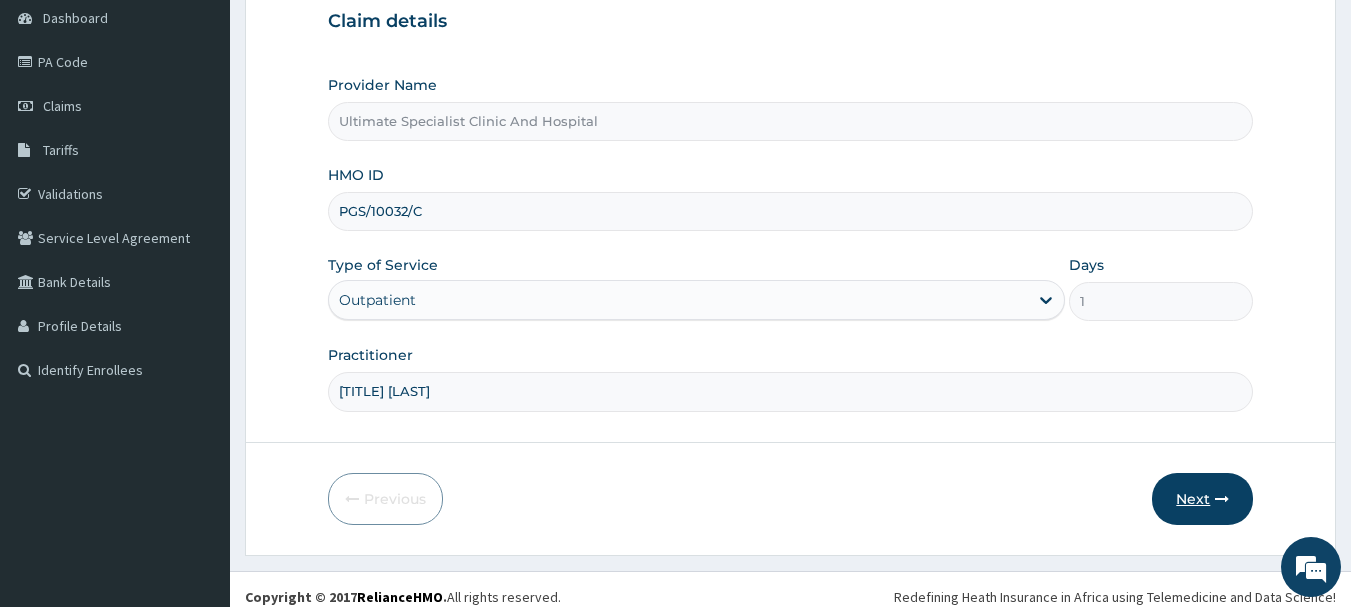 click on "Next" at bounding box center (1202, 499) 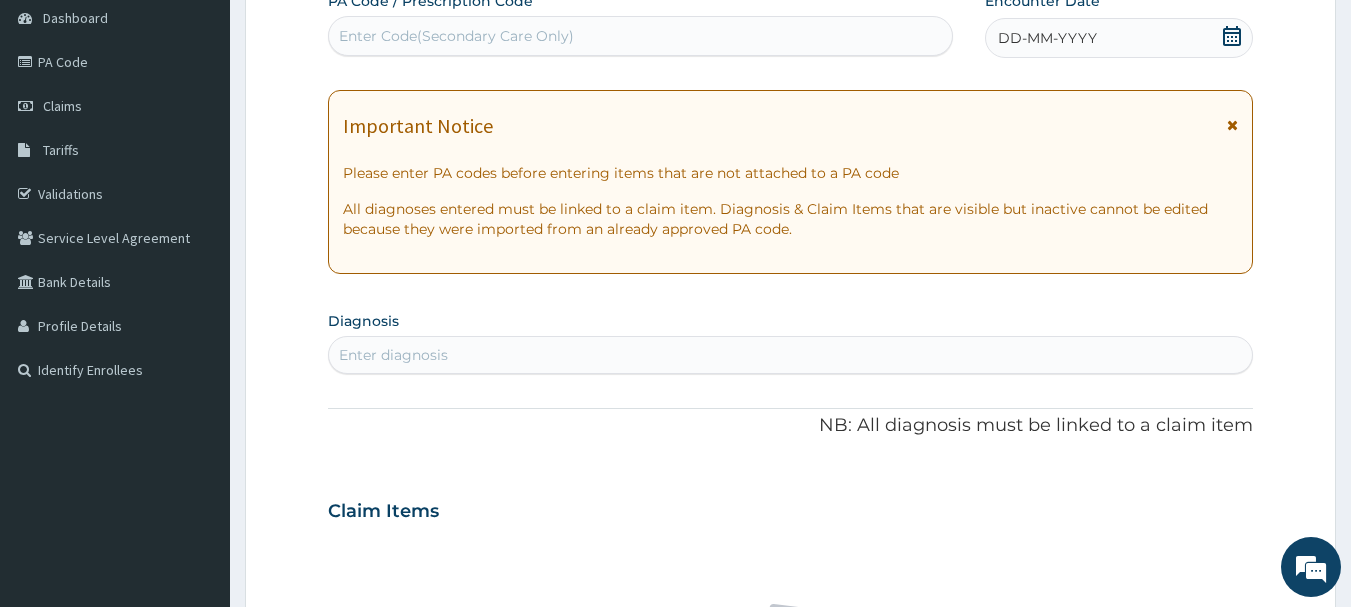 click on "Enter diagnosis" at bounding box center [393, 355] 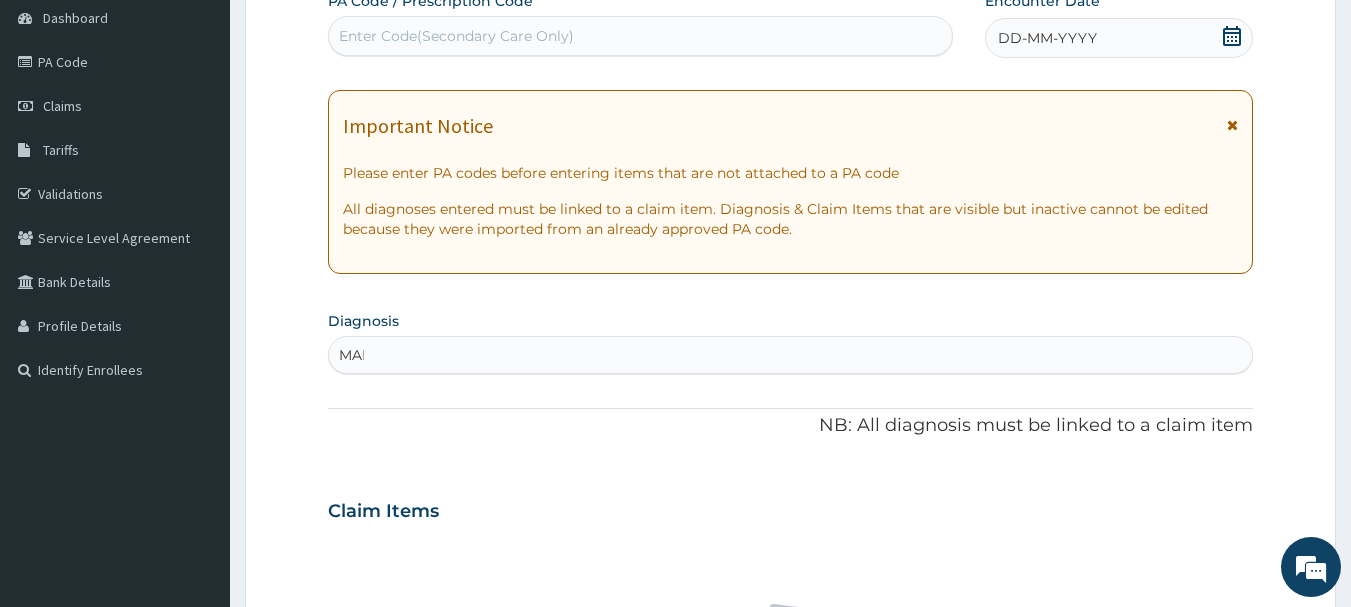 type on "MALA" 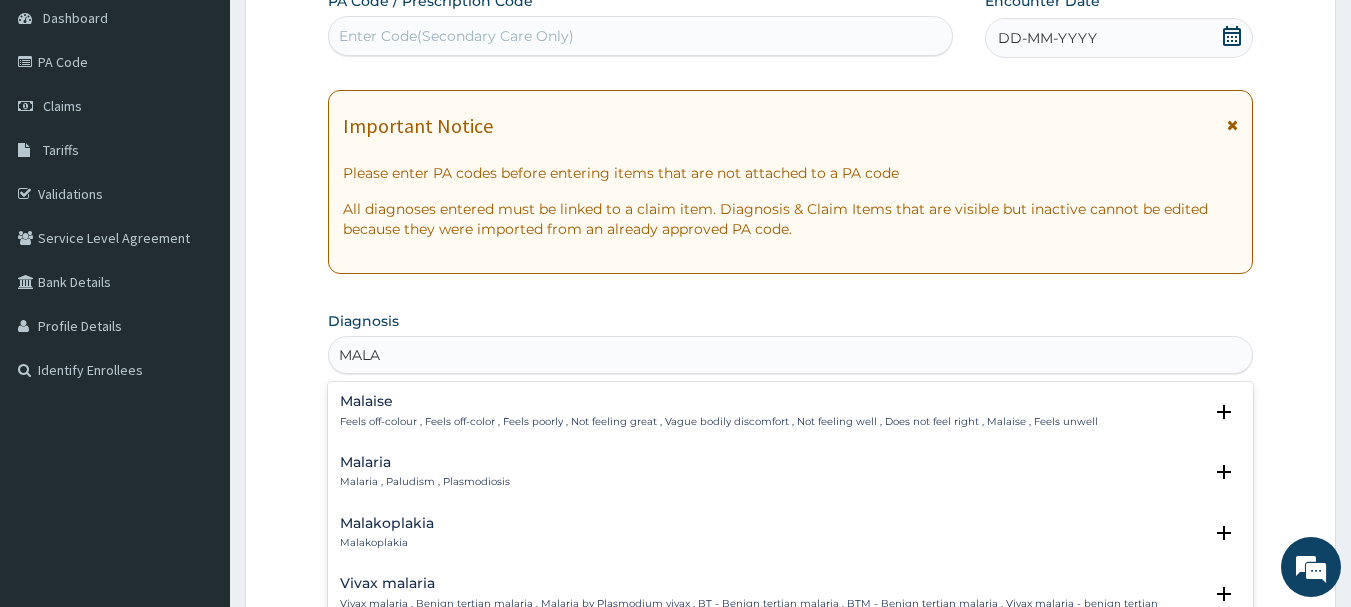 click on "Malaria , Paludism , Plasmodiosis" at bounding box center [425, 482] 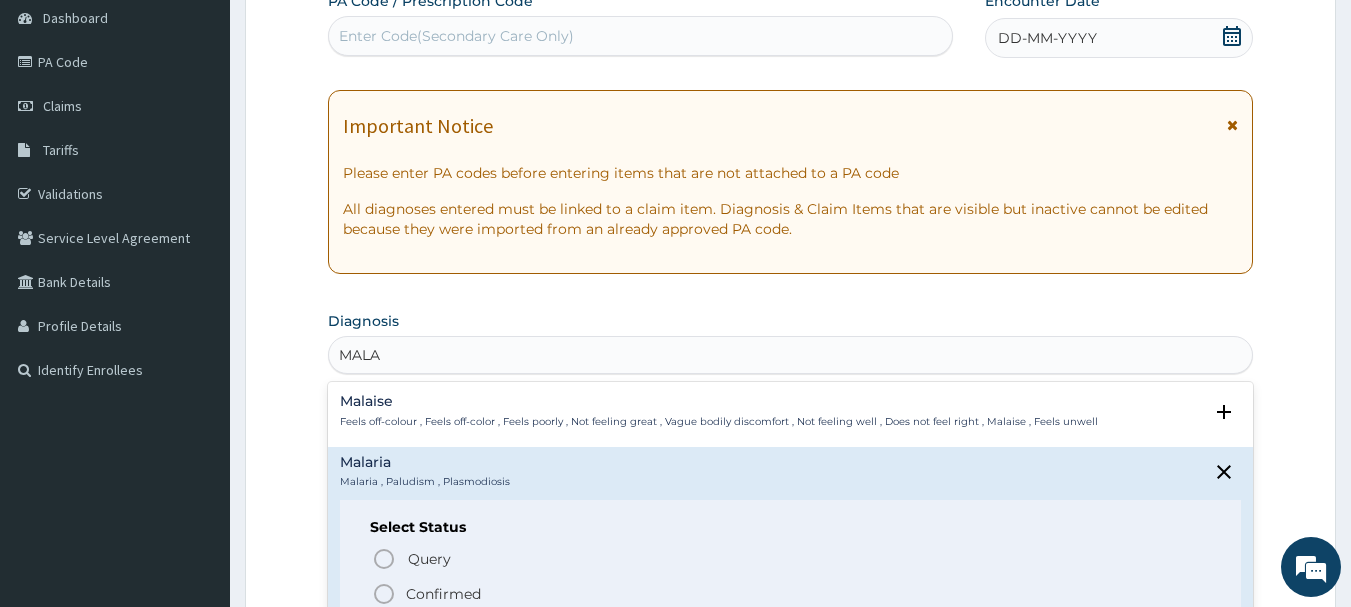 click 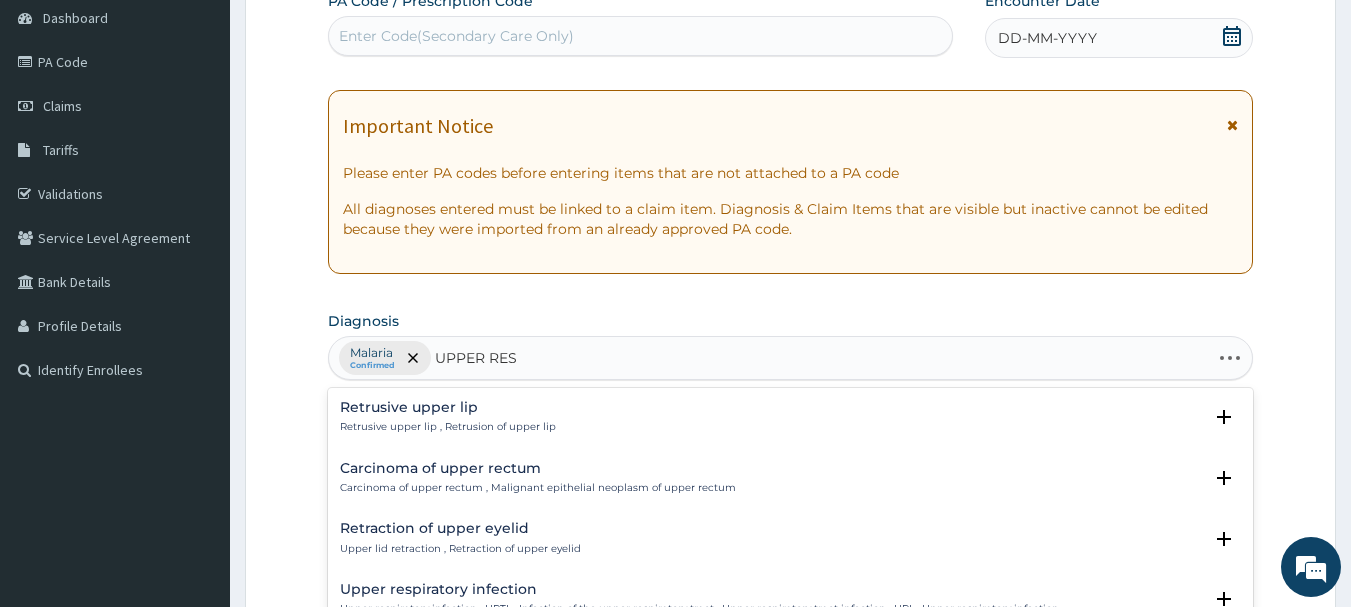 type on "UPPER RESP" 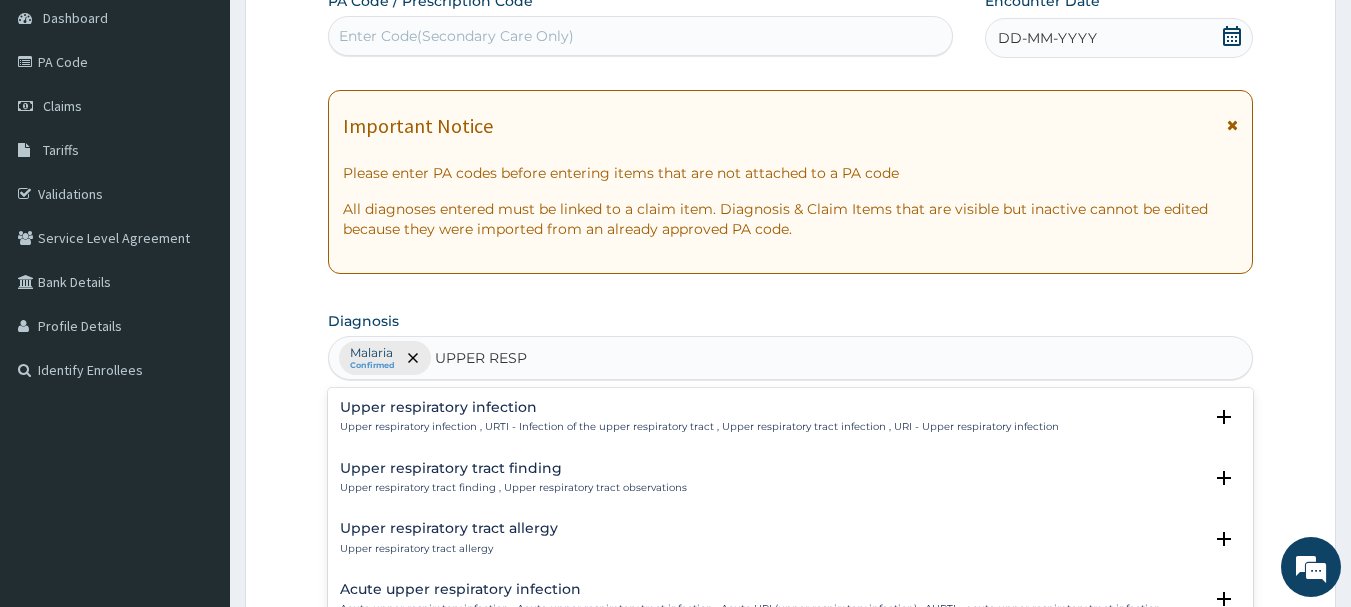 click on "Upper respiratory infection" at bounding box center (699, 407) 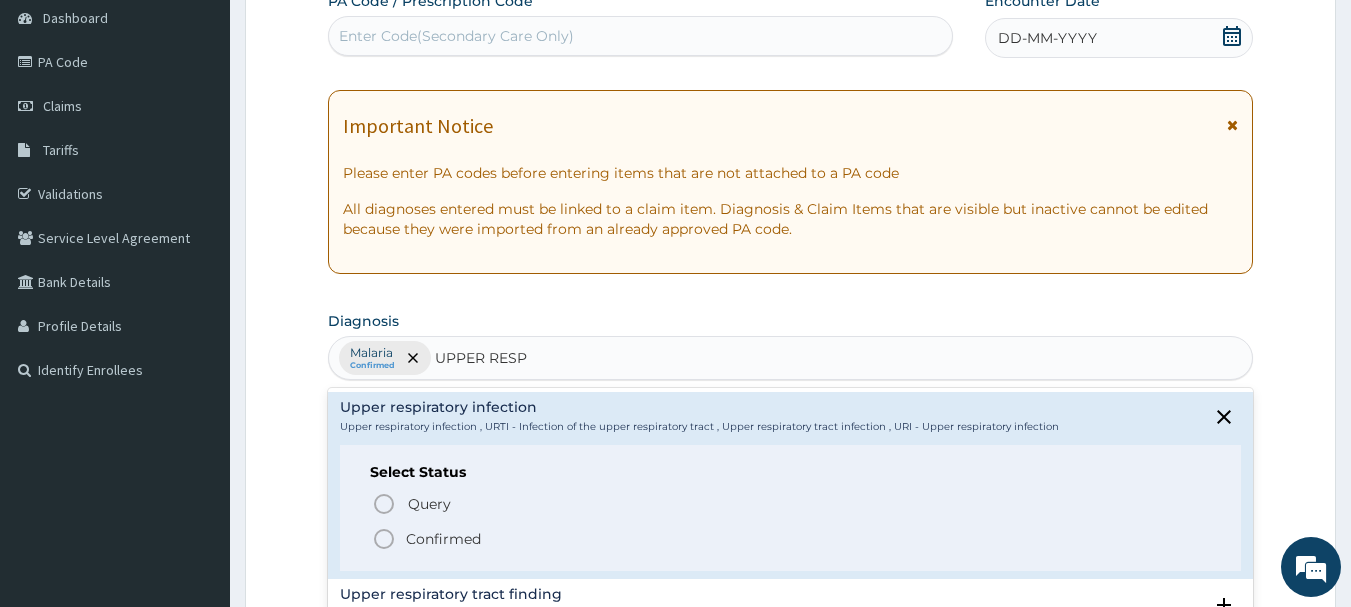 click 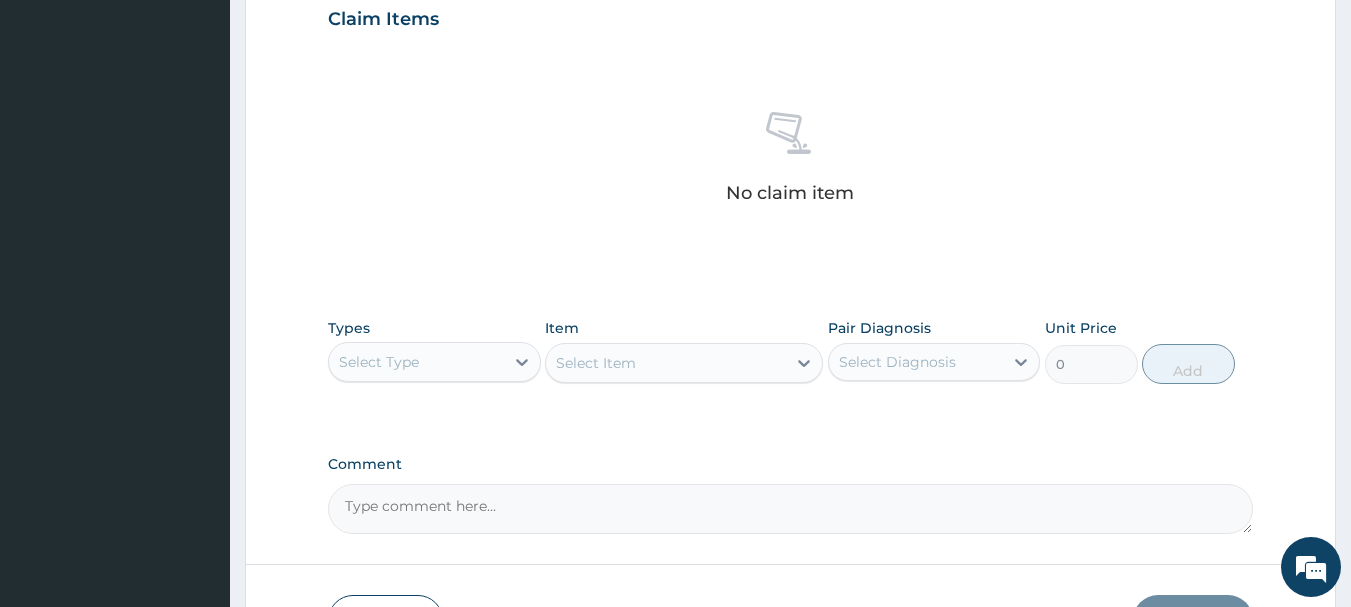 scroll, scrollTop: 700, scrollLeft: 0, axis: vertical 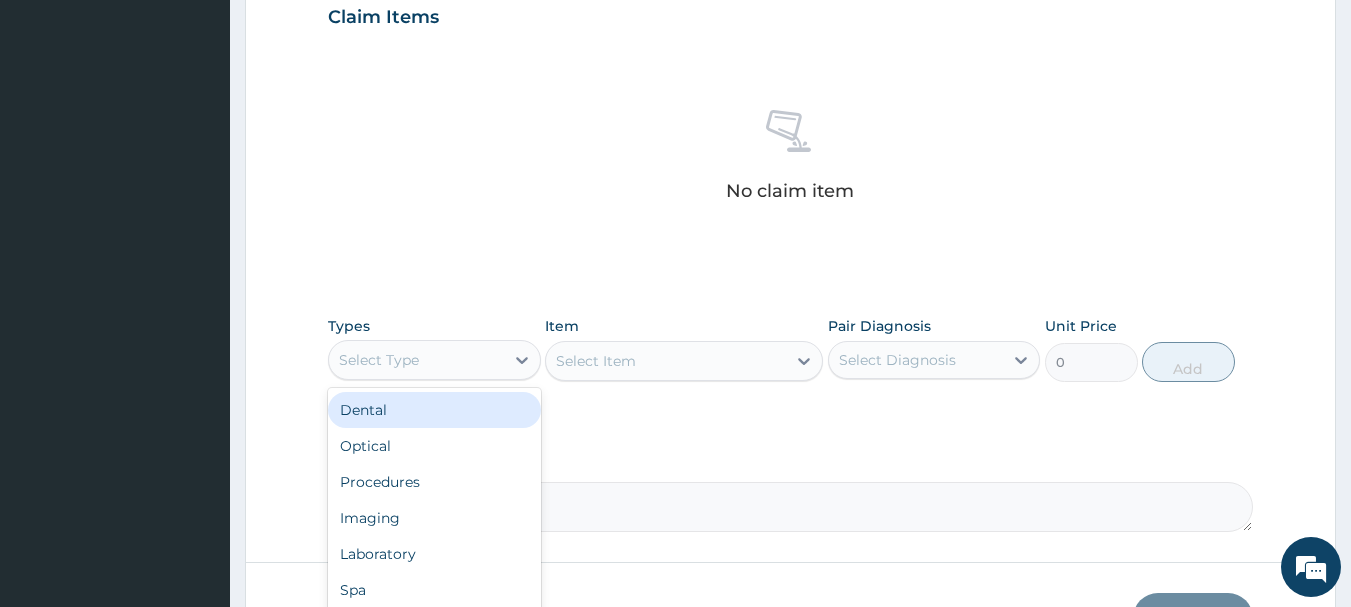 drag, startPoint x: 517, startPoint y: 360, endPoint x: 472, endPoint y: 407, distance: 65.06919 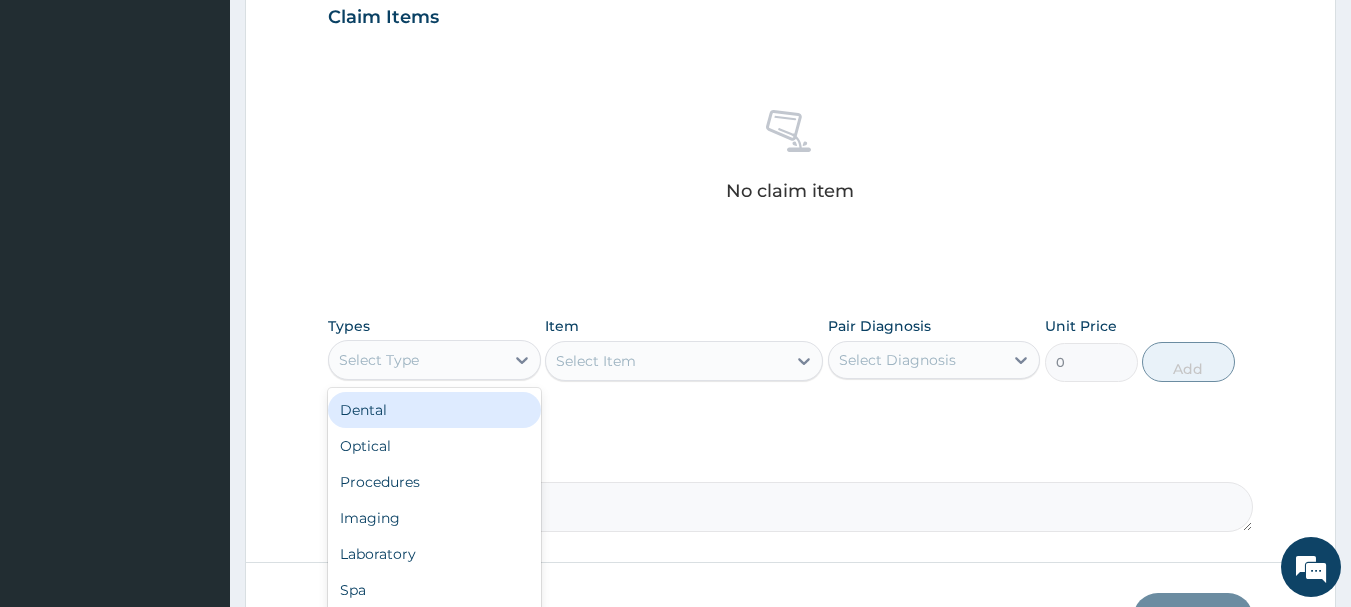 click 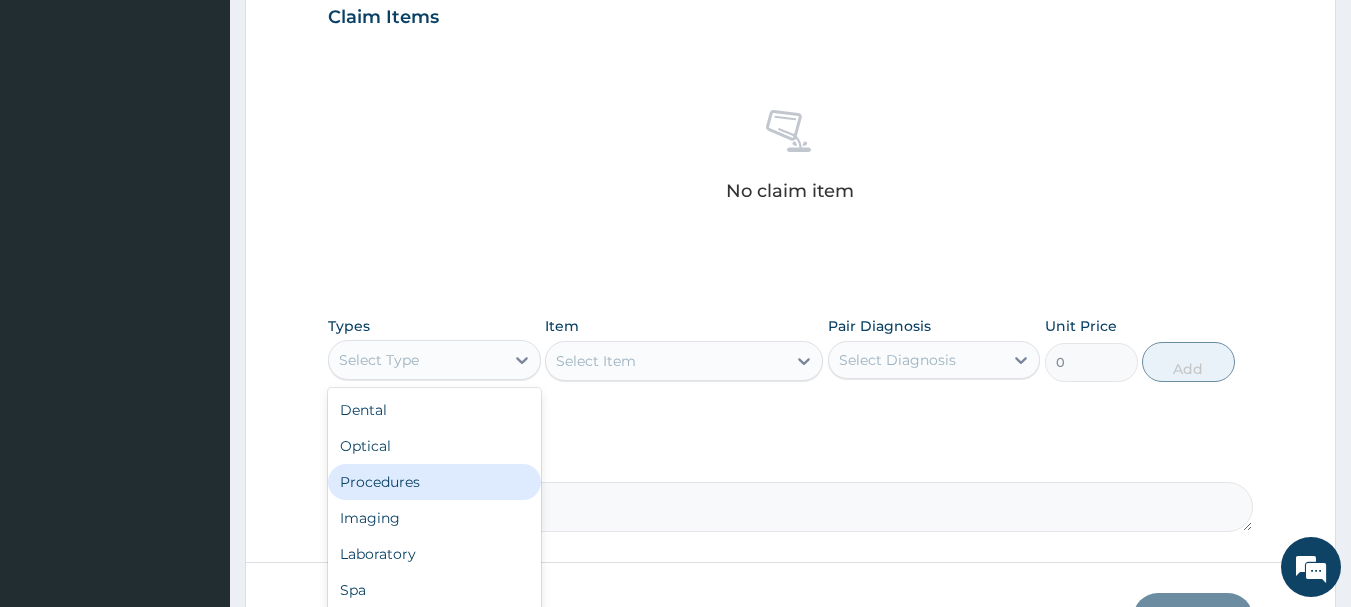 click on "Procedures" at bounding box center [434, 482] 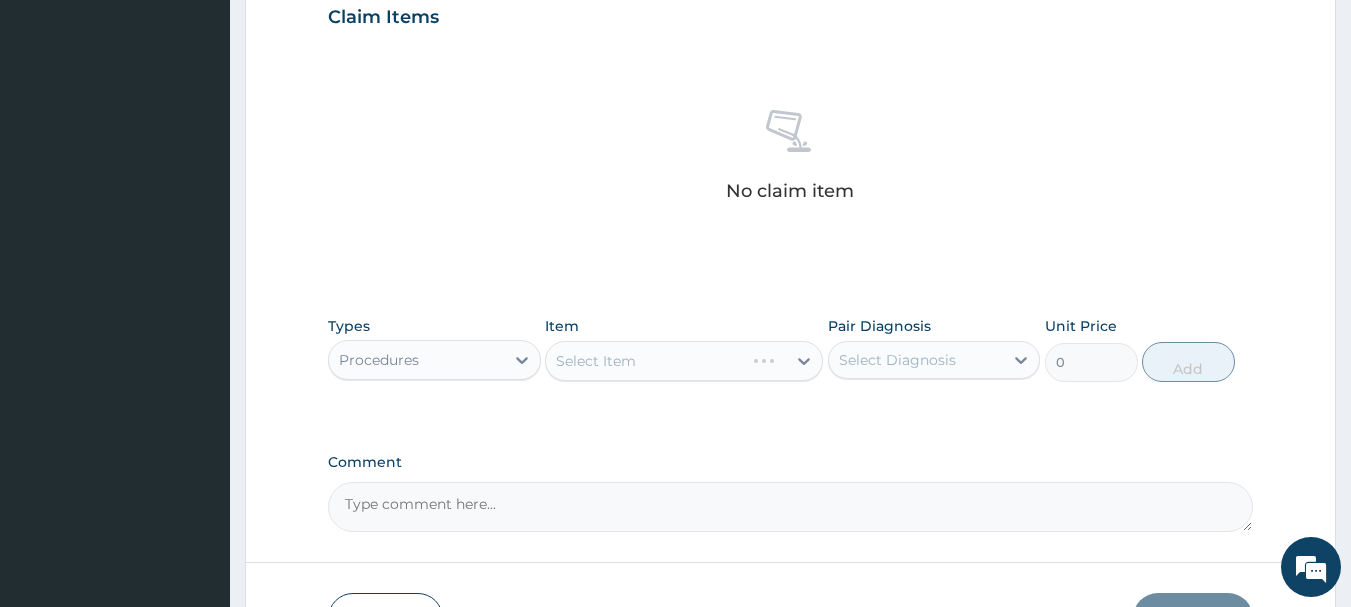 click on "Select Item" at bounding box center [684, 361] 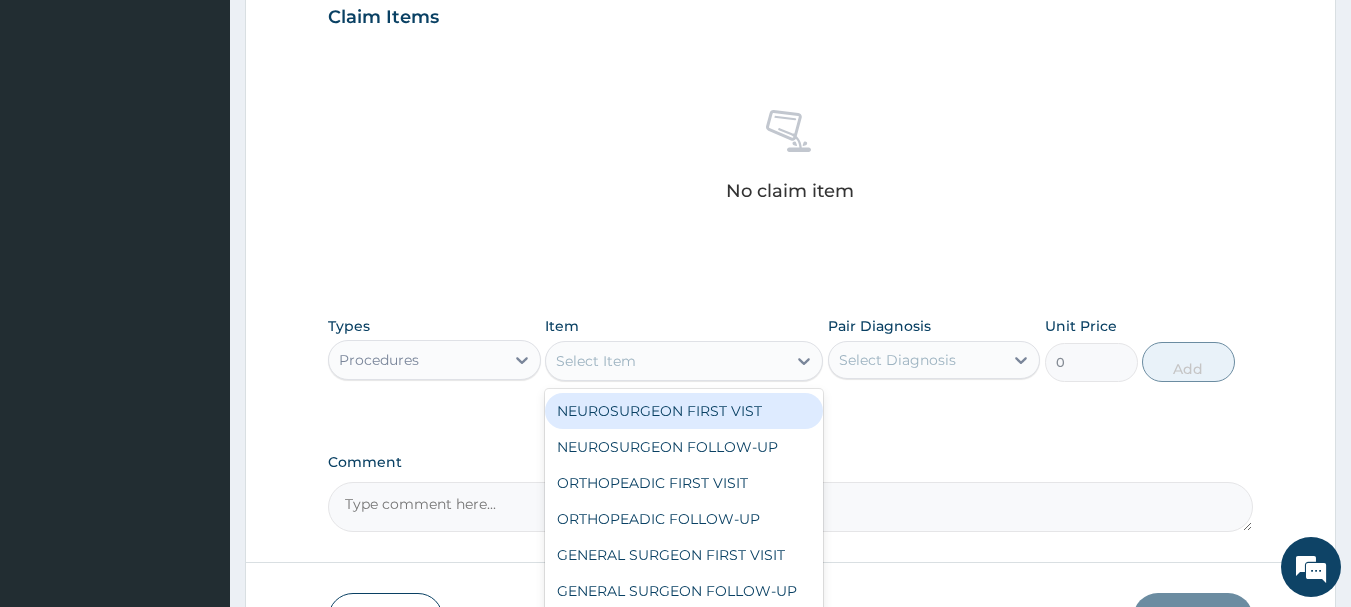 click on "Select Item" at bounding box center (596, 361) 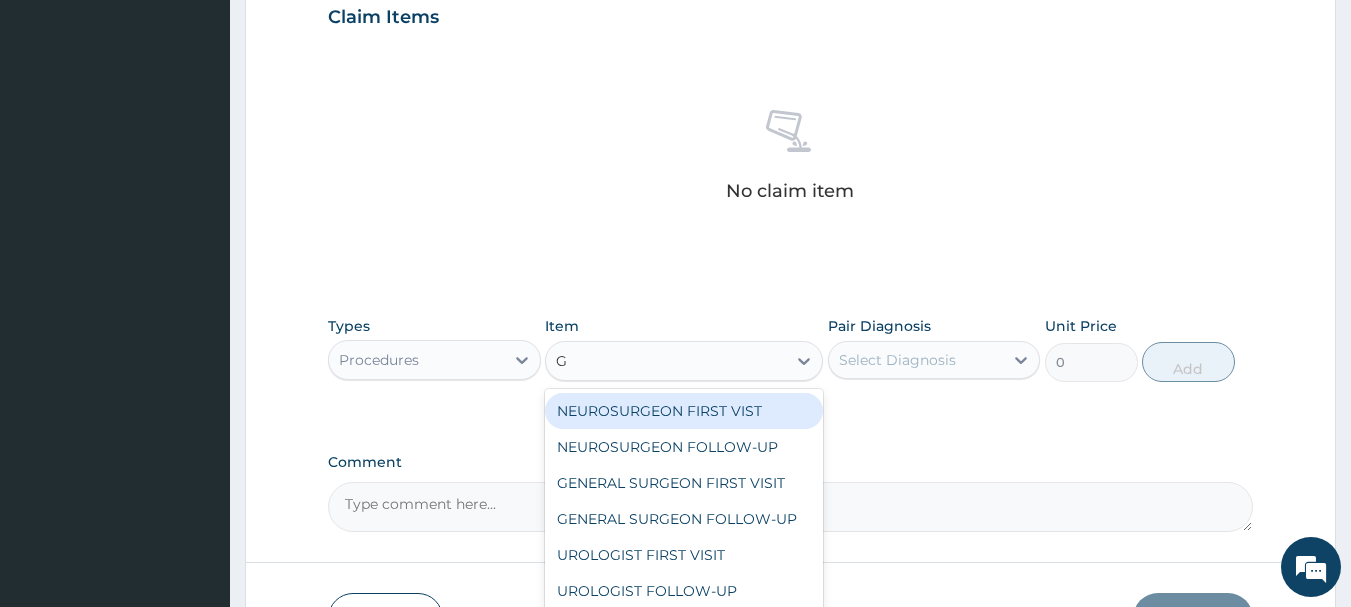 type on "GP" 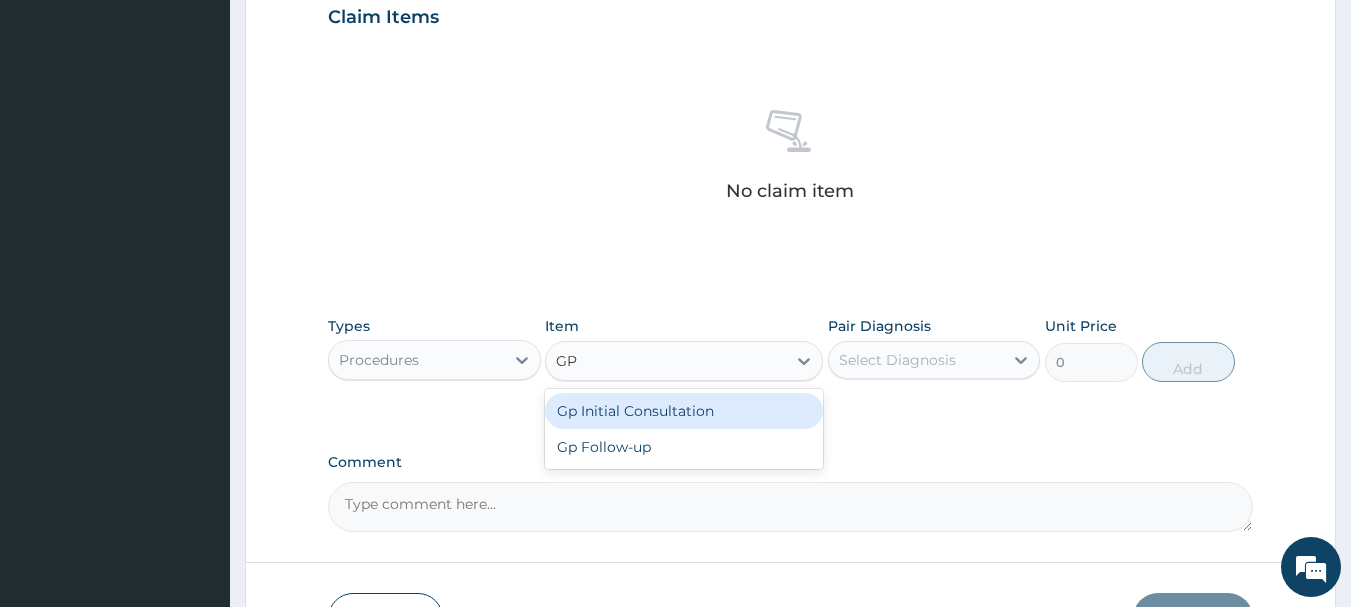 click on "Gp Initial Consultation" at bounding box center (684, 411) 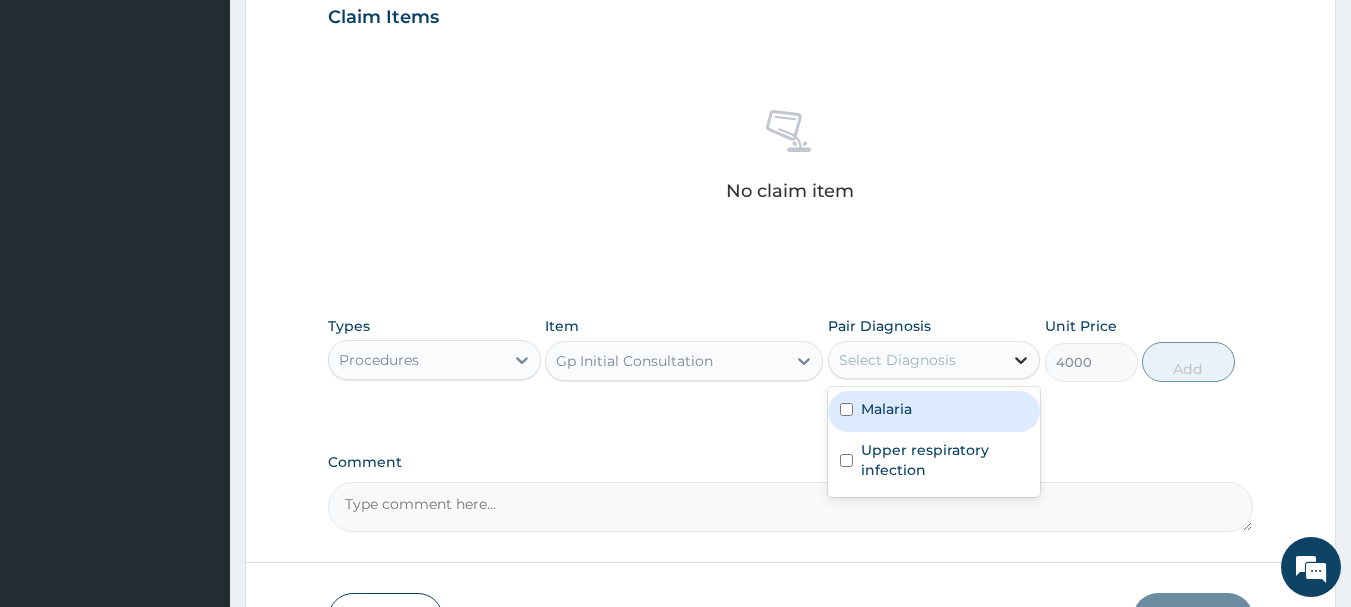 click 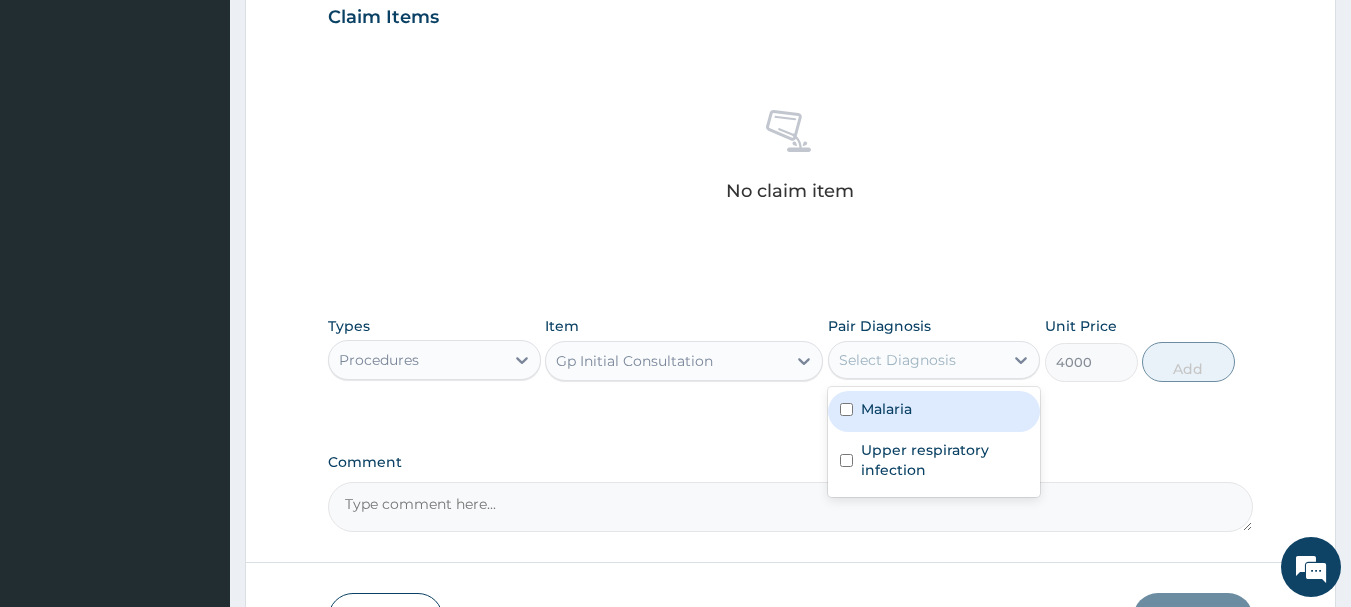 click on "Types Procedures Item Gp Initial Consultation Pair Diagnosis option Malaria focused, 1 of 2. 2 results available. Use Up and Down to choose options, press Enter to select the currently focused option, press Escape to exit the menu, press Tab to select the option and exit the menu. Select Diagnosis Malaria Upper respiratory infection Unit Price 4000 Add" at bounding box center (791, 364) 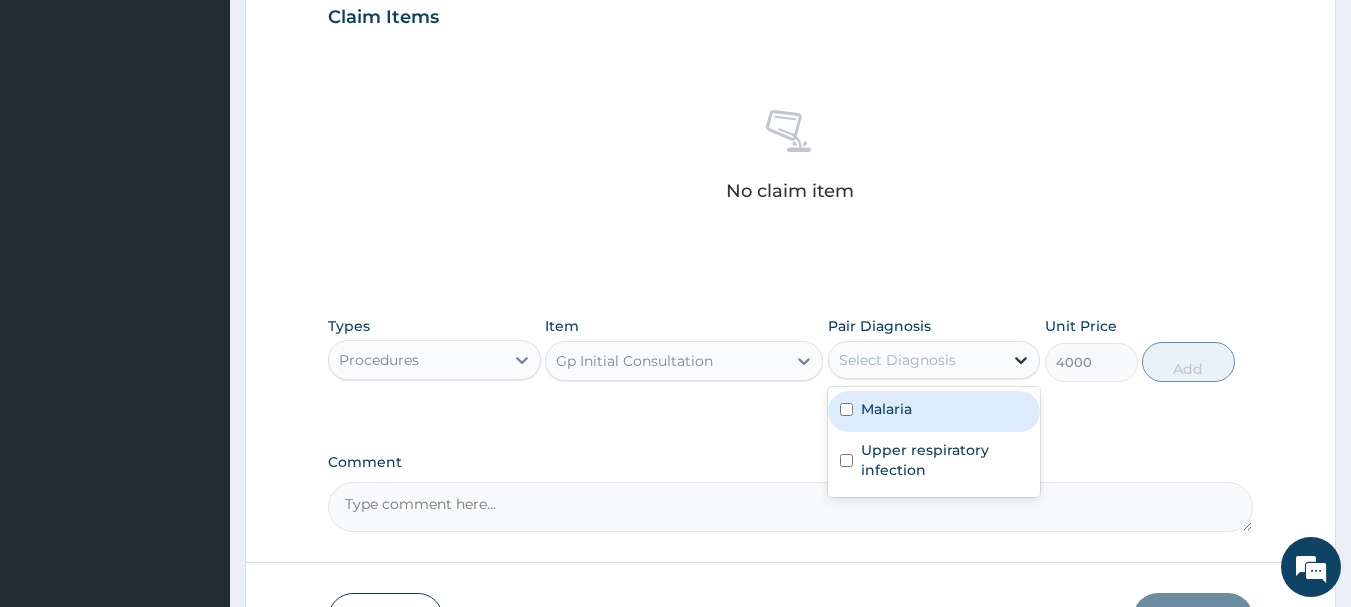 click 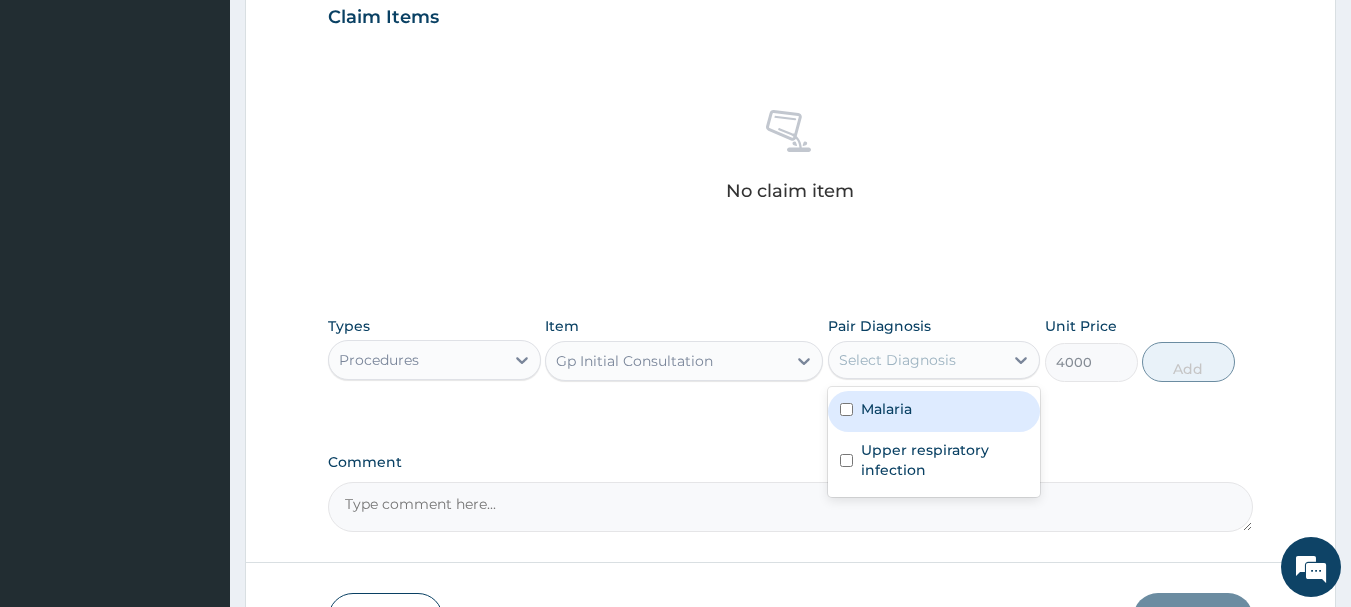 click at bounding box center [846, 409] 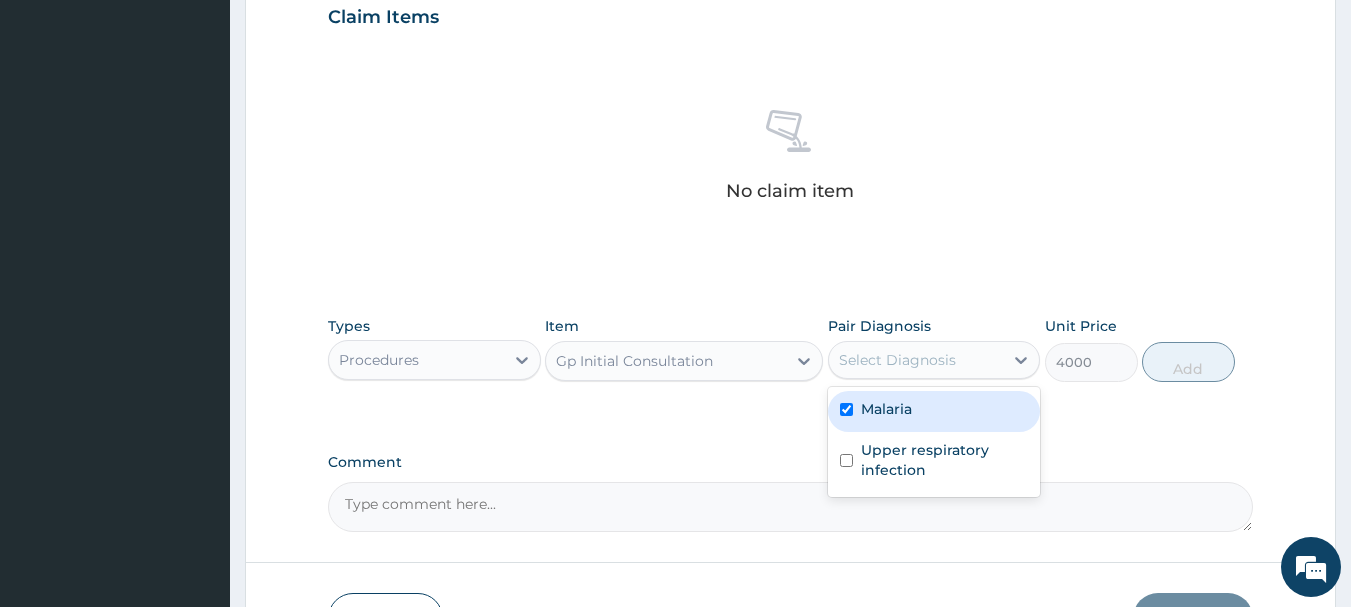 checkbox on "true" 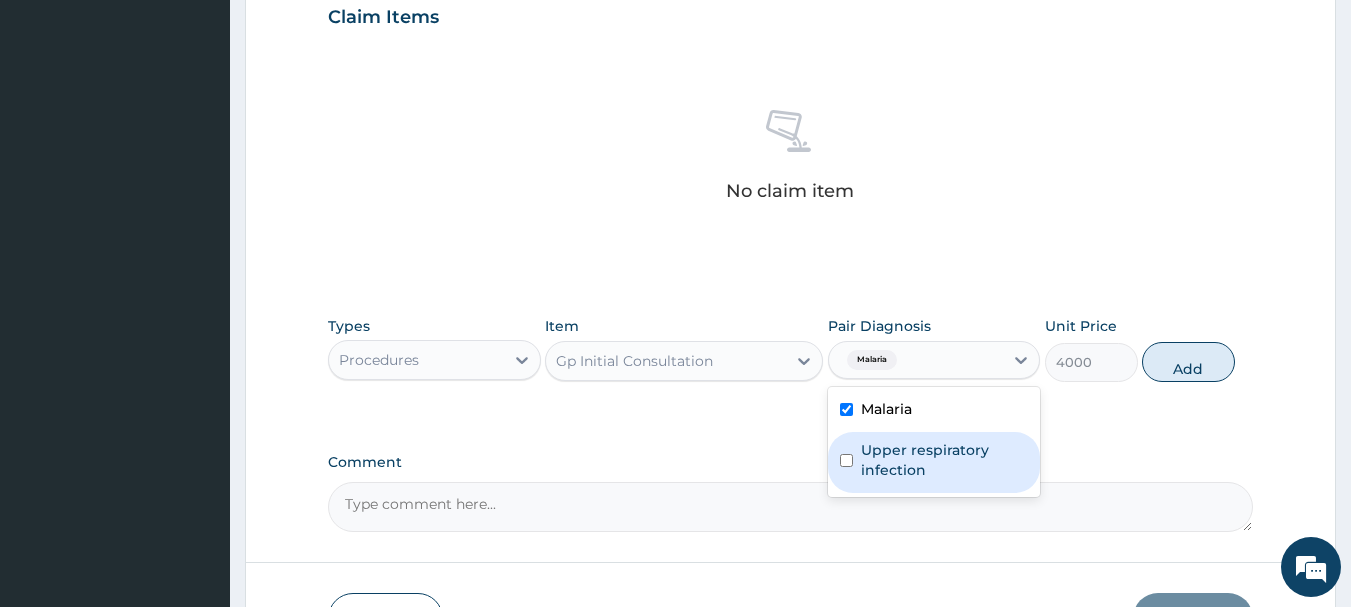 click at bounding box center (846, 460) 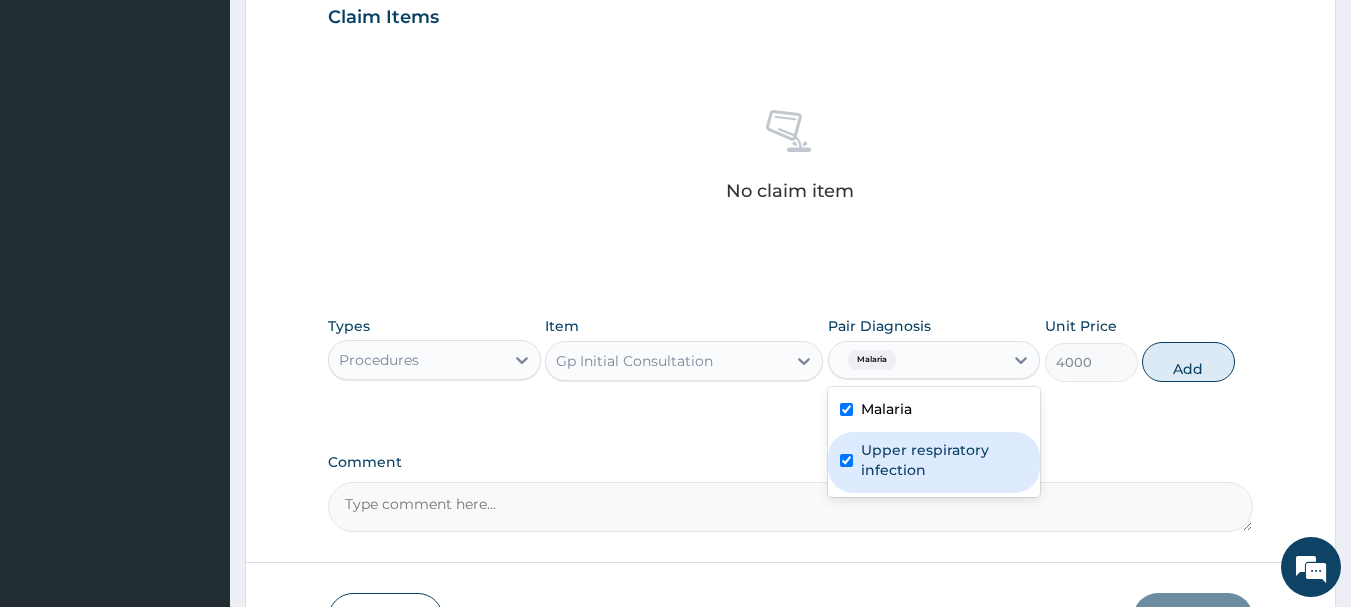 checkbox on "true" 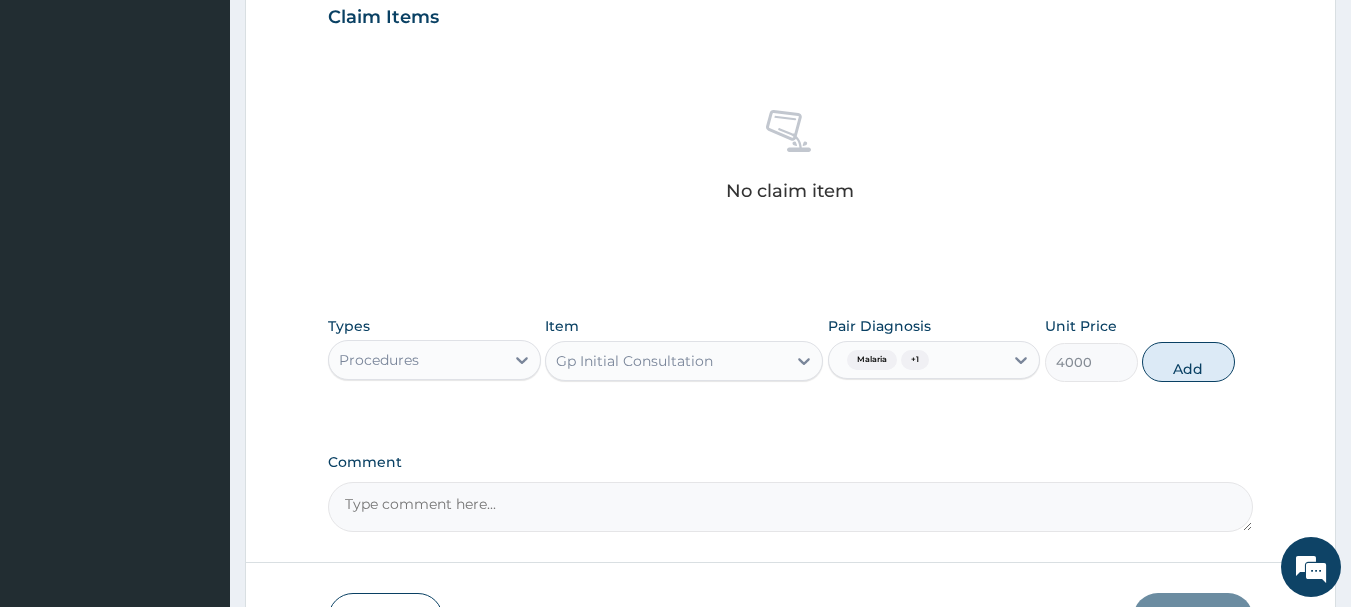 drag, startPoint x: 1196, startPoint y: 354, endPoint x: 1063, endPoint y: 366, distance: 133.54025 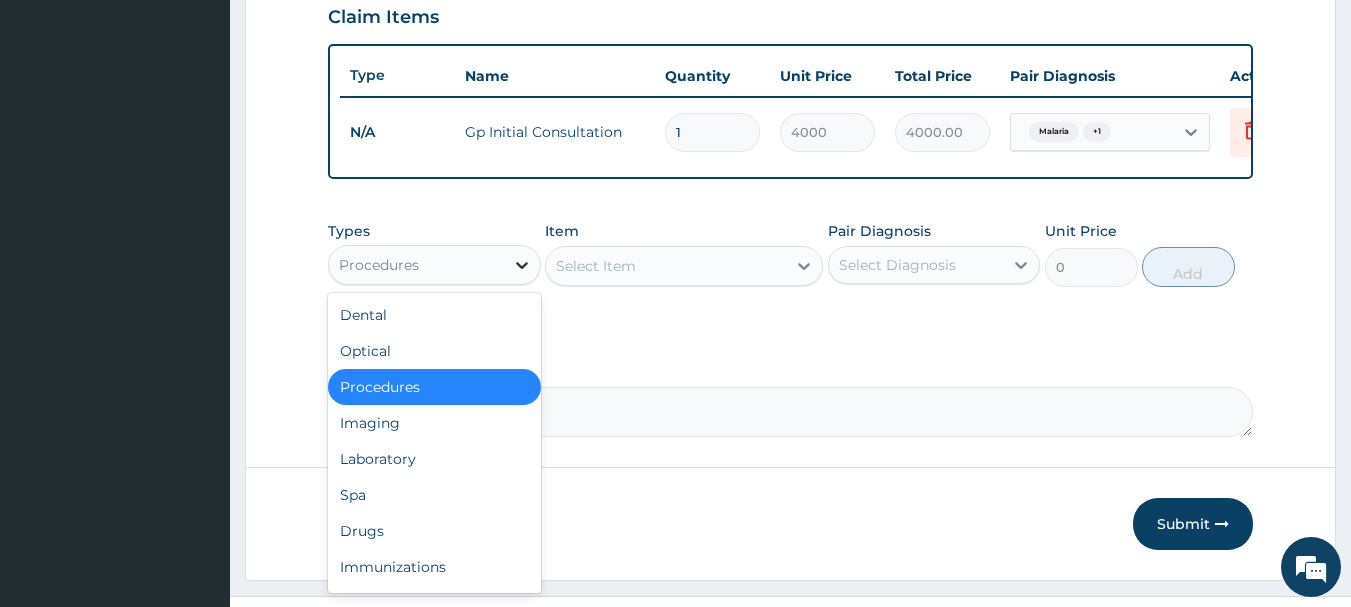 click 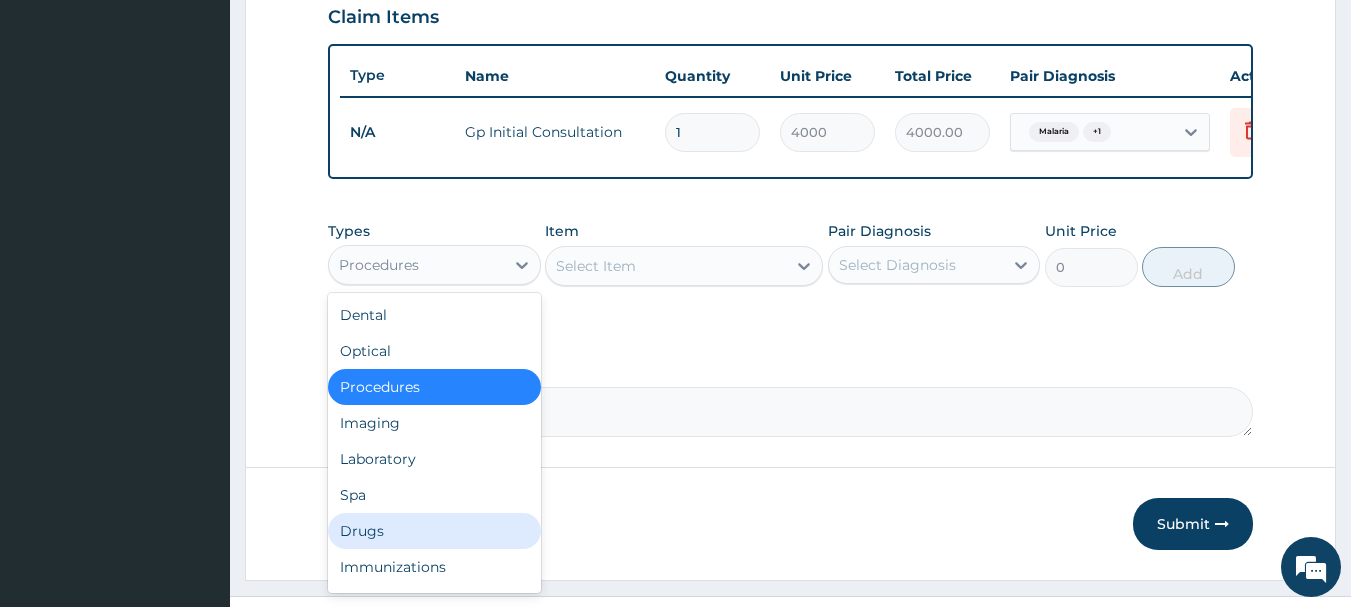 click on "Drugs" at bounding box center (434, 531) 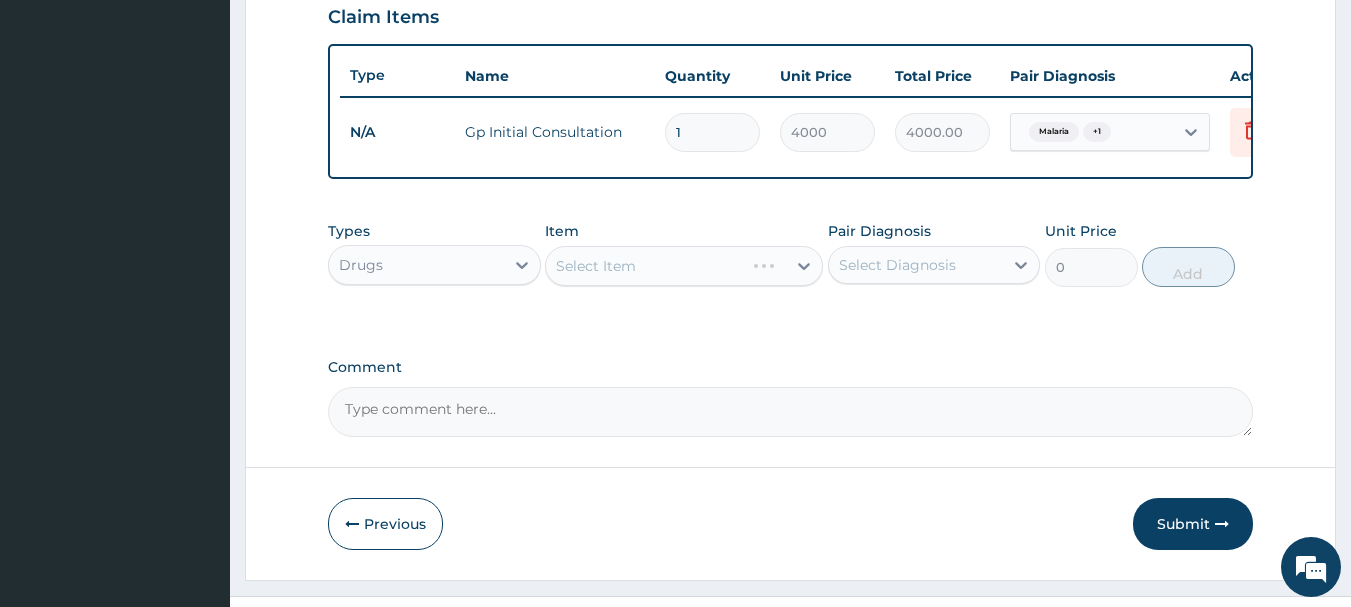 click on "Select Item" at bounding box center [684, 266] 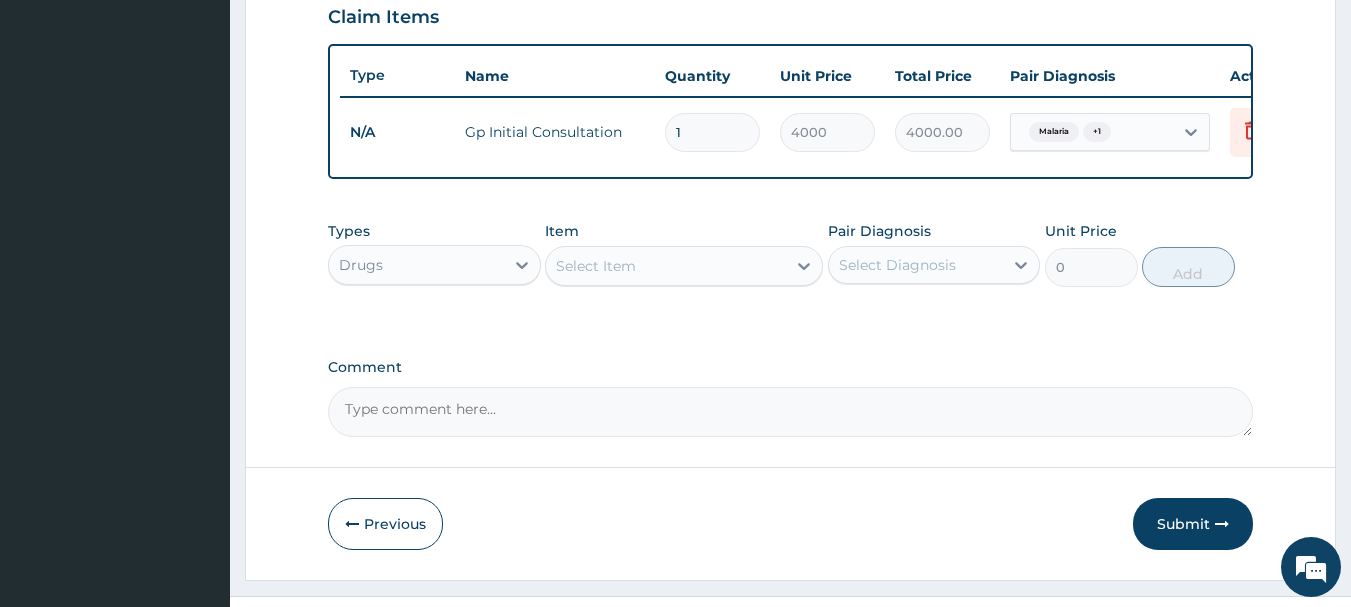 click on "Select Item" at bounding box center (596, 266) 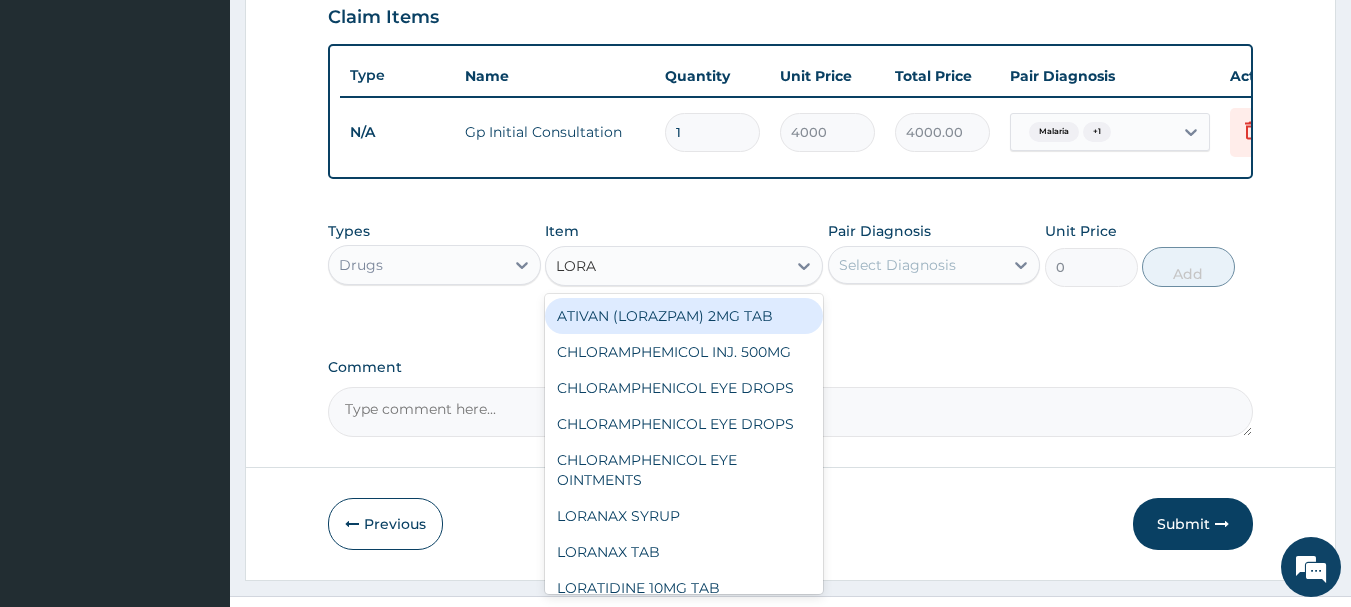 type on "LORAT" 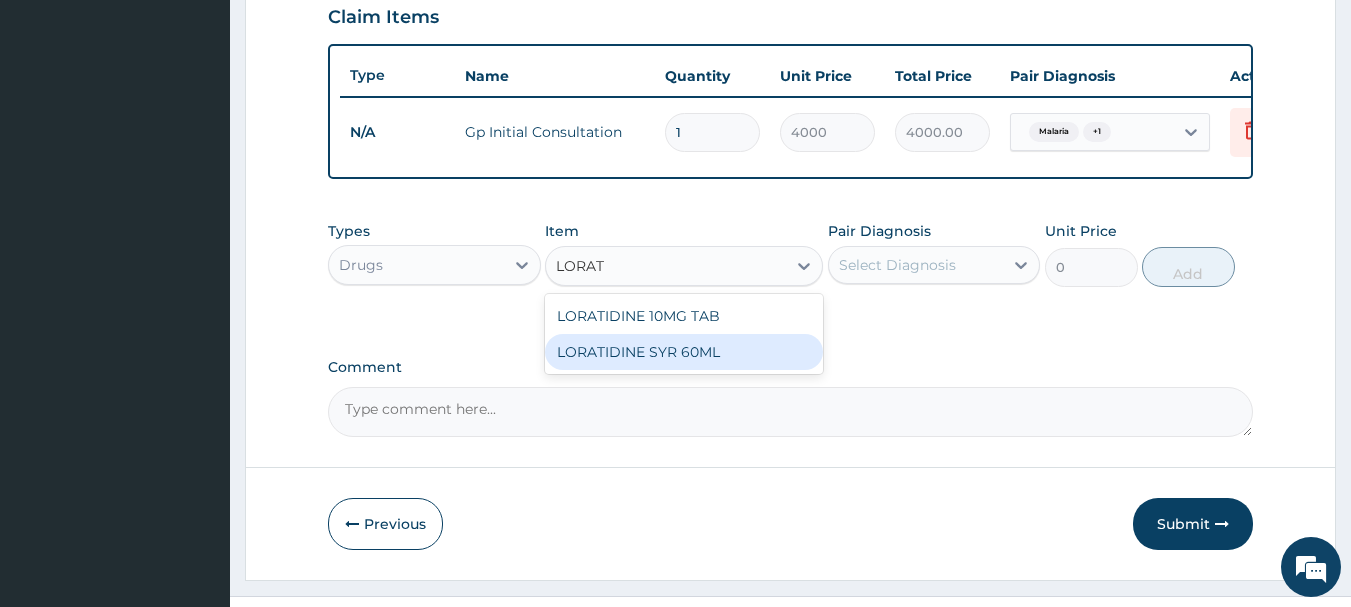 click on "LORATIDINE SYR 60ML" at bounding box center (684, 352) 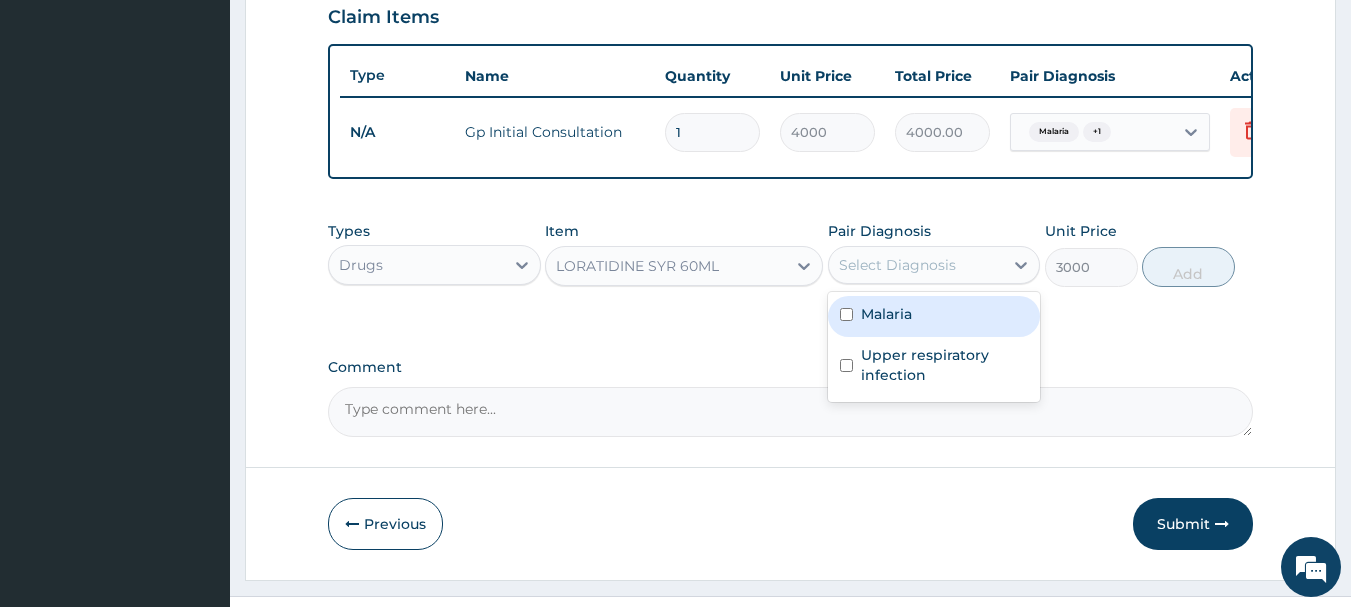 drag, startPoint x: 1017, startPoint y: 279, endPoint x: 938, endPoint y: 319, distance: 88.54942 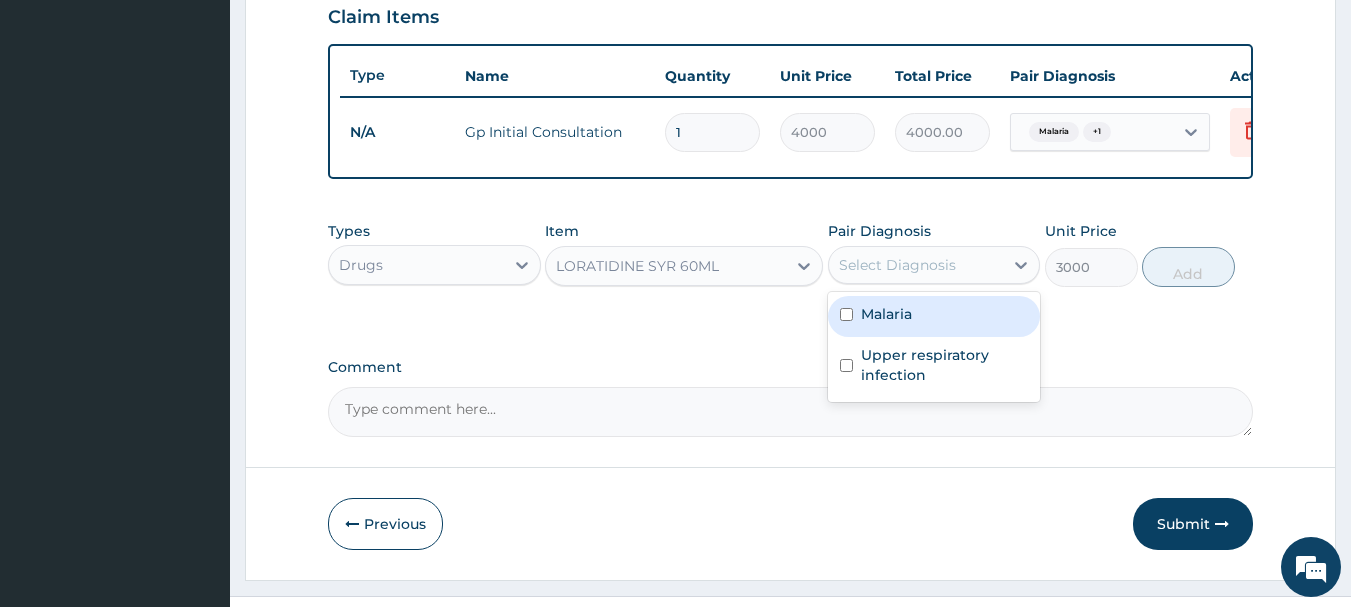click 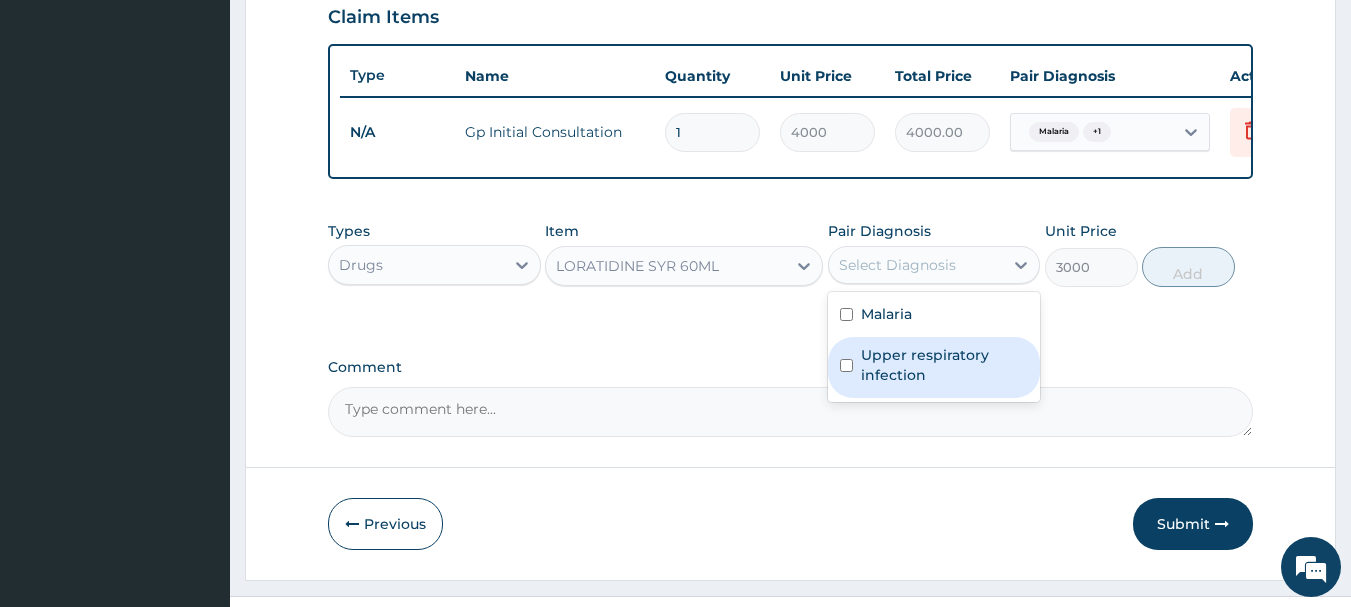 click on "Upper respiratory infection" at bounding box center [934, 367] 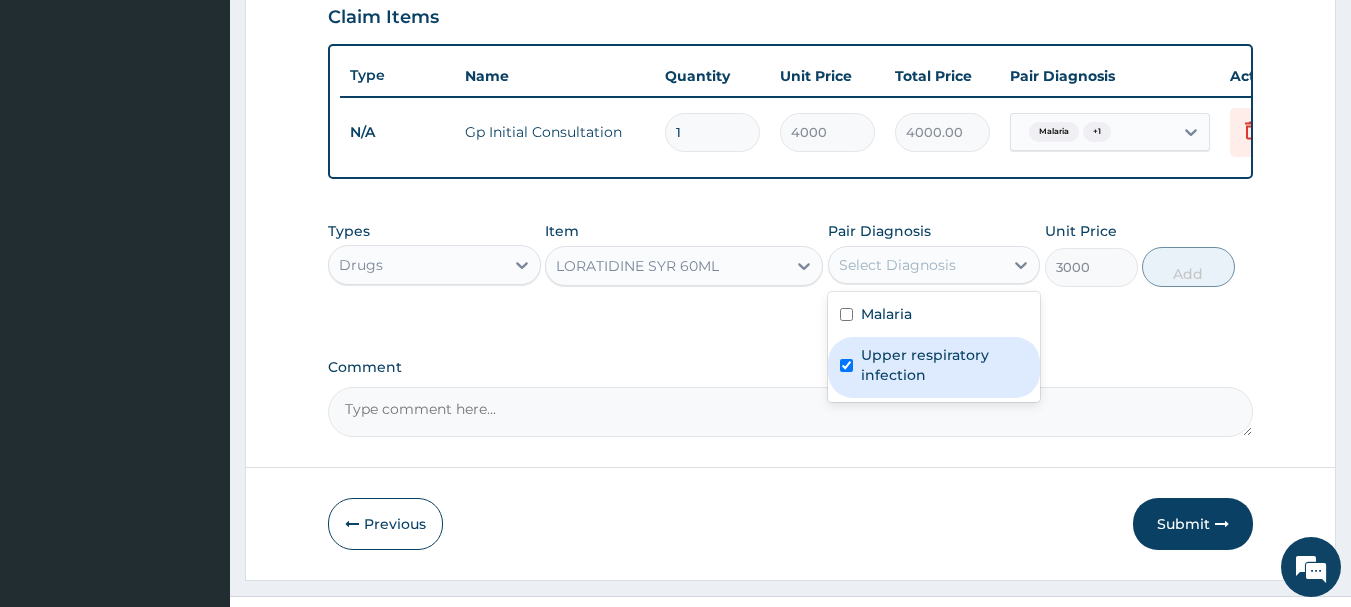 checkbox on "true" 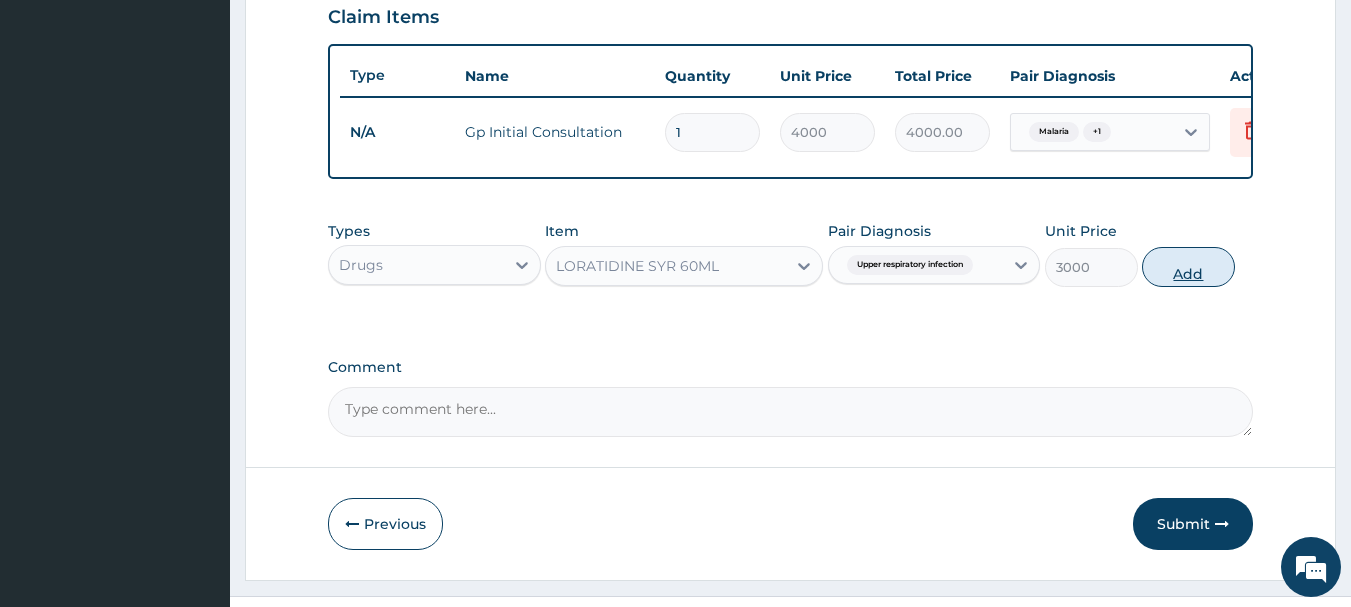 click on "Add" at bounding box center (1188, 267) 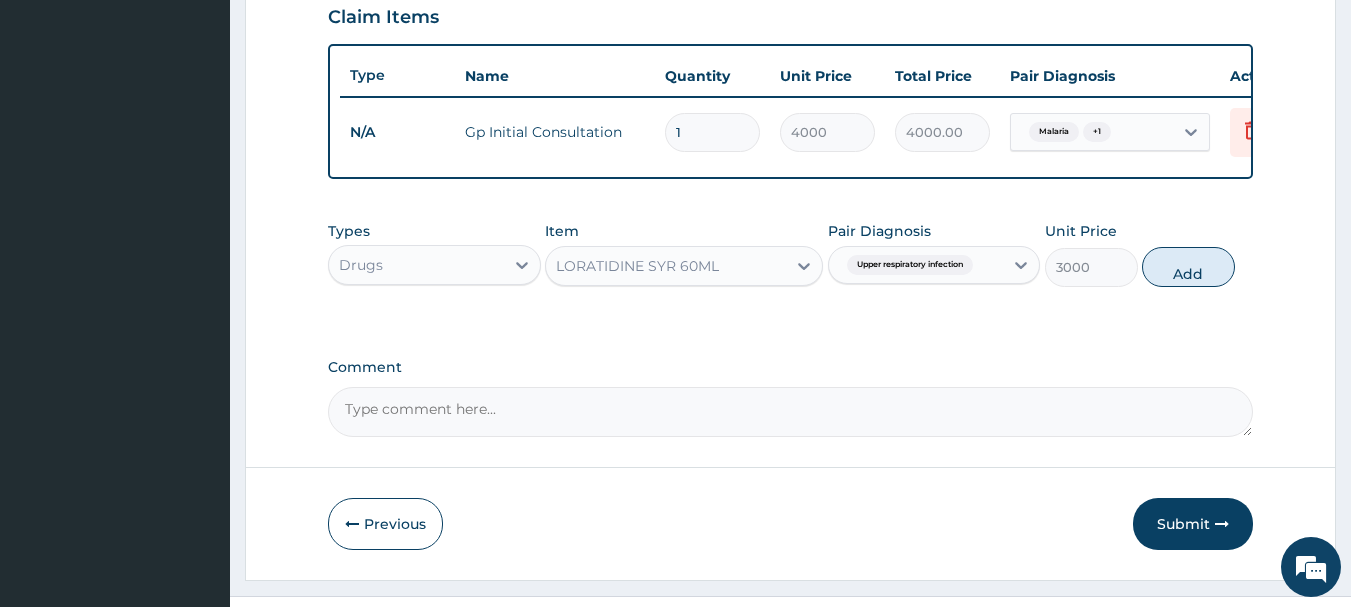 type on "0" 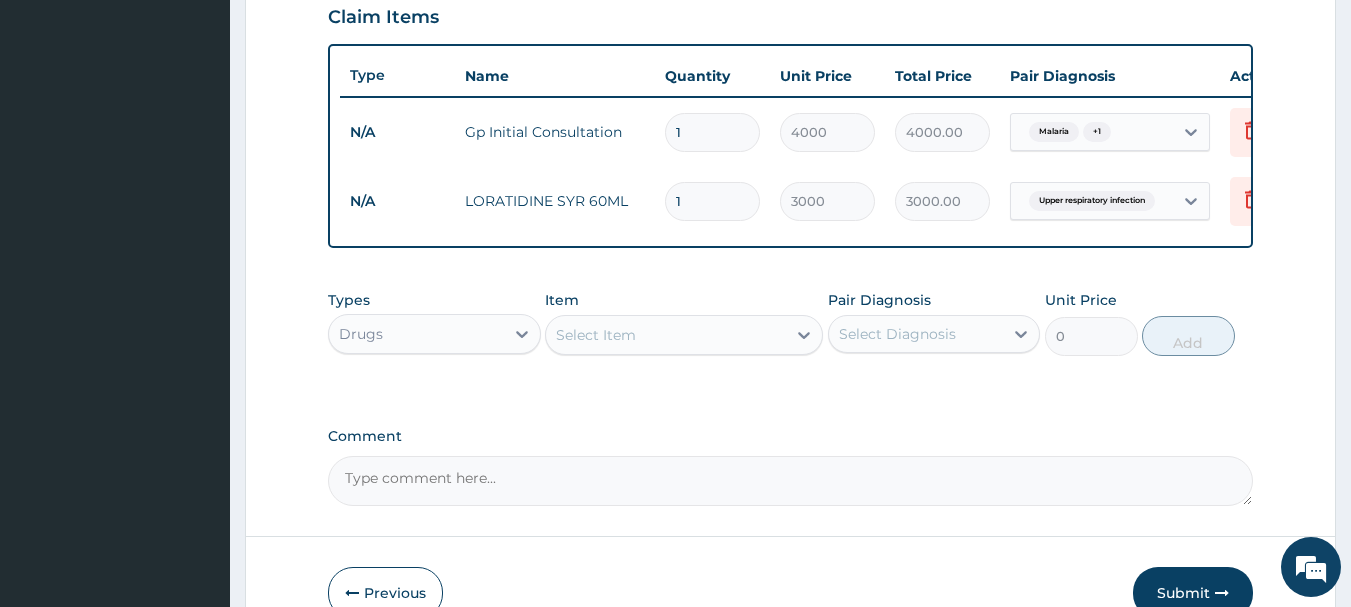 click on "Select Item" at bounding box center (666, 335) 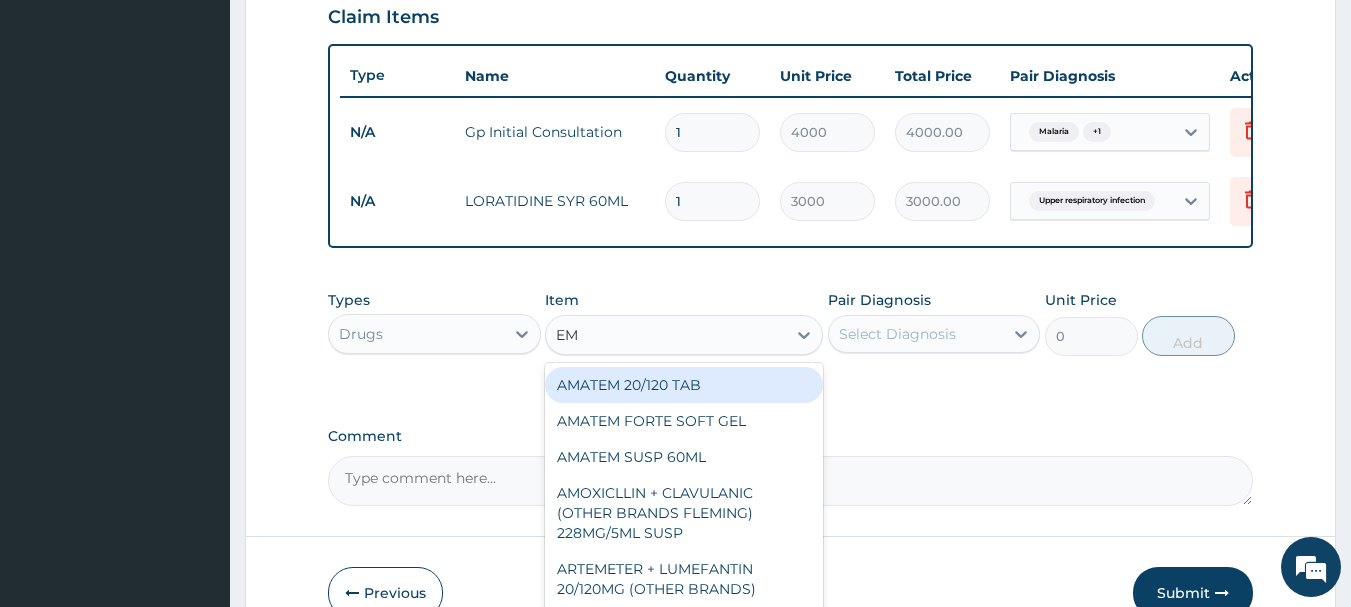 type on "EMZ" 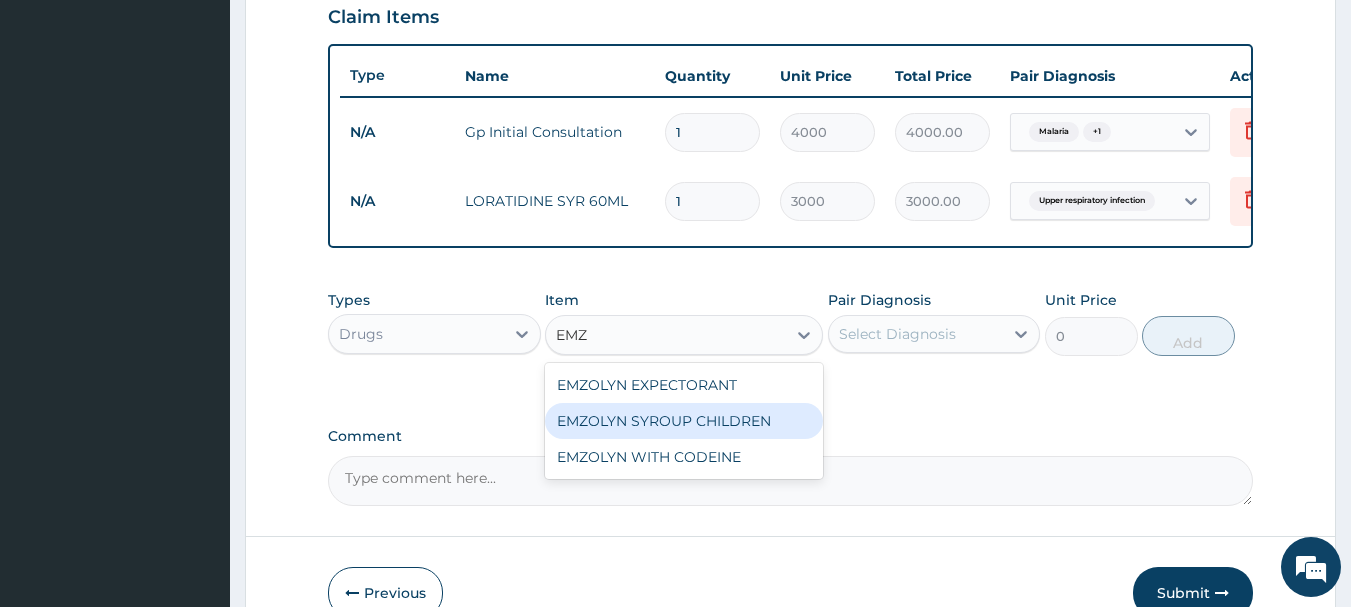 click on "EMZOLYN SYROUP CHILDREN" at bounding box center [684, 421] 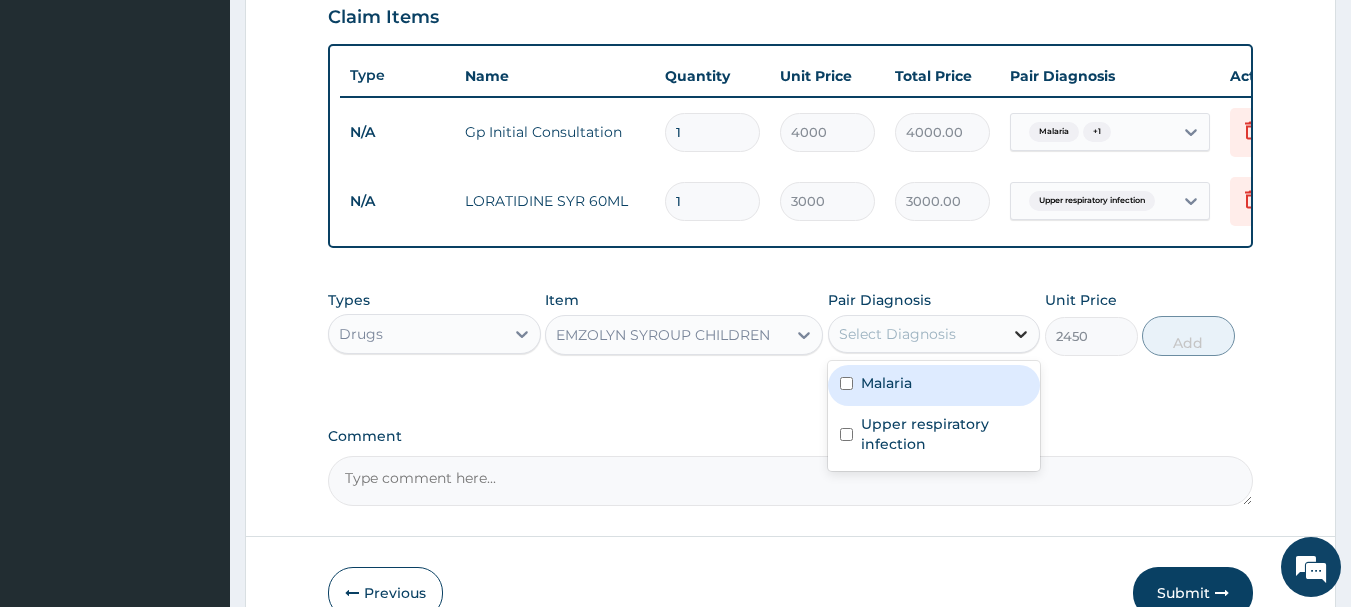 click at bounding box center (1021, 334) 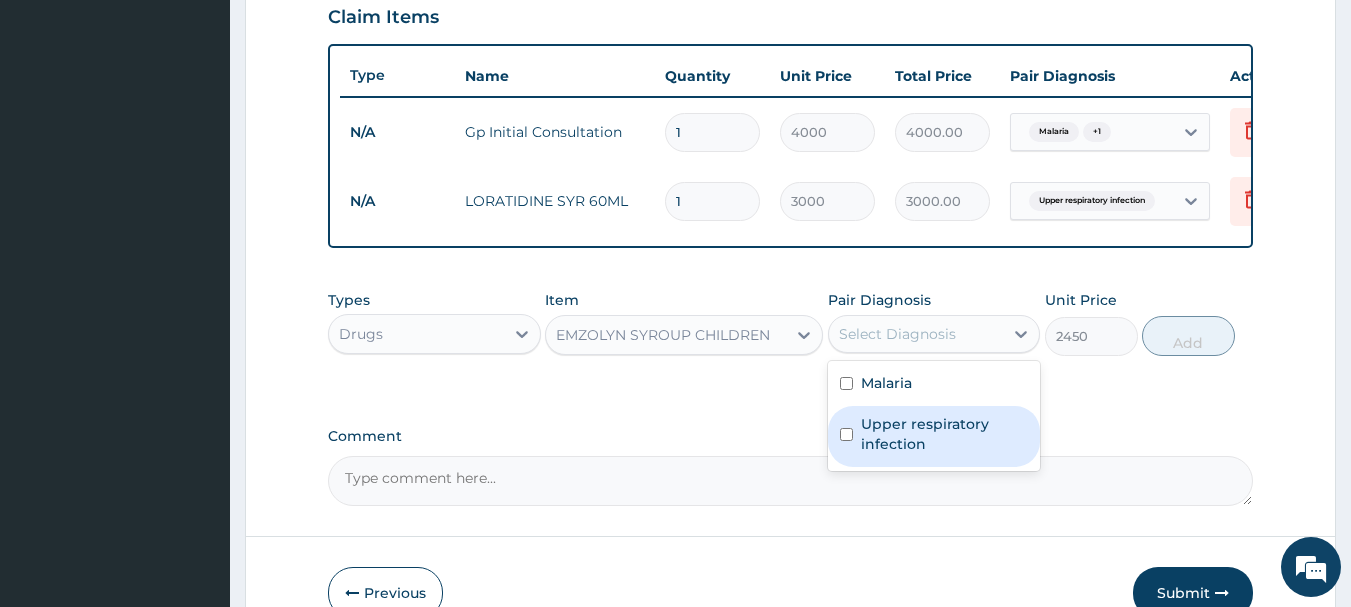 click on "Upper respiratory infection" at bounding box center (934, 436) 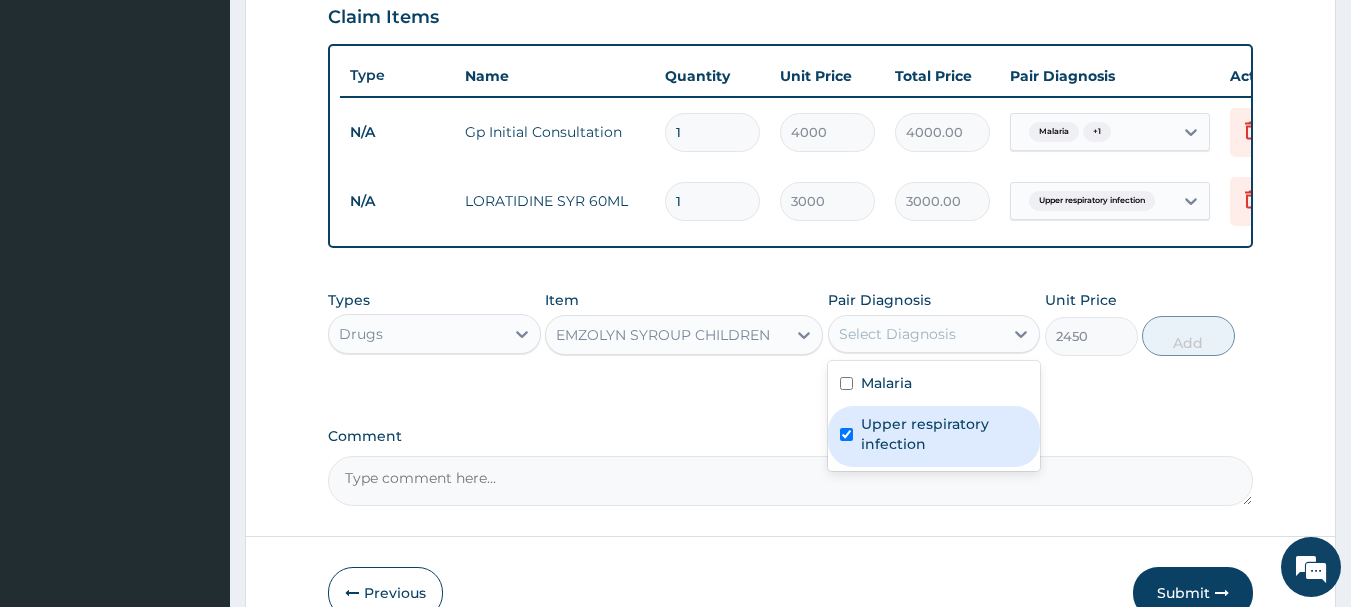 checkbox on "true" 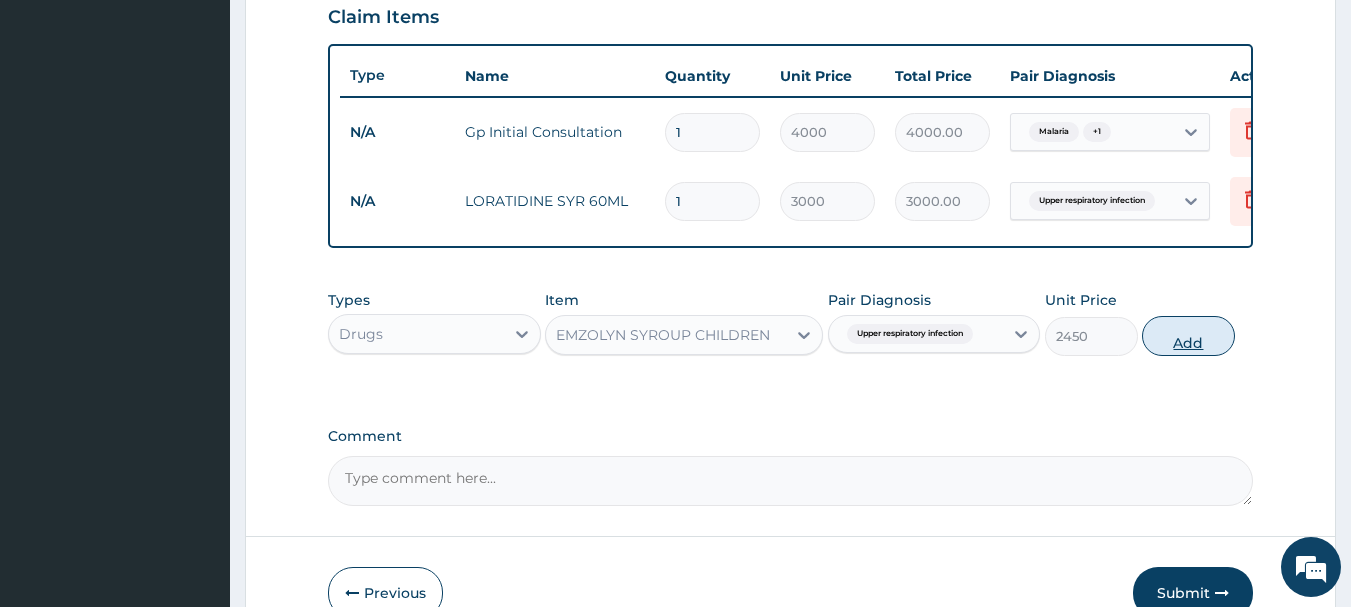 click on "Add" at bounding box center (1188, 336) 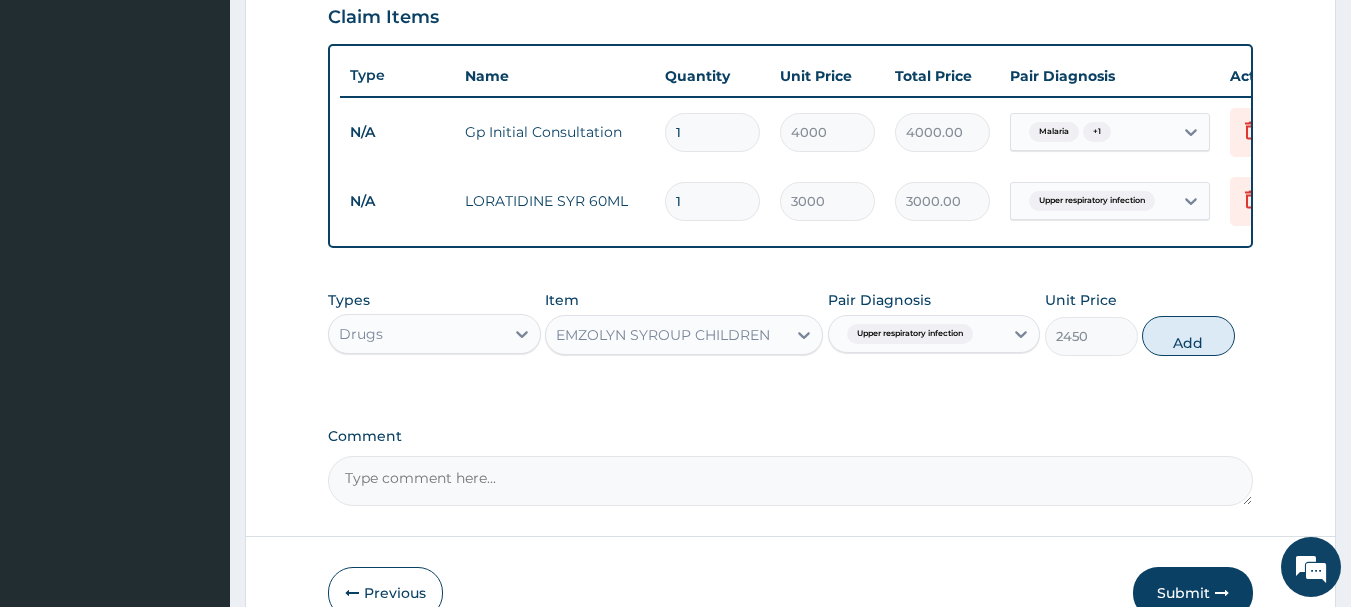 type on "0" 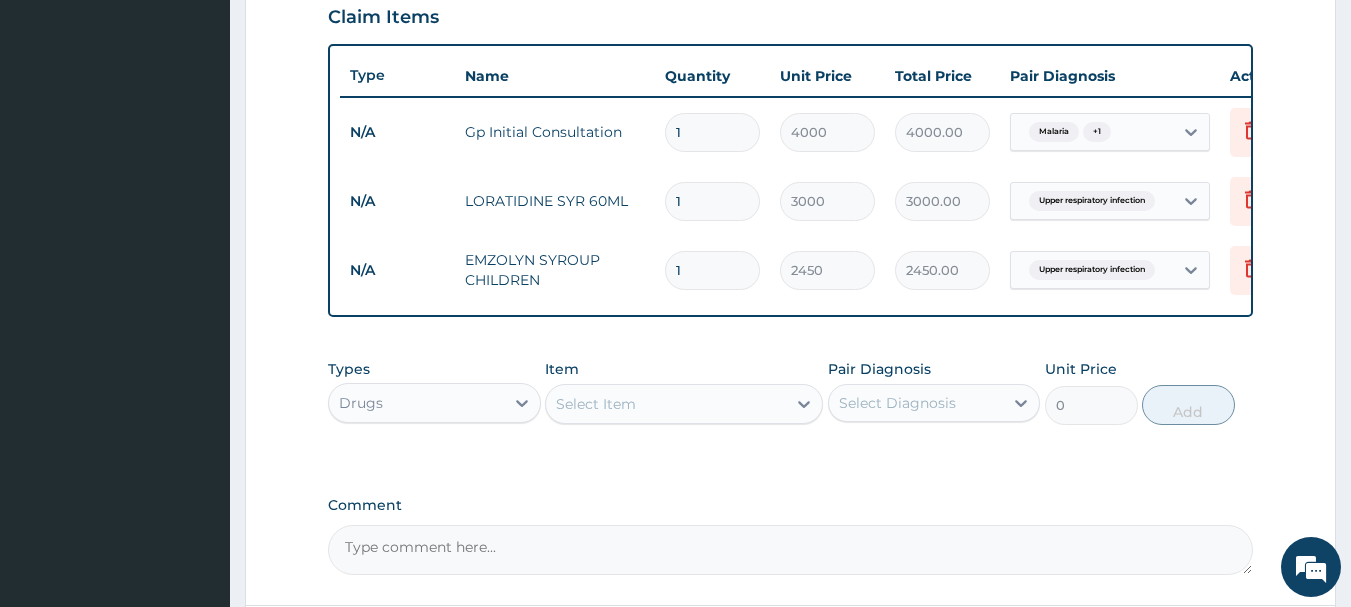 click on "Select Item" at bounding box center [666, 404] 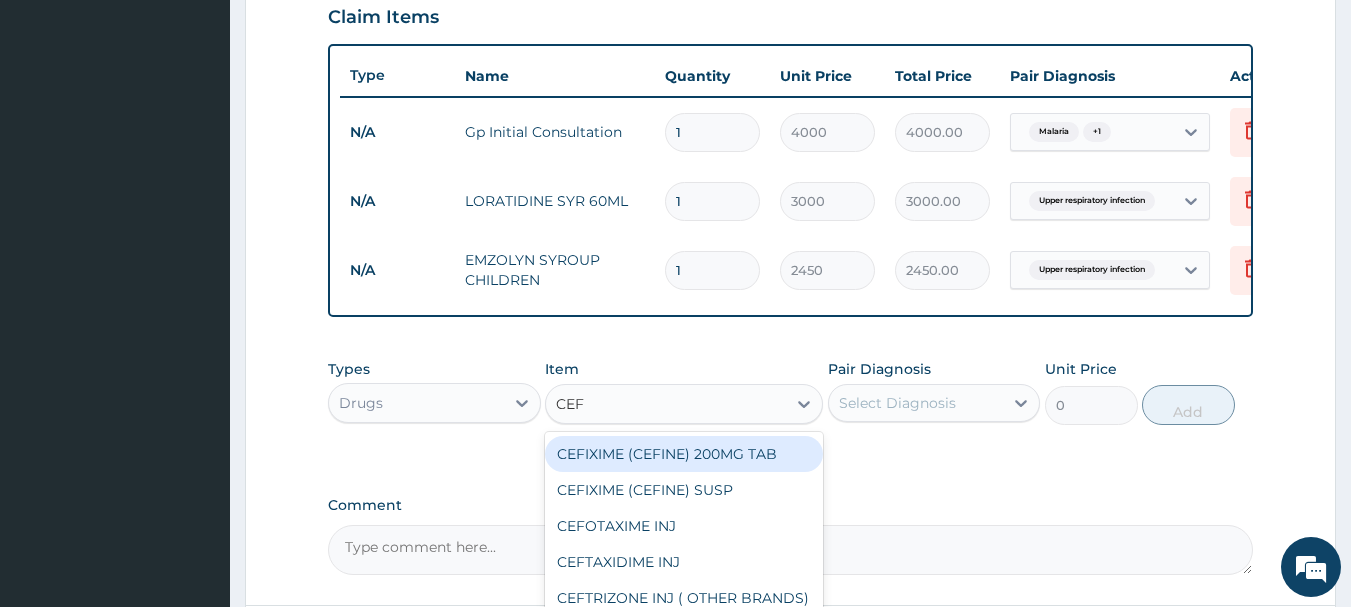 type on "CEFU" 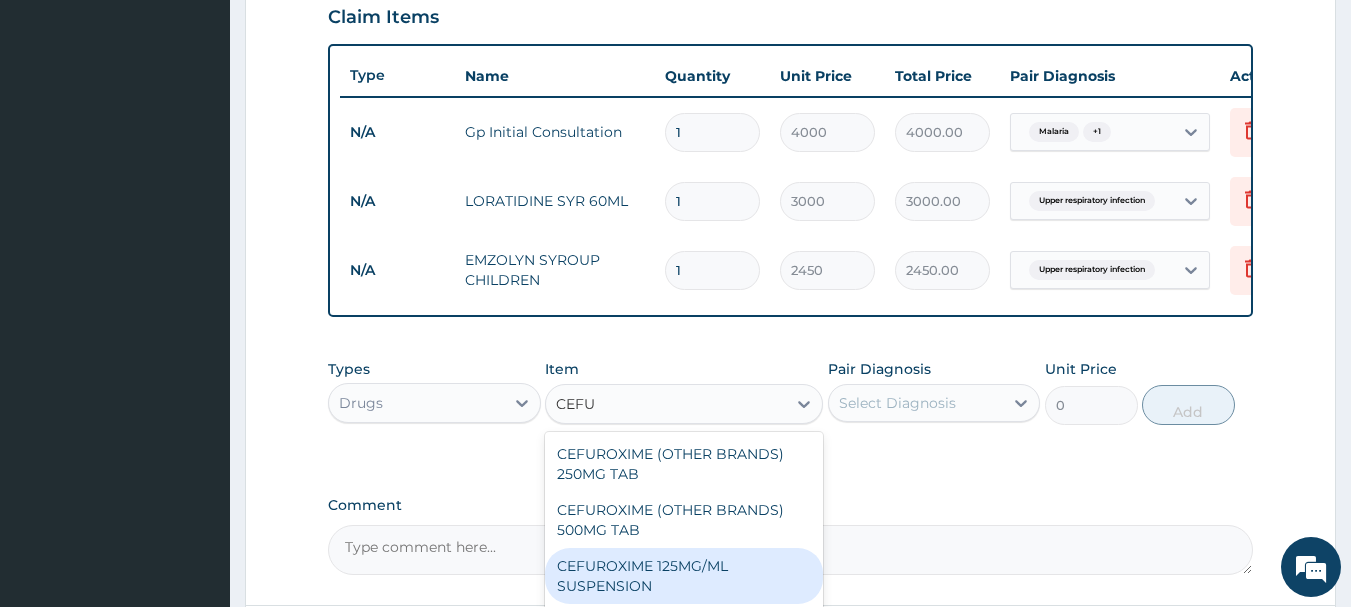 drag, startPoint x: 628, startPoint y: 594, endPoint x: 638, endPoint y: 590, distance: 10.770329 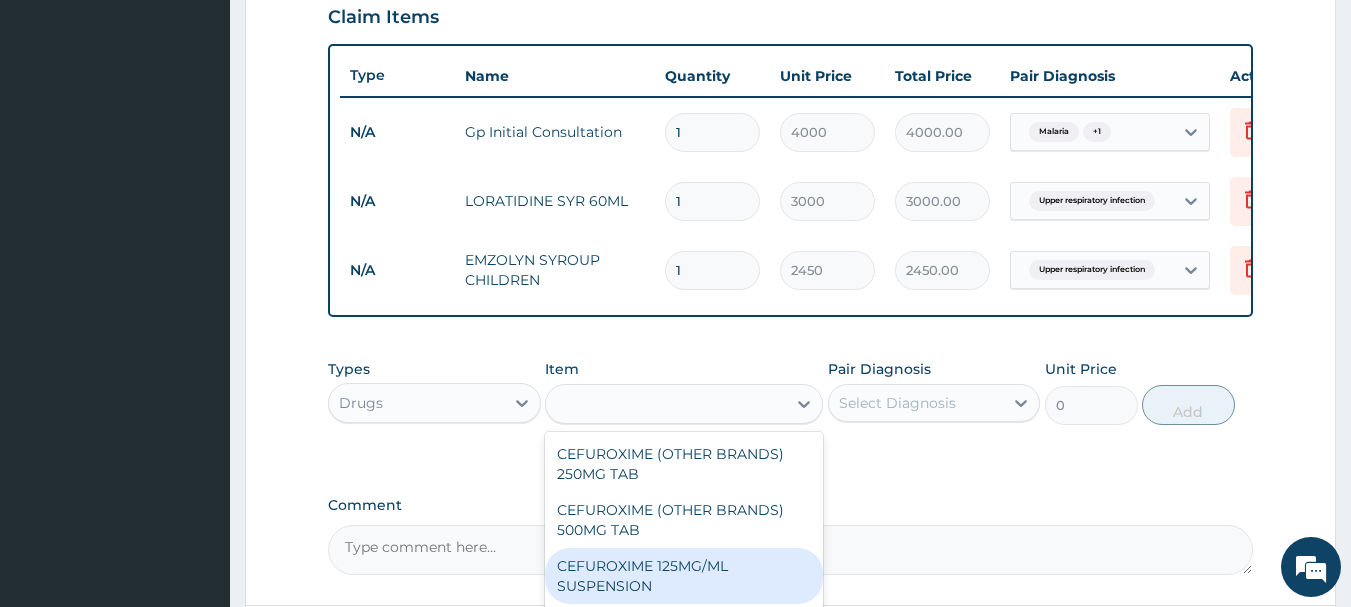 type on "4500" 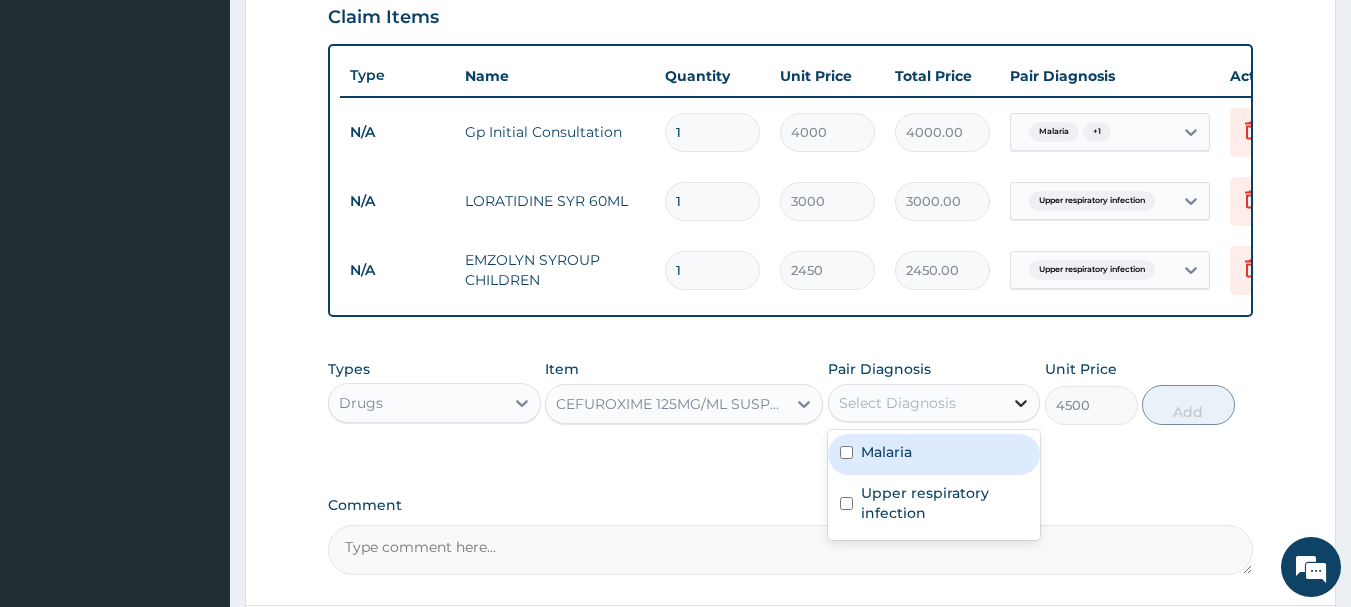 click 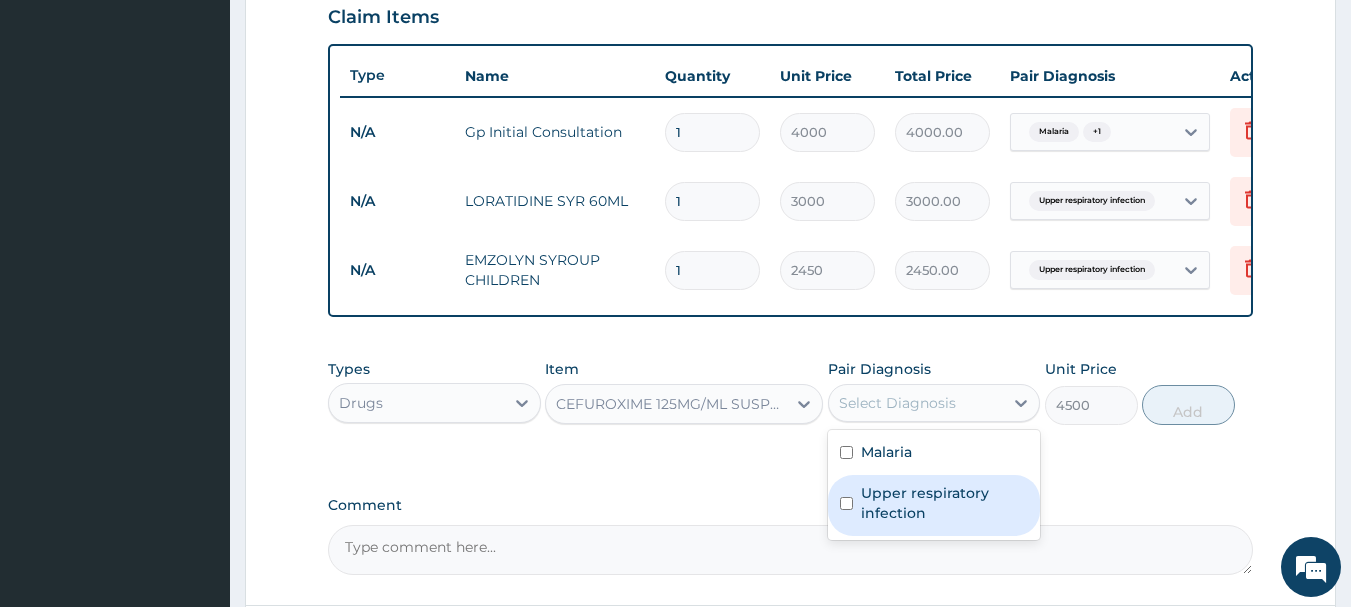 click at bounding box center [846, 503] 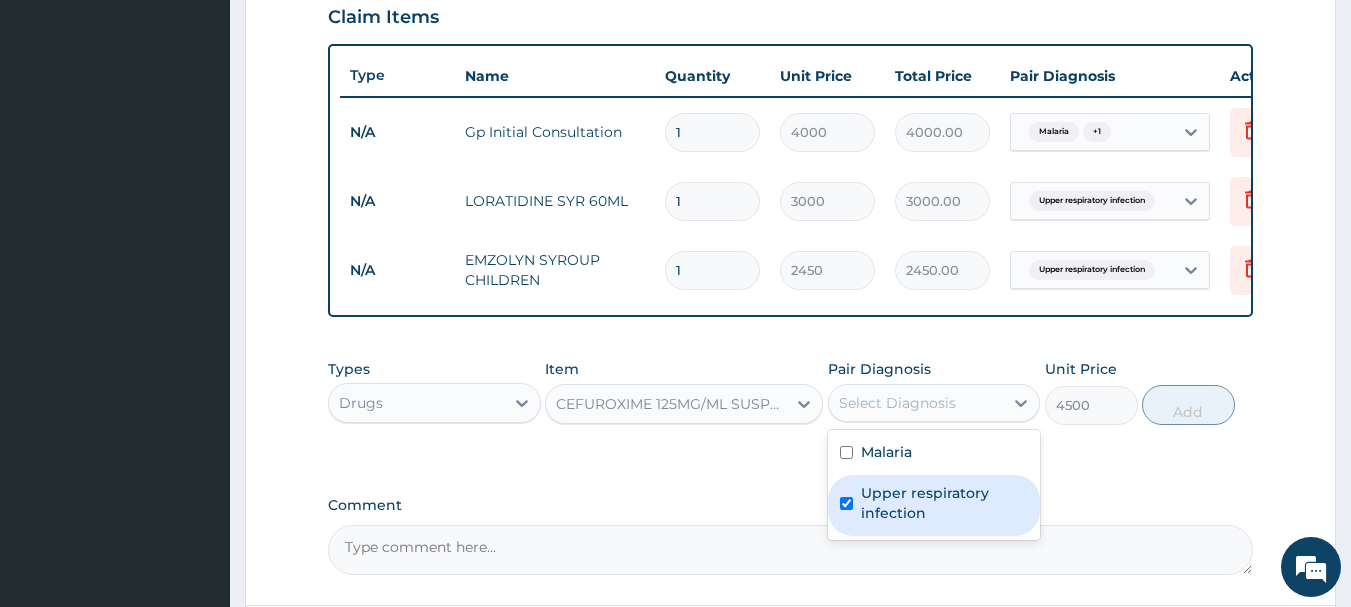 checkbox on "true" 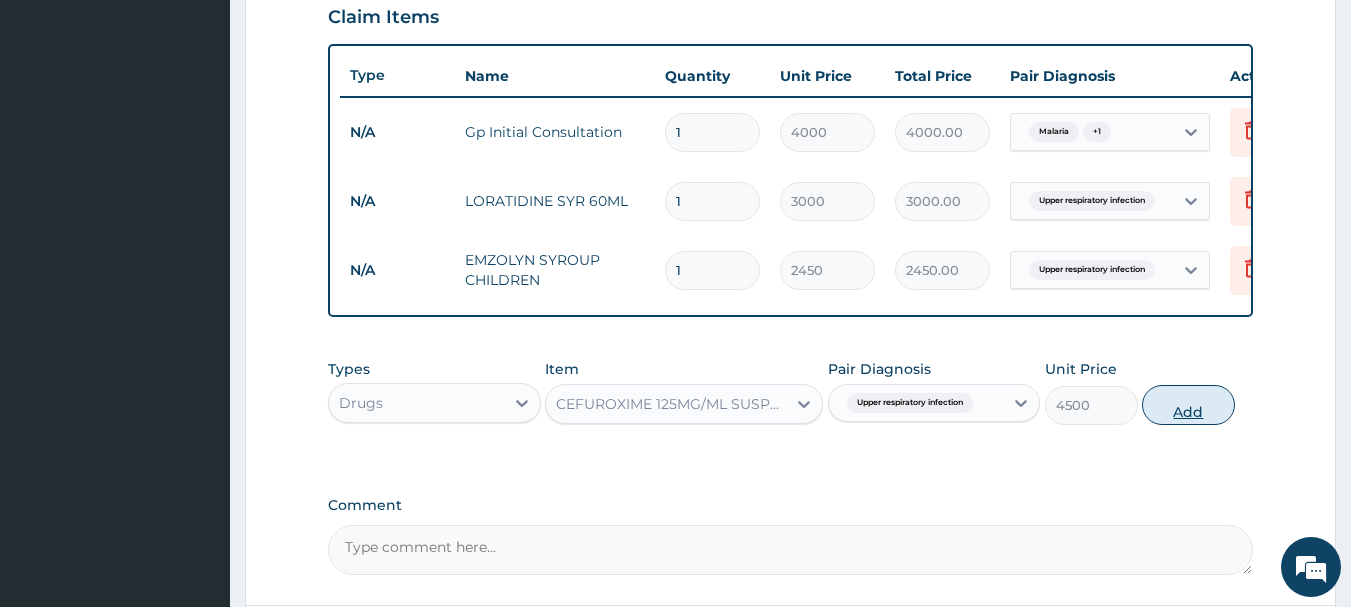 click on "Add" at bounding box center [1188, 405] 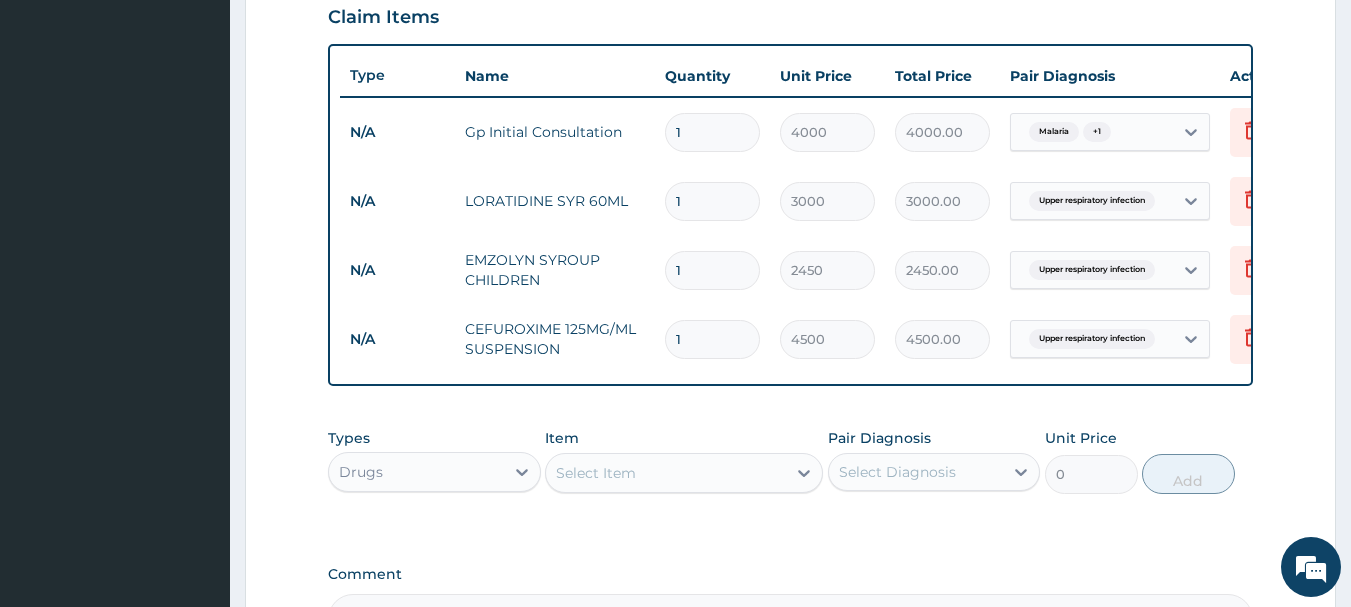 click on "Select Item" at bounding box center (596, 473) 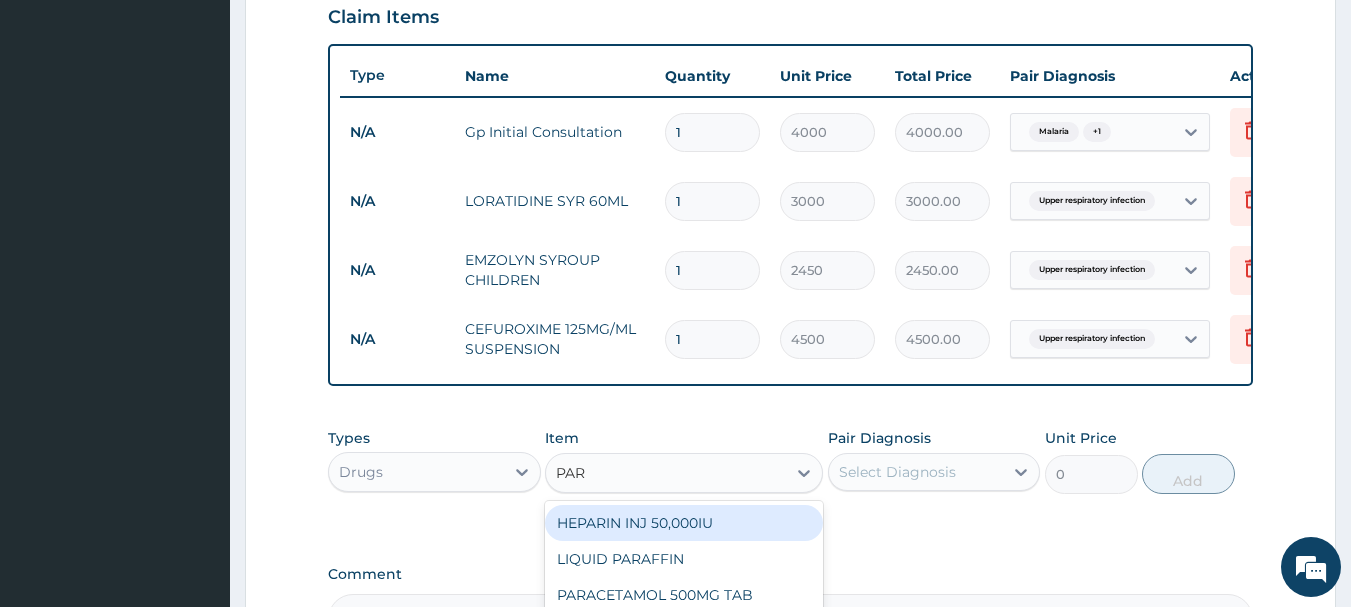 type on "PARA" 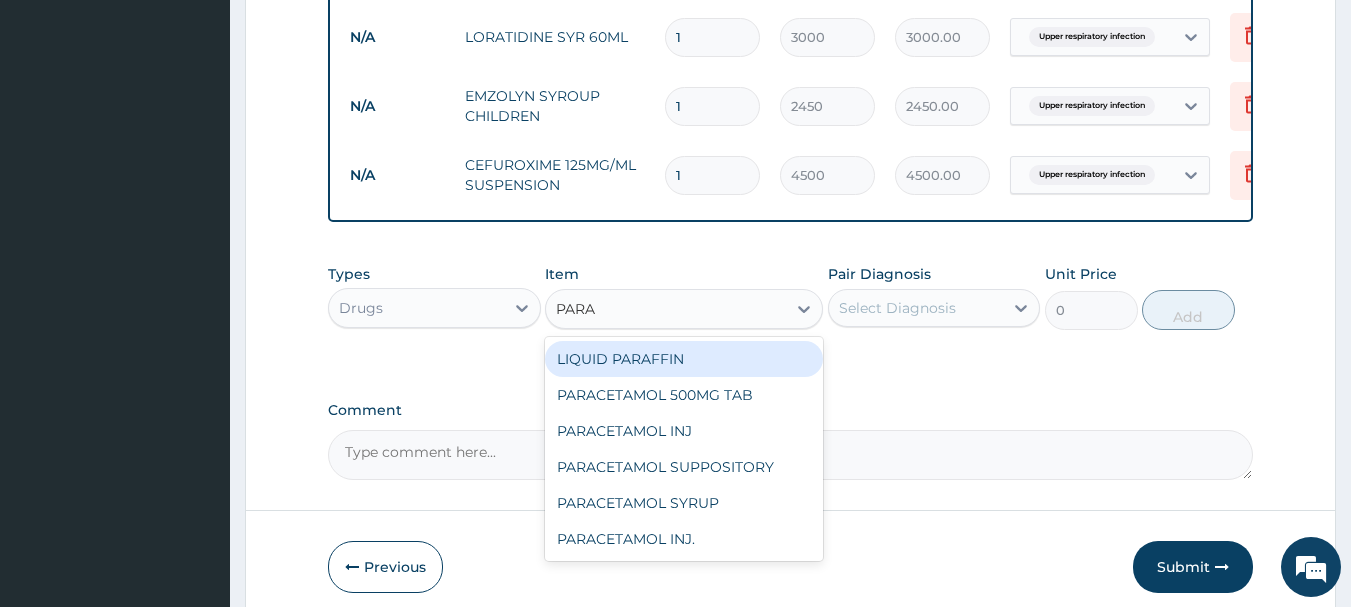 scroll, scrollTop: 900, scrollLeft: 0, axis: vertical 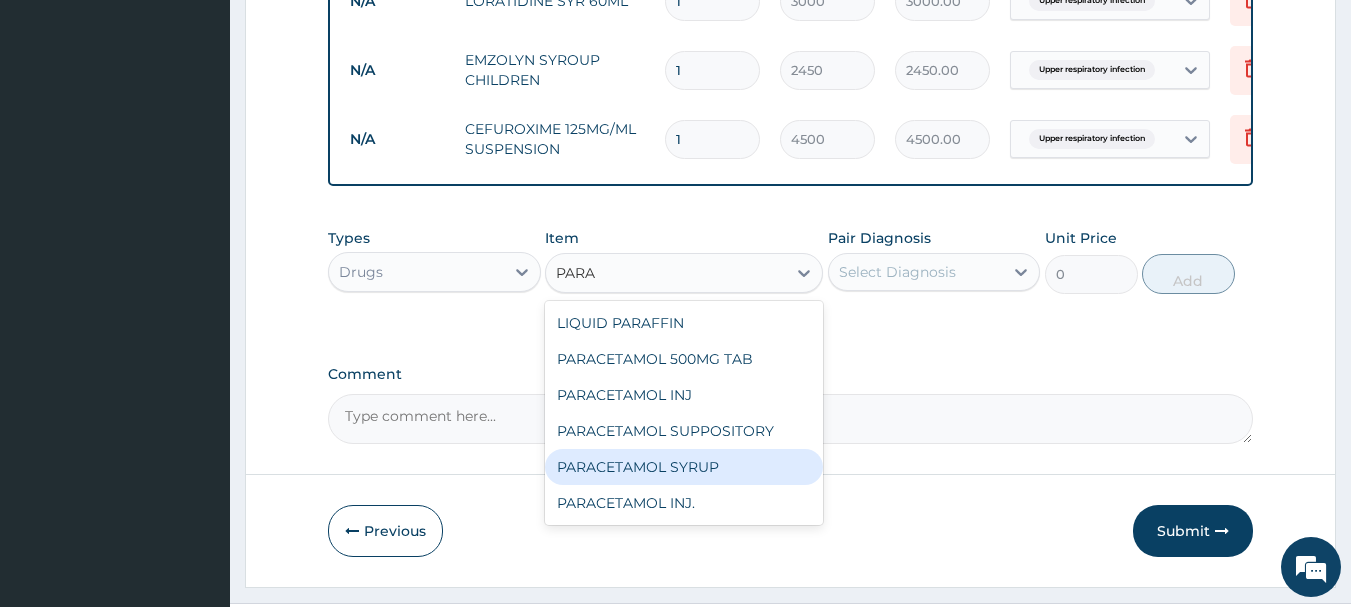 click on "PARACETAMOL SYRUP" at bounding box center (684, 467) 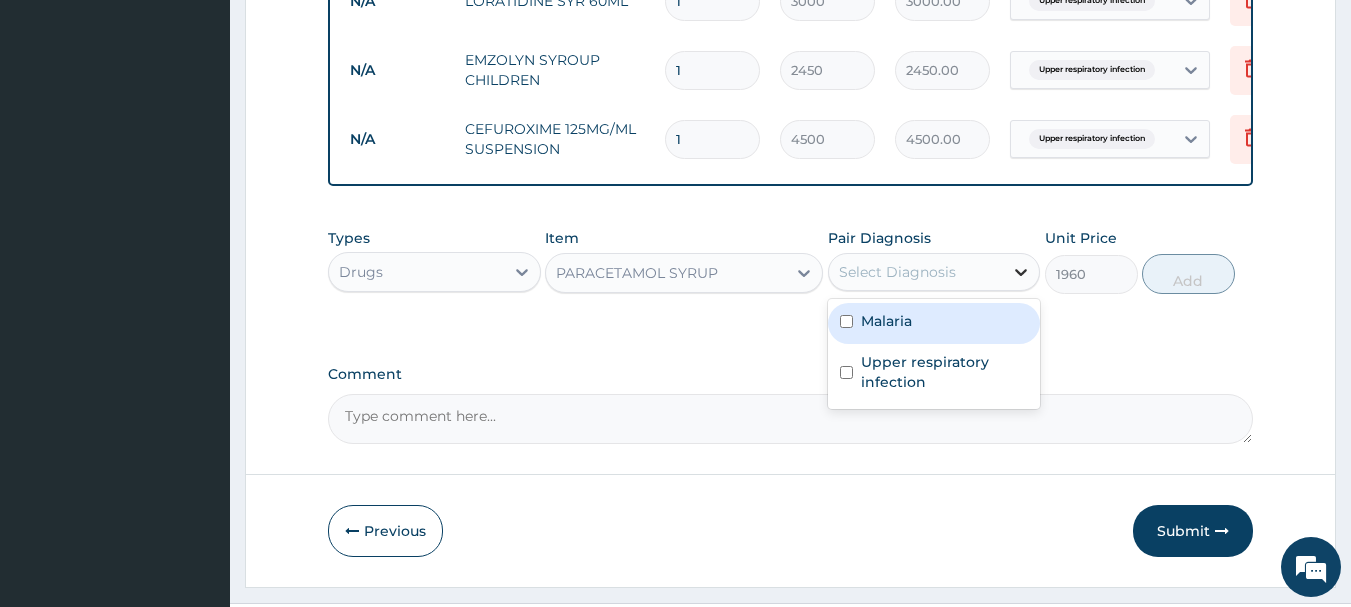 click 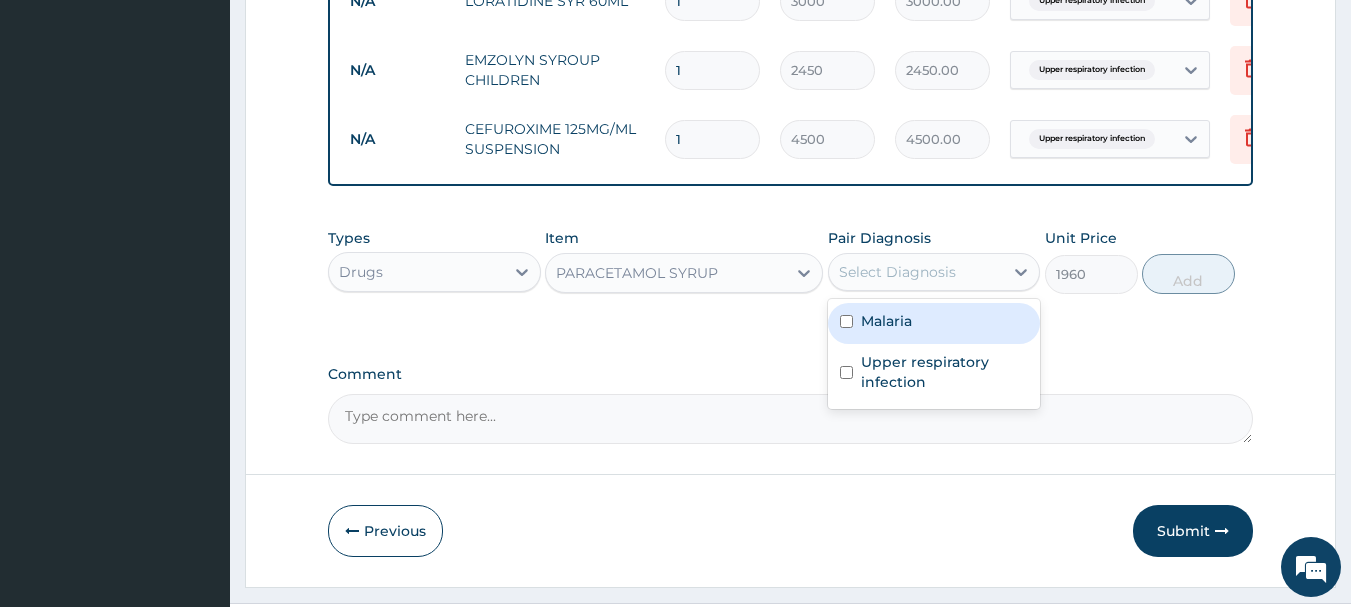 drag, startPoint x: 845, startPoint y: 332, endPoint x: 845, endPoint y: 383, distance: 51 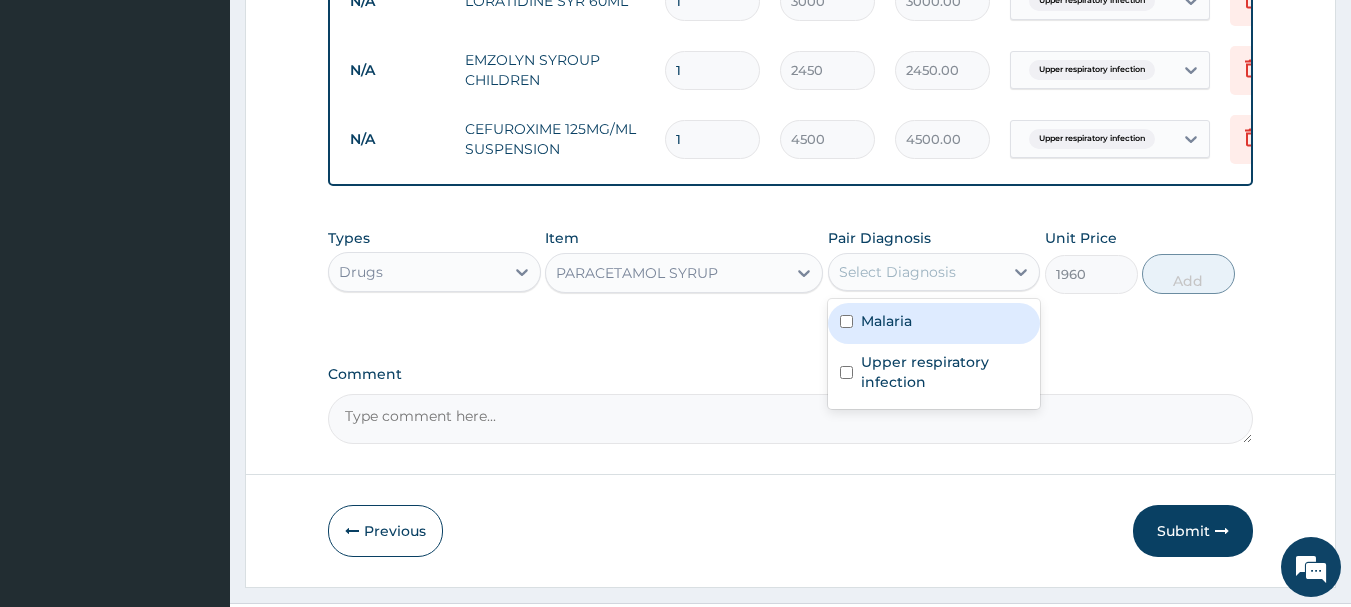 click on "Malaria Upper respiratory infection" at bounding box center (934, 354) 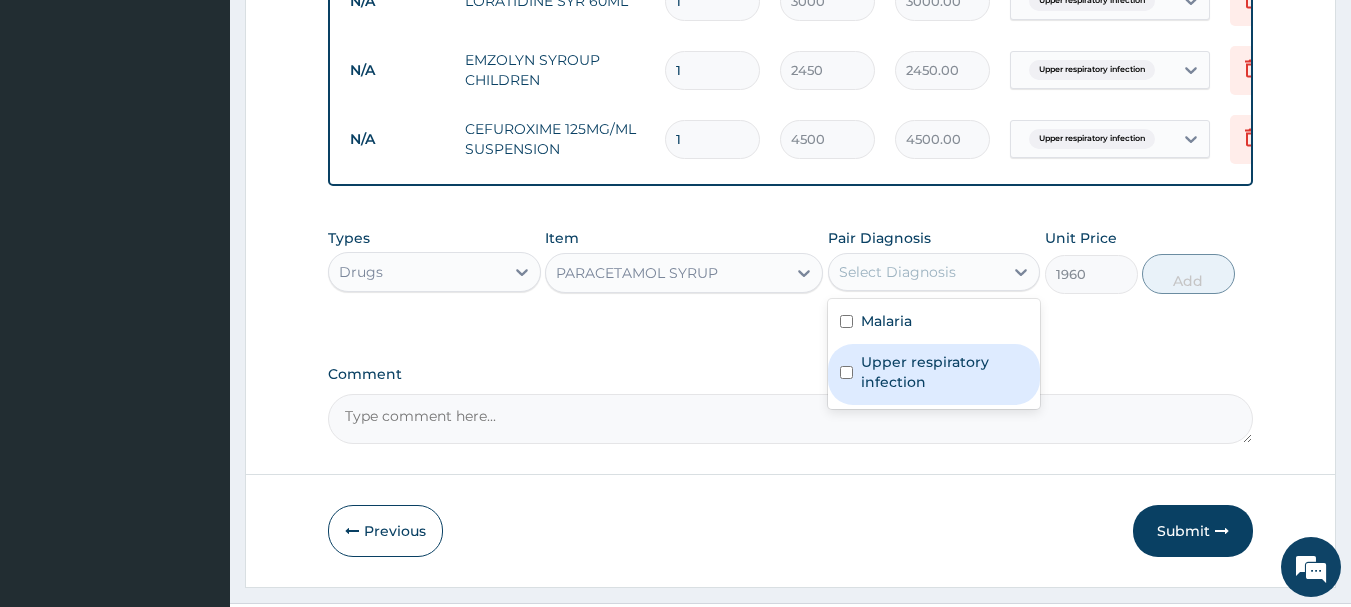 click at bounding box center [846, 372] 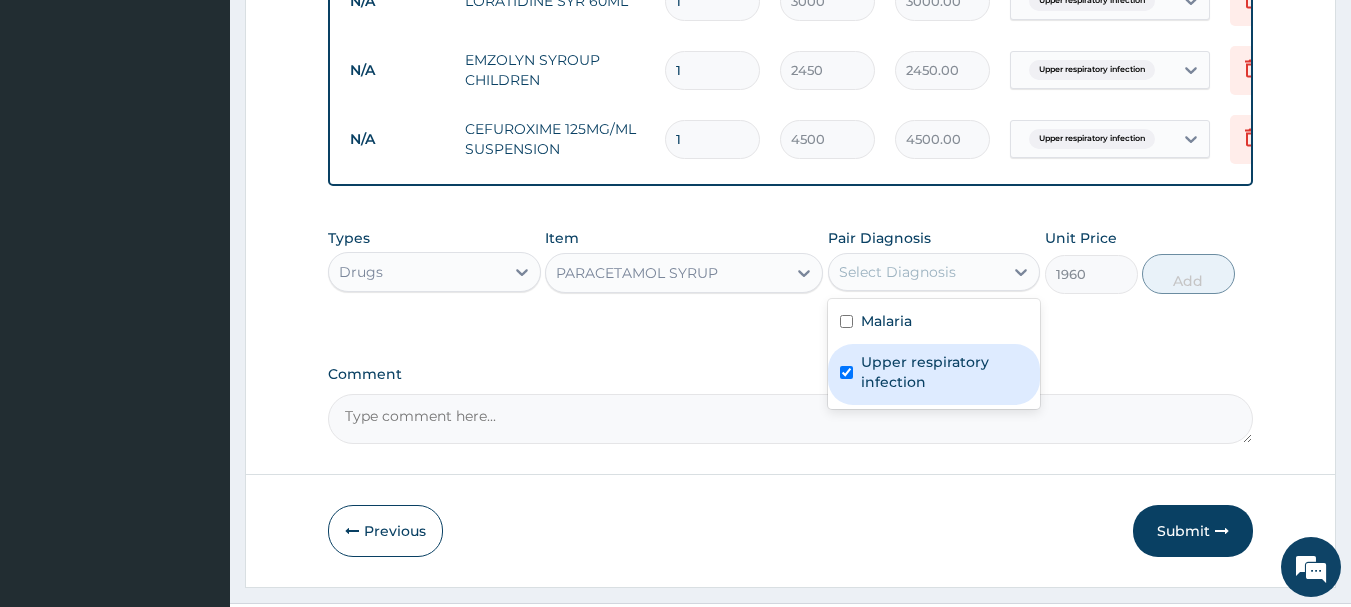 checkbox on "true" 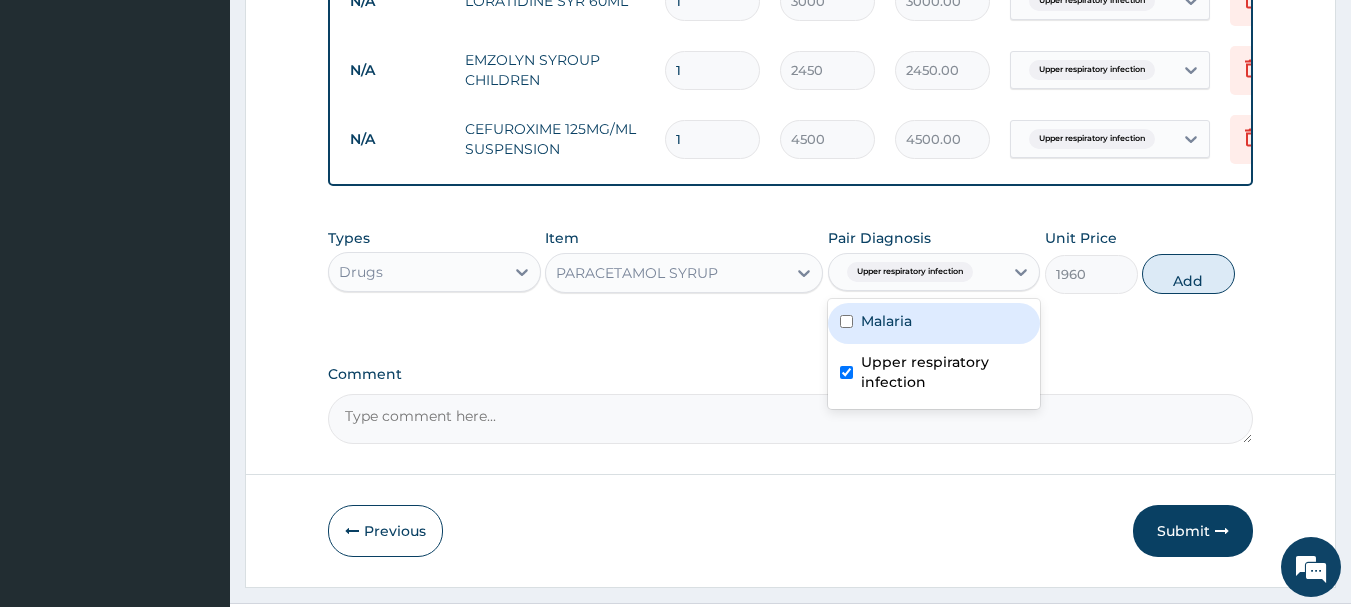 click at bounding box center (846, 321) 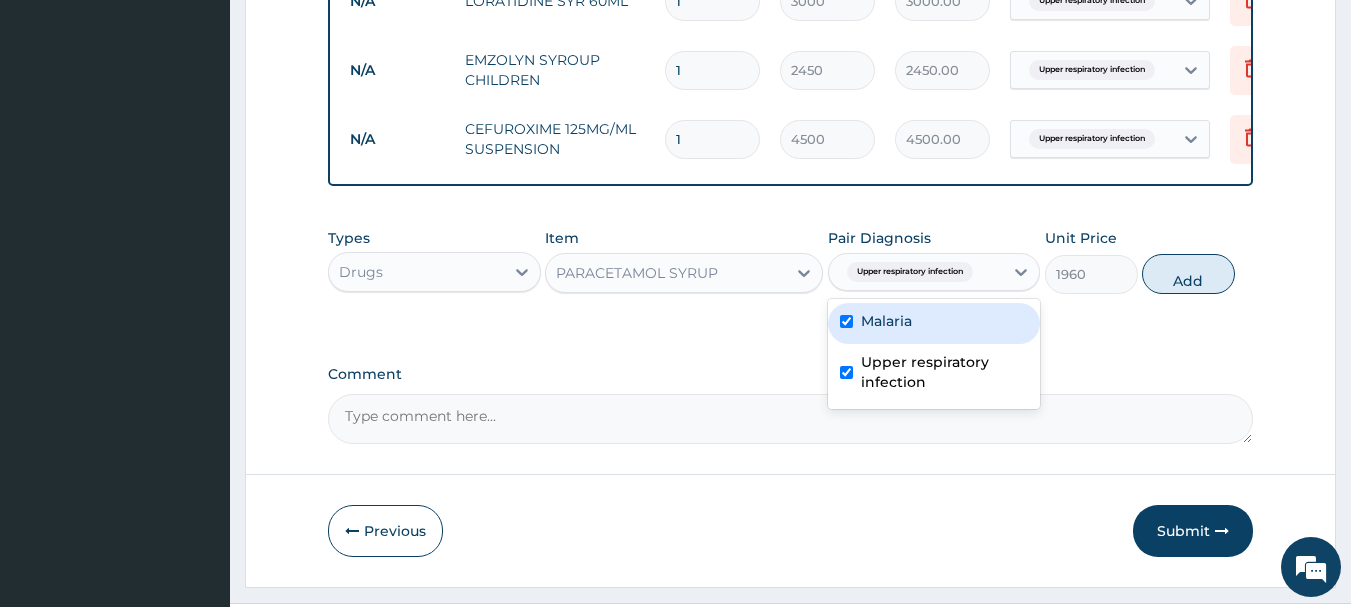 checkbox on "true" 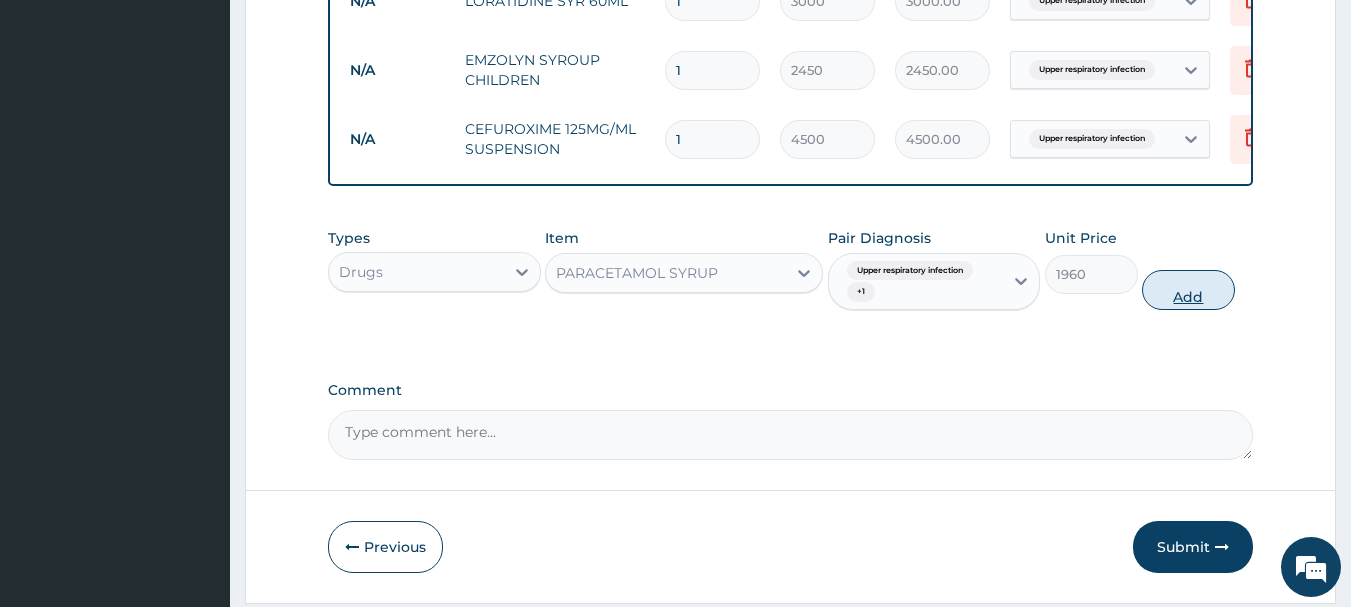 click on "Add" at bounding box center (1188, 290) 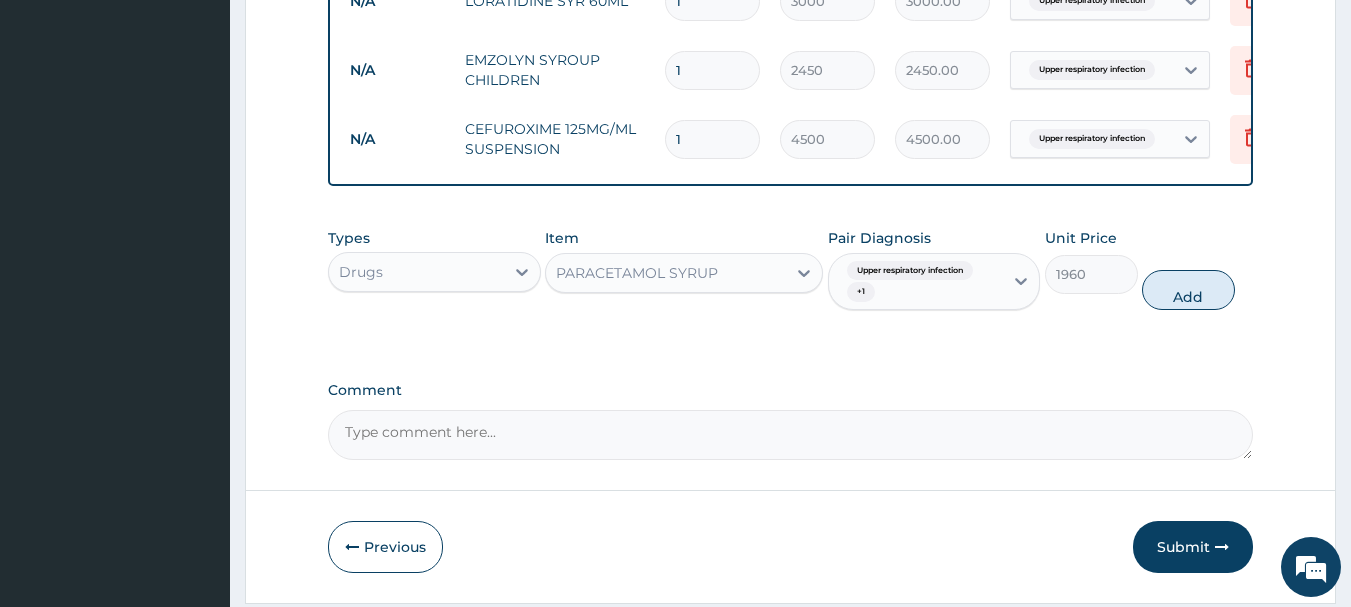 type on "0" 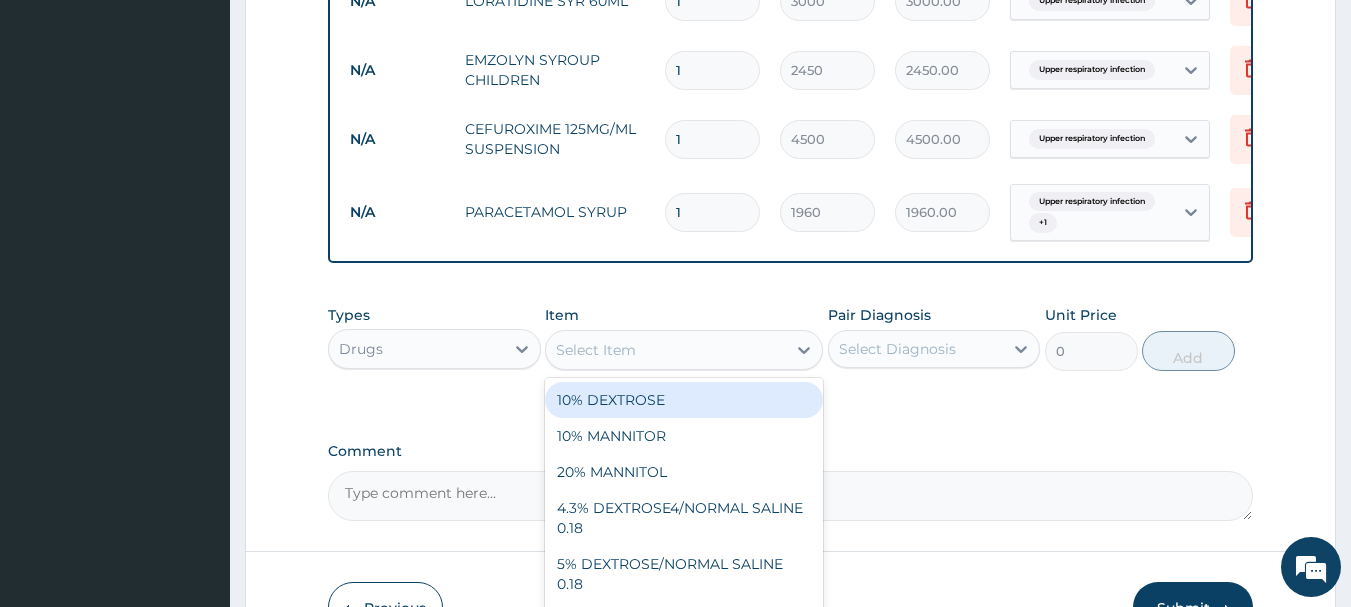 click on "Select Item" at bounding box center (666, 350) 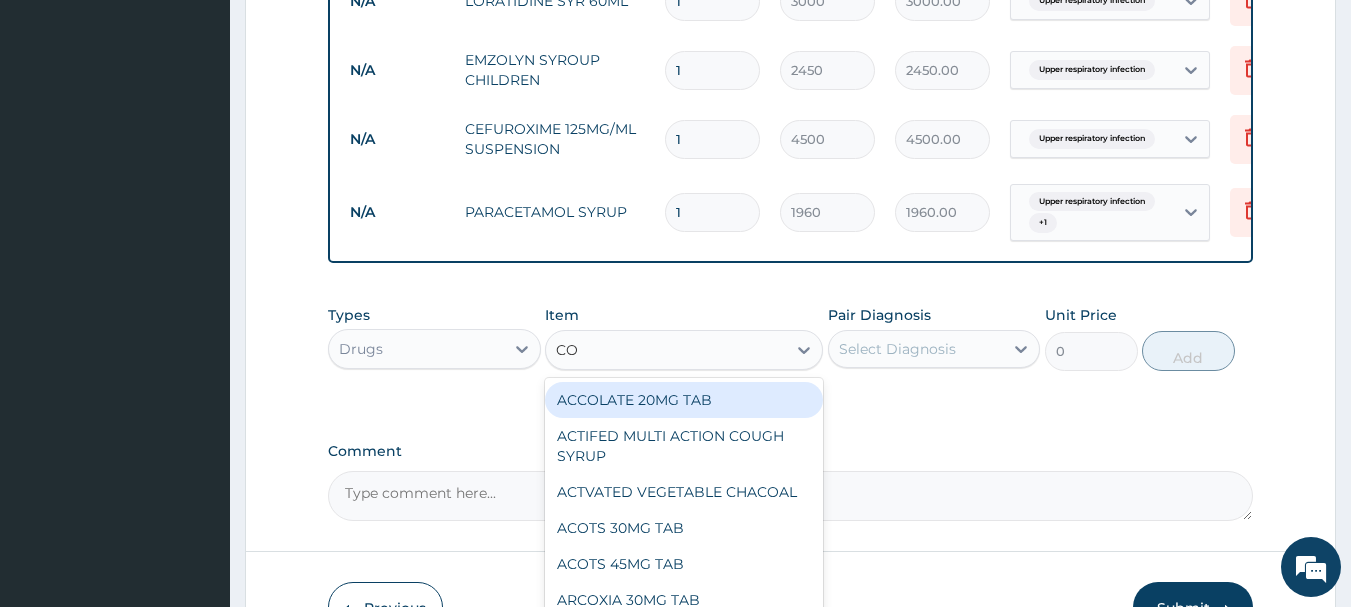 type on "COA" 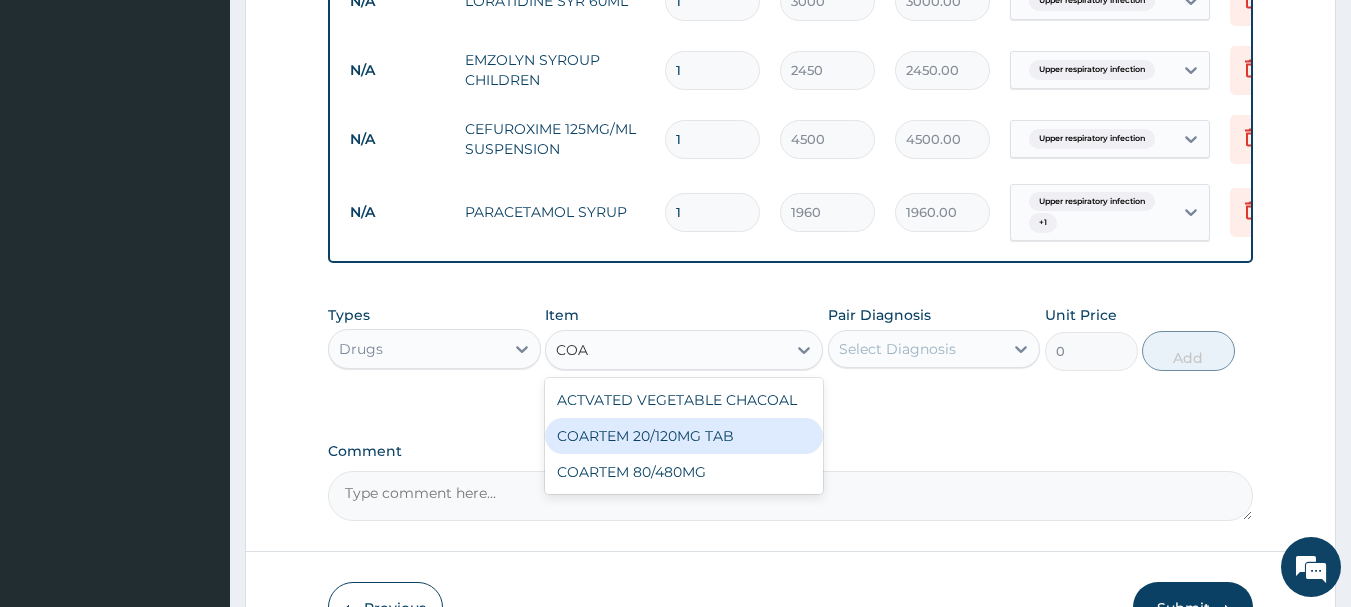 click on "COARTEM 20/120MG TAB" at bounding box center [684, 436] 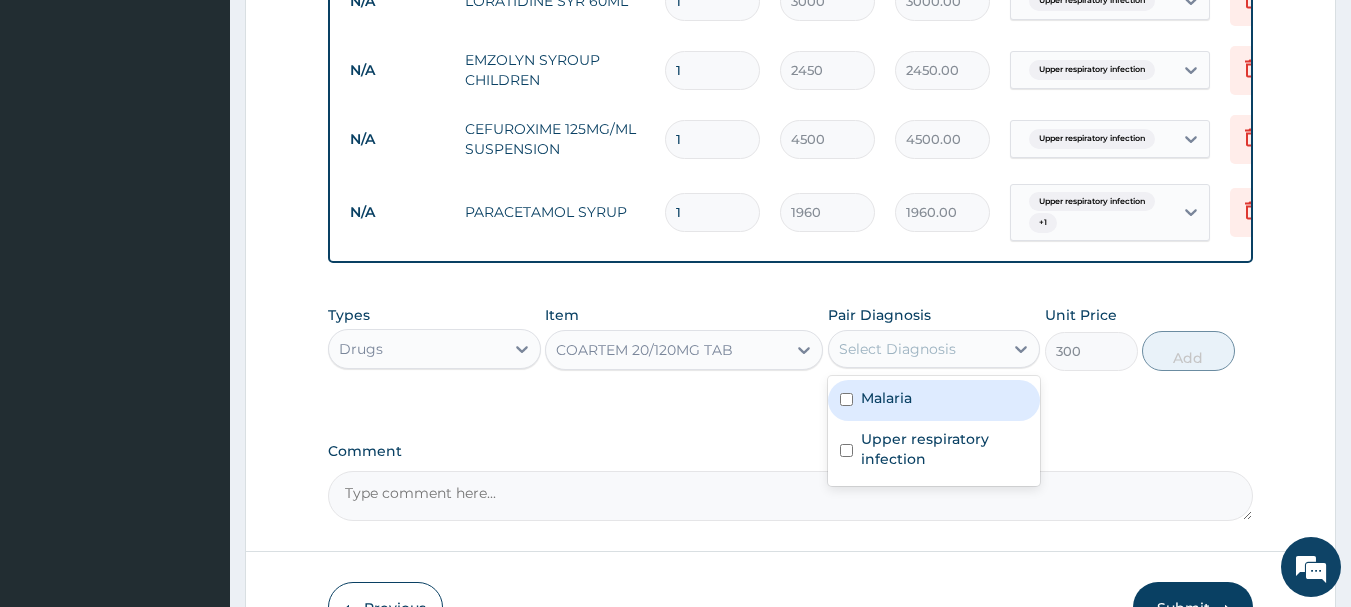 click on "Select Diagnosis" at bounding box center (897, 349) 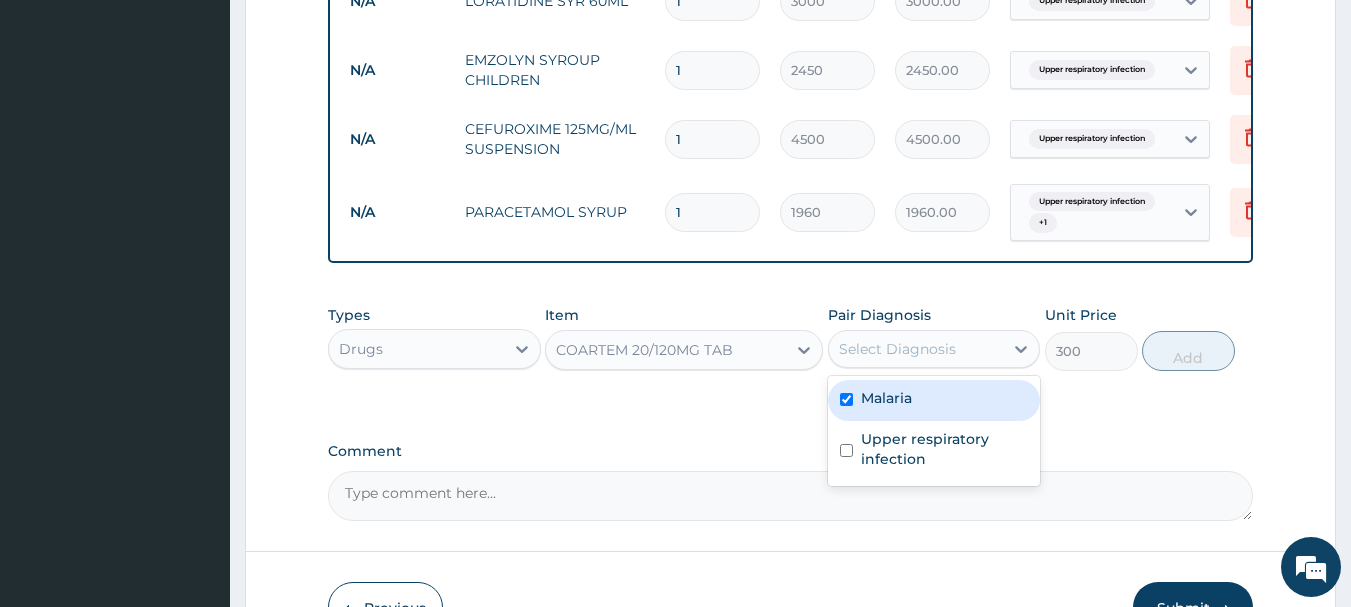 checkbox on "true" 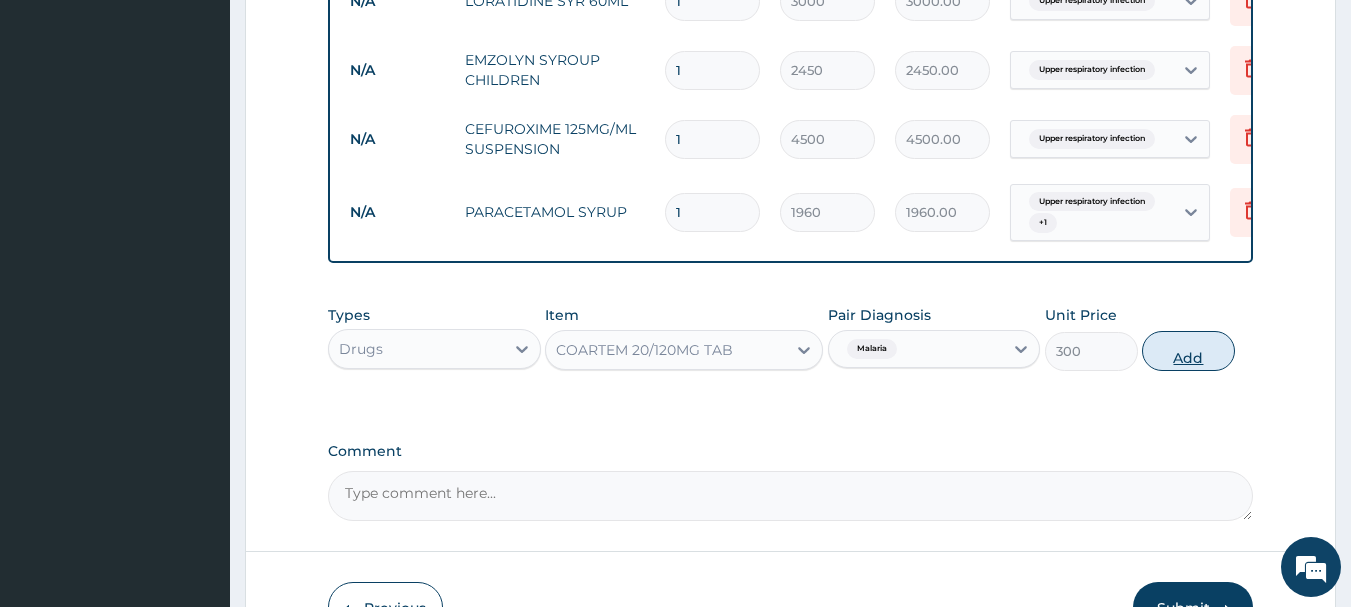click on "Add" at bounding box center [1188, 351] 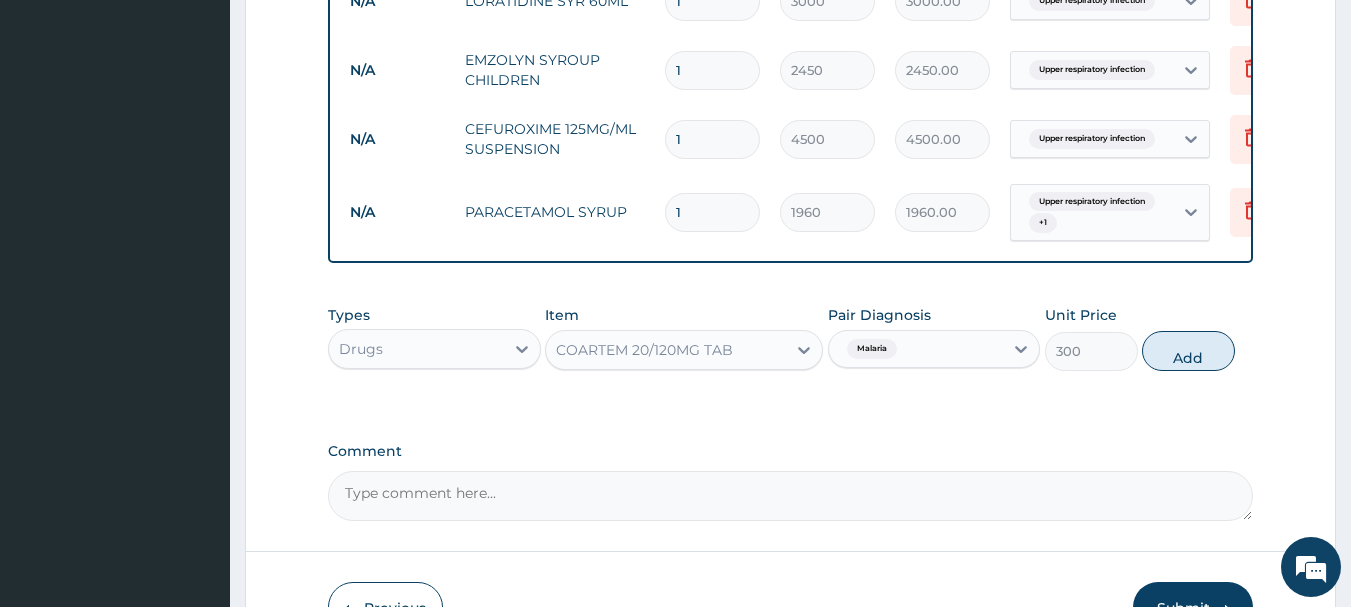 type on "0" 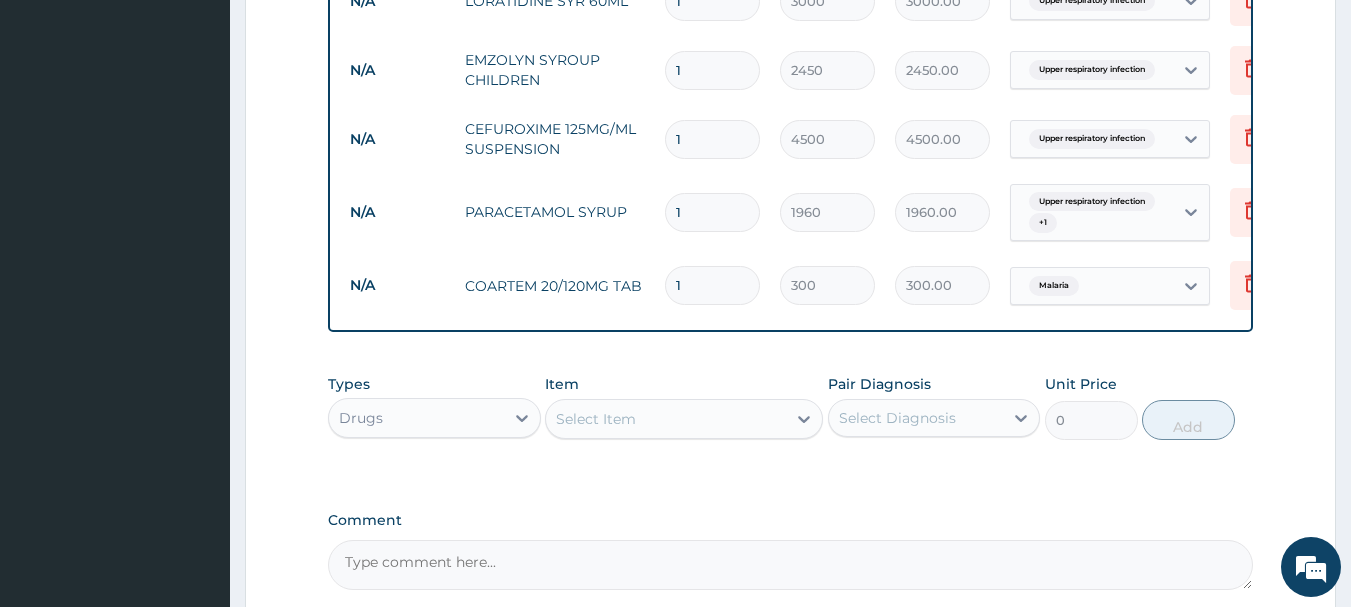 type 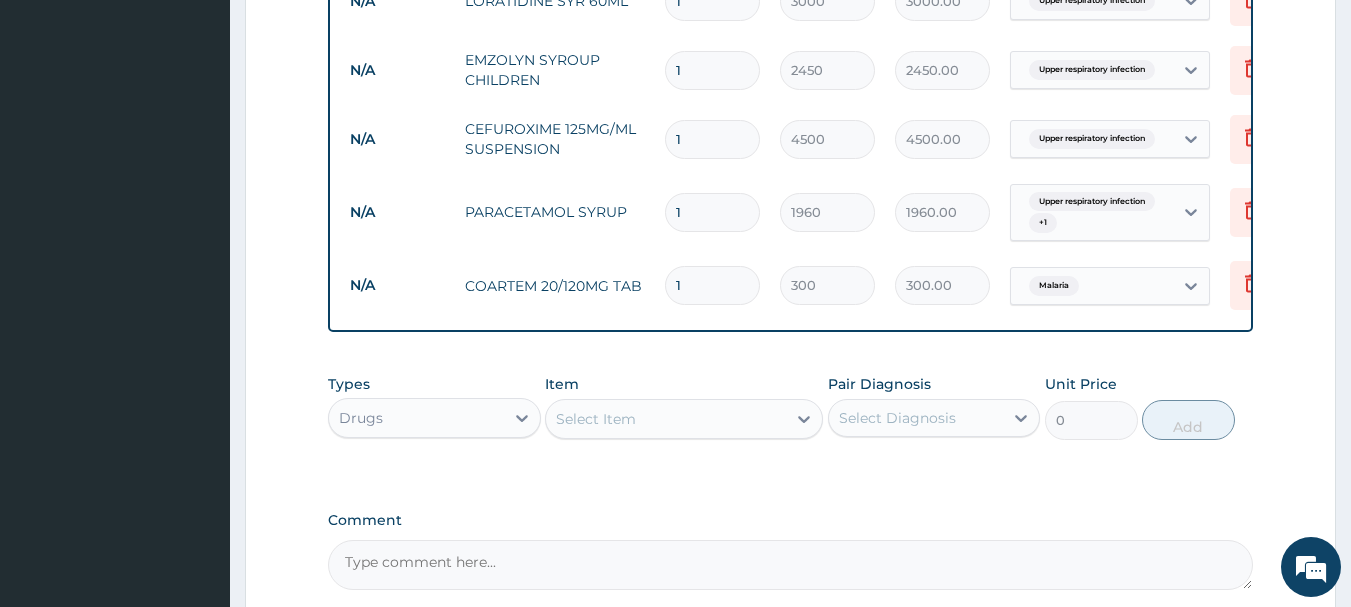 type on "0.00" 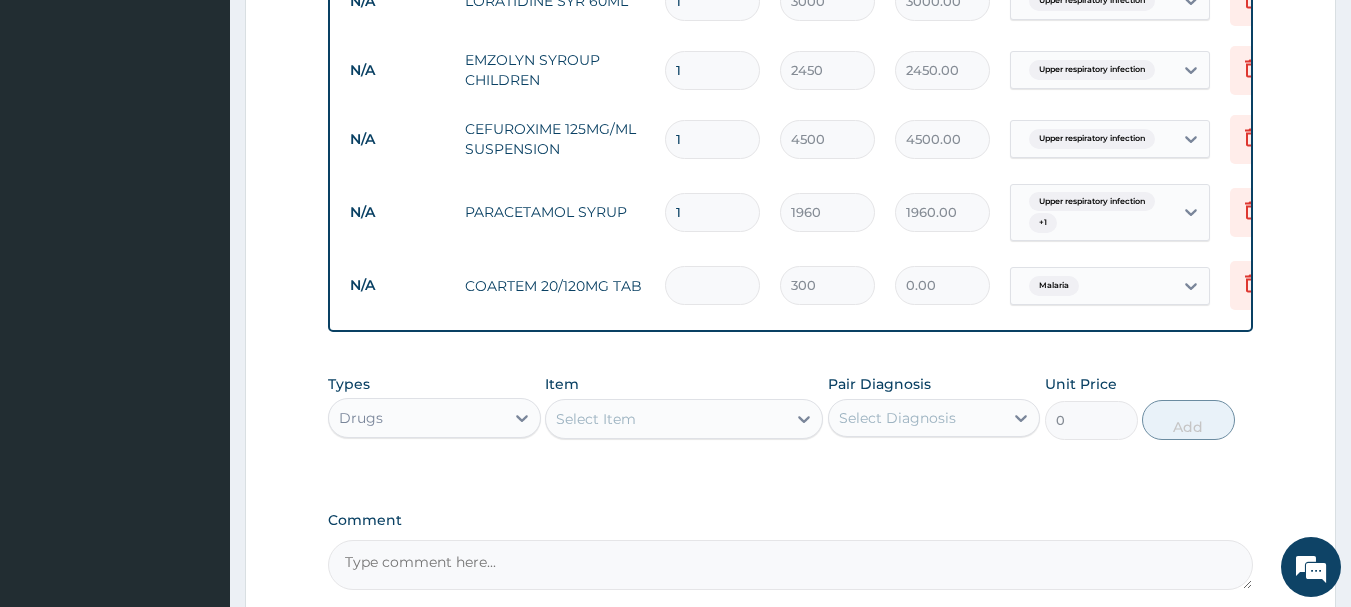 type on "6" 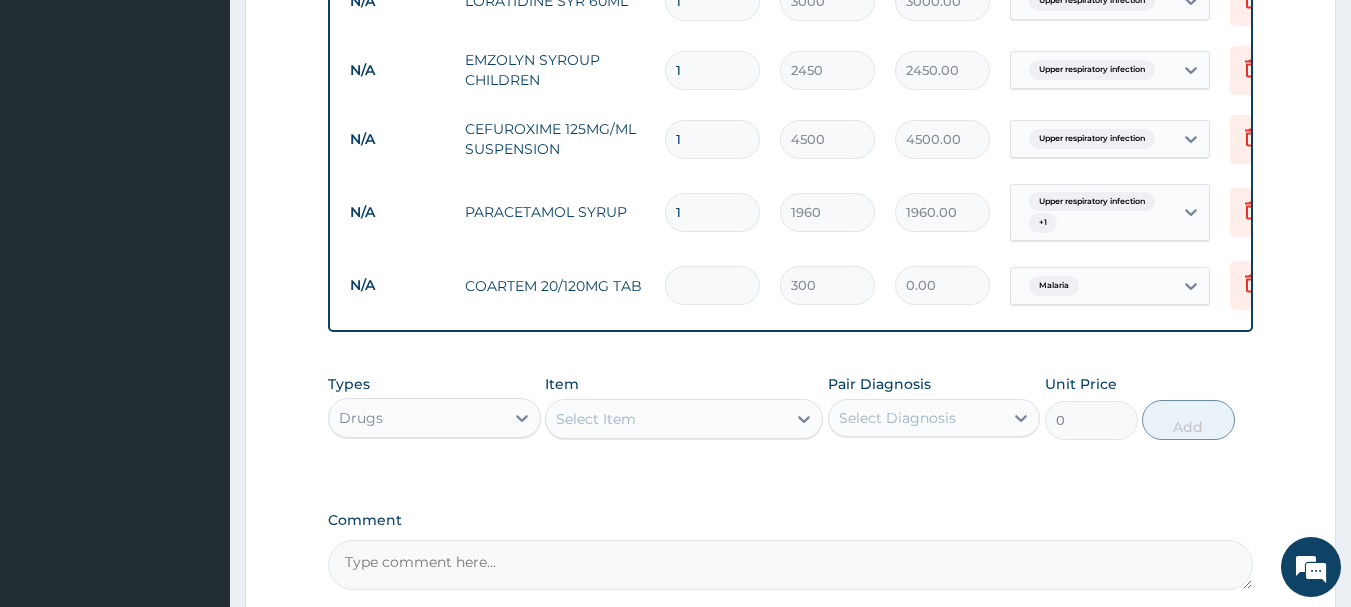 type on "1800.00" 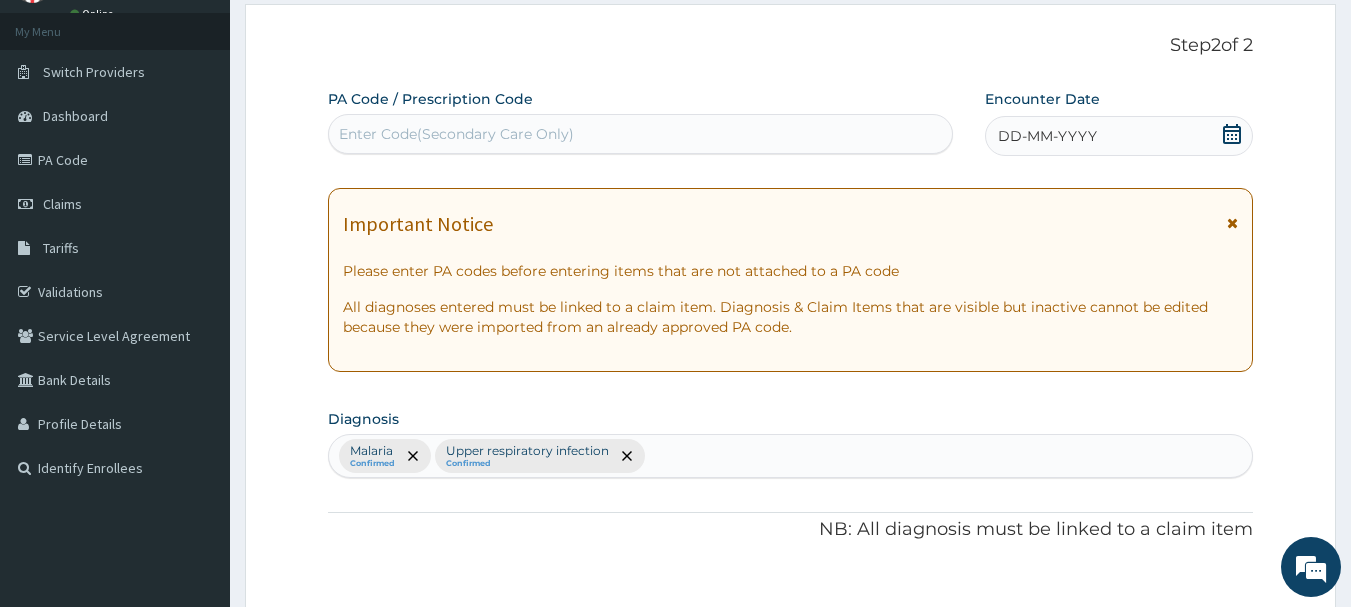 scroll, scrollTop: 100, scrollLeft: 0, axis: vertical 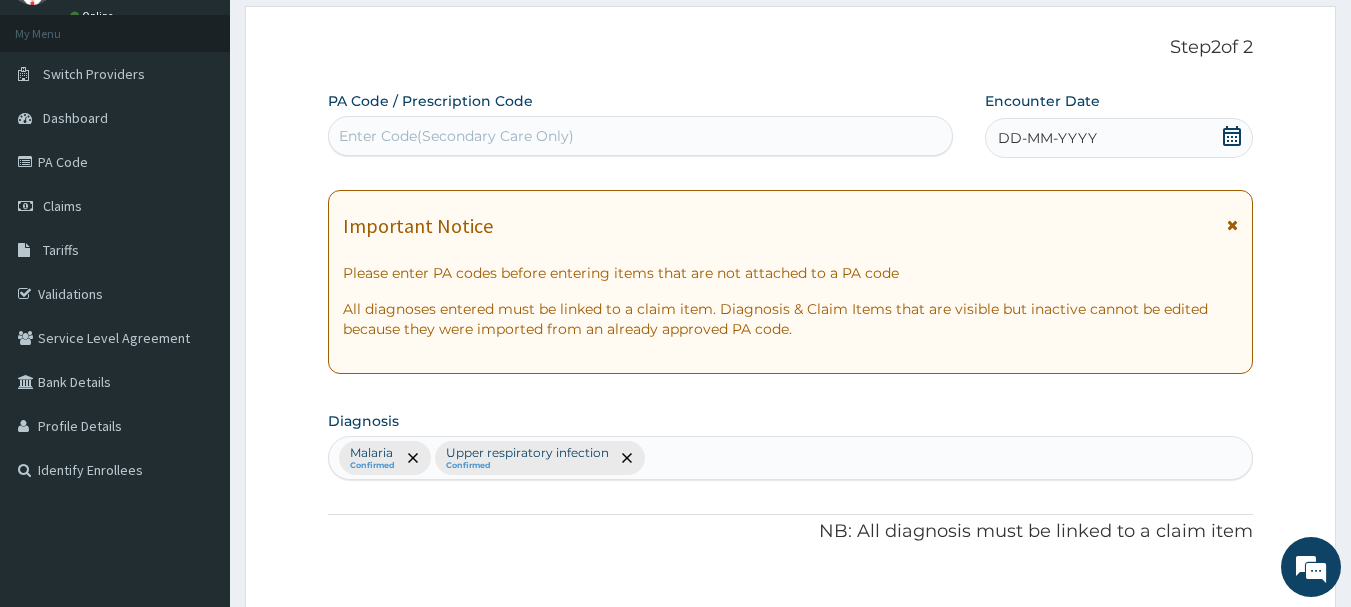 type on "6" 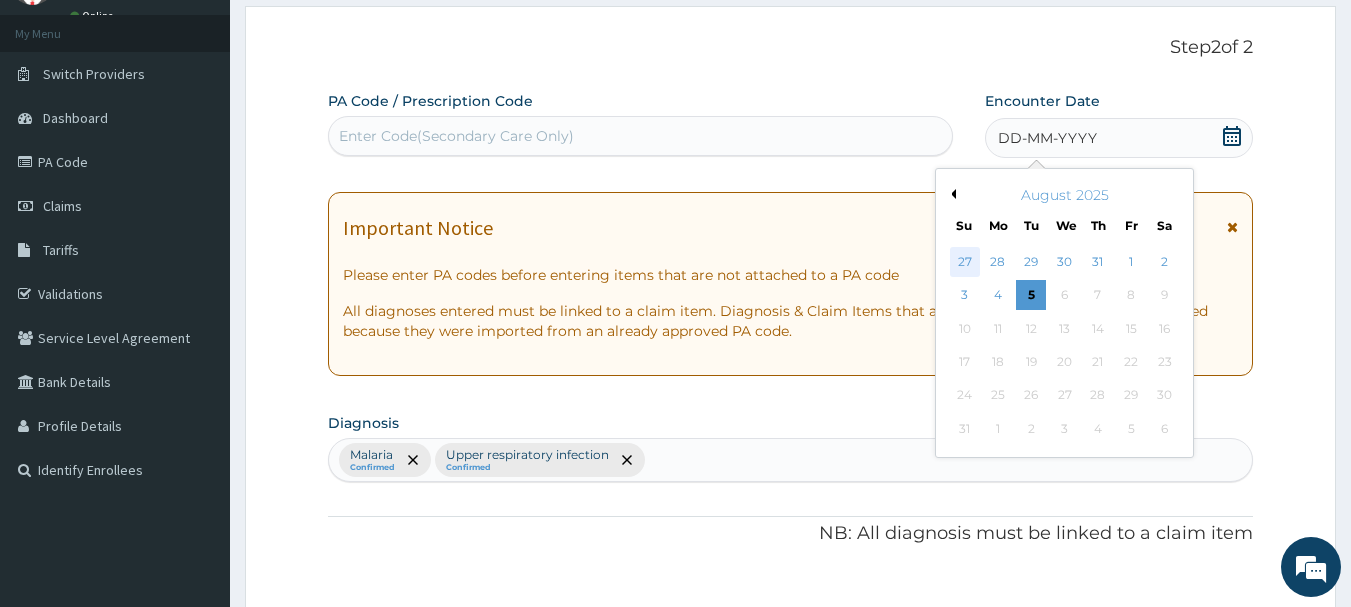 click on "27" at bounding box center (965, 262) 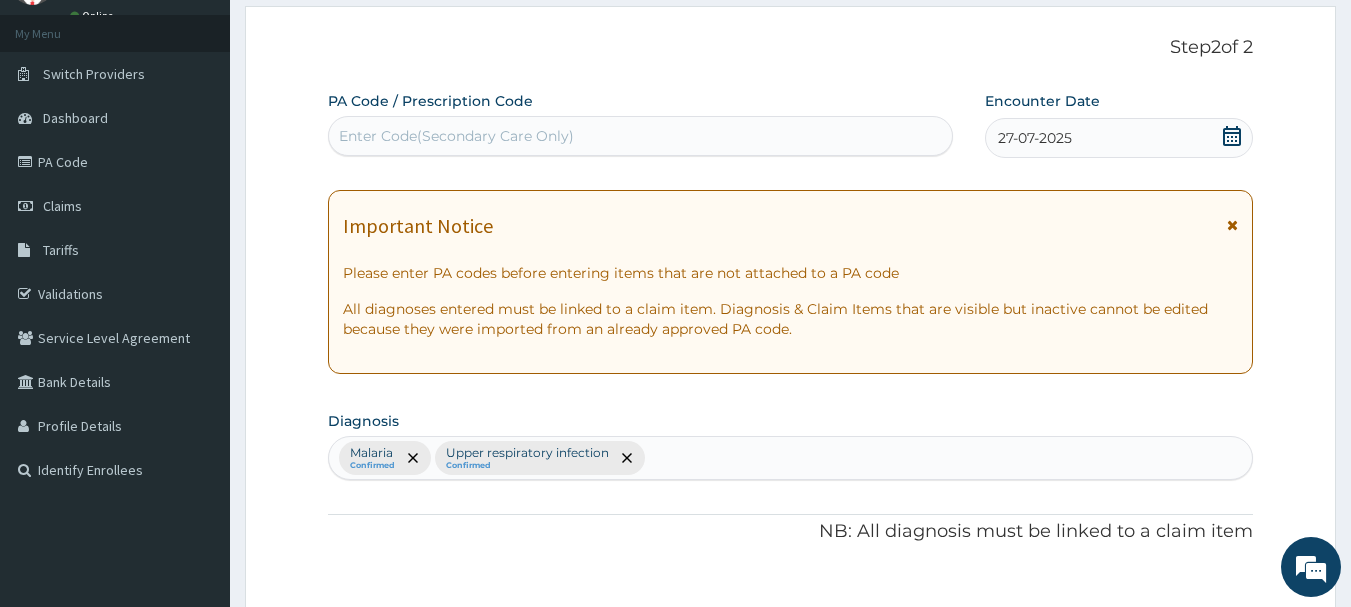 click 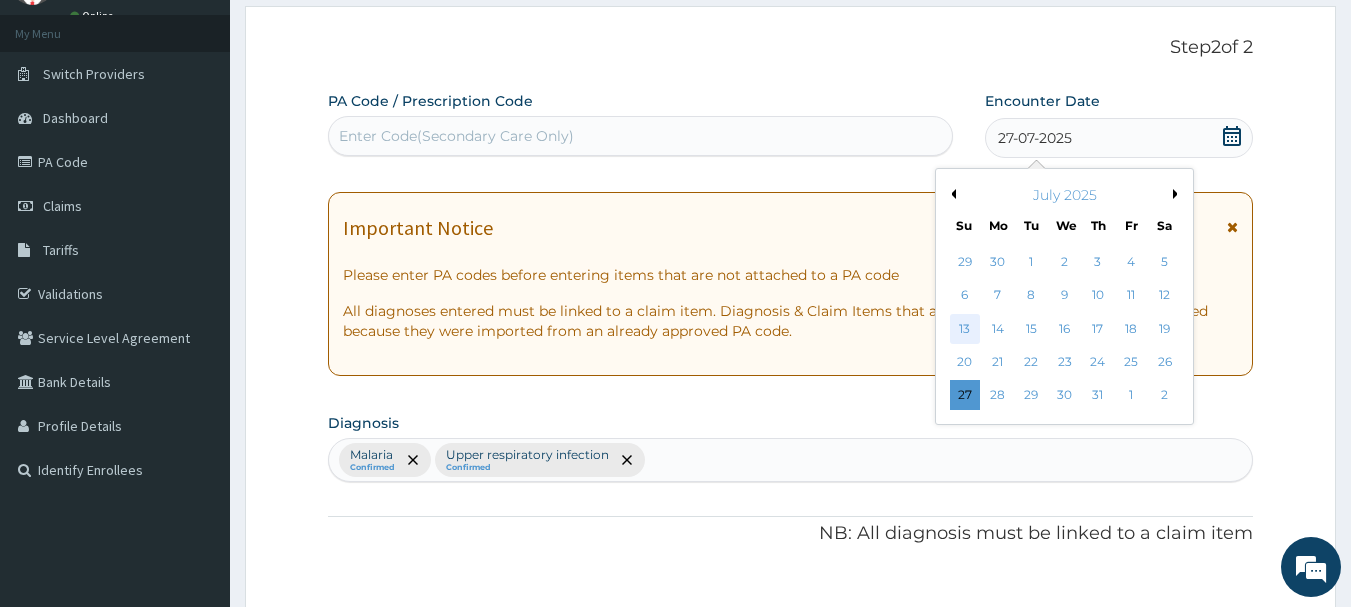 click on "13" at bounding box center (965, 329) 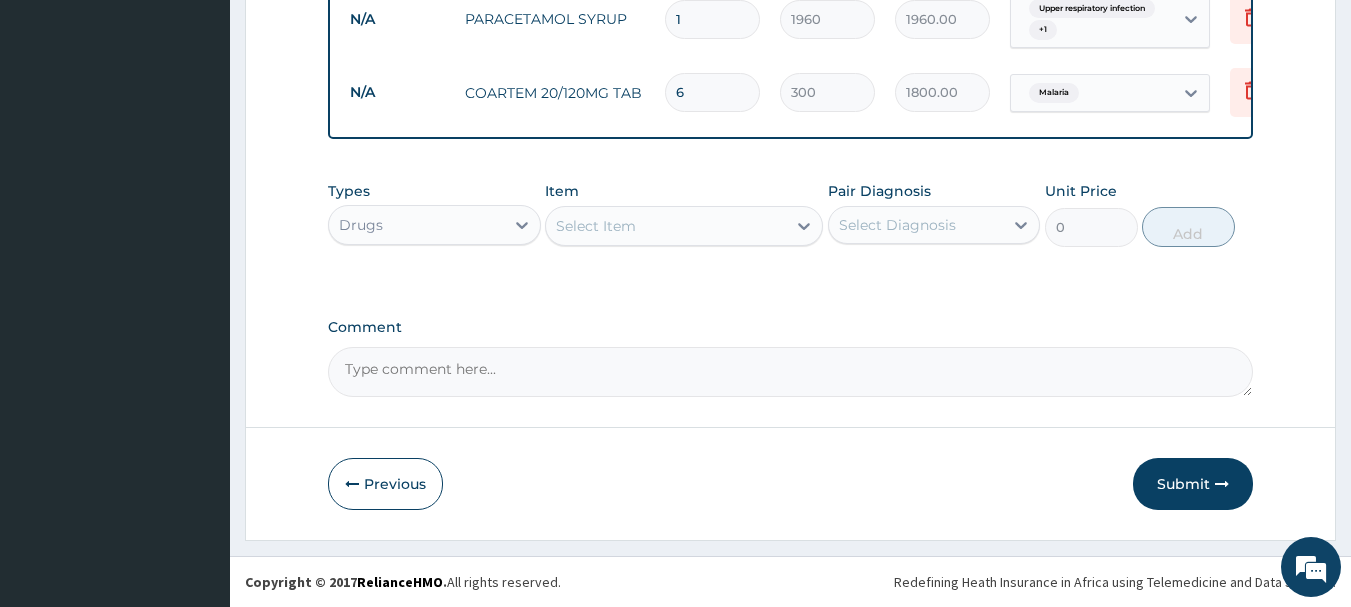 scroll, scrollTop: 1108, scrollLeft: 0, axis: vertical 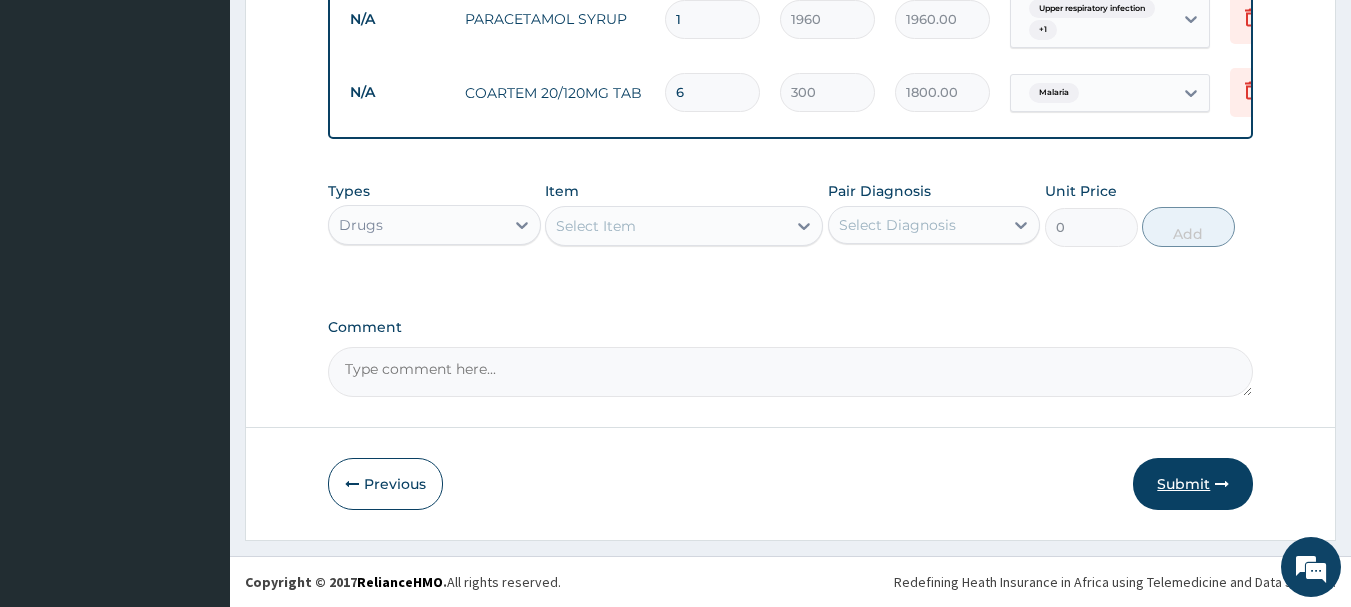 click on "Submit" at bounding box center (1193, 484) 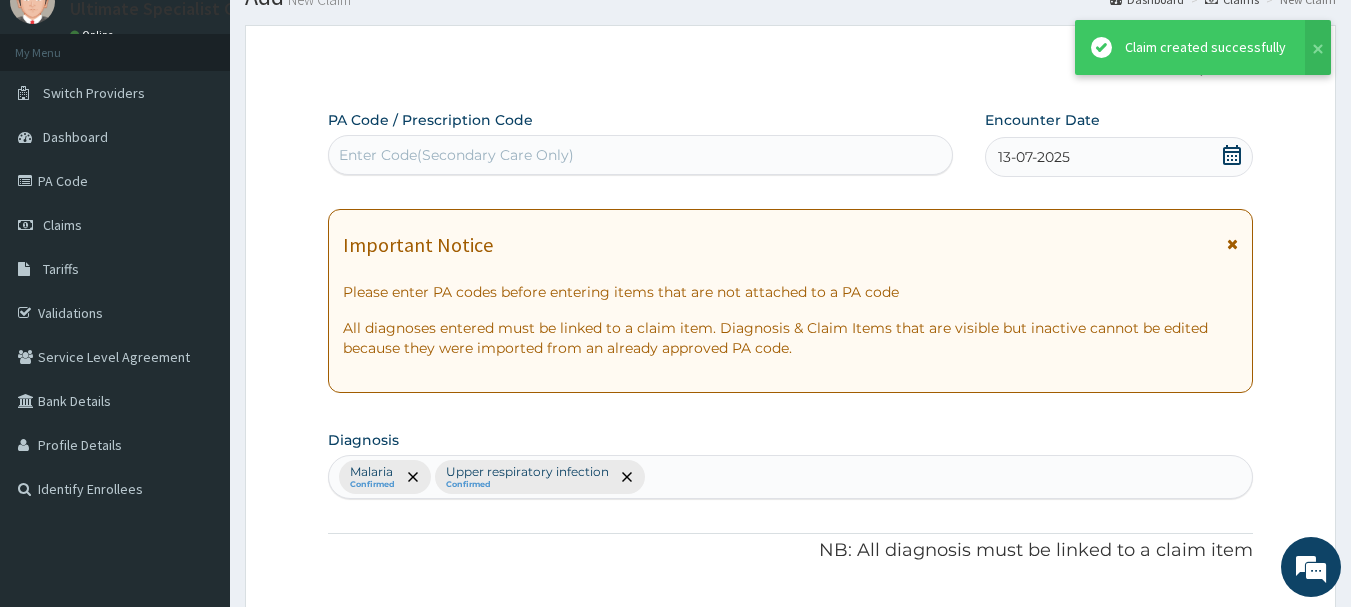 scroll, scrollTop: 1108, scrollLeft: 0, axis: vertical 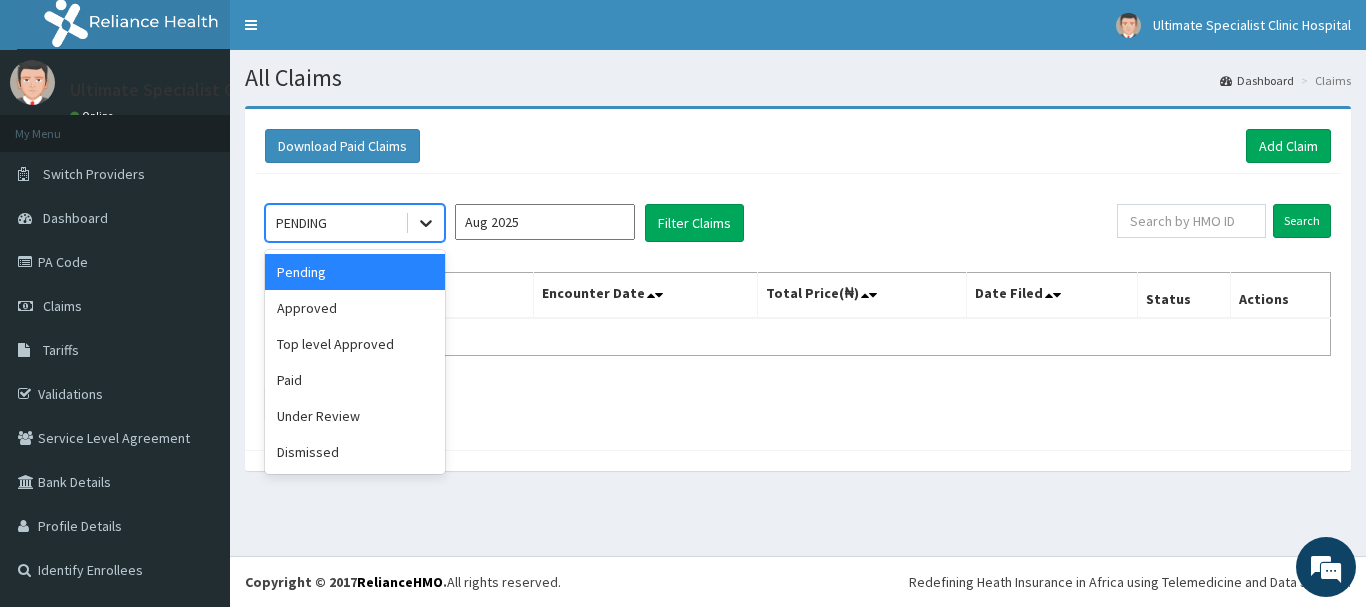 click 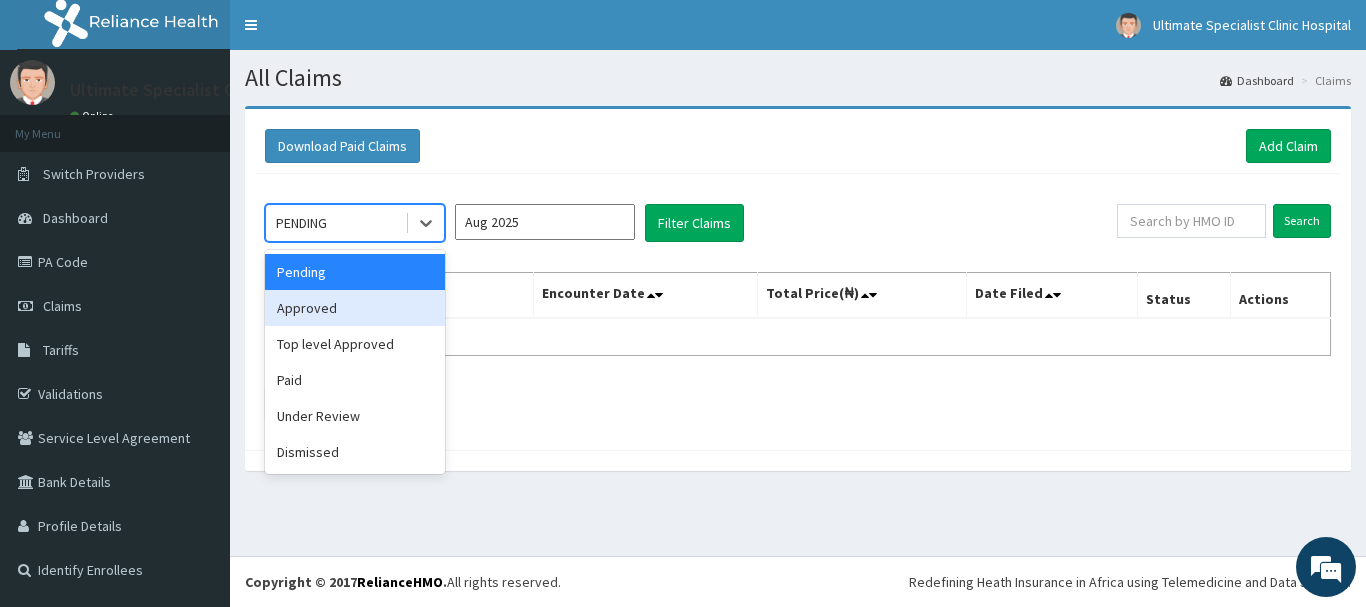 click on "Approved" at bounding box center [355, 308] 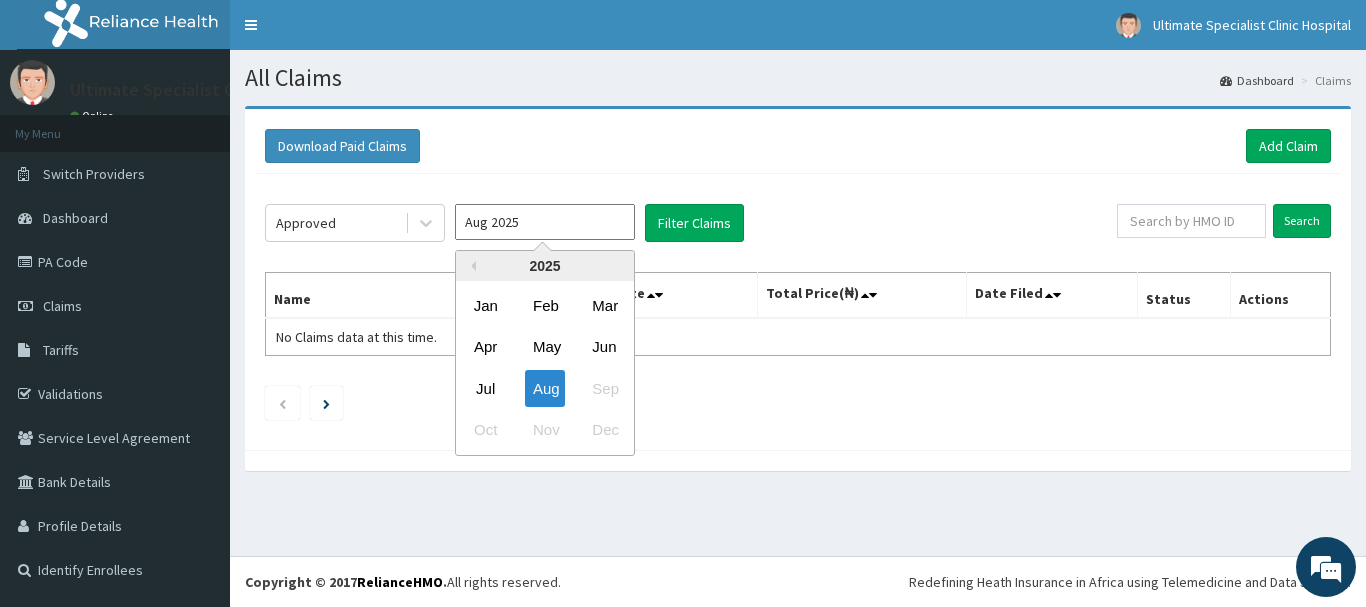 drag, startPoint x: 592, startPoint y: 225, endPoint x: 535, endPoint y: 245, distance: 60.40695 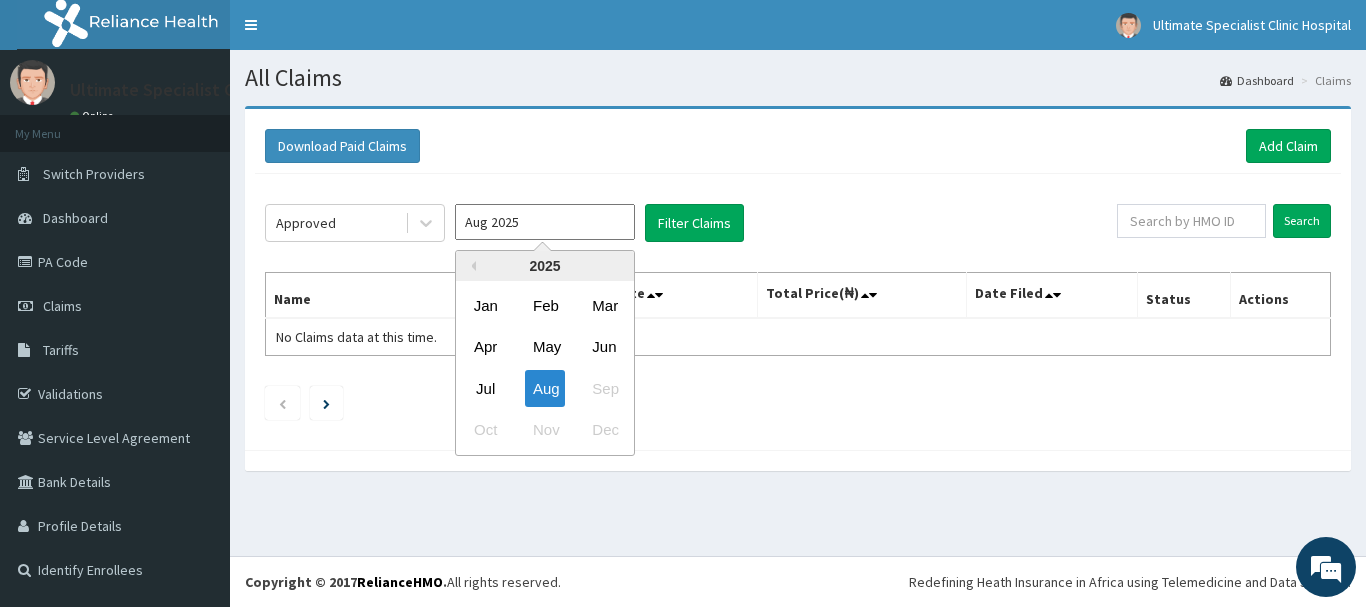 drag, startPoint x: 483, startPoint y: 388, endPoint x: 517, endPoint y: 368, distance: 39.446167 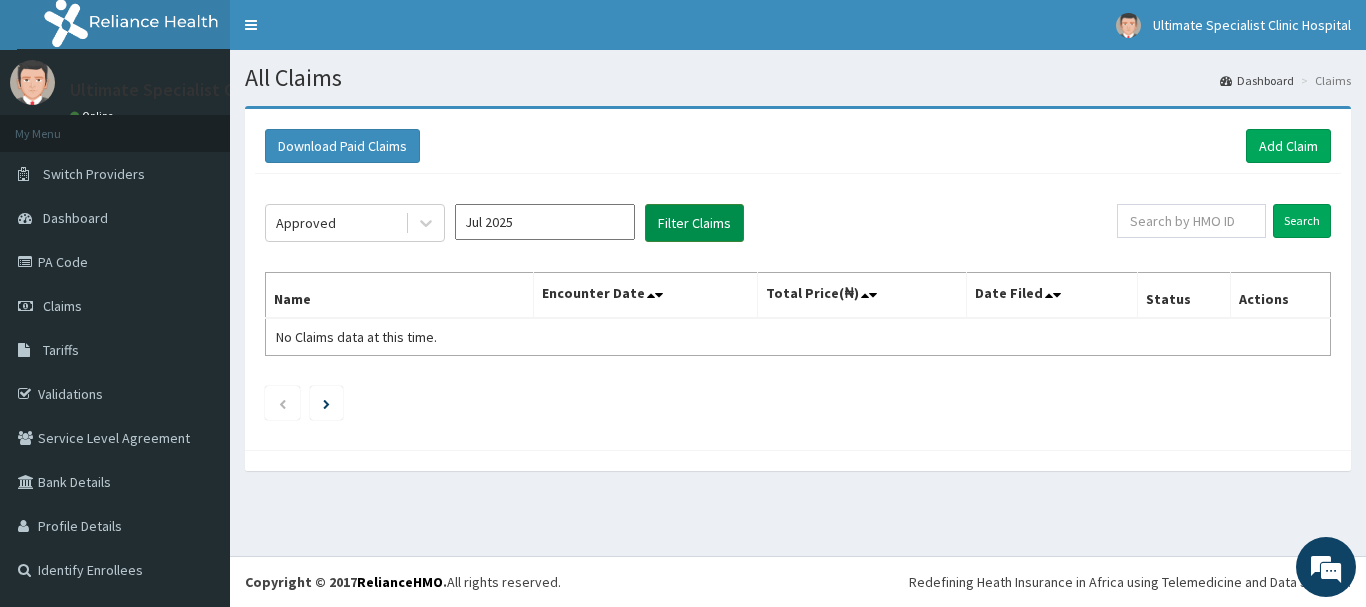 click on "Filter Claims" at bounding box center [694, 223] 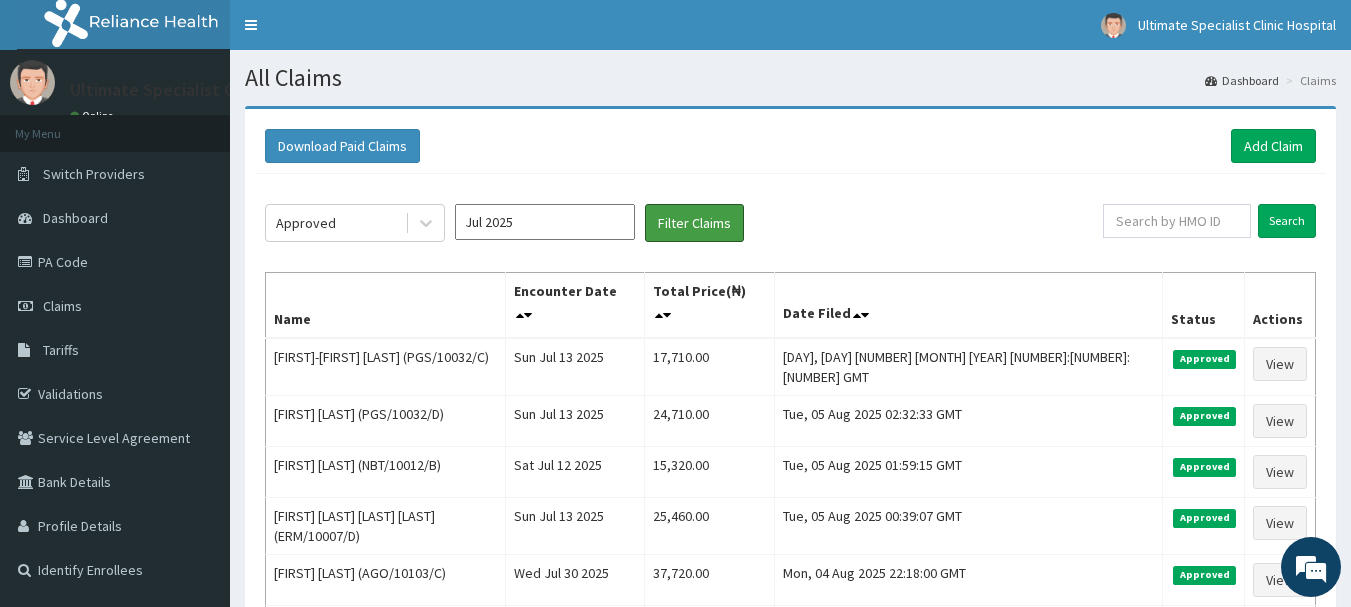 scroll, scrollTop: 0, scrollLeft: 0, axis: both 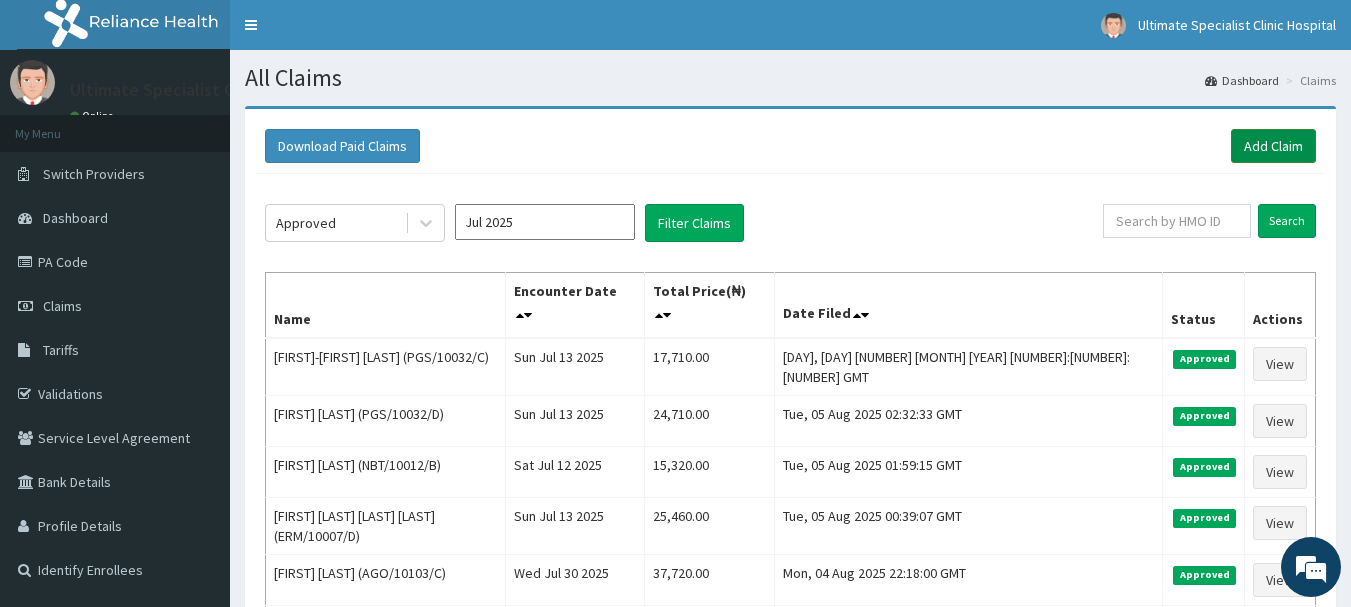 click on "Add Claim" at bounding box center (1273, 146) 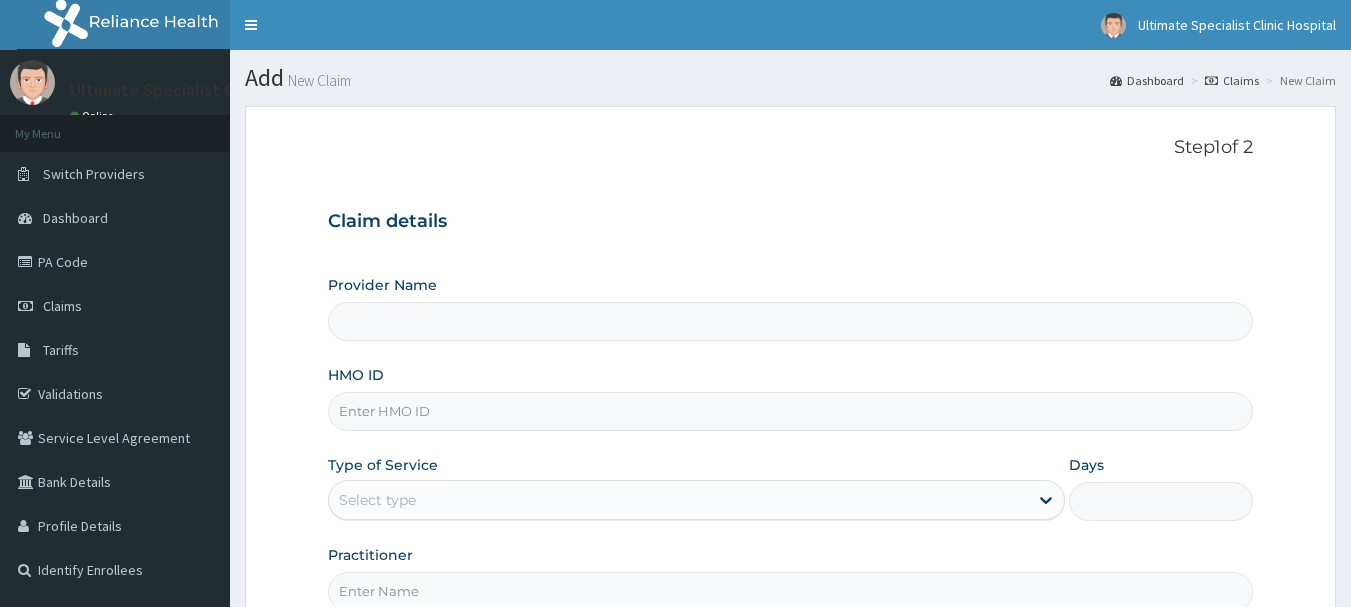 scroll, scrollTop: 0, scrollLeft: 0, axis: both 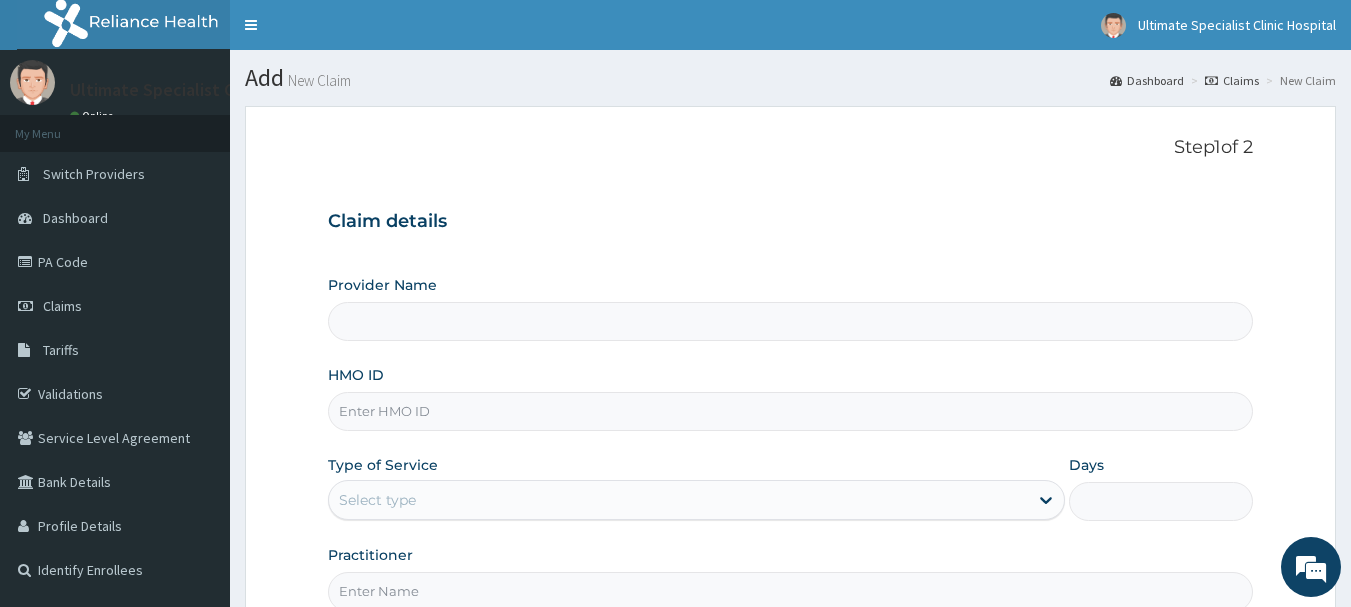 type on "Ultimate Specialist Clinic And Hospital" 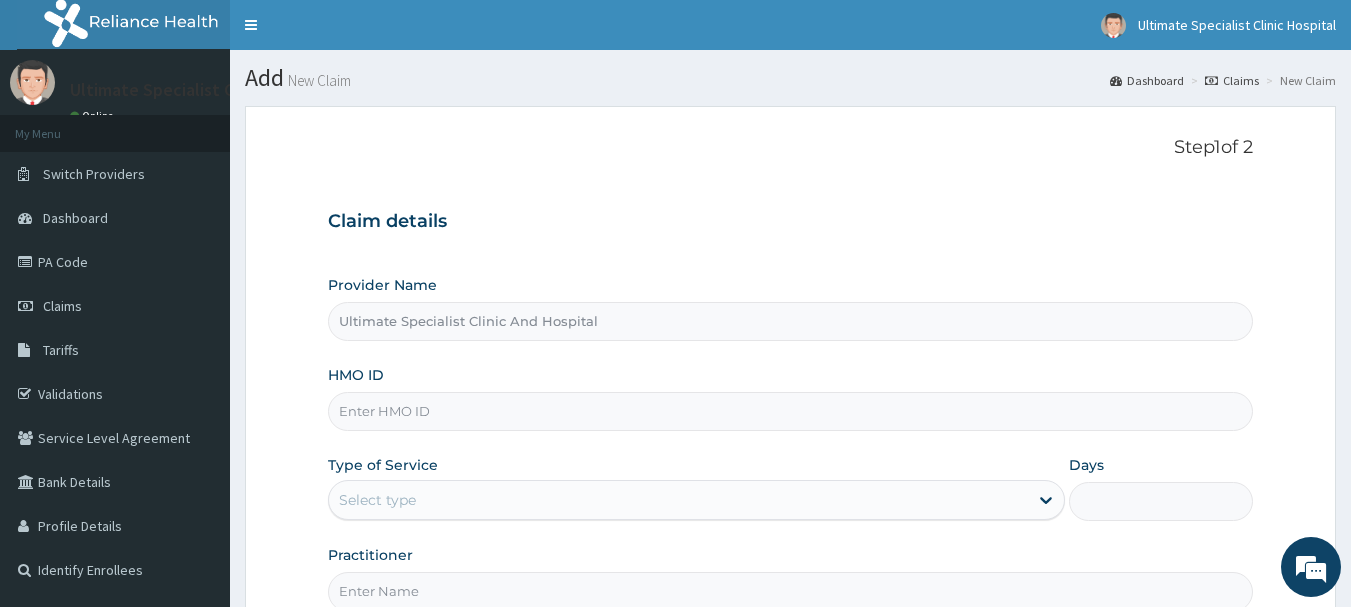 scroll, scrollTop: 0, scrollLeft: 0, axis: both 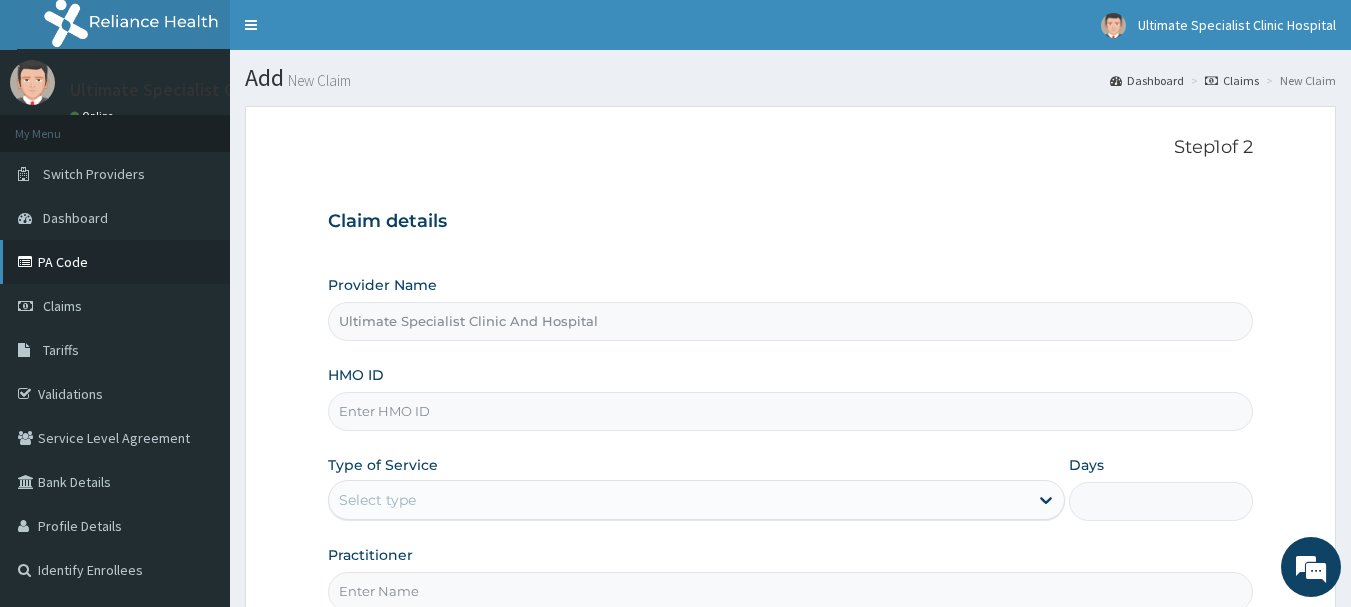 click on "PA Code" at bounding box center (115, 262) 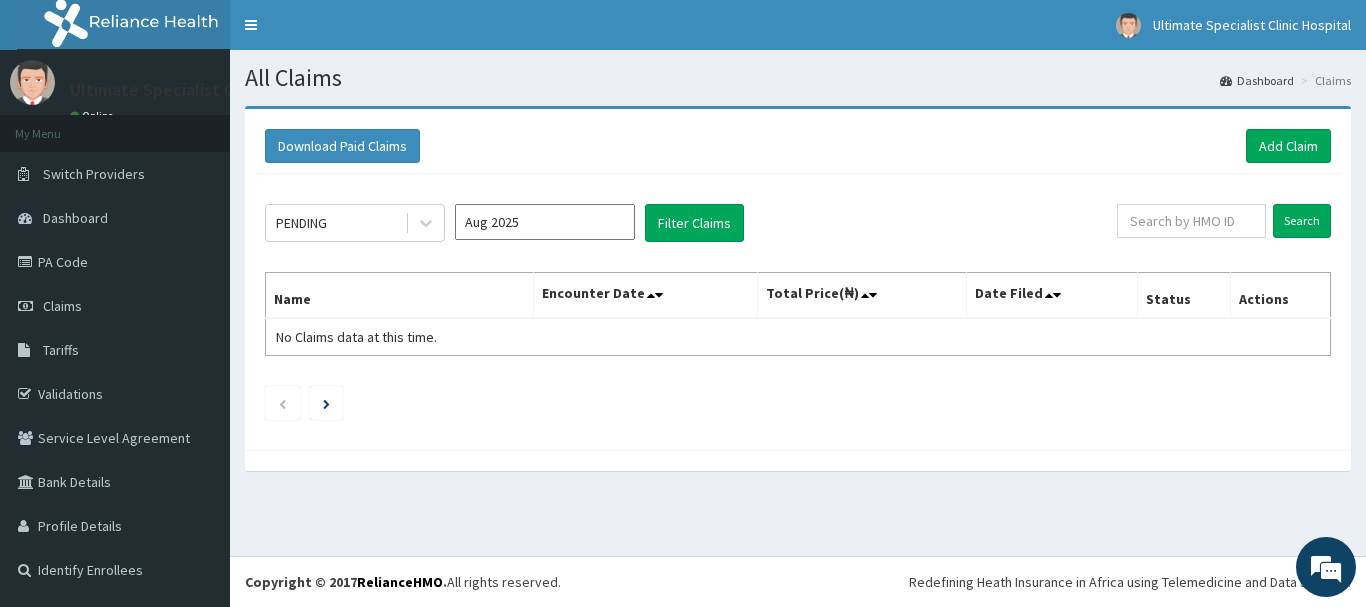 scroll, scrollTop: 0, scrollLeft: 0, axis: both 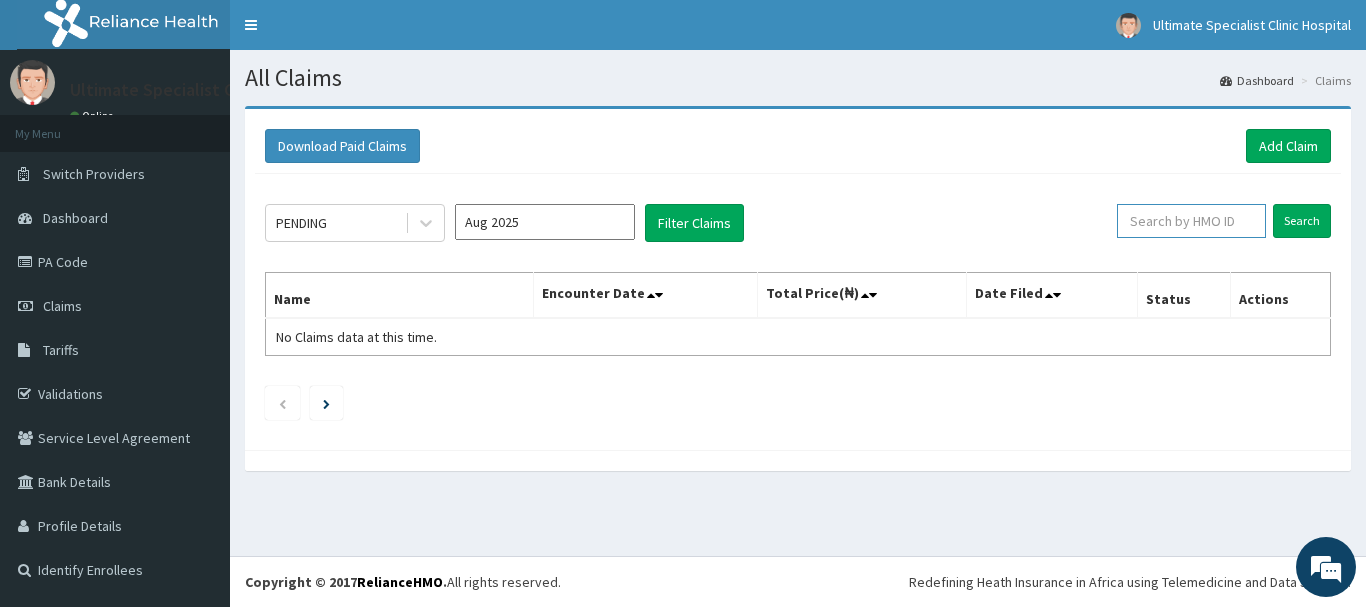 click at bounding box center (1191, 221) 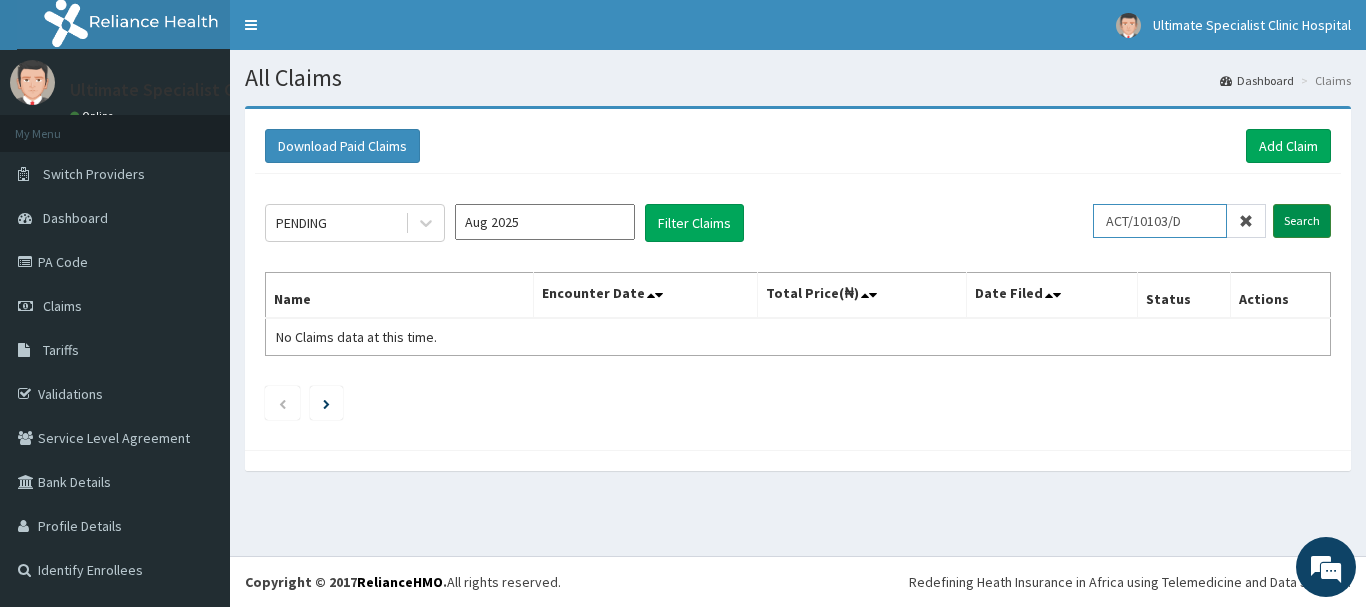 type on "ACT/10103/D" 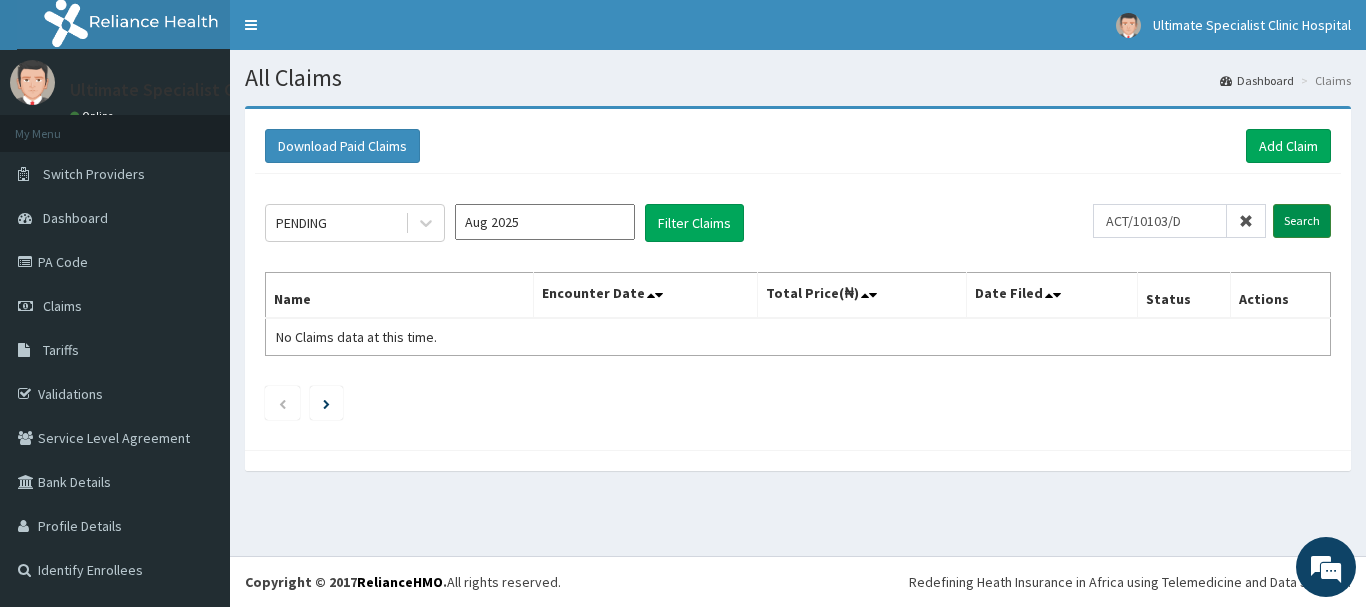 click on "Search" at bounding box center [1302, 221] 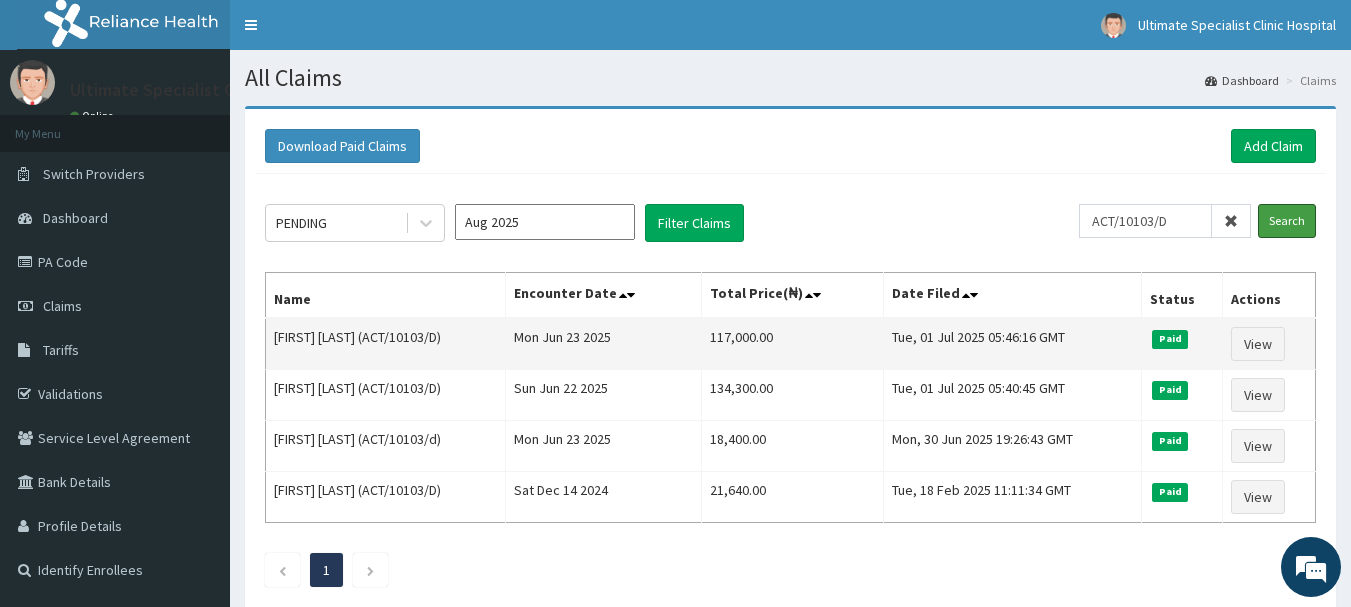 scroll, scrollTop: 0, scrollLeft: 0, axis: both 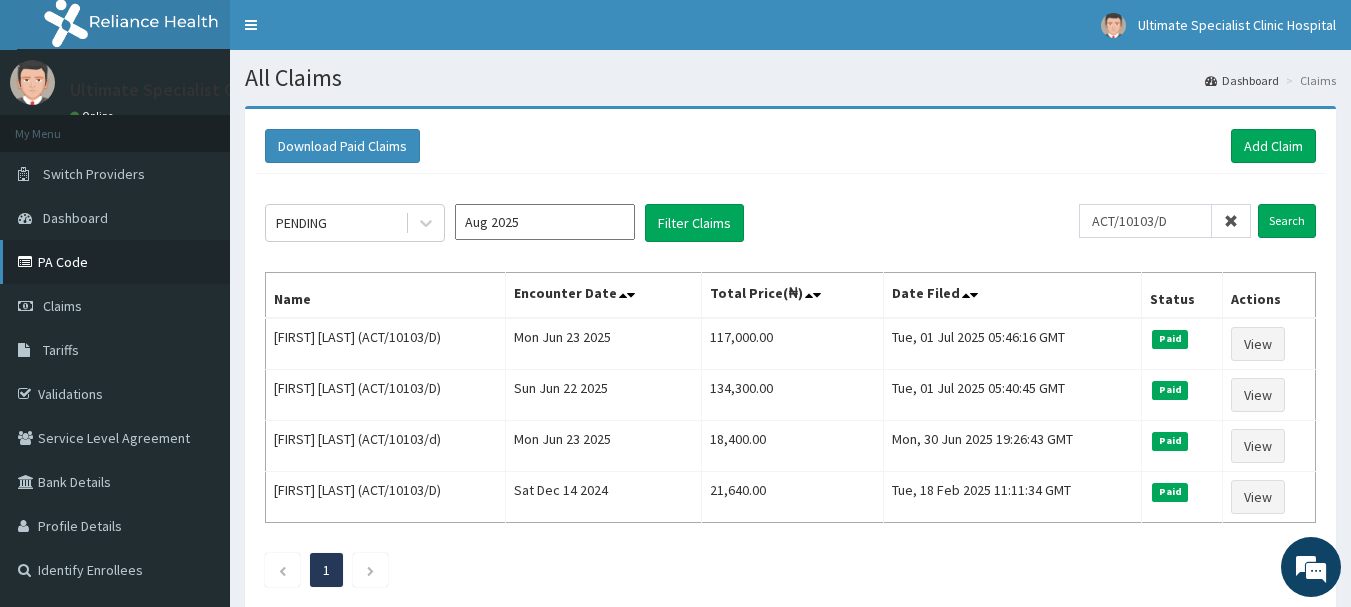 click on "PA Code" at bounding box center [115, 262] 